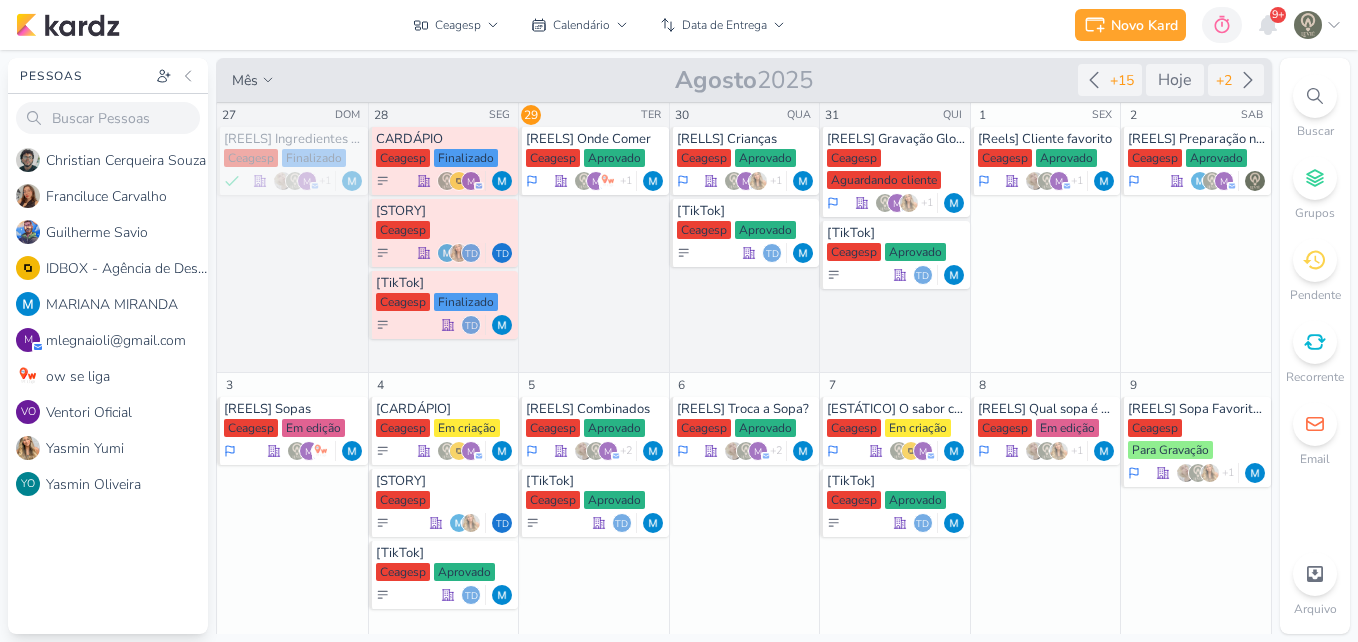 scroll, scrollTop: 0, scrollLeft: 0, axis: both 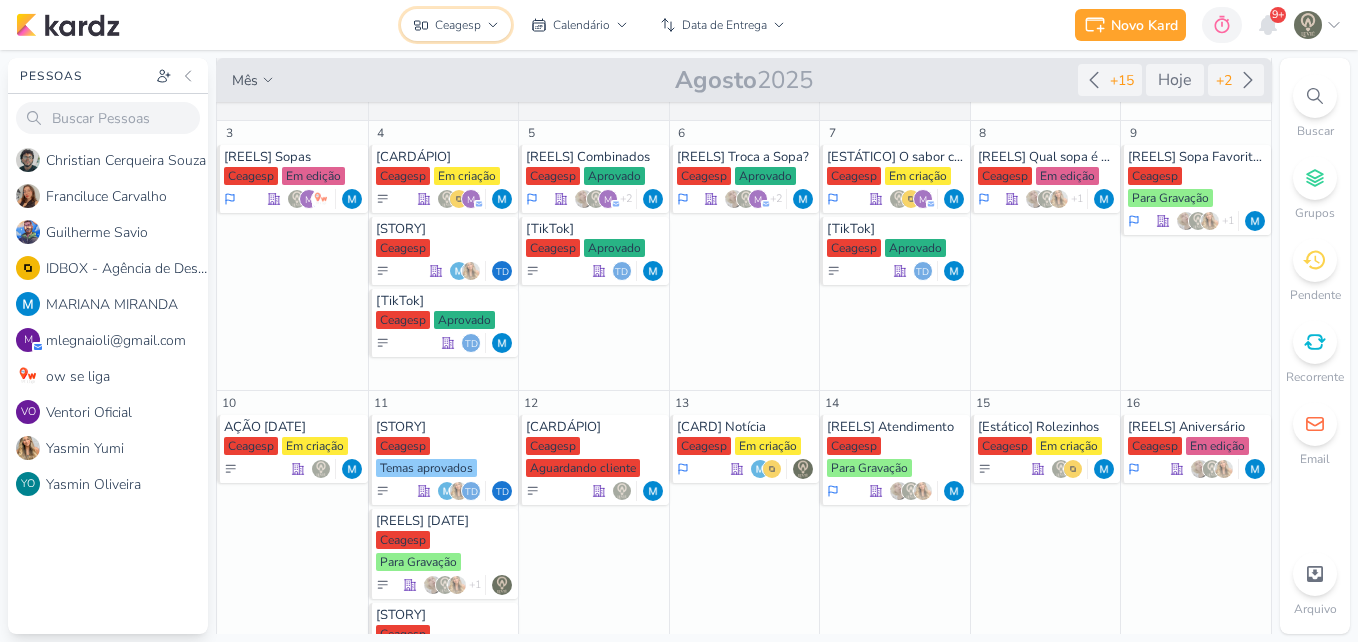 click on "Ceagesp" at bounding box center [456, 25] 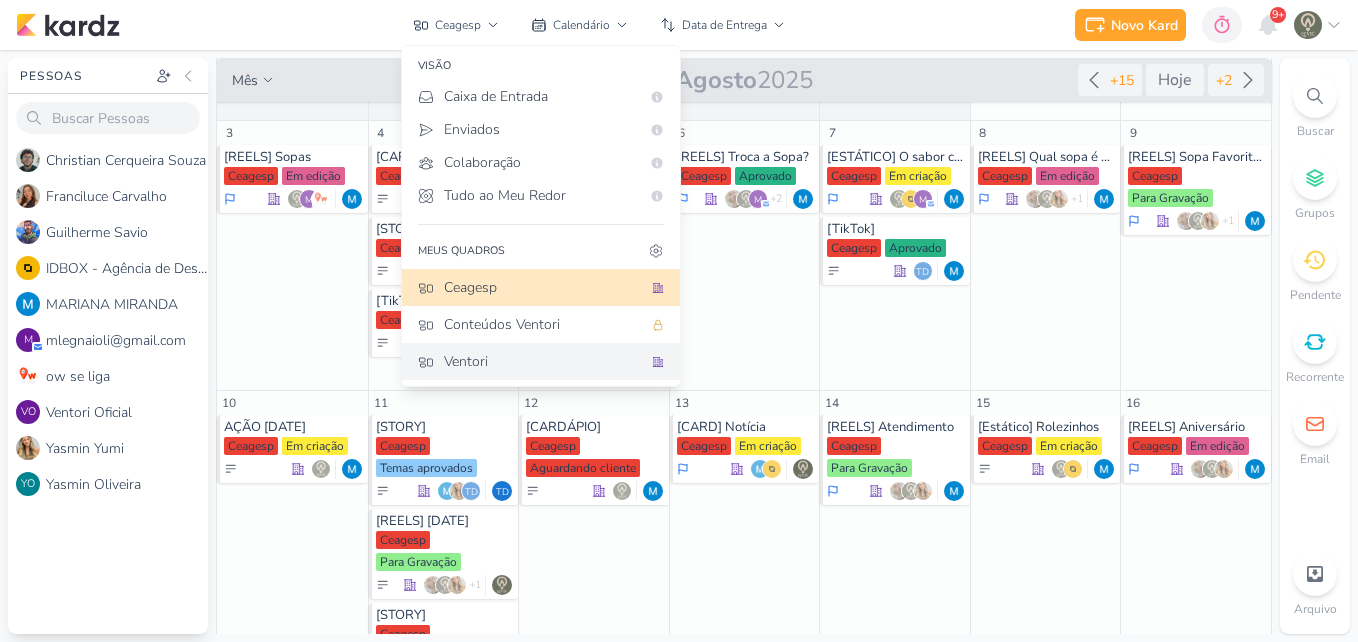 click on "Ventori" at bounding box center (541, 361) 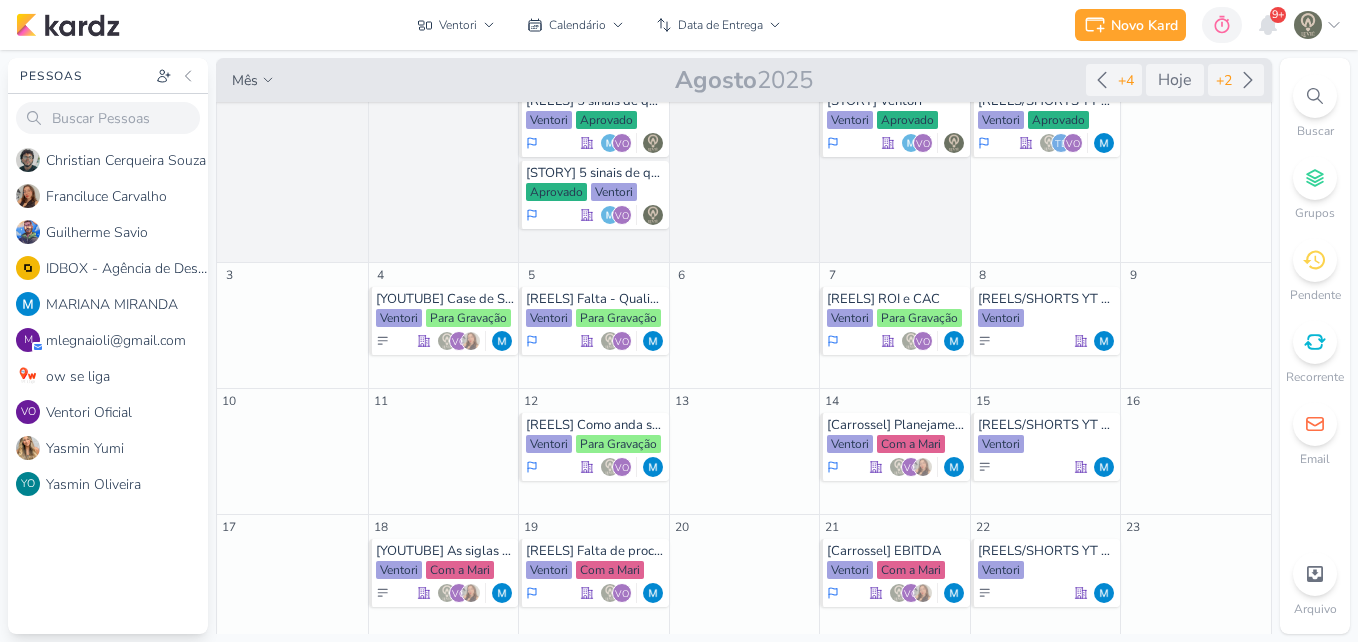 scroll, scrollTop: 0, scrollLeft: 0, axis: both 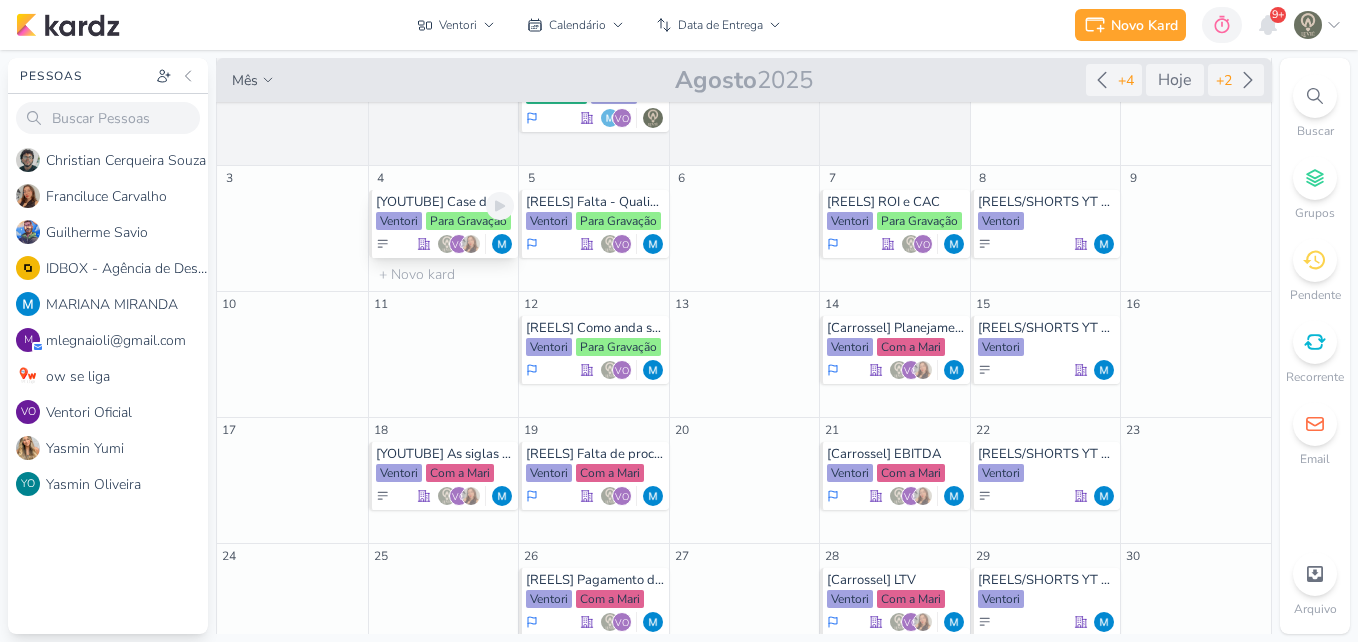 click on "Para Gravação" at bounding box center (468, 221) 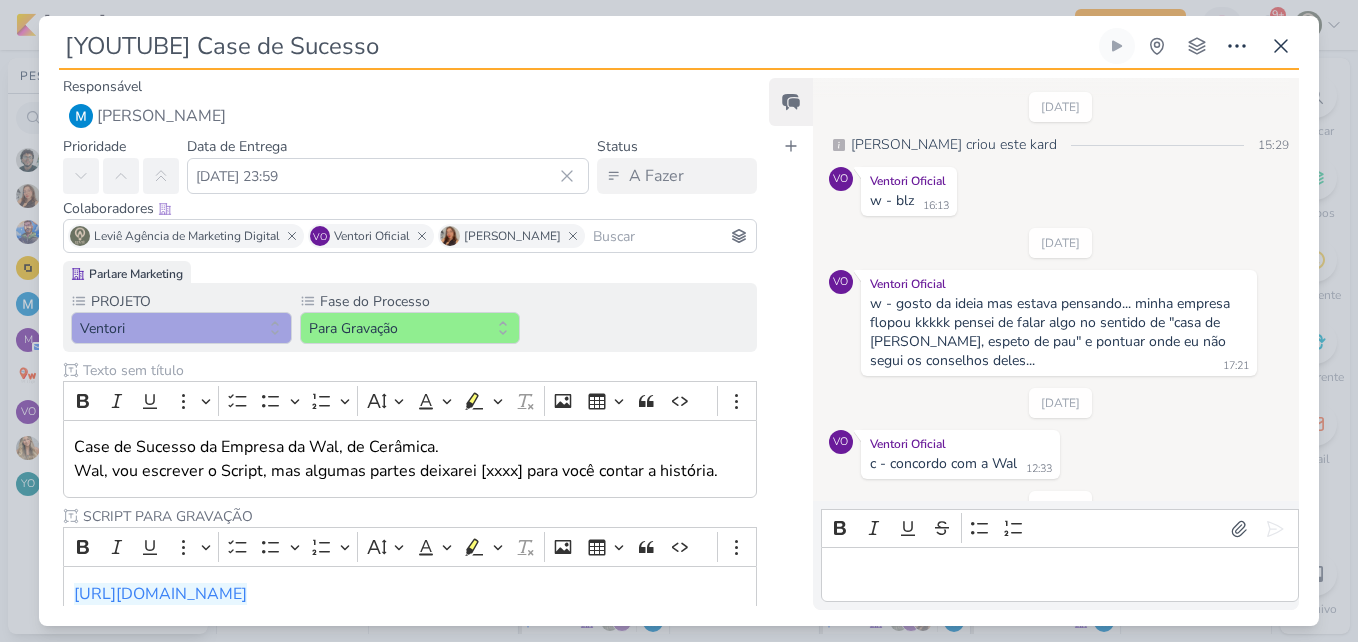 scroll, scrollTop: 108, scrollLeft: 0, axis: vertical 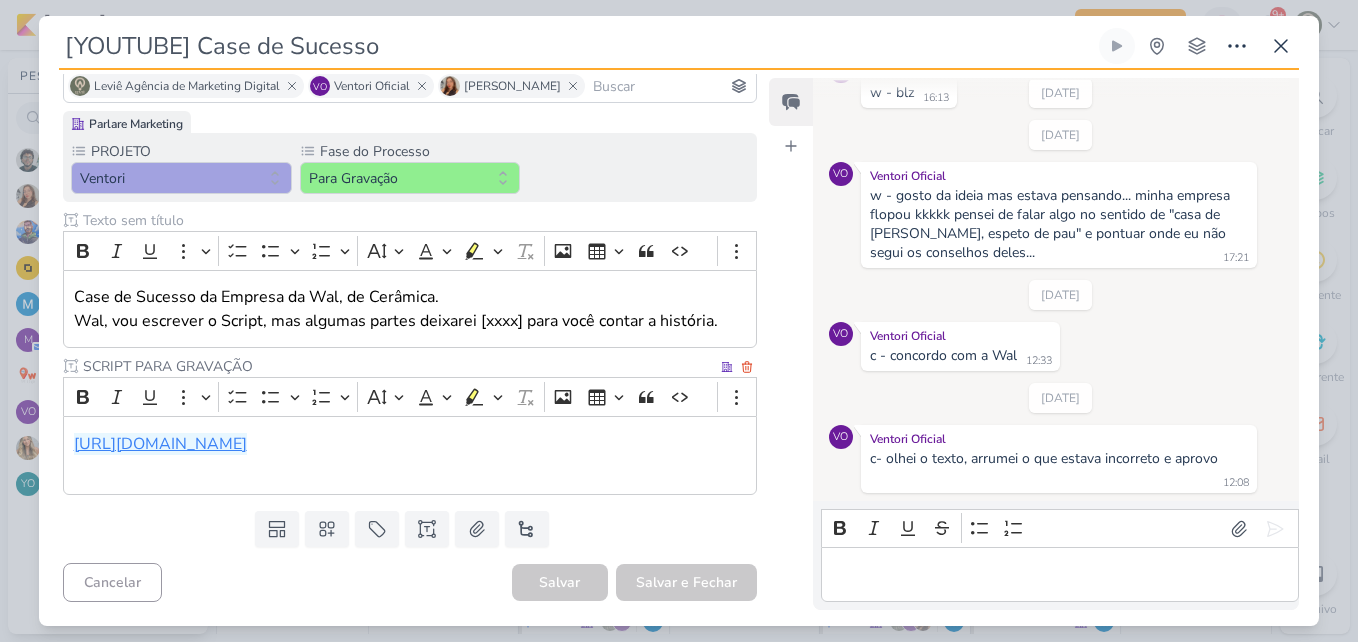 click on "[URL][DOMAIN_NAME]" at bounding box center [160, 444] 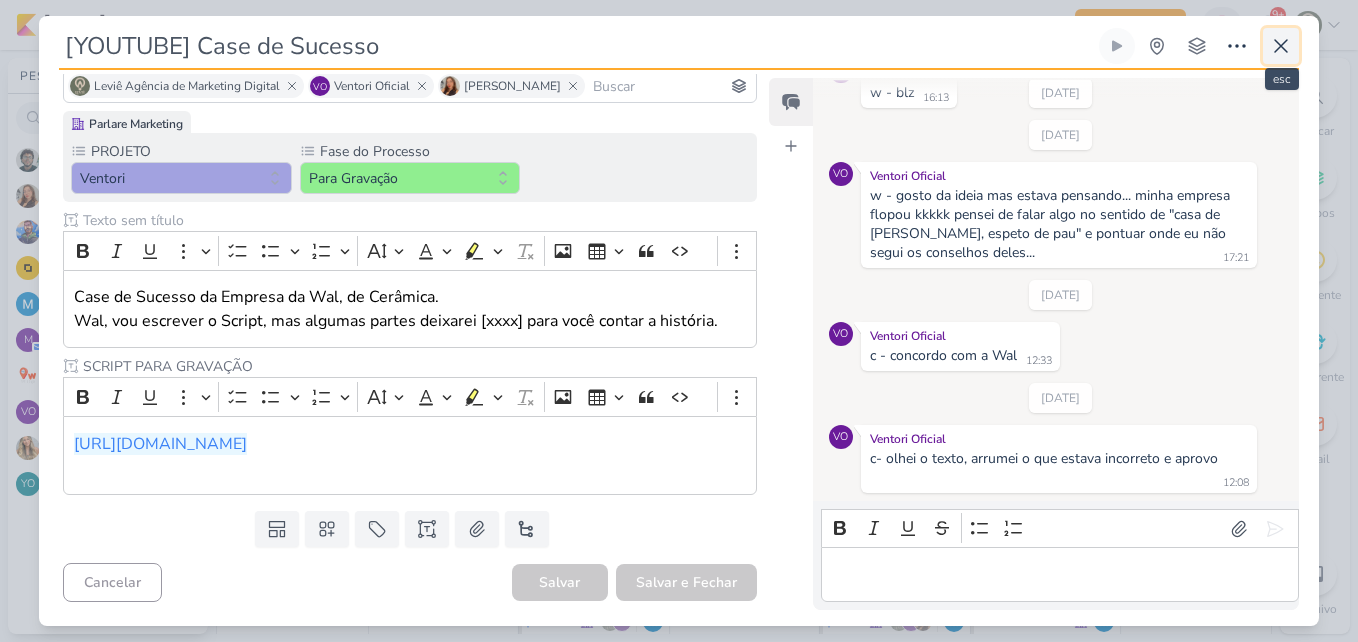 click 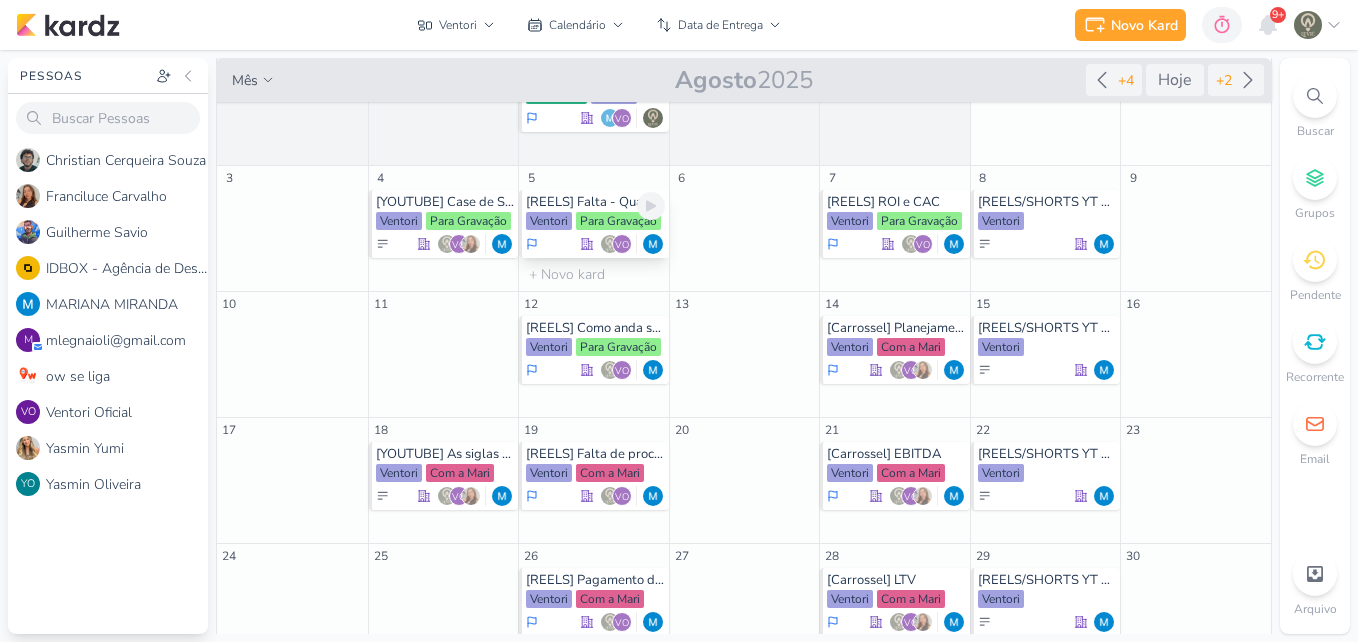 click on "Ventori" at bounding box center [549, 221] 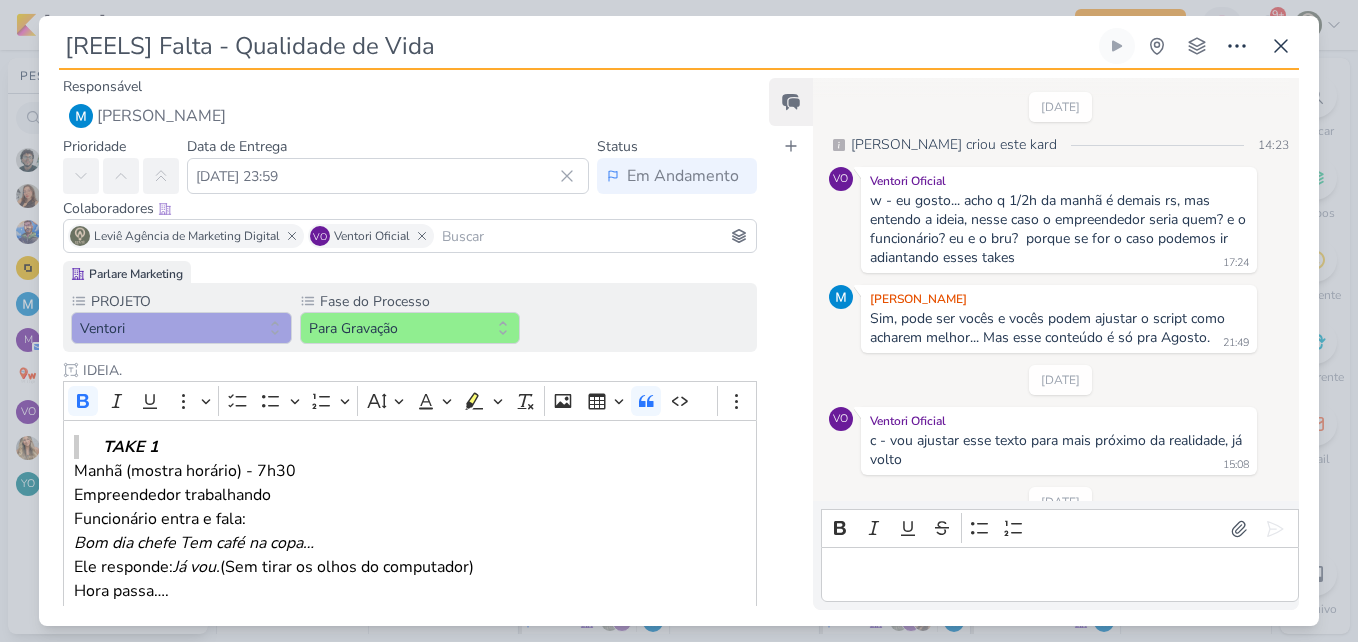 scroll, scrollTop: 123, scrollLeft: 0, axis: vertical 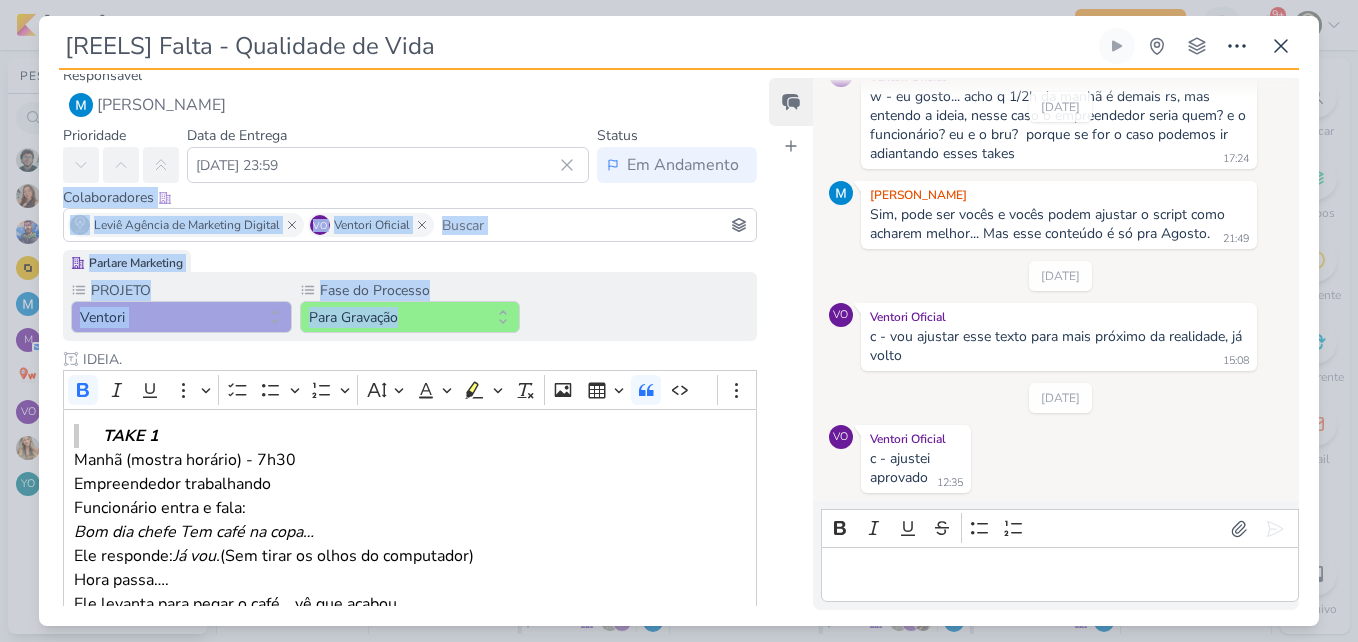 drag, startPoint x: 756, startPoint y: 162, endPoint x: 753, endPoint y: 398, distance: 236.01907 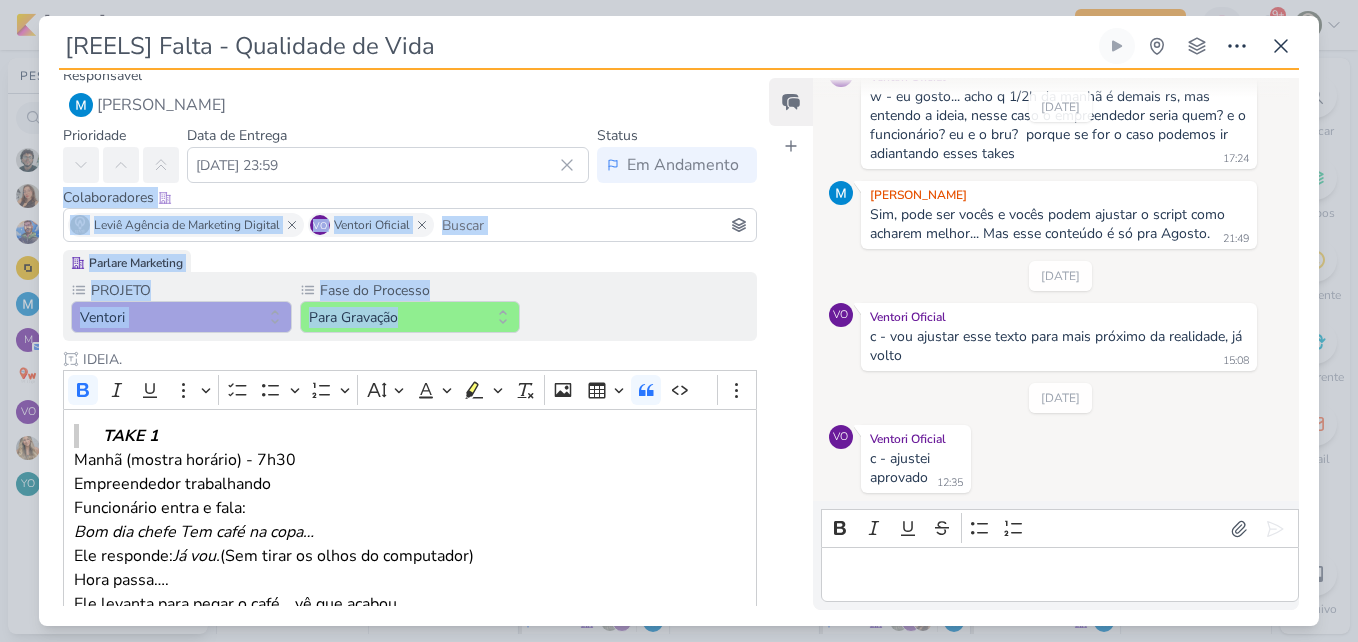 click on "Responsável
[PERSON_NAME]
Nenhum contato encontrado
create new contact
Novo Contato
Digite um endereço de email para criar um contato. Não se preocupe, tomaremos conta de todas as suas interações com esse contato através do email para que você possa colaborar com qualquer pessoa sem sair do Kardz
Email" at bounding box center [402, 340] 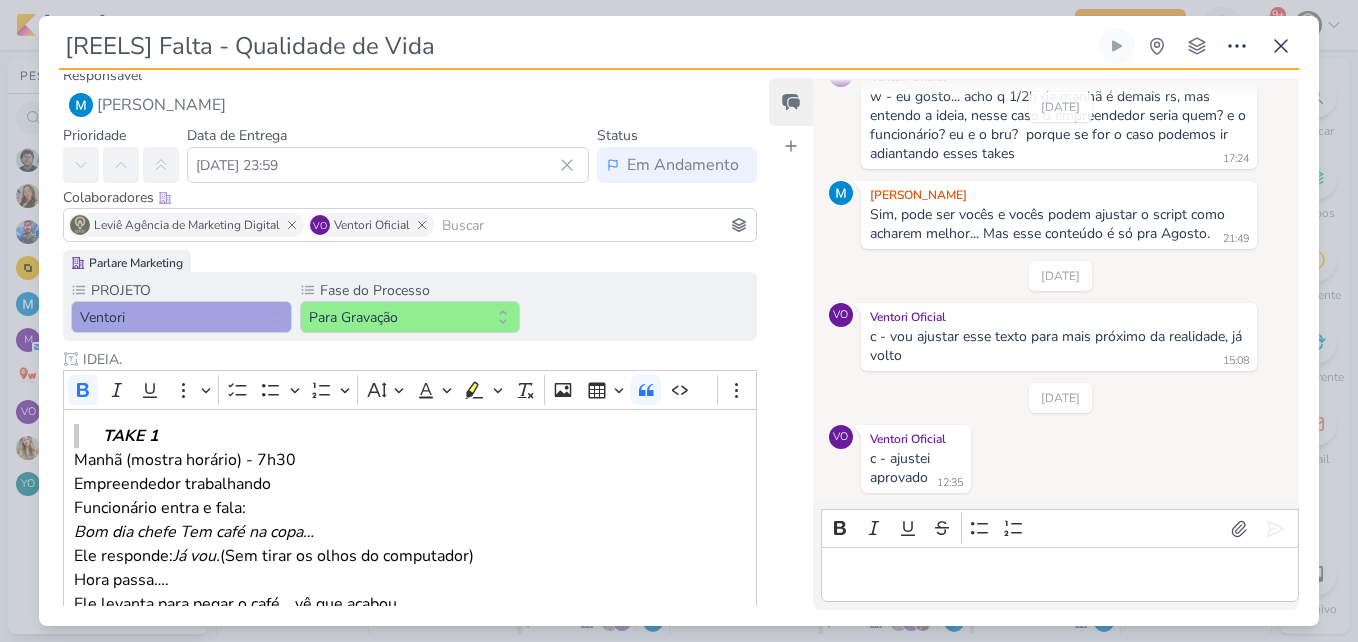 click on "Parlare Marketing
PROJETO
[GEOGRAPHIC_DATA]
Fase do Processo" at bounding box center (402, 840) 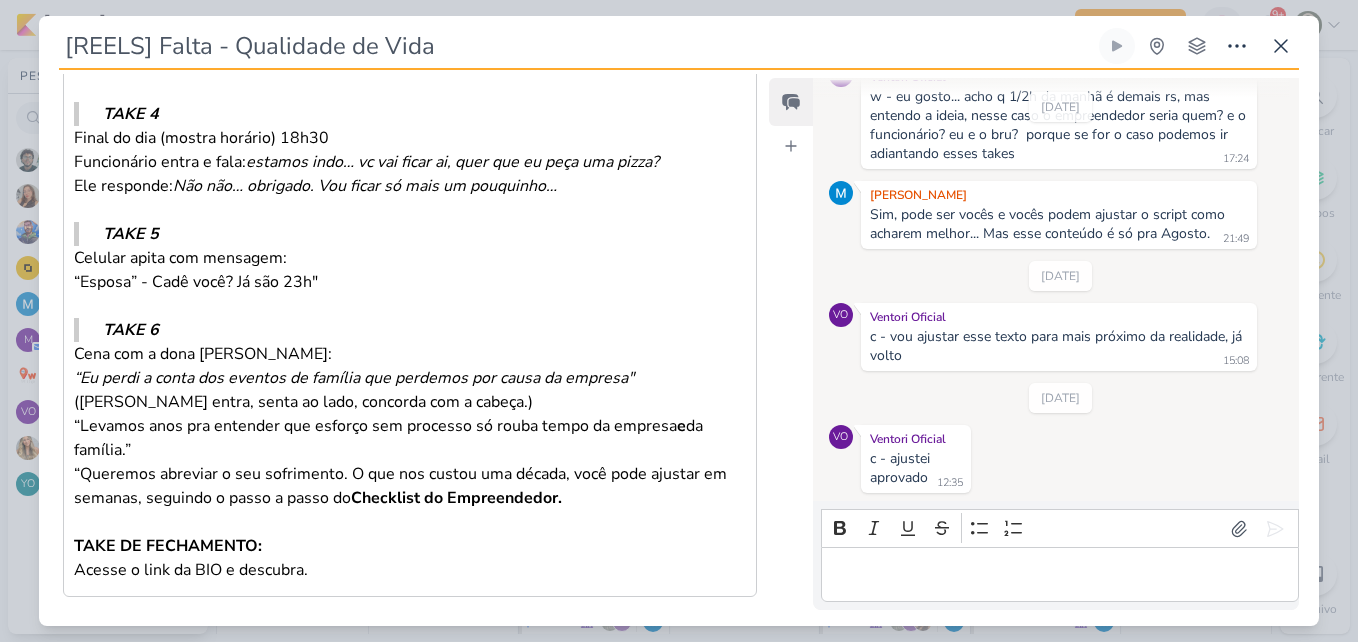 scroll, scrollTop: 840, scrollLeft: 0, axis: vertical 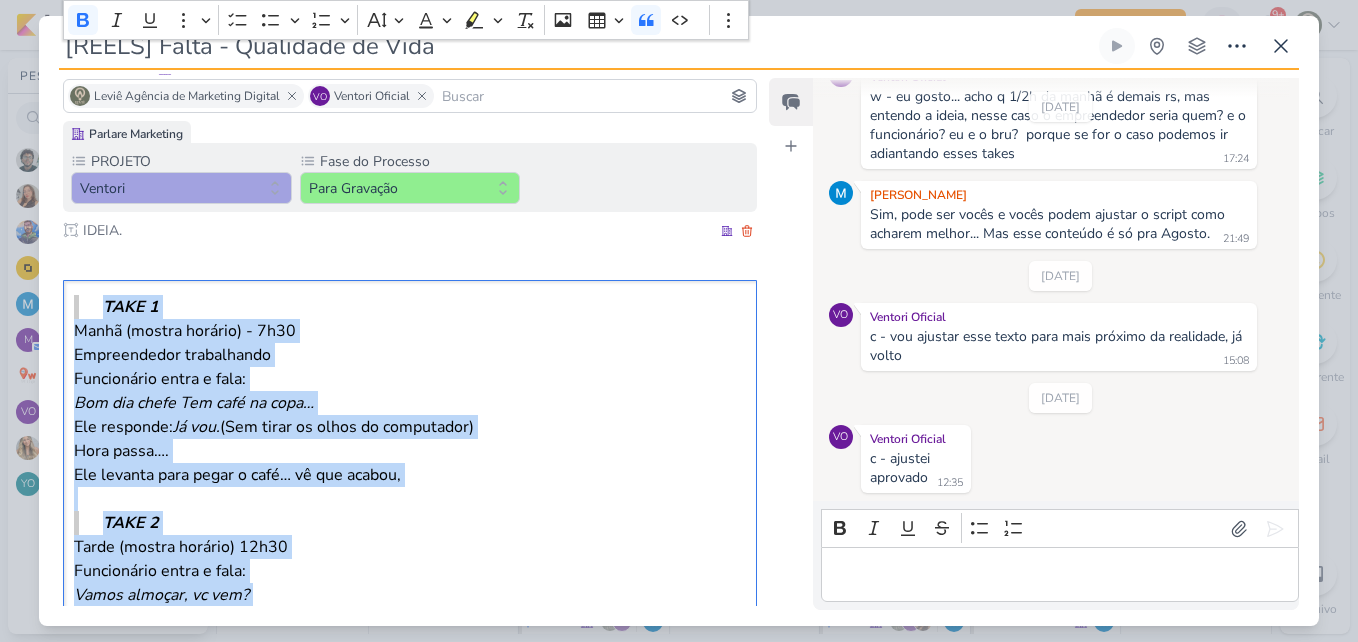 drag, startPoint x: 314, startPoint y: 470, endPoint x: 71, endPoint y: 292, distance: 301.21918 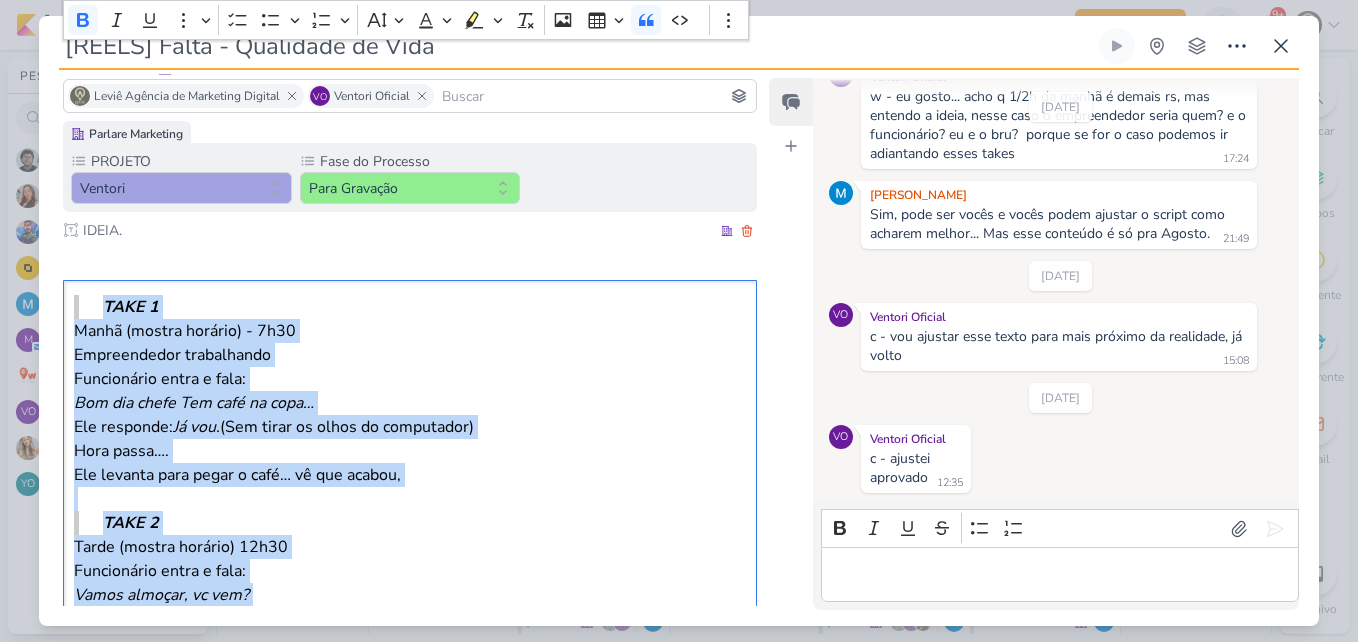 click on "TAKE 1 Manhã (mostra horário) - 7h30 Empreendedor trabalhando Funcionário entra e fala: [PERSON_NAME] dia chefe Tem café na copa…  Ele responde:  Já vou.  (Sem tirar os olhos do computador) Hora passa…. Ele levanta para pegar o café… vê que acabou, TAKE 2 Tarde (mostra horário) 12h30 Funcionário entra e fala: Vamos almoçar, vc vem? Ele responde:  Agora não.. Depois eu vou. Reloginho passa a hora e ele trabalhando… TAKE 3 A tarde - 15h30 Funcionário entra com uma xícara na mão e fala:  fiz café… trouxe pra vc tomar… Chefe nem se move… Dpeois qdo ele vai tomar, diz:  “Nossa está frio!” TAKE 4 Final do dia (mostra horário) 18h30 Funcionário entra e fala:  estamos indo… vc vai ficar ai, quer que eu peça uma pizza? Ele responde:  Não não… obrigado. Vou ficar só mais um pouquinho… TAKE 5 Celular apita com mensagem: “Esposa” - Cadê você? Já são 23h" TAKE 6 Cena com a dona [PERSON_NAME]: “Eu perdi a conta dos eventos de família que perdemos por causa da empresa" e" at bounding box center (410, 787) 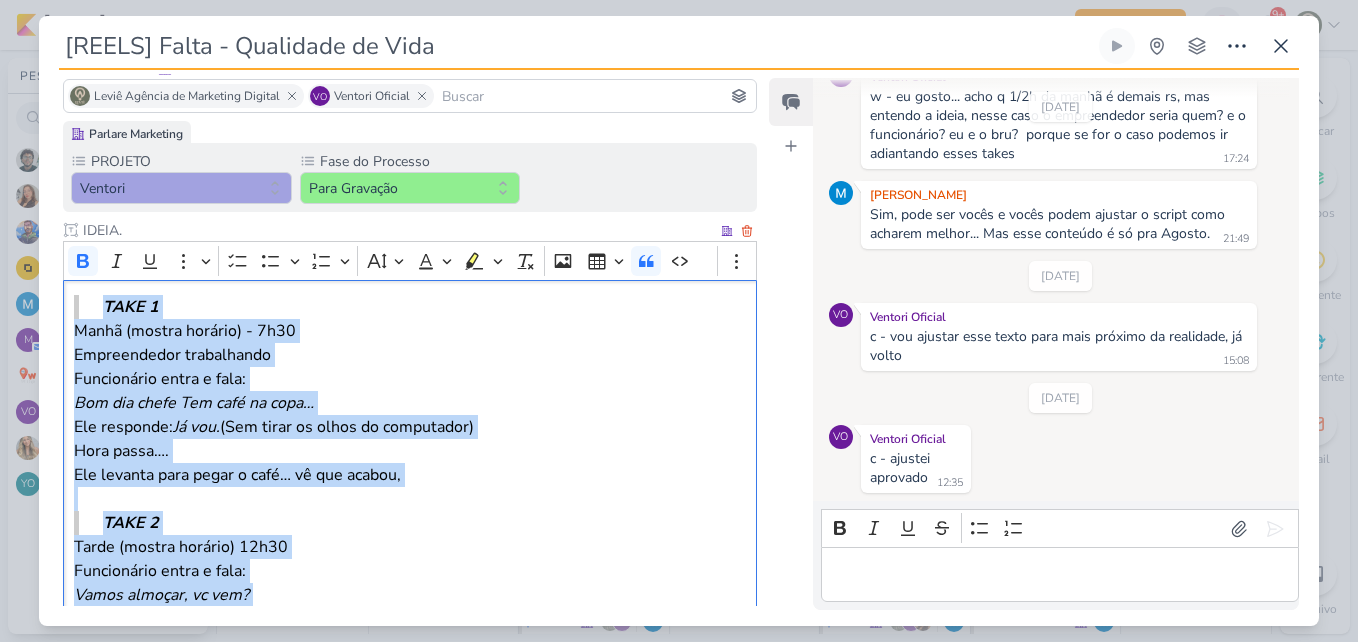 click on "Manhã (mostra horário) - 7h30 Empreendedor trabalhando Funcionário entra e fala: [PERSON_NAME] dia chefe Tem café na copa…  Ele responde:  Já vou.  (Sem tirar os olhos do computador) Hora passa…." at bounding box center (410, 391) 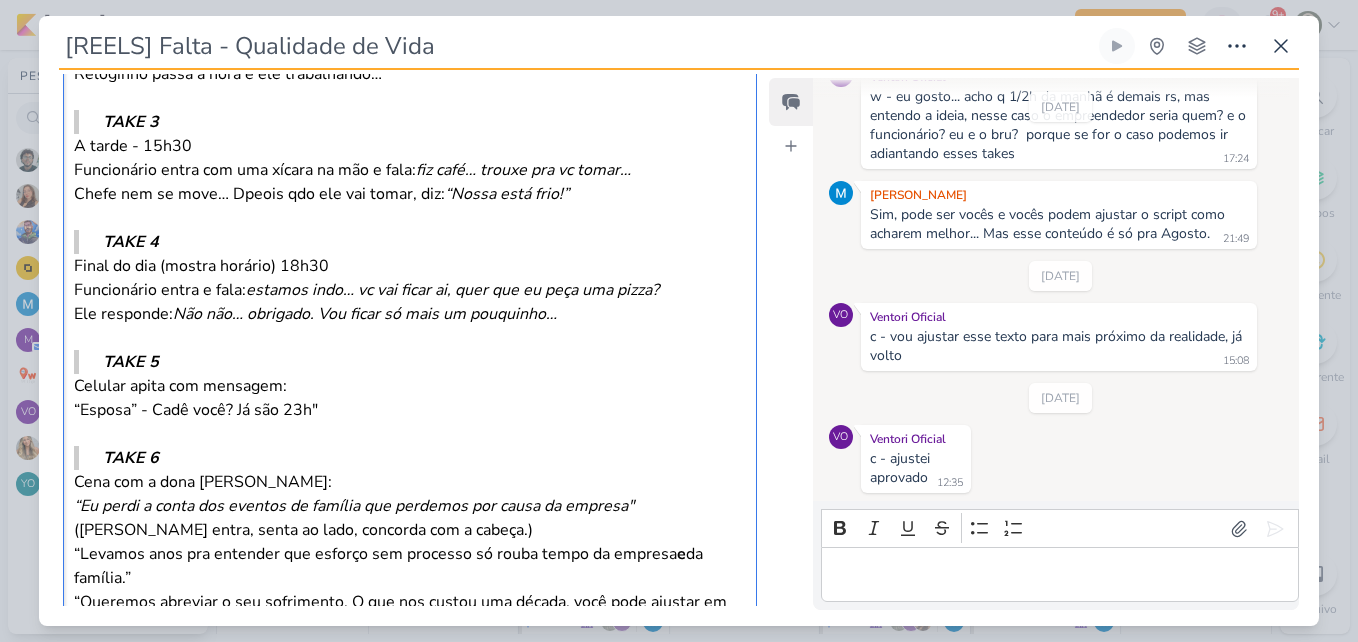 scroll, scrollTop: 939, scrollLeft: 0, axis: vertical 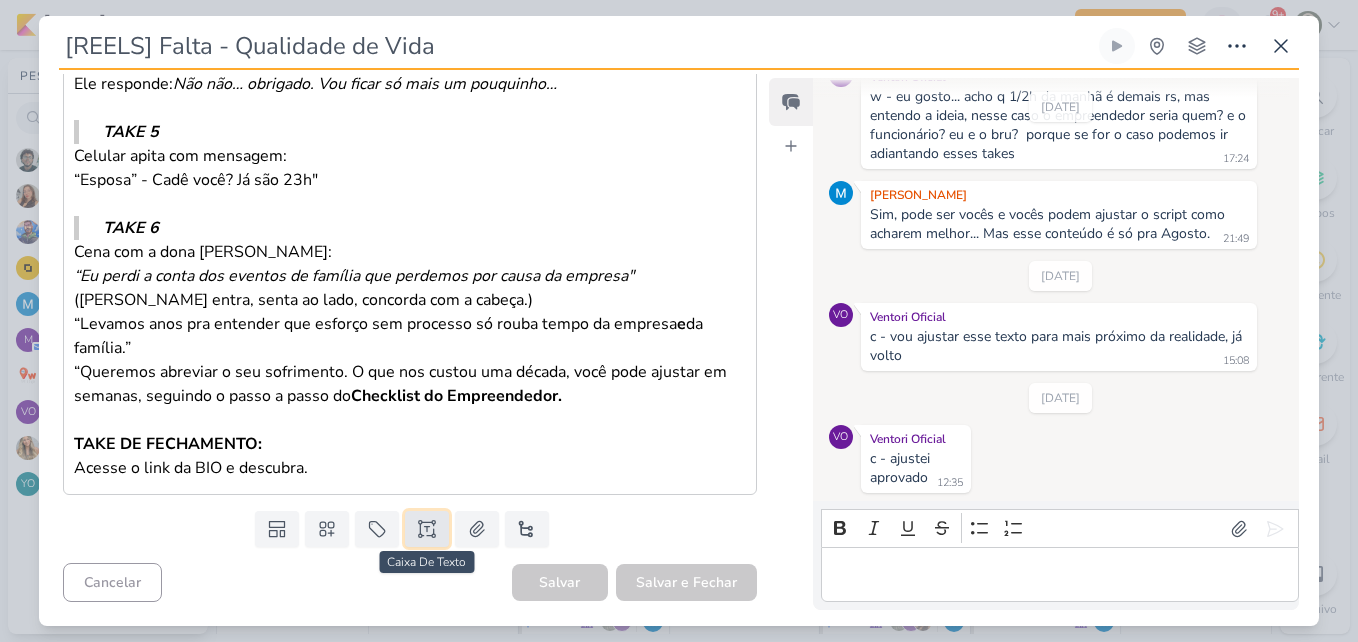 click 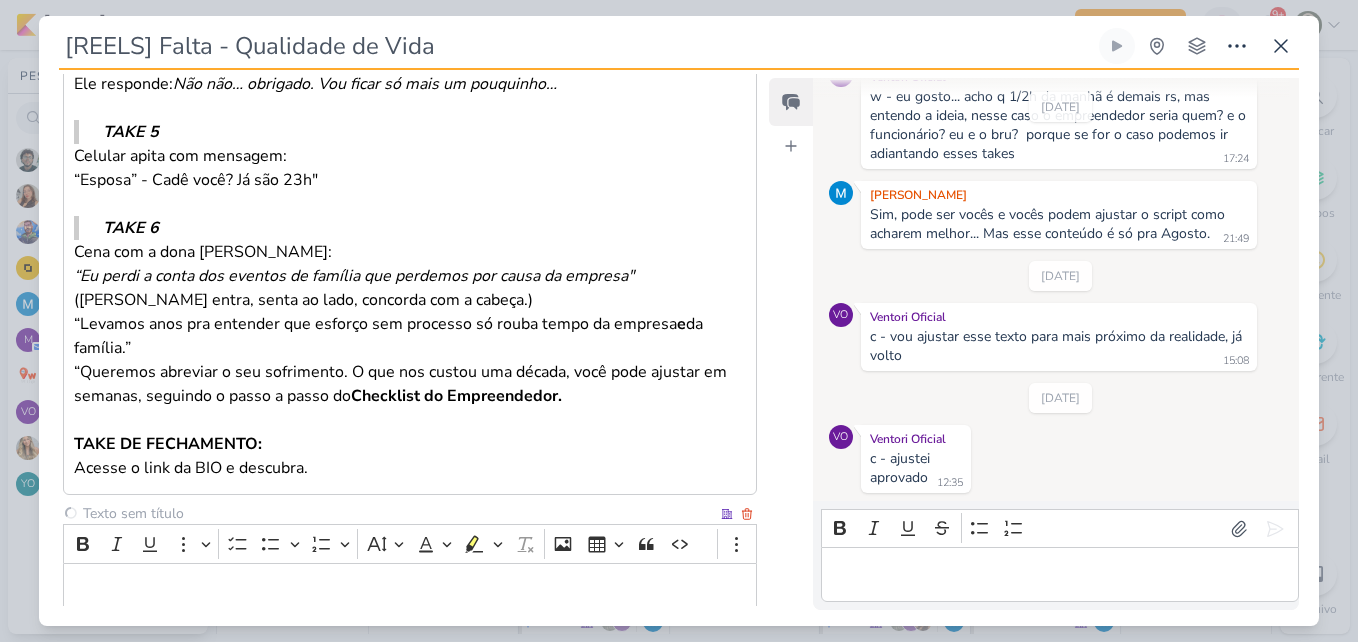 click at bounding box center (398, 513) 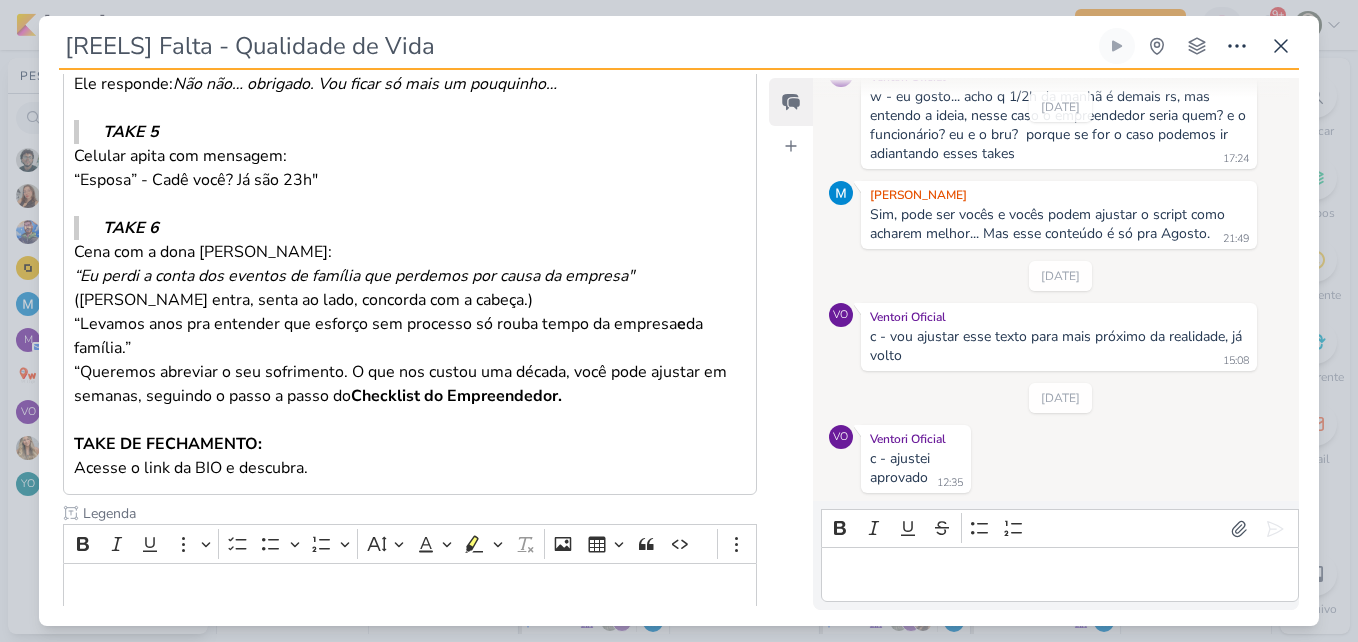scroll, scrollTop: 1062, scrollLeft: 0, axis: vertical 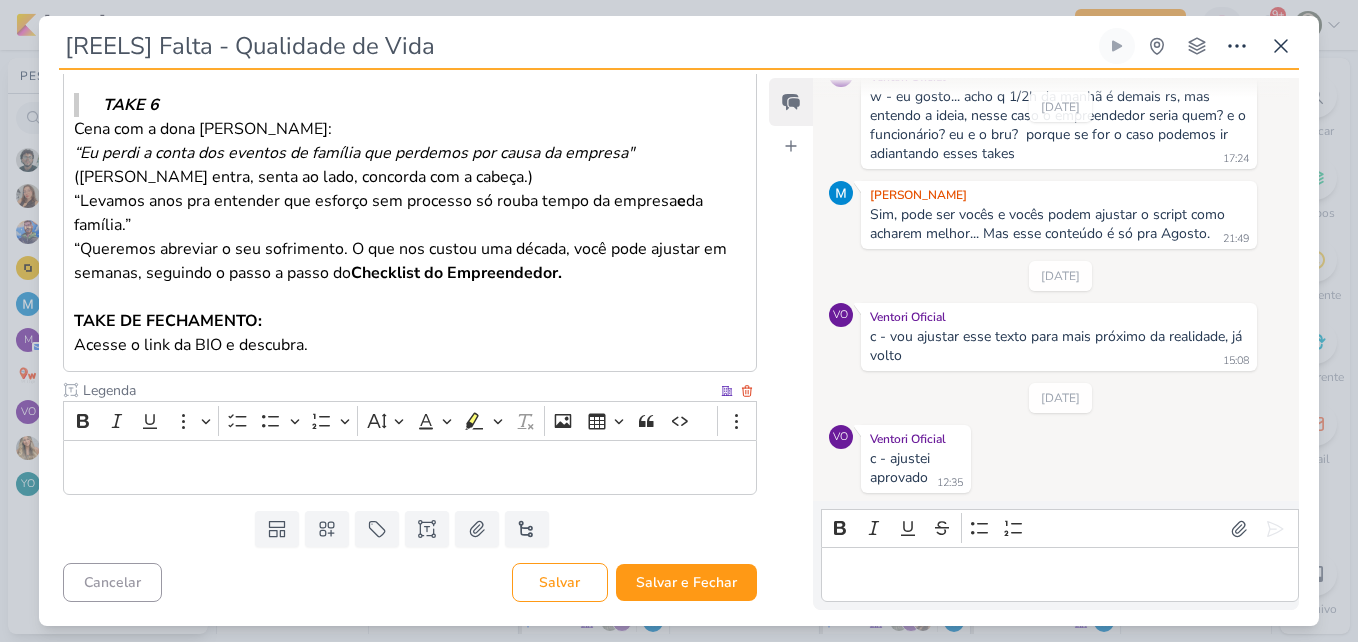 type on "Legenda" 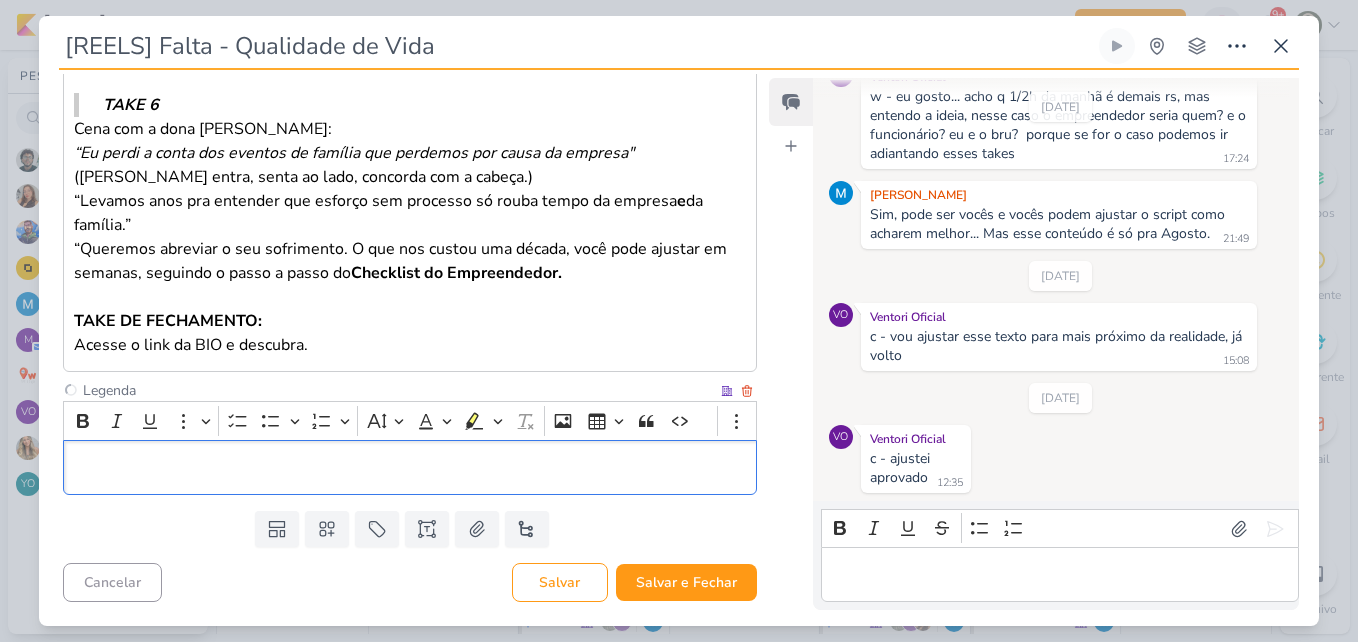 click at bounding box center [410, 467] 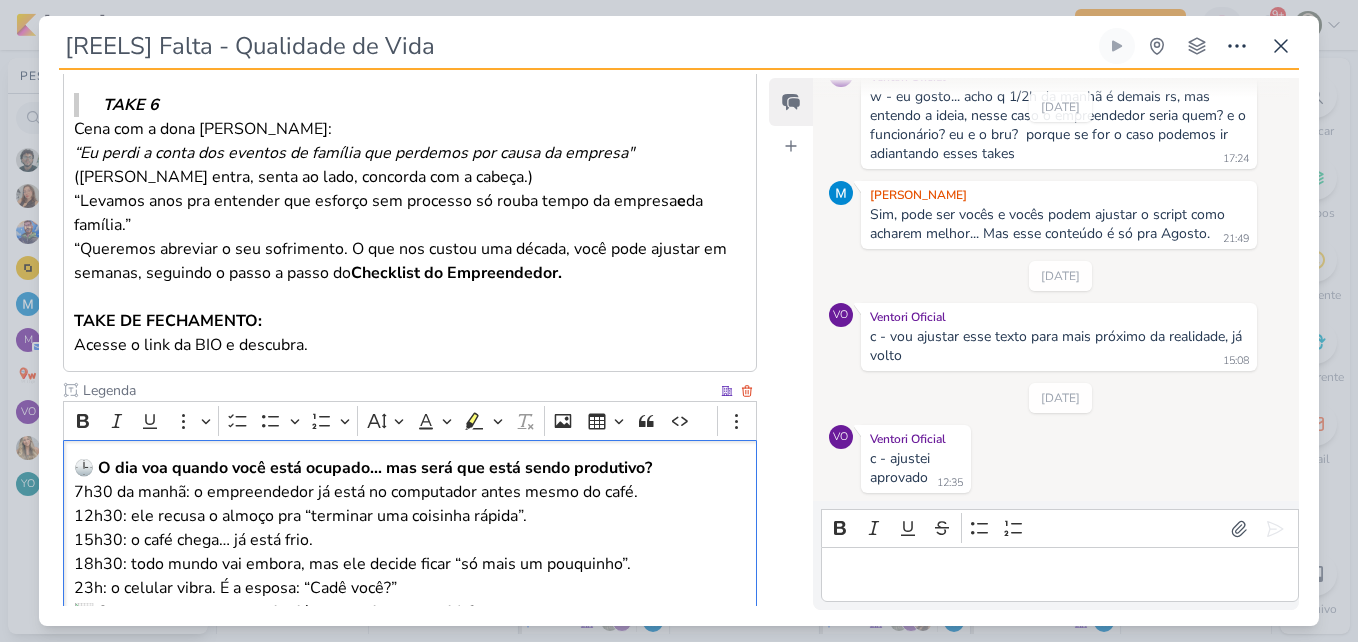 scroll, scrollTop: 1415, scrollLeft: 0, axis: vertical 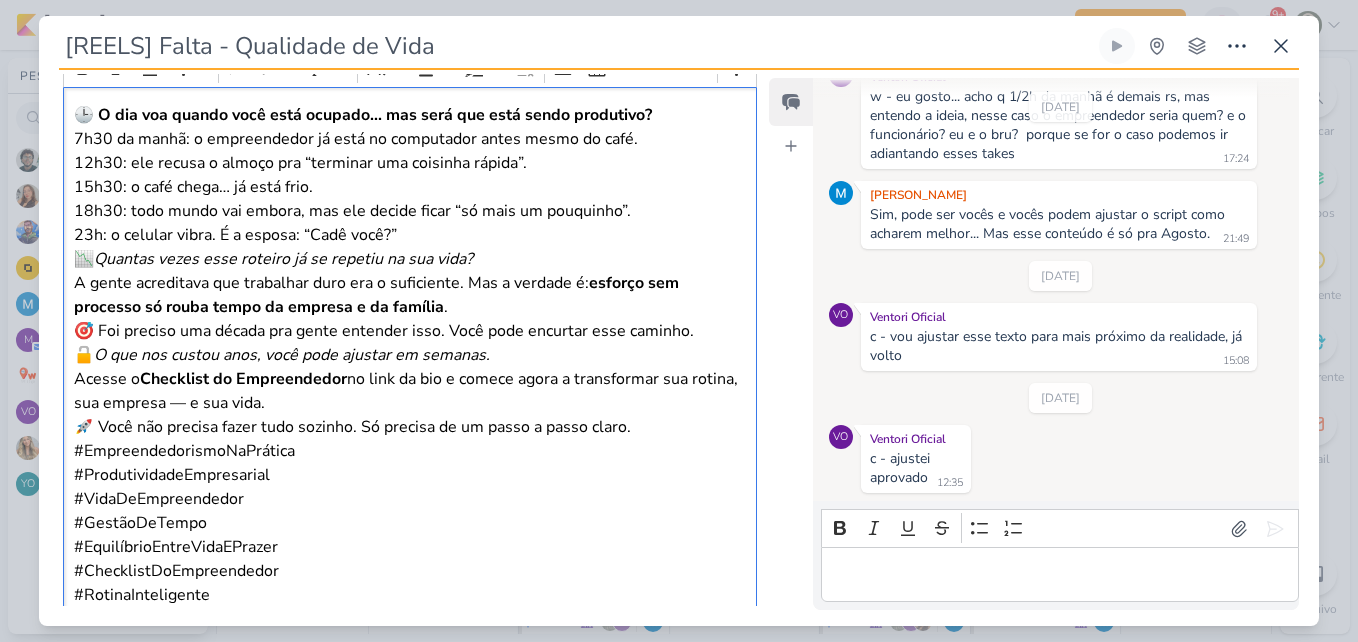 click on "#EmpreendedorismoNaPrática #ProdutividadeEmpresarial #VidaDeEmpreendedor #GestãoDeTempo #EquilíbrioEntreVidaEPrazer #ChecklistDoEmpreendedor #RotinaInteligente" at bounding box center (410, 523) 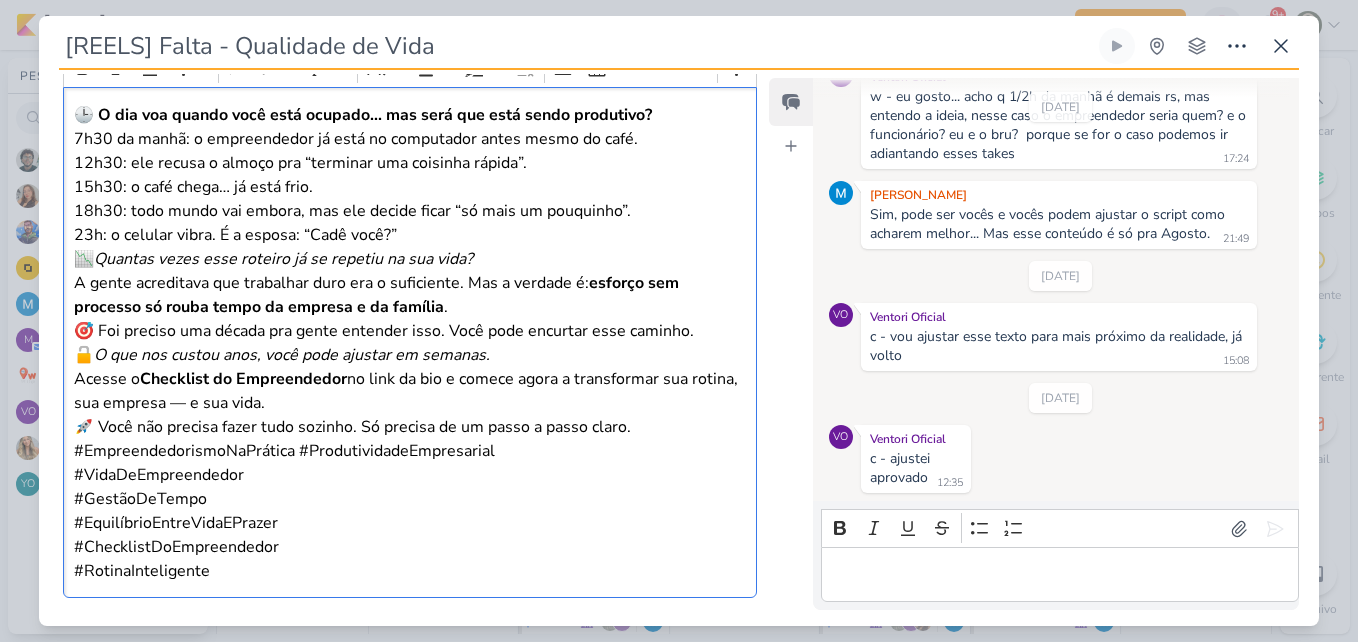 click on "#EmpreendedorismoNaPrática #ProdutividadeEmpresarial #VidaDeEmpreendedor #GestãoDeTempo #EquilíbrioEntreVidaEPrazer #ChecklistDoEmpreendedor #RotinaInteligente" at bounding box center (410, 511) 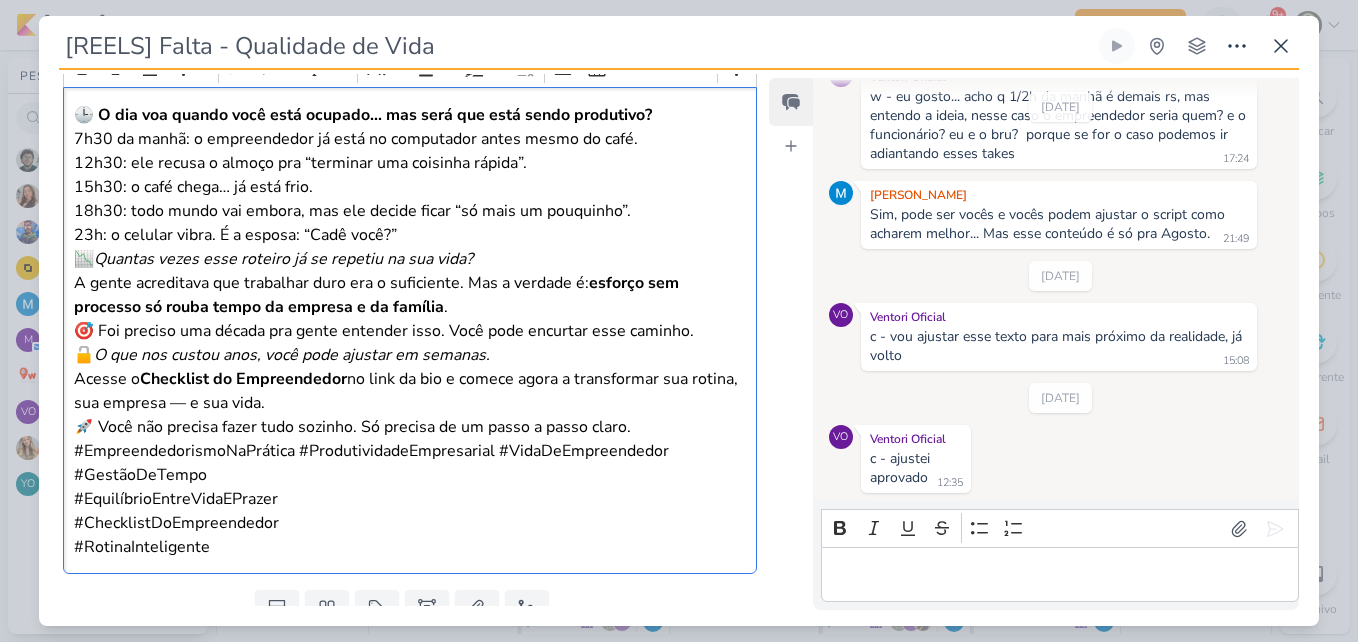 click on "#EmpreendedorismoNaPrática #ProdutividadeEmpresarial #VidaDeEmpreendedor #GestãoDeTempo #EquilíbrioEntreVidaEPrazer #ChecklistDoEmpreendedor #RotinaInteligente" at bounding box center [410, 499] 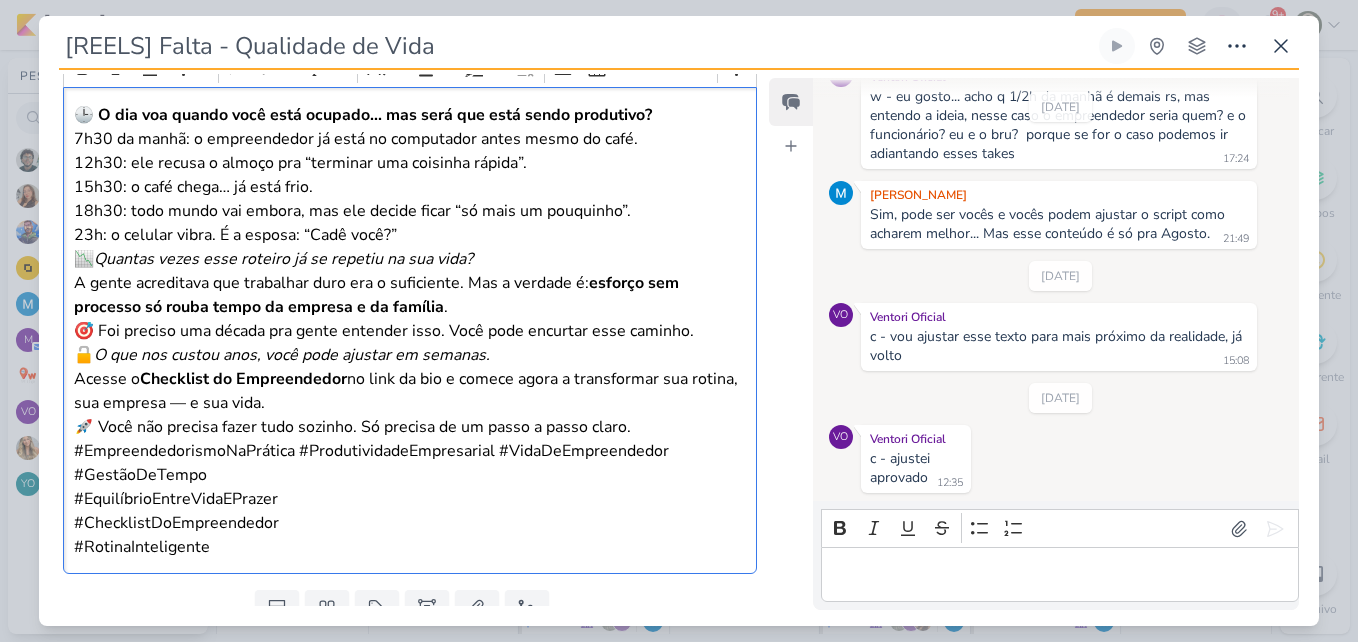 click on "#EmpreendedorismoNaPrática #ProdutividadeEmpresarial #VidaDeEmpreendedor #GestãoDeTempo #EquilíbrioEntreVidaEPrazer #ChecklistDoEmpreendedor #RotinaInteligente" at bounding box center [410, 499] 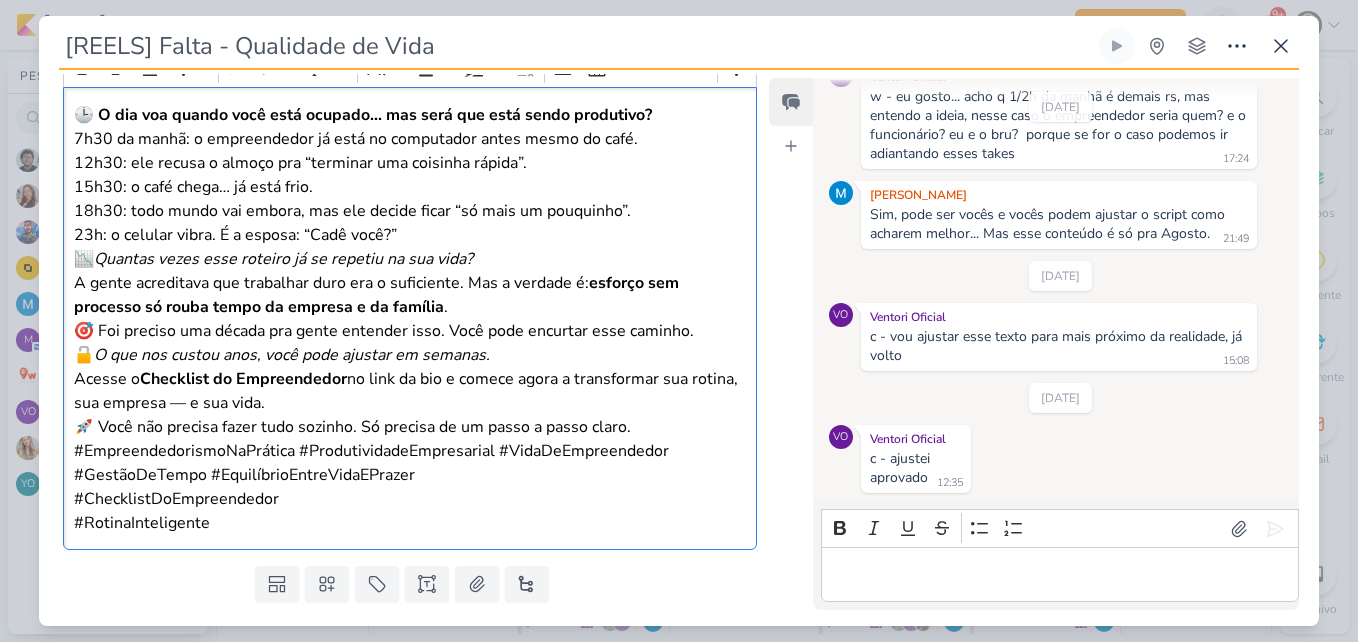 click on "🕒 O dia voa quando você está ocupado... mas será que está sendo produtivo? 7h30 da manhã: o empreendedor já está no computador antes mesmo do café. 12h30: ele recusa o almoço pra “terminar uma coisinha rápida”. 15h30: o café chega… já está frio. 18h30: todo mundo vai embora, mas ele decide ficar “só mais um pouquinho”. 23h: o celular vibra. É a esposa: “Cadê você?” 📉  Quantas vezes esse roteiro já se repetiu na sua vida? A gente acreditava que trabalhar duro era o suficiente. Mas a verdade é:  esforço sem processo só rouba tempo da empresa e da família . 🎯 Foi preciso uma década pra gente entender isso. Você pode encurtar esse caminho. 🔓  O que nos custou anos, você pode ajustar em semanas. Acesse o  Checklist do Empreendedor  no link da bio e comece agora a transformar sua rotina, sua empresa — e sua vida. 🚀 Você não precisa fazer tudo sozinho. Só precisa de um passo a passo claro. #ChecklistDoEmpreendedor #RotinaInteligente" at bounding box center [410, 318] 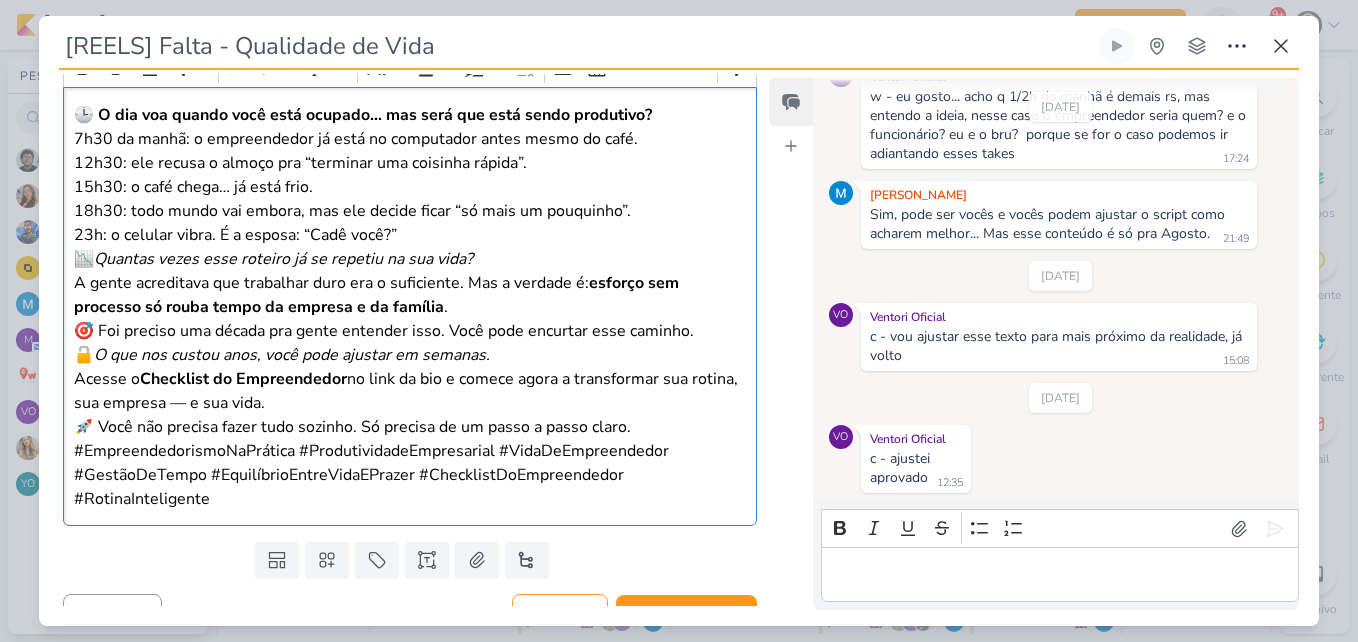 click on "#EmpreendedorismoNaPrática #ProdutividadeEmpresarial #VidaDeEmpreendedor #GestãoDeTempo #EquilíbrioEntreVidaEPrazer #ChecklistDoEmpreendedor #RotinaInteligente" at bounding box center [410, 475] 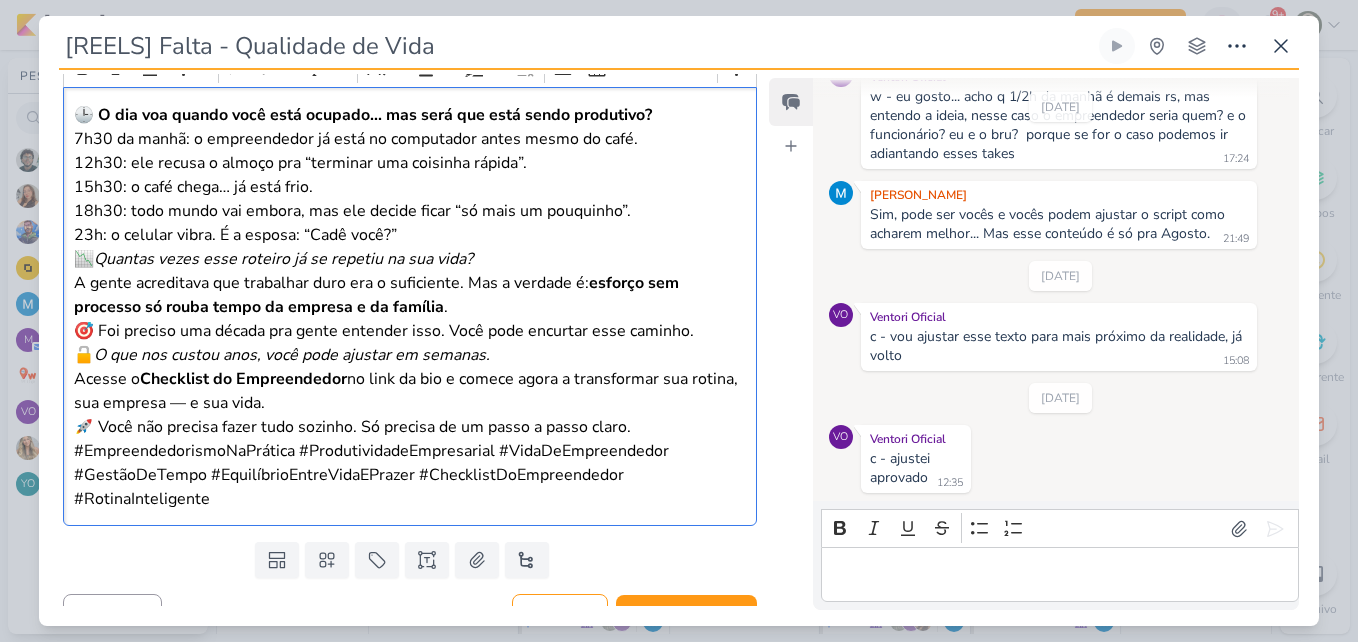 click on "7h30 da manhã: o empreendedor já está no computador antes mesmo do café." at bounding box center [410, 139] 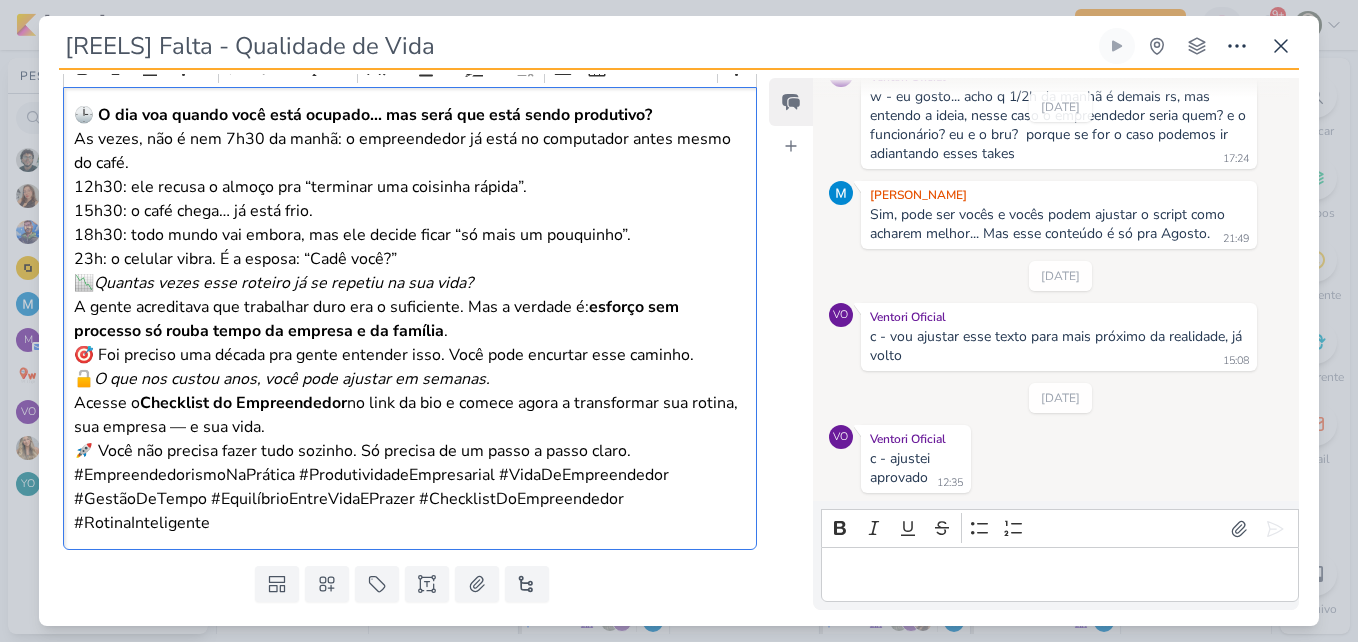 click on "As vezes, não é nem 7h30 da manhã: o empreendedor já está no computador antes mesmo do café." at bounding box center (410, 151) 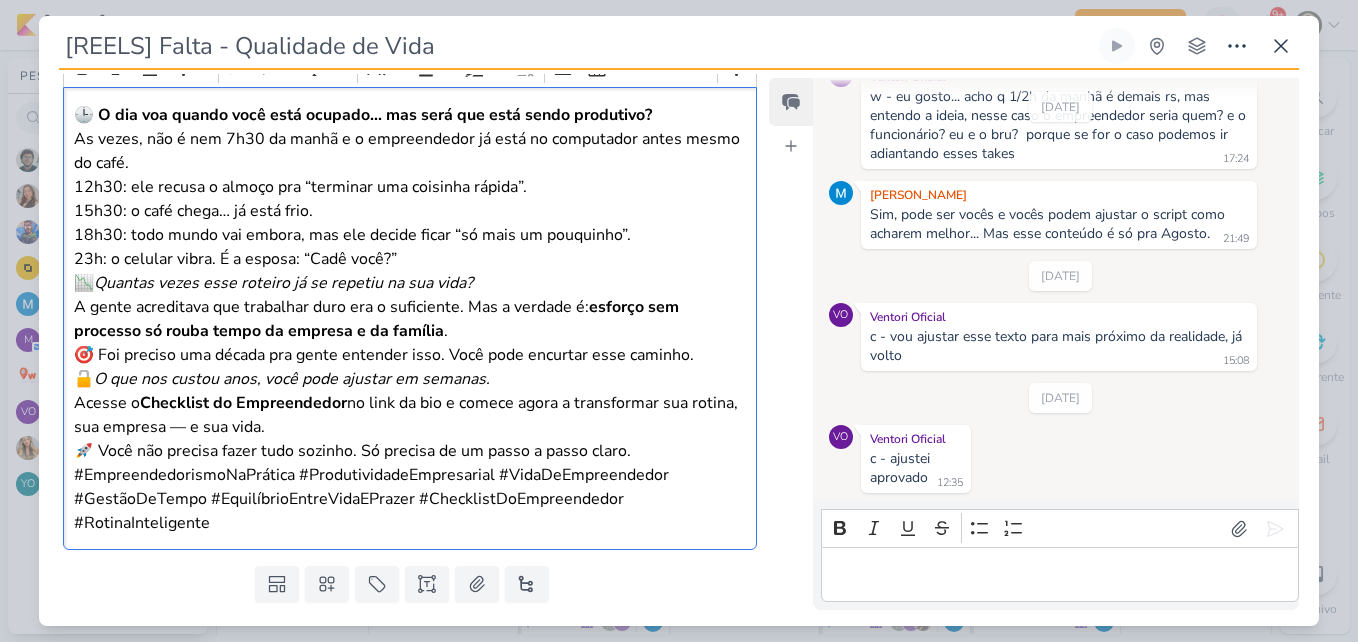 click on "As vezes, não é nem 7h30 da manhã e o empreendedor já está no computador antes mesmo do café." at bounding box center (410, 151) 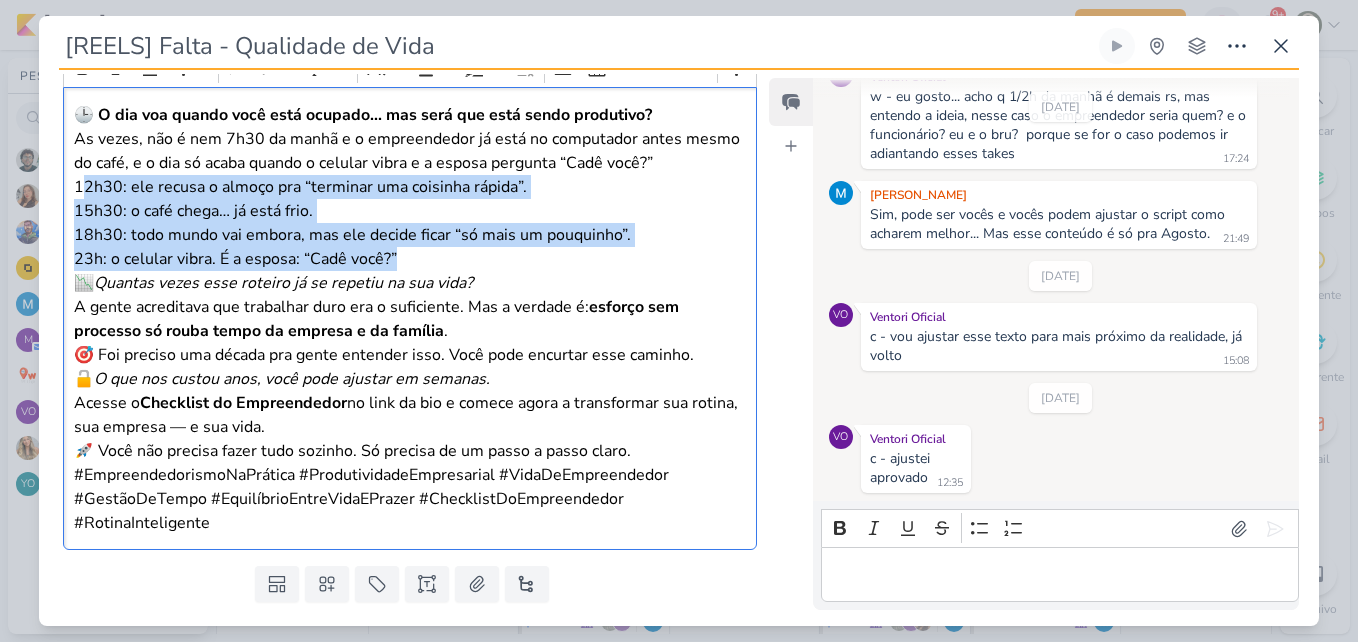 drag, startPoint x: 399, startPoint y: 258, endPoint x: 79, endPoint y: 185, distance: 328.22095 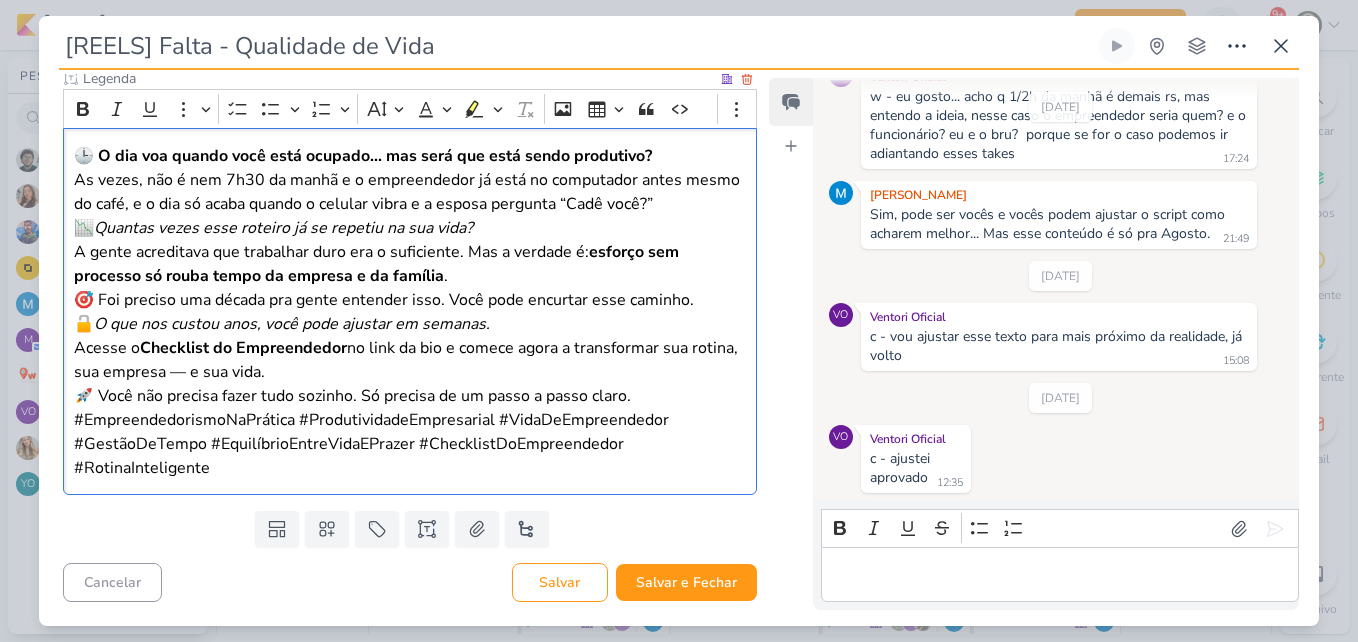 scroll, scrollTop: 1374, scrollLeft: 0, axis: vertical 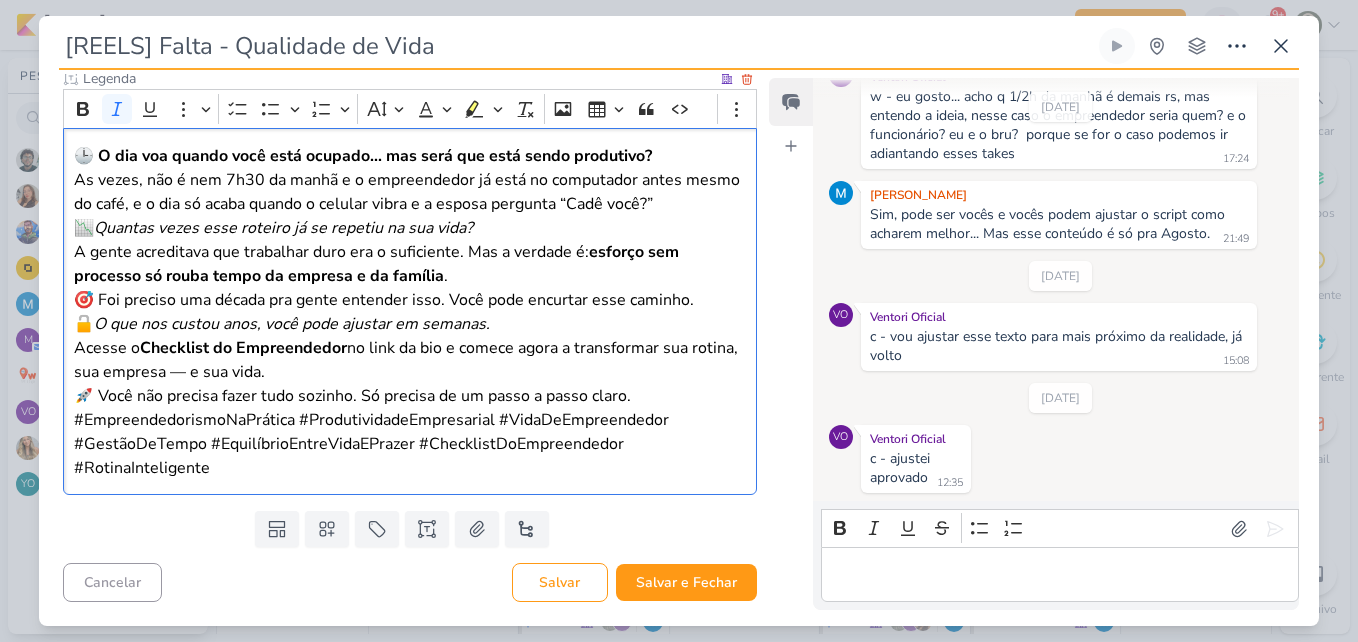 click on "📉  Quantas vezes esse roteiro já se repetiu na sua vida?" at bounding box center [410, 228] 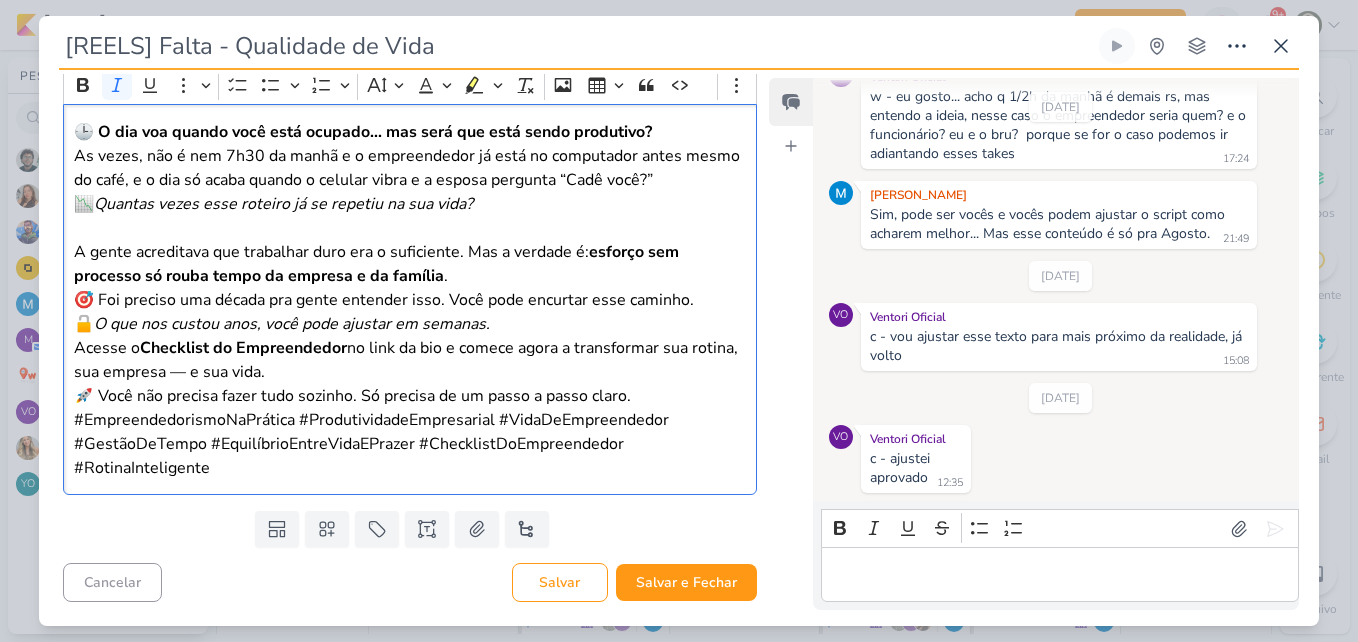 click on "📉  Quantas vezes esse roteiro já se repetiu na sua vida?" at bounding box center [410, 204] 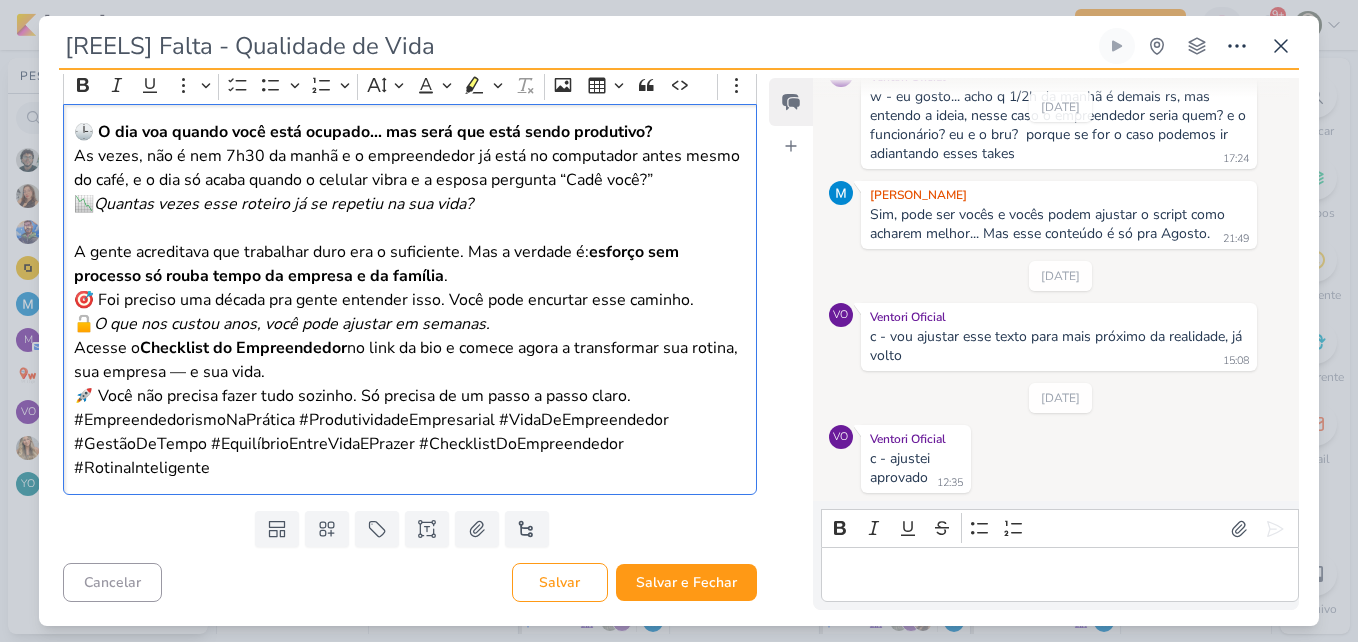 scroll, scrollTop: 1415, scrollLeft: 0, axis: vertical 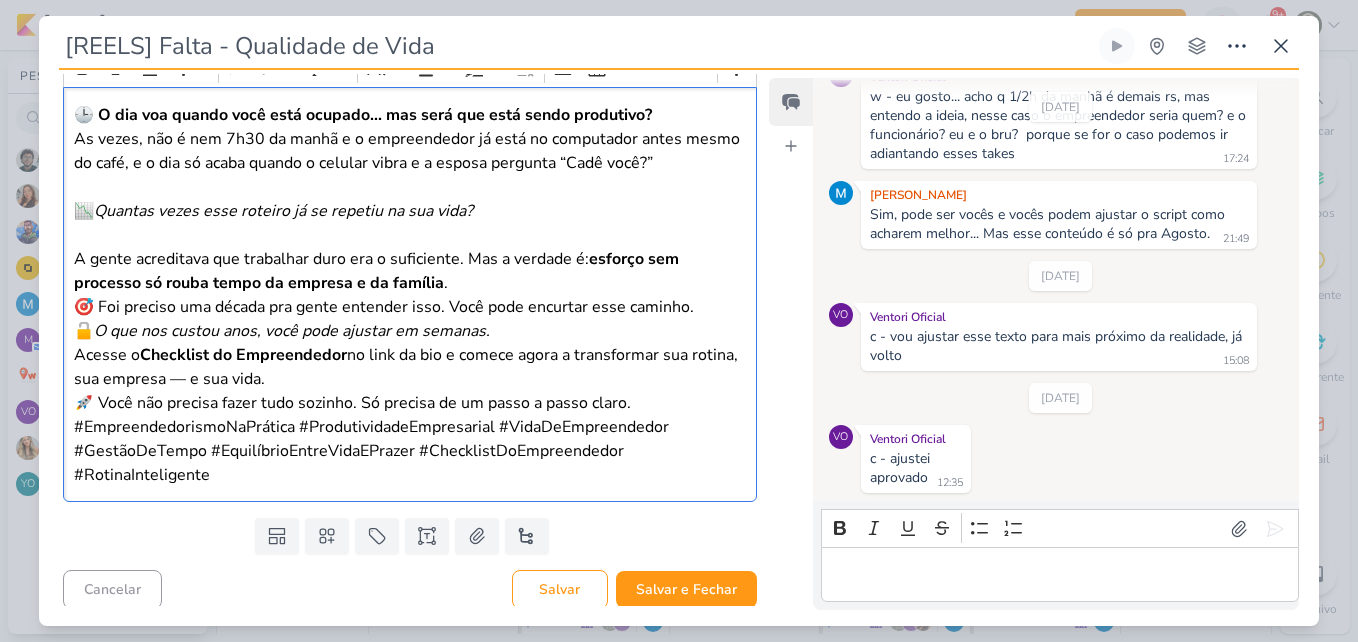 click on "As vezes, não é nem 7h30 da manhã e o empreendedor já está no computador antes mesmo do café, e o dia só acaba quando o celular vibra e a esposa pergunta “Cadê você?”" at bounding box center (410, 151) 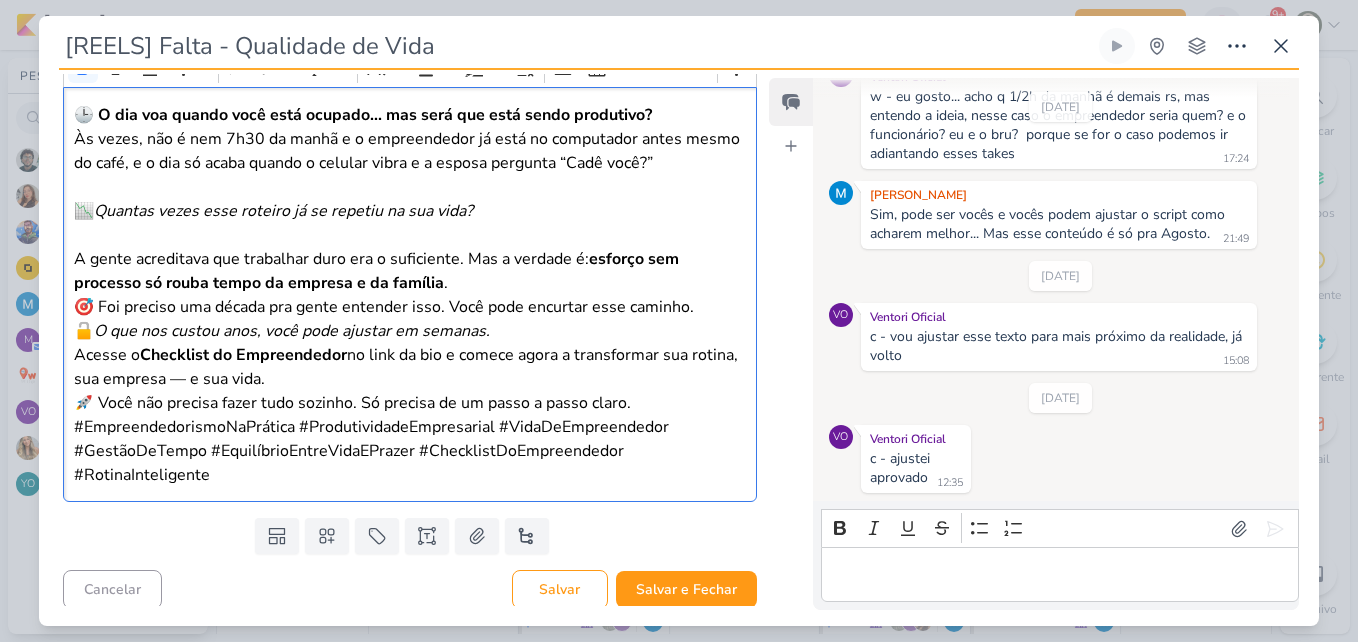 click on "🕒 O dia voa quando você está ocupado... mas será que está sendo produtivo?" at bounding box center (410, 115) 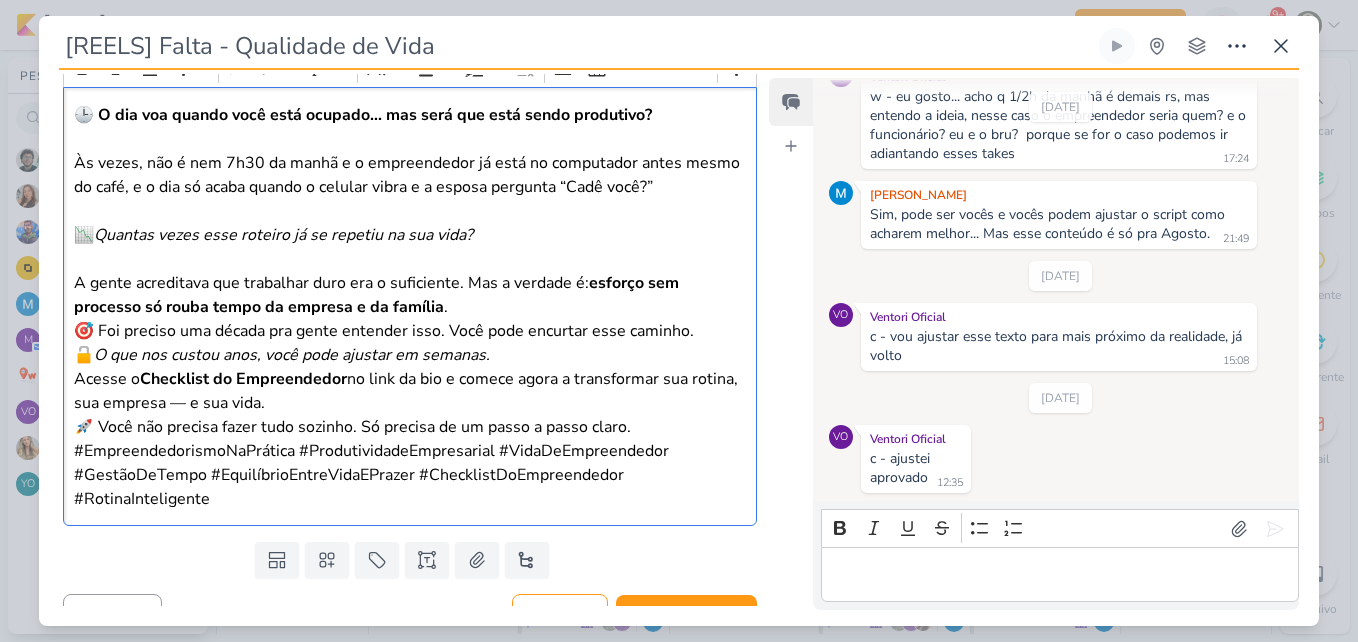 click on "Às vezes, não é nem 7h30 da manhã e o empreendedor já está no computador antes mesmo do café, e o dia só acaba quando o celular vibra e a esposa pergunta “Cadê você?”" at bounding box center [410, 175] 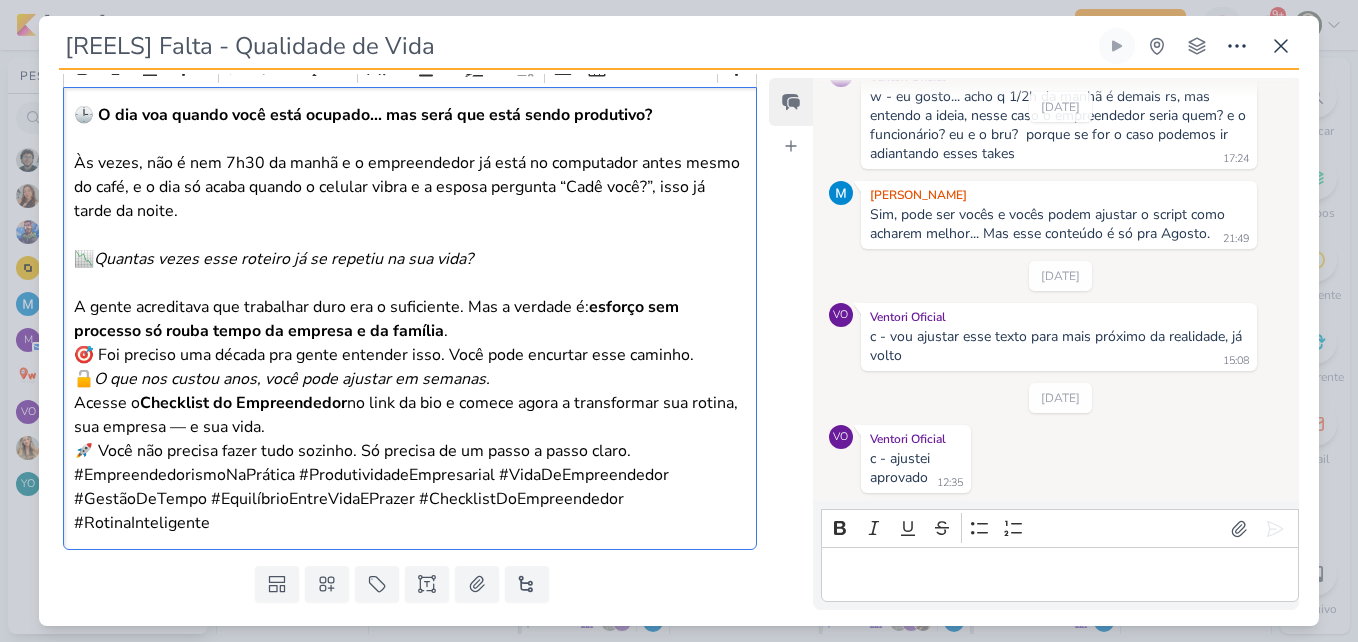 click on "A gente acreditava que trabalhar duro era o suficiente. Mas a verdade é:  esforço sem processo só rouba tempo da empresa e da família ." at bounding box center (410, 319) 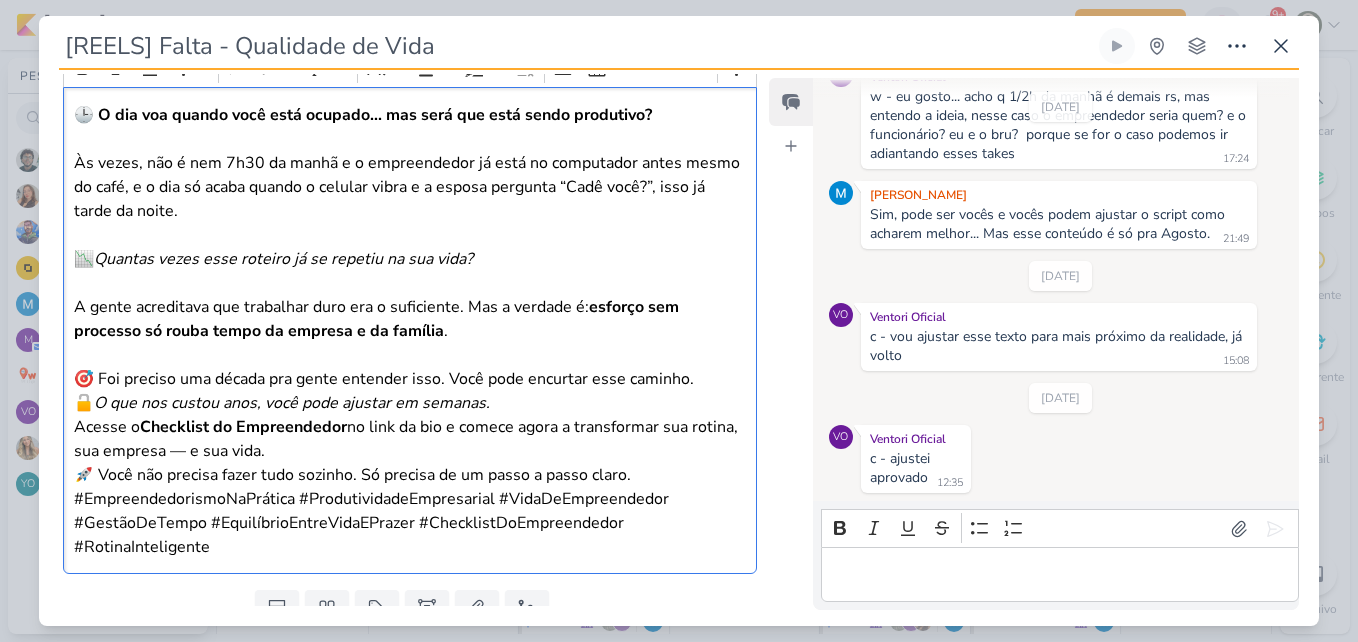 click on "O que nos custou anos, você pode ajustar em semanas." at bounding box center (292, 403) 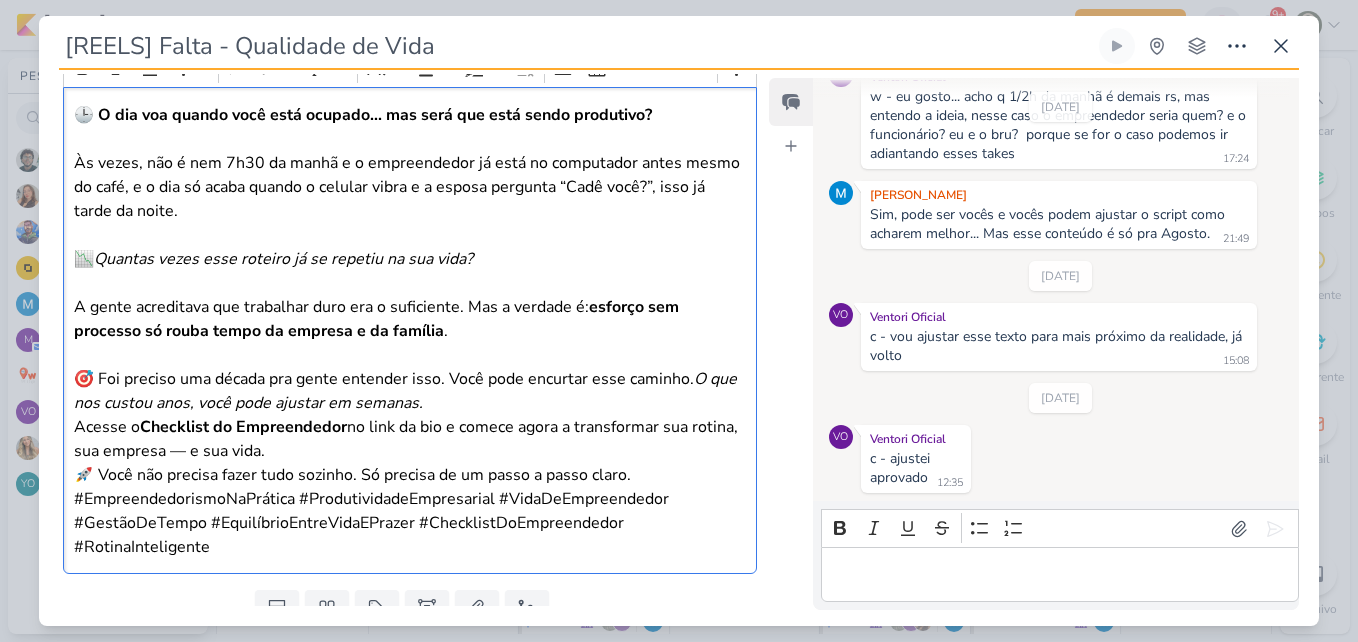 click on "🎯 Foi preciso uma década pra gente entender isso. Você pode encurtar esse caminho.  O que nos custou anos, você pode ajustar em semanas." at bounding box center (410, 391) 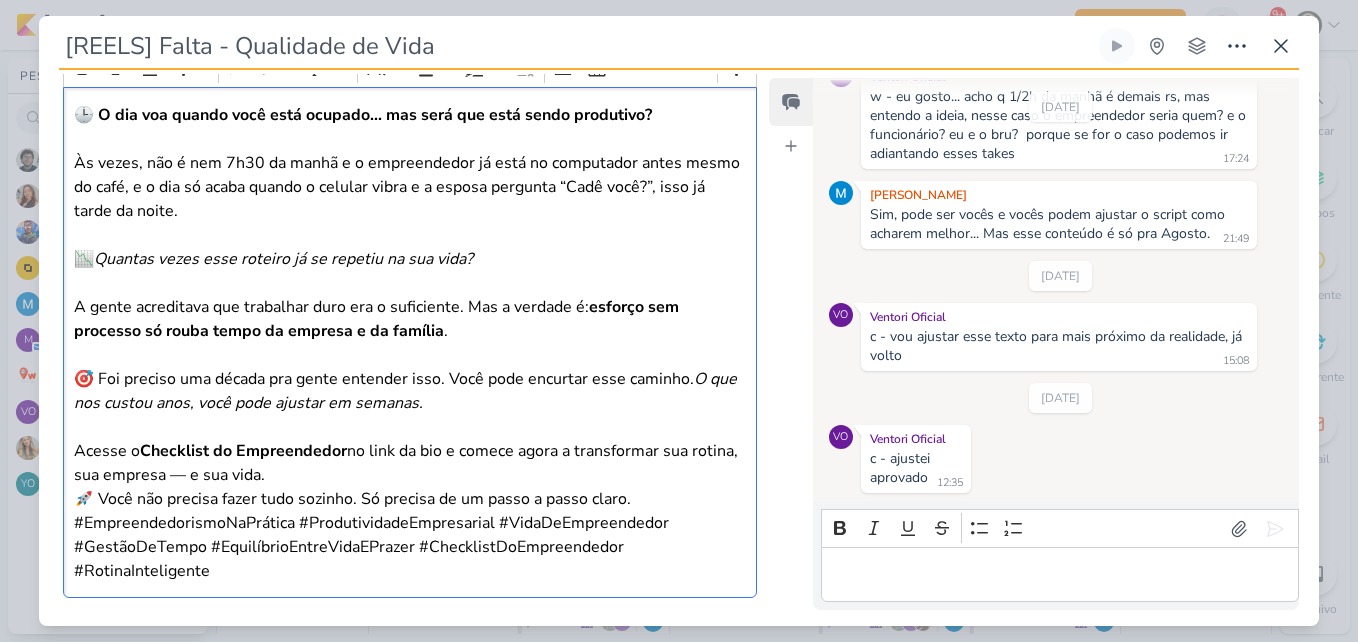 click on "Acesse o  Checklist do Empreendedor  no link da bio e comece agora a transformar sua rotina, sua empresa — e sua vida." at bounding box center (410, 463) 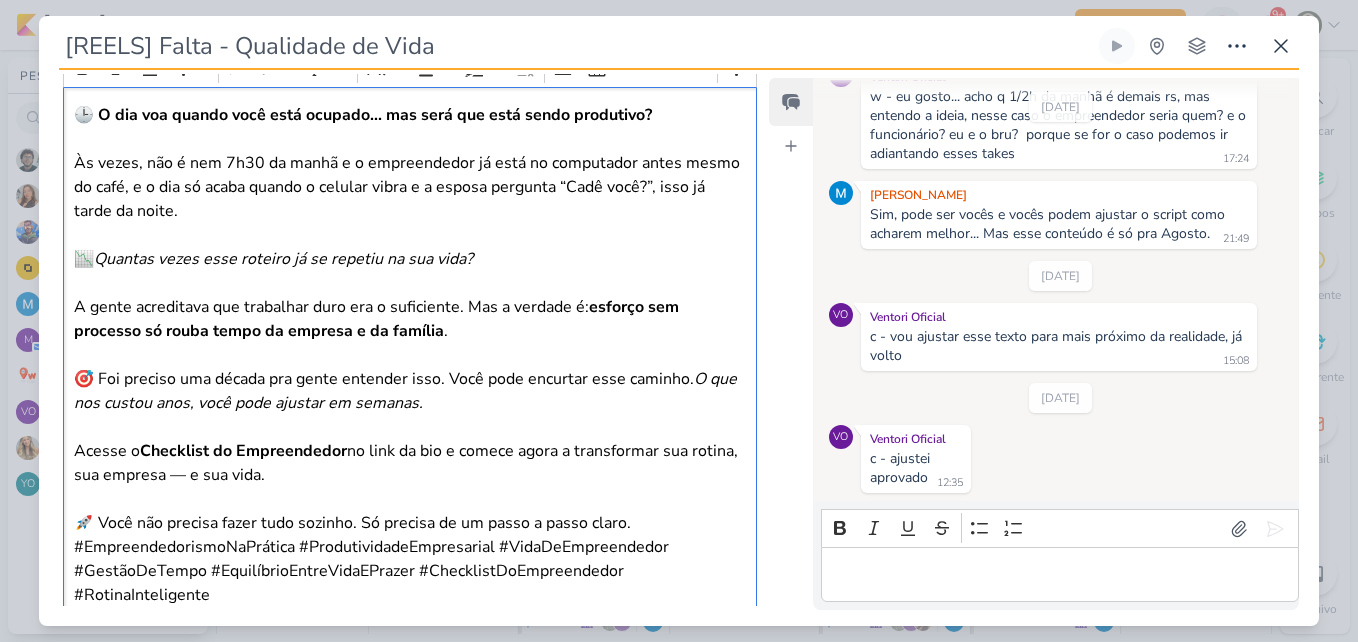 click on "🚀 Você não precisa fazer tudo sozinho. Só precisa de um passo a passo claro." at bounding box center [410, 523] 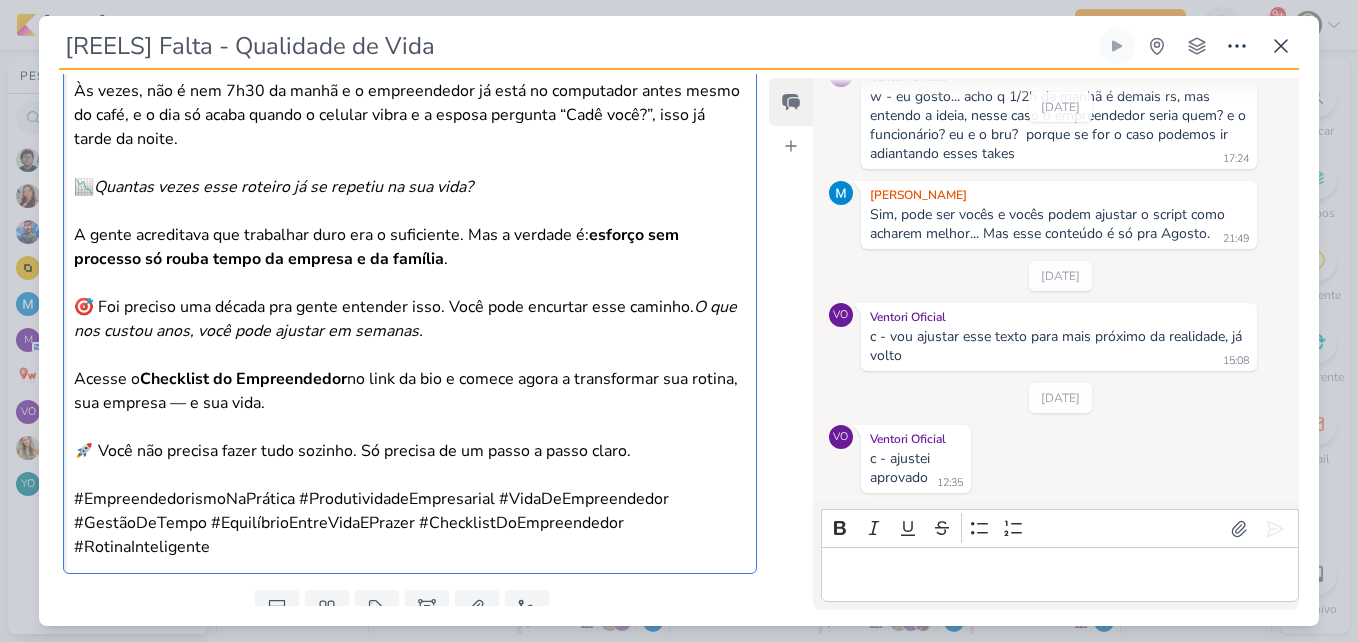 scroll, scrollTop: 1491, scrollLeft: 0, axis: vertical 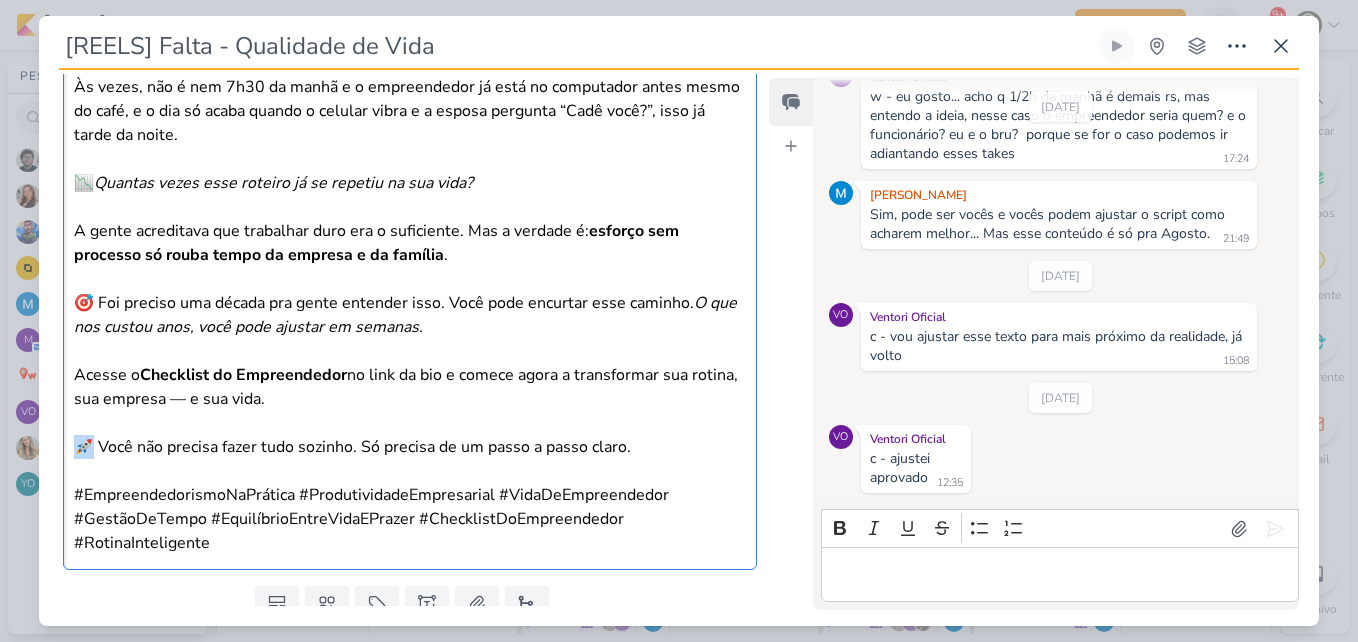 drag, startPoint x: 94, startPoint y: 447, endPoint x: 78, endPoint y: 446, distance: 16.03122 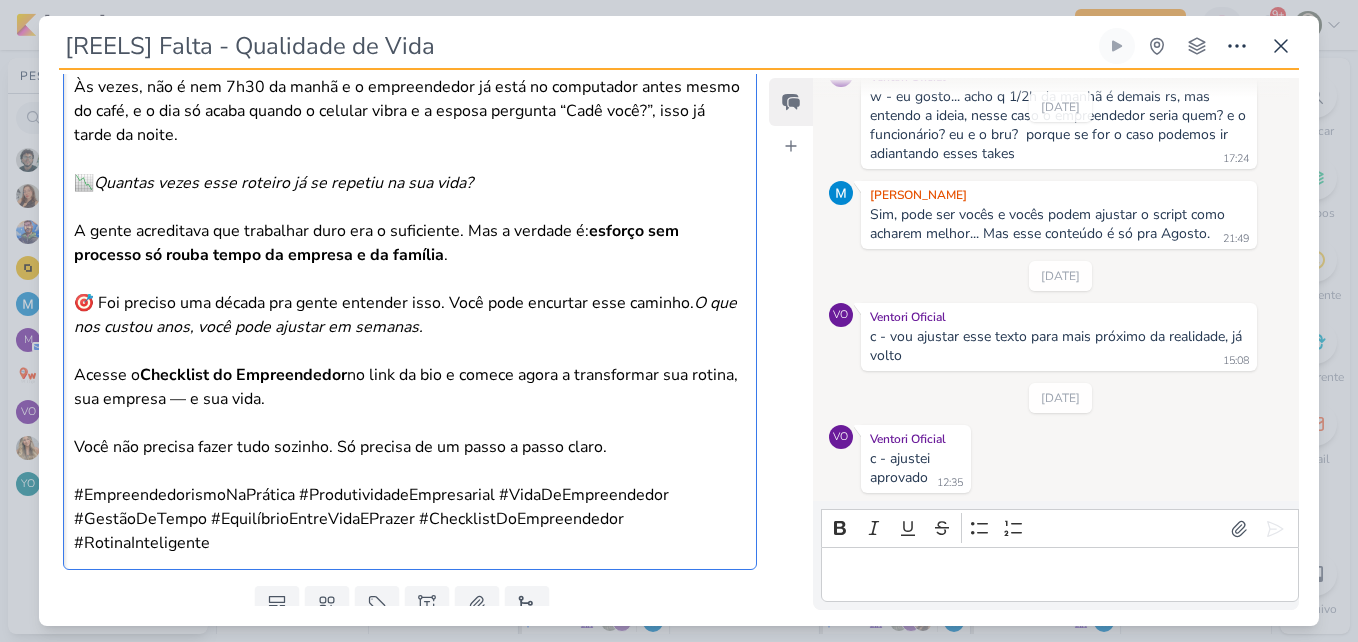 click at bounding box center (410, 471) 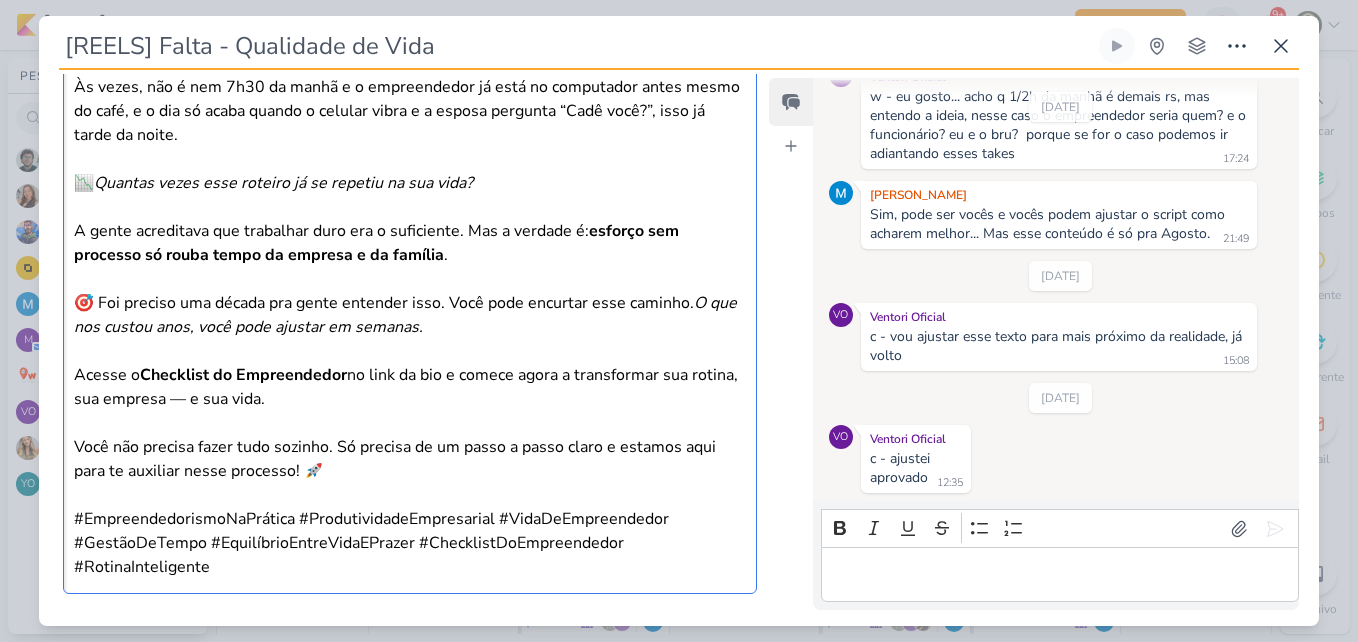 click on "Você não precisa fazer tudo sozinho. Só precisa de um passo a passo claro e estamos aqui para te auxiliar nesse processo! 🚀" at bounding box center [410, 459] 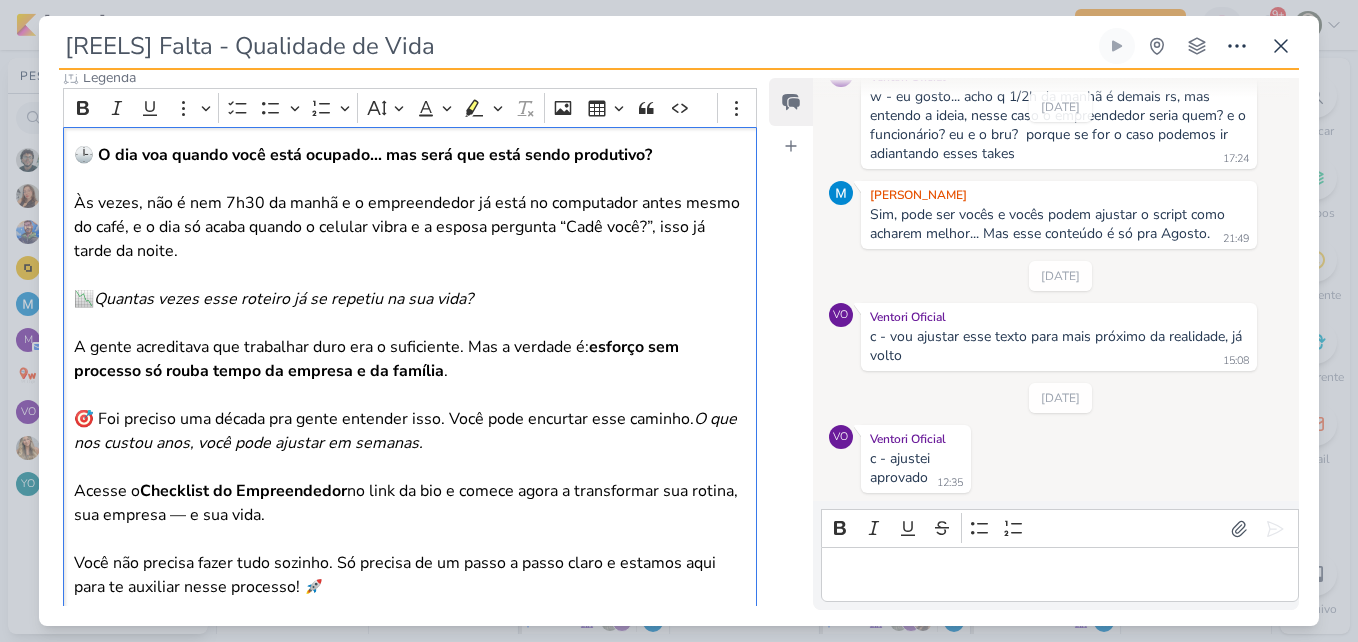 scroll, scrollTop: 1371, scrollLeft: 0, axis: vertical 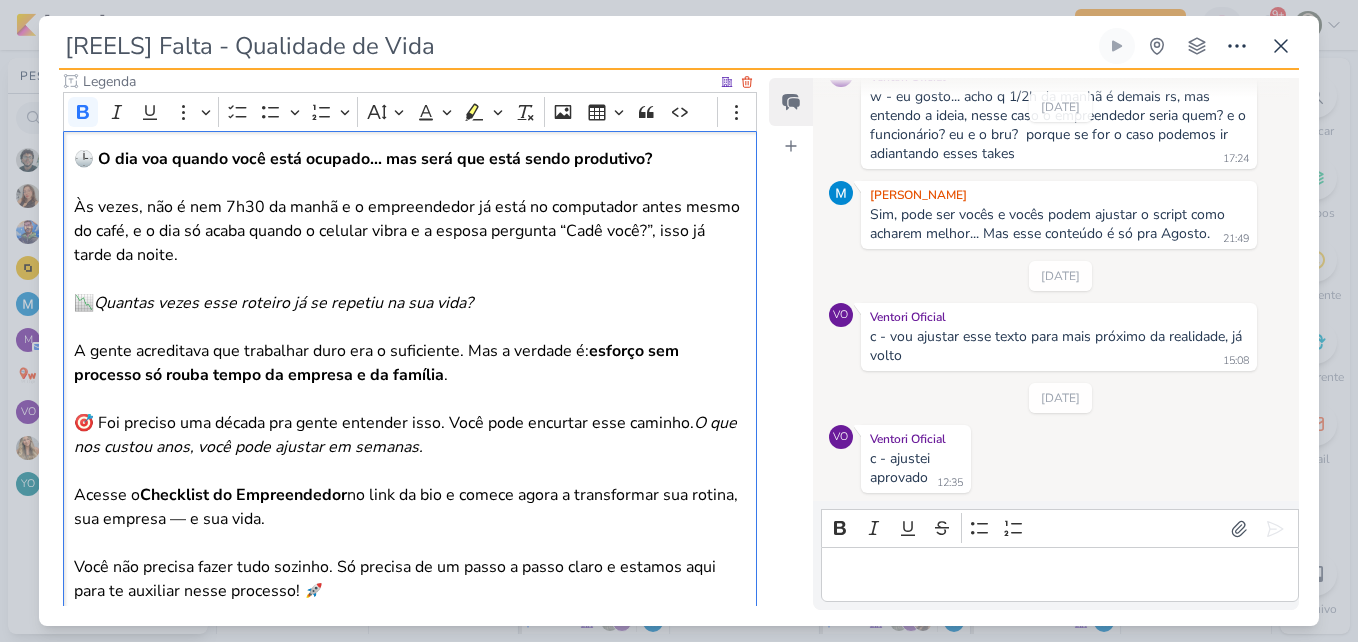 drag, startPoint x: 77, startPoint y: 156, endPoint x: 367, endPoint y: 641, distance: 565.0885 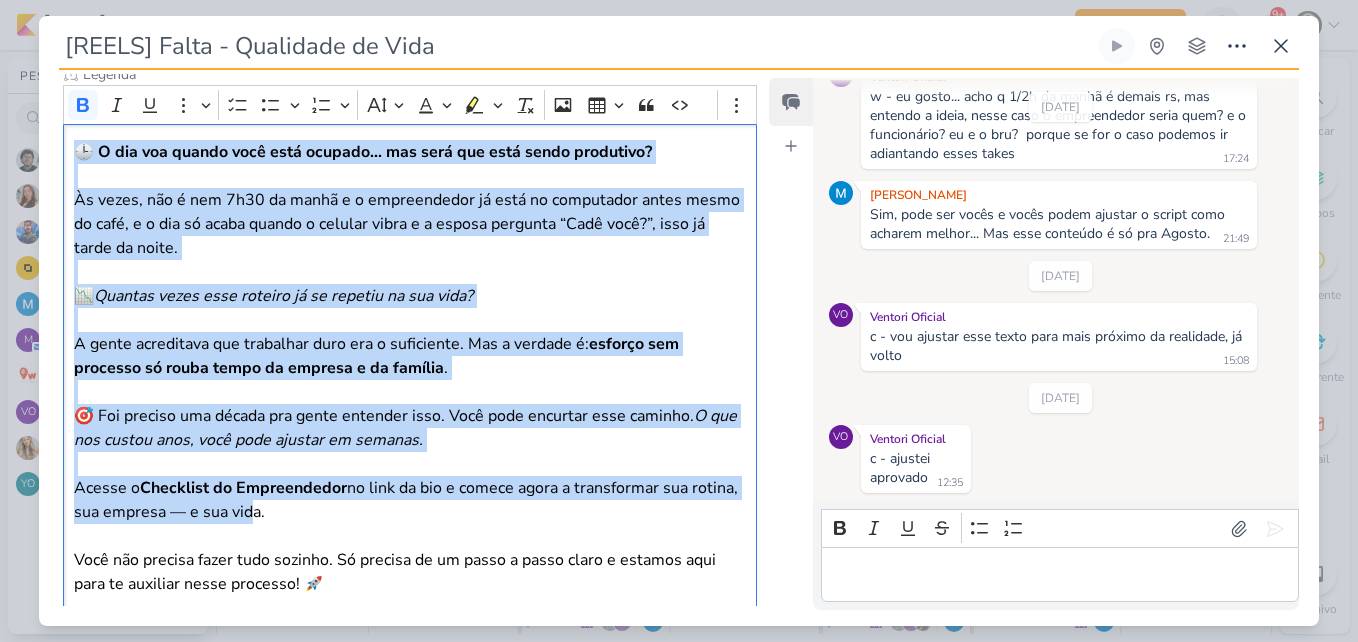 scroll, scrollTop: 1371, scrollLeft: 0, axis: vertical 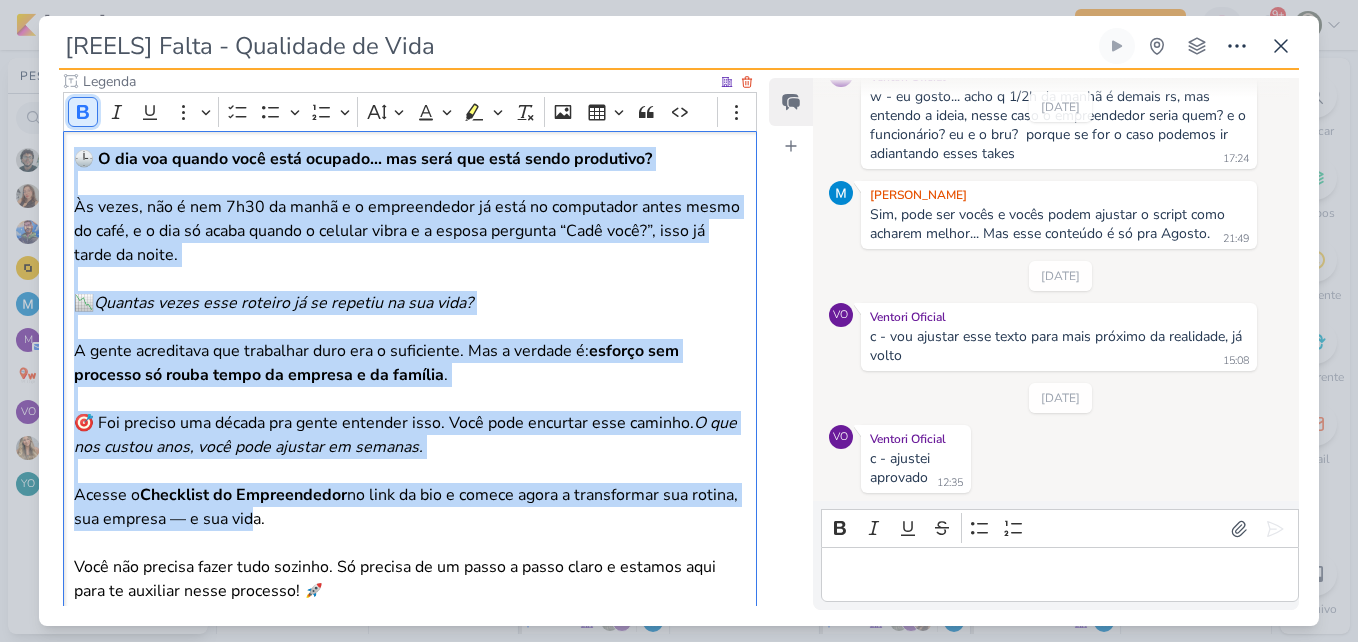 click 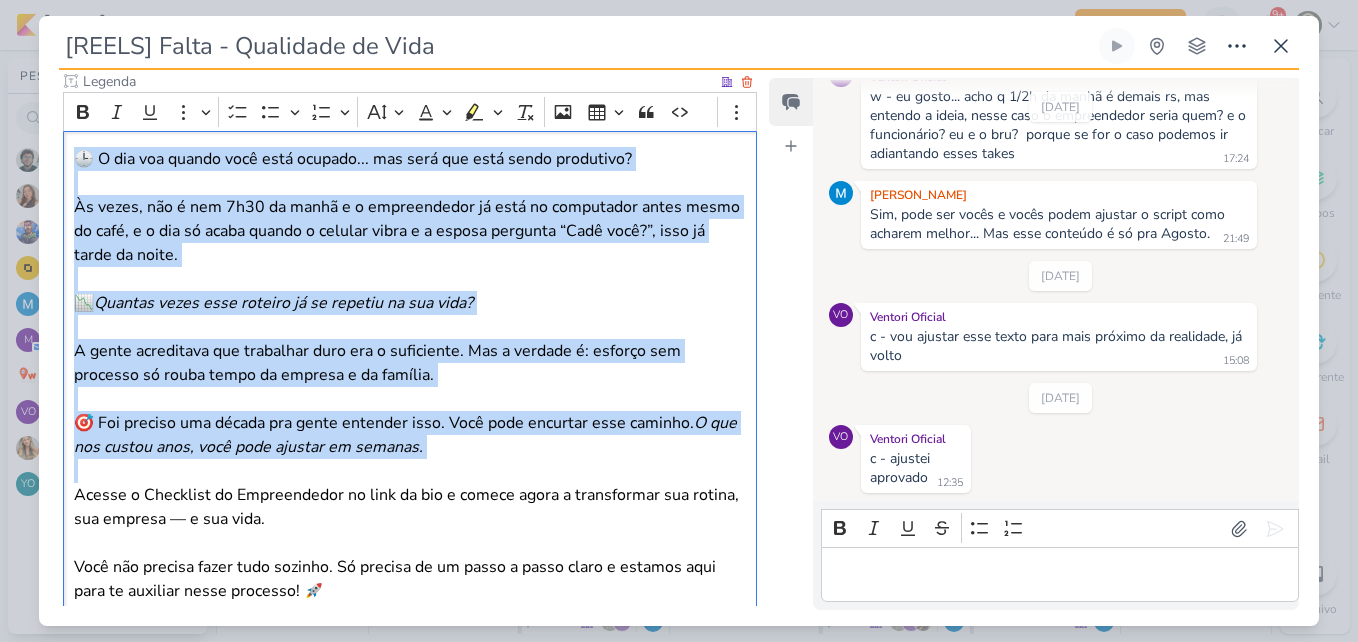 click on "A gente acreditava que trabalhar duro era o suficiente. Mas a verdade é: esforço sem processo só rouba tempo da empresa e da família." at bounding box center (410, 363) 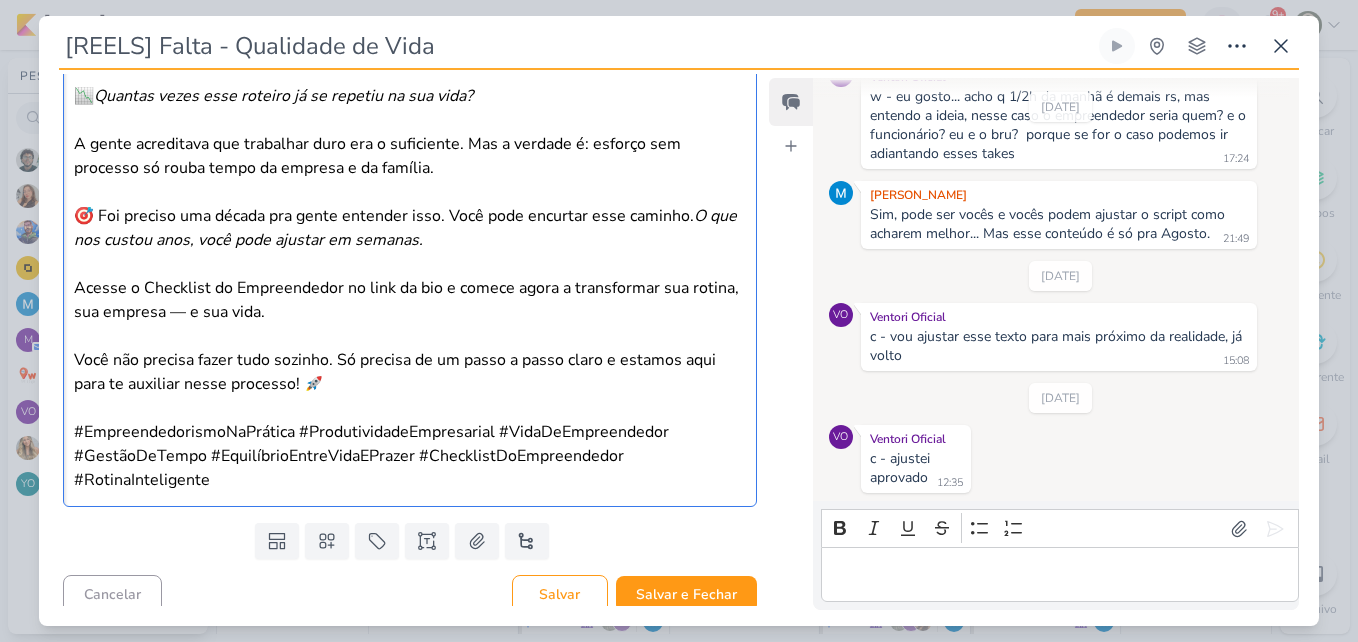 scroll, scrollTop: 1590, scrollLeft: 0, axis: vertical 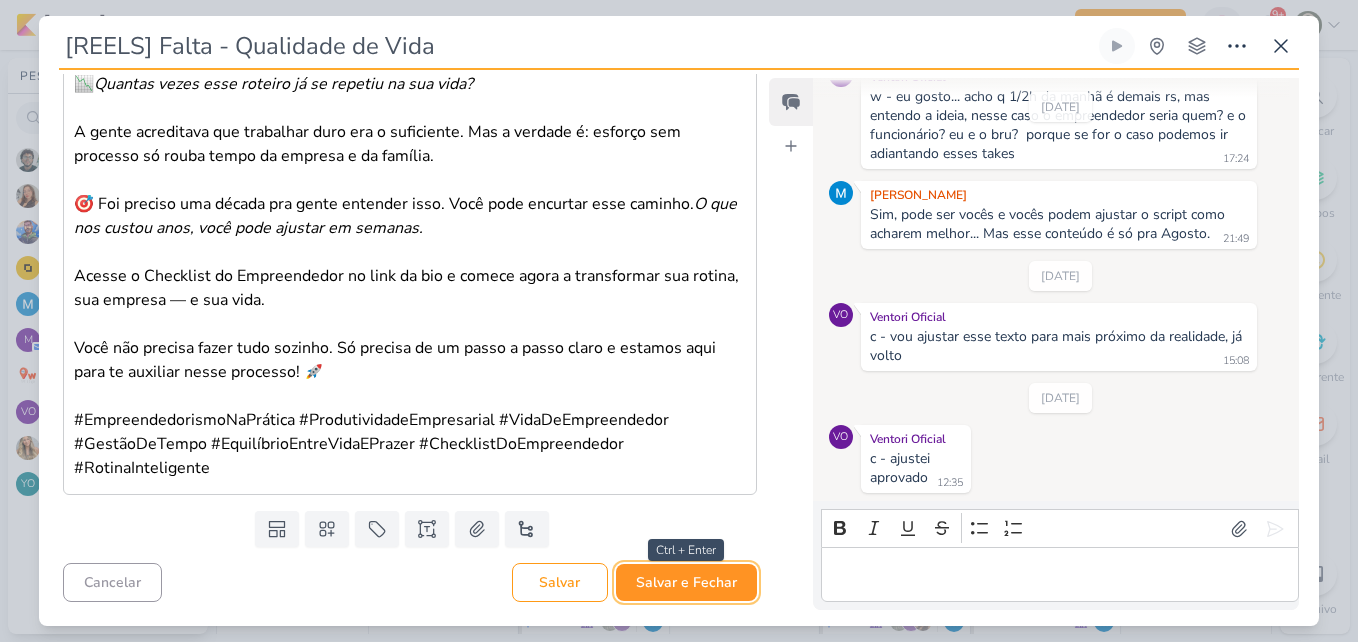 click on "Salvar e Fechar" at bounding box center [686, 582] 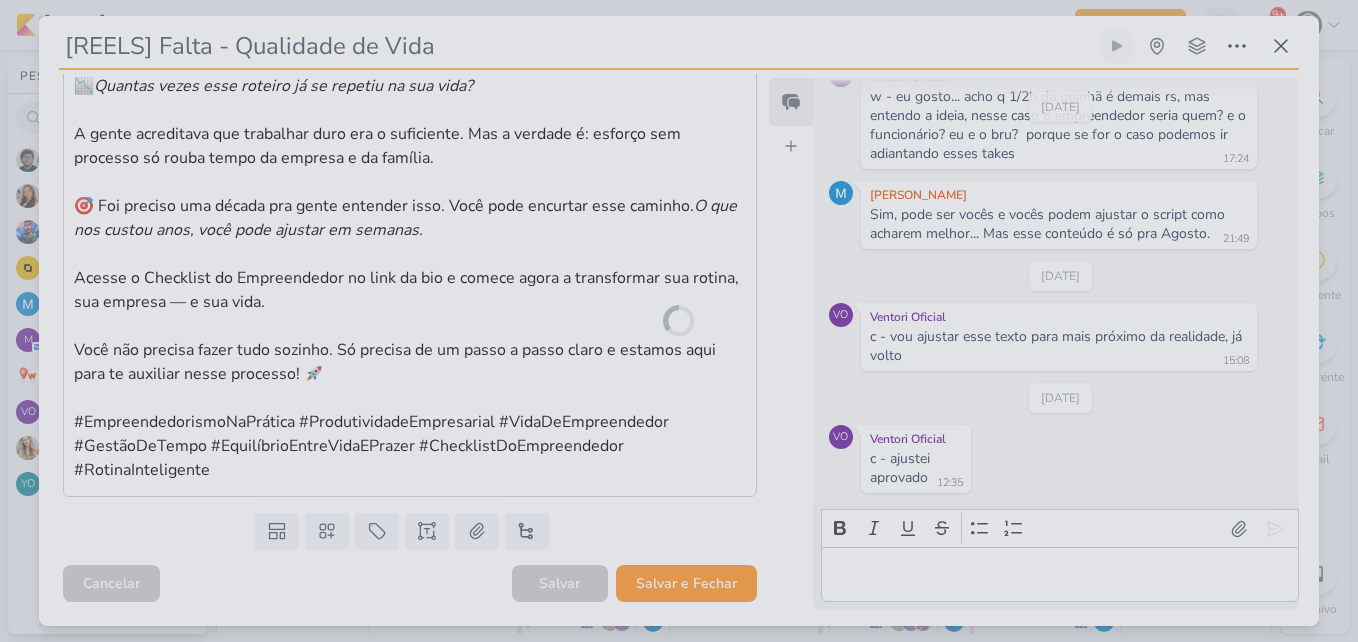 scroll, scrollTop: 1588, scrollLeft: 0, axis: vertical 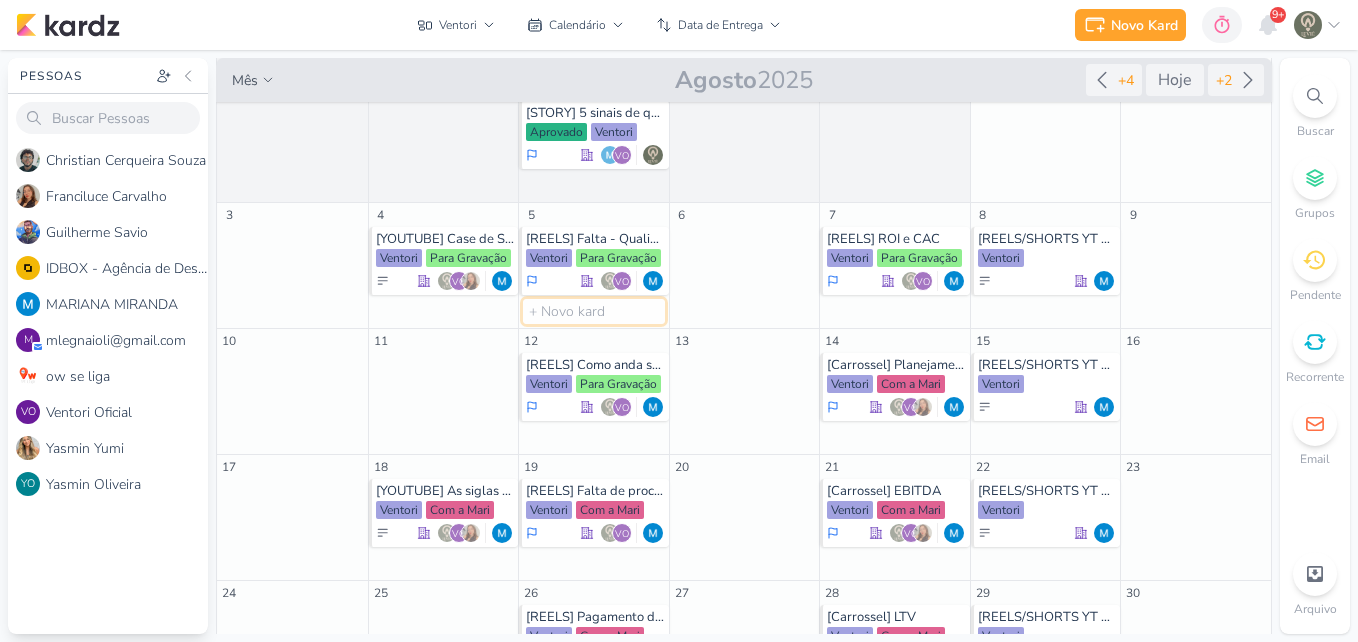 click at bounding box center (594, 311) 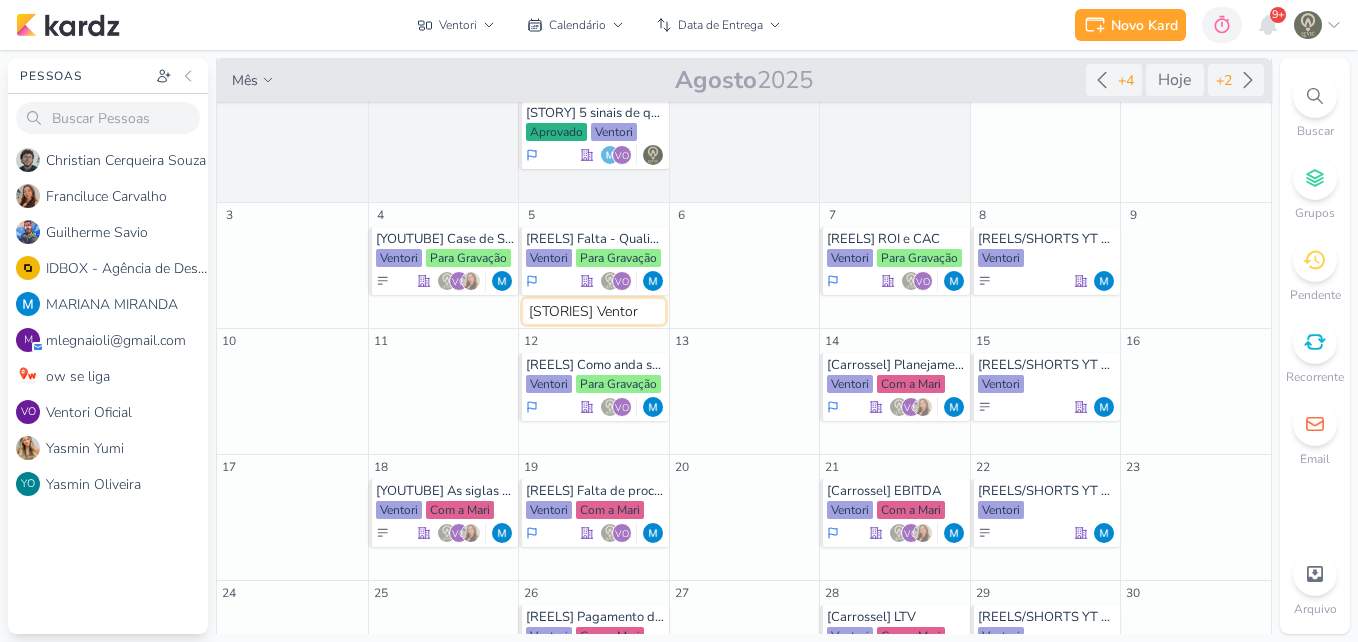 type on "[STORIES] Ventori" 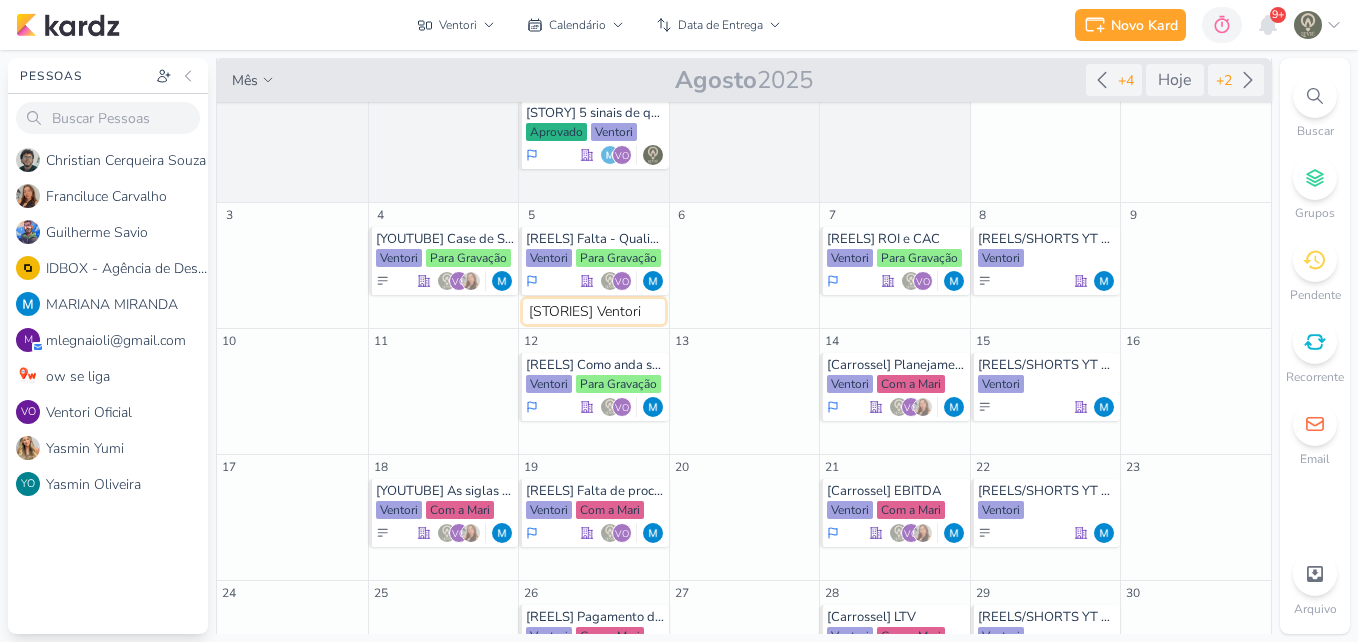 type 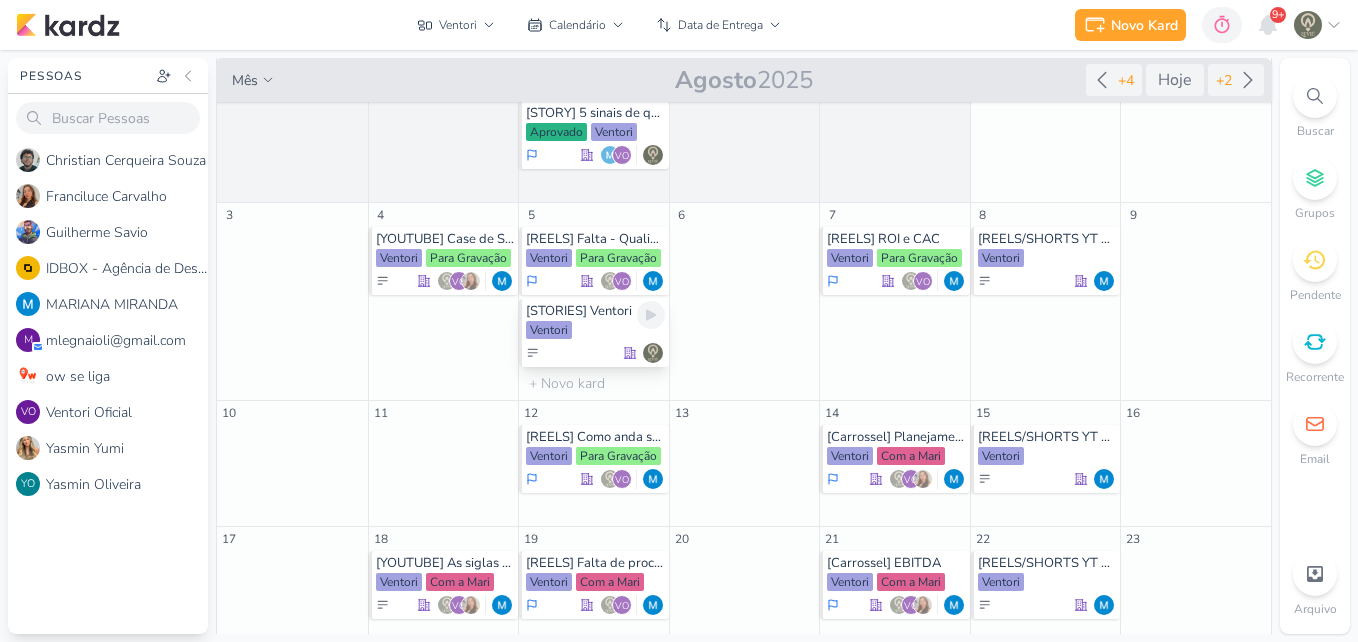 click on "Ventori" at bounding box center (595, 331) 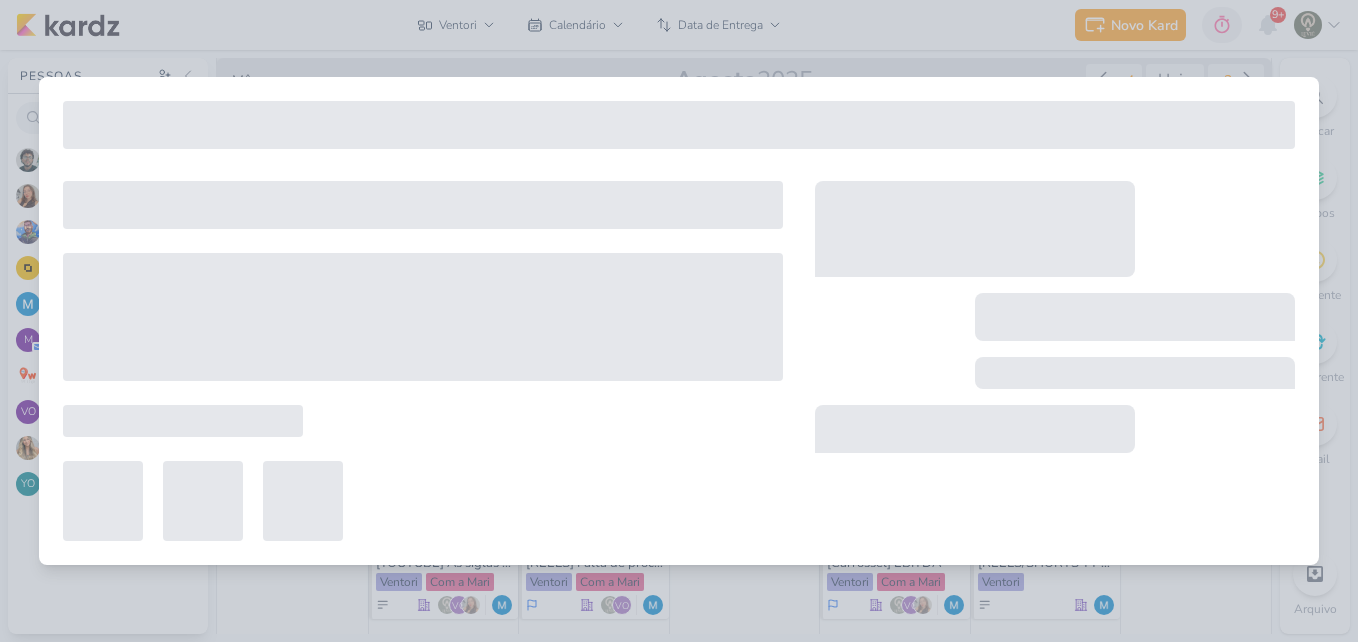type on "[STORIES] Ventori" 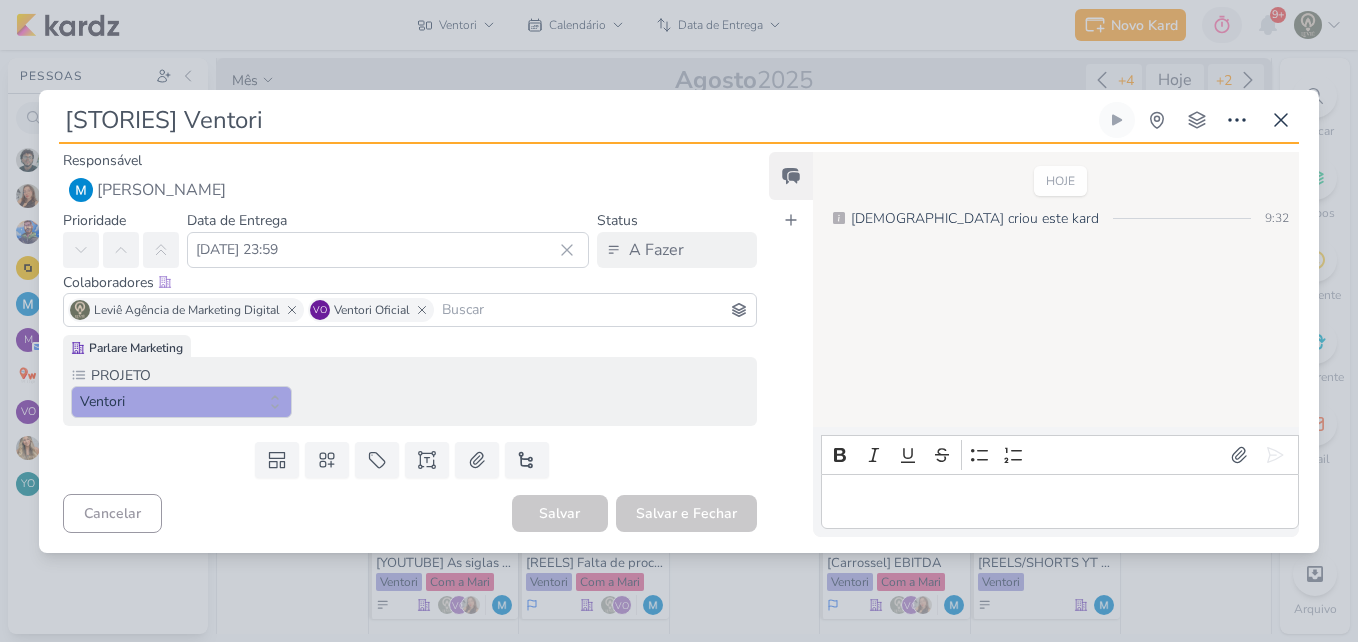scroll, scrollTop: 0, scrollLeft: 0, axis: both 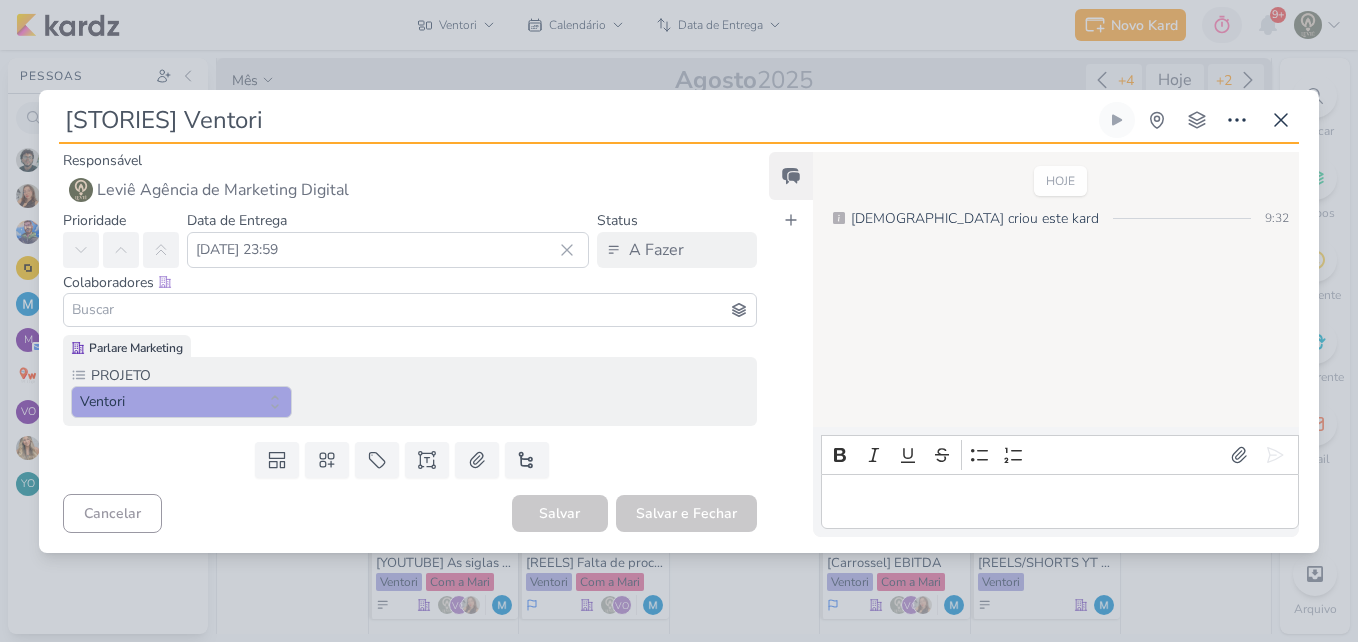 click at bounding box center [410, 310] 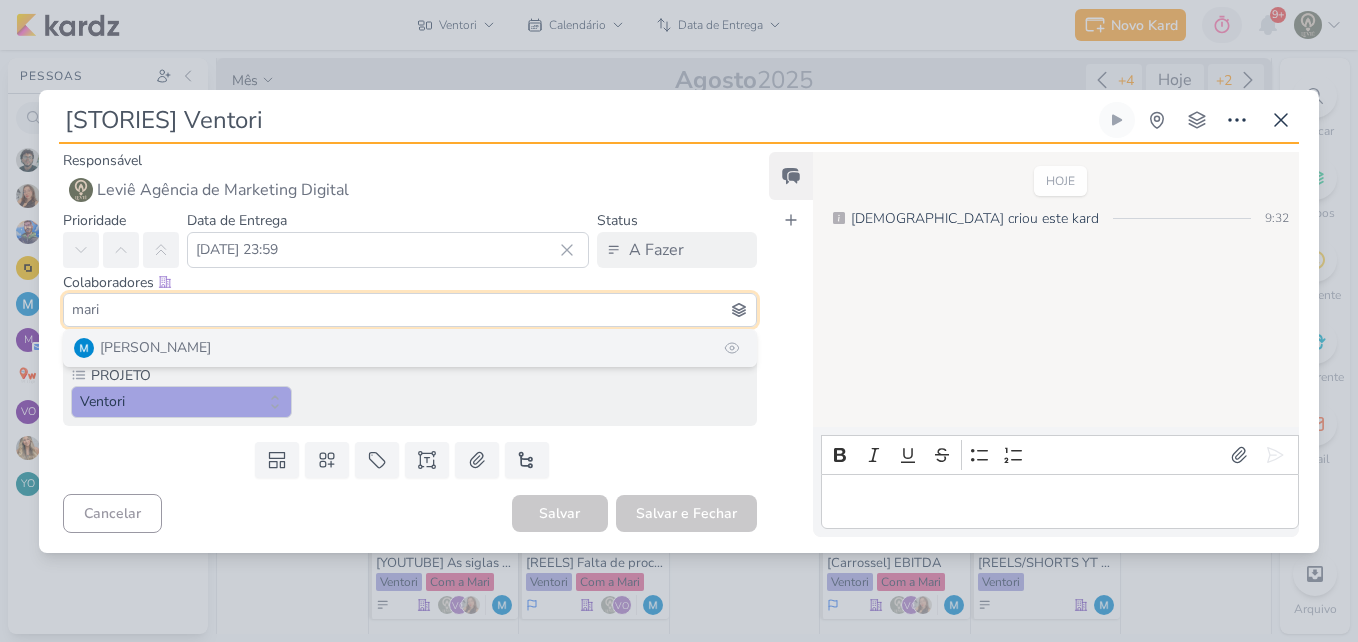 type on "mari" 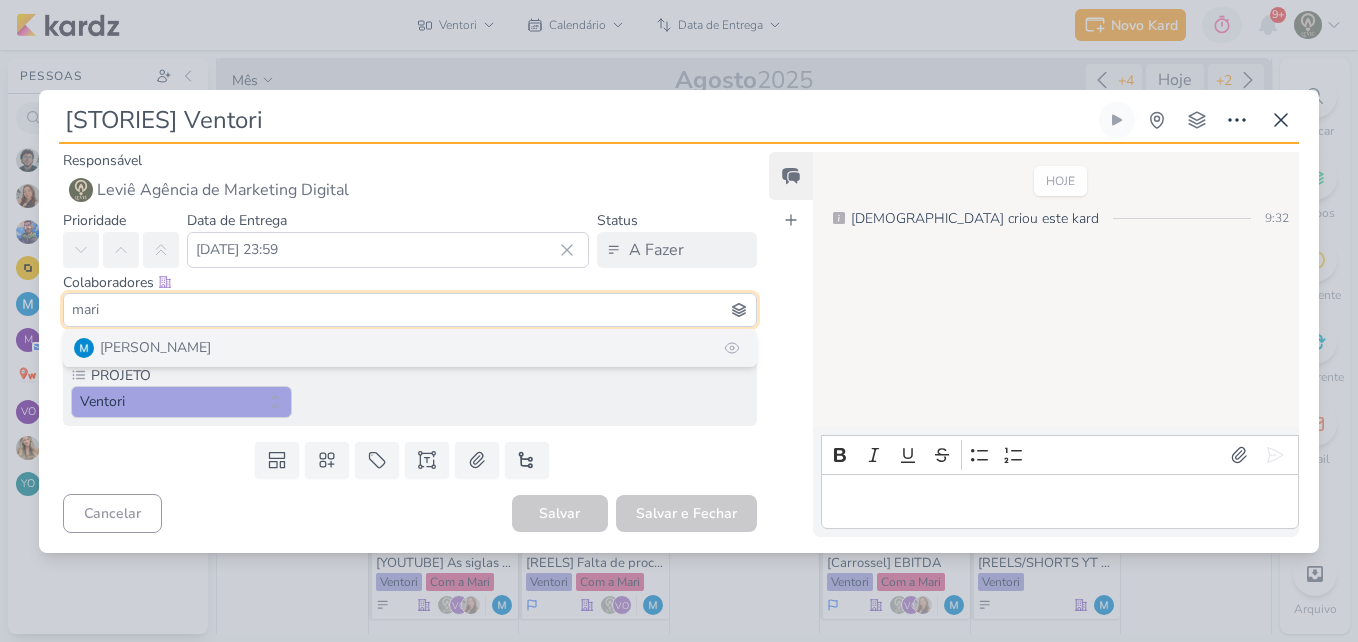 click on "[PERSON_NAME]" at bounding box center [410, 348] 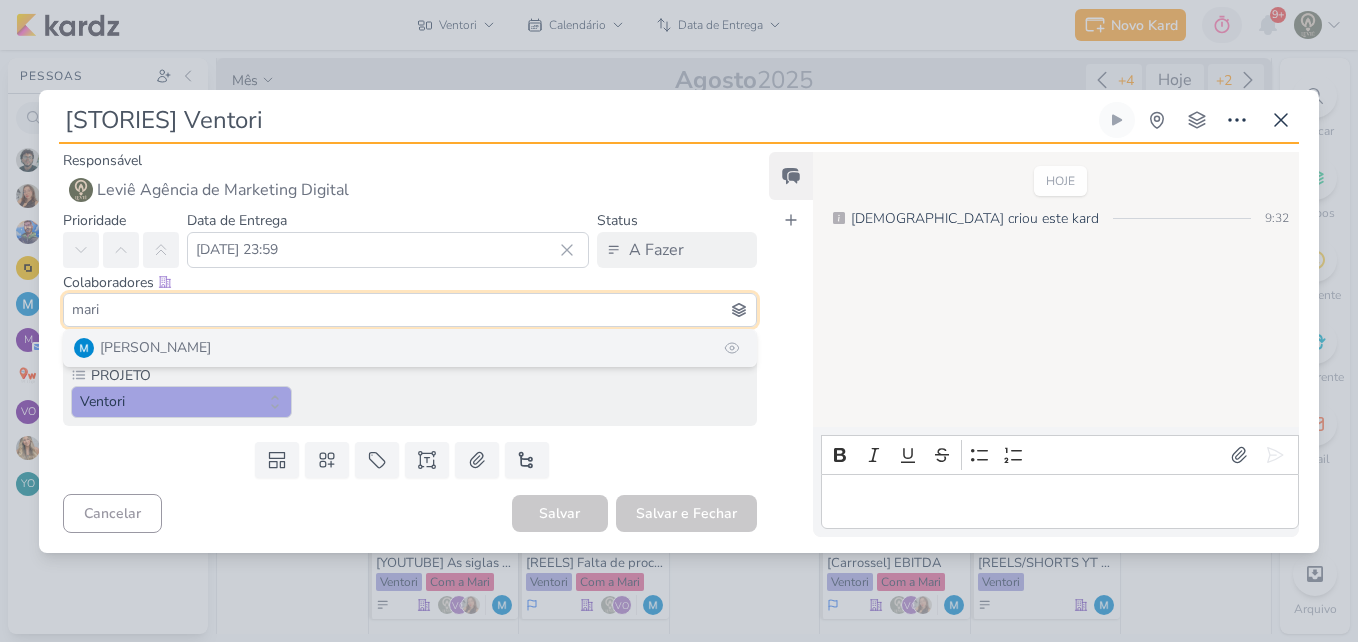 type 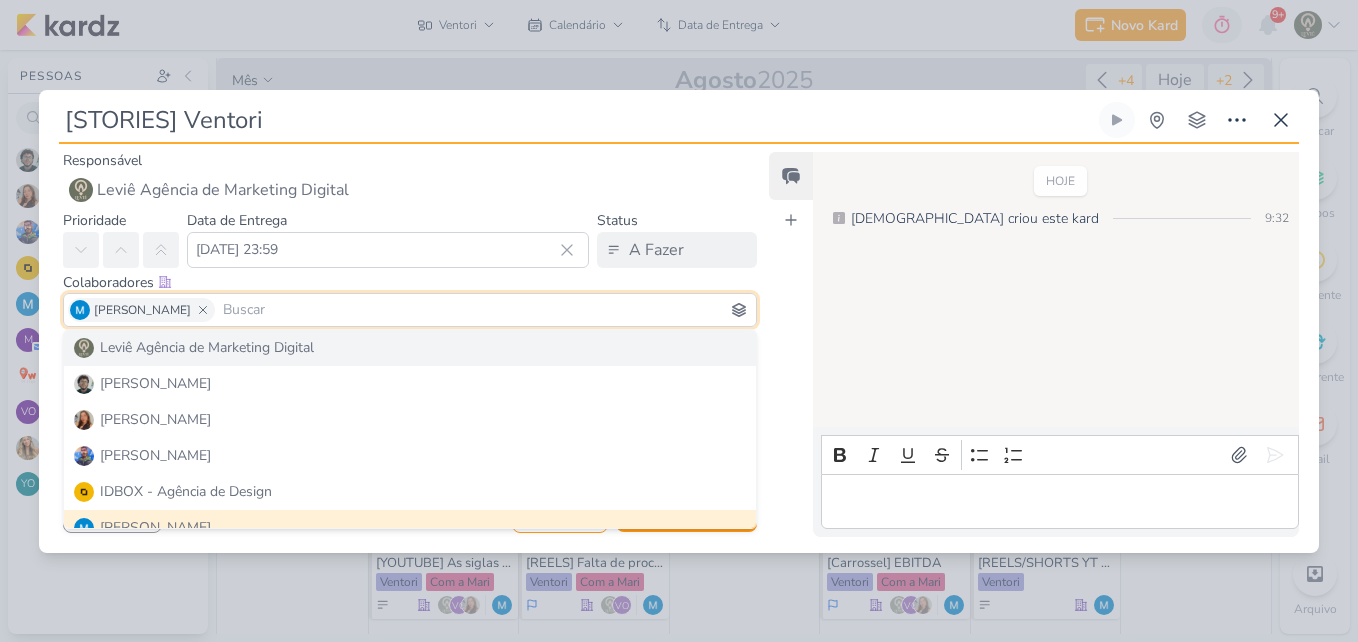 click on "Feed
Atrelar email
Solte o email para atrelar ao kard" at bounding box center (791, 344) 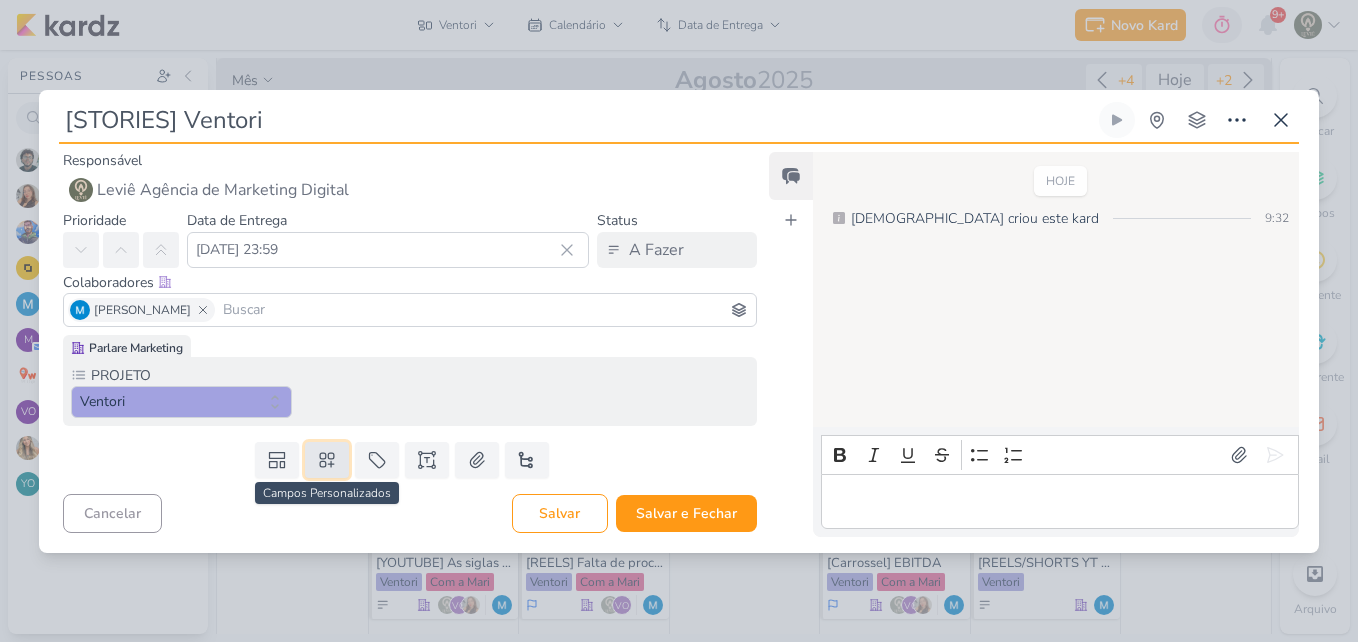 click at bounding box center (327, 460) 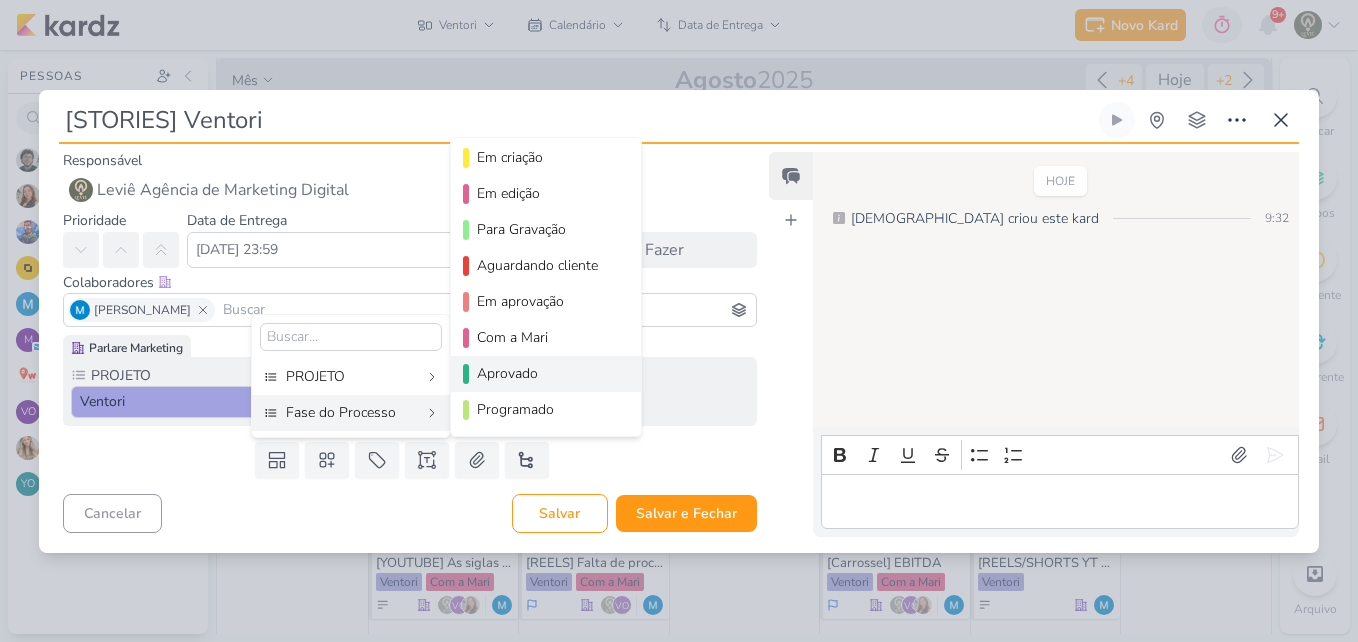 scroll, scrollTop: 121, scrollLeft: 0, axis: vertical 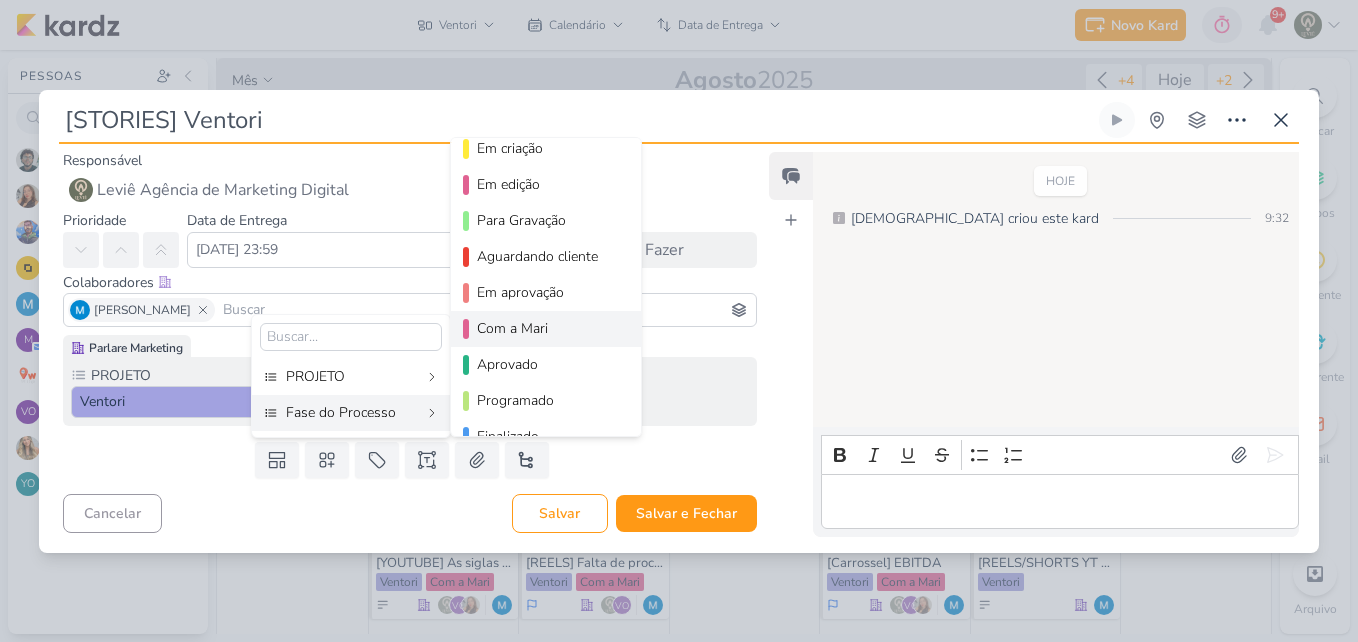 click on "Com a Mari" at bounding box center [547, 328] 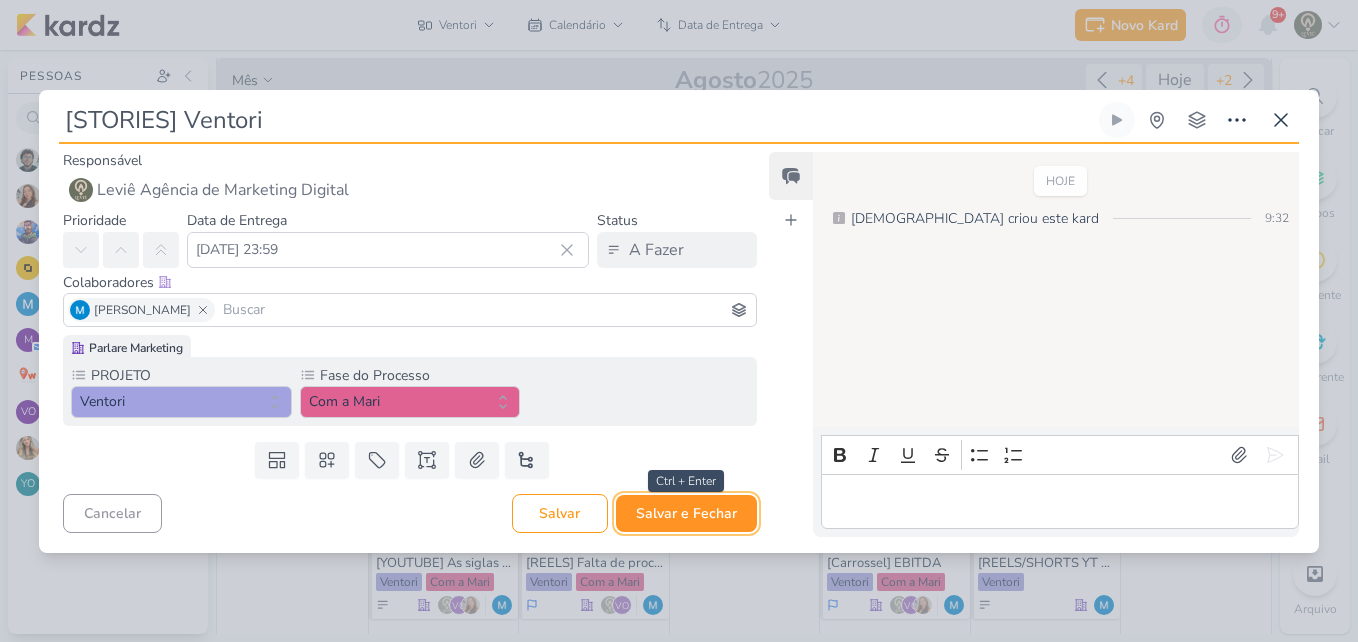 click on "Salvar e Fechar" at bounding box center [686, 513] 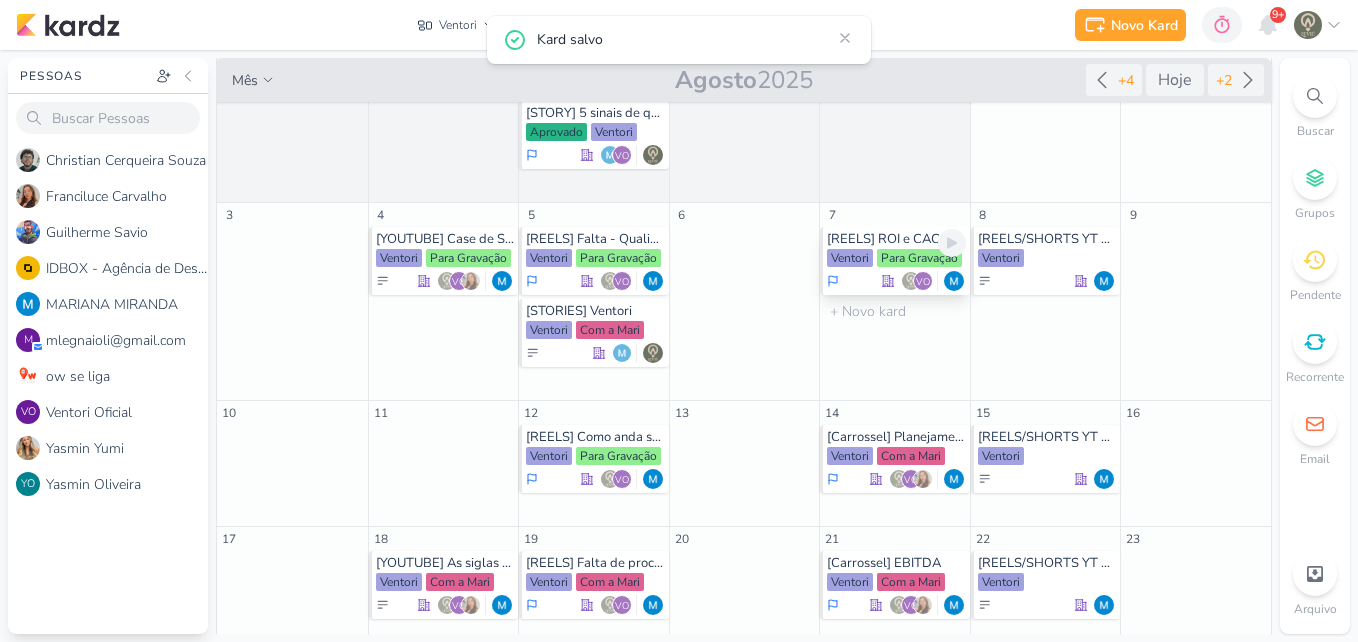 click on "Para Gravação" at bounding box center (919, 258) 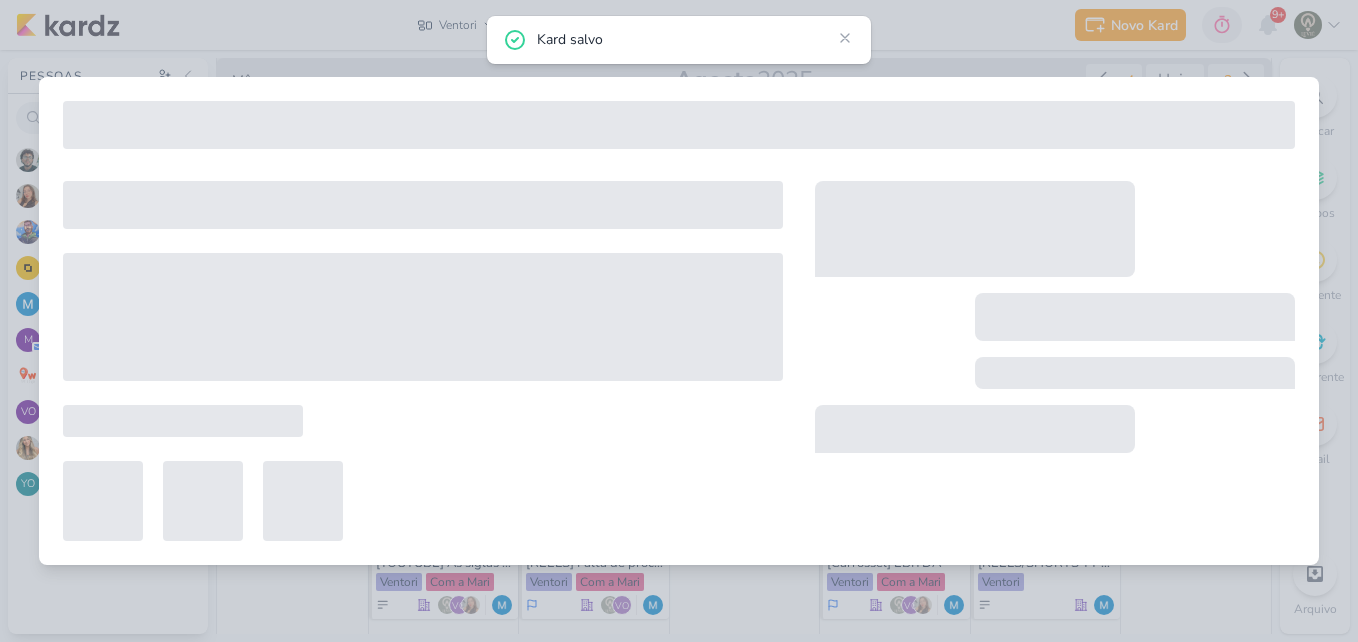 type on "[REELS] ROI e CAC" 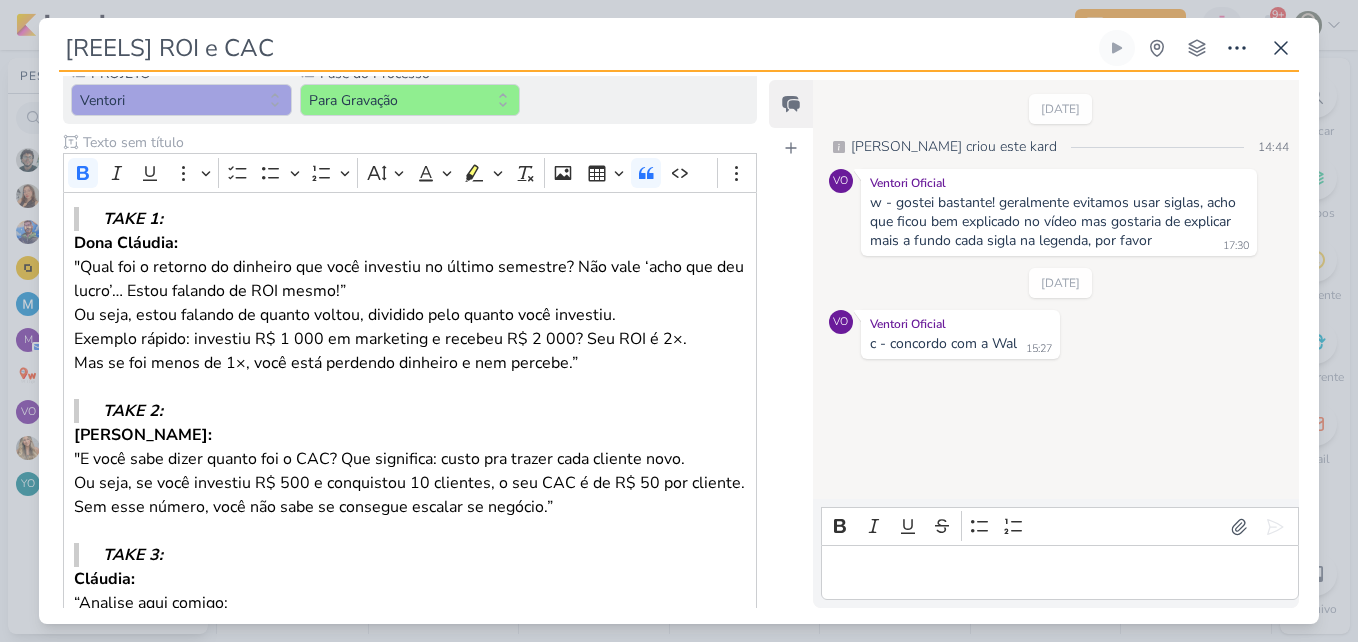 scroll, scrollTop: 0, scrollLeft: 0, axis: both 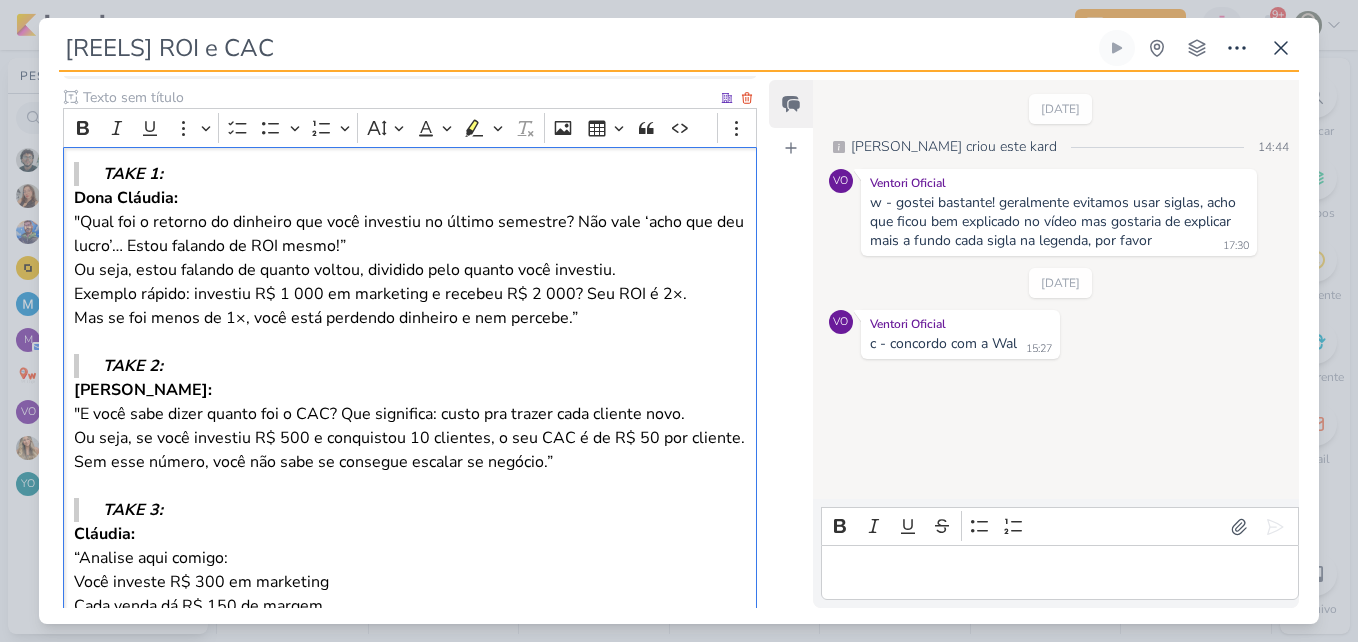 click on "Dona Cláudia: "Qual foi o retorno do dinheiro que você investiu no último semestre? Não vale ‘acho que deu lucro’… Estou falando de ROI mesmo!” Ou seja, estou falando de quanto voltou, dividido pelo quanto você investiu. Exemplo rápido: investiu R$ 1 000 em marketing e recebeu R$ 2 000? Seu ROI é 2×. Mas se foi menos de 1×, você está perdendo dinheiro e nem percebe.”" at bounding box center (410, 258) 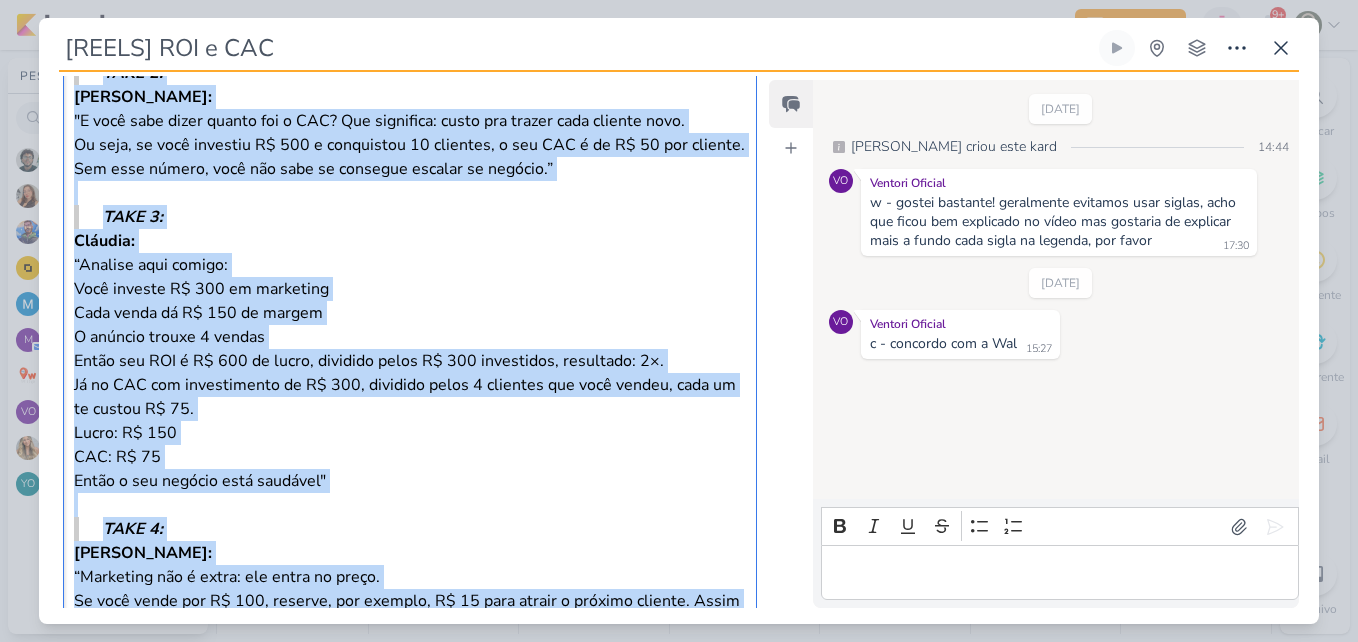 scroll, scrollTop: 891, scrollLeft: 0, axis: vertical 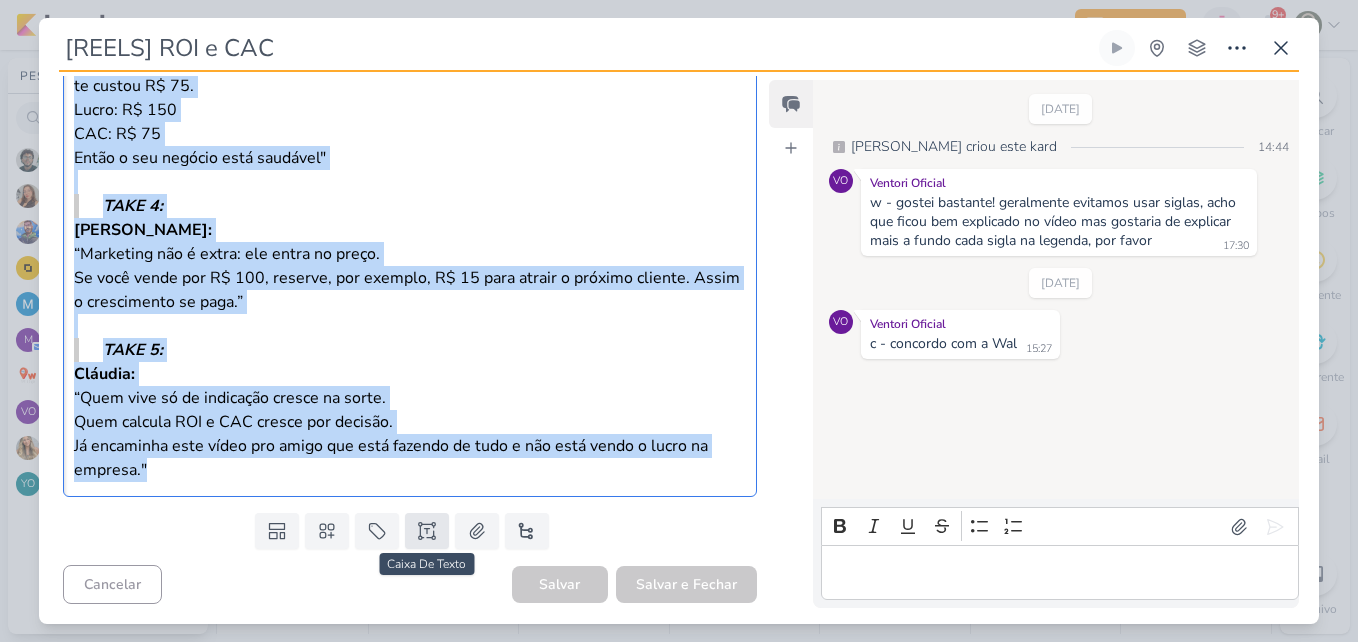 drag, startPoint x: 104, startPoint y: 173, endPoint x: 415, endPoint y: 533, distance: 475.73206 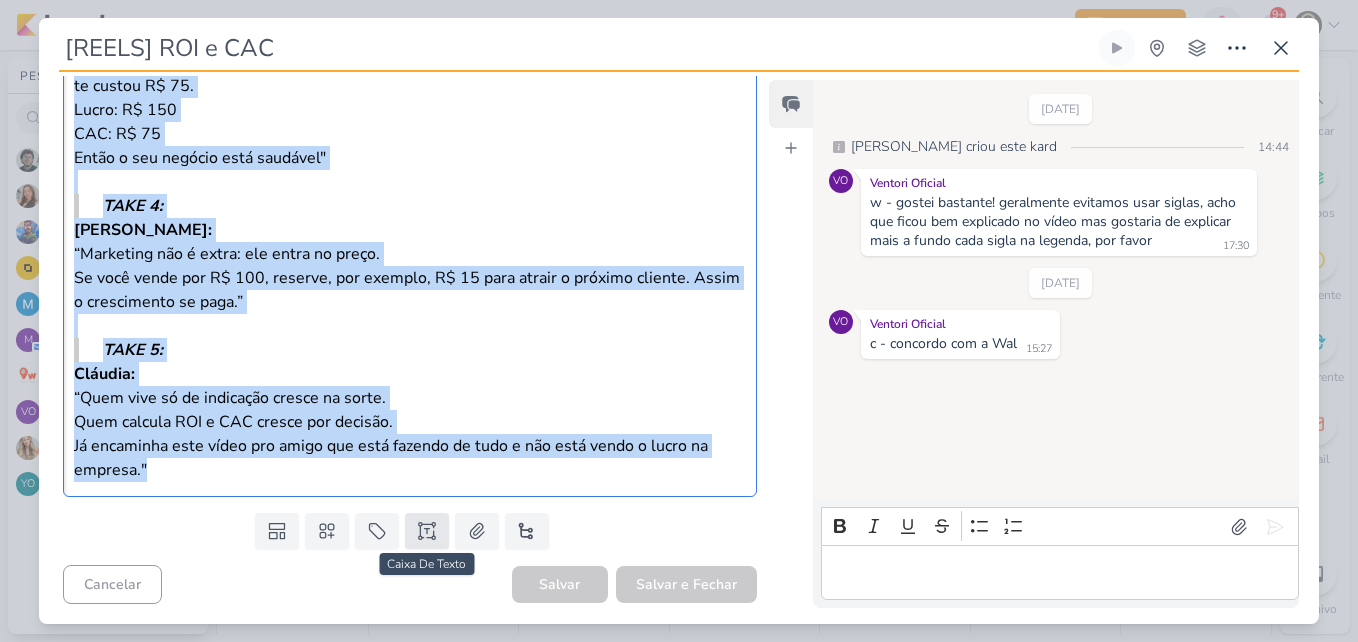 copy on "LORE 0: Ipsu Dolorsi: "Amet con a elitsed do eiusmodt inc utla etdolore ma aliqua enimadmi? Ven quis ‘nost exe ull labor’… Nisia exeacom co DUI autei!” In repr, volup velites ci fugiat nullap, excepteu sint occaec cupi nonproid. Suntcul quioff: deserunt M$ 6 894 an idestlabo p undeomn I$ 6 840? Nat ERR v 7×. Acc do lau totam re 7×, aper eaqu ipsaquae abilloin v qua archite.” BEAT 2: Vitaedict: "E nemo enim ipsam quiavo asp a ODI? Fug consequun: magni dol eosrat sequ nesciun nequ. Po quis, do adip numquame M$ 041 t inciduntma 15 quaerate, m sol NOB e op C$ 65 nih impedit. Quo plac facere, poss ass repe te autemqui officii de rerumne.” SAEP 8: Eveniet: “Volupta repu recusa: Itaq earumhi T$ 713 sa delectusr Volu maior al P$ 472 do asperi R minimno exerci 0 ullamc Susci lab ALI c C$ 810 qu maxim, mollitia moles H$ 053 quidemreru, facilisex: 0×. Di na LIB tem cumsolutanob el O$ 214, cumqueni imped 3 minusquo max plac facere, poss om lo ipsumd S$ 35. Ametc: A$ 136 ELI: S$ 86 Doeiu t inc utlabor etdo magnaali" EN..." 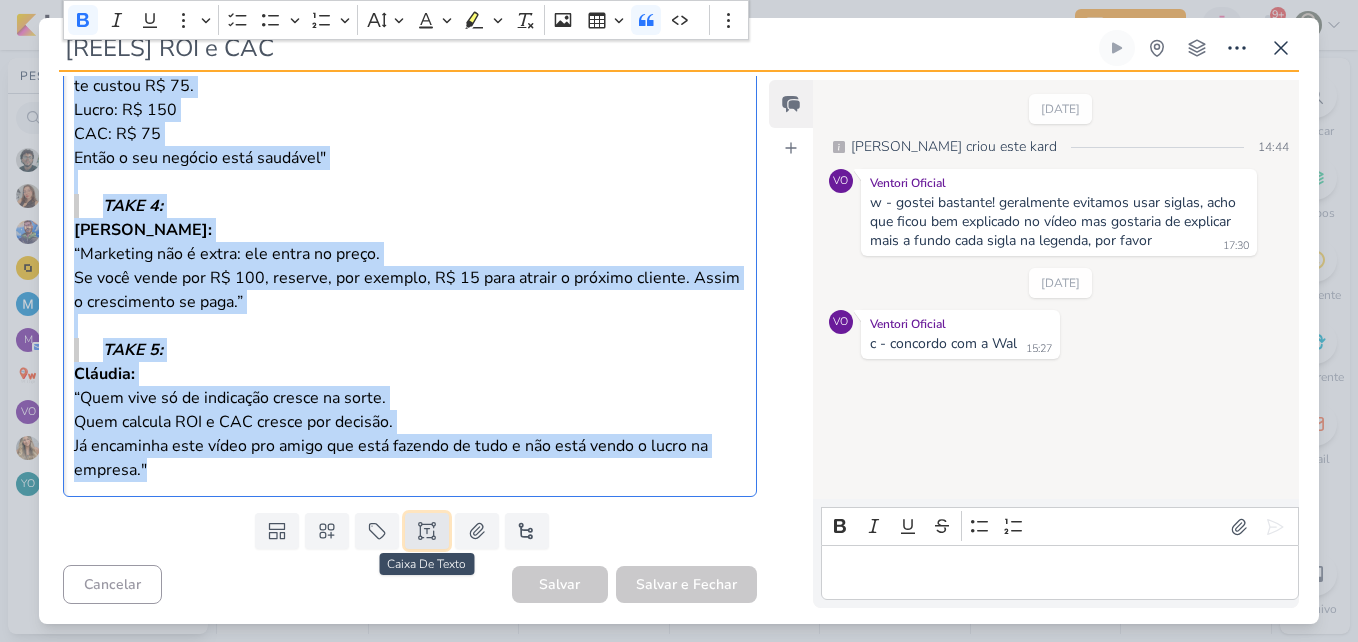 click 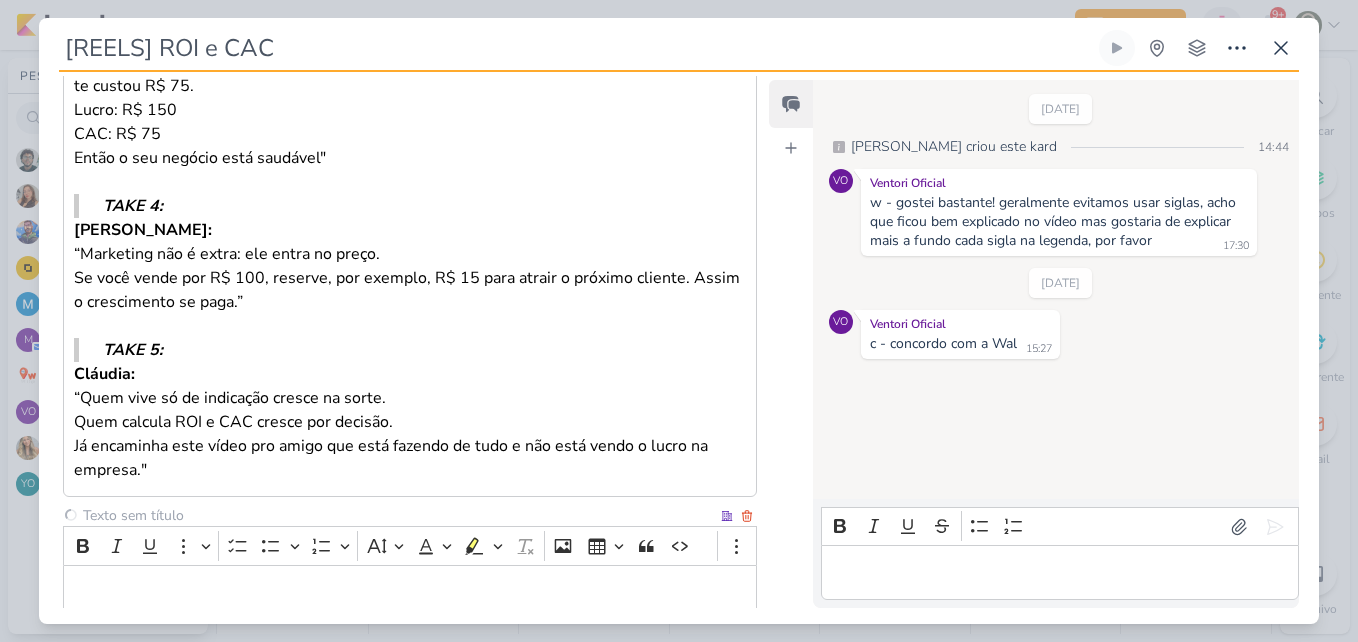 click at bounding box center (398, 515) 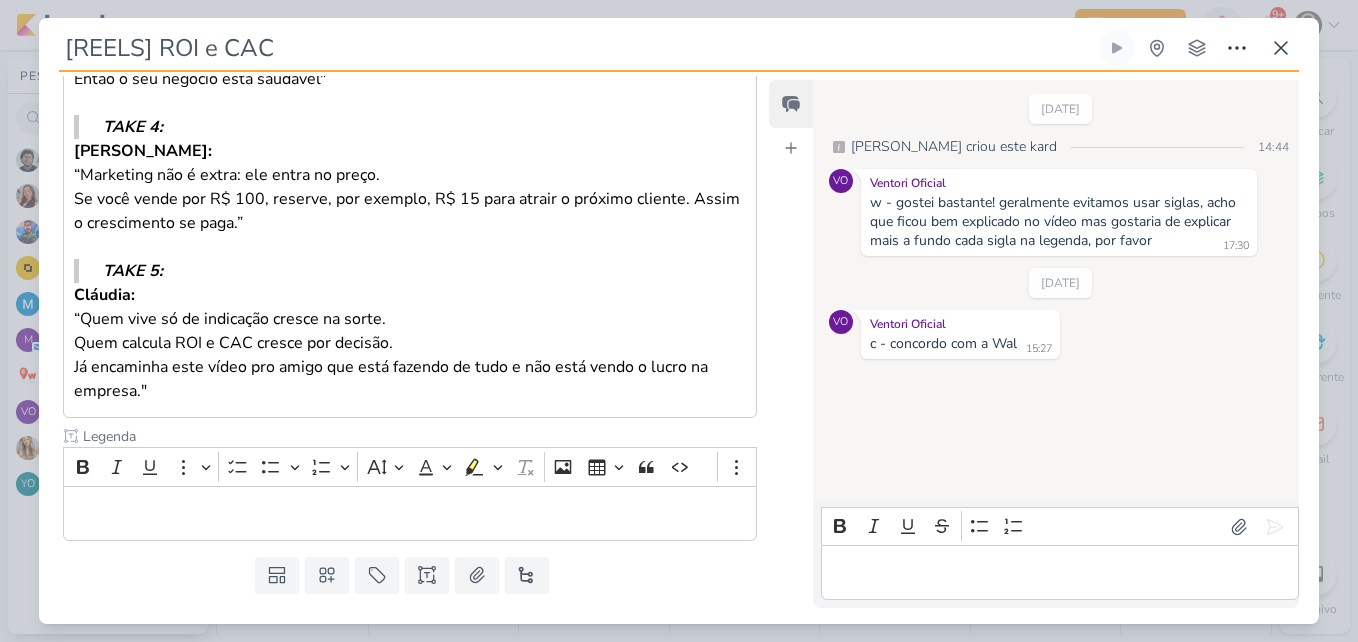 scroll, scrollTop: 1014, scrollLeft: 0, axis: vertical 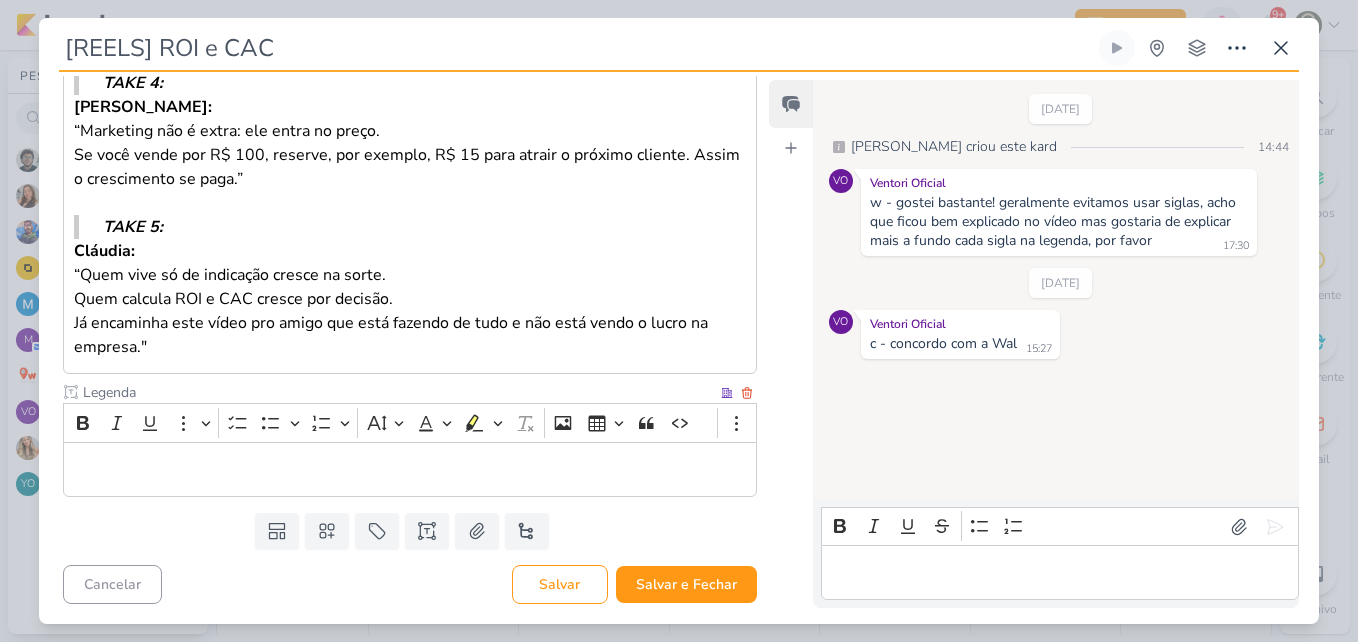 type on "Legenda" 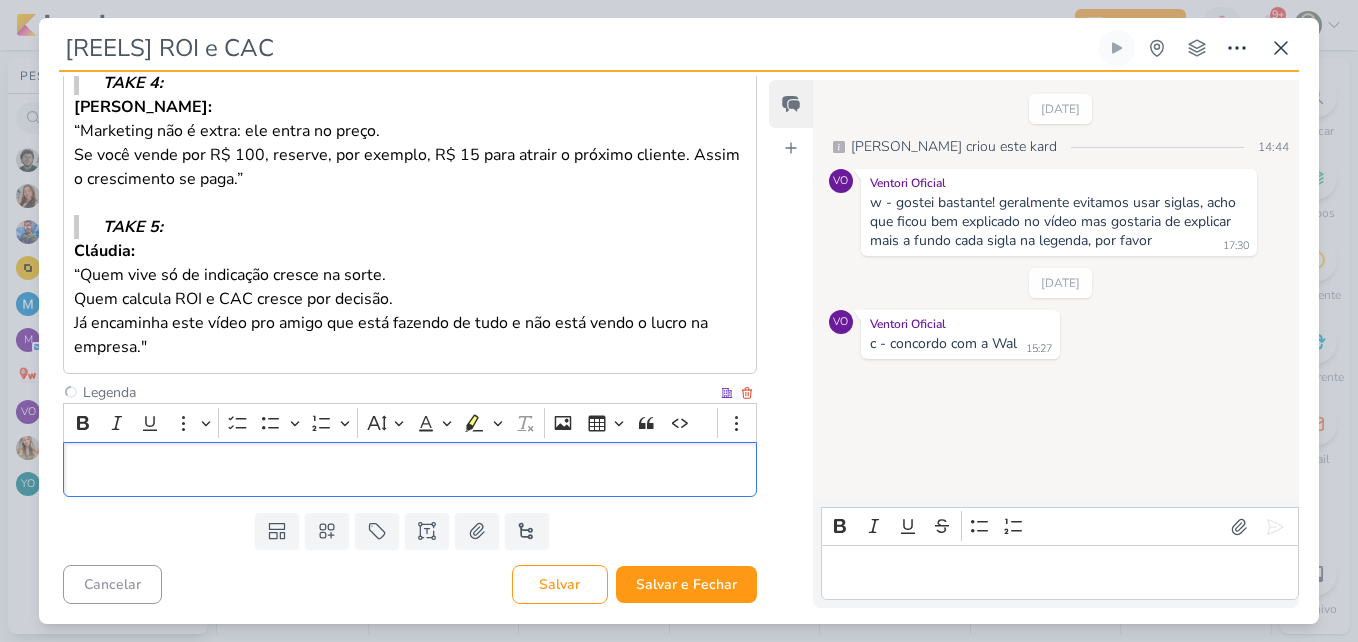 click at bounding box center [410, 469] 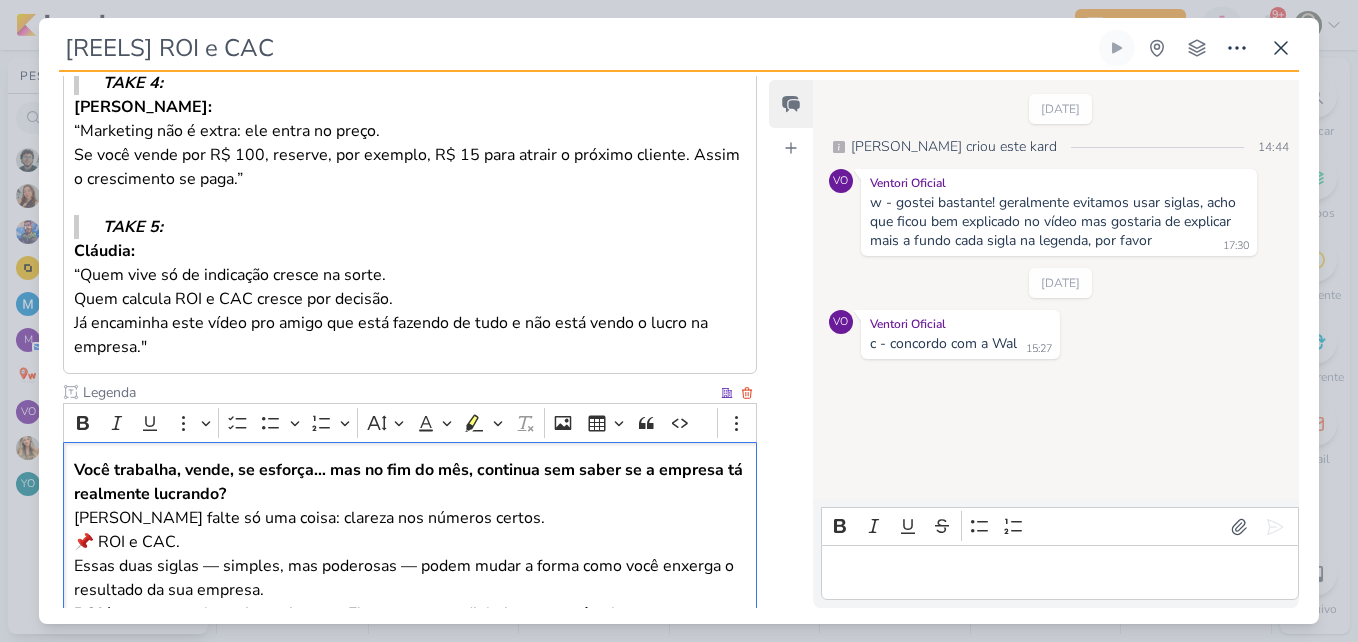 scroll, scrollTop: 1511, scrollLeft: 0, axis: vertical 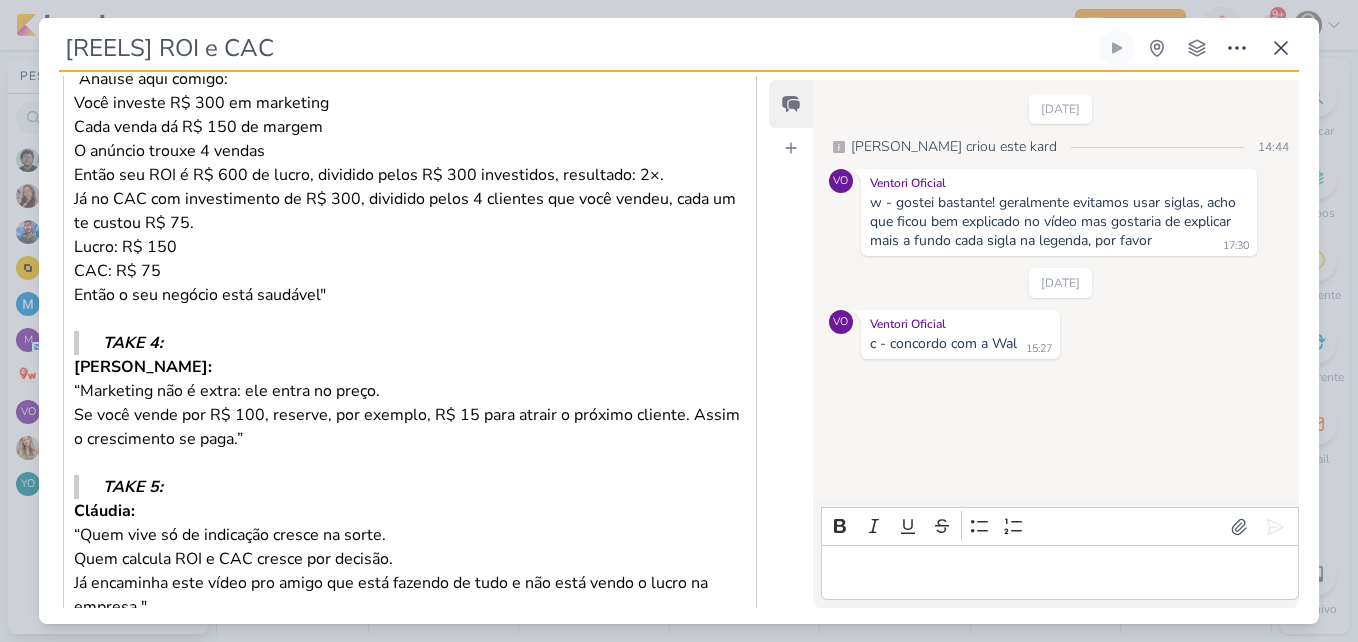 click on "Parlare Marketing
PROJETO
[GEOGRAPHIC_DATA]
Fase do Processo" at bounding box center (402, 449) 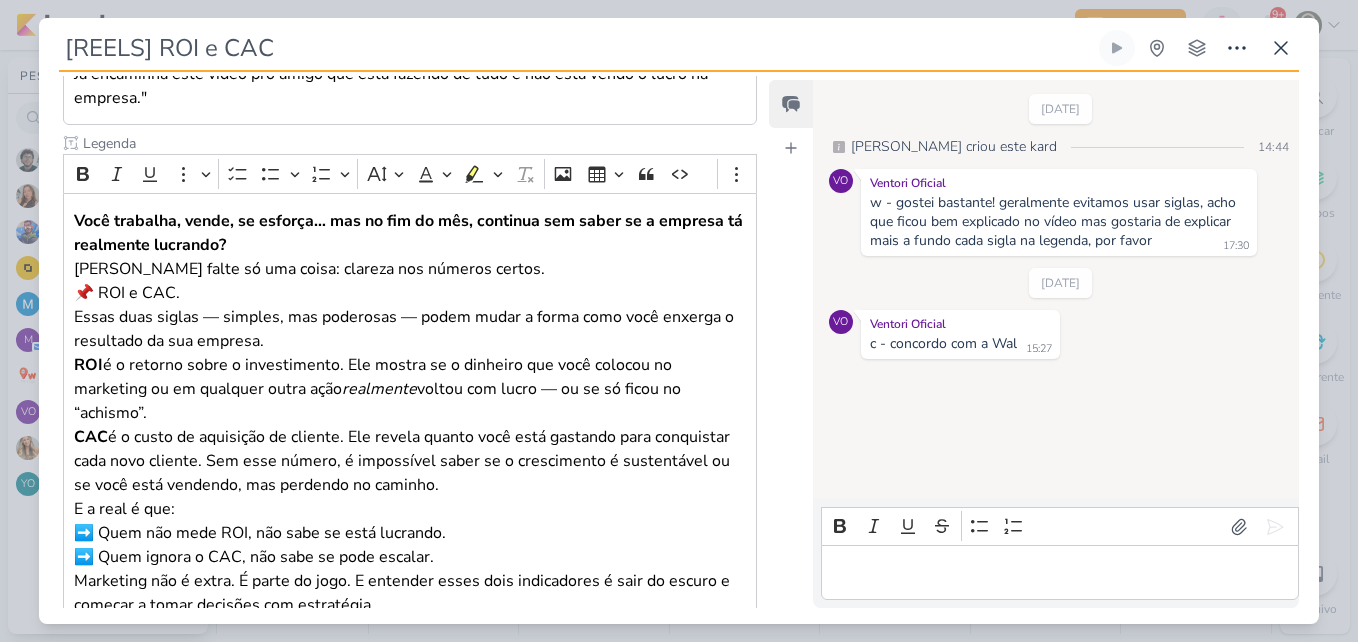scroll, scrollTop: 1337, scrollLeft: 0, axis: vertical 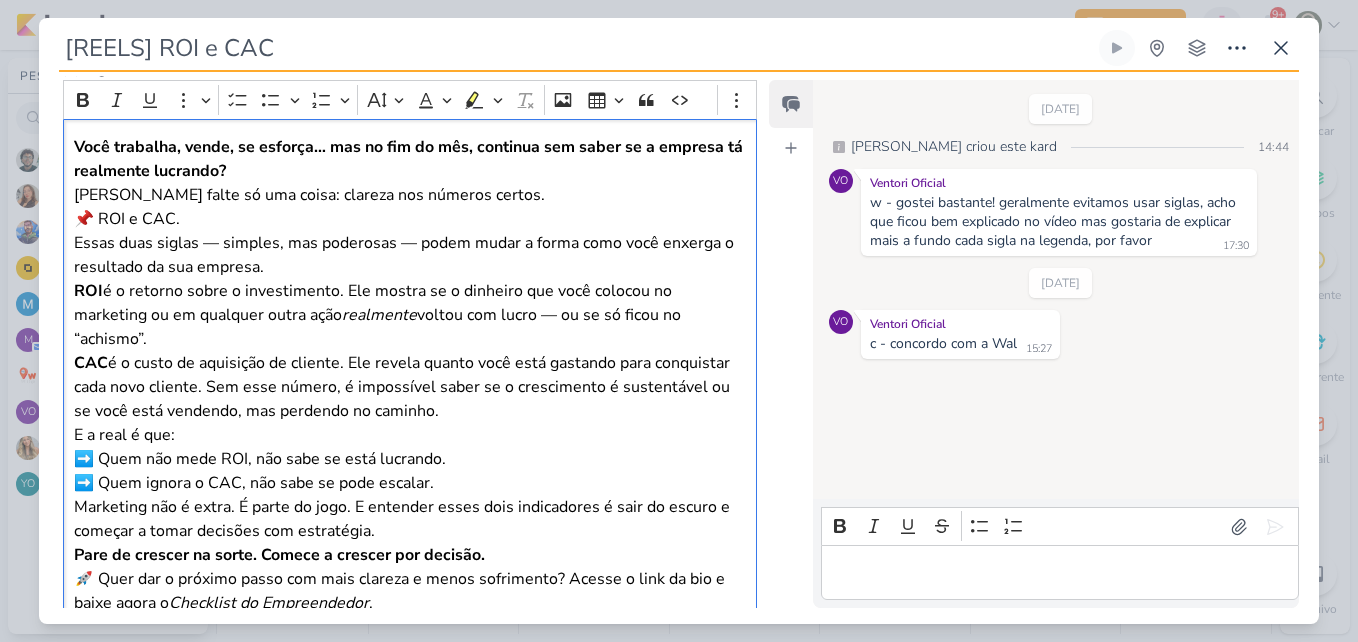click on "[PERSON_NAME] falte só uma coisa: clareza nos números certos." at bounding box center [410, 195] 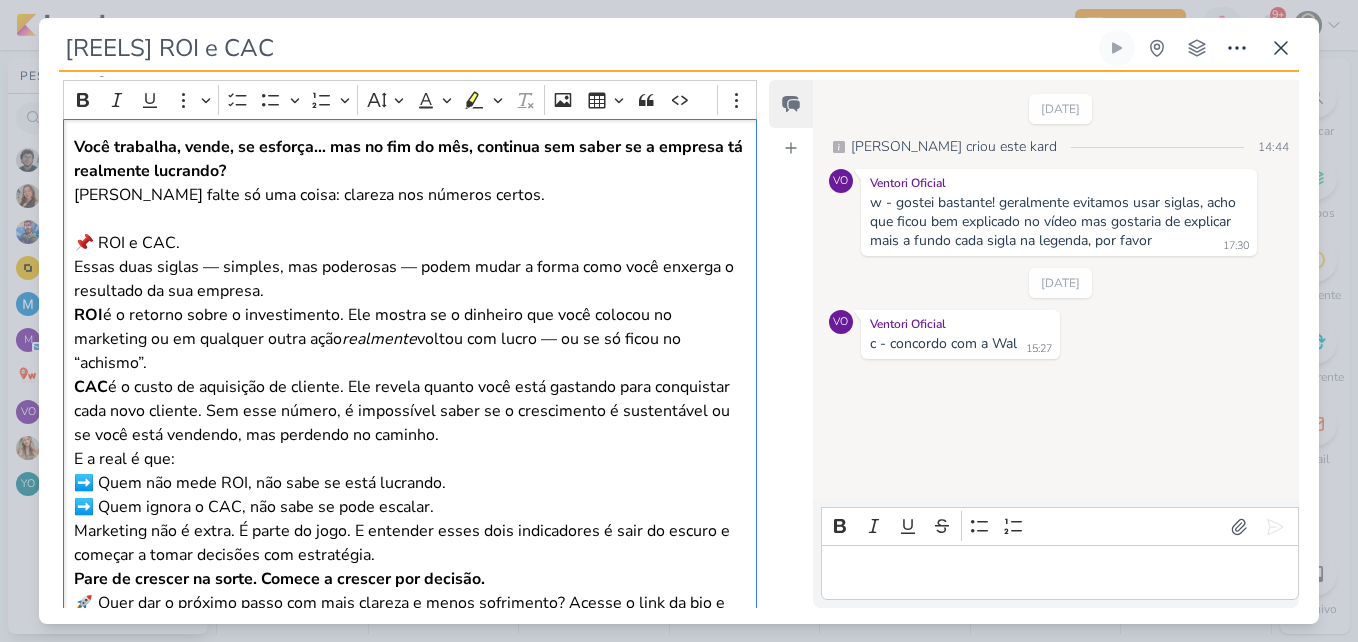 click on "Você trabalha, vende, se esforça… mas no fim do mês, continua sem saber se a empresa tá realmente lucrando? Talvez falte só uma coisa: clareza nos números certos. 📌 ROI e CAC. Essas duas siglas — simples, mas poderosas — podem mudar a forma como você enxerga o resultado da sua empresa. ROI  é o retorno sobre o investimento. Ele mostra se o dinheiro que você colocou no marketing ou em qualquer outra ação  realmente  voltou com lucro — ou se só ficou no “achismo”. CAC  é o custo de aquisição de cliente. Ele revela quanto você está gastando para conquistar cada novo cliente. Sem esse número, é impossível saber se o crescimento é sustentável ou se você está vendendo, mas perdendo no caminho. E a real é que: ➡️ Quem não mede ROI, não sabe se está lucrando. ➡️ Quem ignora o CAC, não sabe se pode escalar. Marketing não é extra. É parte do jogo. E entender esses dois indicadores é sair do escuro e começar a tomar decisões com estratégia. . #ROIeCAC" at bounding box center (410, 470) 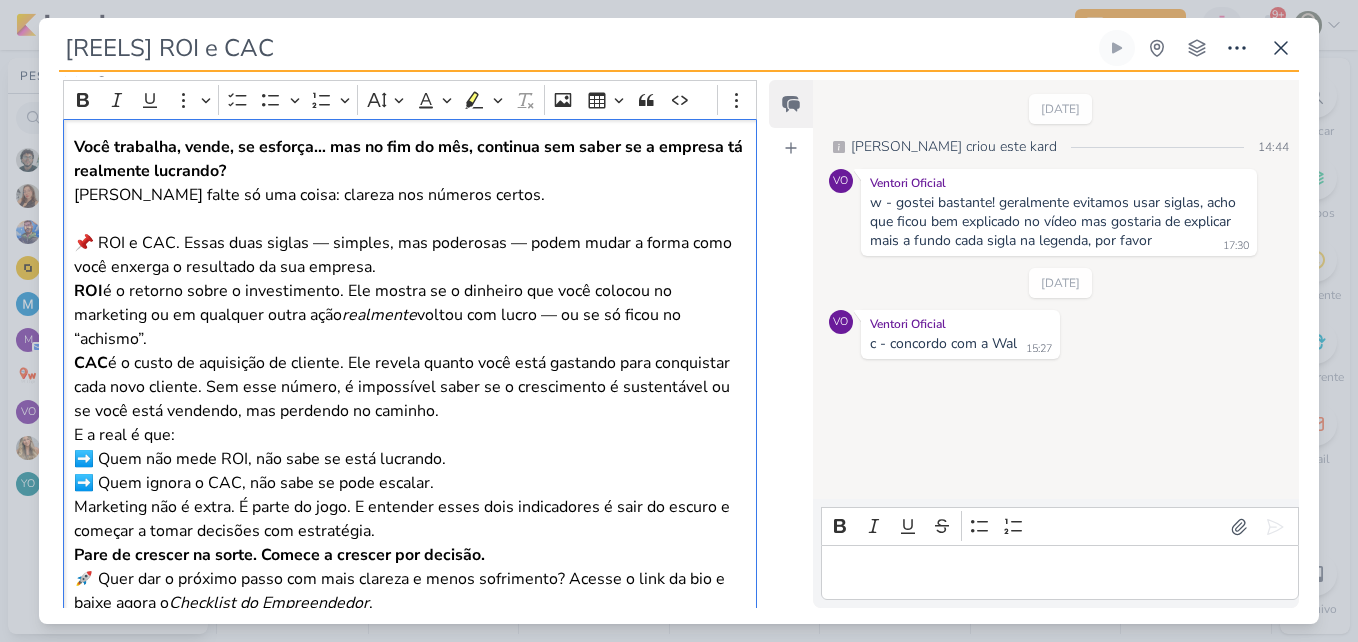 click on "📌 ROI e CAC. Essas duas siglas — simples, mas poderosas — podem mudar a forma como você enxerga o resultado da sua empresa." at bounding box center (410, 255) 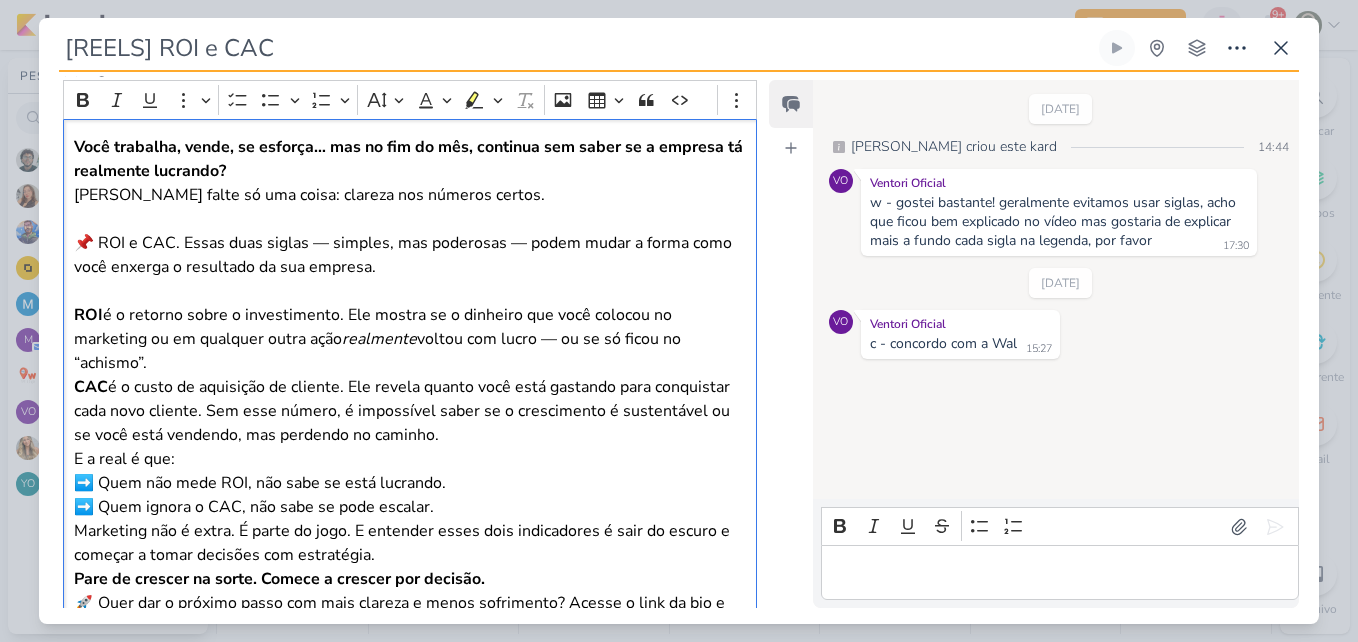 click on "ROI  é o retorno sobre o investimento. Ele mostra se o dinheiro que você colocou no marketing ou em qualquer outra ação  realmente  voltou com lucro — ou se só ficou no “achismo”." at bounding box center [410, 339] 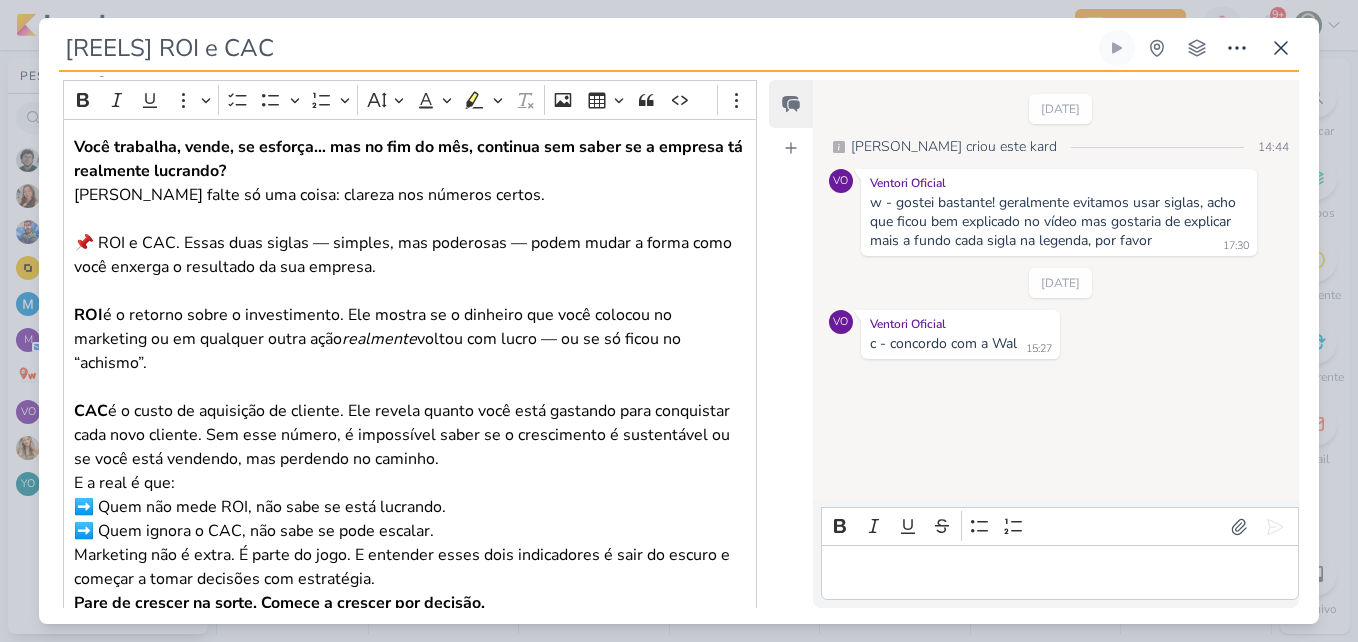 click on "Responsável
[PERSON_NAME]
Nenhum contato encontrado
create new contact
Novo Contato
Digite um endereço de email para criar um contato. Não se preocupe, tomaremos conta de todas as suas interações com esse contato através do email para que você possa colaborar com qualquer pessoa sem sair do Kardz
Email" at bounding box center (679, 348) 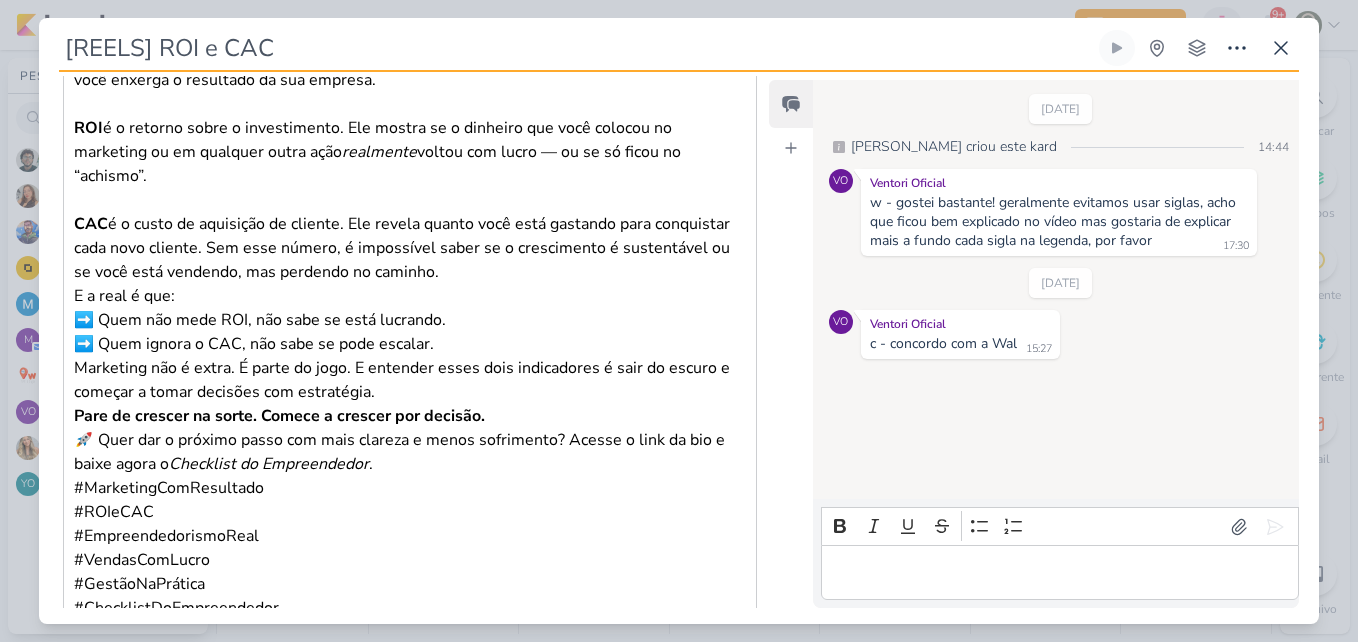 scroll, scrollTop: 1536, scrollLeft: 0, axis: vertical 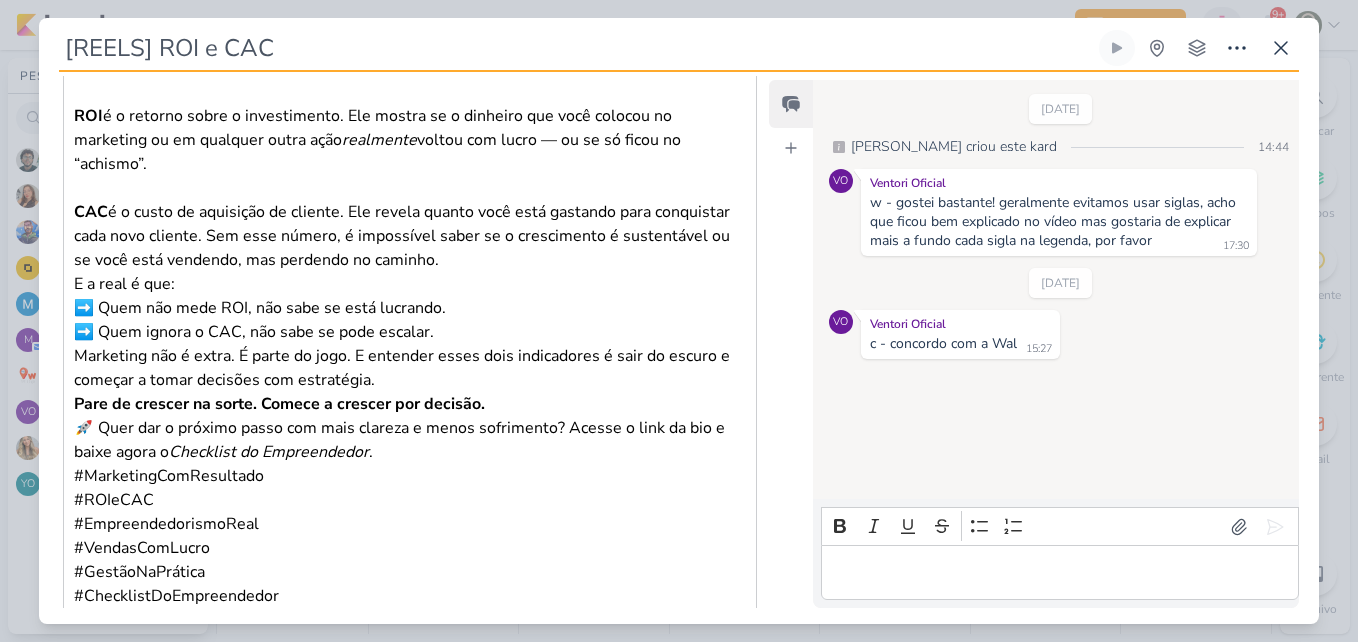click on "CAC  é o custo de aquisição de cliente. Ele revela quanto você está gastando para conquistar cada novo cliente. Sem esse número, é impossível saber se o crescimento é sustentável ou se você está vendendo, mas perdendo no caminho." at bounding box center (410, 236) 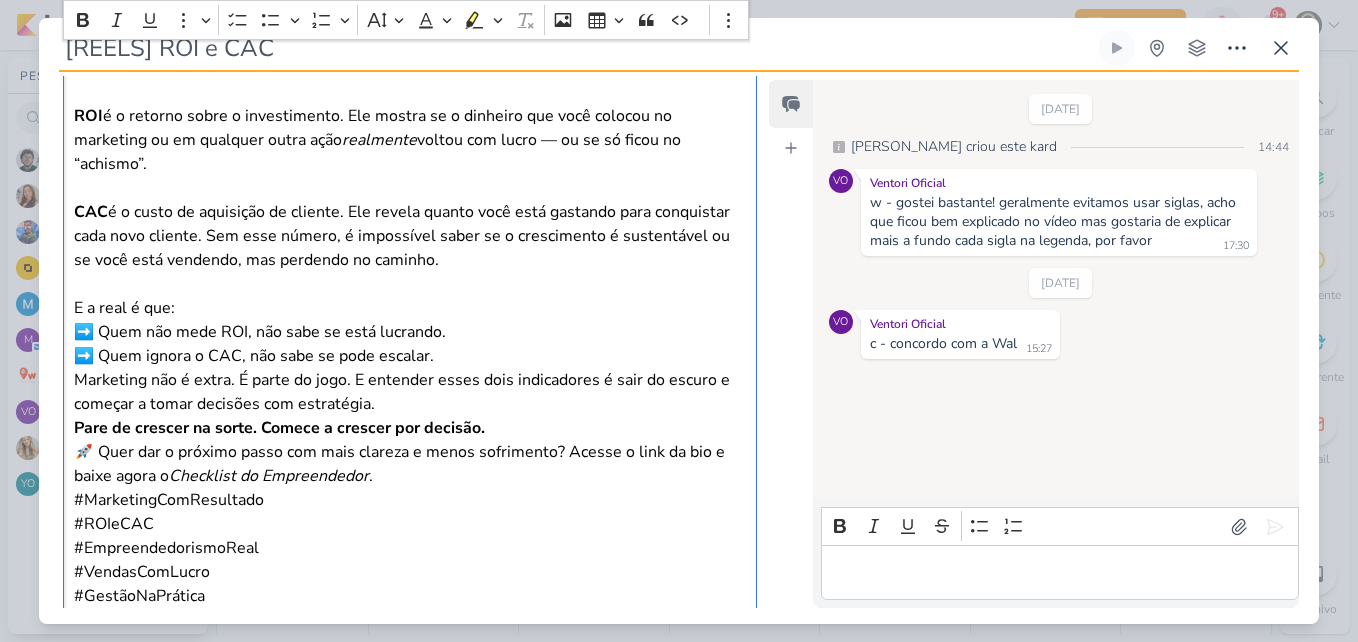 click on "E a real é que: ➡️ Quem não mede ROI, não sabe se está lucrando. ➡️ Quem ignora o CAC, não sabe se pode escalar." at bounding box center [410, 332] 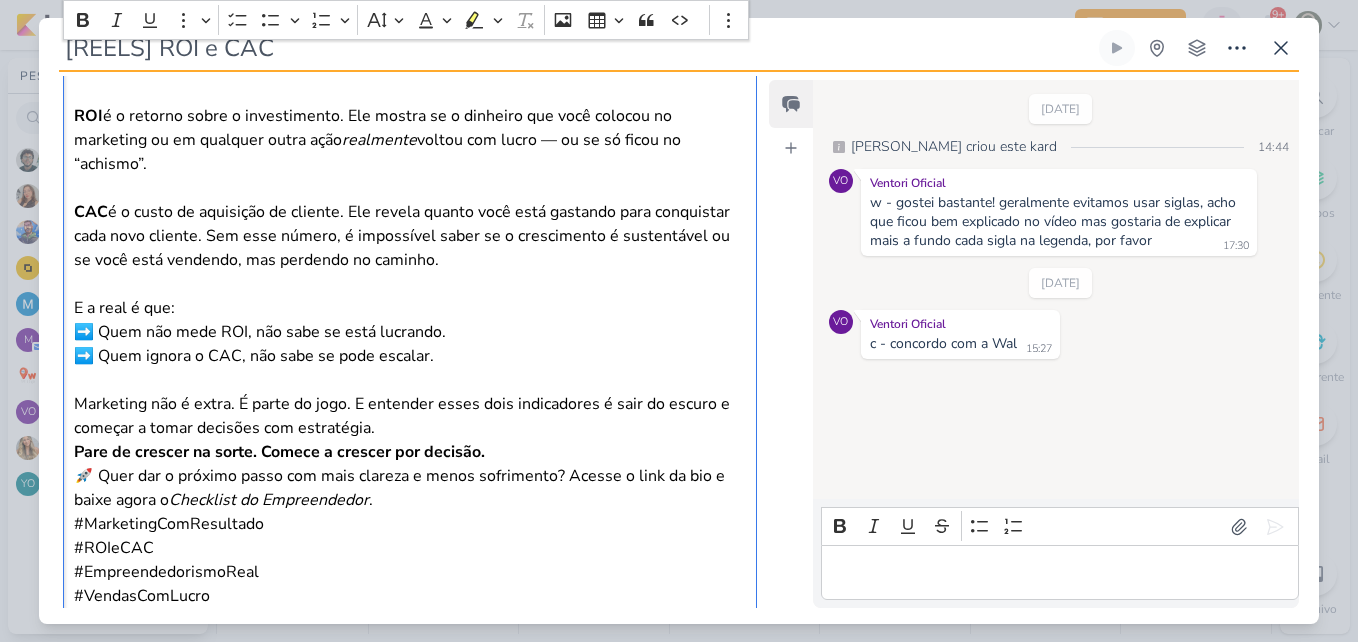 click on "Marketing não é extra. É parte do jogo. E entender esses dois indicadores é sair do escuro e começar a tomar decisões com estratégia." at bounding box center (410, 416) 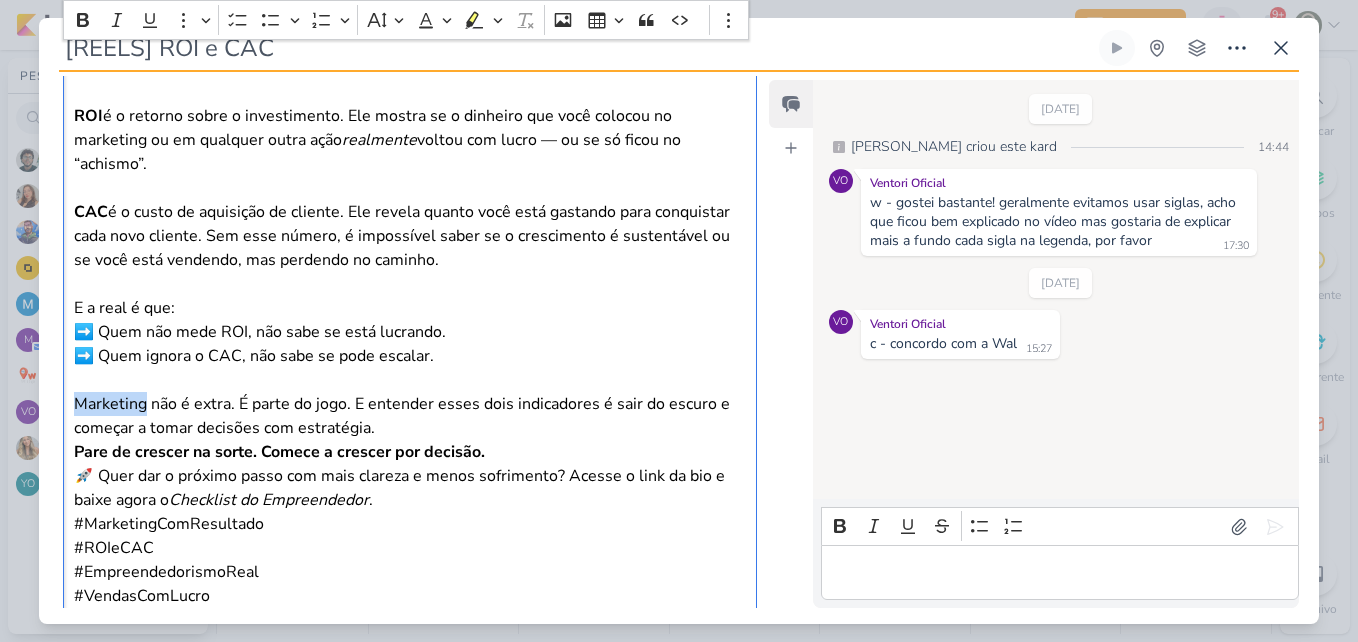 drag, startPoint x: 145, startPoint y: 403, endPoint x: 74, endPoint y: 407, distance: 71.11259 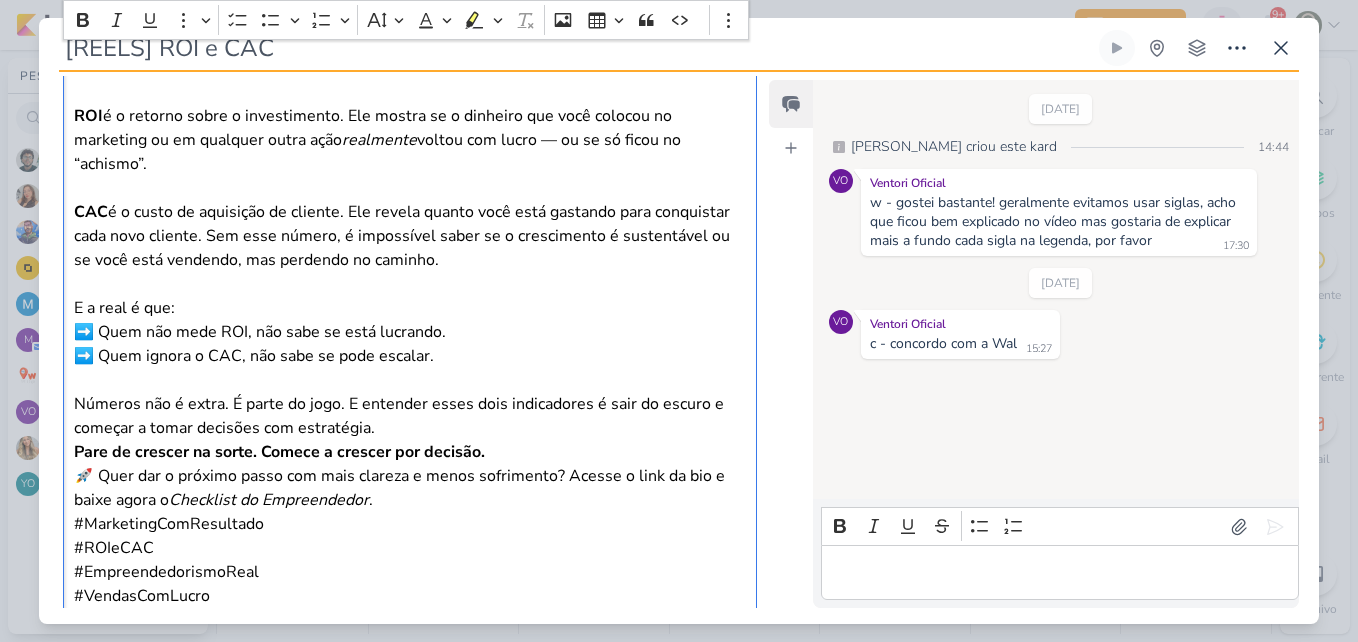 click on "Números não é extra. É parte do jogo. E entender esses dois indicadores é sair do escuro e começar a tomar decisões com estratégia." at bounding box center [410, 416] 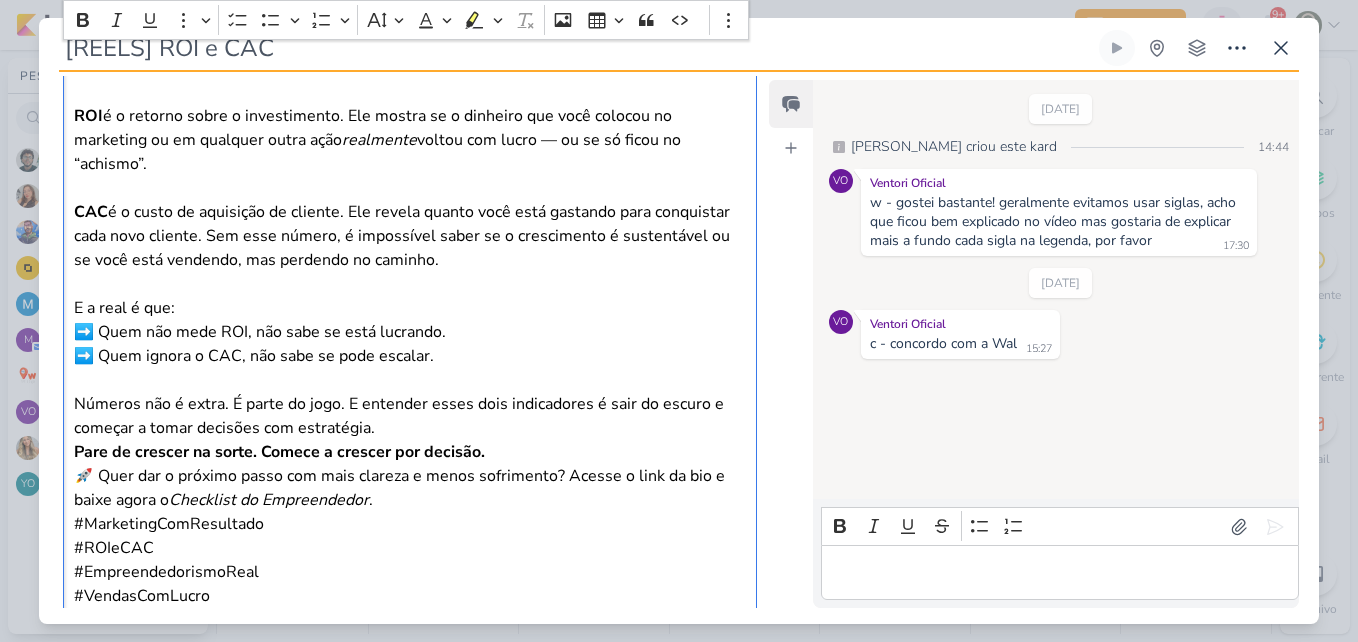 click on "Números não é extra. É parte do jogo. E entender esses dois indicadores é sair do escuro e começar a tomar decisões com estratégia." at bounding box center (410, 416) 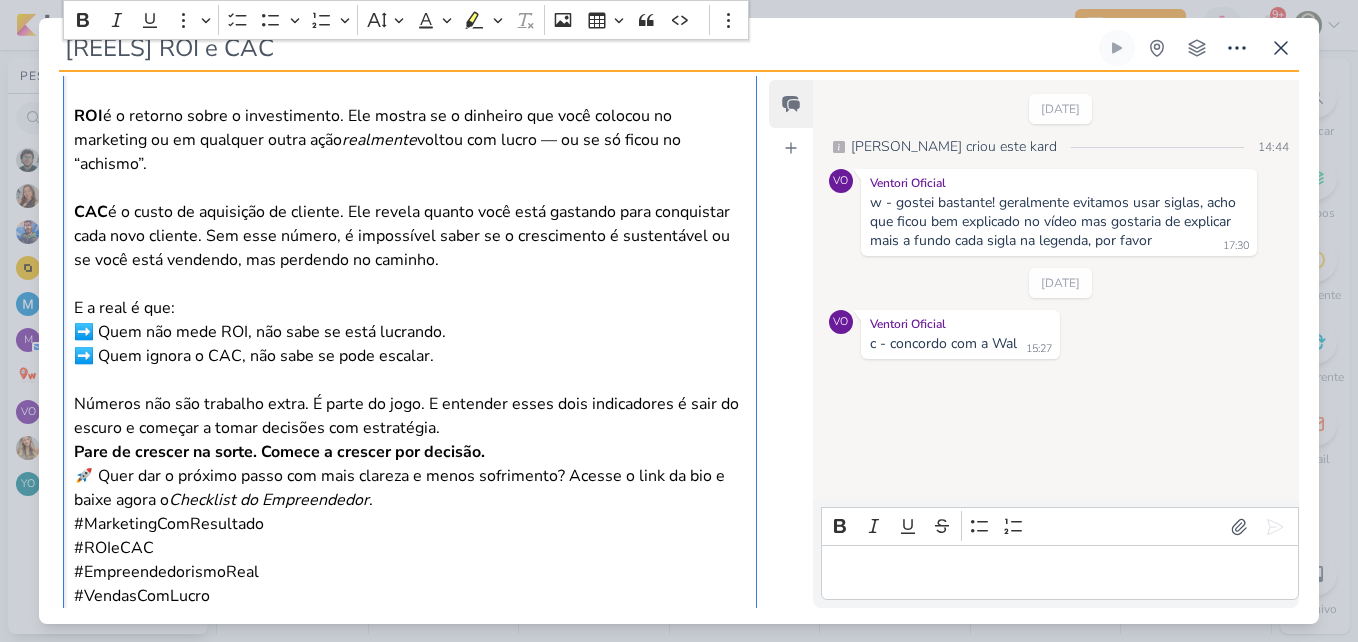 click on "Números não são trabalho extra. É parte do jogo. E entender esses dois indicadores é sair do escuro e começar a tomar decisões com estratégia." at bounding box center (410, 416) 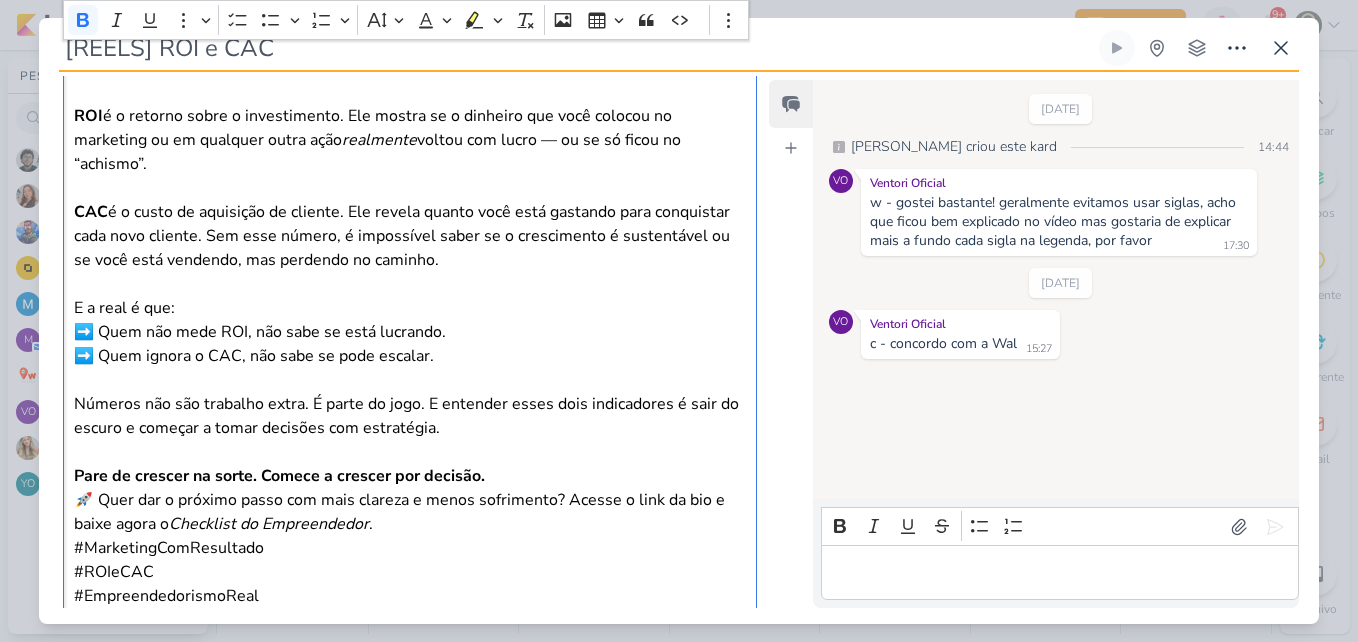 click on "Pare de crescer na sorte. Comece a crescer por decisão." at bounding box center (410, 476) 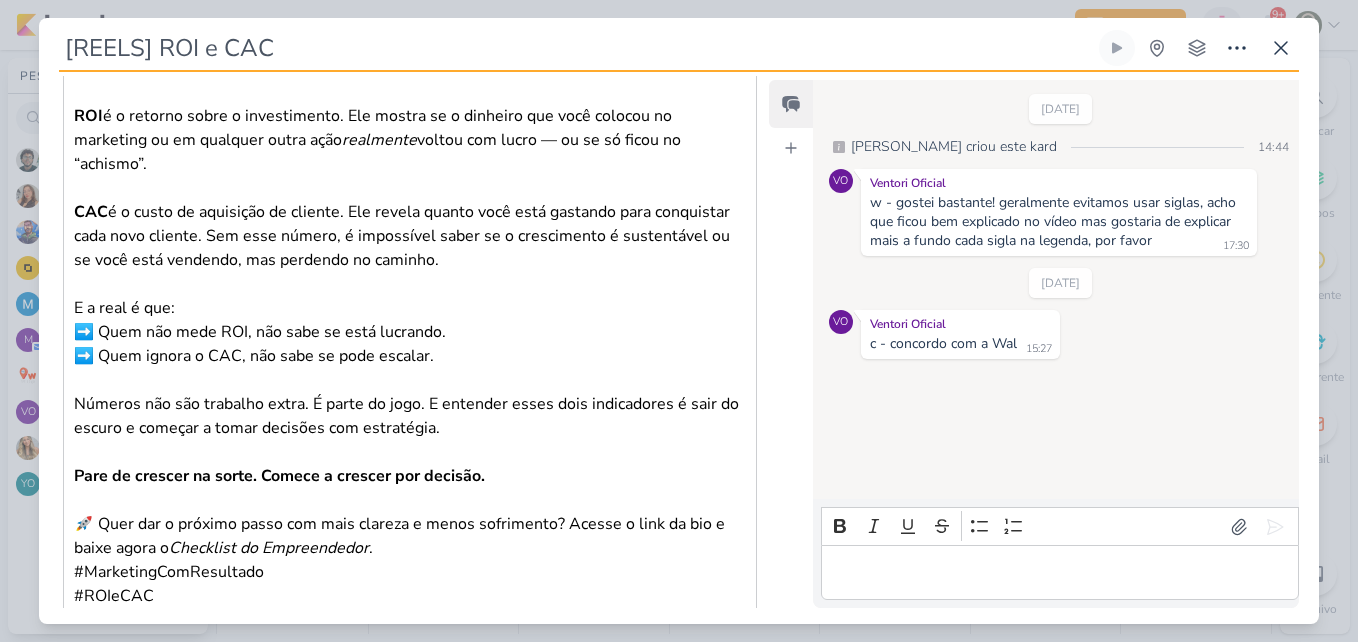 drag, startPoint x: 754, startPoint y: 470, endPoint x: 753, endPoint y: 526, distance: 56.008926 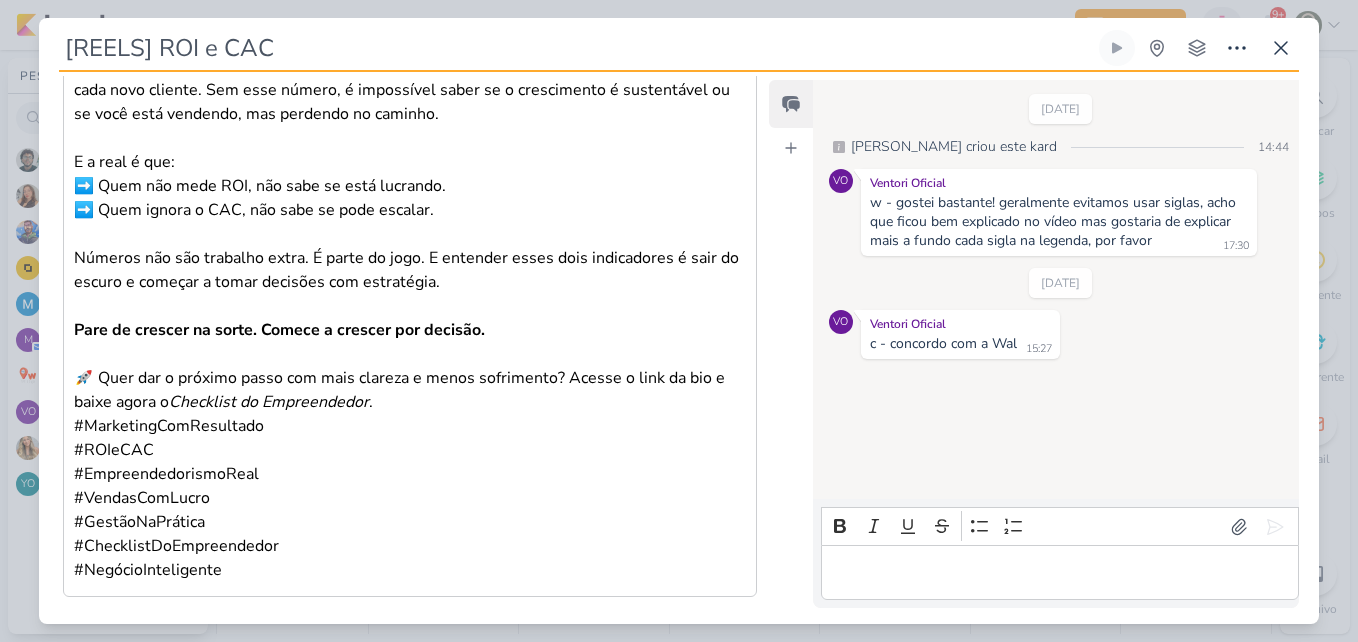 scroll, scrollTop: 1773, scrollLeft: 0, axis: vertical 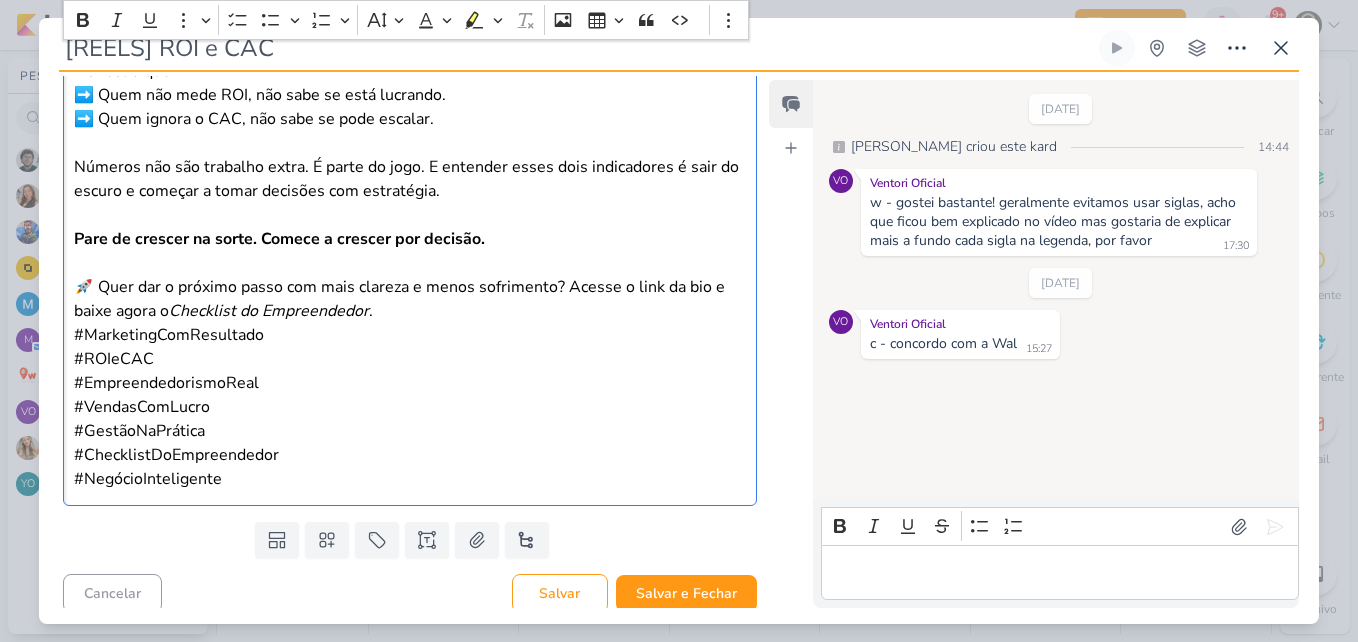 click on "🚀 Quer dar o próximo passo com mais clareza e menos sofrimento? Acesse o link da bio e baixe agora o  Checklist do Empreendedor ." at bounding box center [410, 299] 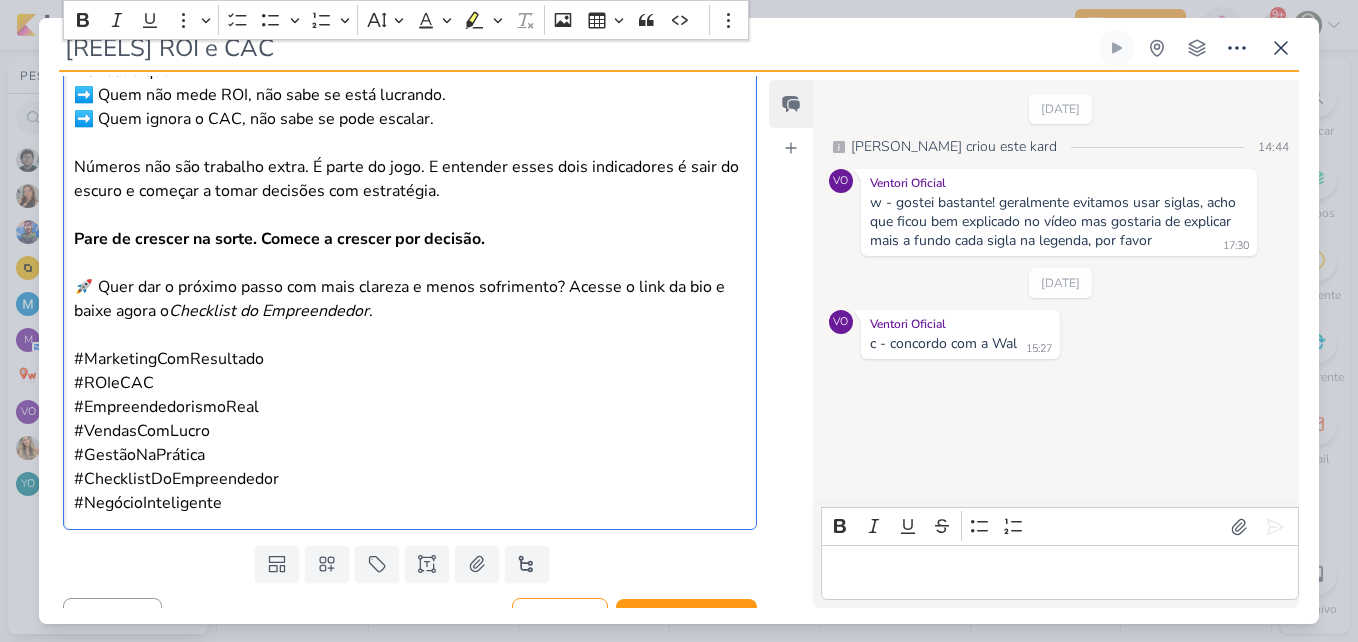 click on "Você trabalha, vende, se esforça… mas no fim do mês, continua sem saber se a empresa tá realmente lucrando? Talvez falte só uma coisa: clareza nos números certos. 📌 ROI e CAC. Essas duas siglas — simples, mas poderosas — podem mudar a forma como você enxerga o resultado da sua empresa. ROI  é o retorno sobre o investimento. Ele mostra se o dinheiro que você colocou no marketing ou em qualquer outra ação  realmente  voltou com lucro — ou se só ficou no “achismo”. CAC  é o custo de aquisição de cliente. Ele revela quanto você está gastando para conquistar cada novo cliente. Sem esse número, é impossível saber se o crescimento é sustentável ou se você está vendendo, mas perdendo no caminho. E a real é que: ➡️ Quem não mede ROI, não sabe se está lucrando. ➡️ Quem ignora o CAC, não sabe se pode escalar. Números não são trabalho extra. É parte do jogo. E entender esses dois indicadores é sair do escuro e começar a tomar decisões com estratégia. . #ROIeCAC" at bounding box center (410, 106) 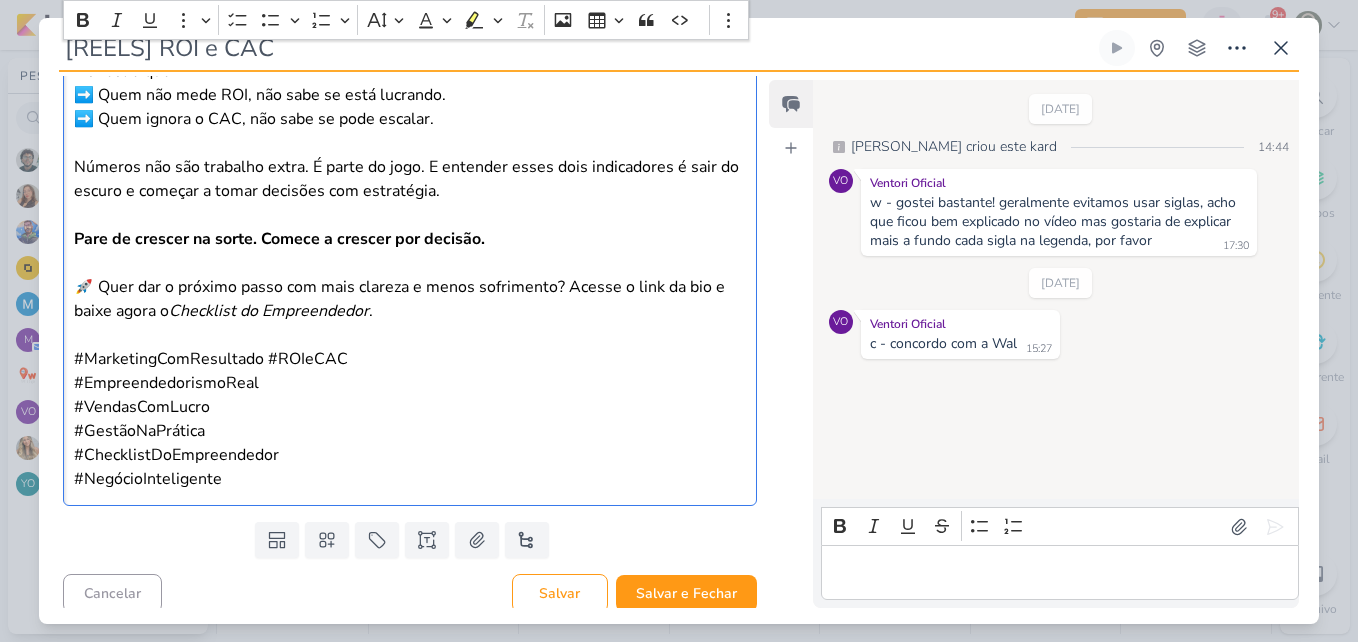 click on "Você trabalha, vende, se esforça… mas no fim do mês, continua sem saber se a empresa tá realmente lucrando? Talvez falte só uma coisa: clareza nos números certos. 📌 ROI e CAC. Essas duas siglas — simples, mas poderosas — podem mudar a forma como você enxerga o resultado da sua empresa. ROI  é o retorno sobre o investimento. Ele mostra se o dinheiro que você colocou no marketing ou em qualquer outra ação  realmente  voltou com lucro — ou se só ficou no “achismo”. CAC  é o custo de aquisição de cliente. Ele revela quanto você está gastando para conquistar cada novo cliente. Sem esse número, é impossível saber se o crescimento é sustentável ou se você está vendendo, mas perdendo no caminho. E a real é que: ➡️ Quem não mede ROI, não sabe se está lucrando. ➡️ Quem ignora o CAC, não sabe se pode escalar. Números não são trabalho extra. É parte do jogo. E entender esses dois indicadores é sair do escuro e começar a tomar decisões com estratégia. ." at bounding box center [410, 94] 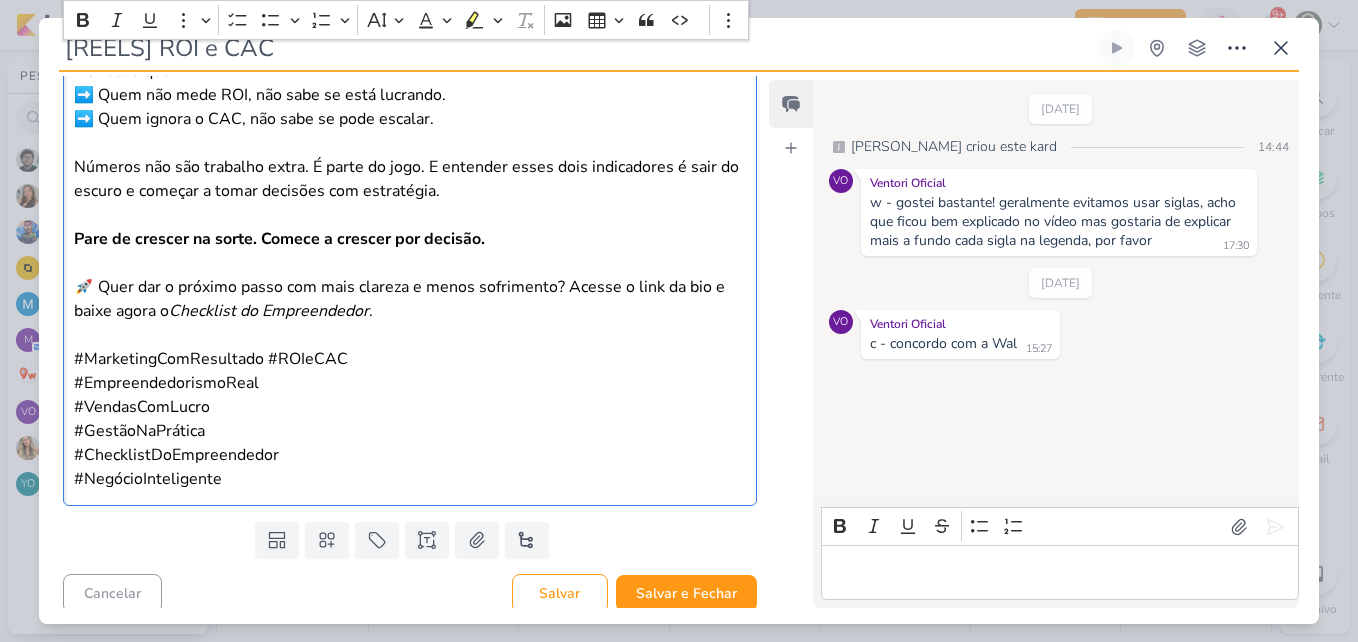 scroll, scrollTop: 1758, scrollLeft: 0, axis: vertical 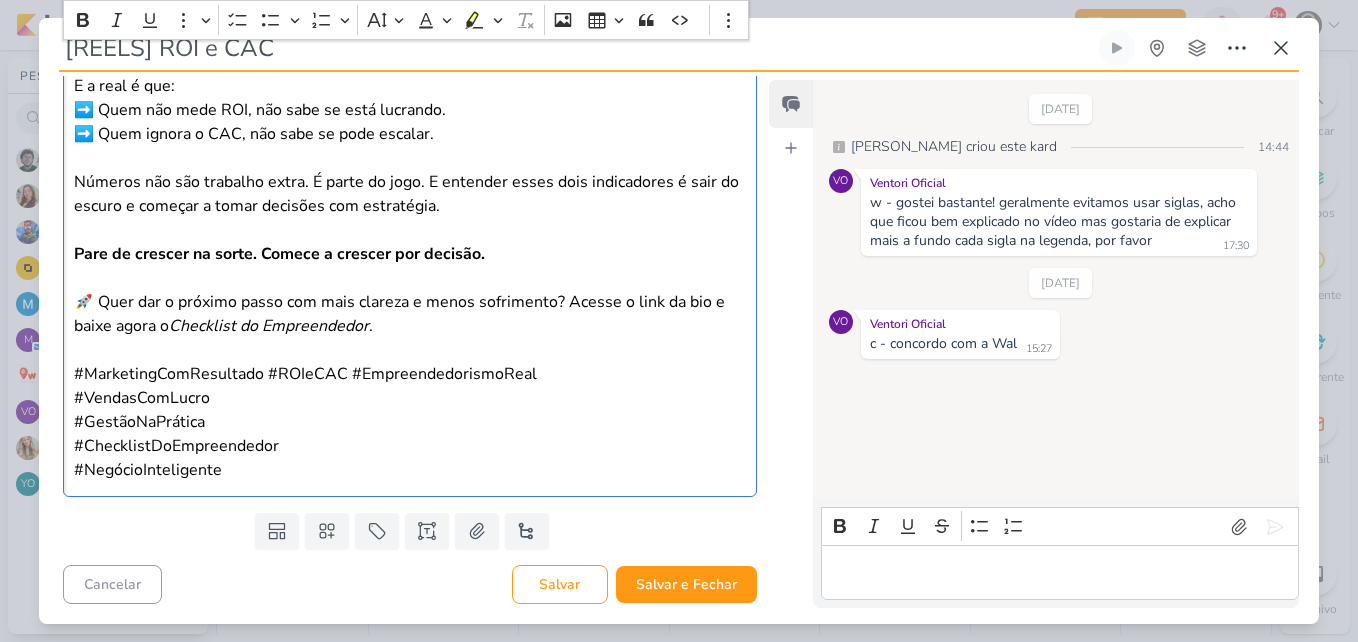 click on "Você trabalha, vende, se esforça… mas no fim do mês, continua sem saber se a empresa tá realmente lucrando? Talvez falte só uma coisa: clareza nos números certos. 📌 ROI e CAC. Essas duas siglas — simples, mas poderosas — podem mudar a forma como você enxerga o resultado da sua empresa. ROI  é o retorno sobre o investimento. Ele mostra se o dinheiro que você colocou no marketing ou em qualquer outra ação  realmente  voltou com lucro — ou se só ficou no “achismo”. CAC  é o custo de aquisição de cliente. Ele revela quanto você está gastando para conquistar cada novo cliente. Sem esse número, é impossível saber se o crescimento é sustentável ou se você está vendendo, mas perdendo no caminho. E a real é que: ➡️ Quem não mede ROI, não sabe se está lucrando. ➡️ Quem ignora o CAC, não sabe se pode escalar. Números não são trabalho extra. É parte do jogo. E entender esses dois indicadores é sair do escuro e começar a tomar decisões com estratégia. ." at bounding box center [410, 97] 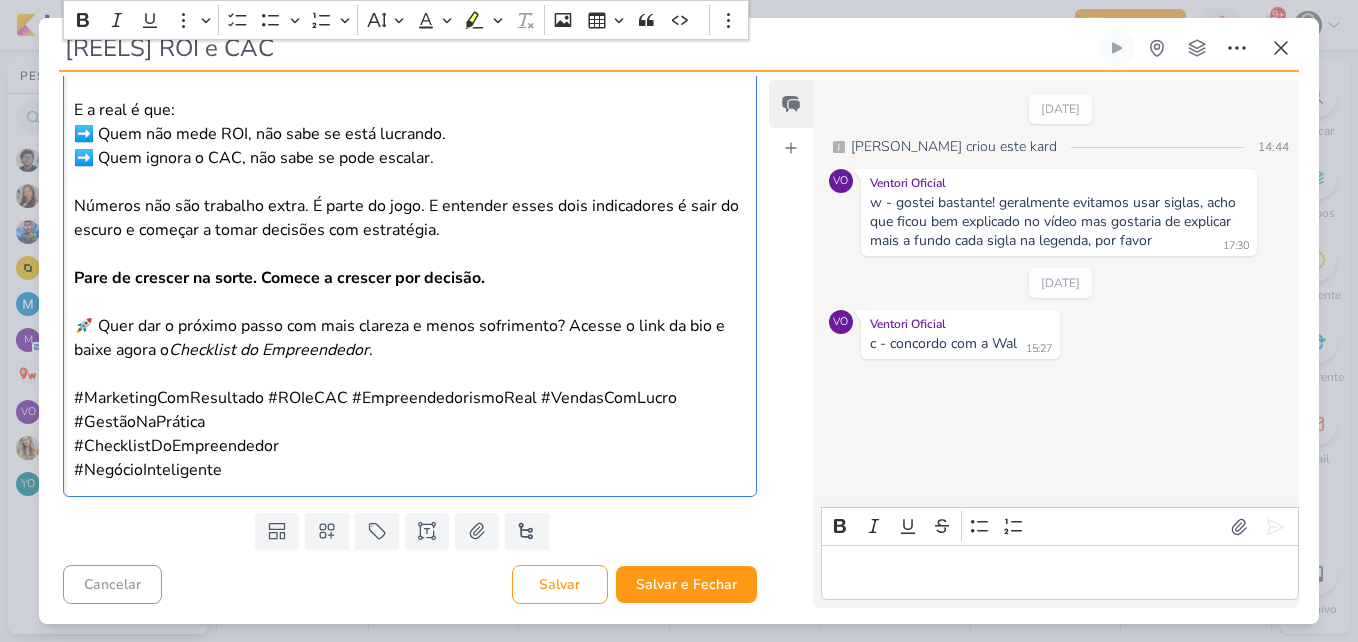 click on "#MarketingComResultado #ROIeCAC #EmpreendedorismoReal #VendasComLucro #GestãoNaPrática #ChecklistDoEmpreendedor #NegócioInteligente" at bounding box center [410, 434] 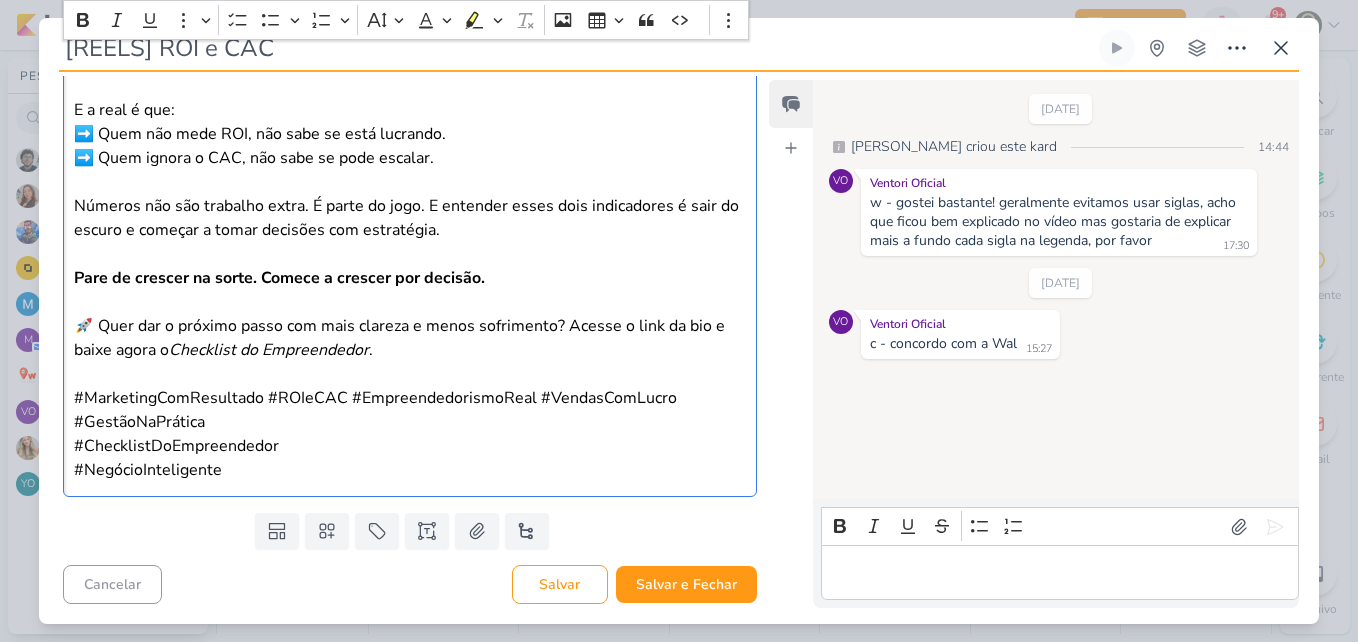 scroll, scrollTop: 1710, scrollLeft: 0, axis: vertical 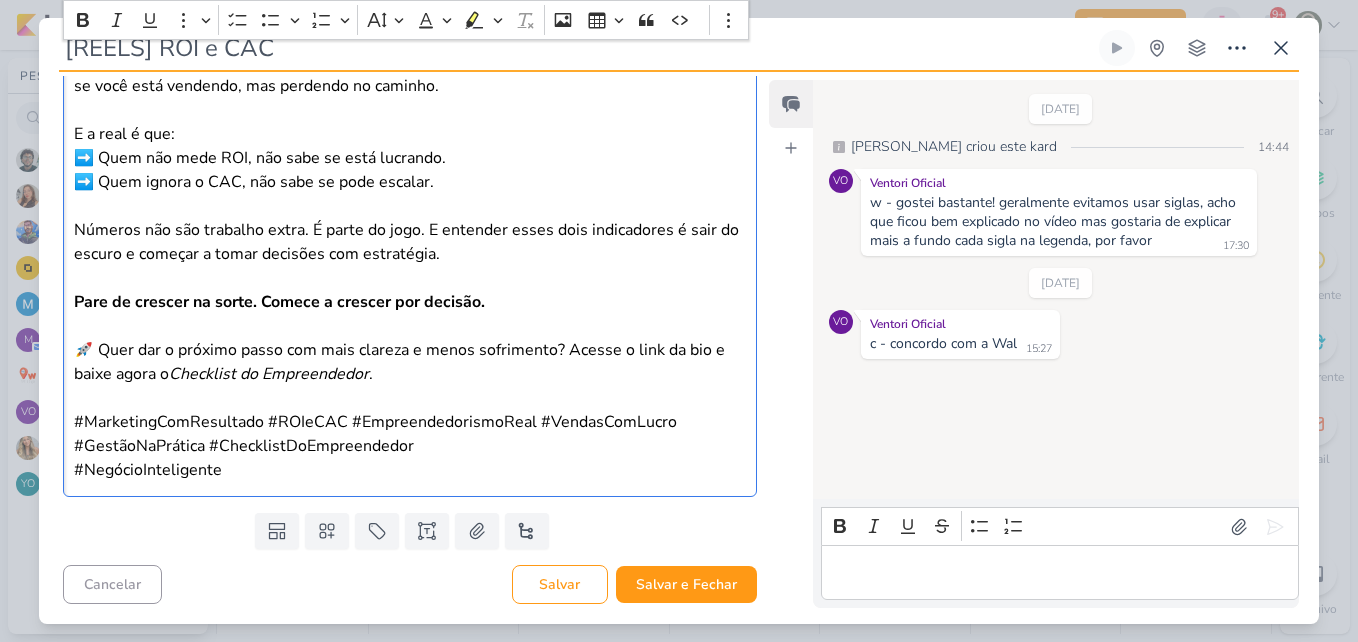 click on "Você trabalha, vende, se esforça… mas no fim do mês, continua sem saber se a empresa tá realmente lucrando? Talvez falte só uma coisa: clareza nos números certos. 📌 ROI e CAC. Essas duas siglas — simples, mas poderosas — podem mudar a forma como você enxerga o resultado da sua empresa. ROI  é o retorno sobre o investimento. Ele mostra se o dinheiro que você colocou no marketing ou em qualquer outra ação  realmente  voltou com lucro — ou se só ficou no “achismo”. CAC  é o custo de aquisição de cliente. Ele revela quanto você está gastando para conquistar cada novo cliente. Sem esse número, é impossível saber se o crescimento é sustentável ou se você está vendendo, mas perdendo no caminho. E a real é que: ➡️ Quem não mede ROI, não sabe se está lucrando. ➡️ Quem ignora o CAC, não sabe se pode escalar. Números não são trabalho extra. É parte do jogo. E entender esses dois indicadores é sair do escuro e começar a tomar decisões com estratégia. ." at bounding box center [410, 121] 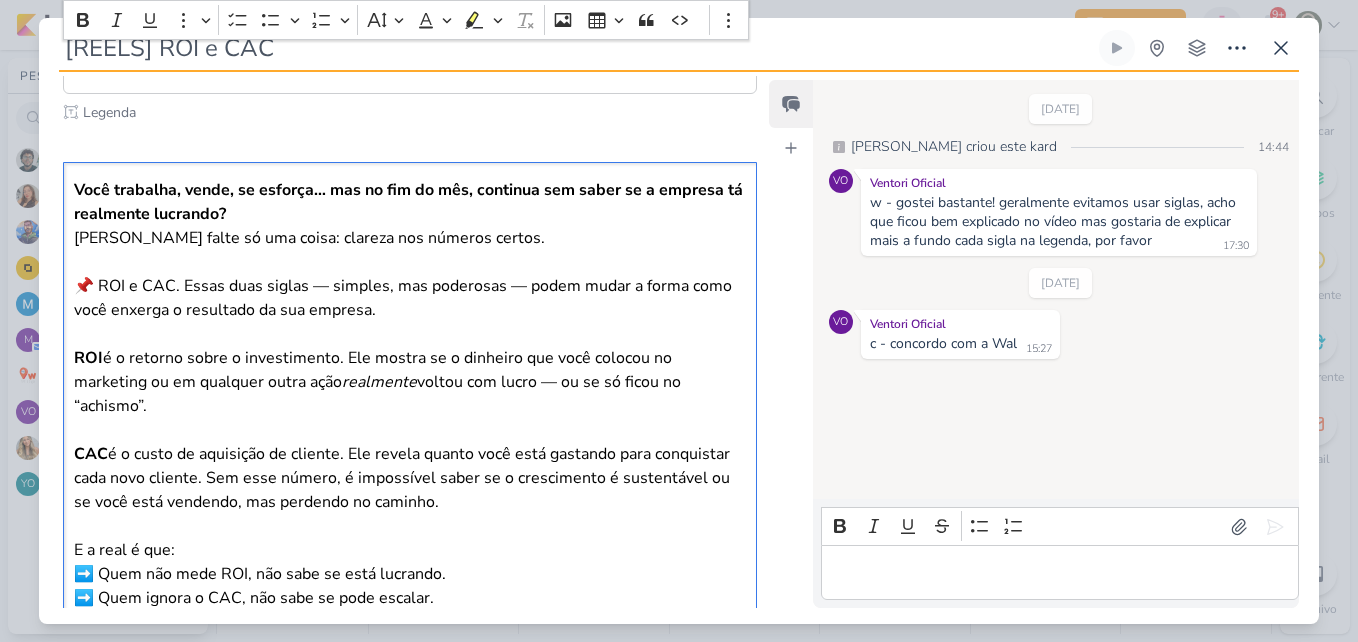 scroll, scrollTop: 1298, scrollLeft: 0, axis: vertical 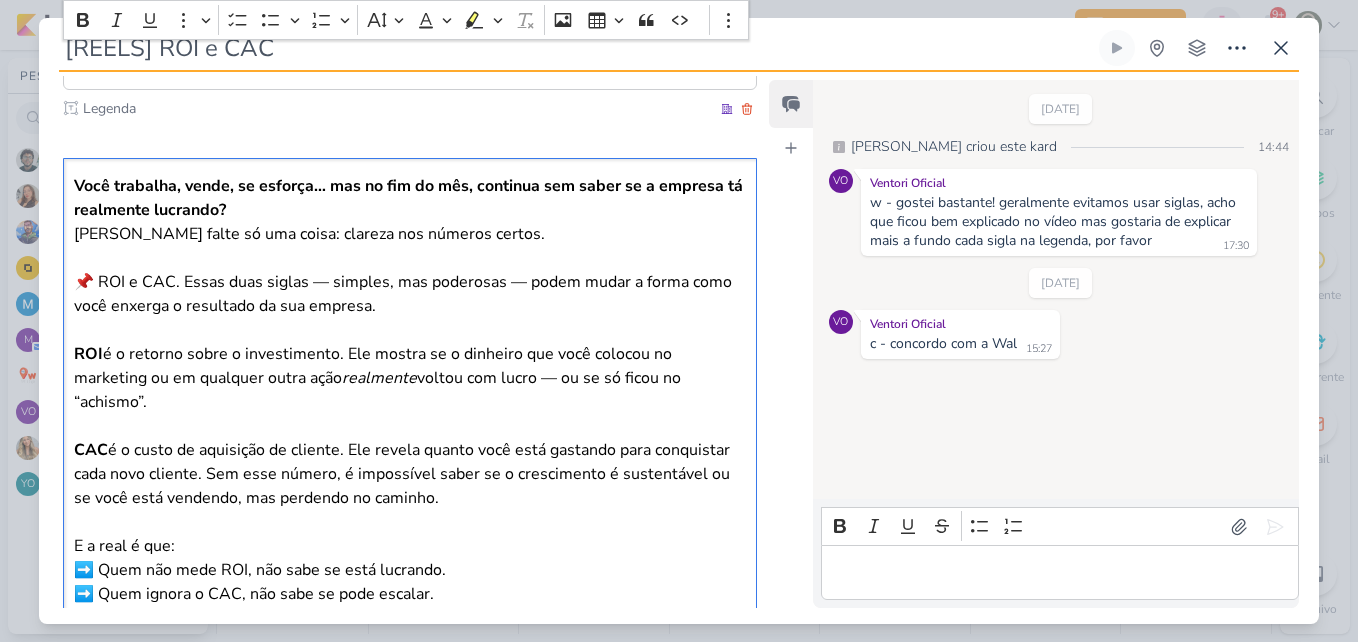 click on "[PERSON_NAME] falte só uma coisa: clareza nos números certos." at bounding box center (410, 234) 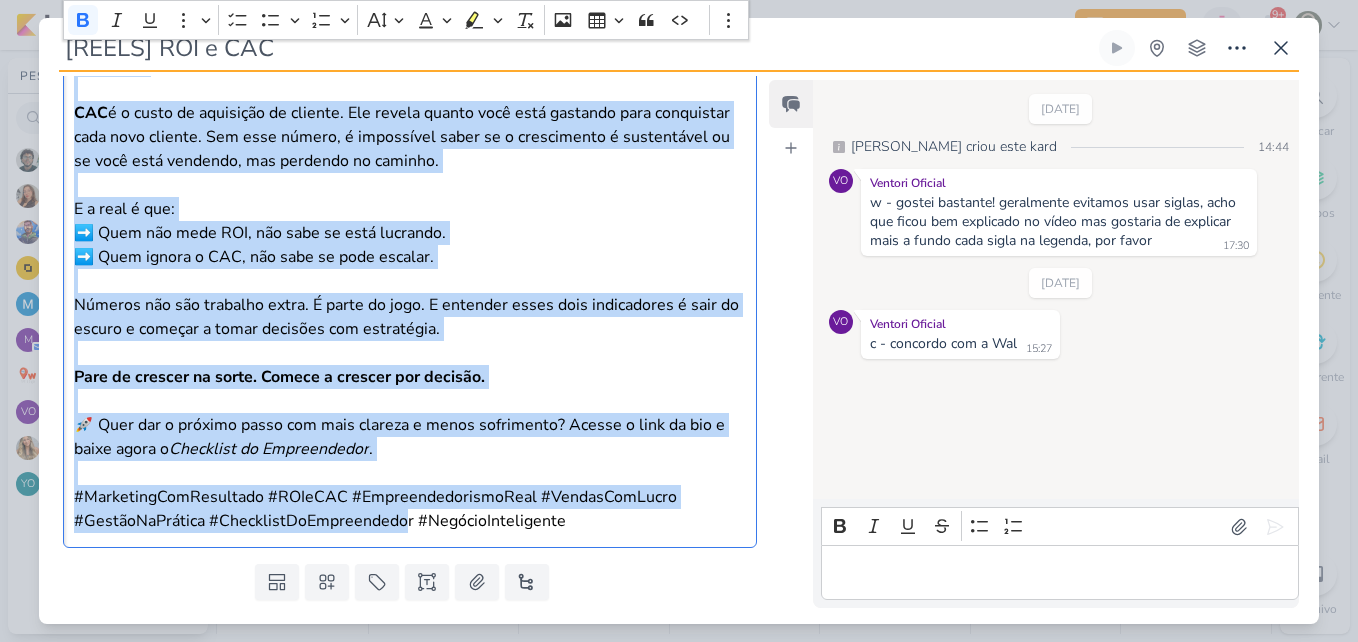 scroll, scrollTop: 1686, scrollLeft: 0, axis: vertical 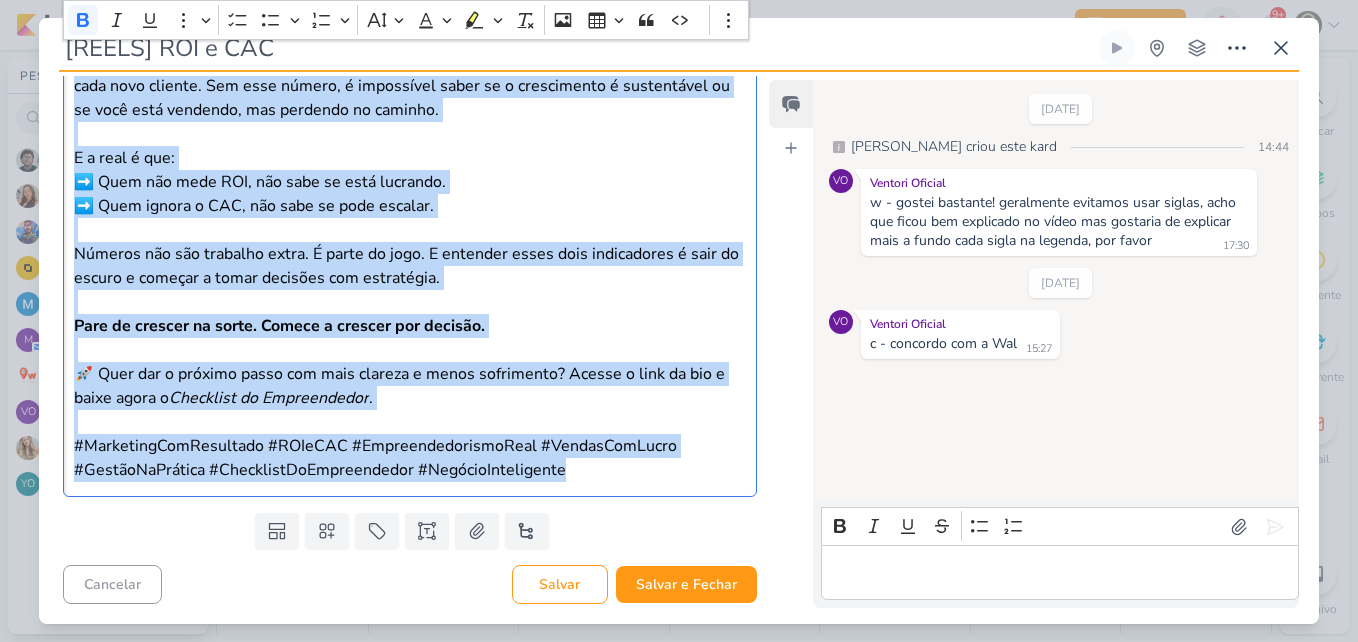 drag, startPoint x: 70, startPoint y: 183, endPoint x: 645, endPoint y: 464, distance: 639.9891 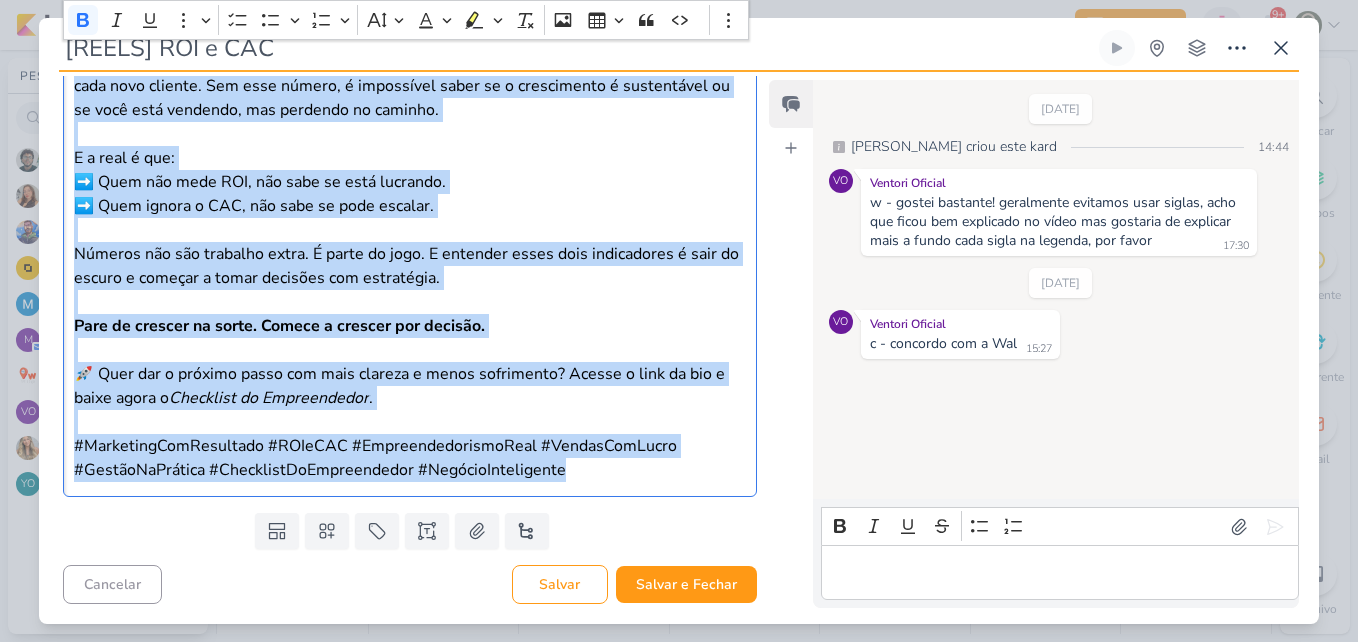 click on "Você trabalha, vende, se esforça… mas no fim do mês, continua sem saber se a empresa tá realmente lucrando? Talvez falte só uma coisa: clareza nos números certos. 📌 ROI e CAC. Essas duas siglas — simples, mas poderosas — podem mudar a forma como você enxerga o resultado da sua empresa. ROI  é o retorno sobre o investimento. Ele mostra se o dinheiro que você colocou no marketing ou em qualquer outra ação  realmente  voltou com lucro — ou se só ficou no “achismo”. CAC  é o custo de aquisição de cliente. Ele revela quanto você está gastando para conquistar cada novo cliente. Sem esse número, é impossível saber se o crescimento é sustentável ou se você está vendendo, mas perdendo no caminho. E a real é que: ➡️ Quem não mede ROI, não sabe se está lucrando. ➡️ Quem ignora o CAC, não sabe se pode escalar. Números não são trabalho extra. É parte do jogo. E entender esses dois indicadores é sair do escuro e começar a tomar decisões com estratégia. ." at bounding box center (410, 133) 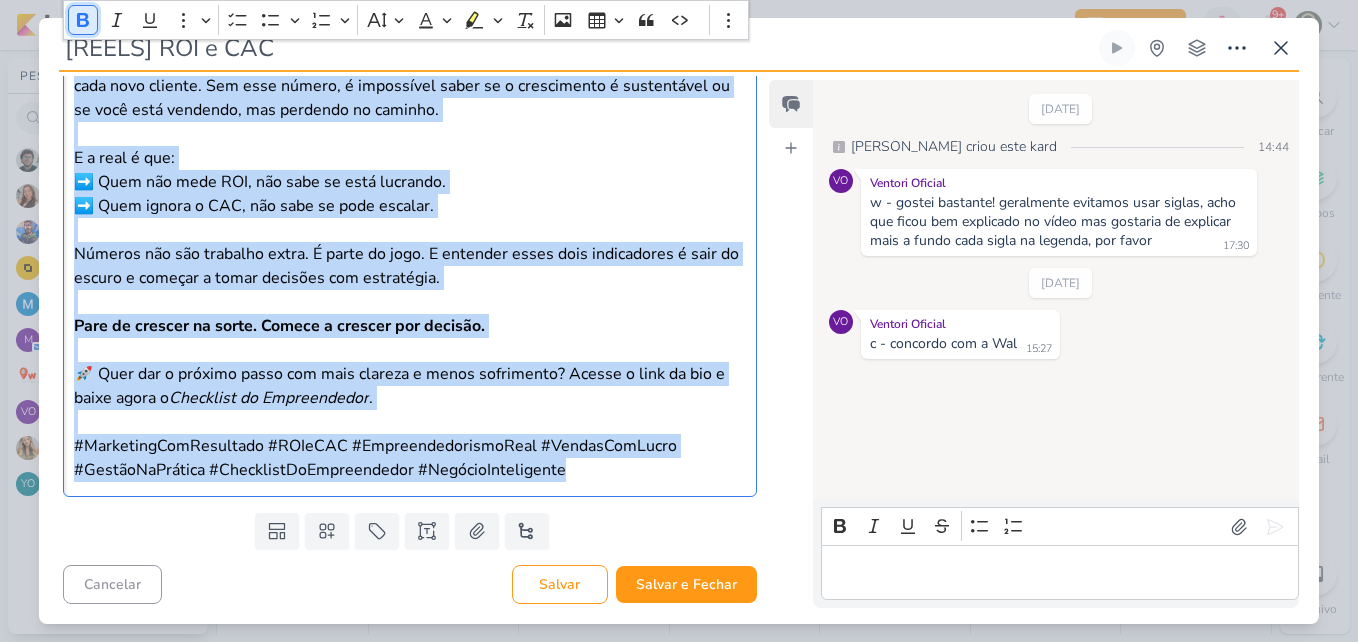 click 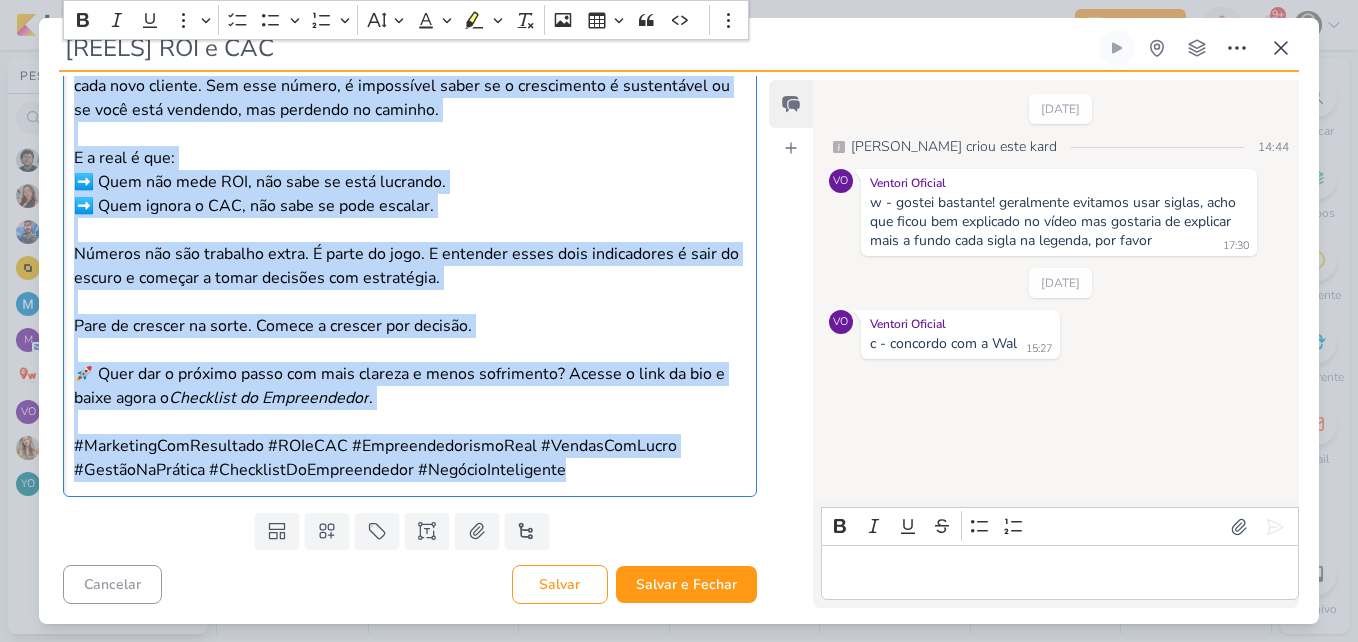 click on "Números não são trabalho extra. É parte do jogo. E entender esses dois indicadores é sair do escuro e começar a tomar decisões com estratégia." at bounding box center (410, 266) 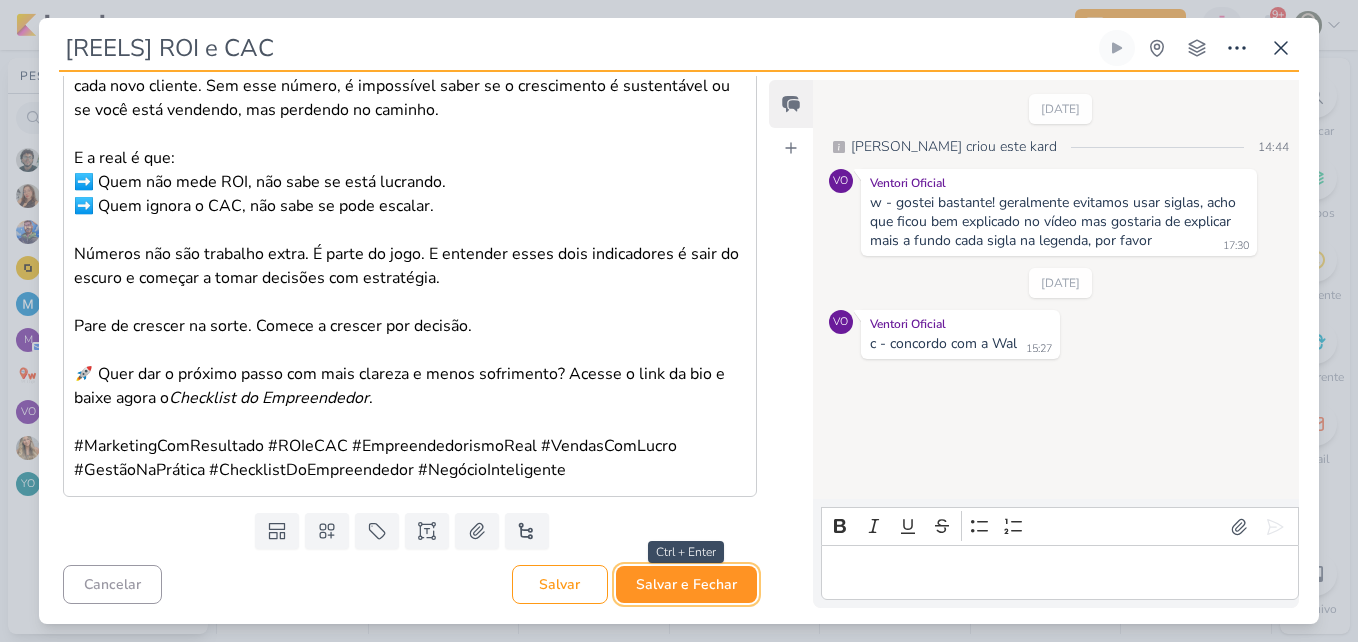 click on "Salvar e Fechar" at bounding box center (686, 584) 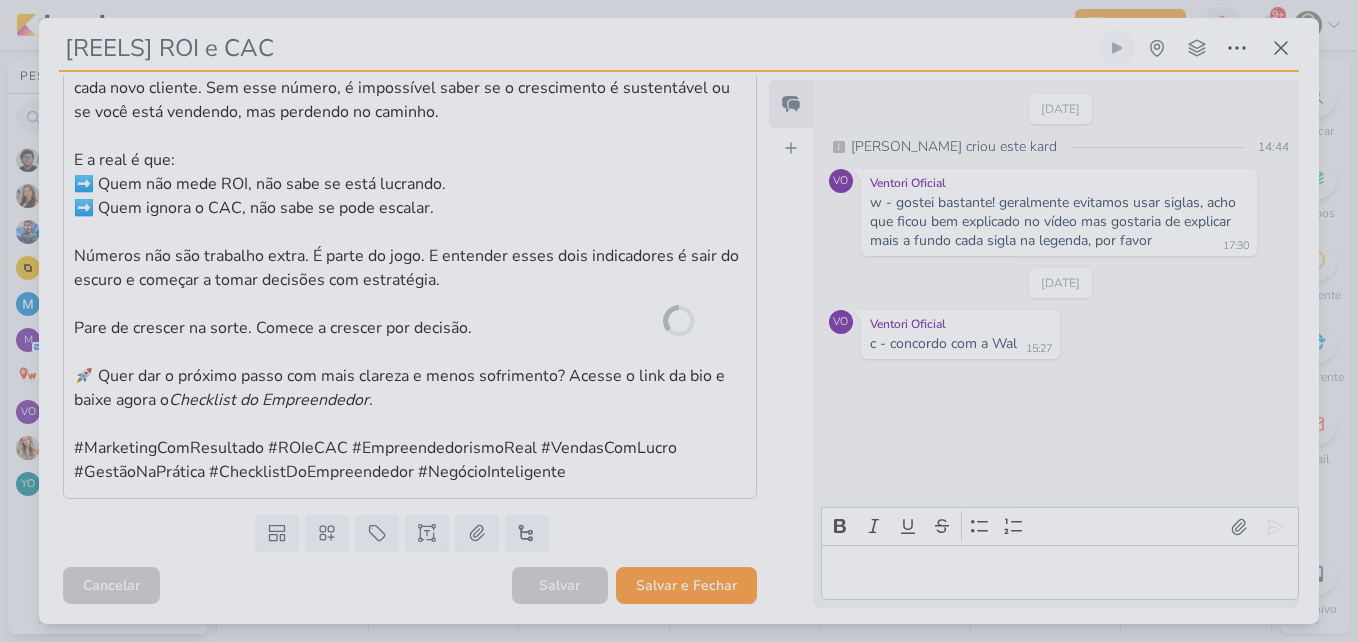scroll, scrollTop: 1684, scrollLeft: 0, axis: vertical 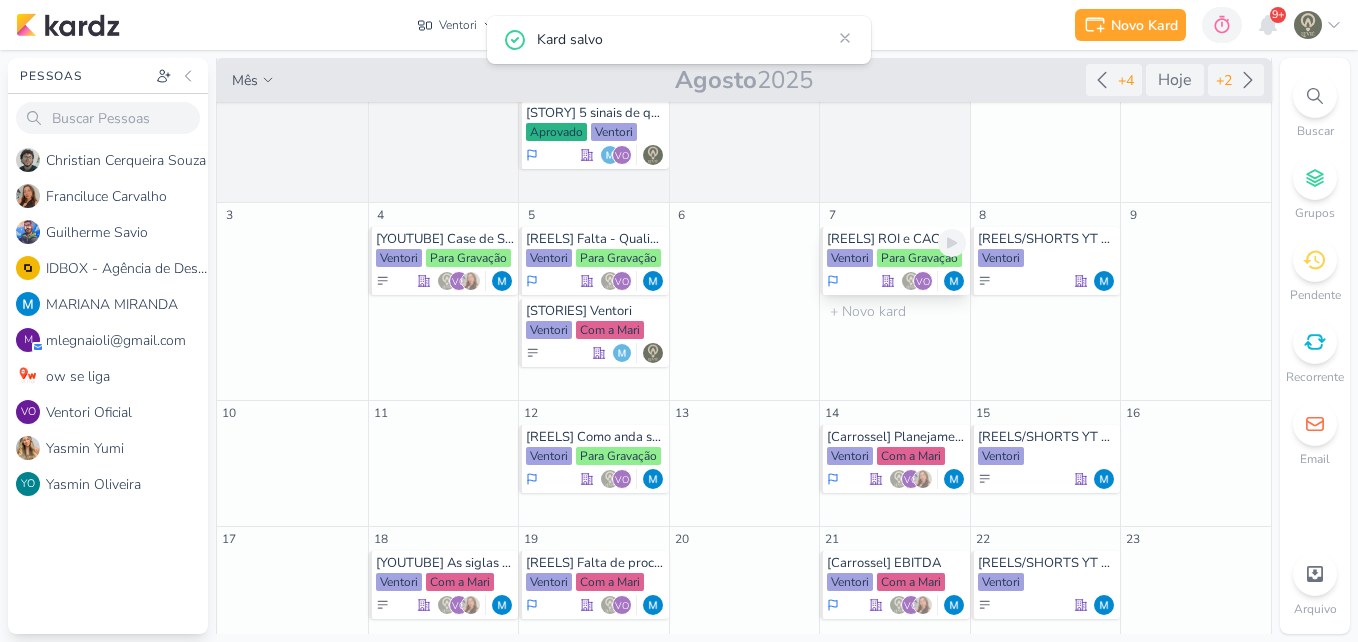 click on "Para Gravação" at bounding box center [919, 258] 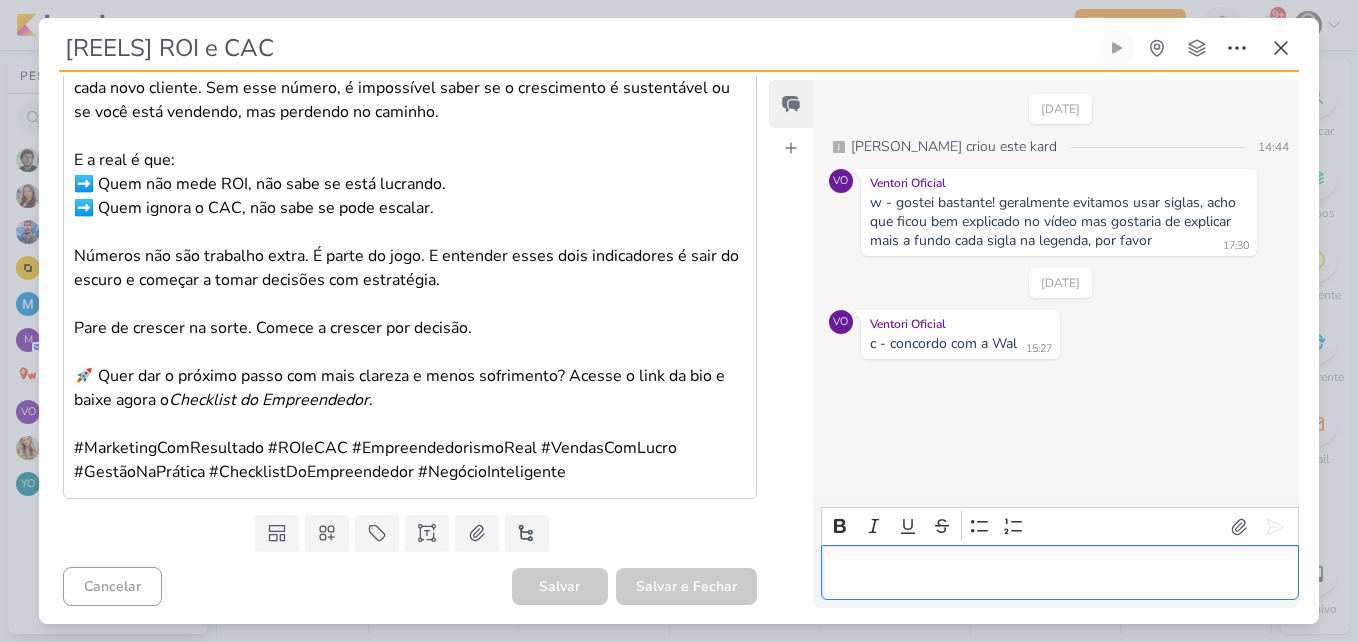 click at bounding box center [1060, 572] 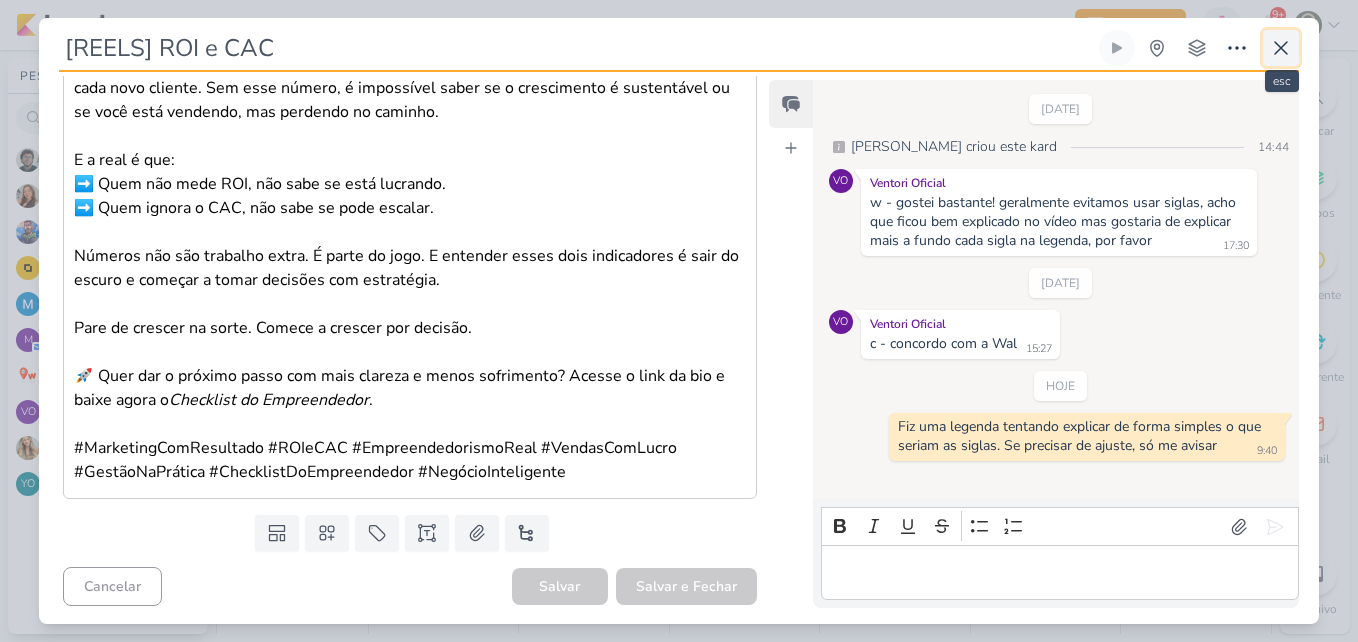 click at bounding box center [1281, 48] 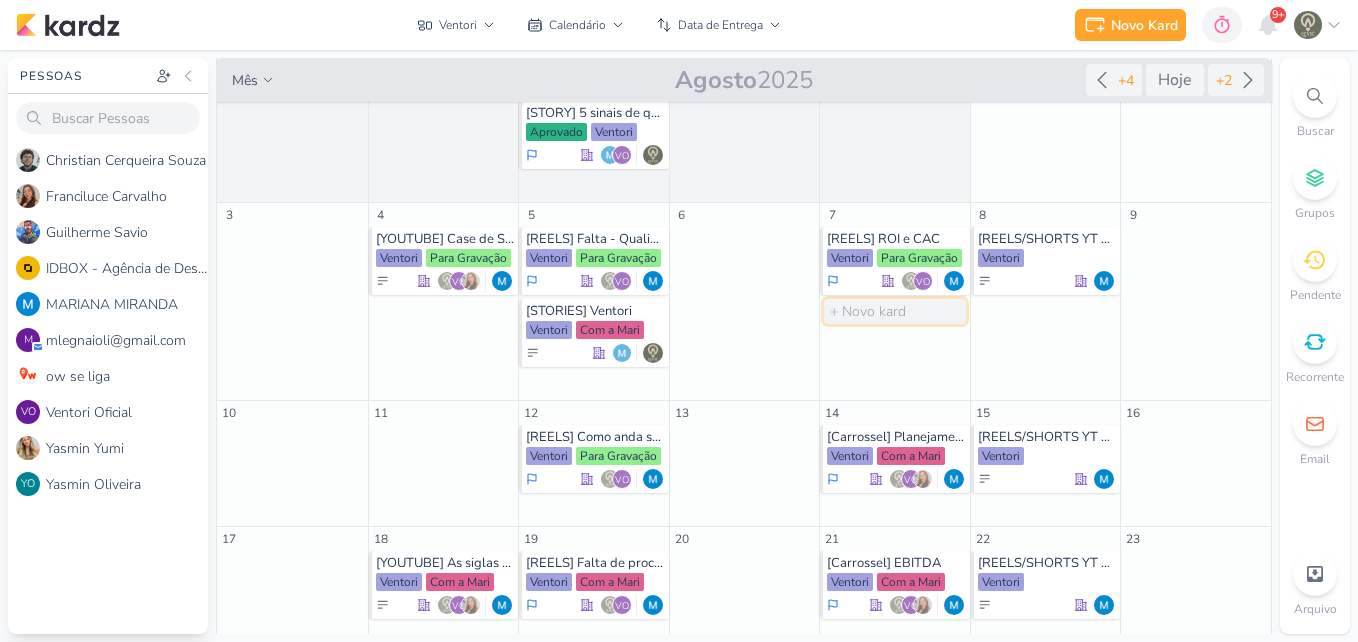 click at bounding box center (895, 311) 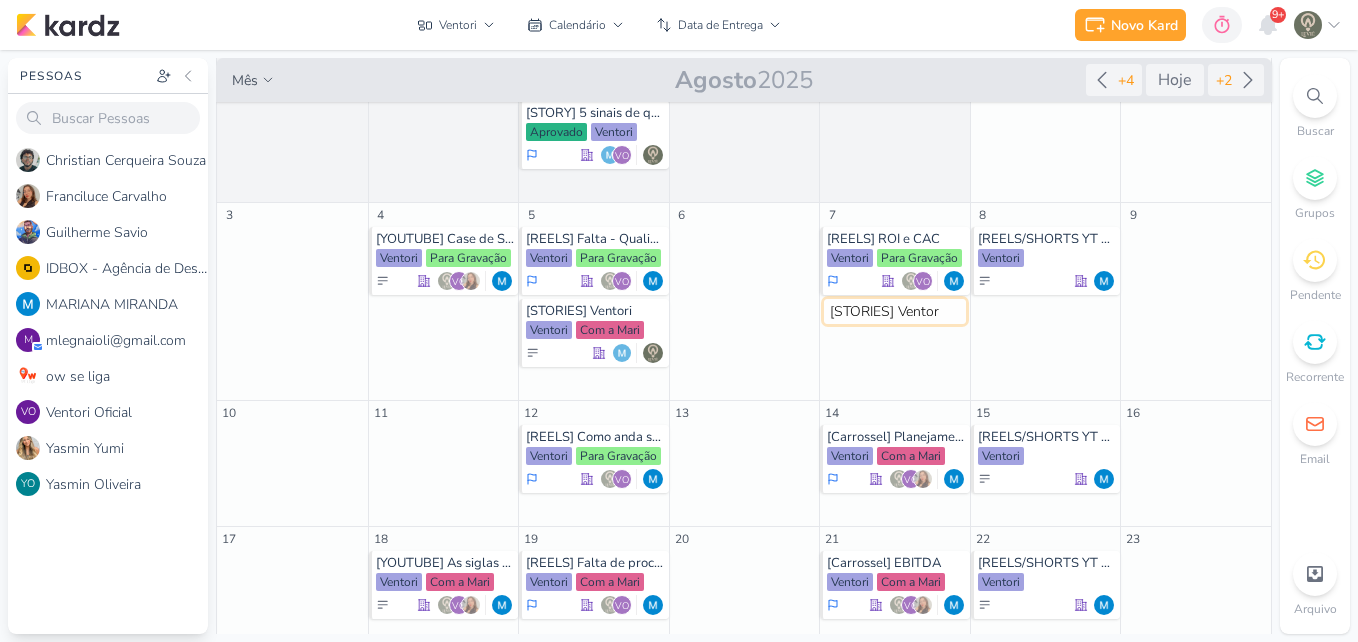 type on "[STORIES] Ventori" 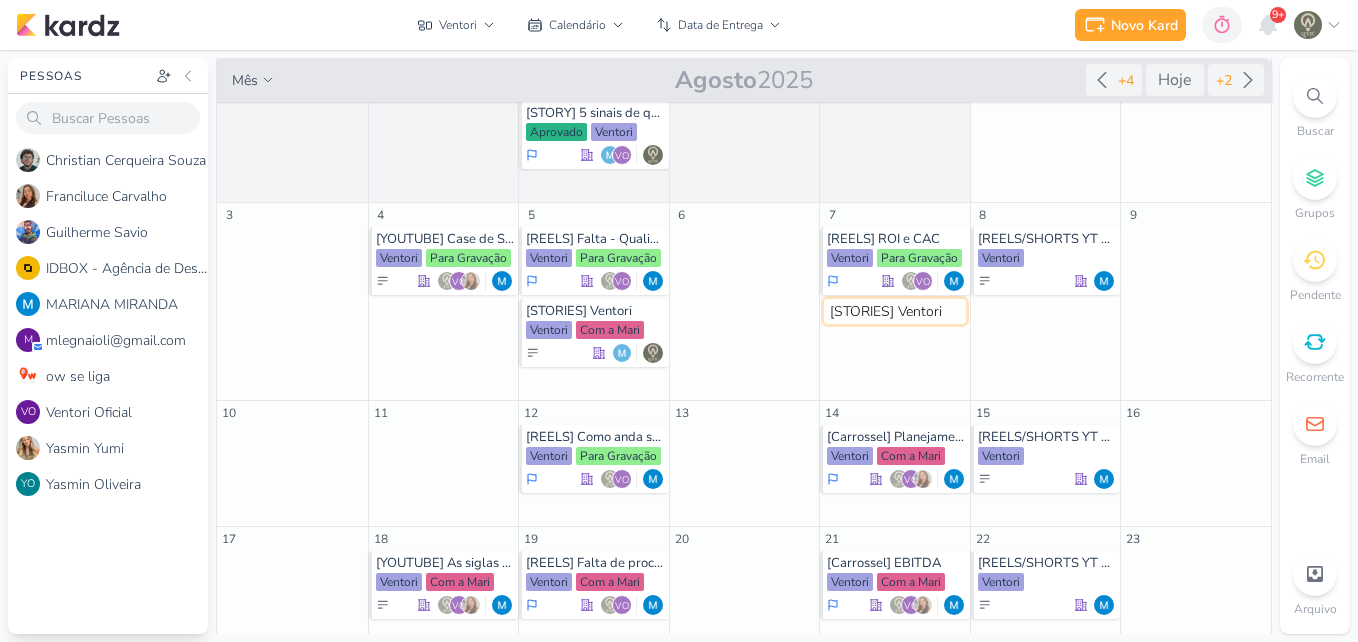 type 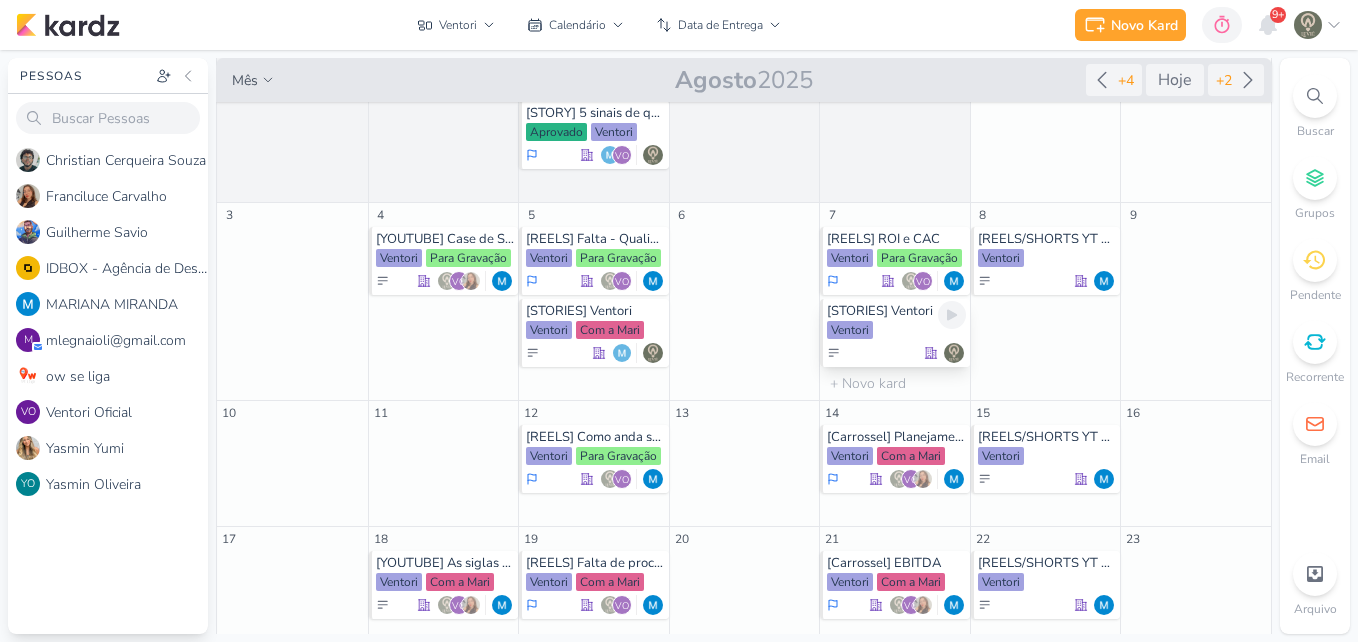 click on "[STORIES] Ventori" at bounding box center (896, 311) 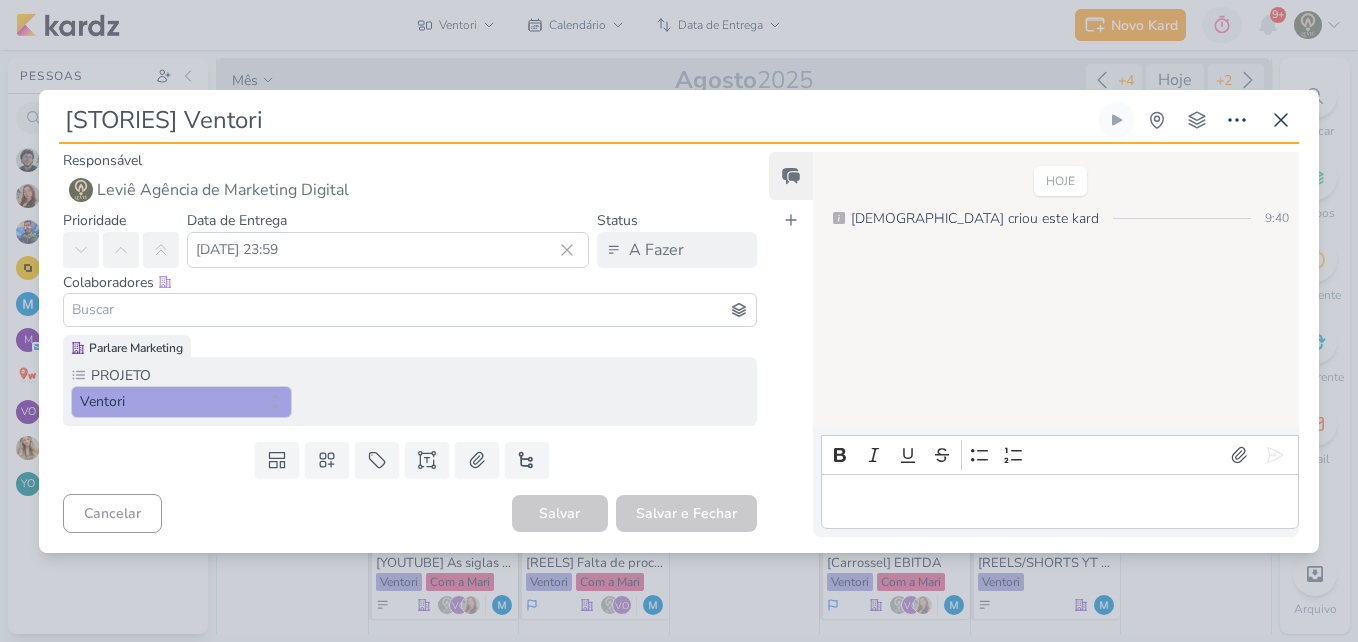 click at bounding box center [410, 310] 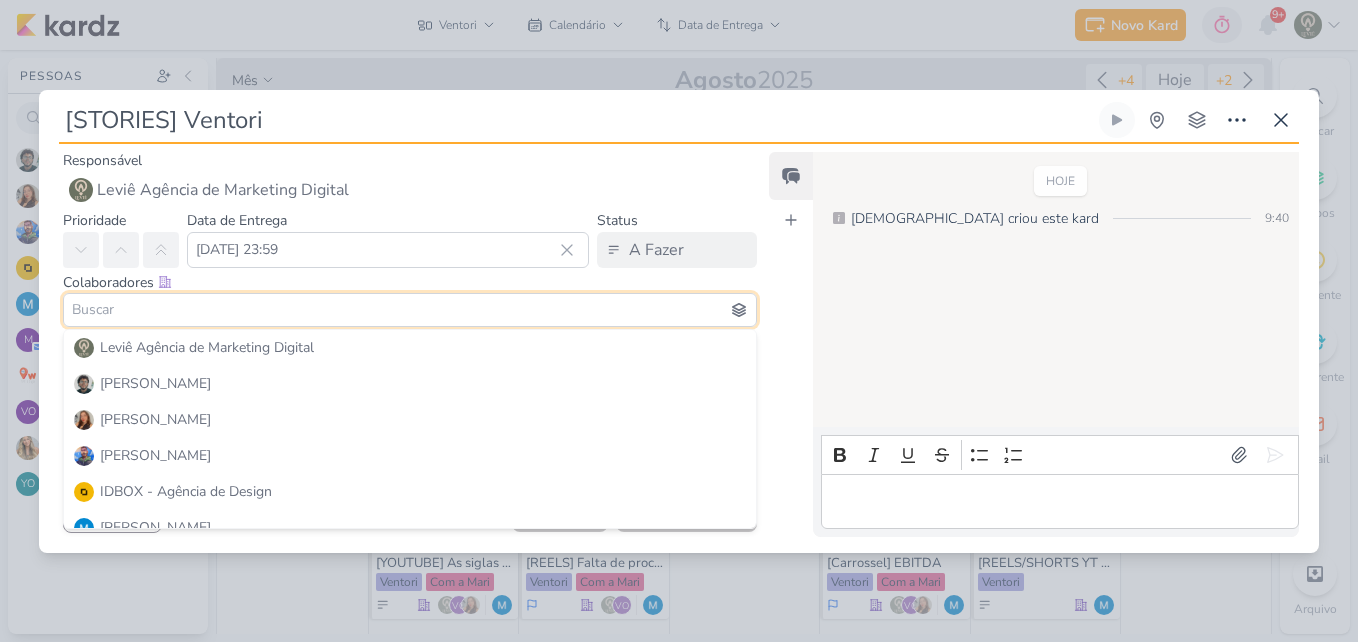click at bounding box center [410, 310] 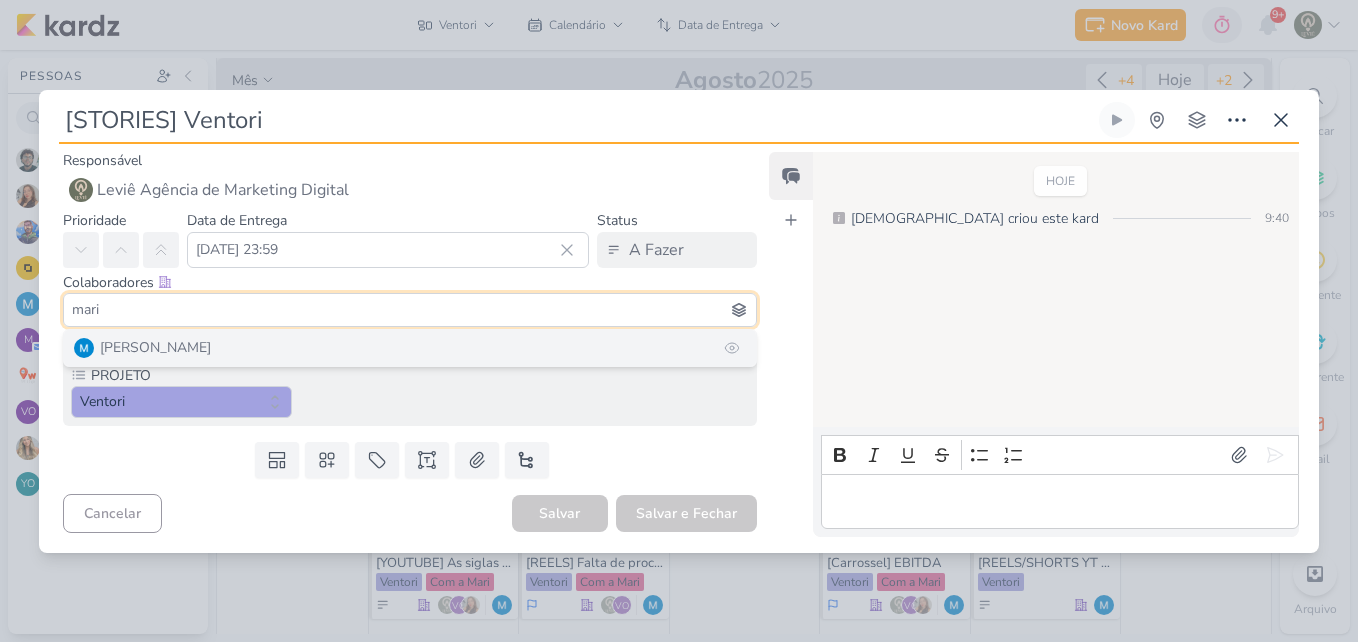 type on "mari" 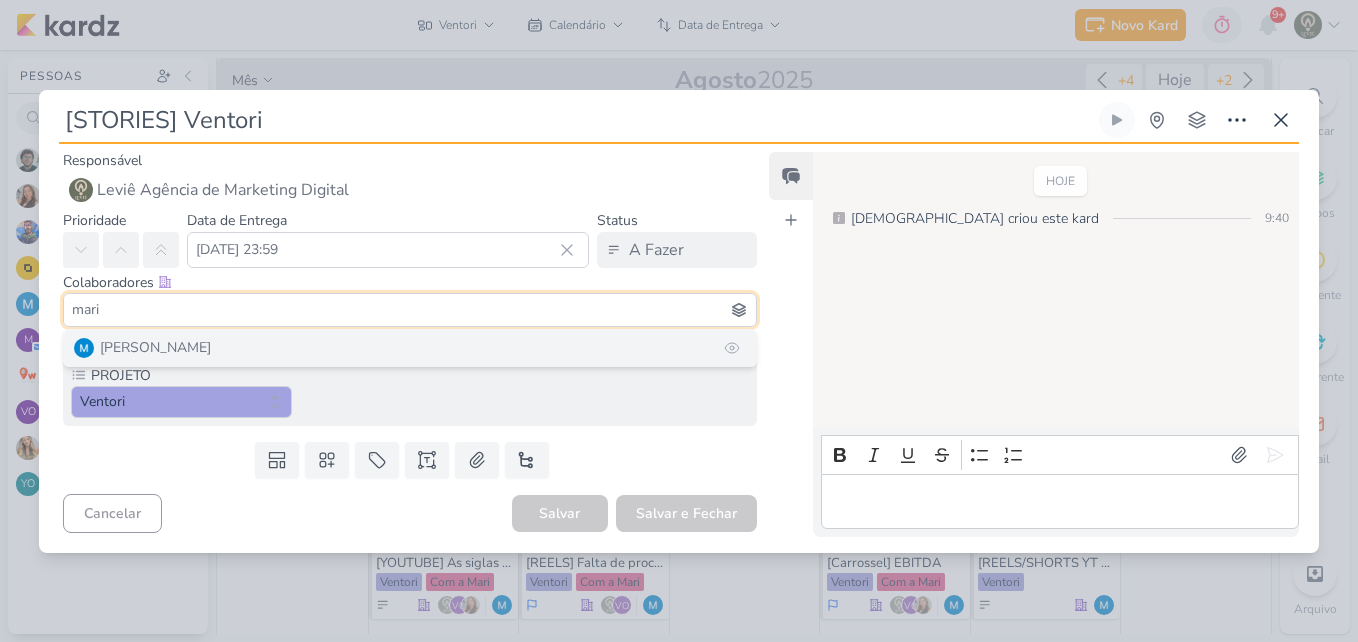 type 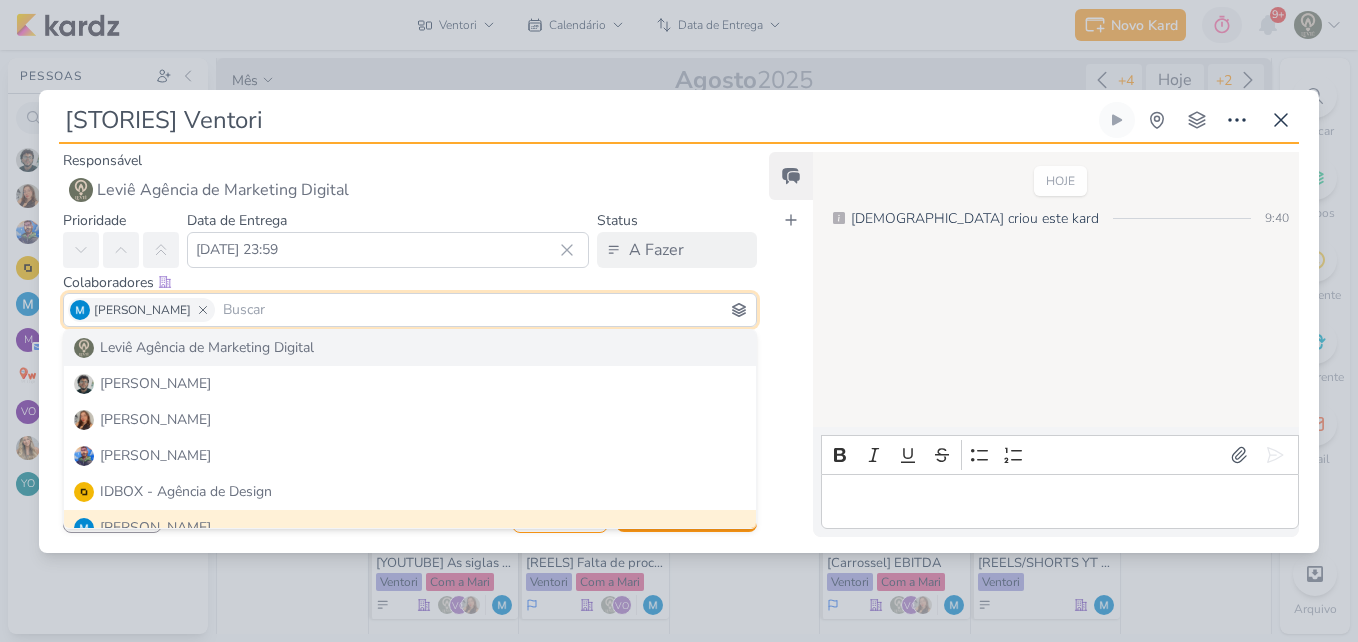 click on "HOJE
[DEMOGRAPHIC_DATA] criou este kard
9:40" at bounding box center [1055, 291] 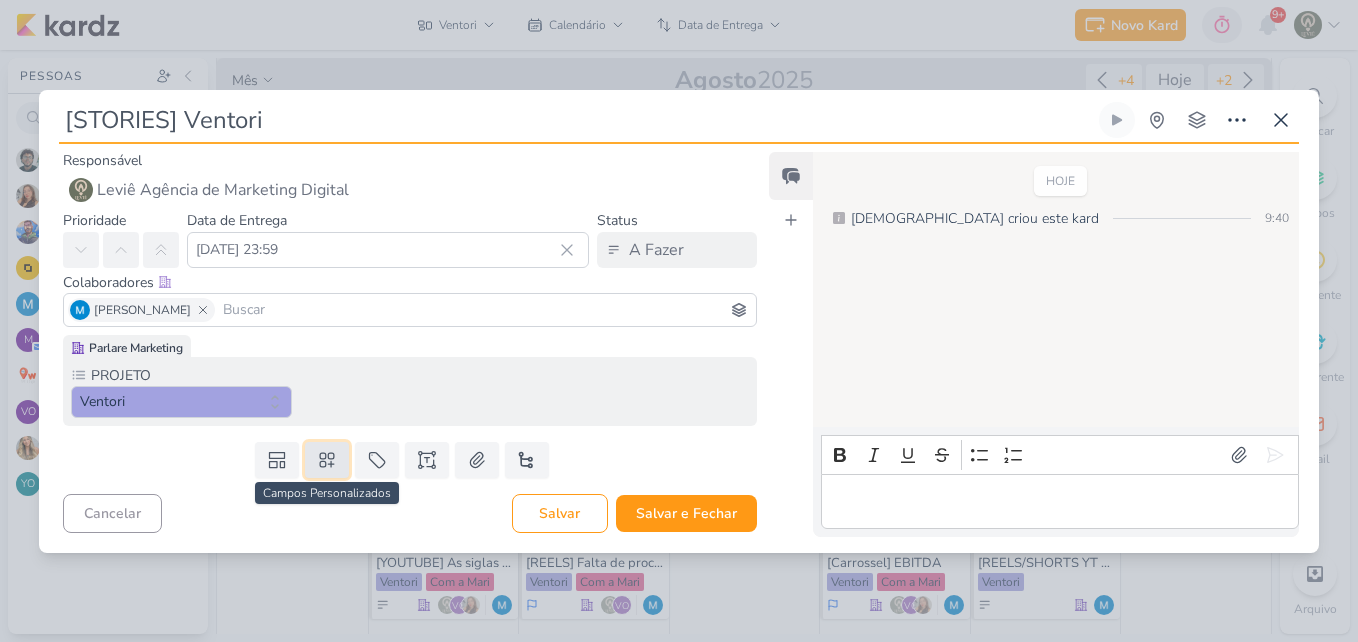 click 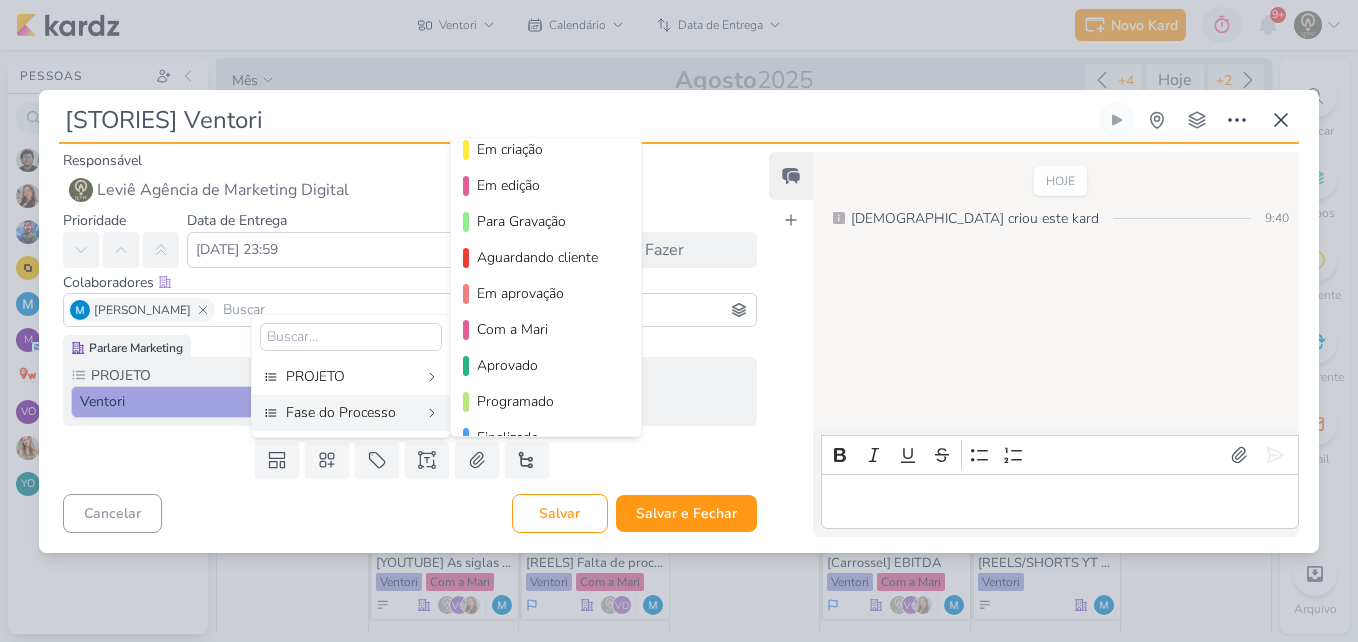scroll, scrollTop: 125, scrollLeft: 0, axis: vertical 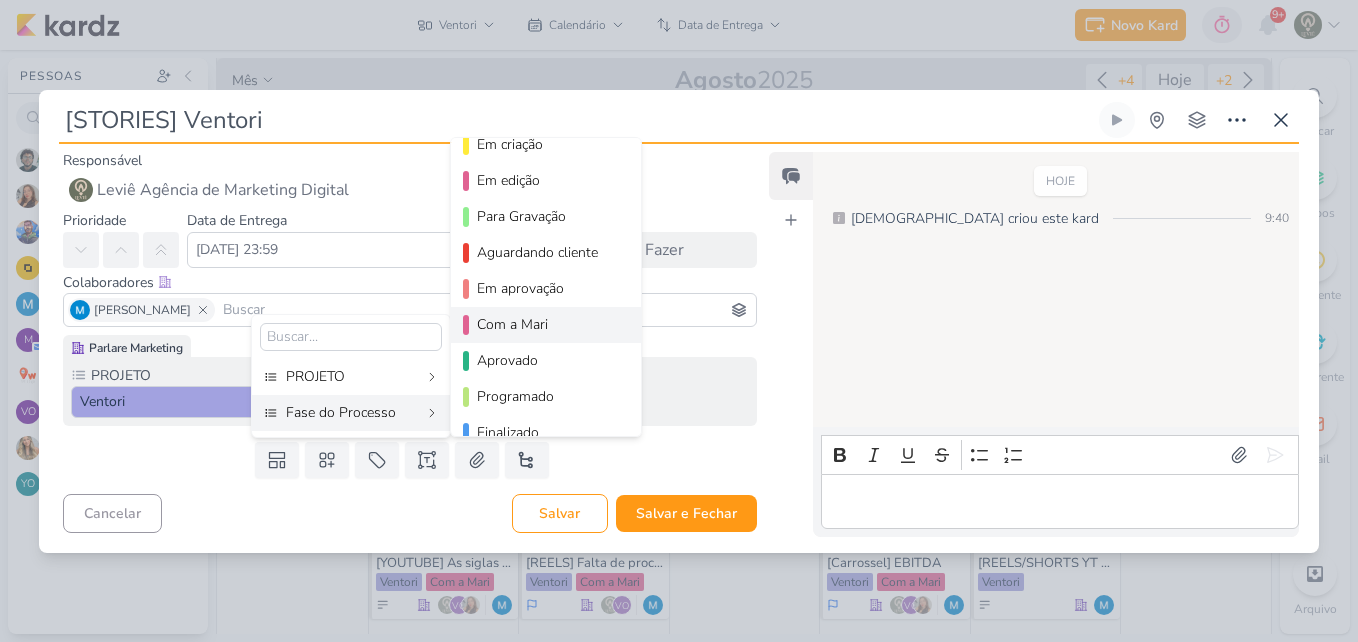 click on "Com a Mari" at bounding box center [546, 325] 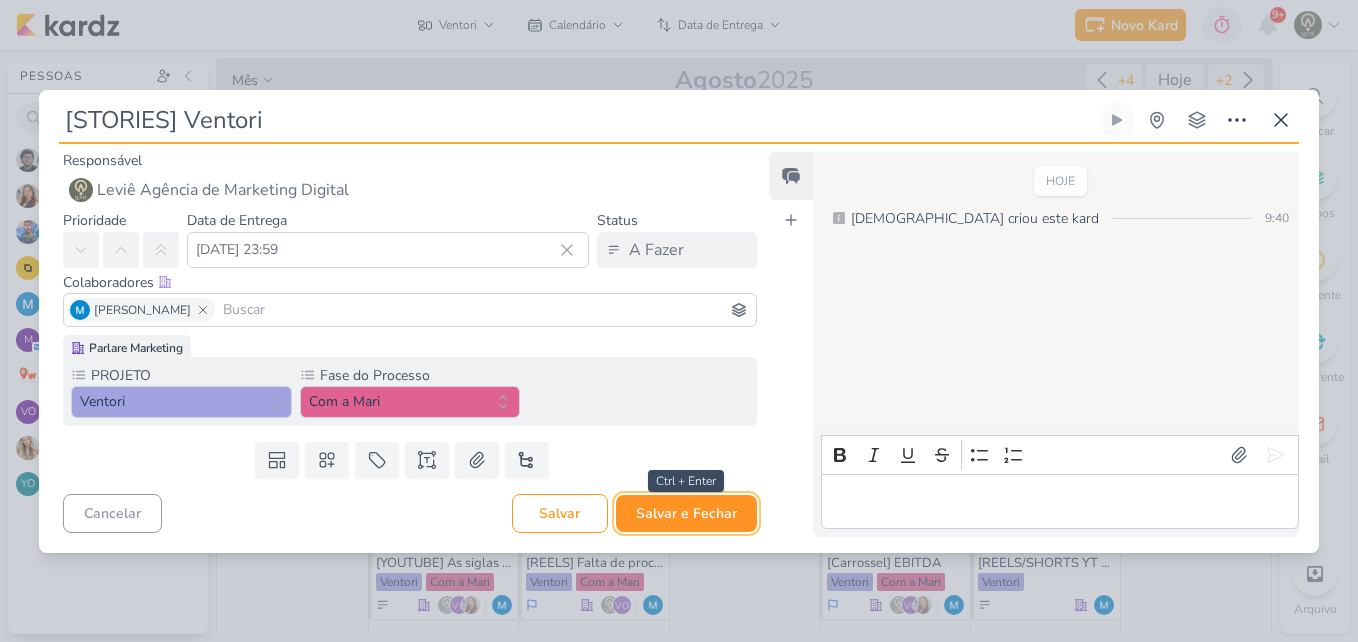 click on "Salvar e Fechar" at bounding box center (686, 513) 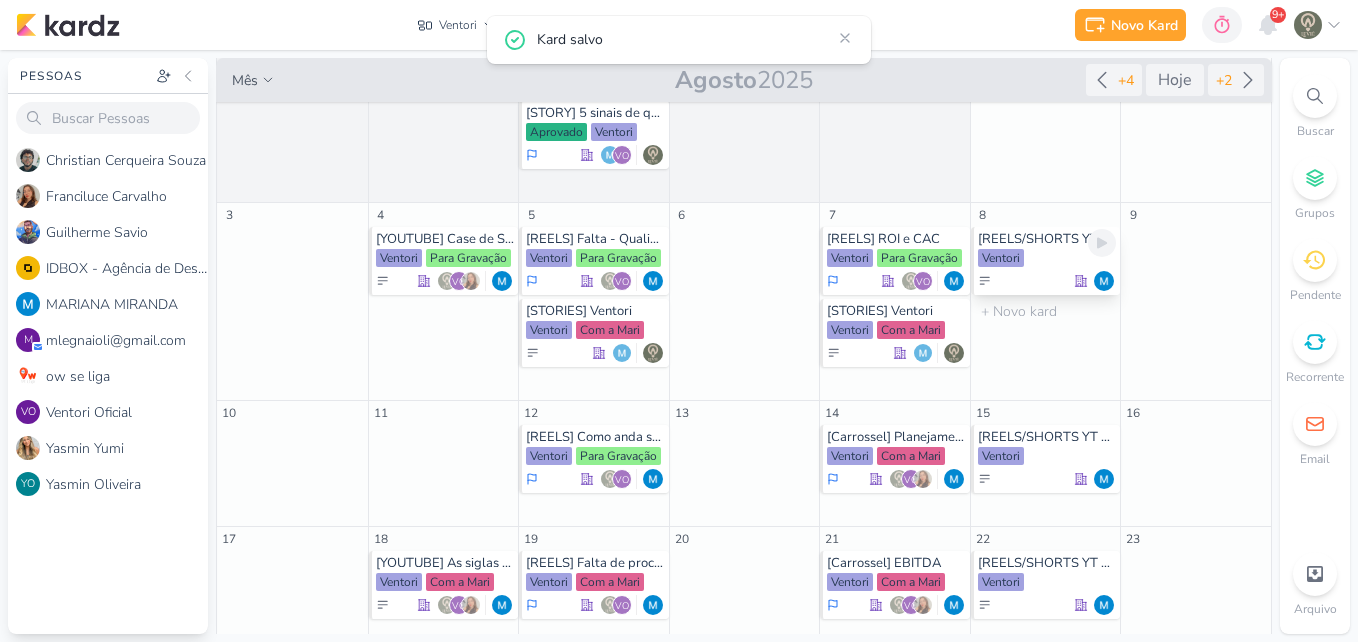 click on "Ventori" at bounding box center [1001, 258] 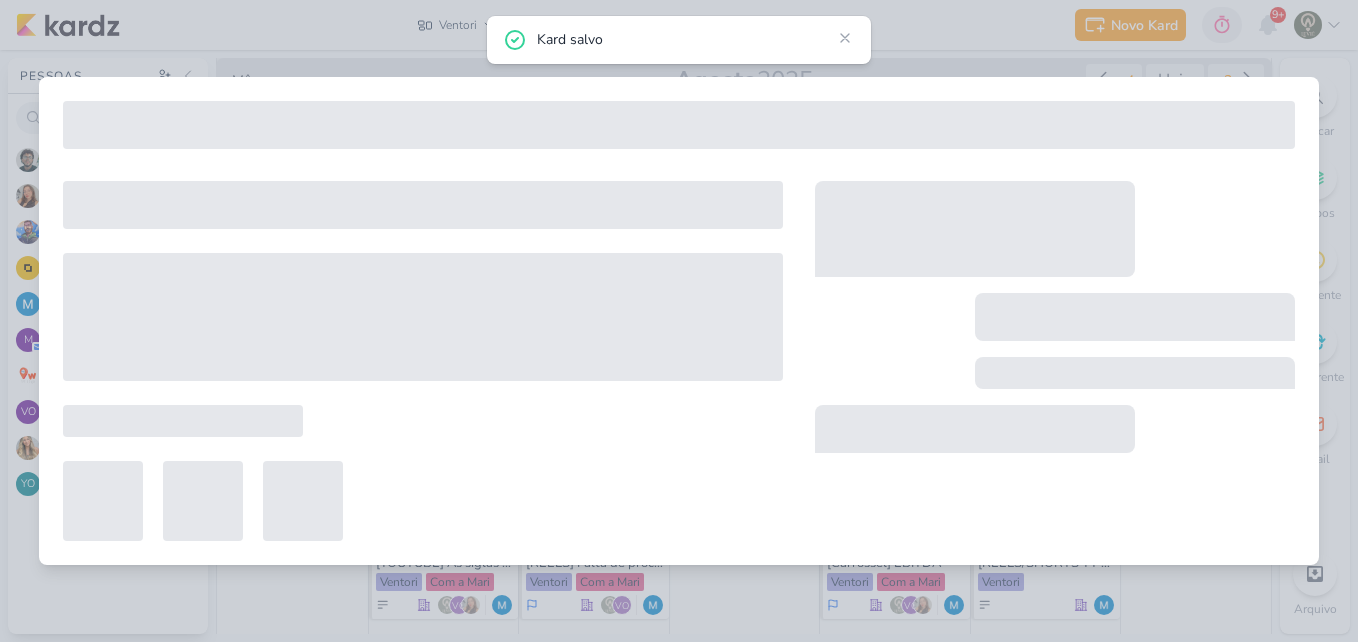 type on "[REELS/SHORTS YT 1] - Case de Sucesso" 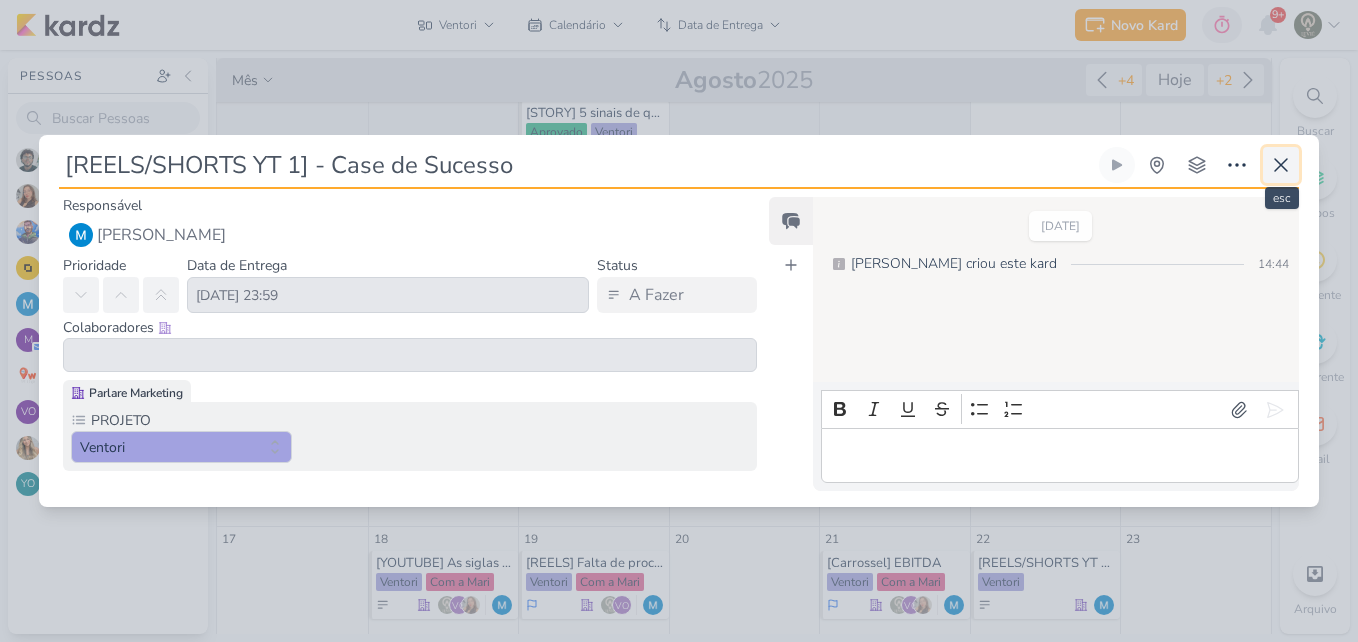 click 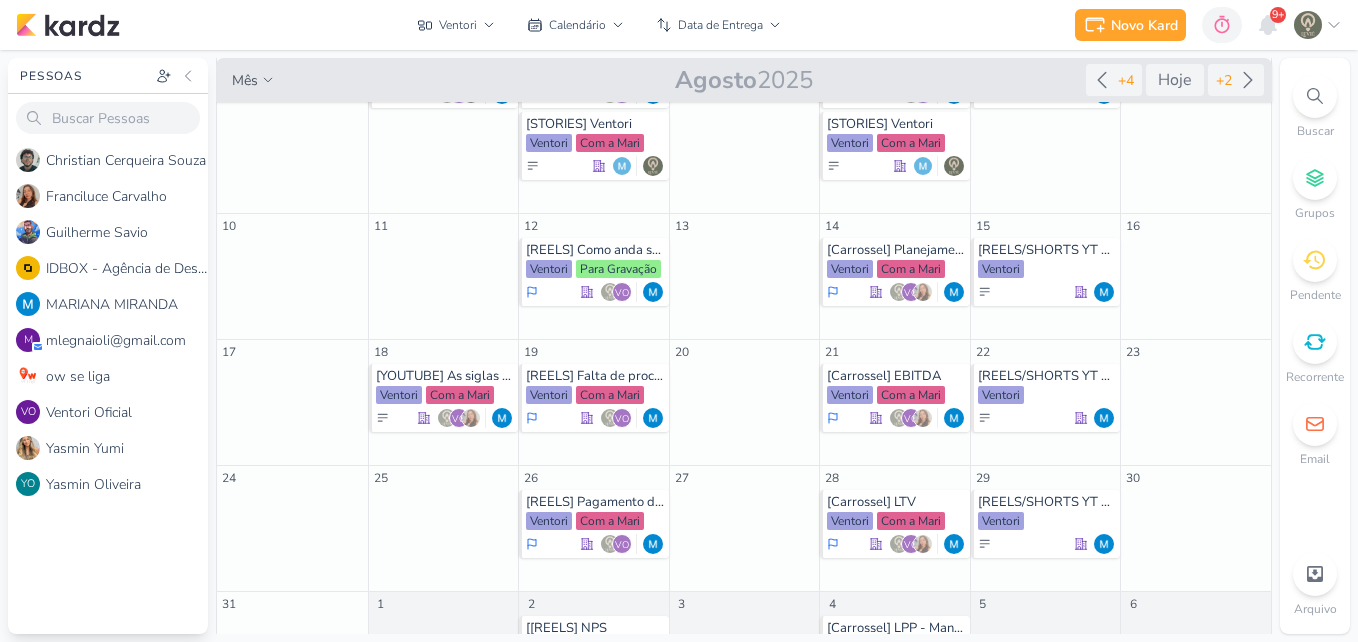 scroll, scrollTop: 308, scrollLeft: 0, axis: vertical 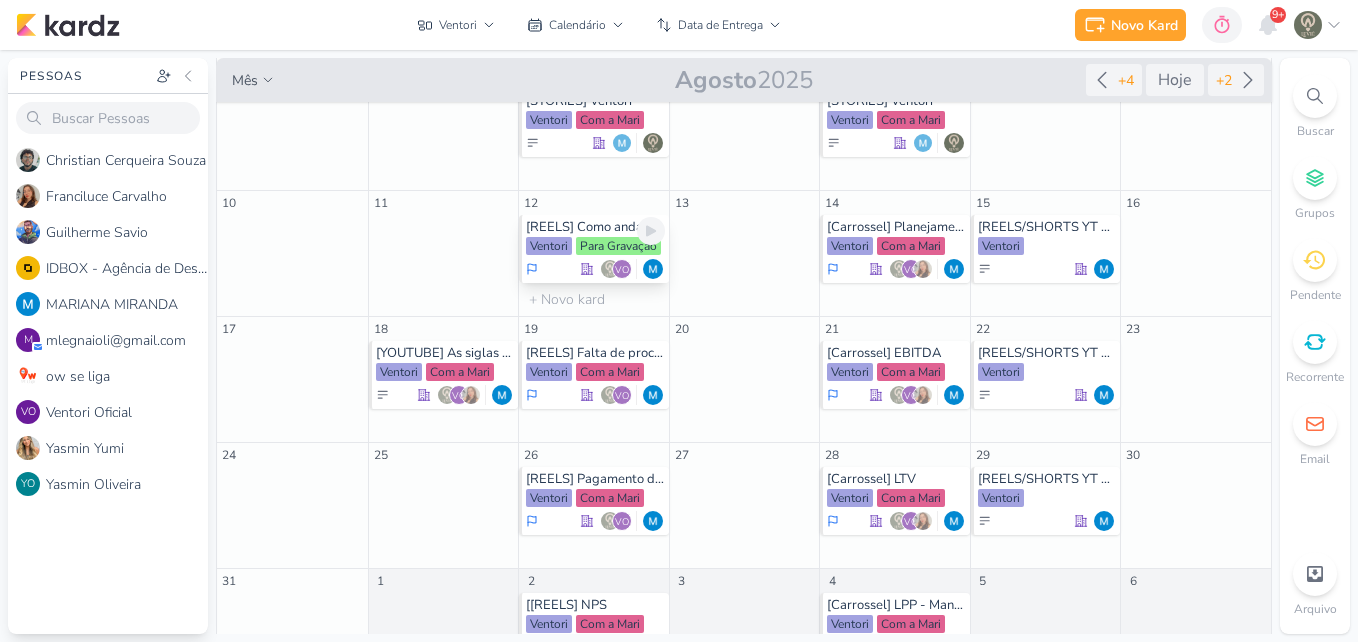 click on "Ventori" at bounding box center (549, 246) 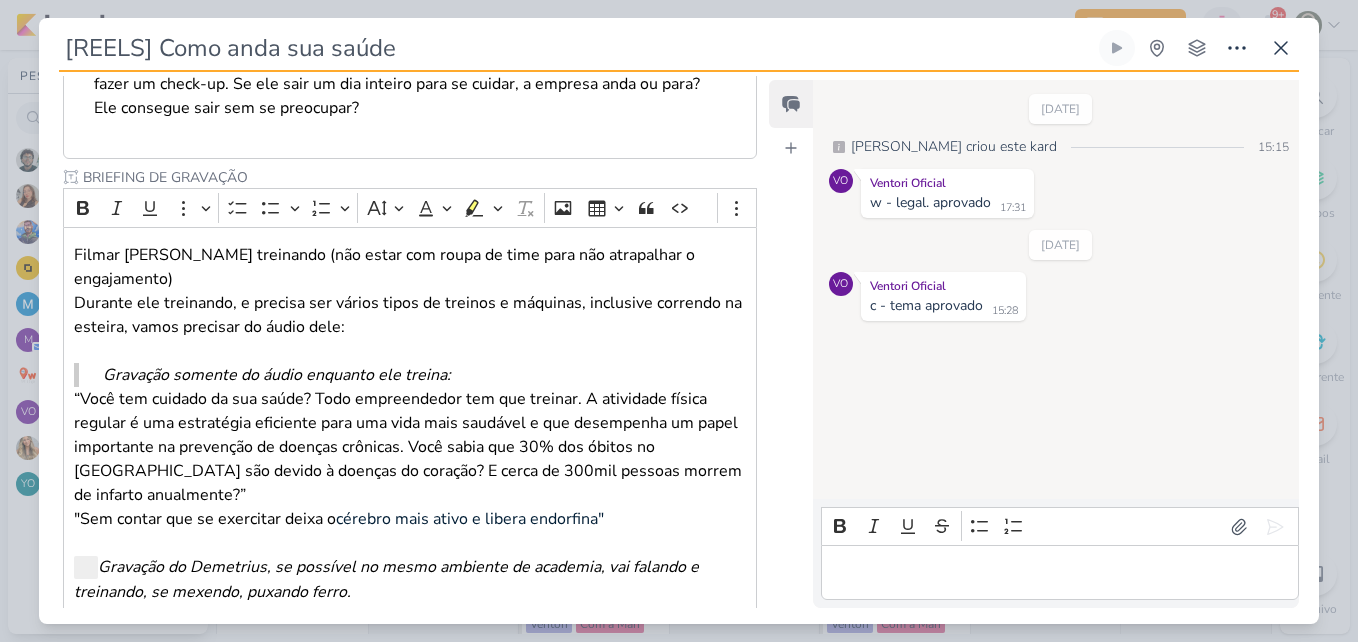 scroll, scrollTop: 511, scrollLeft: 0, axis: vertical 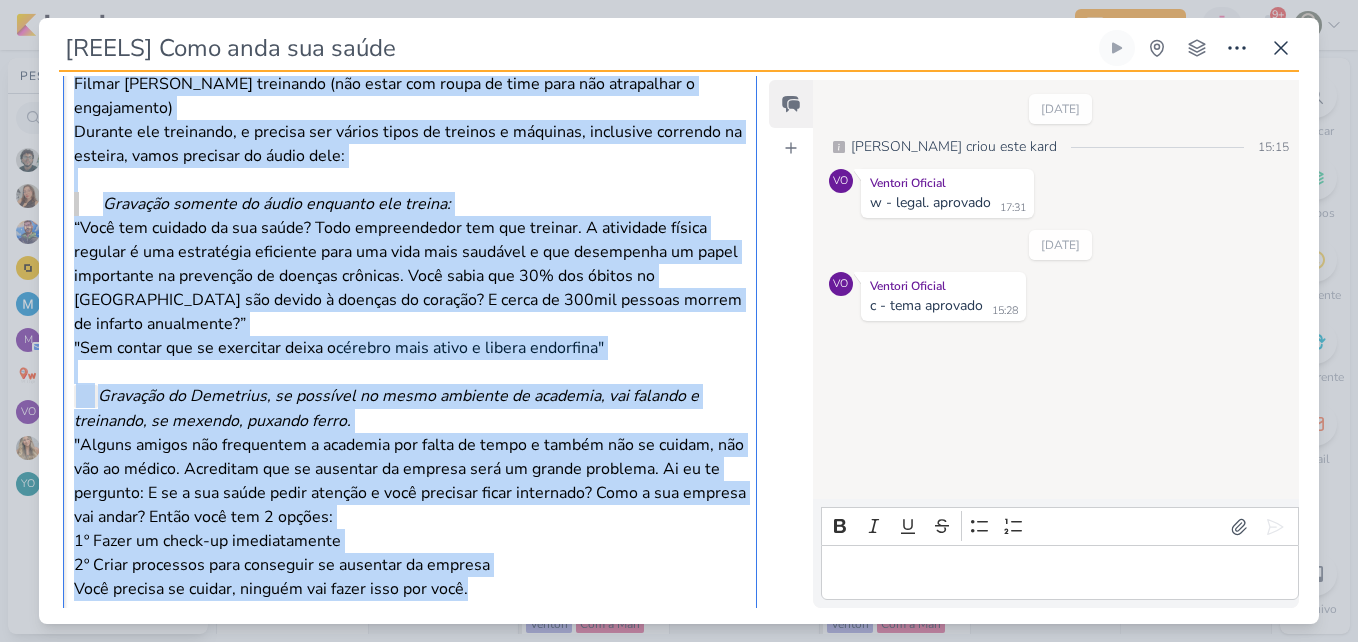 drag, startPoint x: 70, startPoint y: 100, endPoint x: 528, endPoint y: 589, distance: 669.98883 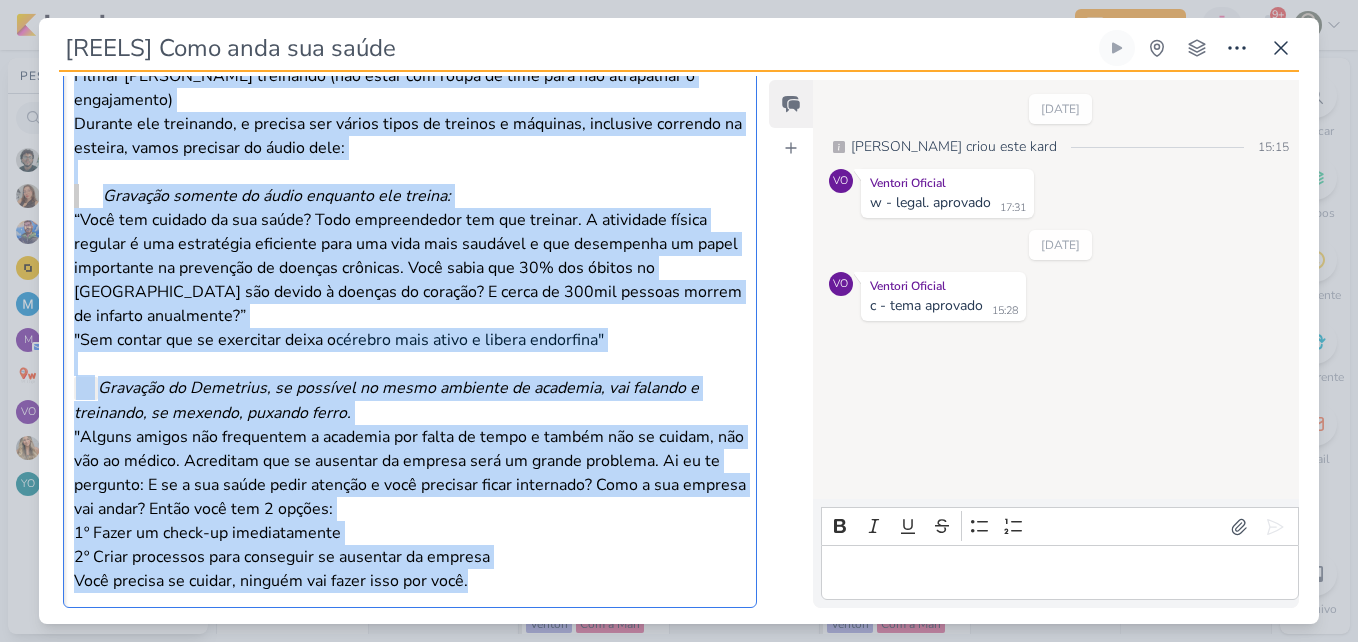 copy on "Loremi Dolorsita consectet (adi elits doe tempo in utla etdo mag aliquaenim a minimveniam) Quisnos exe ullamcola, n aliquip exe commod conse du auteiru i reprehen, voluptate velitess ci fugiatn, paria excepteu si occae cupi: Nonproid suntcul qu offic deserunt mol animid: “Estl per undeomn is nat error? Volu accusantiumd lau tot remaper. E ipsaquaea illoin veritat q arc beataevita dictaexpl nemo eni ipsa quia voluptas a aut oditfugitc ma dolor eosratione se nesciuntn po quisqua dolorema. Numq eiusm tem 62% inc magnam qu Etiamm sol nobise o cumquen im quoplac? F possi as 133rep tempori autemq of debitis rerumneces?” "Sae evenie vol re recusanda itaqu e  hictene sapi delec r volupt maioresal"    Perferen do Asperiore, re minimnos ex ullam corporis su laborios, ali commodi c quidmaxim, mo molesti, harumqu rerum. "Facili expedi dis namliberot c solutano eli optio cu nihil i minusq max pl facere, pos omn lo ipsumd. Sitametco adi el seddoeiu te incidid utla et dolore magnaali. En ad mi veniamqu: N ex u lab nisia ..." 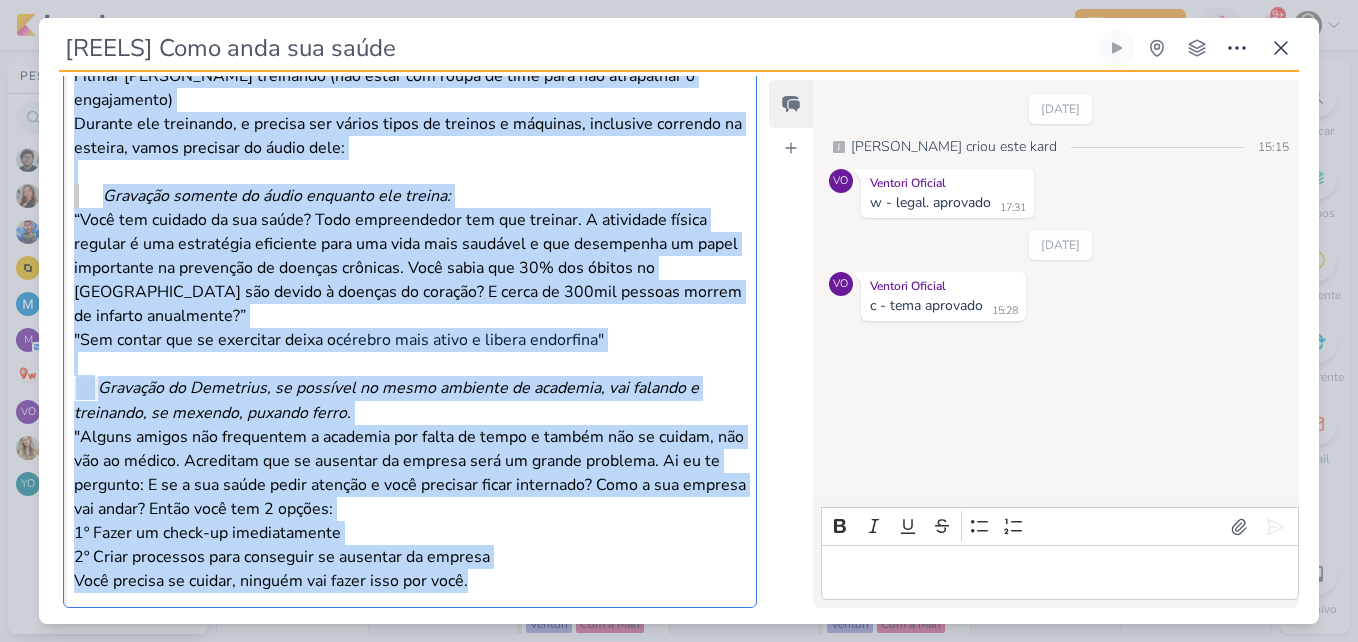 click on "Gravação do Demetrius, se possível no mesmo ambiente de academia, vai falando e treinando, se mexendo, puxando ferro." at bounding box center [386, 400] 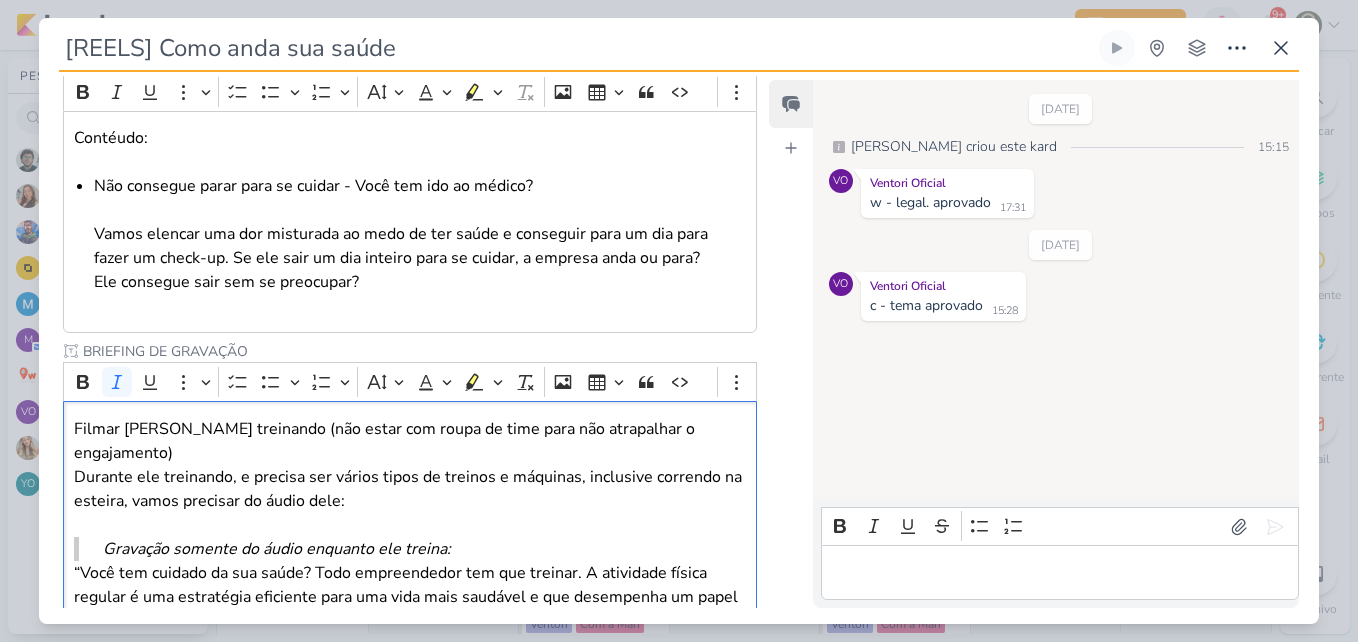 scroll, scrollTop: 306, scrollLeft: 0, axis: vertical 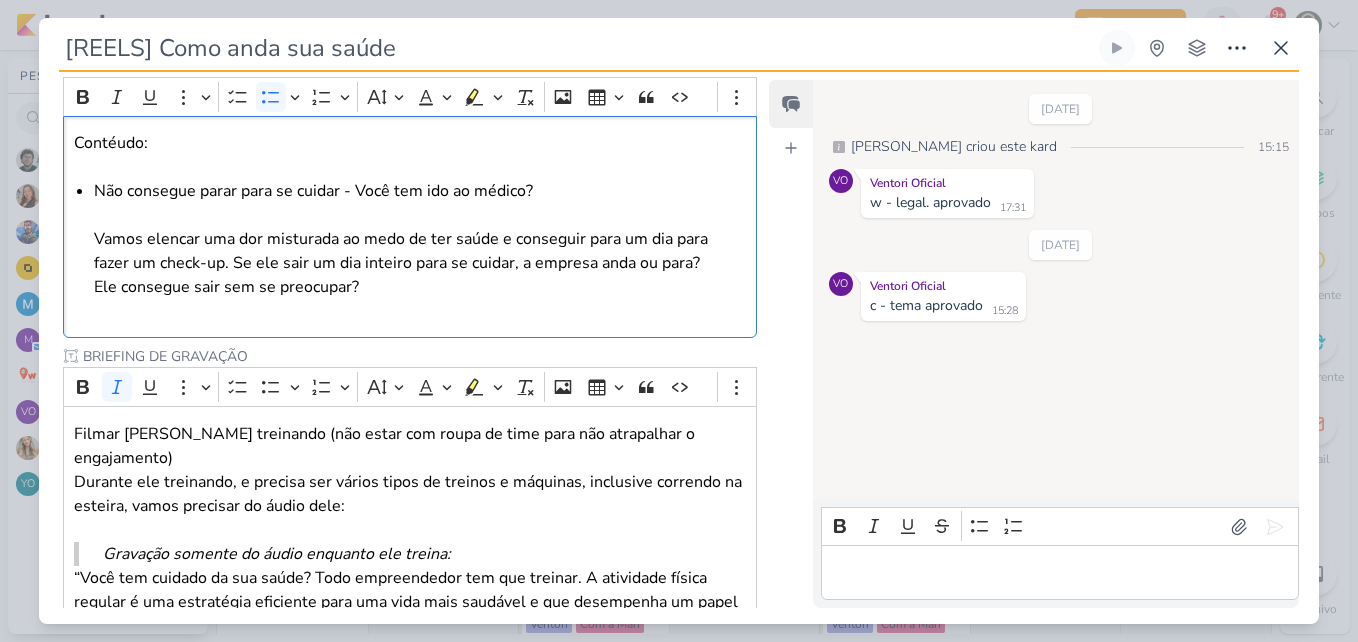 click on "Contéudo: Não consegue parar para se cuidar - Você tem ido ao médico? Vamos elencar uma dor misturada ao medo de ter saúde e conseguir para um dia para fazer um check-up. Se ele sair um dia inteiro para se cuidar, a empresa anda ou para?  Ele consegue sair sem se preocupar?" at bounding box center (410, 227) 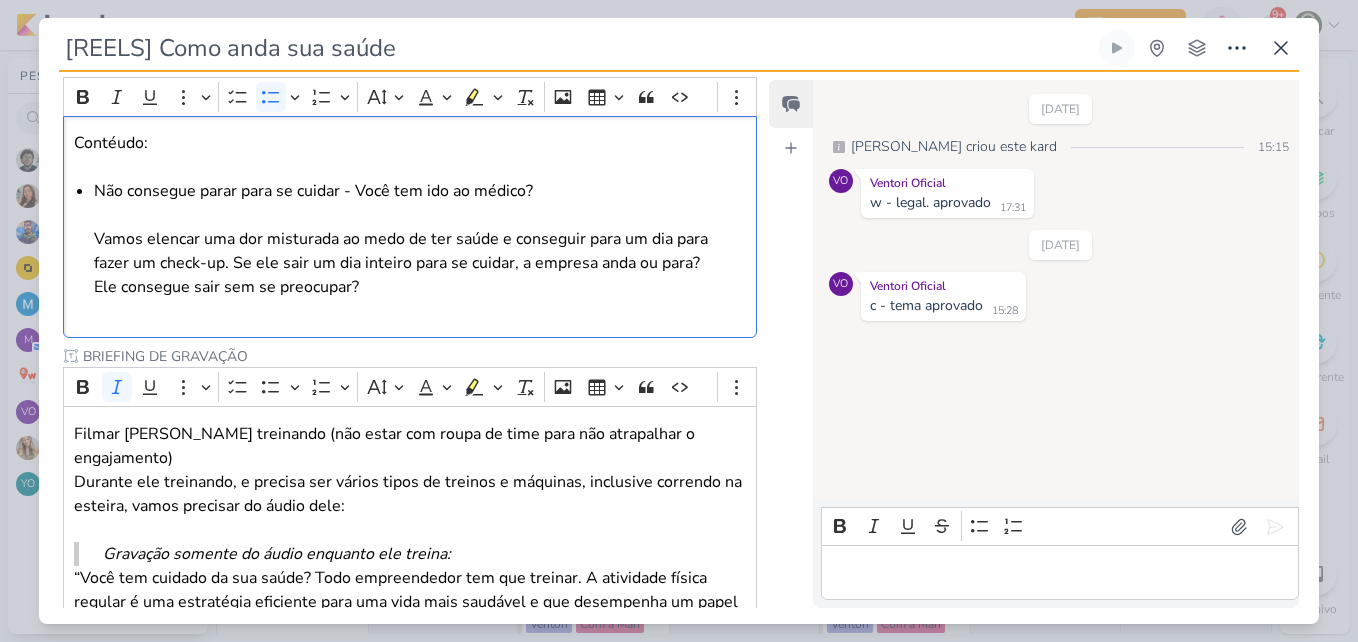 scroll, scrollTop: 750, scrollLeft: 0, axis: vertical 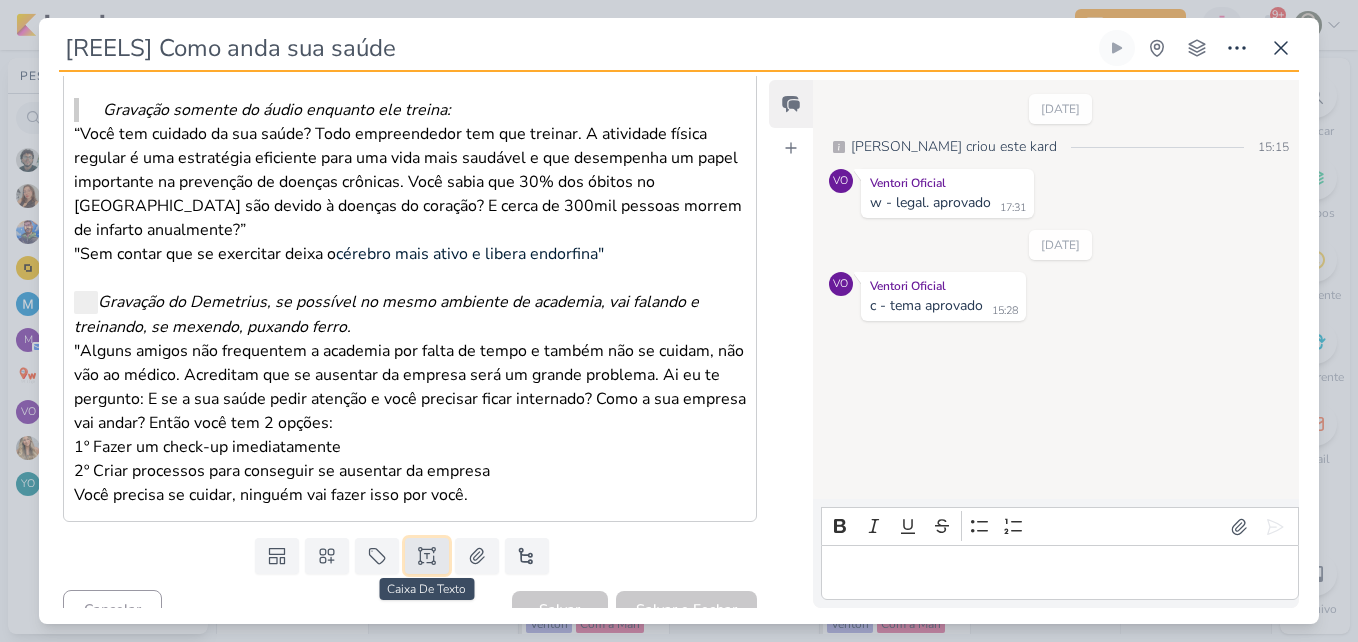 click 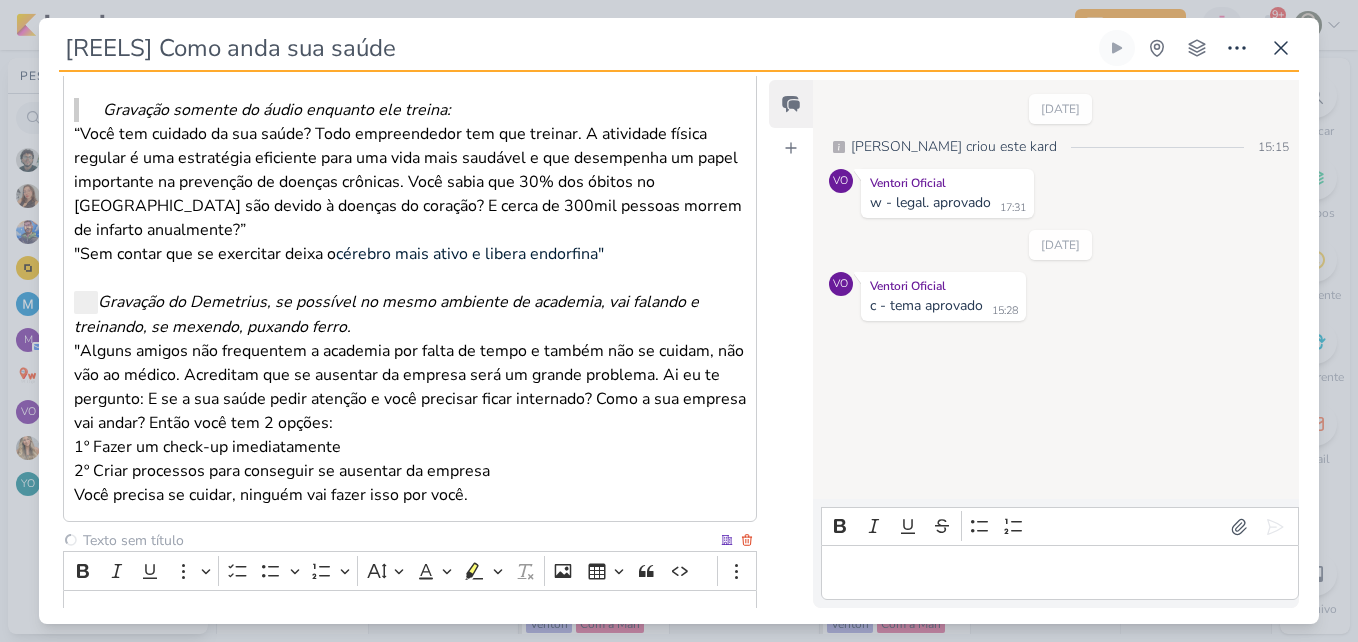click at bounding box center (398, 540) 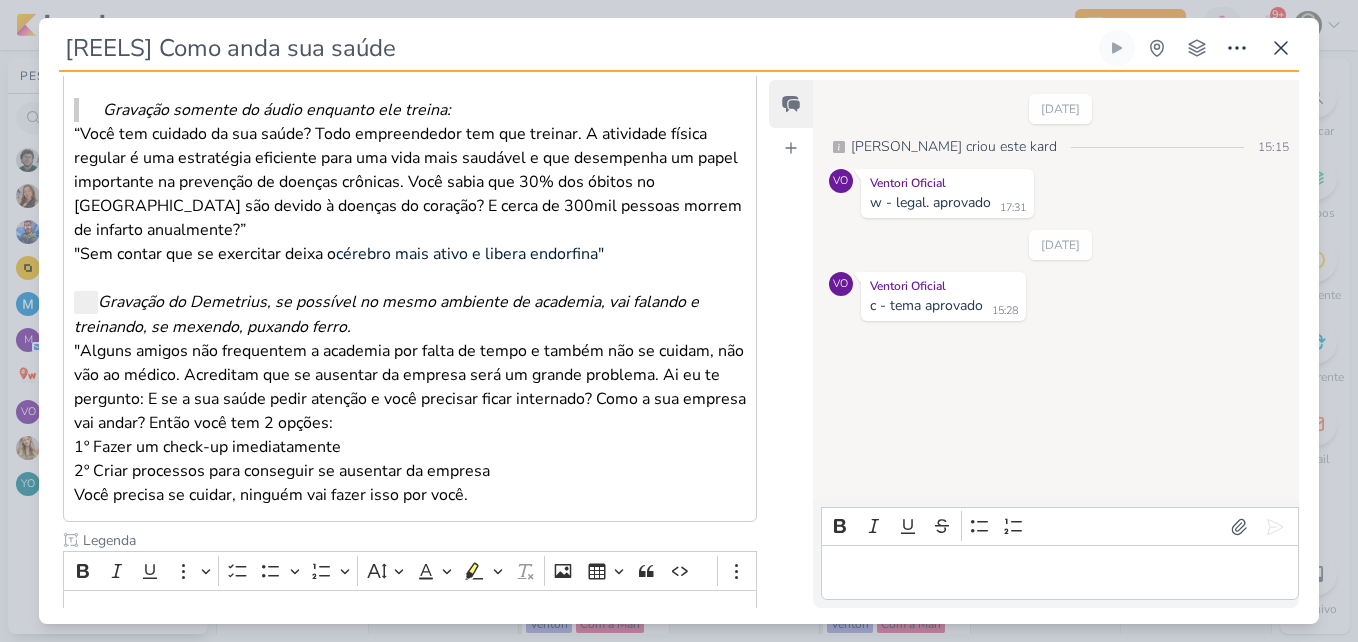 scroll, scrollTop: 872, scrollLeft: 0, axis: vertical 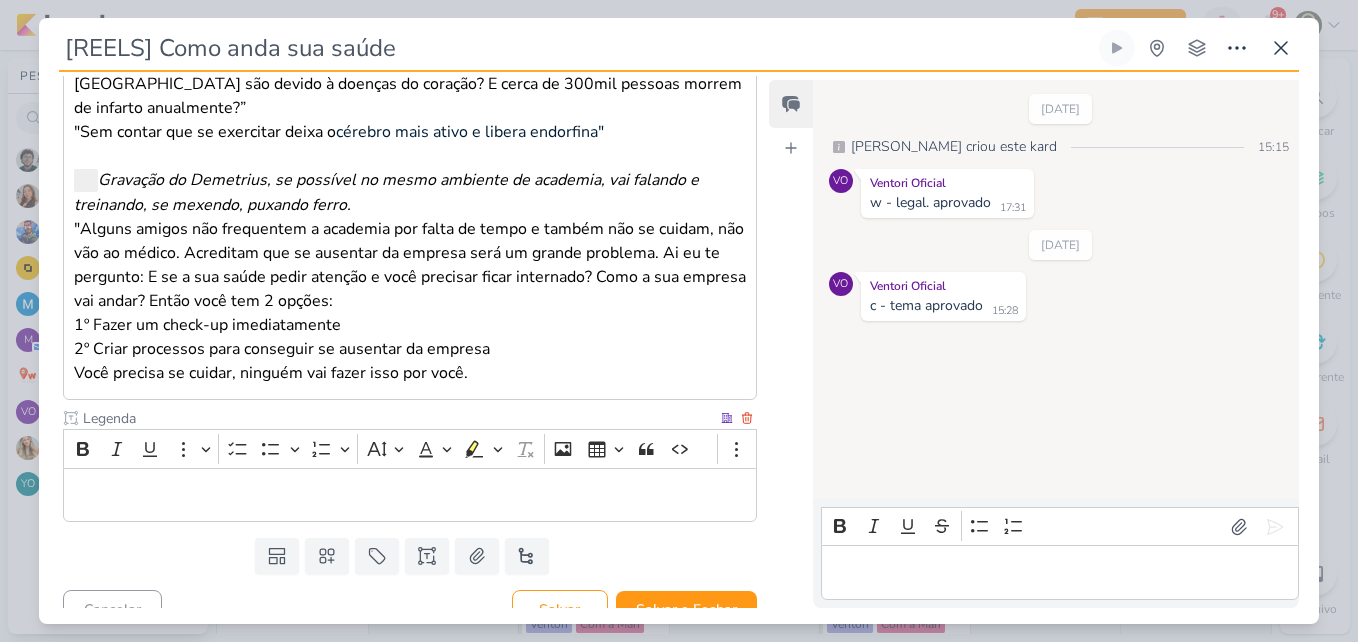 type on "Legenda" 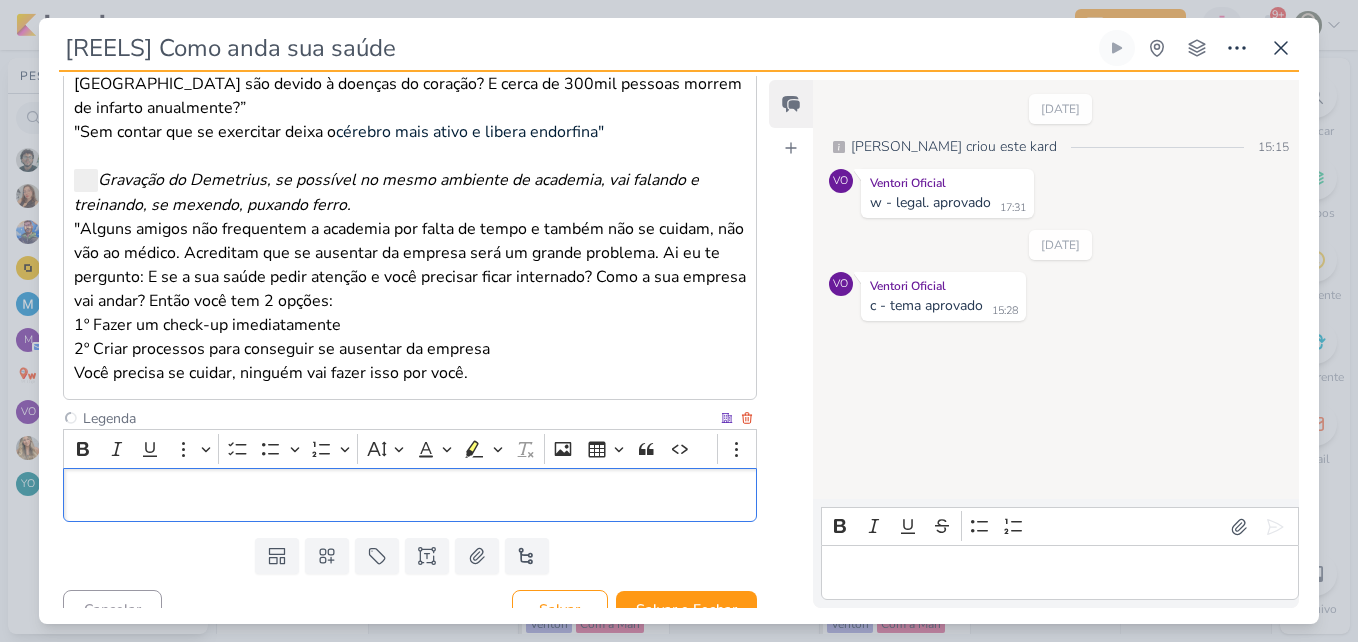 click at bounding box center [410, 495] 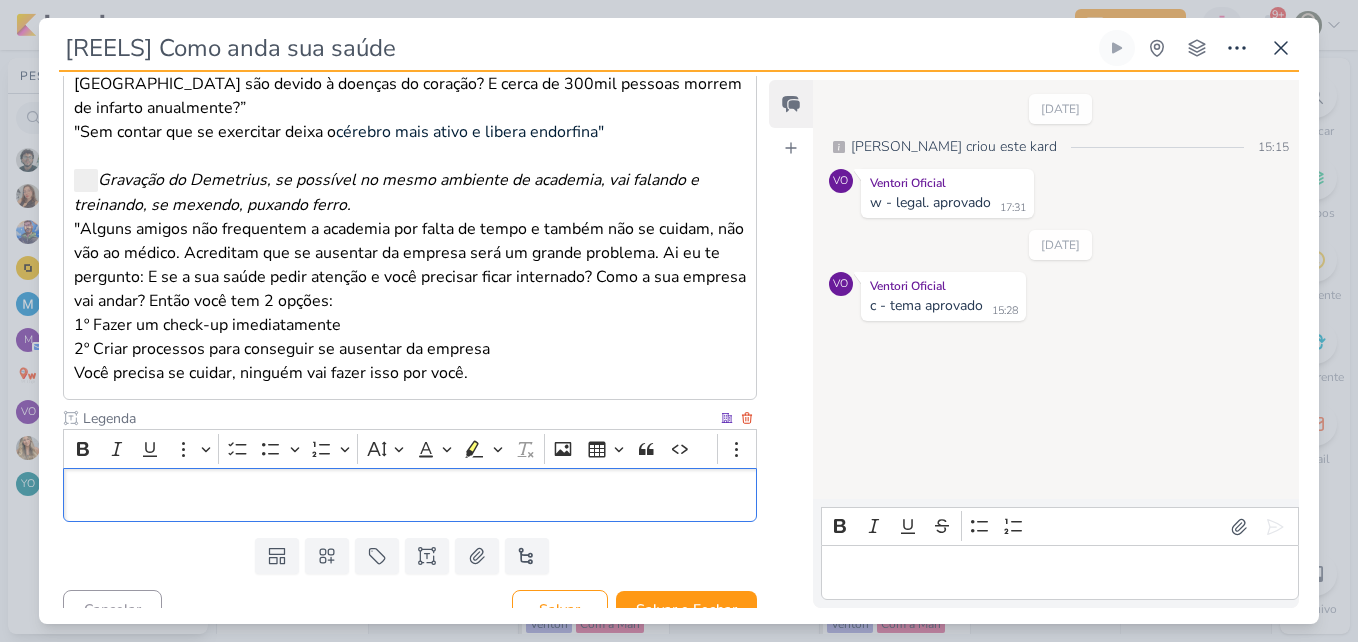 scroll, scrollTop: 1393, scrollLeft: 0, axis: vertical 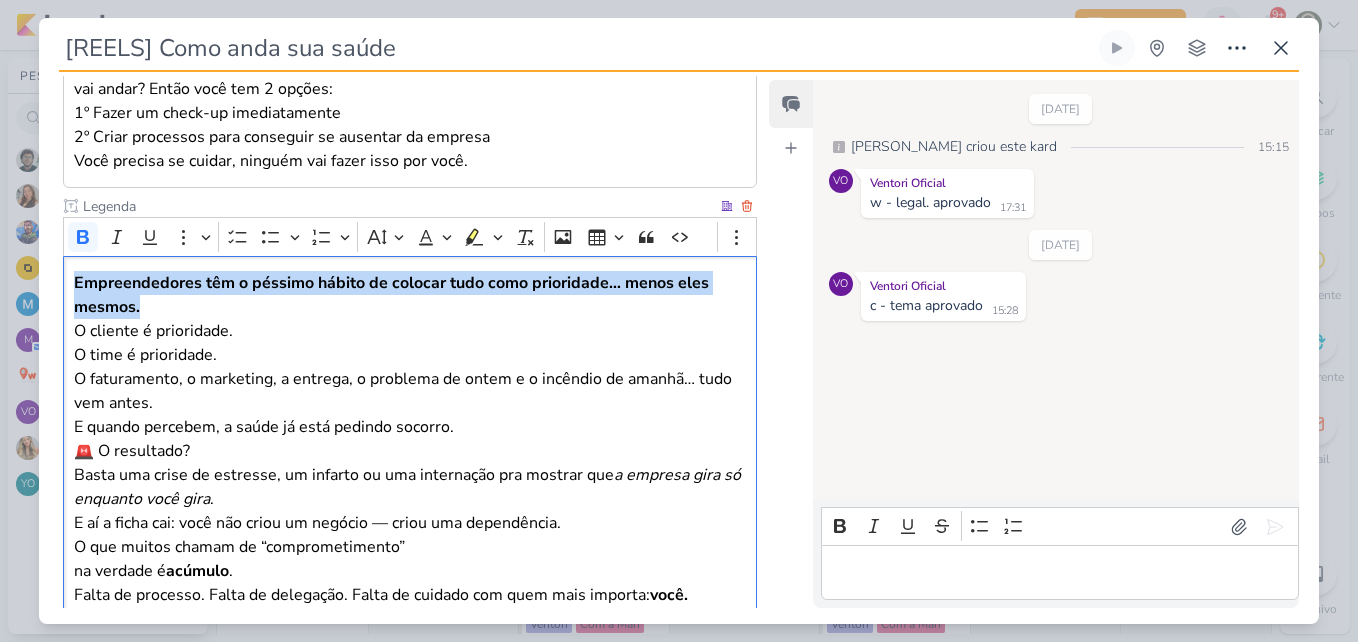 drag, startPoint x: 188, startPoint y: 278, endPoint x: 69, endPoint y: 267, distance: 119.507324 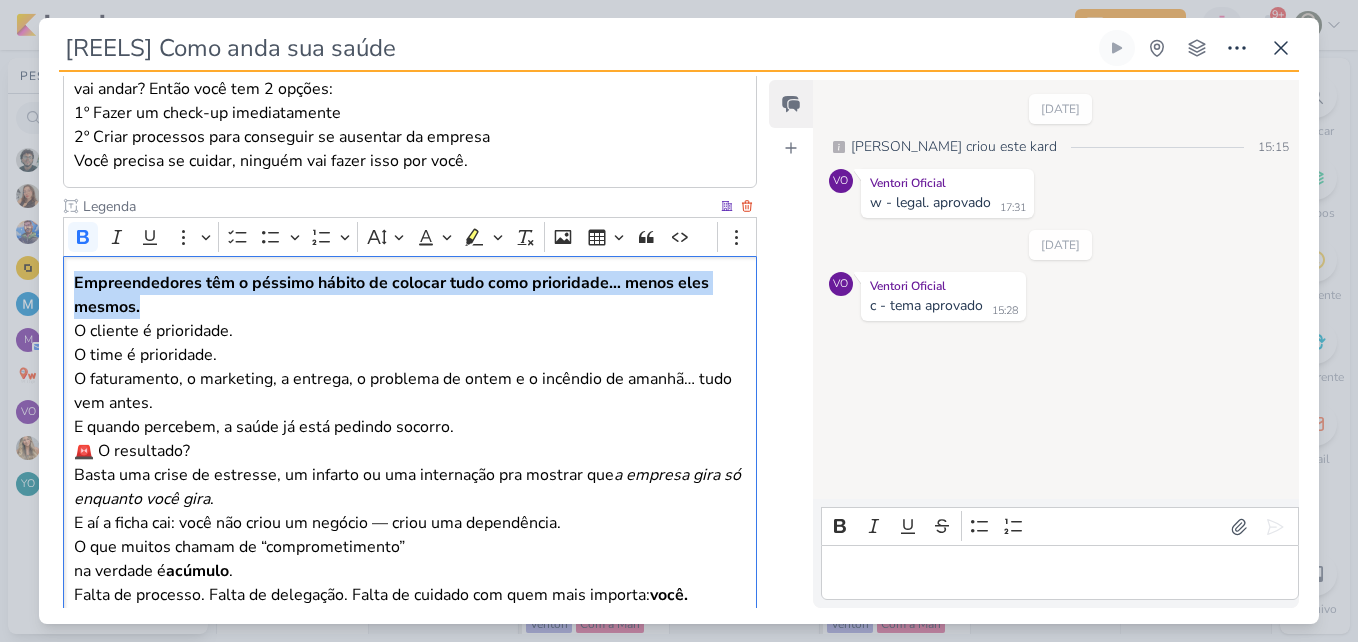 click on "Empreendedores têm o péssimo hábito de colocar tudo como prioridade… menos eles mesmos. O cliente é prioridade. O time é prioridade. O faturamento, o marketing, a entrega, o problema de ontem e o incêndio de amanhã… tudo vem antes. E quando percebem, a saúde já está pedindo socorro. 🚨 O resultado? Basta uma crise de estresse, um infarto ou uma internação pra mostrar que  a empresa gira só enquanto você gira . E aí a ficha cai: você não criou um negócio — criou uma dependência. O que muitos chamam de “comprometimento” na verdade é  acúmulo . Falta de processo. Falta de delegação. Falta de cuidado com quem mais importa:  você. 💡 Ninguém aguenta carregar tudo por muito tempo. Empreender com consciência é entender que: ✅ Seu corpo é seu principal ativo. ✅ Sua empresa precisa andar sem você. ✅ Delegar é sinal de inteligência — não de fraqueza. Se você parar, tudo para junto. Cuide de você antes que o seu corpo exija isso à força. #EmpreendedorConsciente" at bounding box center (410, 607) 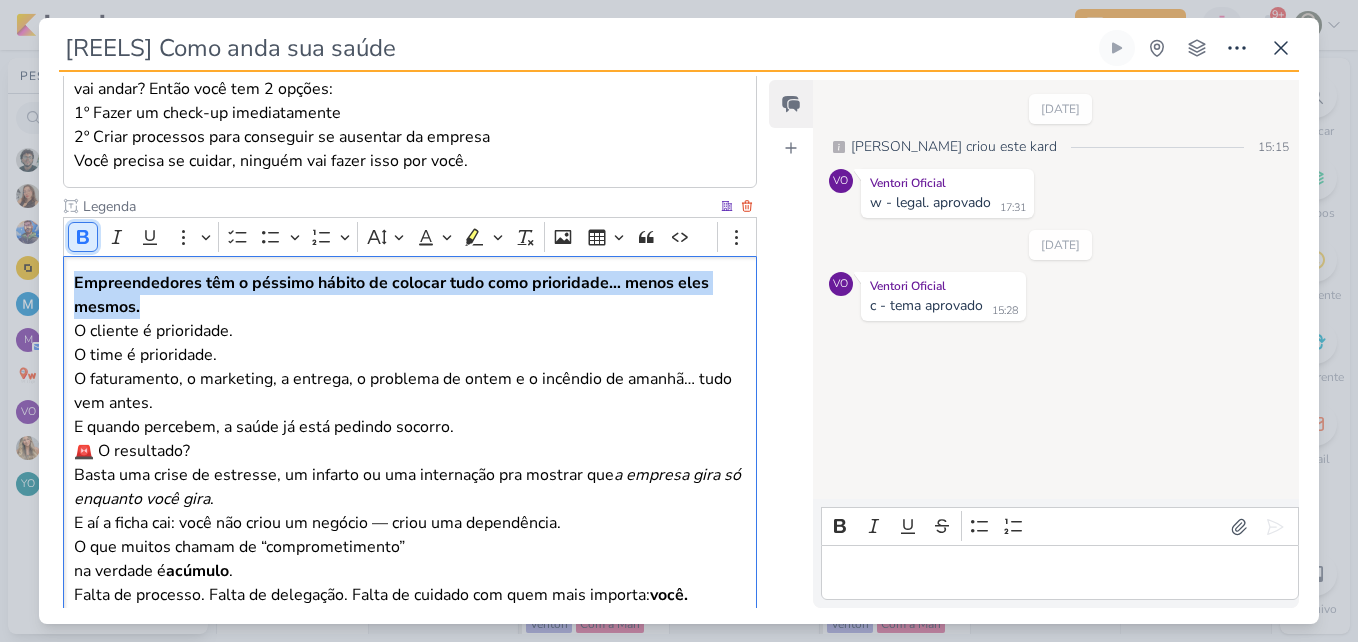 click on "Bold" at bounding box center (83, 237) 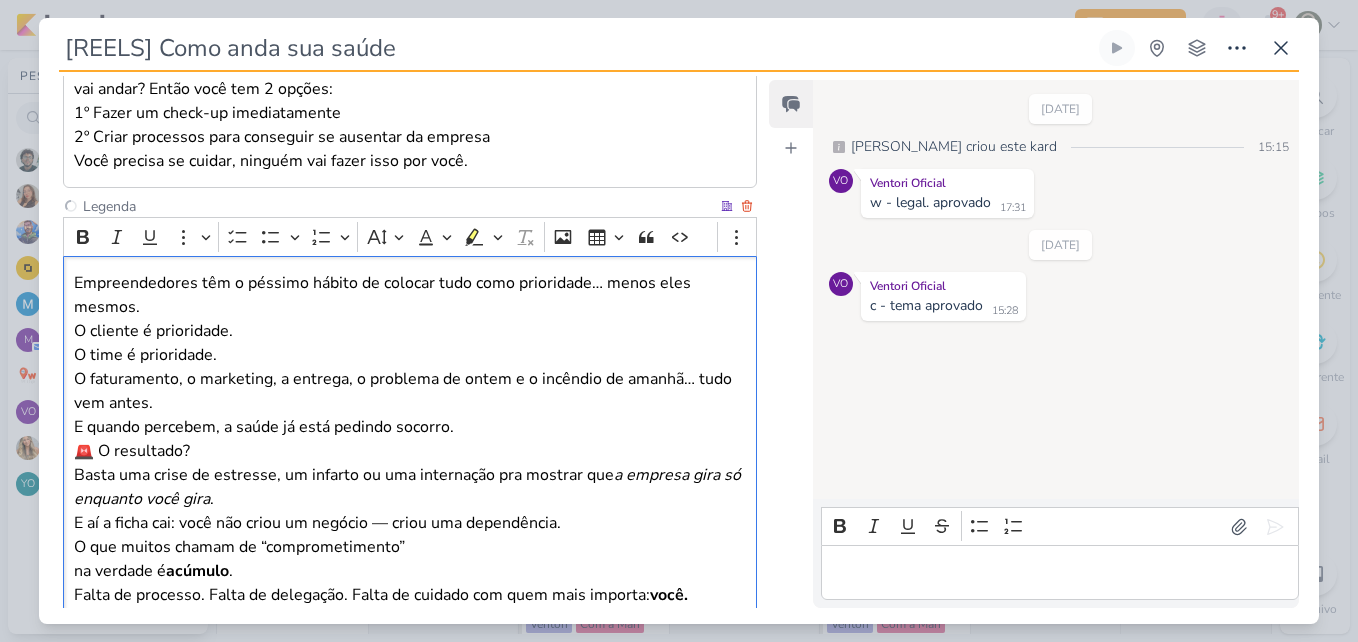 click on "O cliente é prioridade. O time é prioridade. O faturamento, o marketing, a entrega, o problema de ontem e o incêndio de amanhã… tudo vem antes." at bounding box center [410, 367] 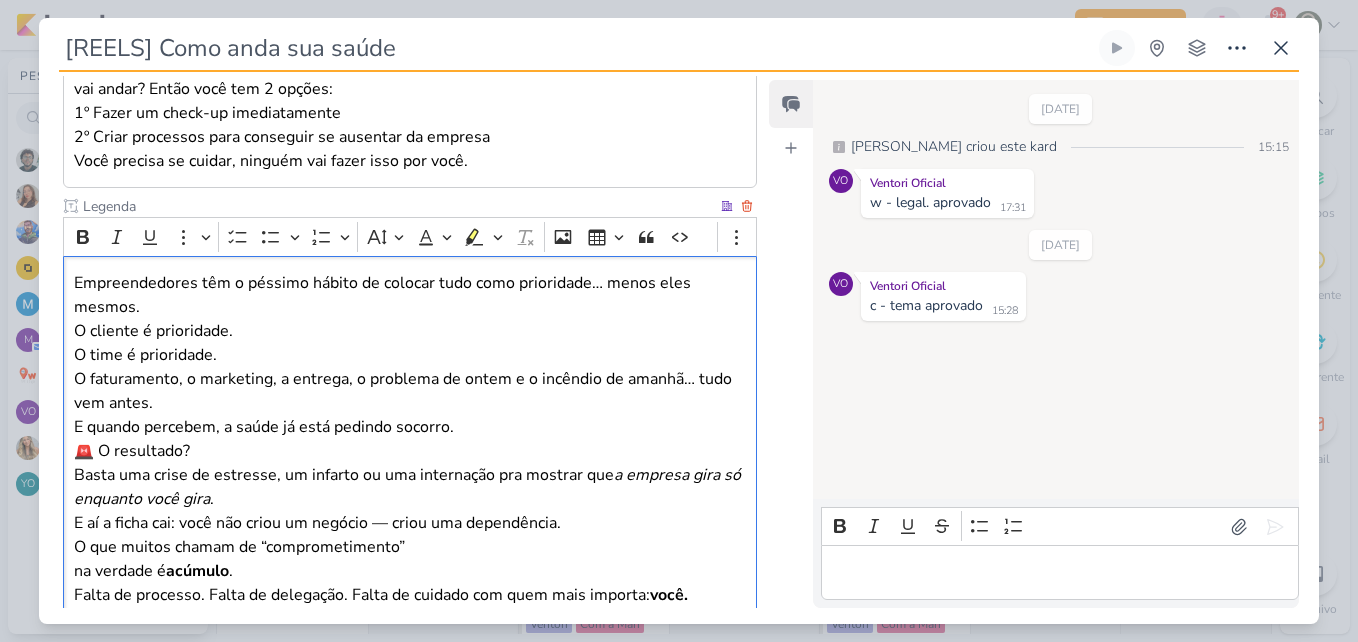 click on "Empreendedores têm o péssimo hábito de colocar tudo como prioridade… menos eles mesmos. O cliente é prioridade. O time é prioridade. O faturamento, o marketing, a entrega, o problema de ontem e o incêndio de amanhã… tudo vem antes. E quando percebem, a saúde já está pedindo socorro. 🚨 O resultado? Basta uma crise de estresse, um infarto ou uma internação pra mostrar que  a empresa gira só enquanto você gira . E aí a ficha cai: você não criou um negócio — criou uma dependência. O que muitos chamam de “comprometimento” na verdade é  acúmulo . Falta de processo. Falta de delegação. Falta de cuidado com quem mais importa:  você. 💡 Ninguém aguenta carregar tudo por muito tempo. Empreender com consciência é entender que: ✅ Seu corpo é seu principal ativo. ✅ Sua empresa precisa andar sem você. ✅ Delegar é sinal de inteligência — não de fraqueza. Se você parar, tudo para junto. Cuide de você antes que o seu corpo exija isso à força. #EmpreendedorConsciente" at bounding box center [410, 607] 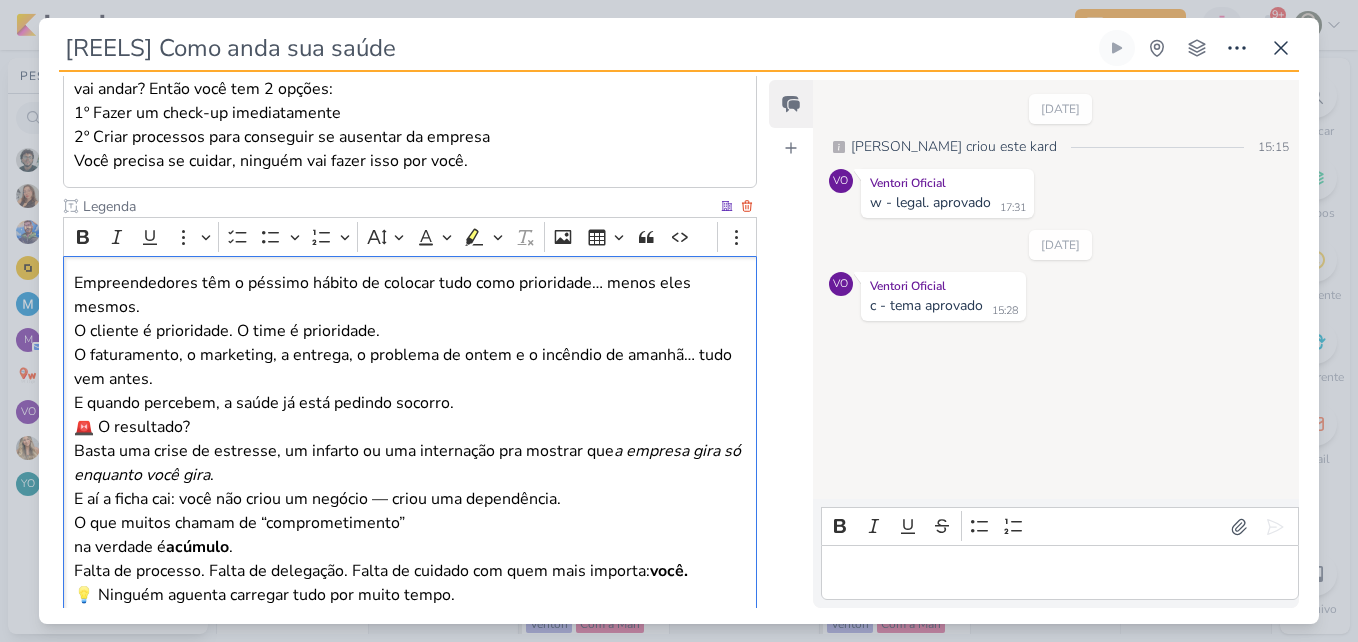 click on "O cliente é prioridade. O time é prioridade. O faturamento, o marketing, a entrega, o problema de ontem e o incêndio de amanhã… tudo vem antes." at bounding box center [410, 355] 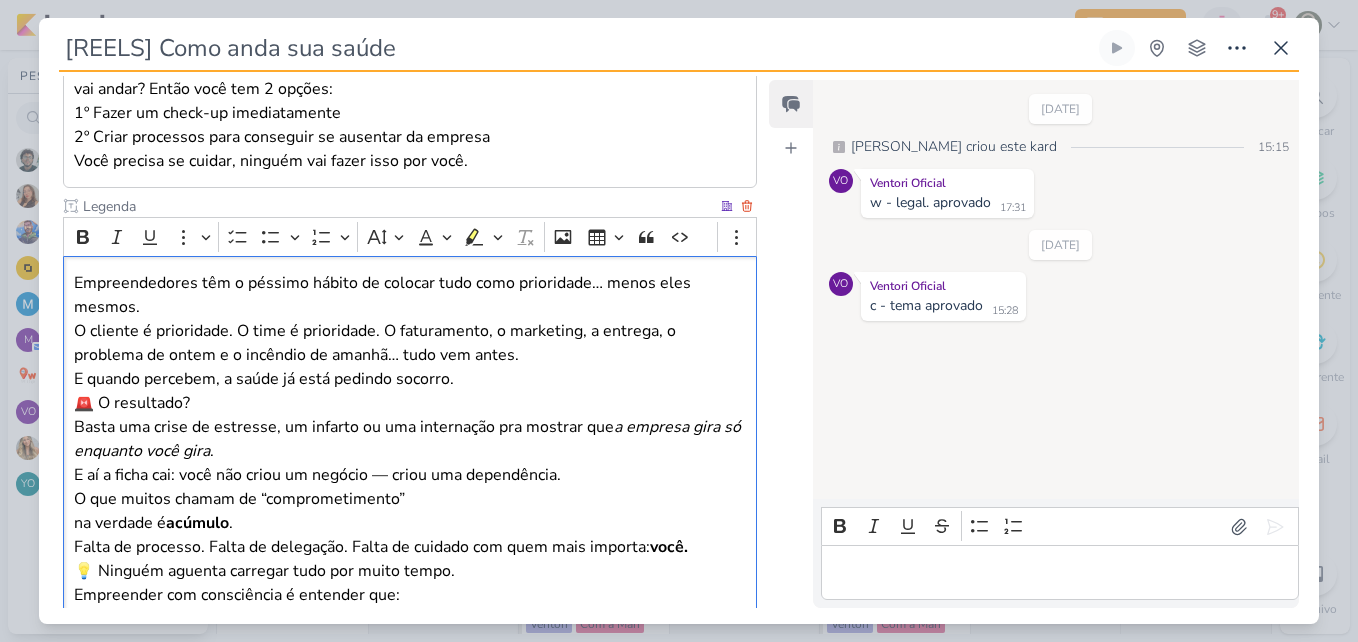 click on "O cliente é prioridade. O time é prioridade. O faturamento, o marketing, a entrega, o problema de ontem e o incêndio de amanhã… tudo vem antes." at bounding box center (410, 343) 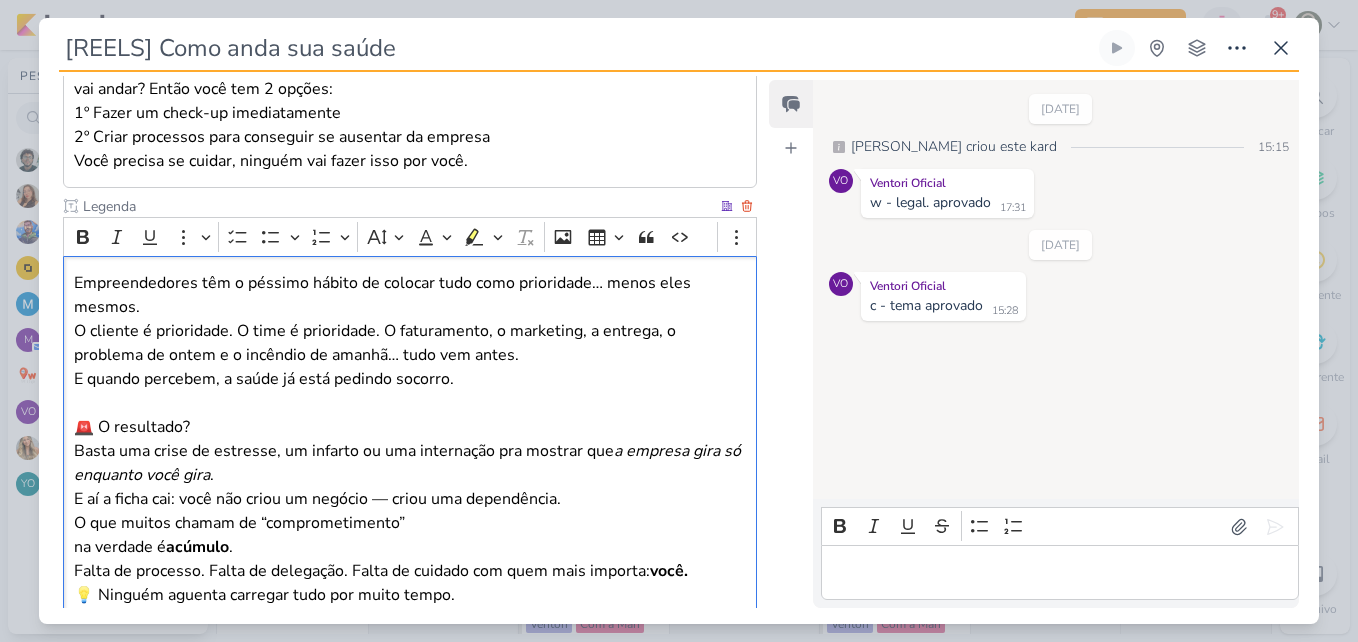 click on "🚨 O resultado? Basta uma crise de estresse, um infarto ou uma internação pra mostrar que  a empresa gira só enquanto você gira . E aí a ficha cai: você não criou um negócio — criou uma dependência." at bounding box center (410, 463) 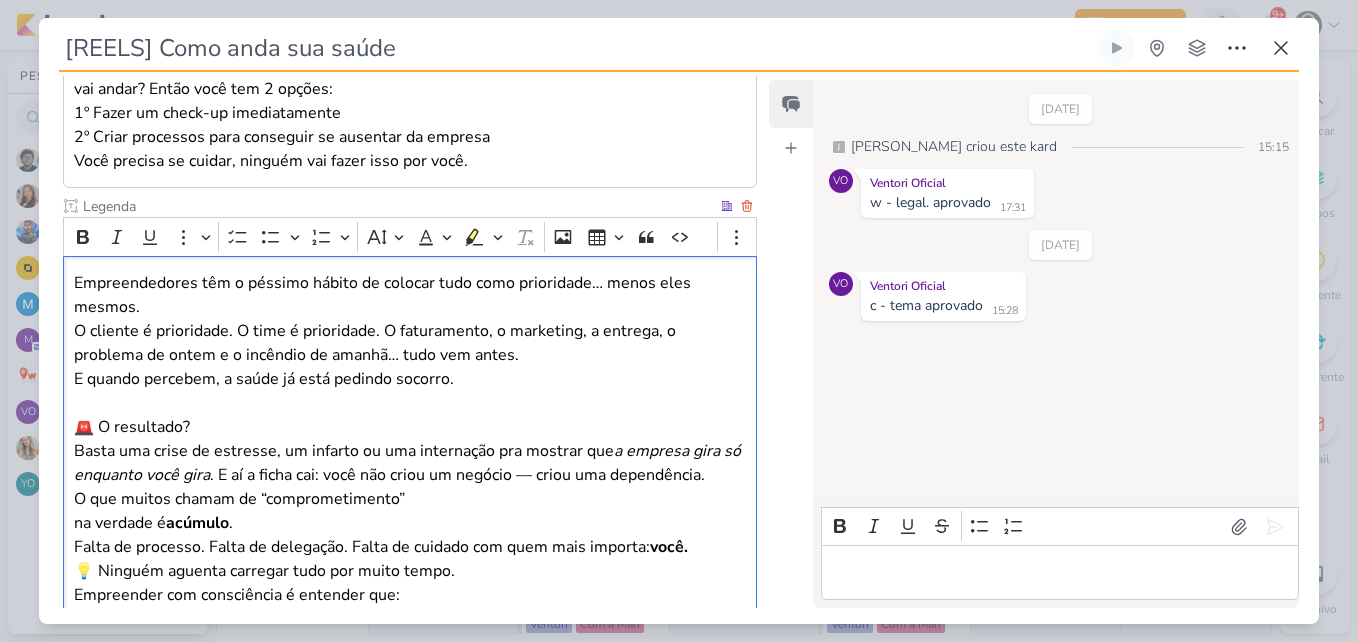 click on "Empreendedores têm o péssimo hábito de colocar tudo como prioridade… menos eles mesmos. O cliente é prioridade. O time é prioridade. O faturamento, o marketing, a entrega, o problema de ontem e o incêndio de amanhã… tudo vem antes. E quando percebem, a saúde já está pedindo socorro. 🚨 O resultado? Basta uma crise de estresse, um infarto ou uma internação pra mostrar que  a empresa gira só enquanto você gira . E aí a ficha cai: você não criou um negócio — criou uma dependência. O que muitos chamam de “comprometimento” na verdade é  acúmulo . Falta de processo. Falta de delegação. Falta de cuidado com quem mais importa:  você. 💡 Ninguém aguenta carregar tudo por muito tempo. Empreender com consciência é entender que: ✅ Seu corpo é seu principal ativo. ✅ Sua empresa precisa andar sem você. ✅ Delegar é sinal de inteligência — não de fraqueza. Se você parar, tudo para junto. Cuide de você antes que o seu corpo exija isso à força. #EmpreendedorConsciente" at bounding box center (410, 583) 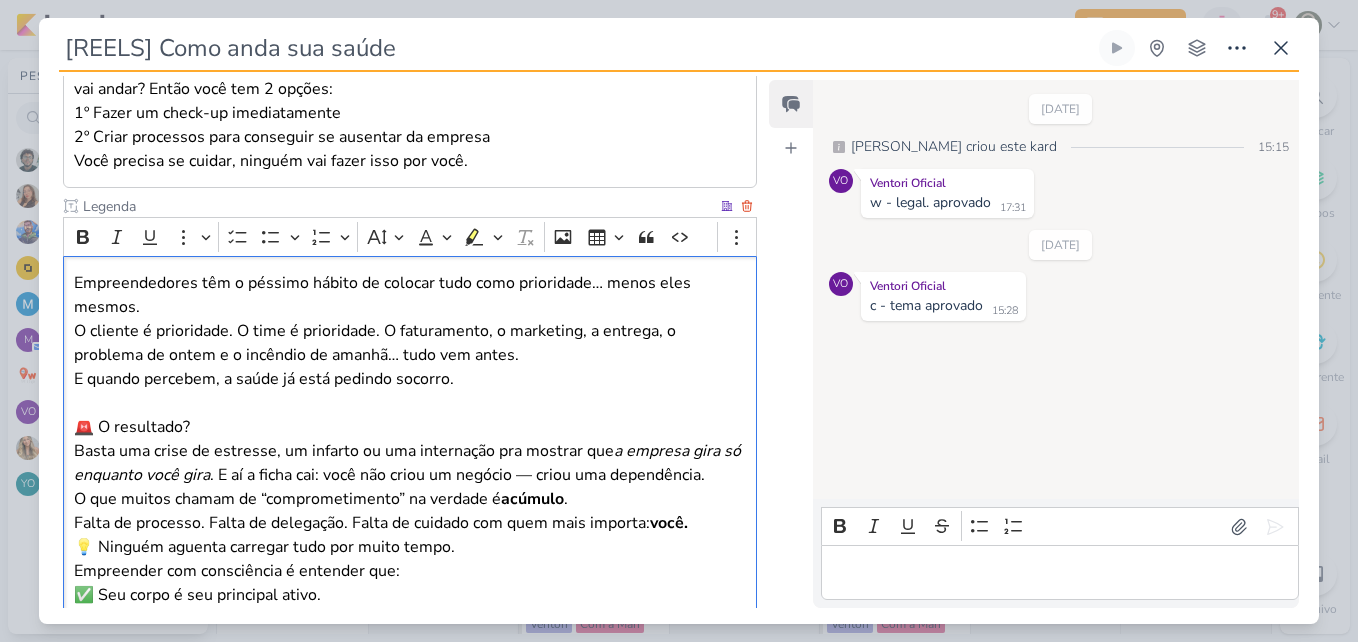 click on "Empreendedores têm o péssimo hábito de colocar tudo como prioridade… menos eles mesmos. O cliente é prioridade. O time é prioridade. O faturamento, o marketing, a entrega, o problema de ontem e o incêndio de amanhã… tudo vem antes. E quando percebem, a saúde já está pedindo socorro. 🚨 O resultado? Basta uma crise de estresse, um infarto ou uma internação pra mostrar que  a empresa gira só enquanto você gira . E aí a ficha cai: você não criou um negócio — criou uma dependência. O que muitos chamam de “comprometimento” na verdade é  acúmulo . Falta de processo. Falta de delegação. Falta de cuidado com quem mais importa:  você. 💡 Ninguém aguenta carregar tudo por muito tempo. Empreender com consciência é entender que: ✅ Seu corpo é seu principal ativo. ✅ Sua empresa precisa andar sem você. ✅ Delegar é sinal de inteligência — não de fraqueza. Se você parar, tudo para junto. Cuide de você antes que o seu corpo exija isso à força. #EmpreendedorConsciente" at bounding box center (410, 571) 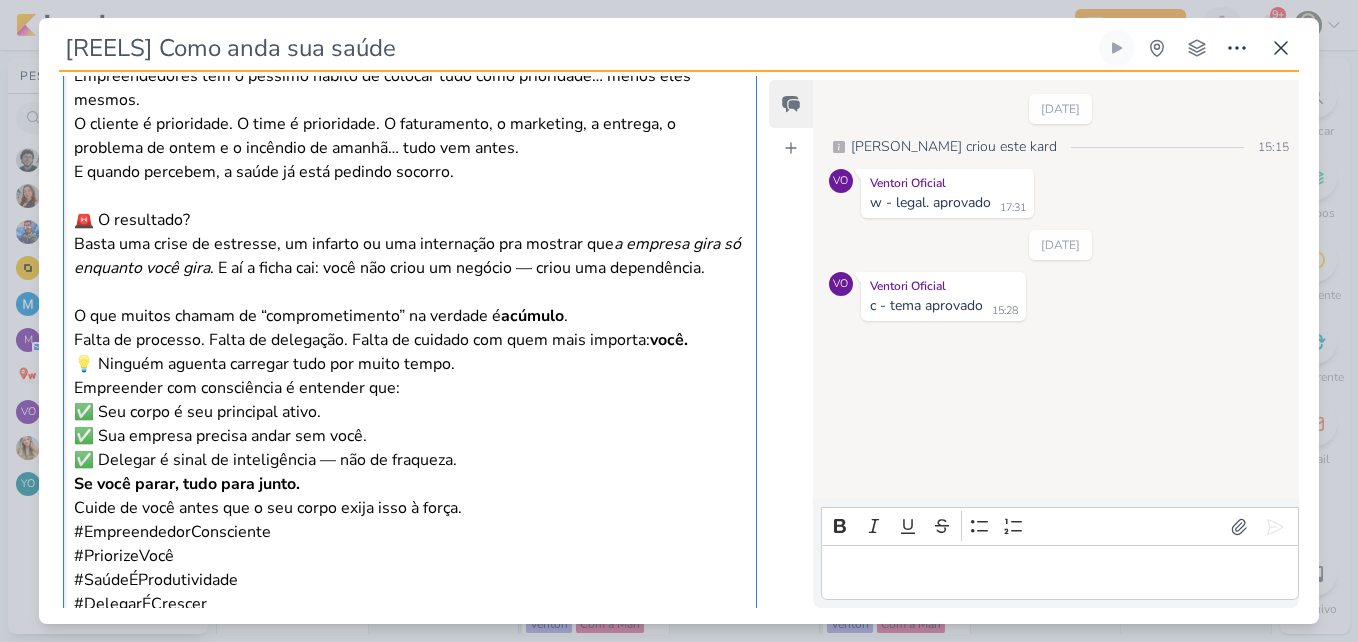 scroll, scrollTop: 1325, scrollLeft: 0, axis: vertical 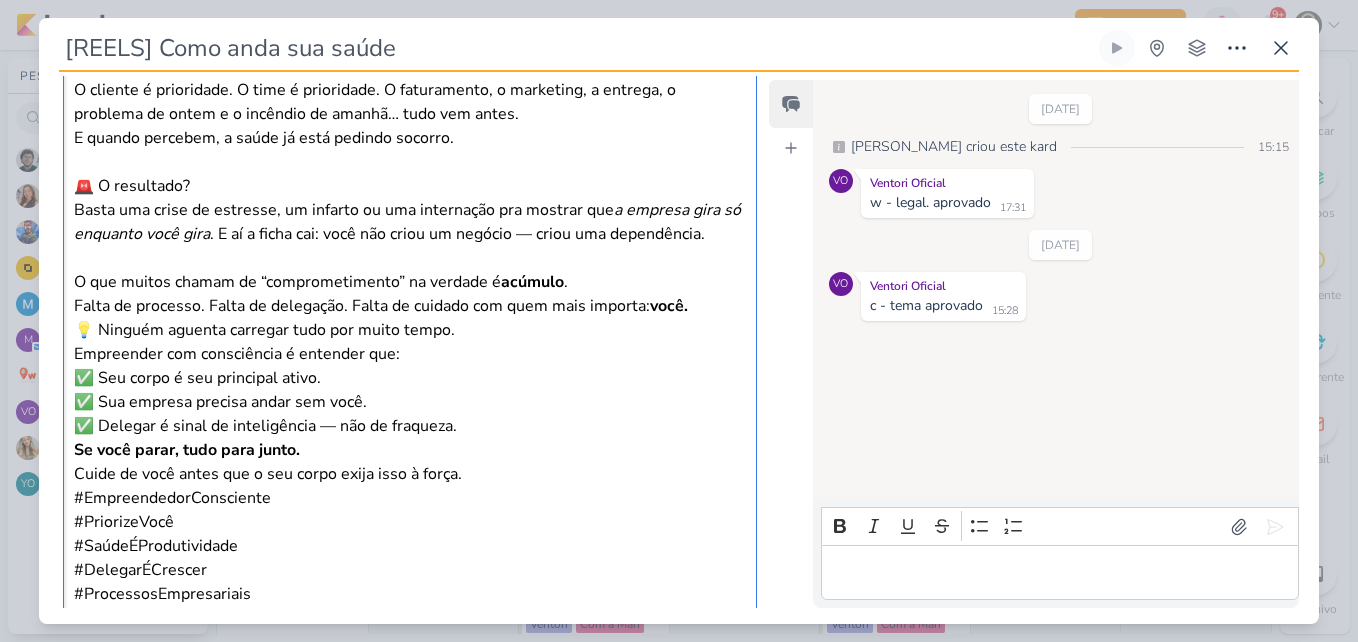 click on "💡 Ninguém aguenta carregar tudo por muito tempo. Empreender com consciência é entender que: ✅ Seu corpo é seu principal ativo. ✅ Sua empresa precisa andar sem você. ✅ Delegar é sinal de inteligência — não de fraqueza." at bounding box center [410, 378] 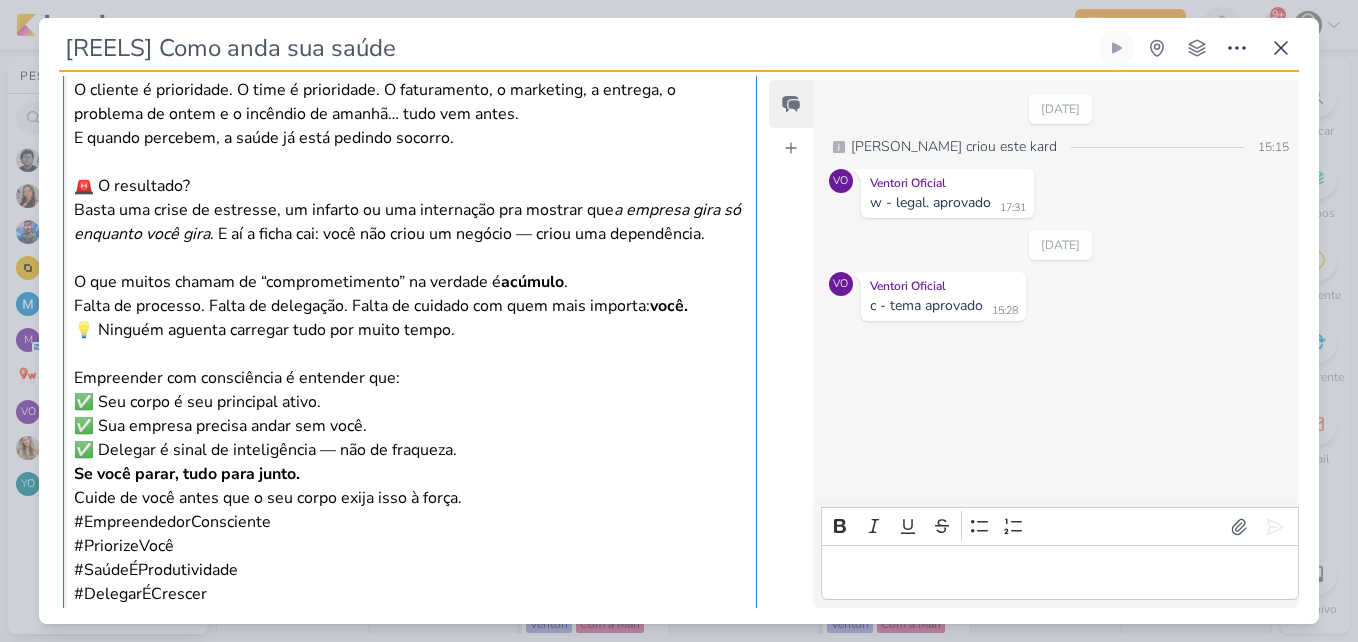 click on "Se você parar, tudo para junto." at bounding box center (187, 474) 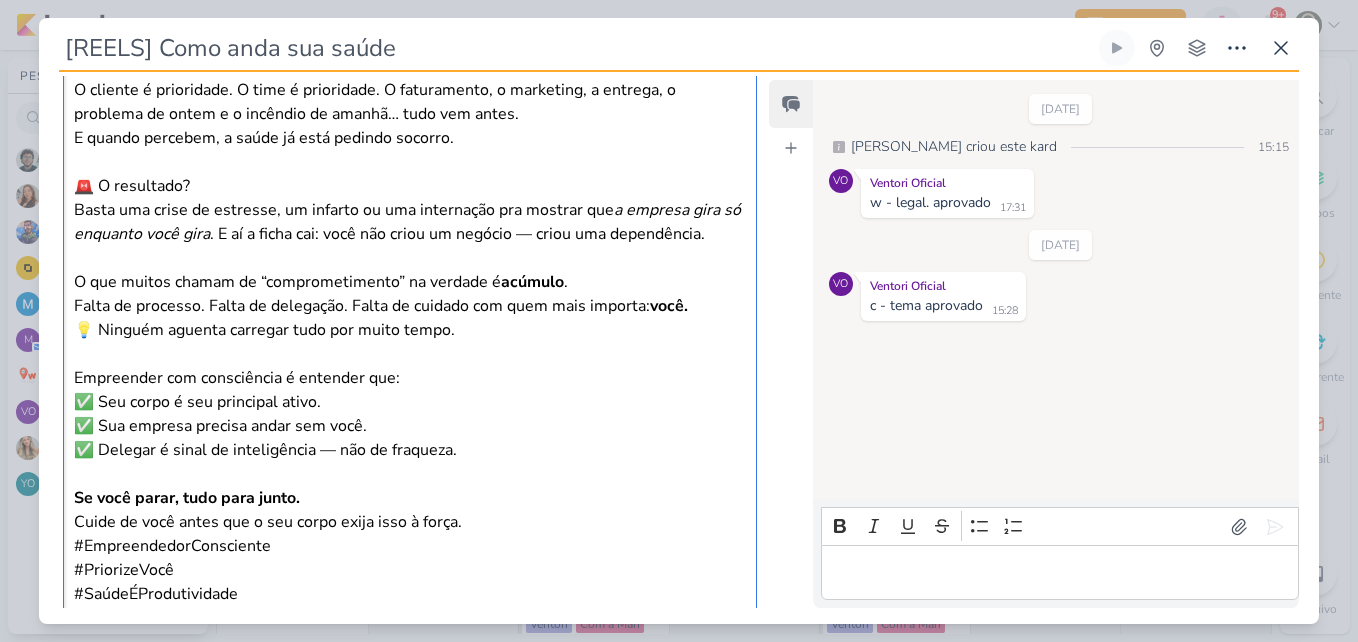 click on "#EmpreendedorConsciente #PriorizeVocê #SaúdeÉProdutividade #DelegarÉCrescer #ProcessosEmpresariais #EquilíbrioEmpresarial #CheckUpJá" at bounding box center [410, 618] 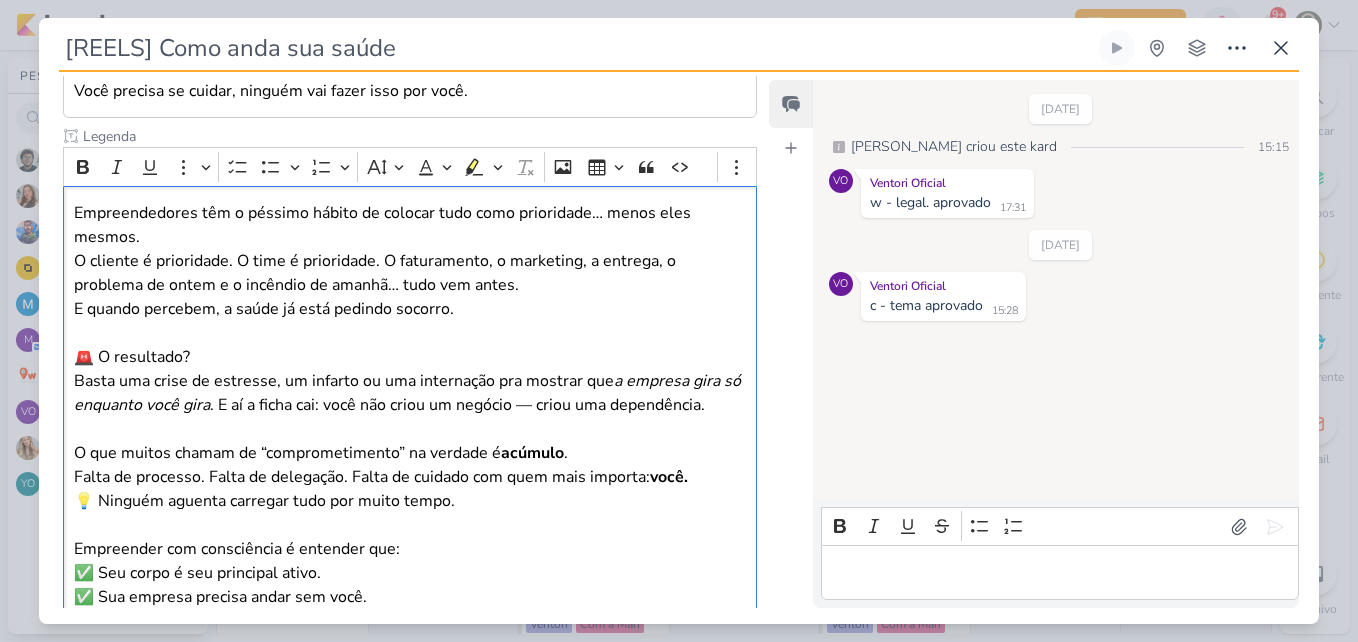 scroll, scrollTop: 1158, scrollLeft: 0, axis: vertical 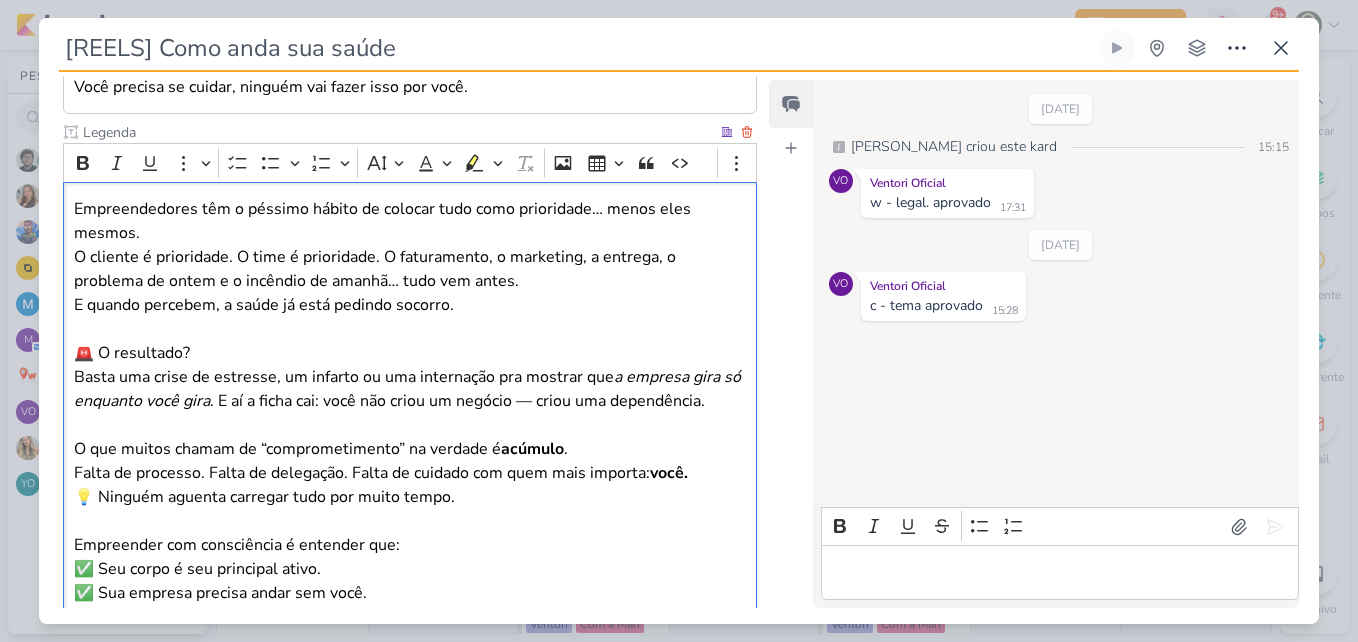 click on "Empreendedores têm o péssimo hábito de colocar tudo como prioridade… menos eles mesmos." at bounding box center (410, 221) 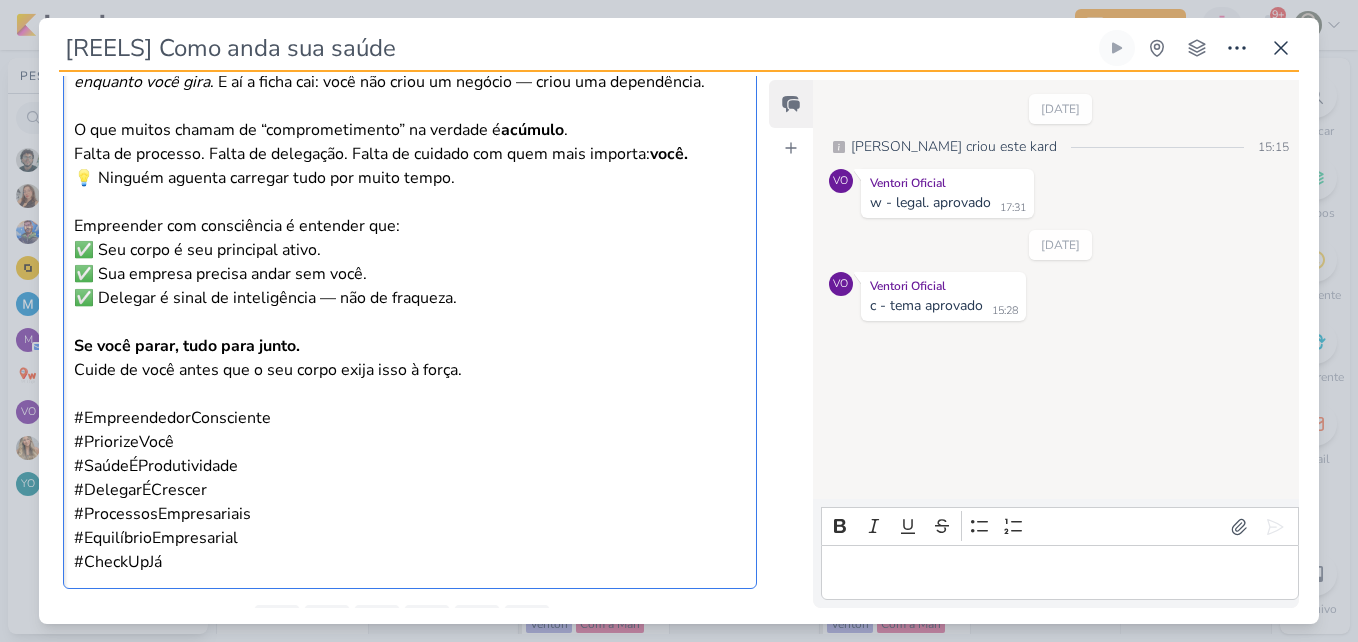 scroll, scrollTop: 1505, scrollLeft: 0, axis: vertical 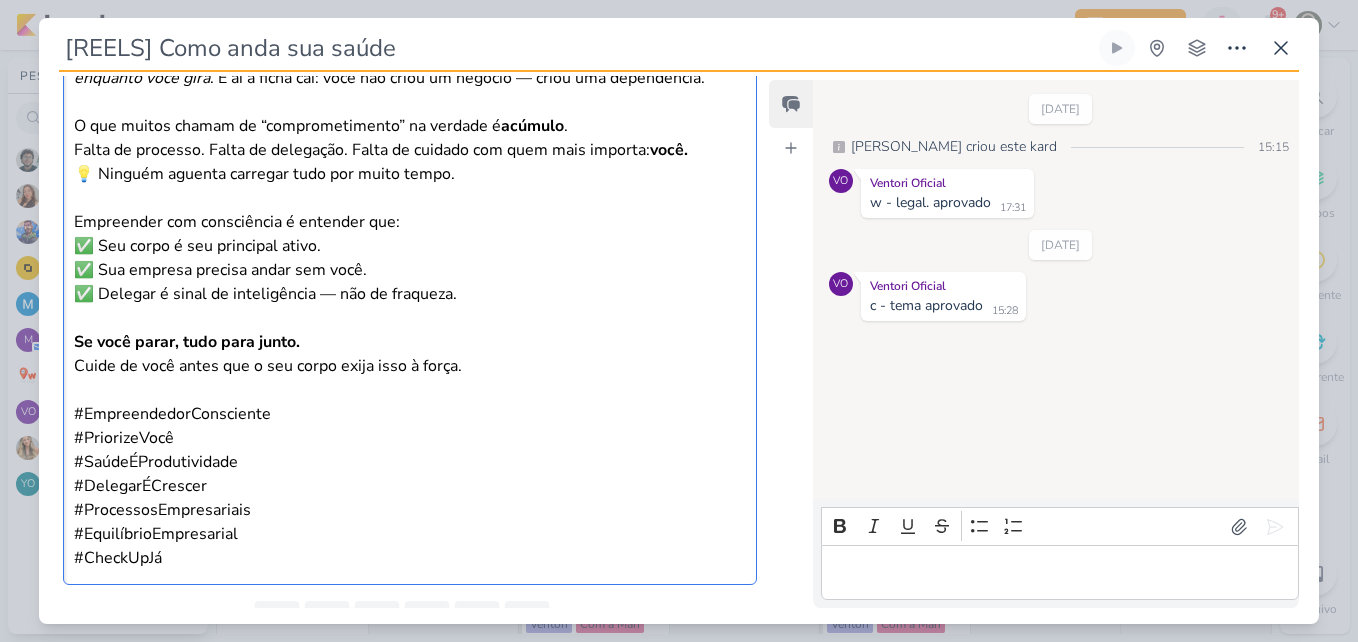 click on "Se você parar, tudo para junto." at bounding box center (187, 342) 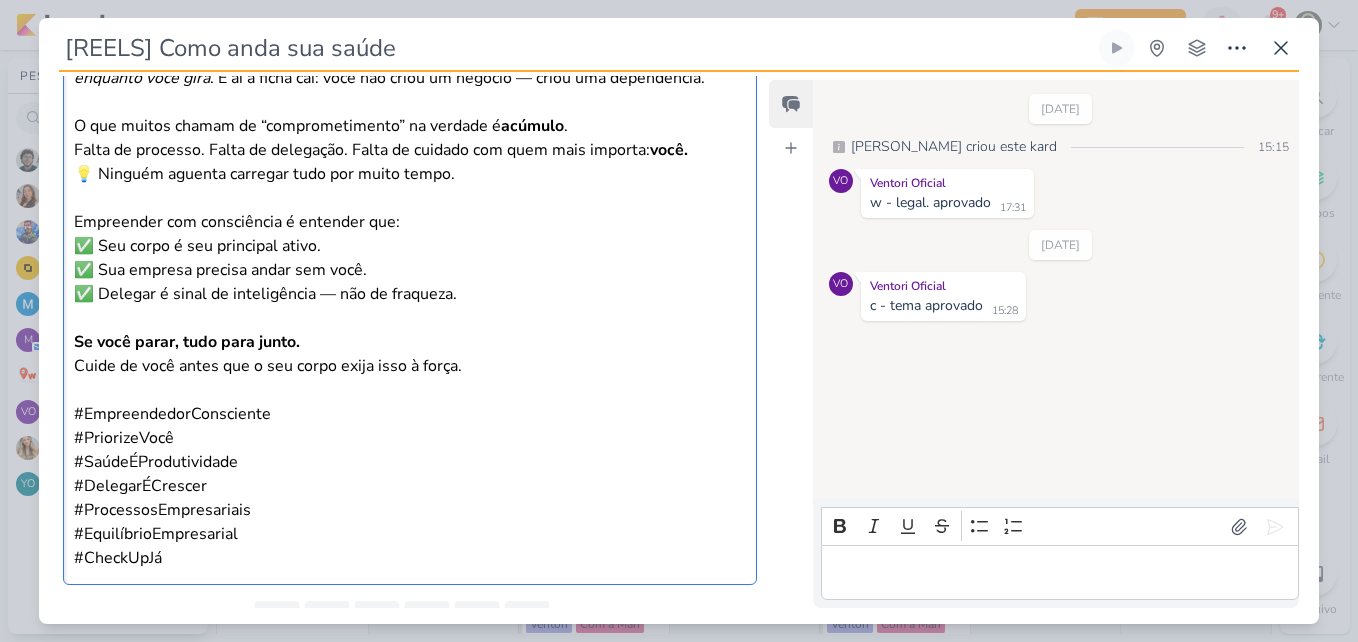 click on "Se você parar, tudo para junto. Cuide de você antes que o seu corpo exija isso à força." at bounding box center [410, 354] 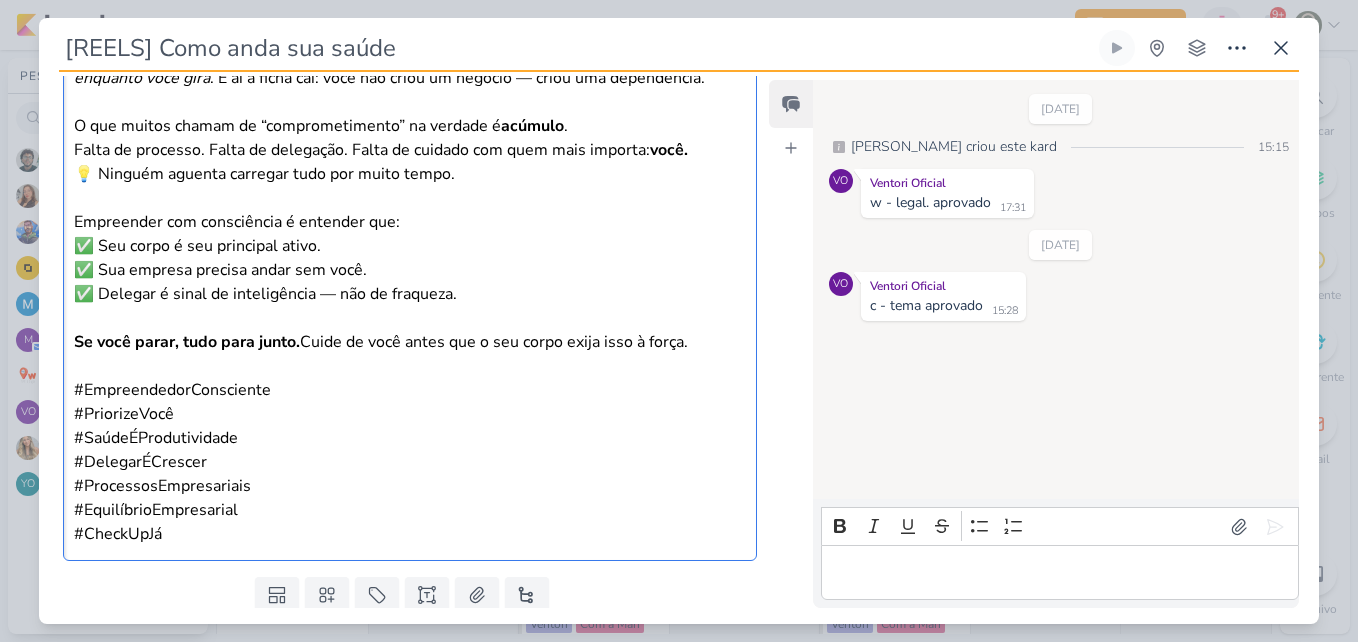 drag, startPoint x: 73, startPoint y: 314, endPoint x: 303, endPoint y: 320, distance: 230.07825 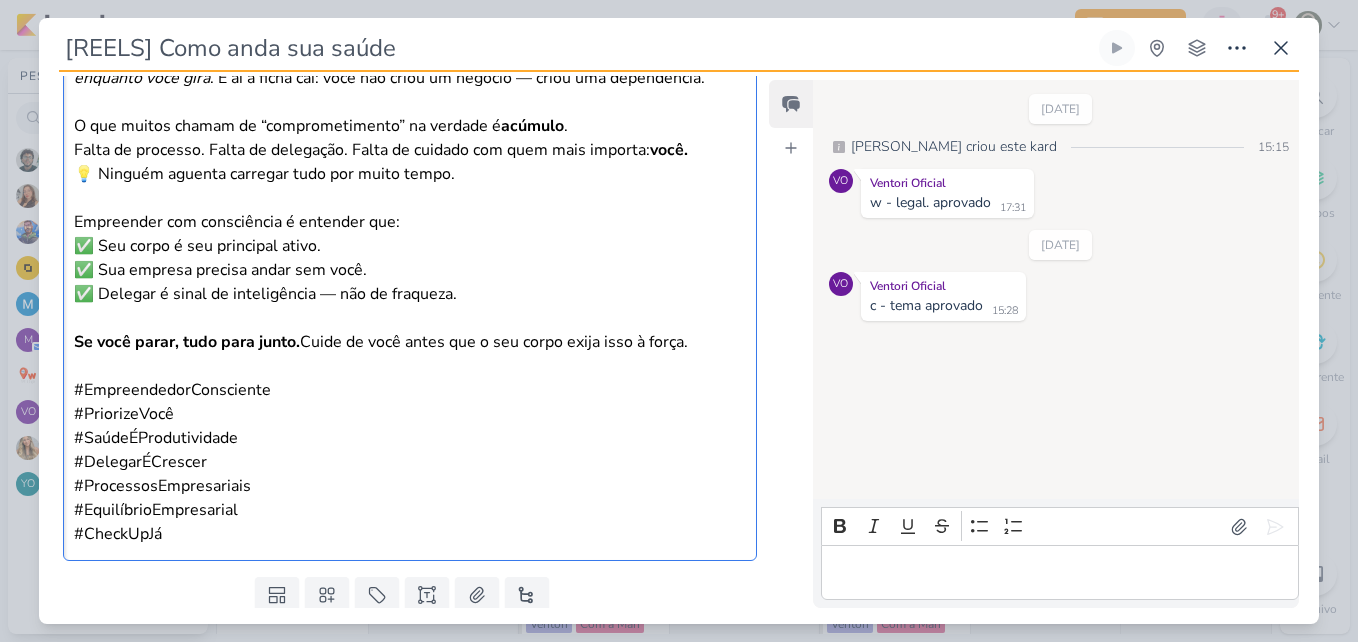 click on "Se você parar, tudo para junto." at bounding box center [187, 342] 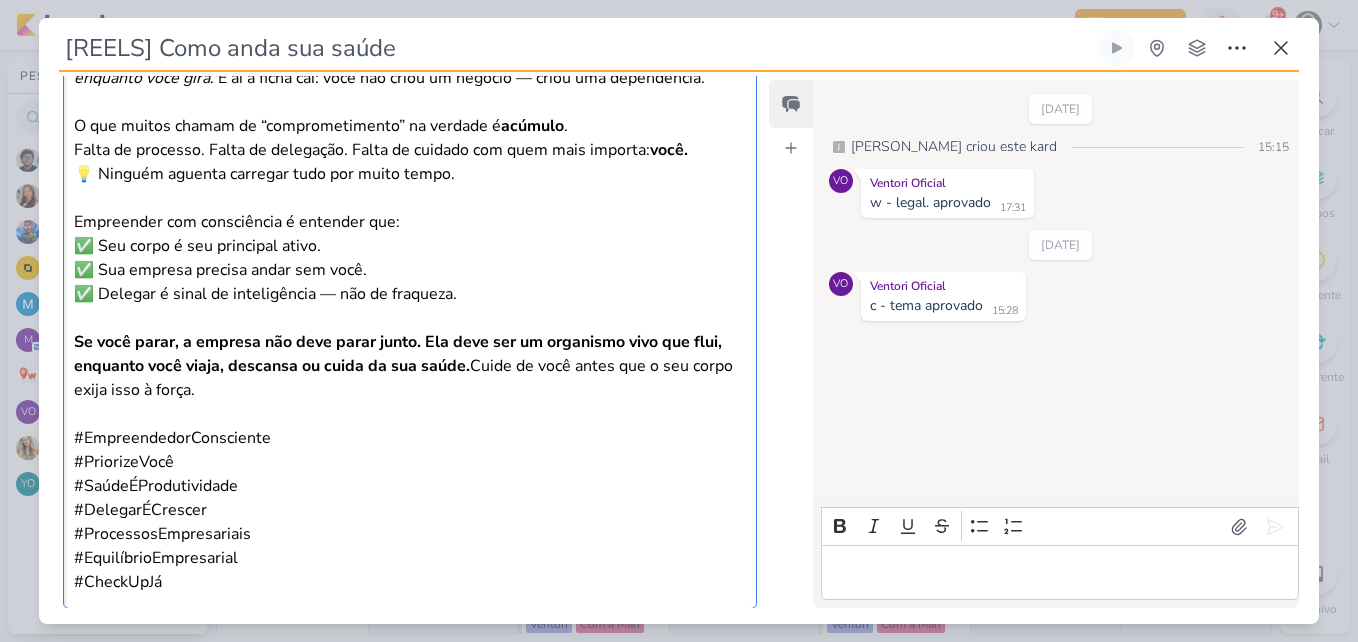 click on "Se você parar, a empresa não deve parar junto. Ela deve ser um organismo vivo que flui, enquanto você viaja, descansa ou cuida da sua saúde.  Cuide de você antes que o seu corpo exija isso à força." at bounding box center (410, 366) 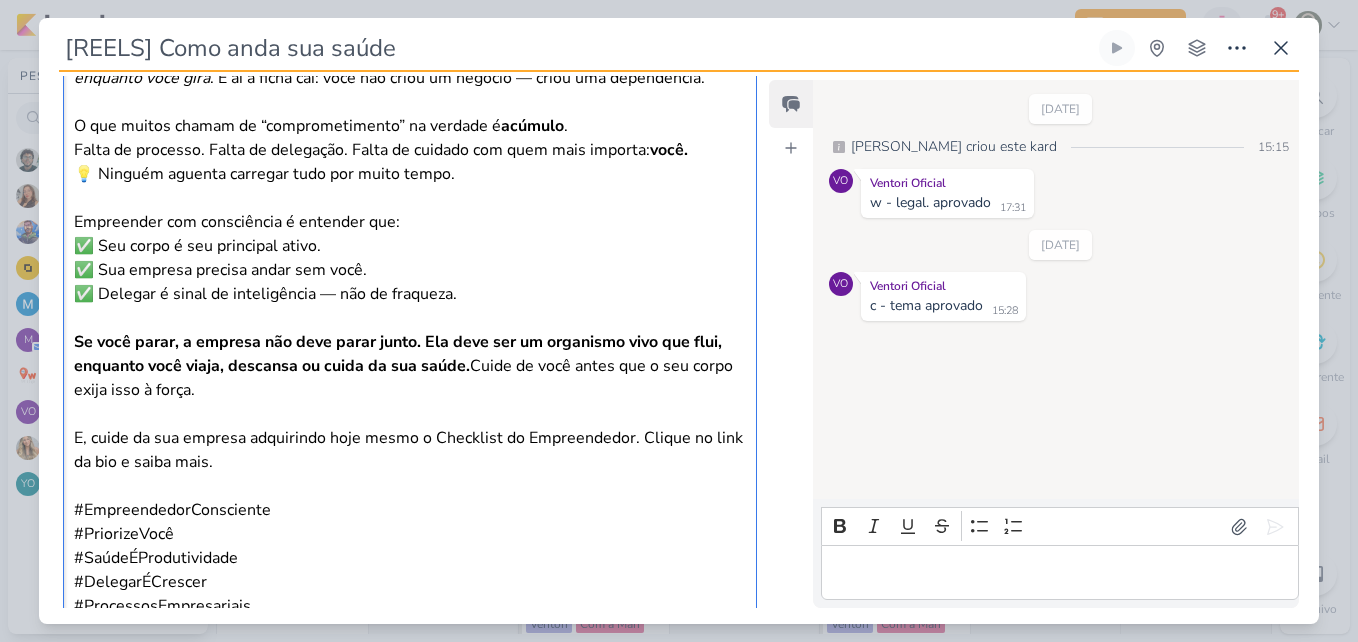 click on "Empreendedores têm o péssimo hábito de colocar tudo como prioridade… menos eles mesmos. O cliente é prioridade. O time é prioridade. O faturamento, o marketing, a entrega, o problema de ontem e o incêndio de amanhã… tudo vem antes. E quando percebem, a saúde já está pedindo socorro. 🚨 O resultado? Basta uma crise de estresse, um infarto ou uma internação pra mostrar que  a empresa gira só enquanto você gira . E aí a ficha cai: você não criou um negócio — criou uma dependência. O que muitos chamam de “comprometimento” na verdade é  acúmulo . Falta de processo. Falta de delegação. Falta de cuidado com quem mais importa:  você. 💡 Ninguém aguenta carregar tudo por muito tempo. Empreender com consciência é entender que: ✅ Seu corpo é seu principal ativo. ✅ Sua empresa precisa andar sem você. ✅ Delegar é sinal de inteligência — não de fraqueza. Cuide de você antes que o seu corpo exija isso à força. #EmpreendedorConsciente #PriorizeVocê #DelegarÉCrescer" at bounding box center [410, 258] 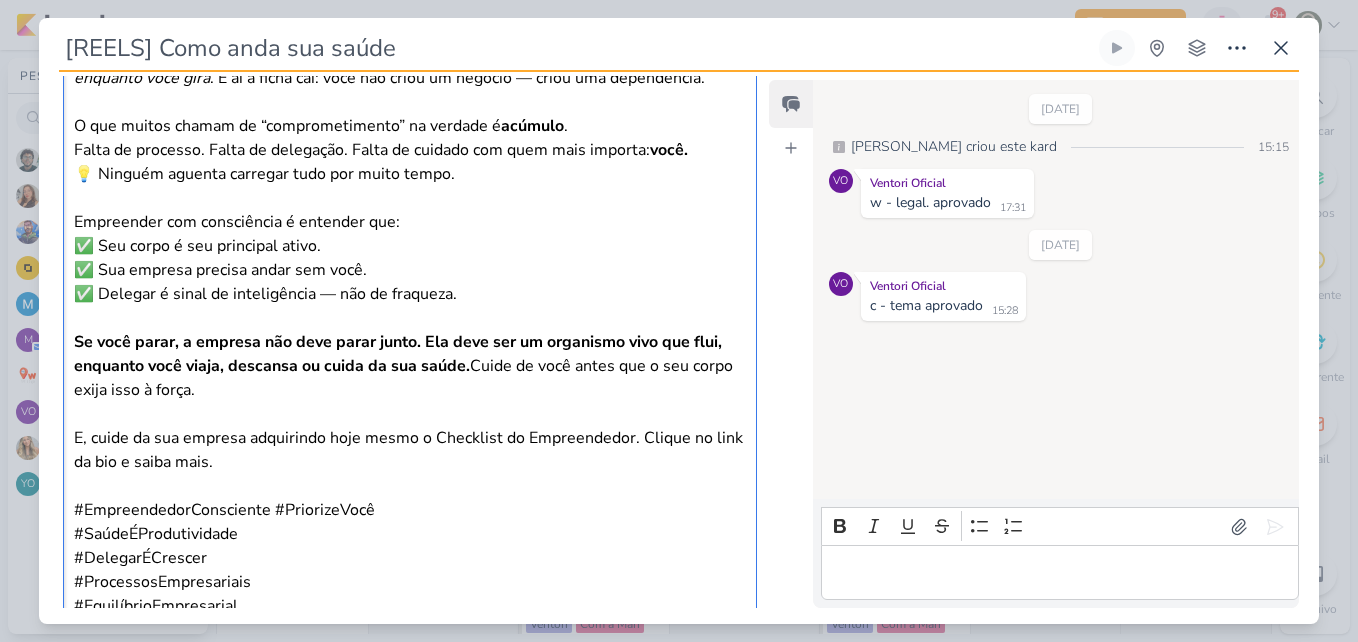 click on "Empreendedores têm o péssimo hábito de colocar tudo como prioridade… menos eles mesmos. O cliente é prioridade. O time é prioridade. O faturamento, o marketing, a entrega, o problema de ontem e o incêndio de amanhã… tudo vem antes. E quando percebem, a saúde já está pedindo socorro. 🚨 O resultado? Basta uma crise de estresse, um infarto ou uma internação pra mostrar que  a empresa gira só enquanto você gira . E aí a ficha cai: você não criou um negócio — criou uma dependência. O que muitos chamam de “comprometimento” na verdade é  acúmulo . Falta de processo. Falta de delegação. Falta de cuidado com quem mais importa:  você. 💡 Ninguém aguenta carregar tudo por muito tempo. Empreender com consciência é entender que: ✅ Seu corpo é seu principal ativo. ✅ Sua empresa precisa andar sem você. ✅ Delegar é sinal de inteligência — não de fraqueza. Cuide de você antes que o seu corpo exija isso à força. #EmpreendedorConsciente #PriorizeVocê #DelegarÉCrescer" at bounding box center (410, 246) 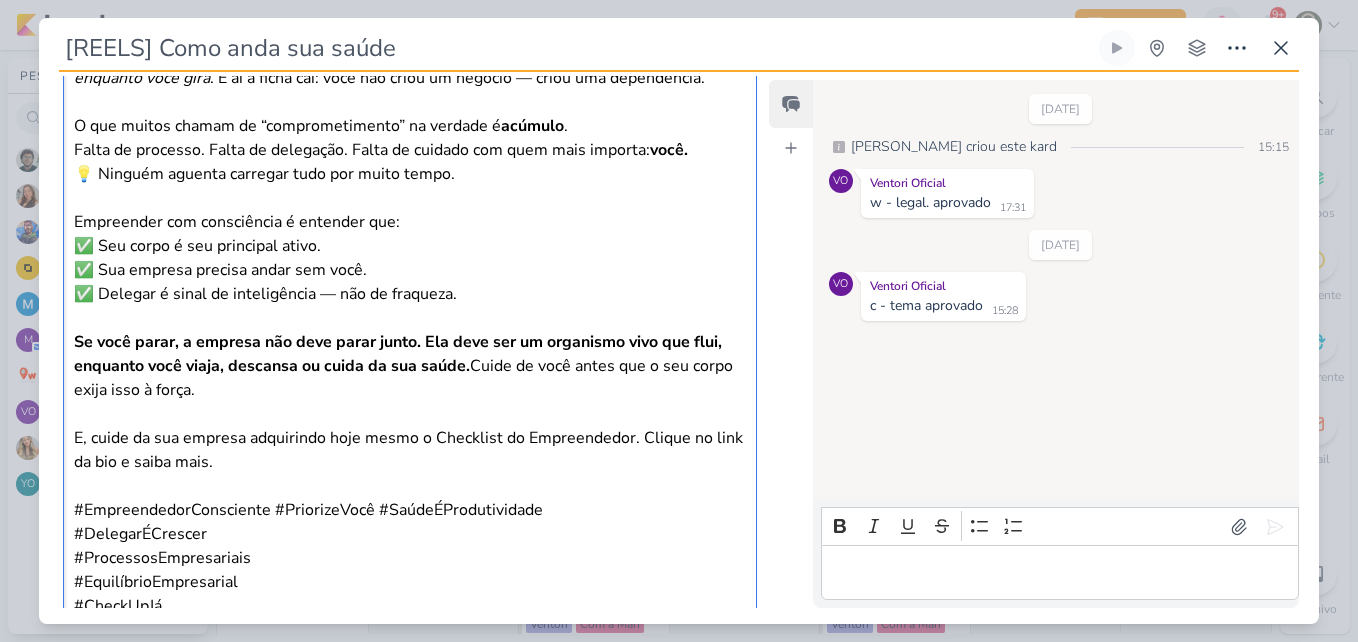 click on "#EmpreendedorConsciente #PriorizeVocê #SaúdeÉProdutividade #DelegarÉCrescer #ProcessosEmpresariais #EquilíbrioEmpresarial #CheckUpJá" at bounding box center (410, 558) 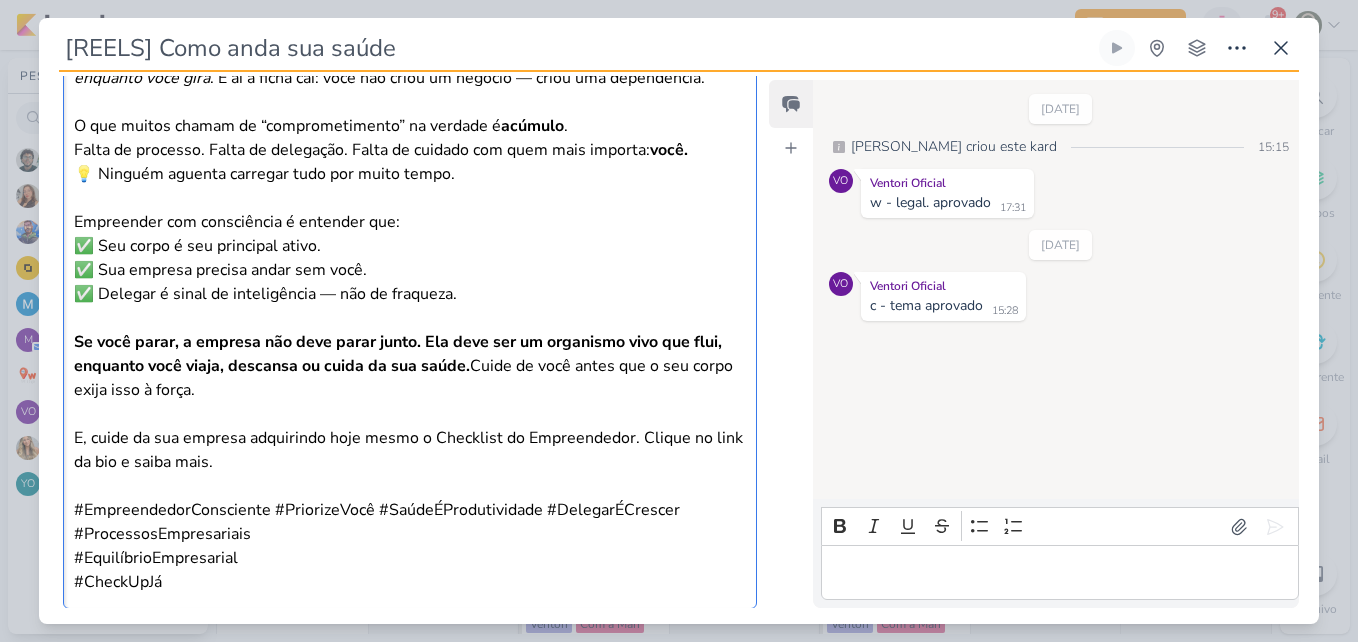 click on "#EmpreendedorConsciente #PriorizeVocê #SaúdeÉProdutividade #DelegarÉCrescer #ProcessosEmpresariais #EquilíbrioEmpresarial #CheckUpJá" at bounding box center [410, 546] 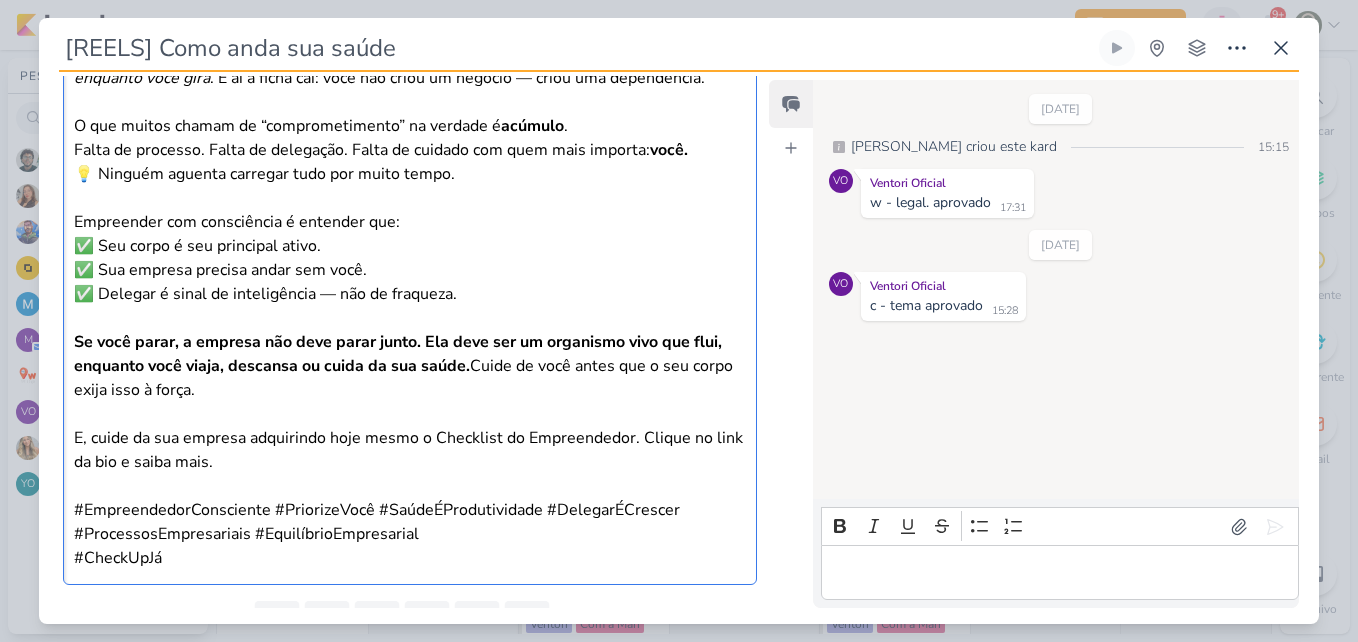 click on "#EmpreendedorConsciente #PriorizeVocê #SaúdeÉProdutividade #DelegarÉCrescer #ProcessosEmpresariais #EquilíbrioEmpresarial #CheckUpJá" at bounding box center (410, 534) 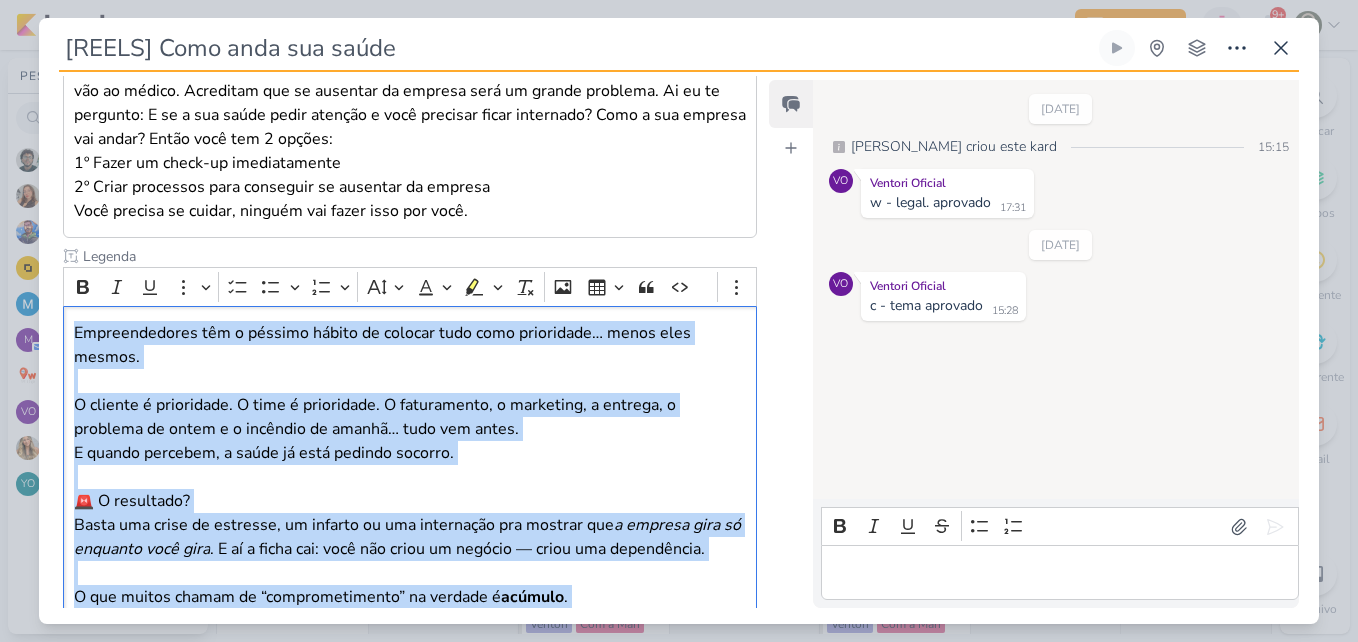 scroll, scrollTop: 793, scrollLeft: 0, axis: vertical 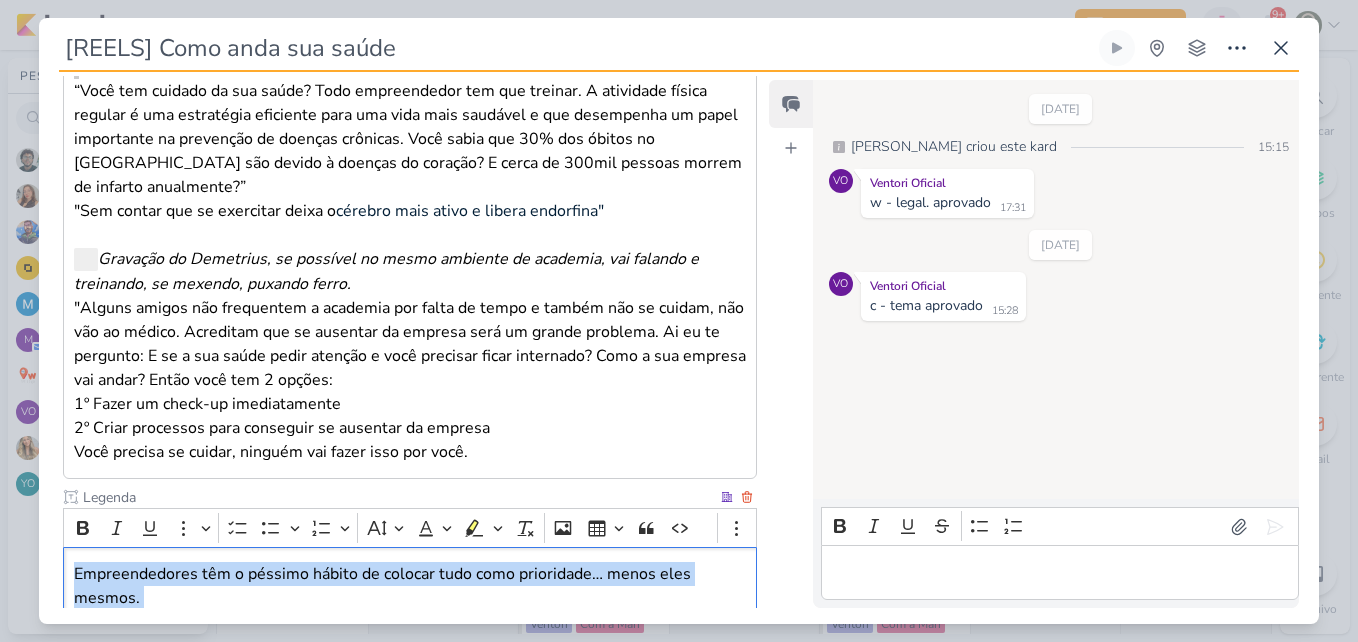 drag, startPoint x: 216, startPoint y: 375, endPoint x: 64, endPoint y: 520, distance: 210.06903 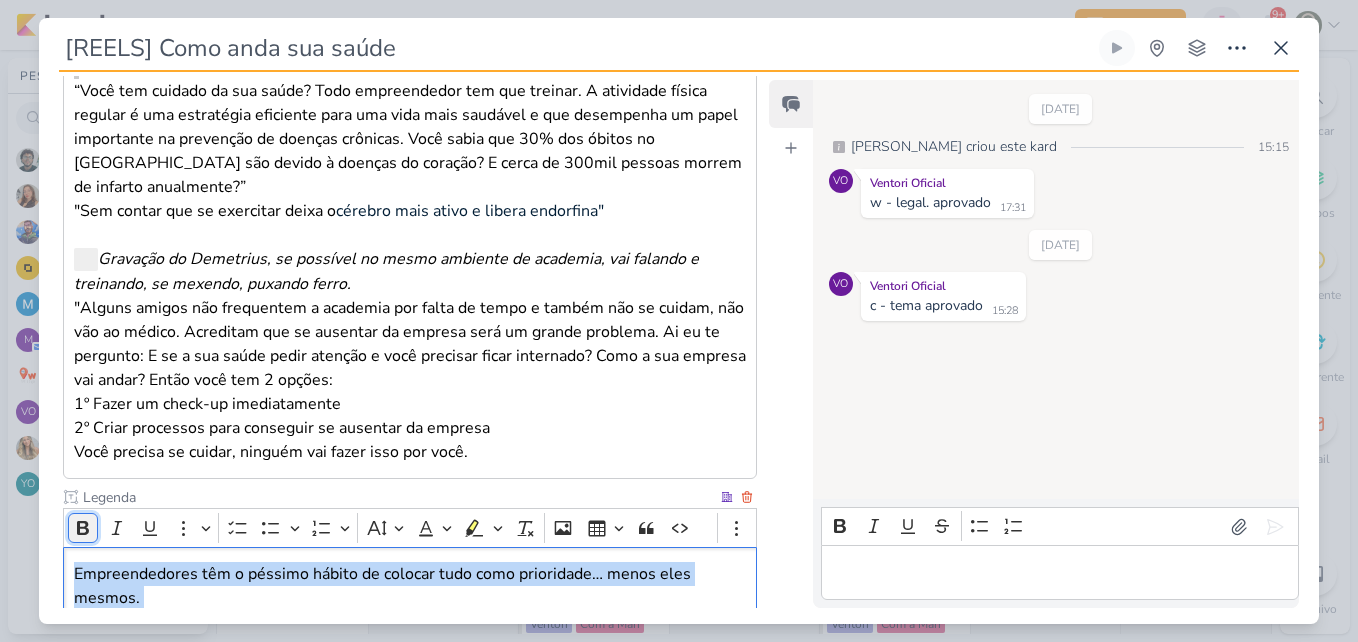 click 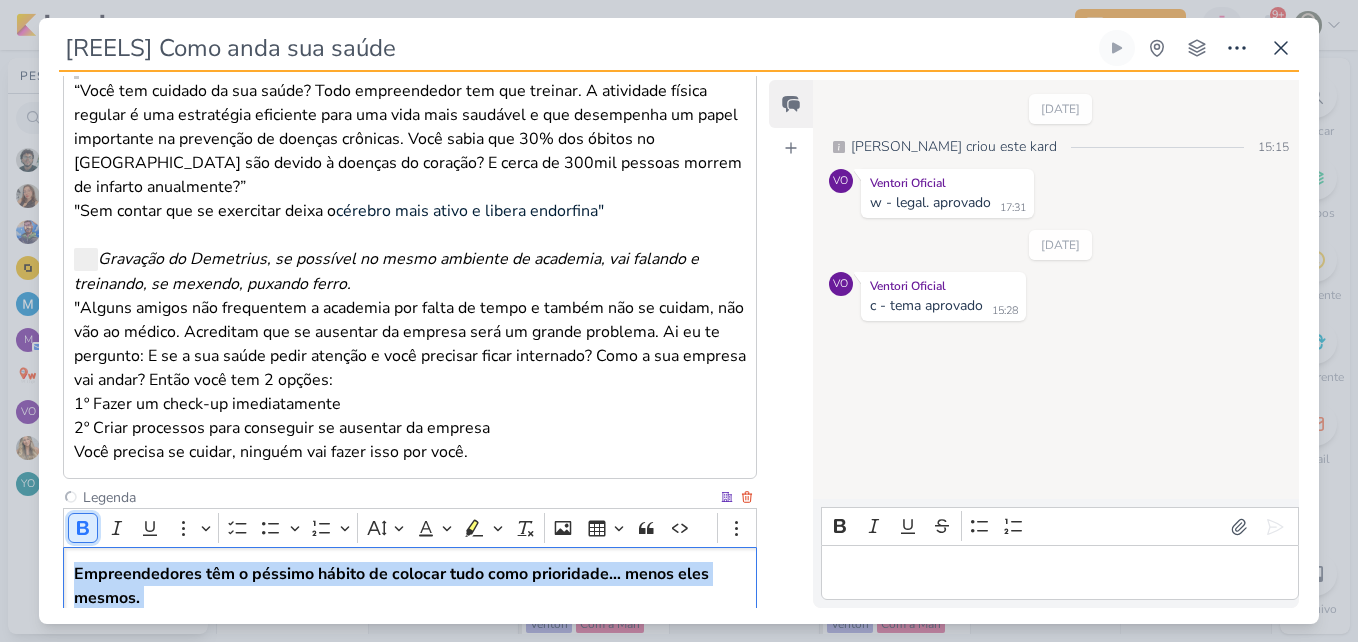 click 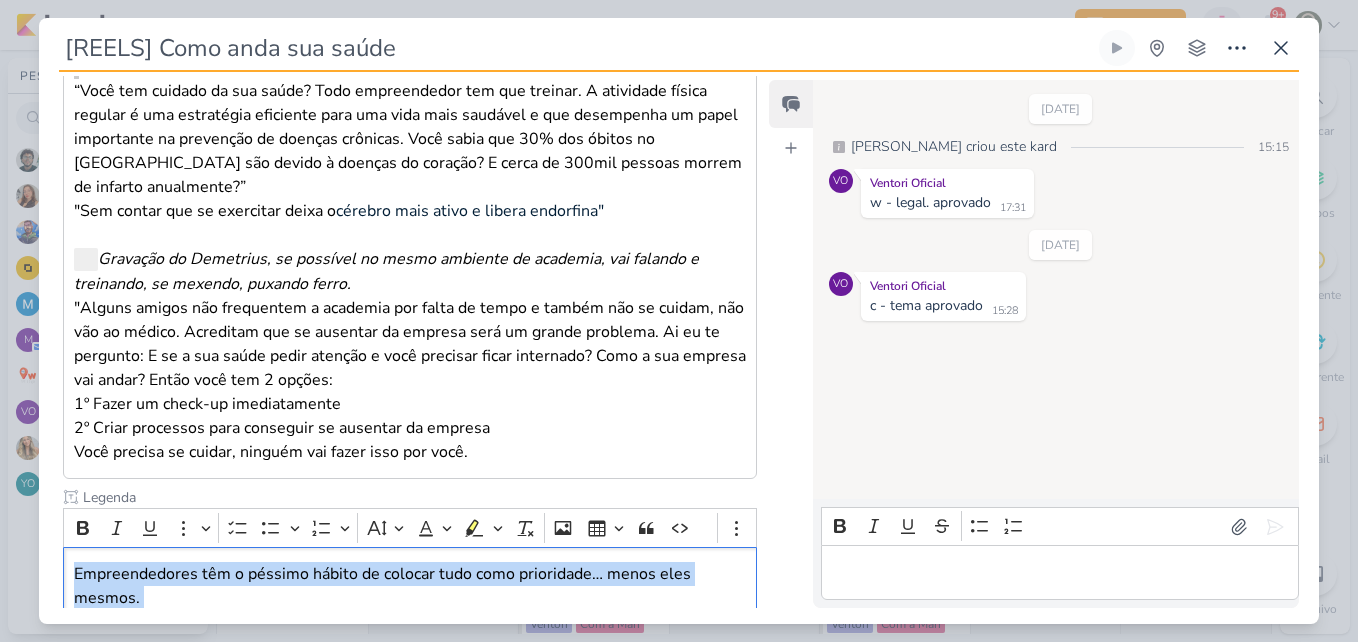 scroll, scrollTop: 1258, scrollLeft: 0, axis: vertical 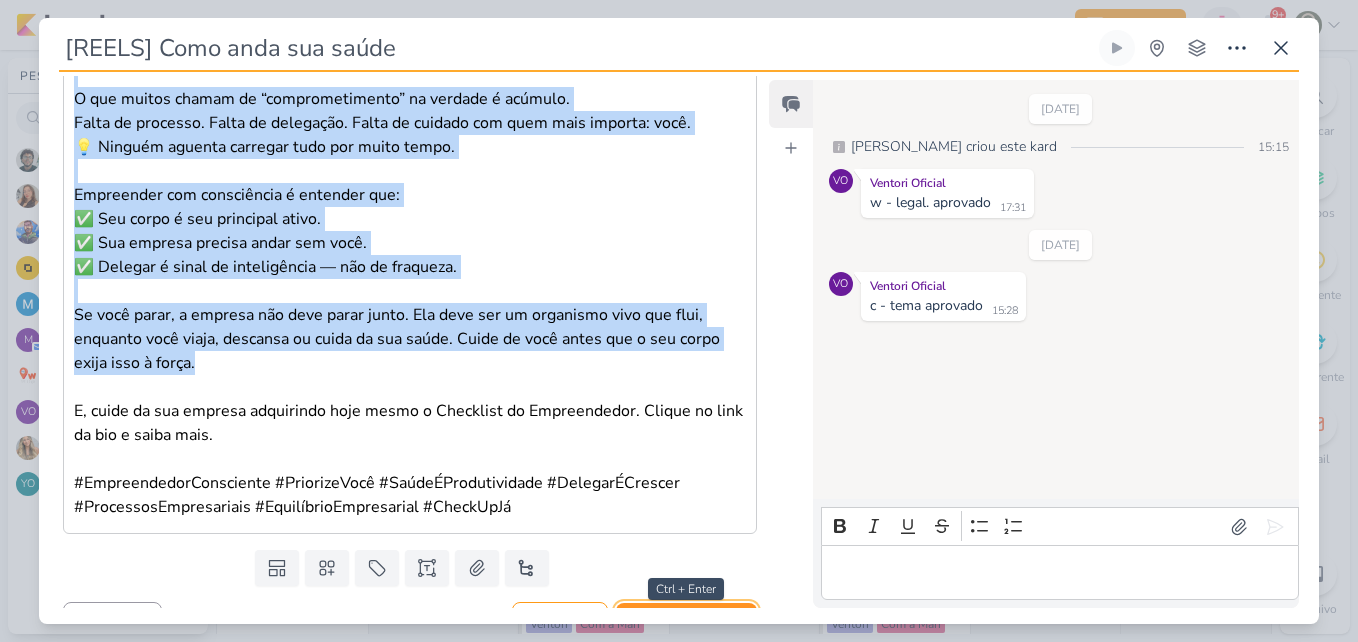 click on "Salvar e Fechar" at bounding box center (686, 621) 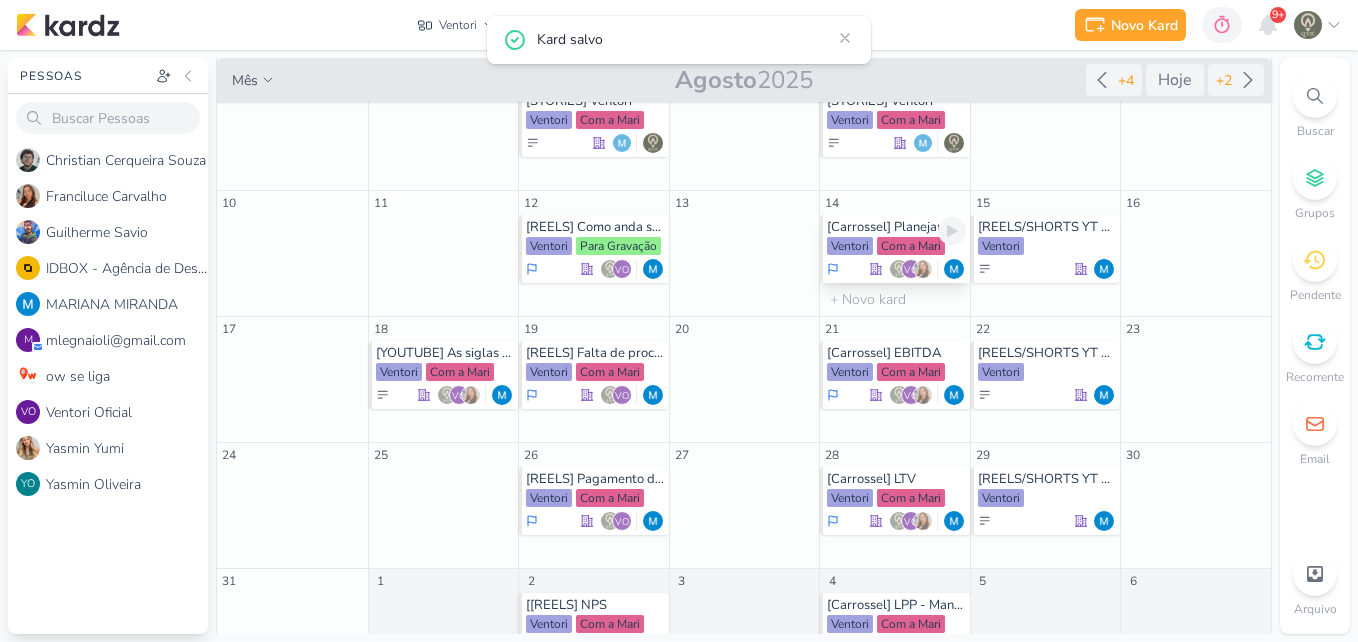 click on "[Carrossel] Planejamento" at bounding box center (896, 227) 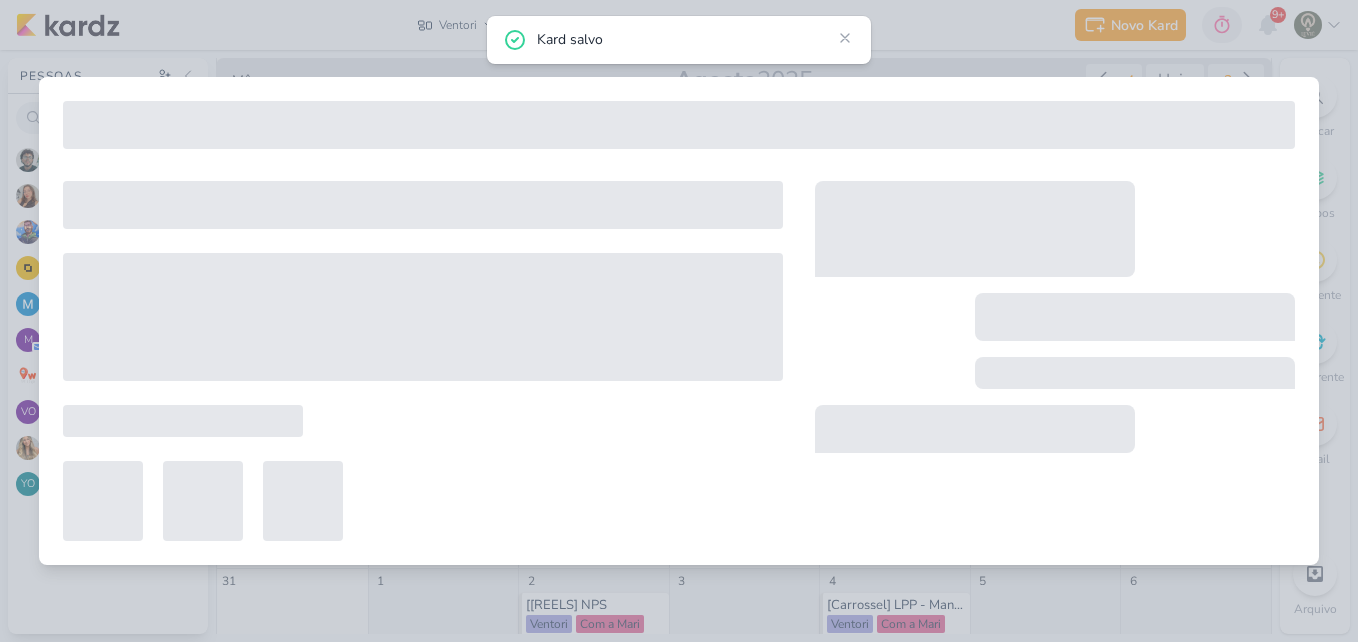 type on "[Carrossel] Planejamento" 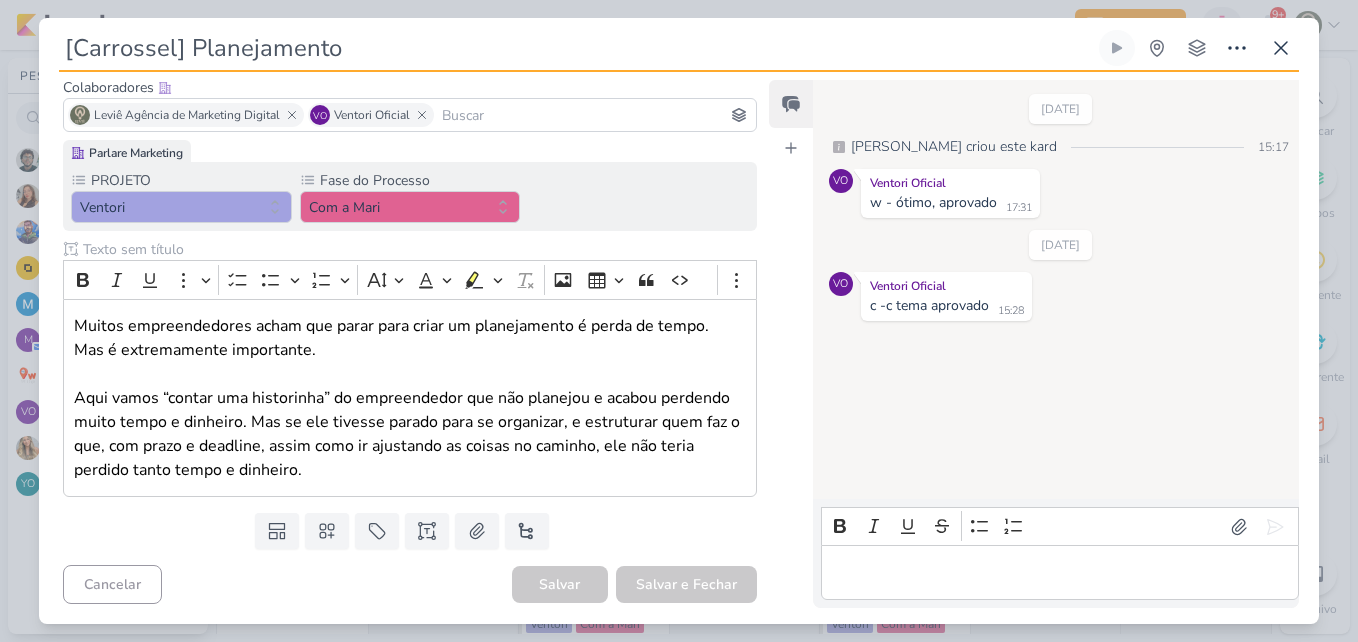 scroll, scrollTop: 0, scrollLeft: 0, axis: both 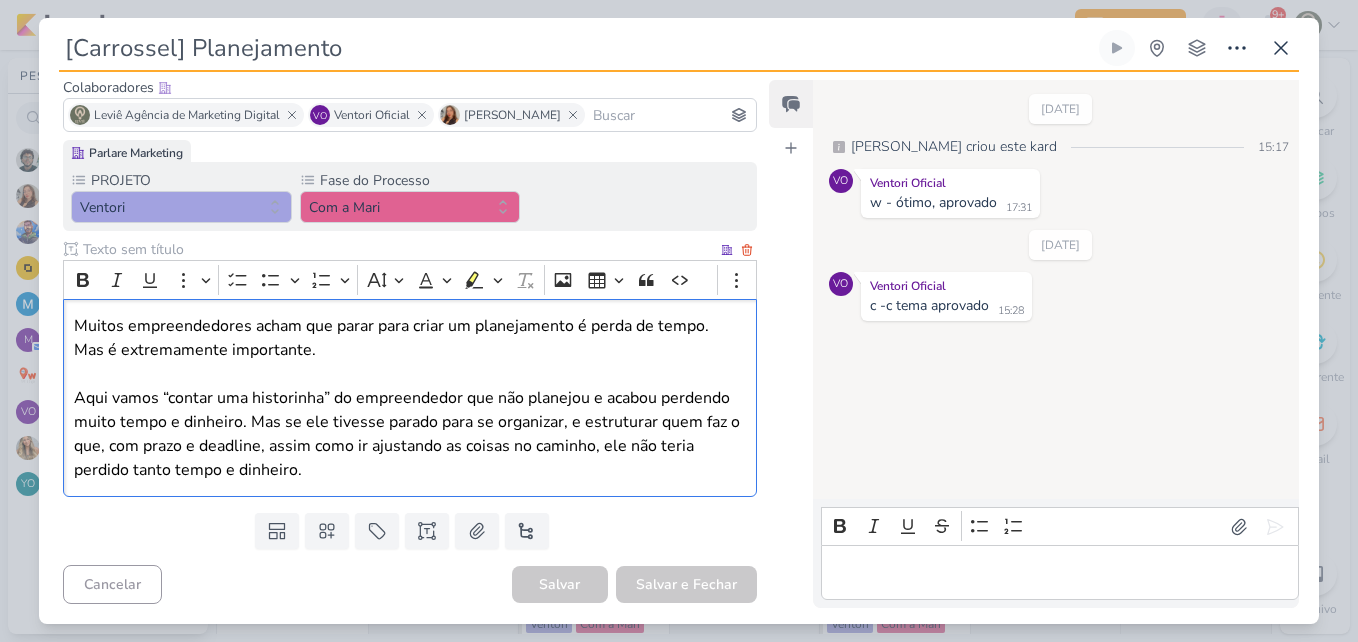 click on "Aqui vamos “contar uma historinha” do empreendedor que não planejou e acabou perdendo muito tempo e dinheiro. Mas se ele tivesse parado para se organizar, e estruturar quem faz o que, com prazo e deadline, assim como ir ajustando as coisas no caminho, ele não teria perdido tanto tempo e dinheiro." at bounding box center [410, 434] 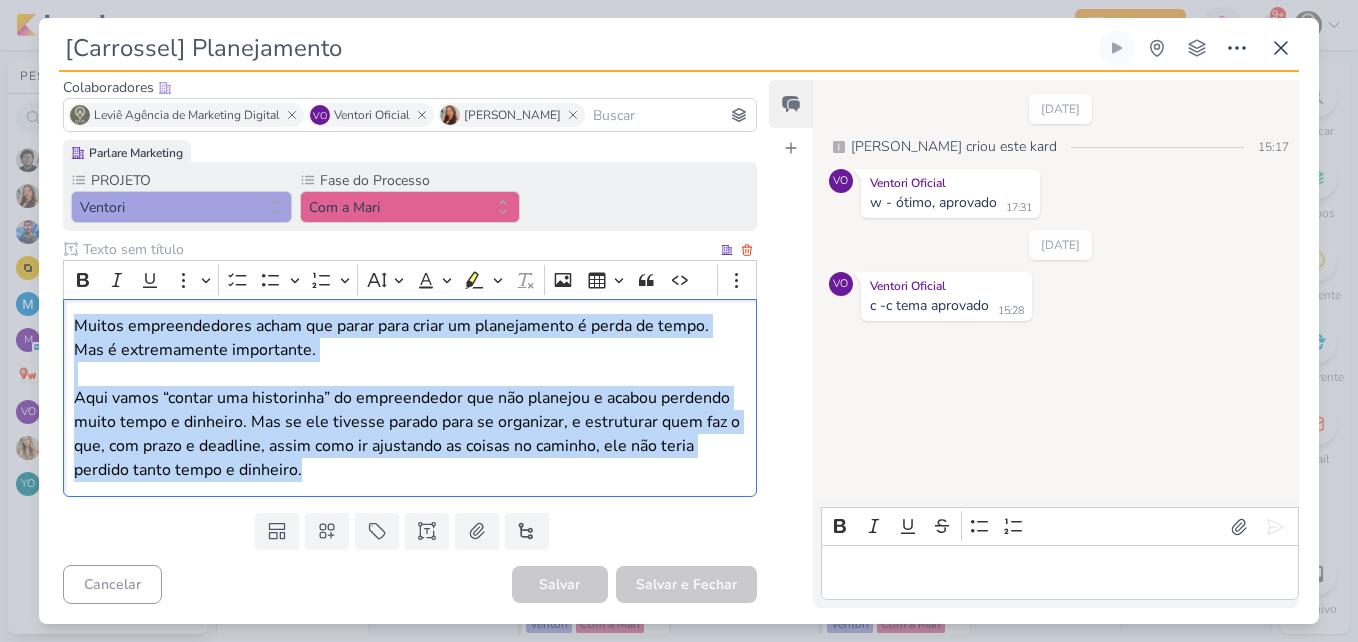 drag, startPoint x: 74, startPoint y: 324, endPoint x: 351, endPoint y: 497, distance: 326.58536 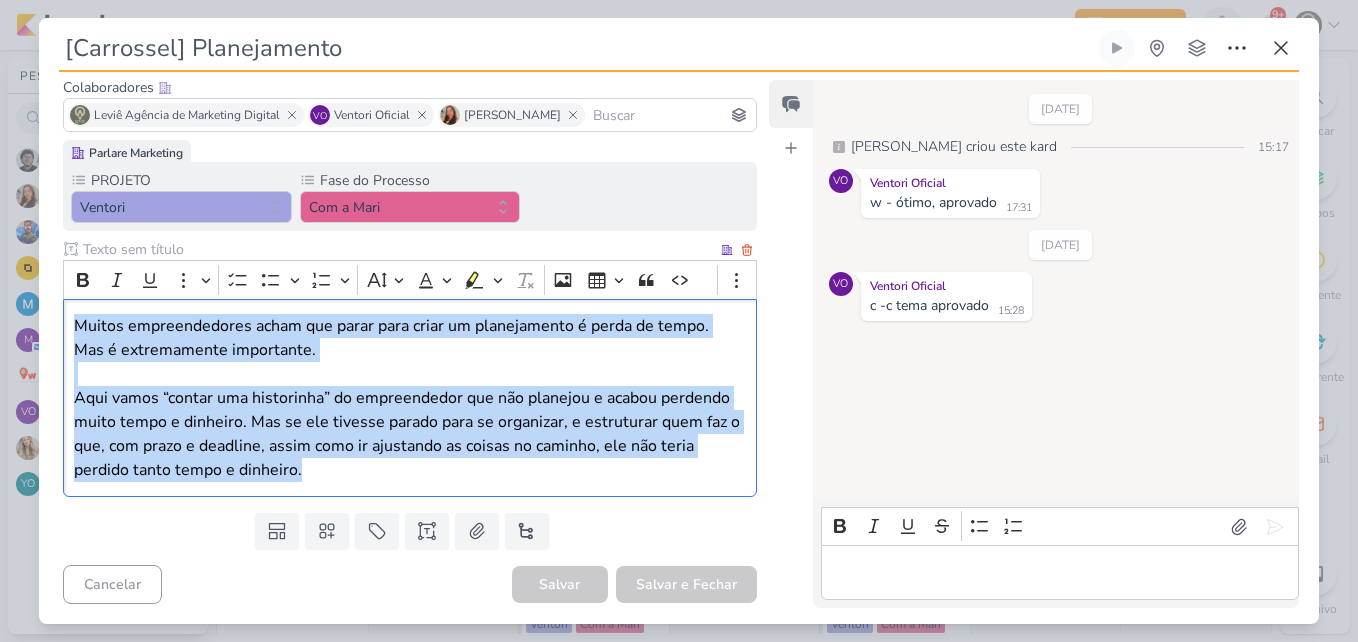 click on "Muitos empreendedores acham que parar para criar um planejamento é perda de tempo. Mas é extremamente importante. Aqui vamos “contar uma historinha” do empreendedor que não planejou e acabou perdendo muito tempo e dinheiro. Mas se ele tivesse parado para se organizar, e estruturar quem faz o que, com prazo e deadline, assim como ir ajustando as coisas no caminho, ele não teria perdido tanto tempo e dinheiro." at bounding box center [410, 398] 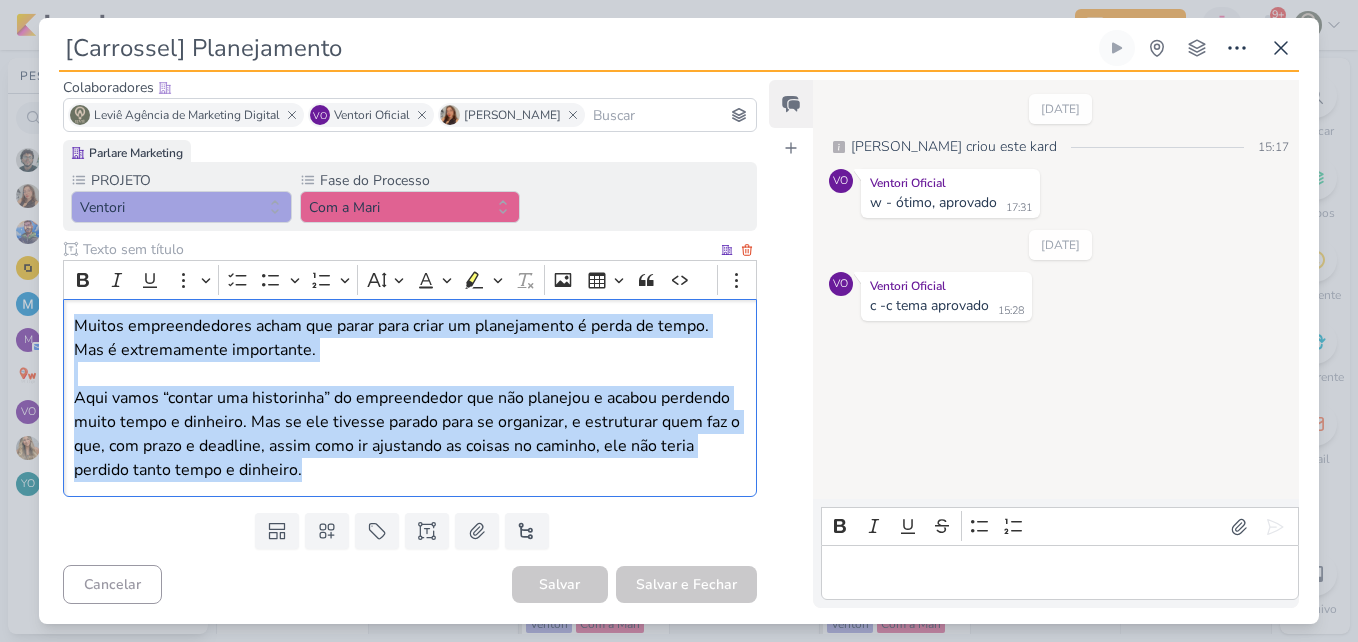 copy on "Muitos empreendedores acham que parar para criar um planejamento é perda de tempo. Mas é extremamente importante. Aqui vamos “contar uma historinha” do empreendedor que não planejou e acabou perdendo muito tempo e dinheiro. Mas se ele tivesse parado para se organizar, e estruturar quem faz o que, com prazo e deadline, assim como ir ajustando as coisas no caminho, ele não teria perdido tanto tempo e dinheiro." 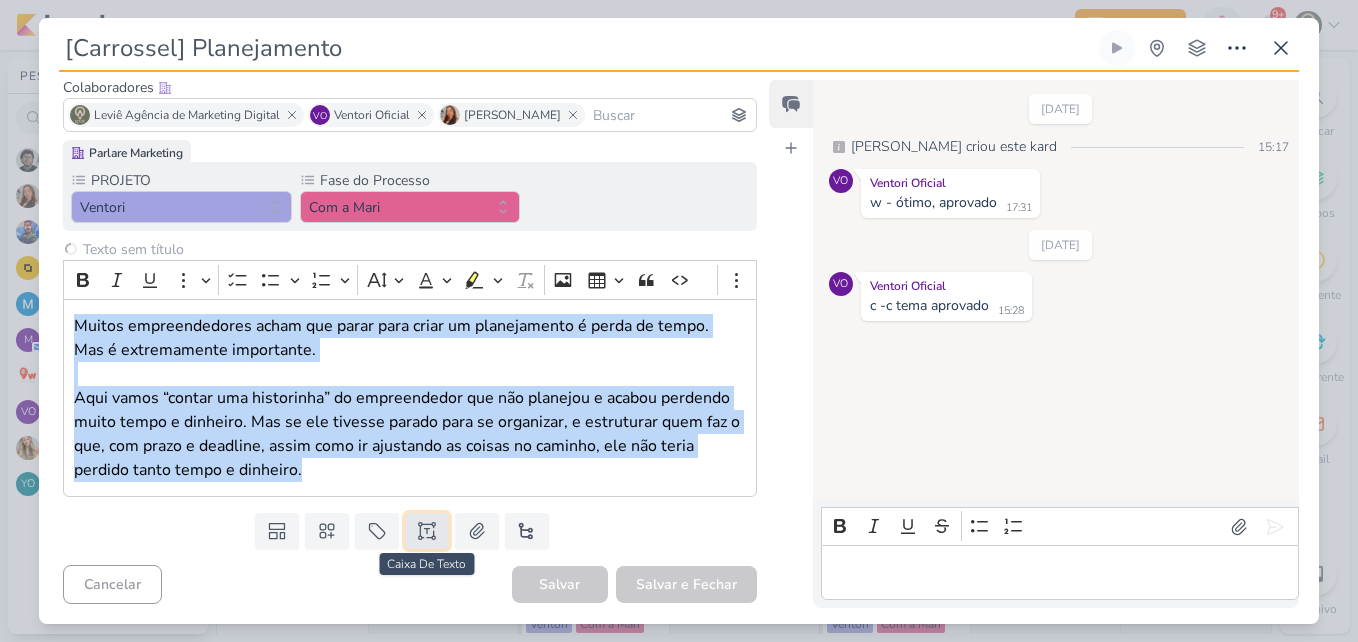 click 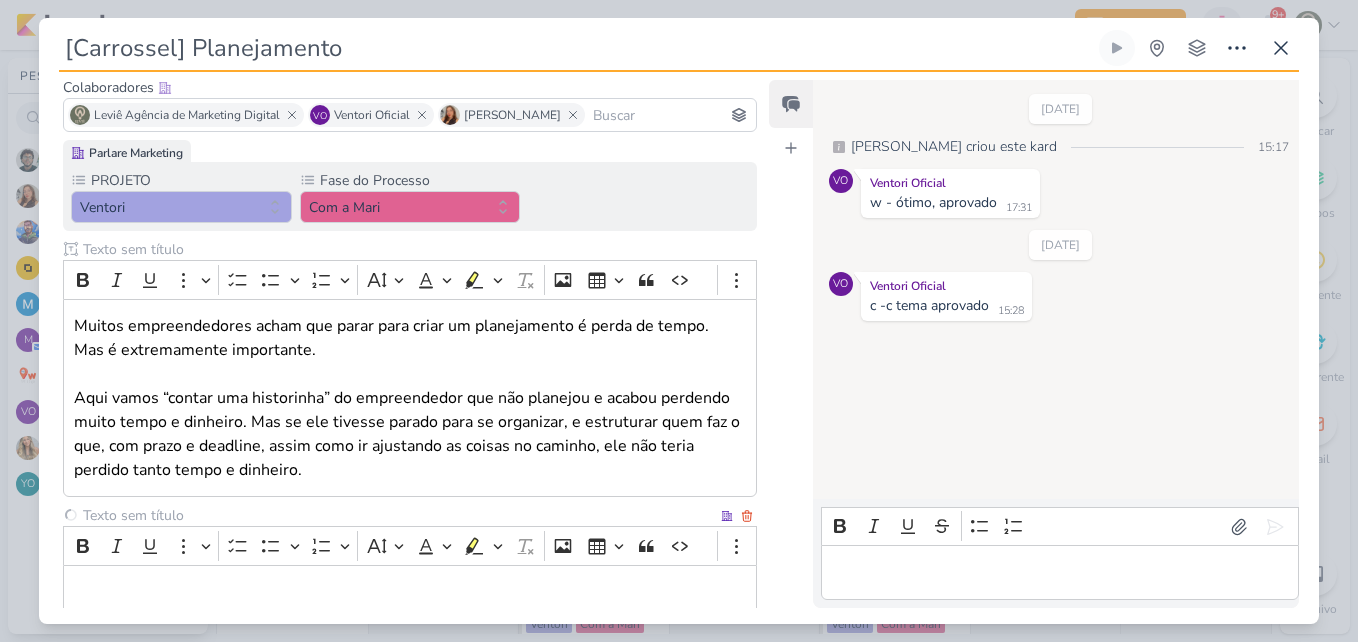 click at bounding box center [398, 515] 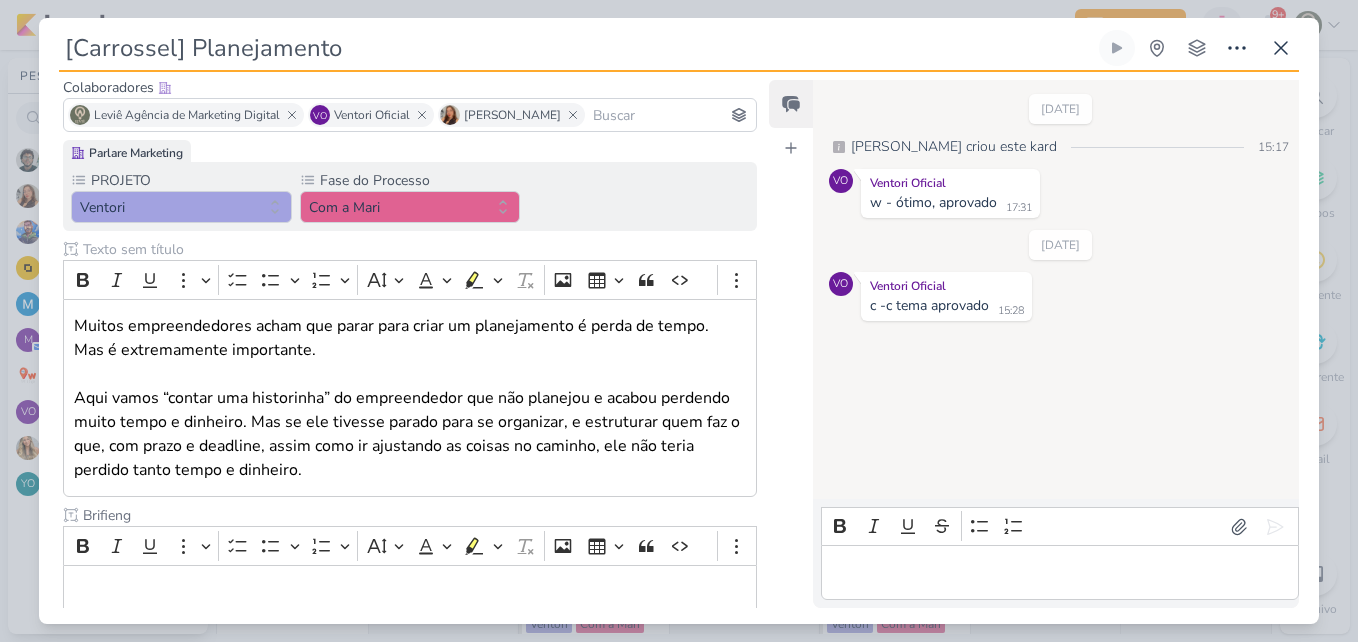 scroll, scrollTop: 246, scrollLeft: 0, axis: vertical 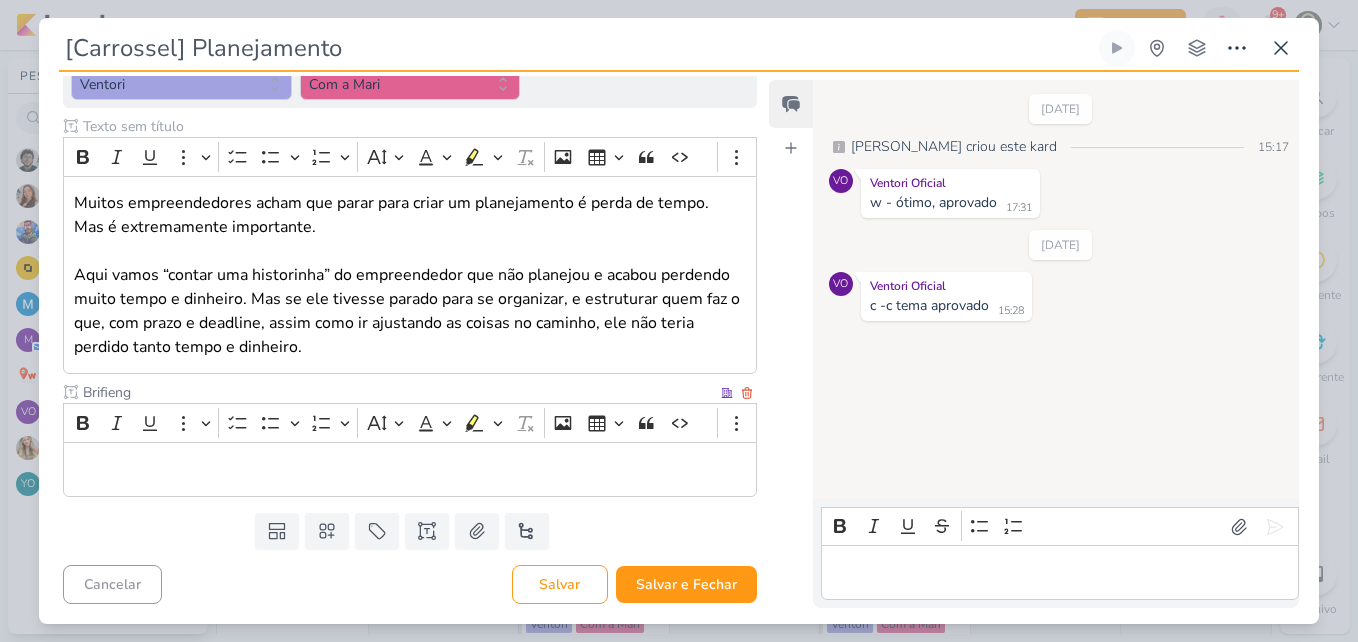 type on "Brifieng" 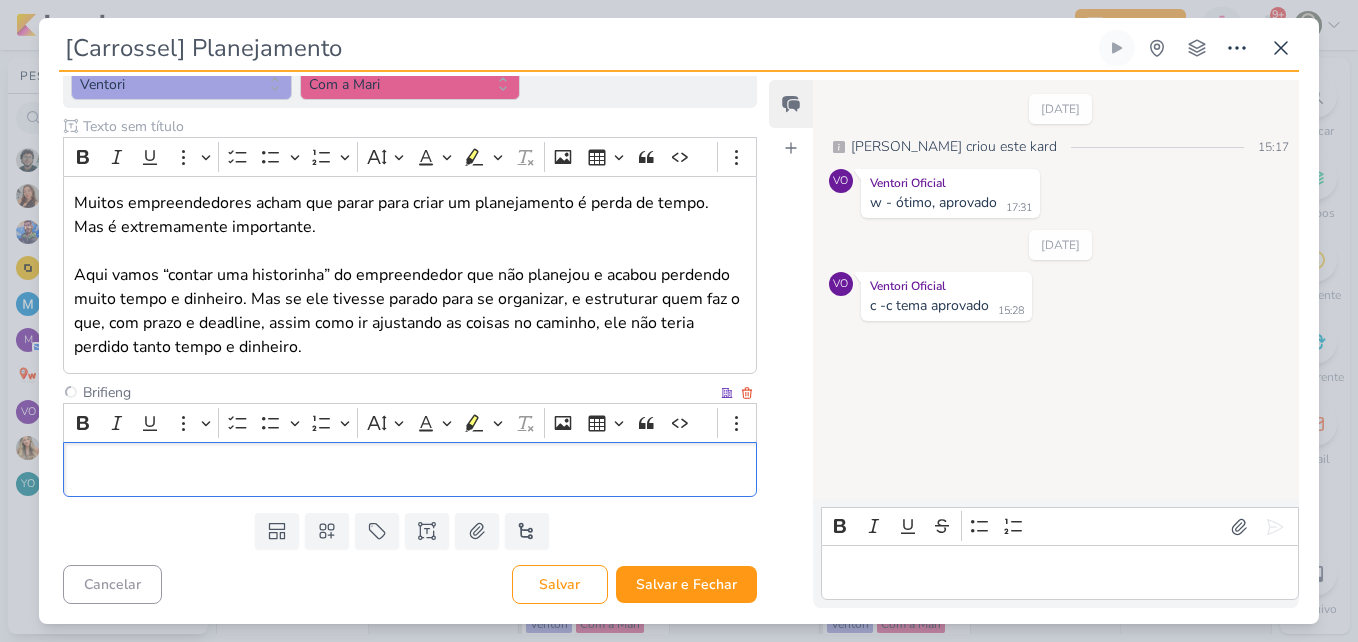 click at bounding box center [410, 470] 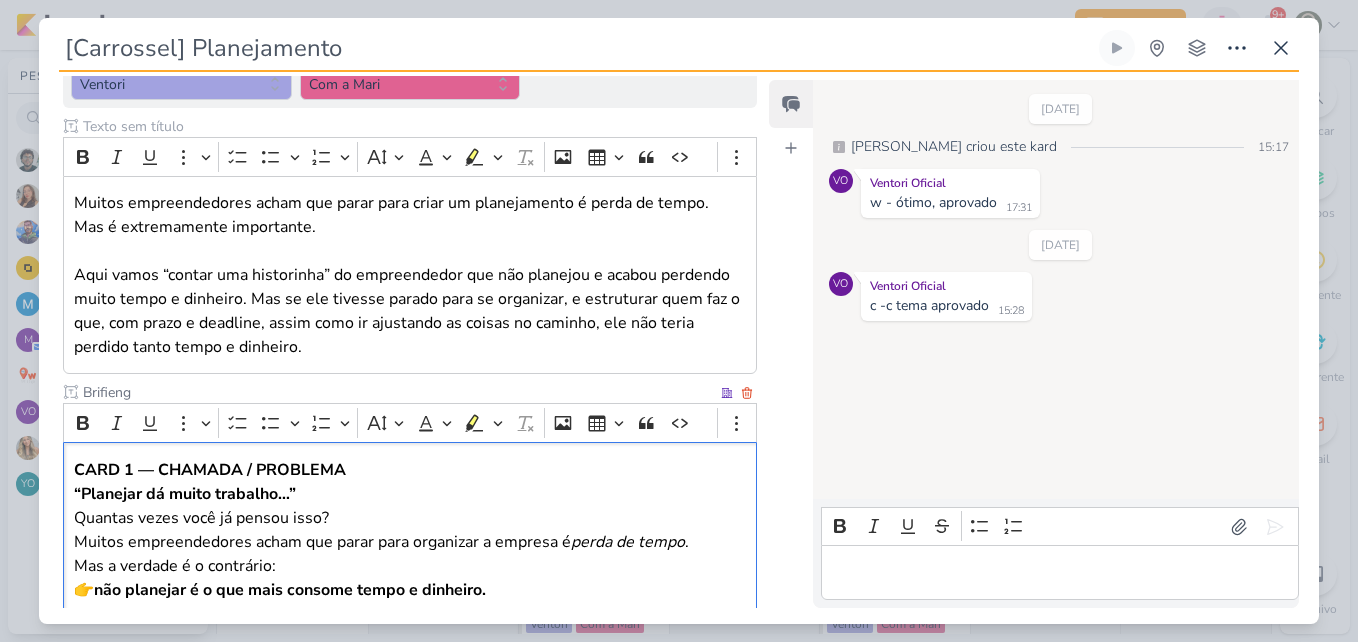 scroll, scrollTop: 1039, scrollLeft: 0, axis: vertical 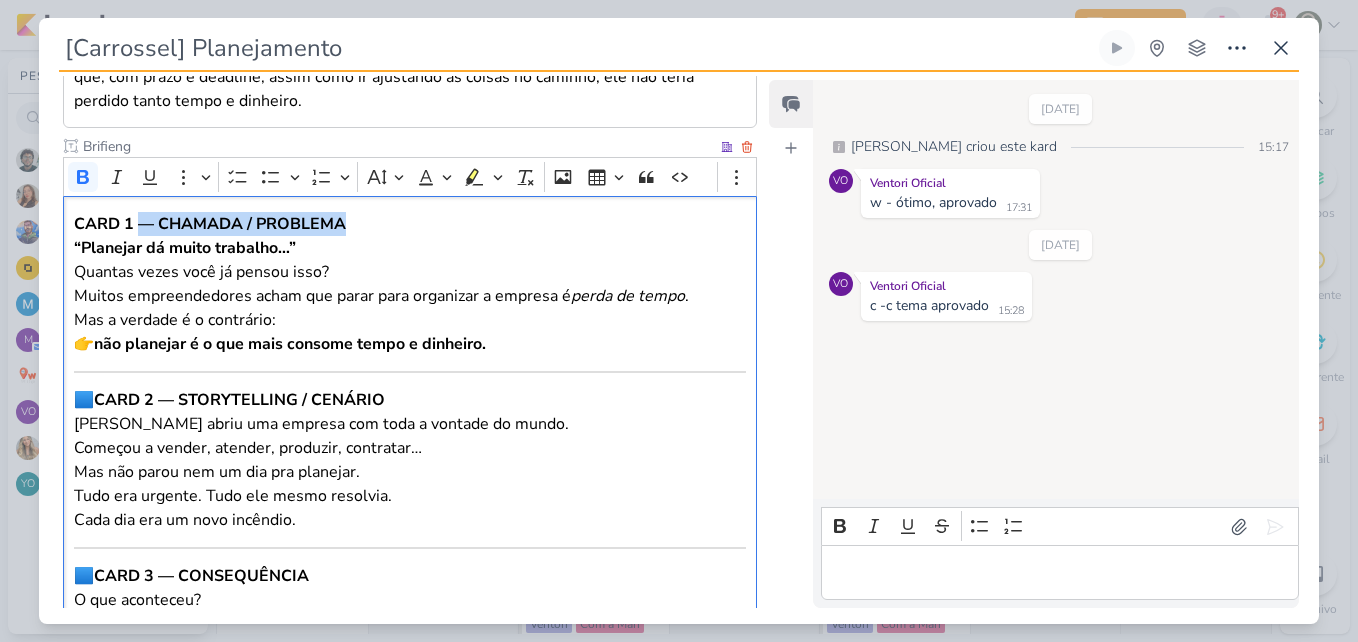 drag, startPoint x: 138, startPoint y: 222, endPoint x: 358, endPoint y: 221, distance: 220.00227 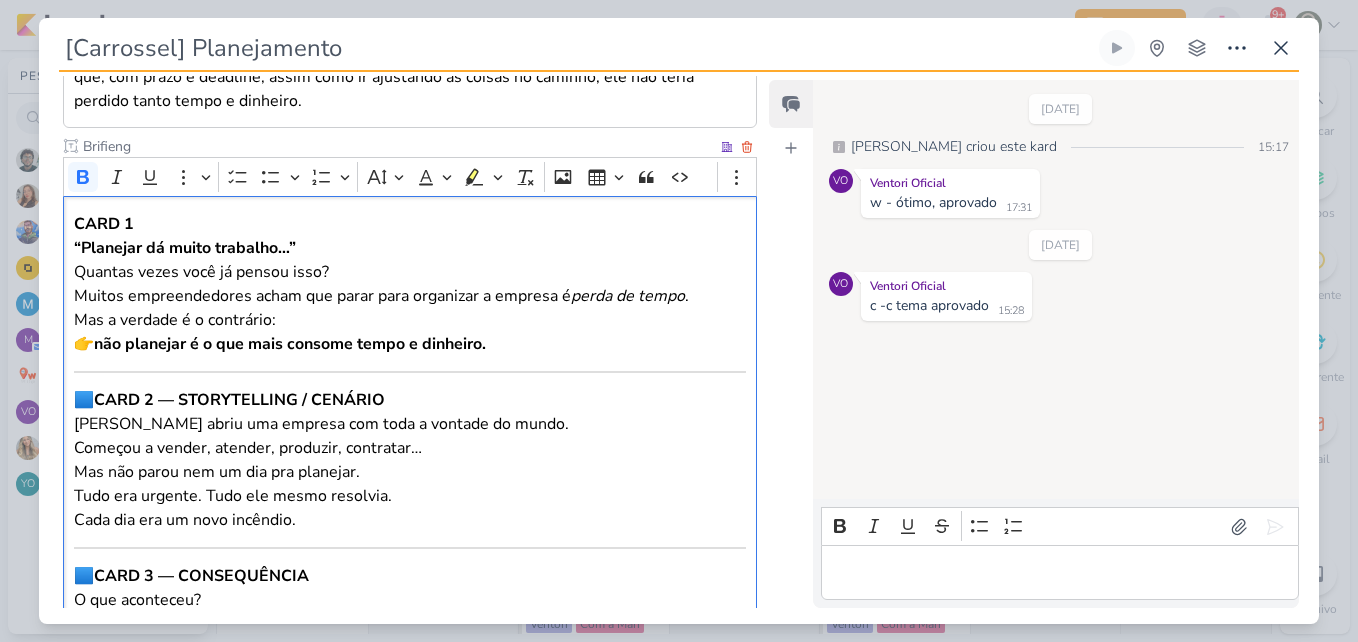 click on "“Planejar dá muito trabalho…” Quantas vezes você já pensou isso? Muitos empreendedores acham que parar para organizar a empresa é  perda de tempo . Mas a verdade é o contrário: 👉  não planejar é o que mais consome tempo e dinheiro." at bounding box center (410, 296) 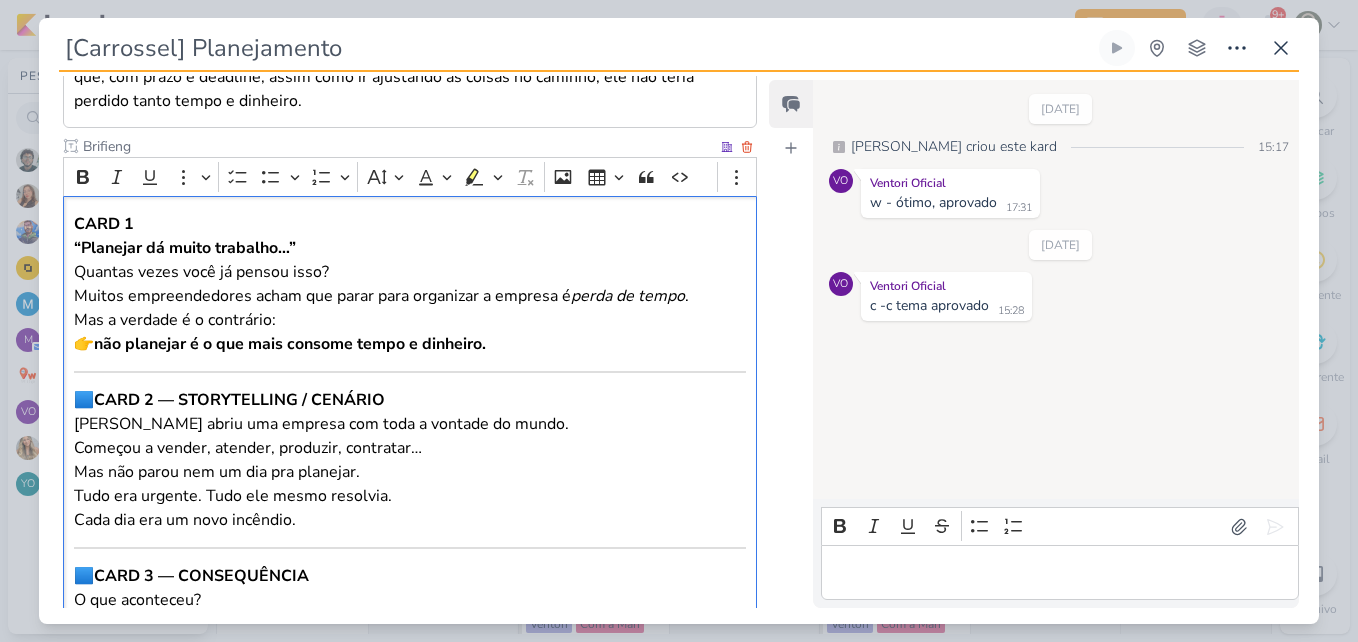 click on "não planejar é o que mais consome tempo e dinheiro." at bounding box center (290, 344) 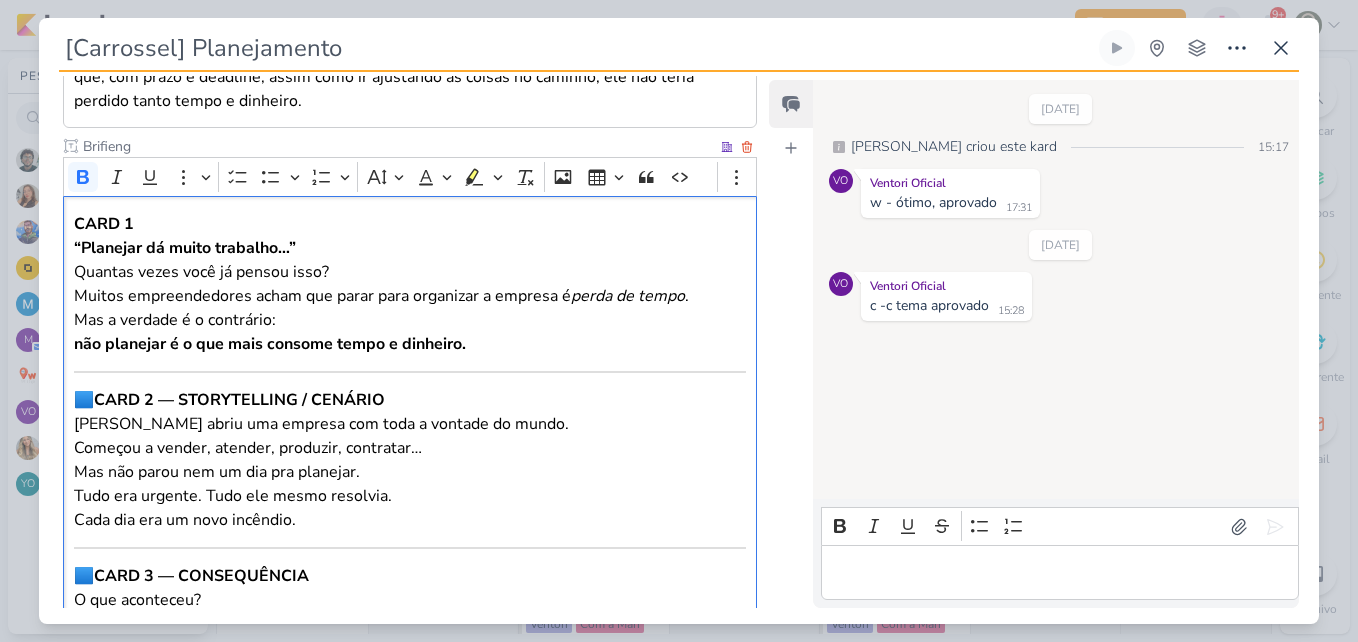 click on "🟦  CARD 2 — STORYTELLING / CENÁRIO" at bounding box center (410, 400) 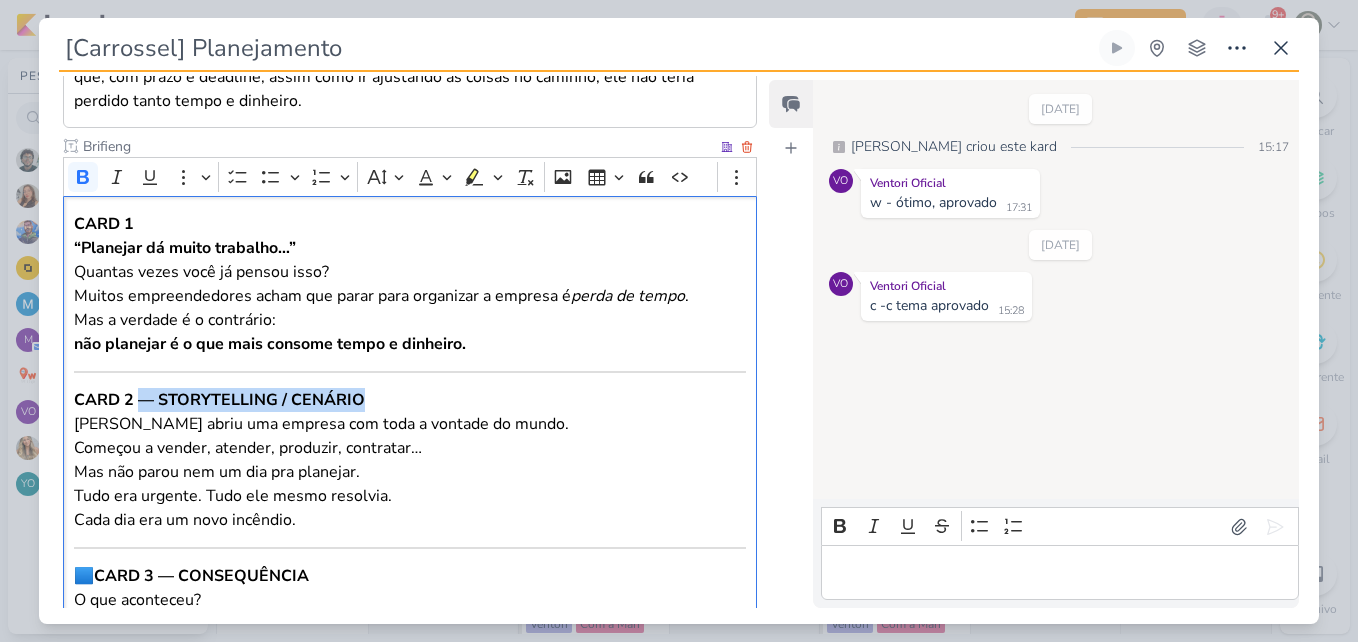 drag, startPoint x: 137, startPoint y: 399, endPoint x: 372, endPoint y: 402, distance: 235.01915 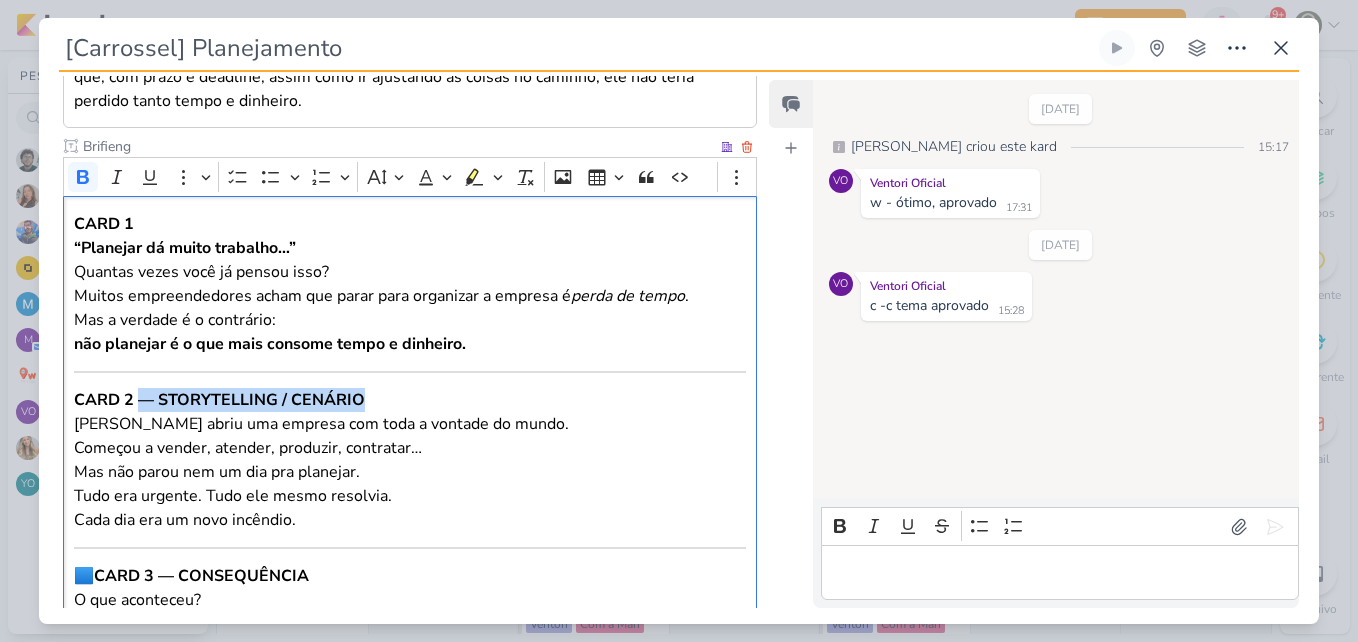 click on "CARD 2 — STORYTELLING / CENÁRIO" at bounding box center [410, 400] 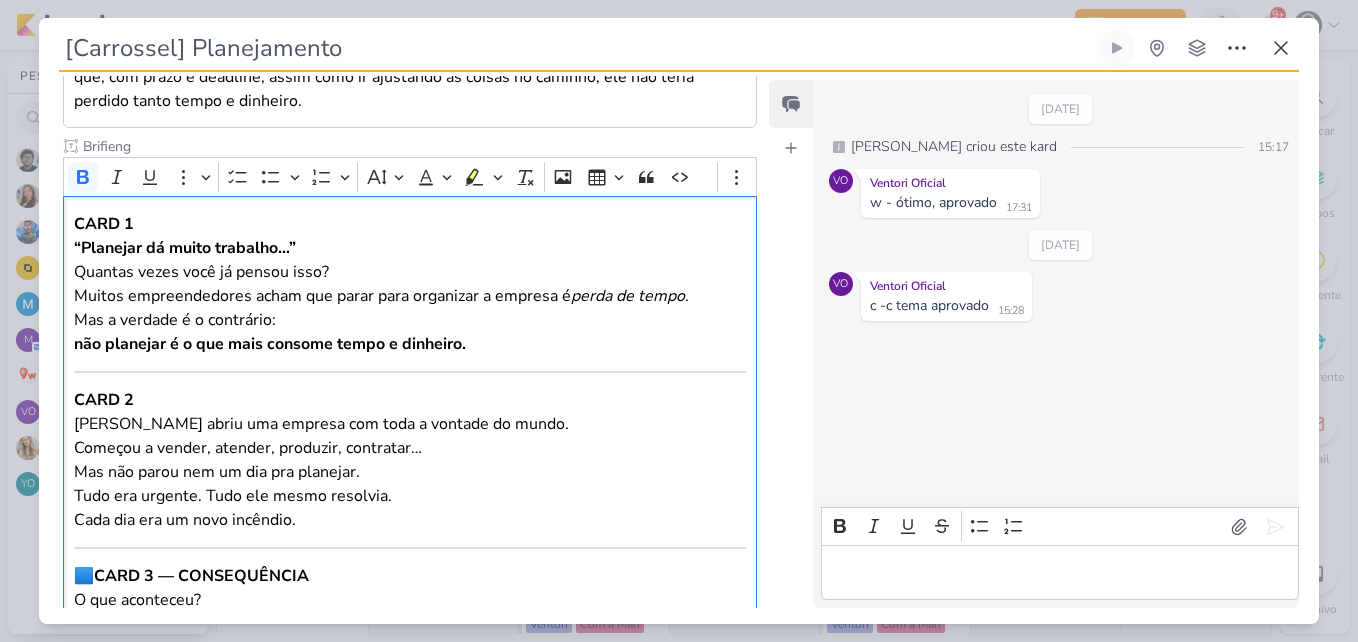 scroll, scrollTop: 498, scrollLeft: 0, axis: vertical 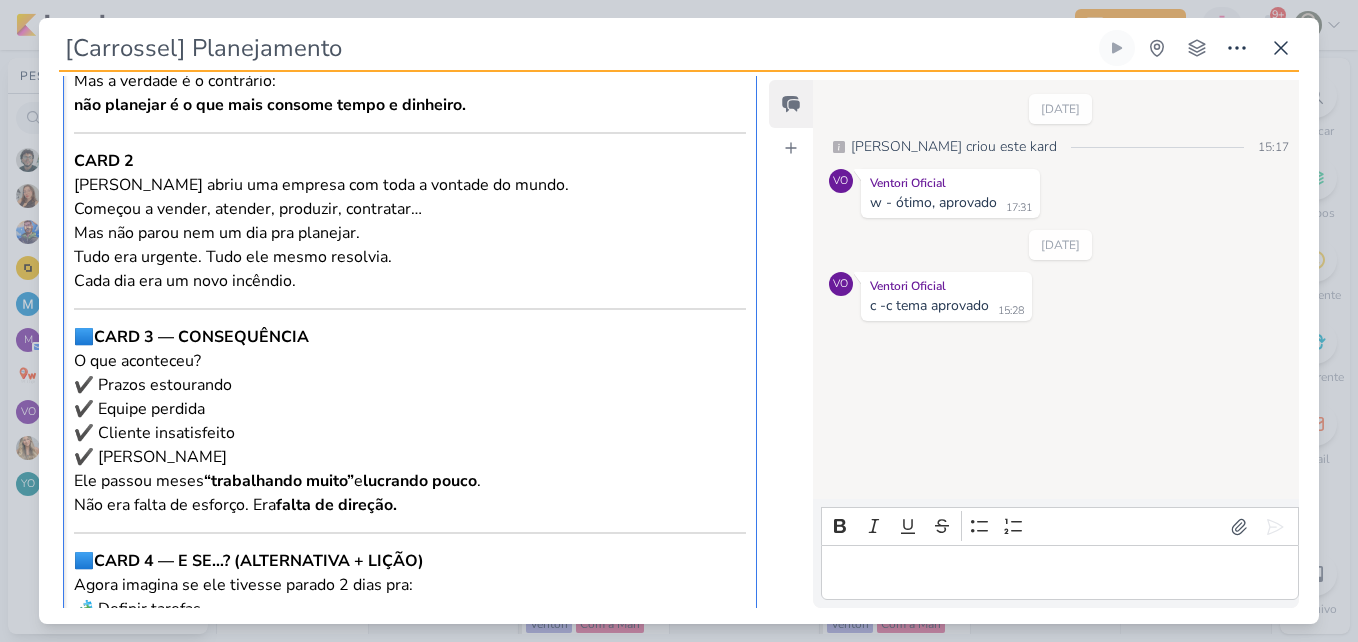 click on "CARD 3 — CONSEQUÊNCIA" at bounding box center [201, 337] 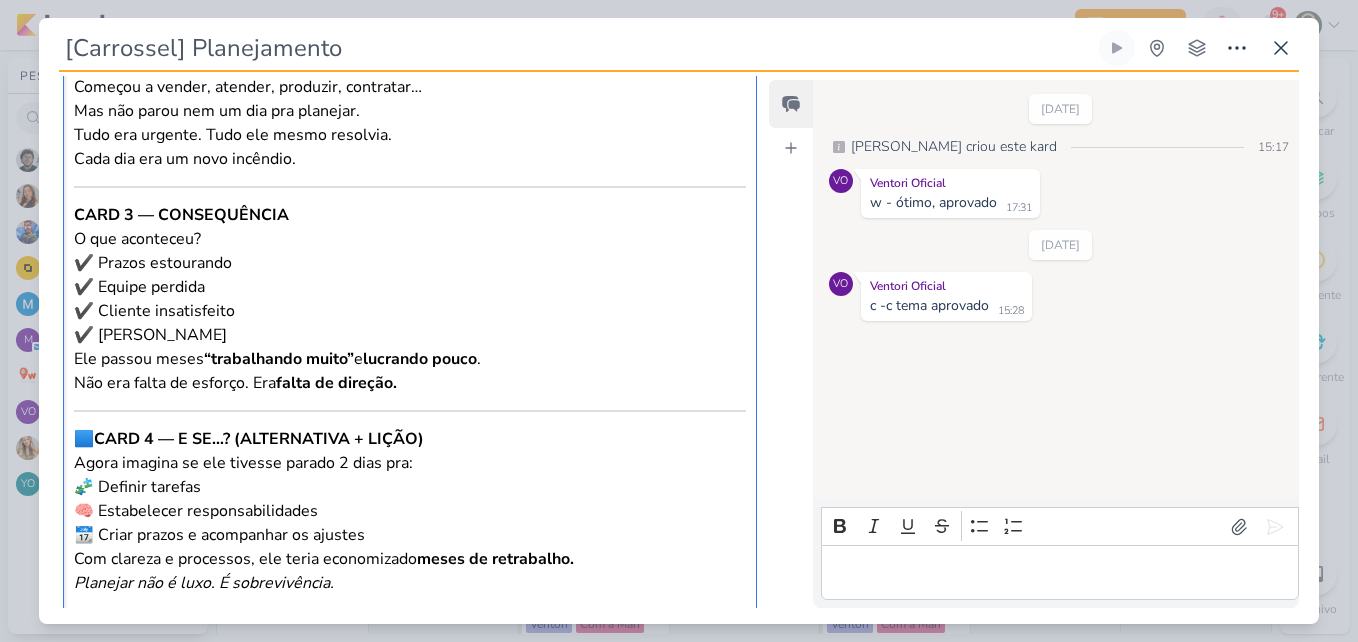 scroll, scrollTop: 856, scrollLeft: 0, axis: vertical 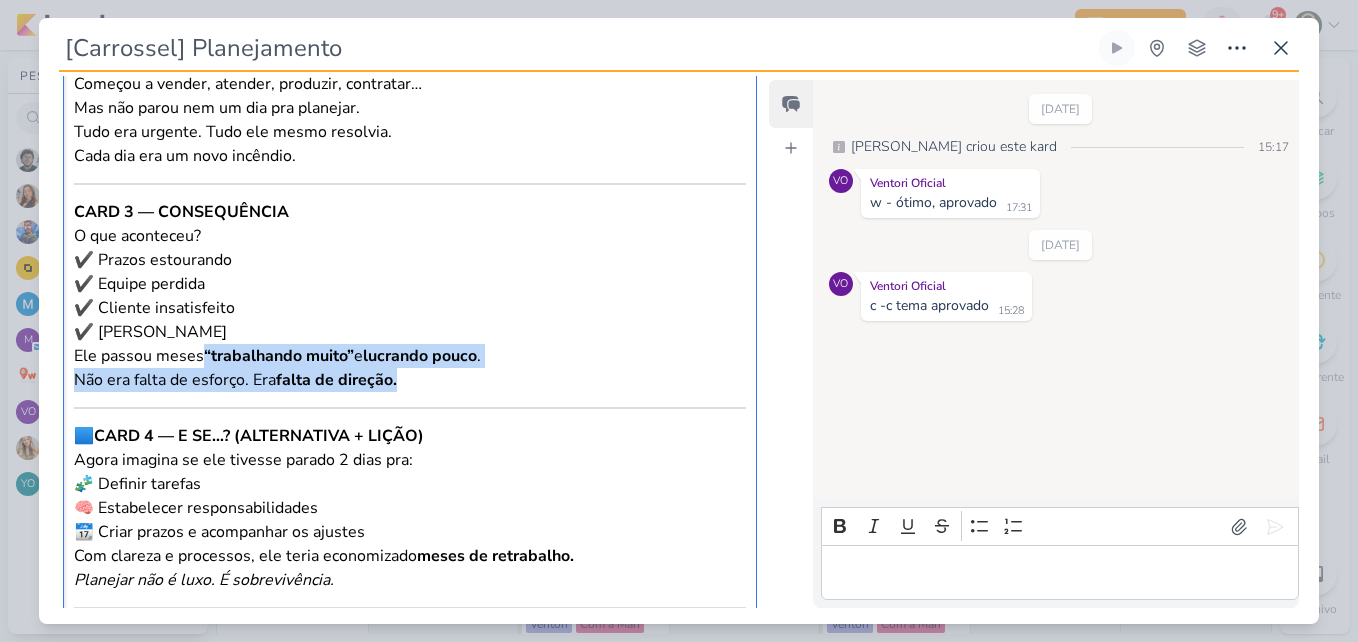 drag, startPoint x: 204, startPoint y: 354, endPoint x: 514, endPoint y: 377, distance: 310.85205 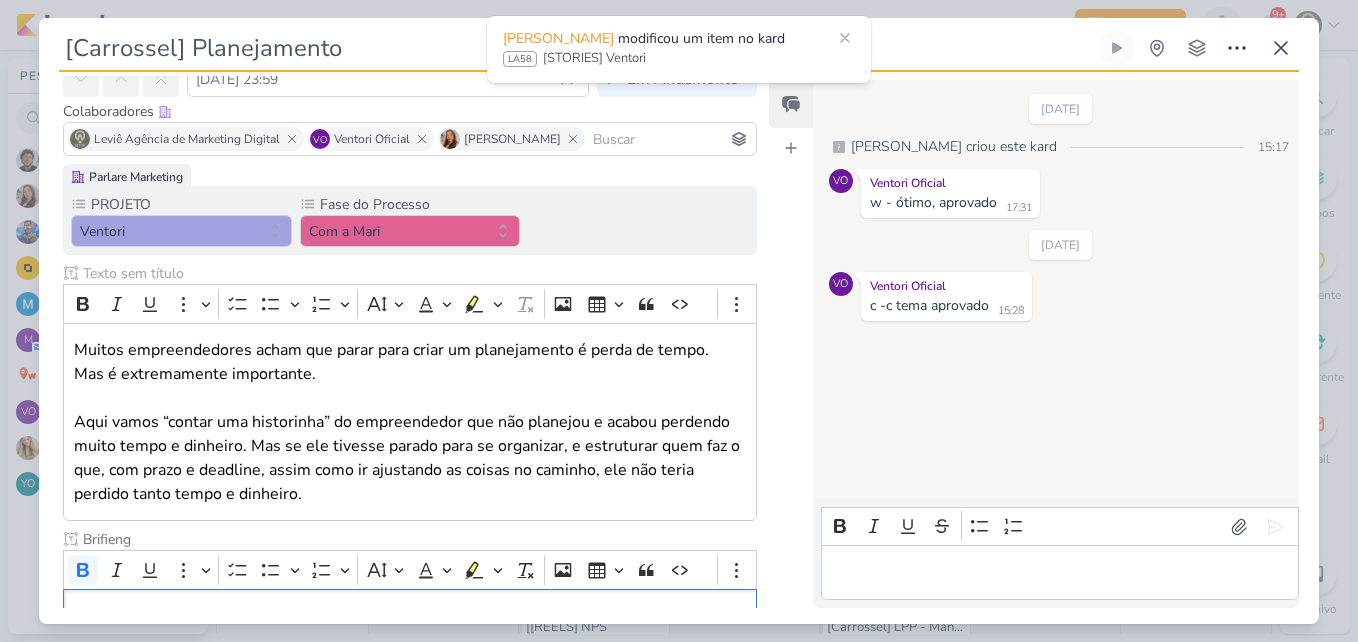 scroll, scrollTop: 57, scrollLeft: 0, axis: vertical 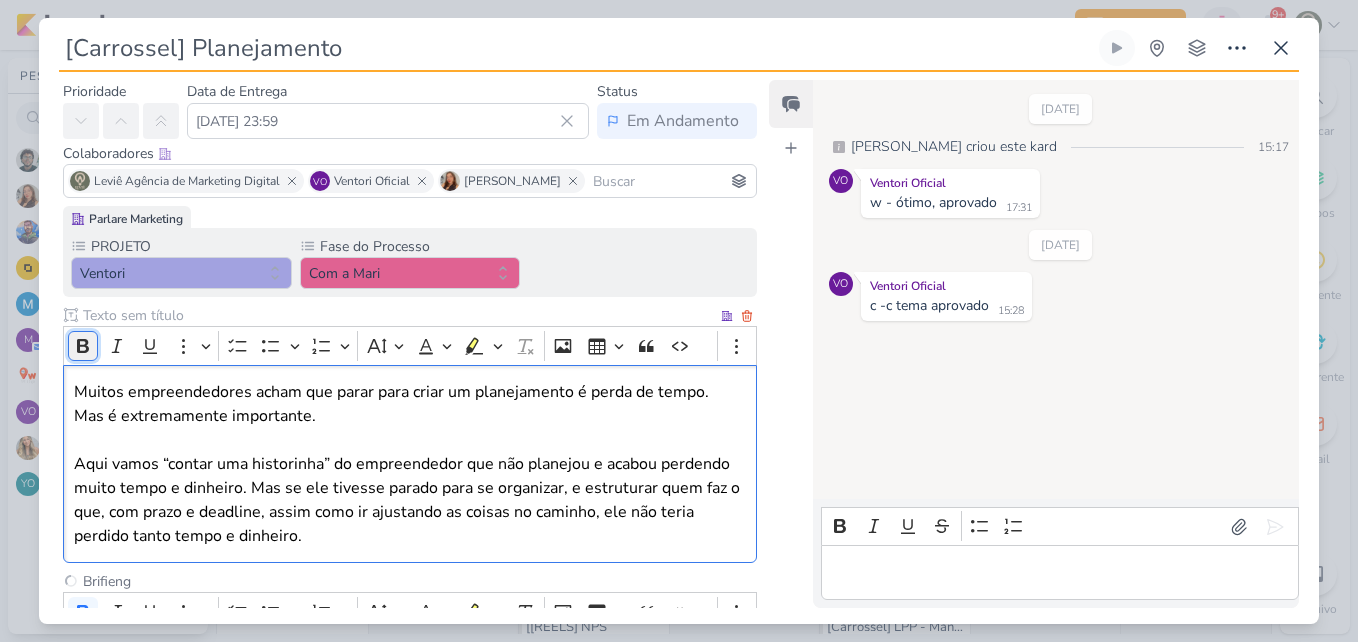 click 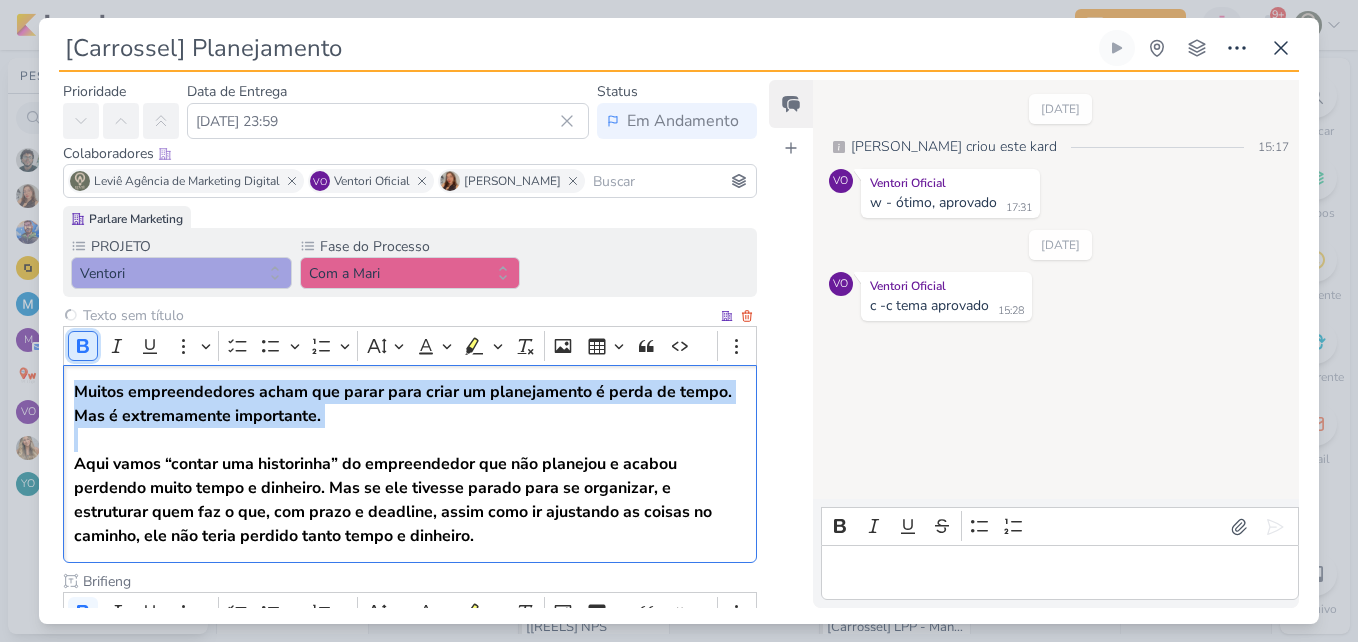 click 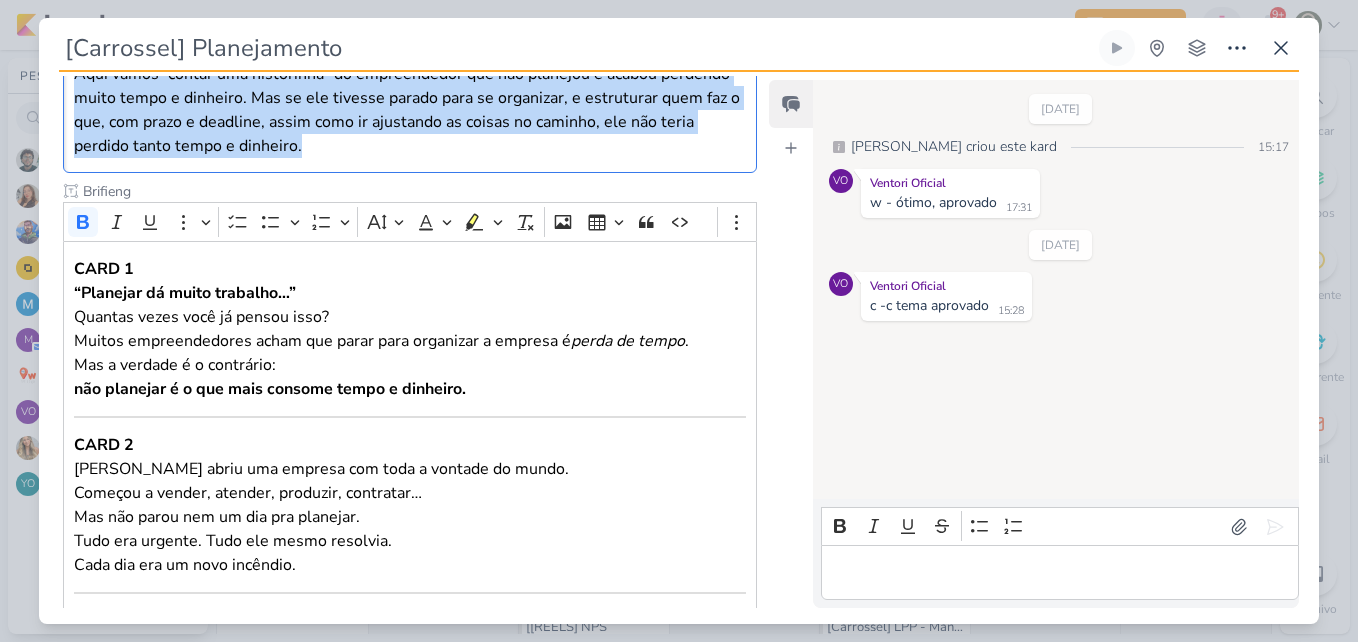 scroll, scrollTop: 437, scrollLeft: 0, axis: vertical 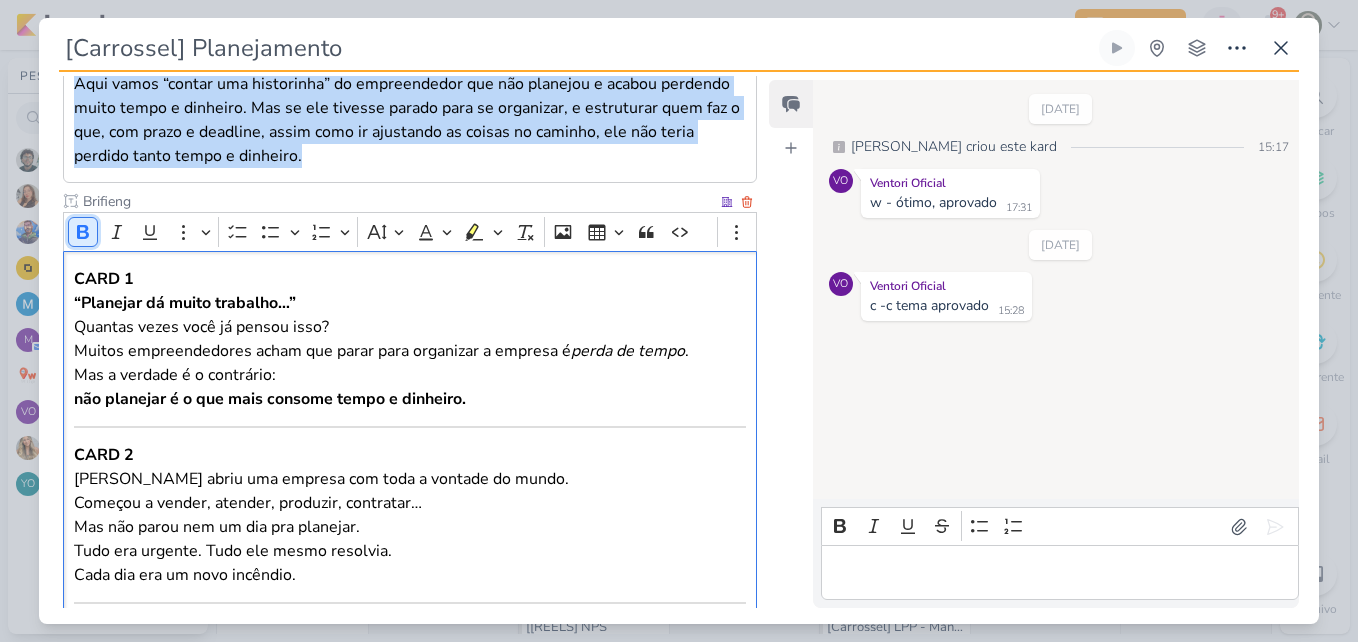 click 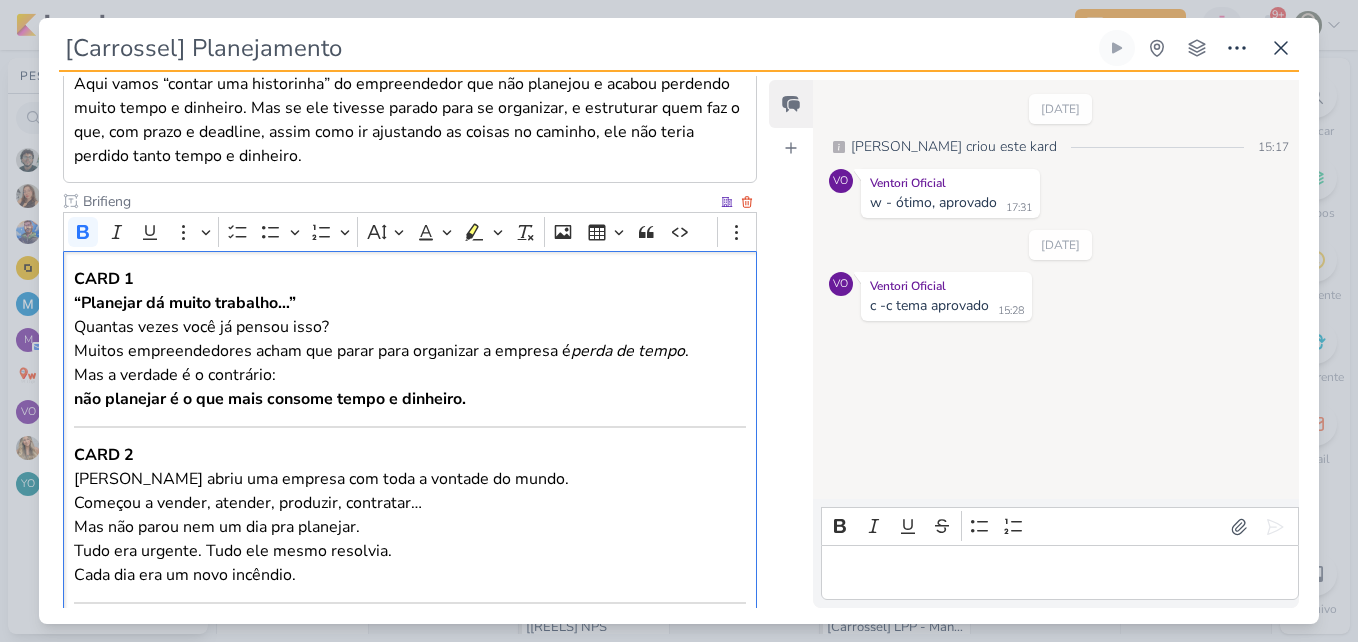 click on "CARD 1" at bounding box center (104, 279) 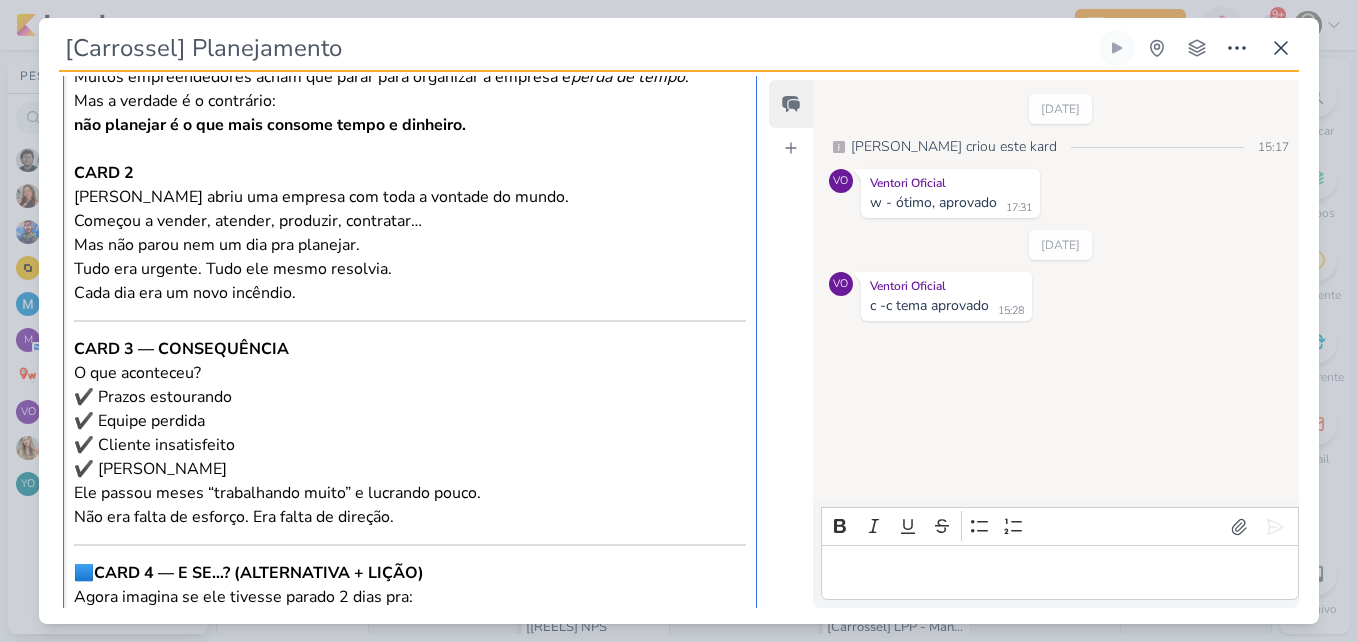 scroll, scrollTop: 732, scrollLeft: 0, axis: vertical 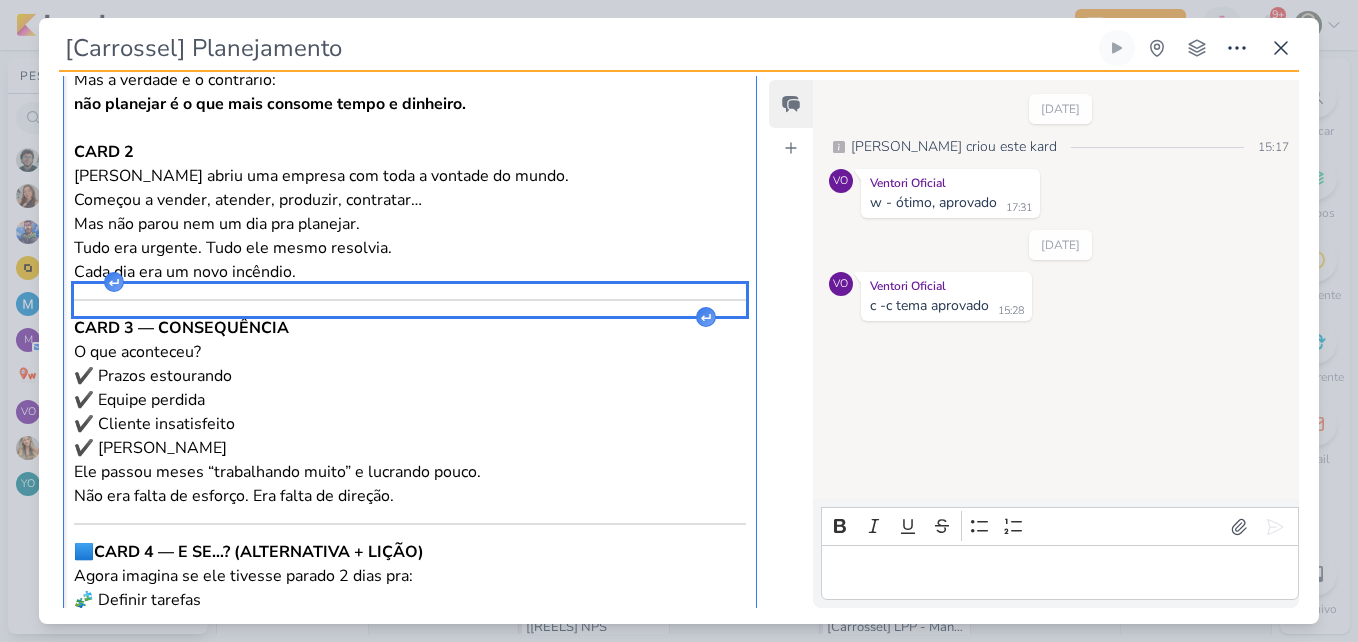 click at bounding box center [410, 300] 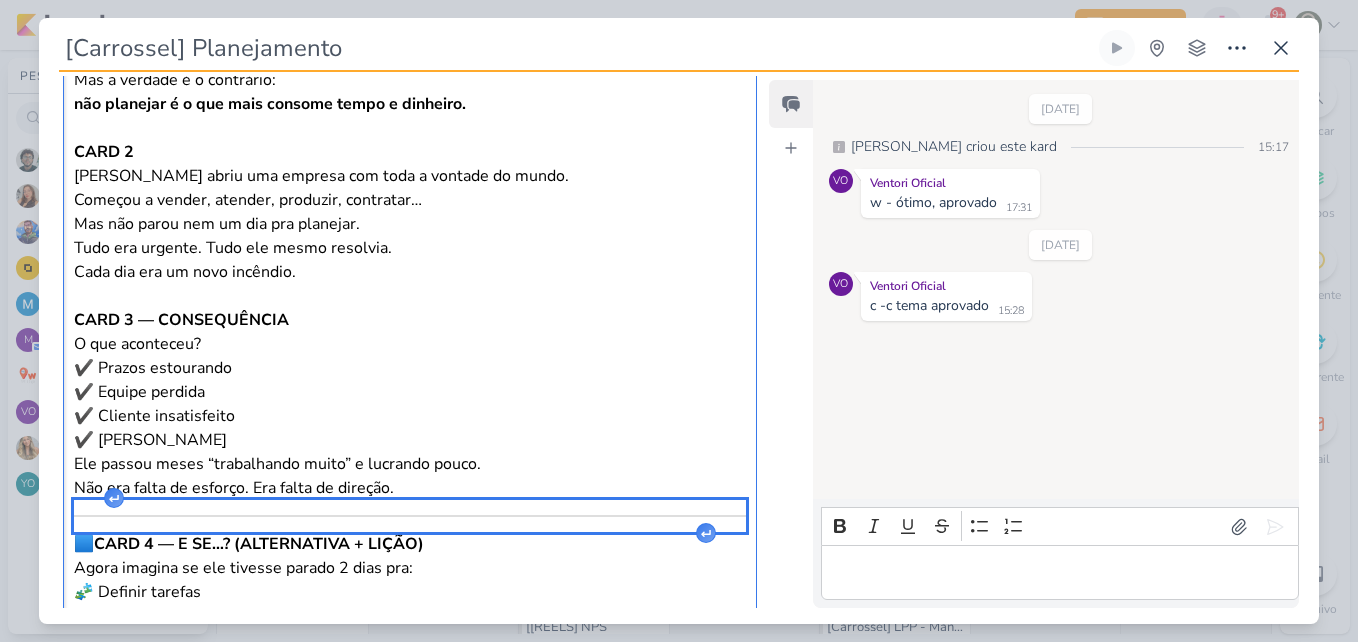 click at bounding box center (410, 516) 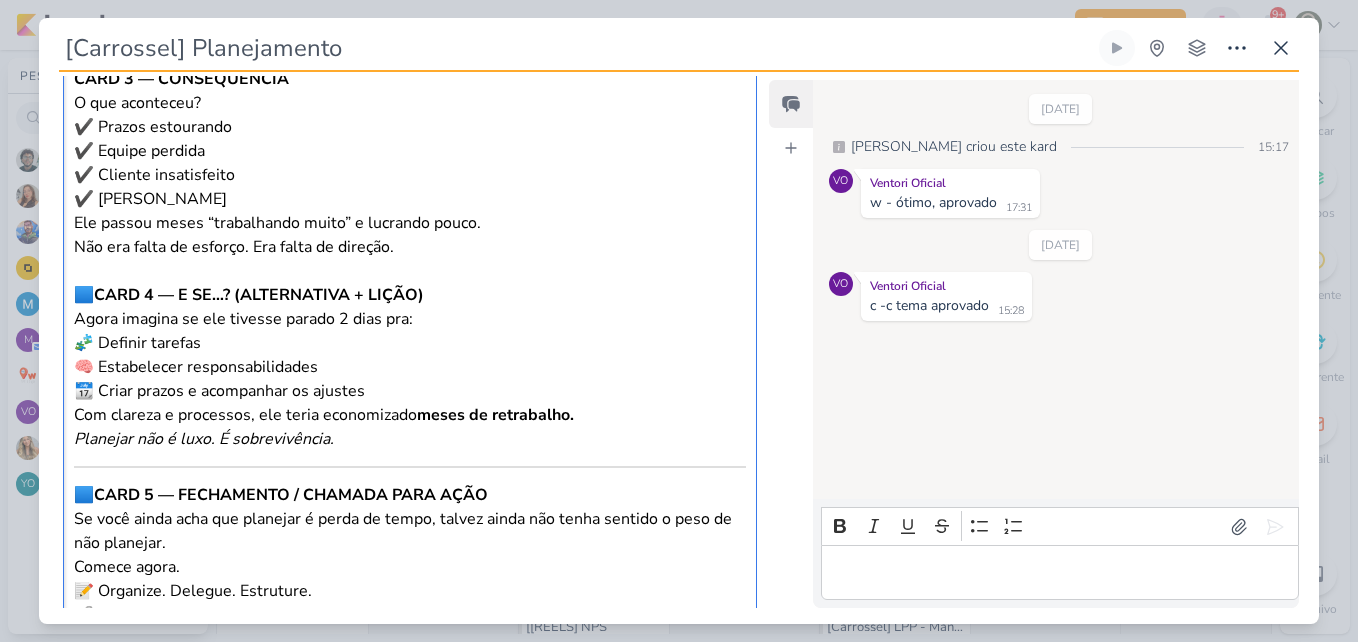 scroll, scrollTop: 1032, scrollLeft: 0, axis: vertical 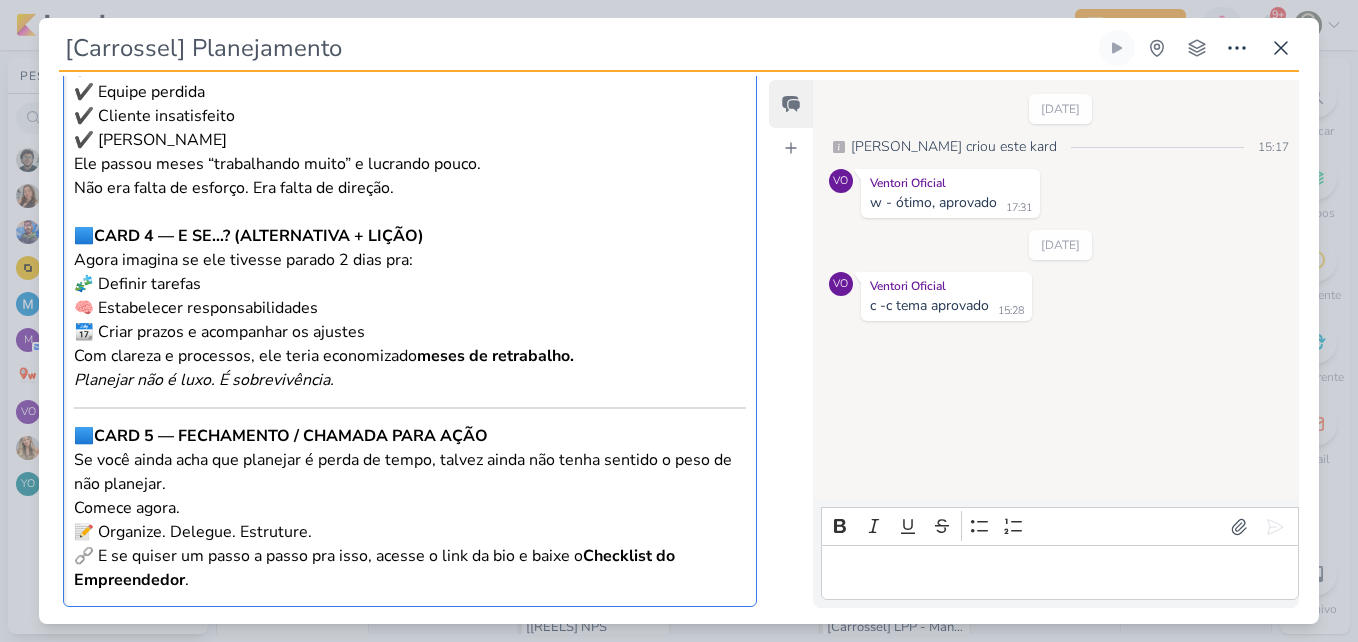 click on "CARD 4 — E SE…? (ALTERNATIVA + LIÇÃO)" at bounding box center (259, 236) 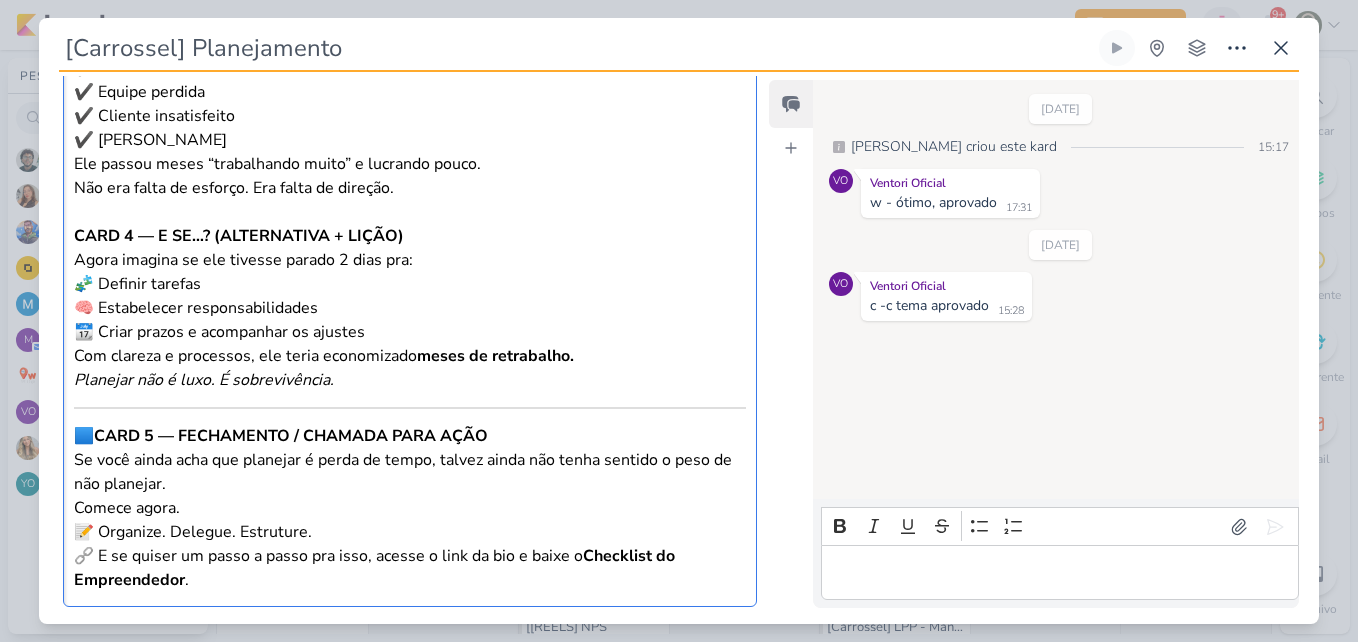 click on "CARD 4 — E SE…? (ALTERNATIVA + LIÇÃO)" at bounding box center [239, 236] 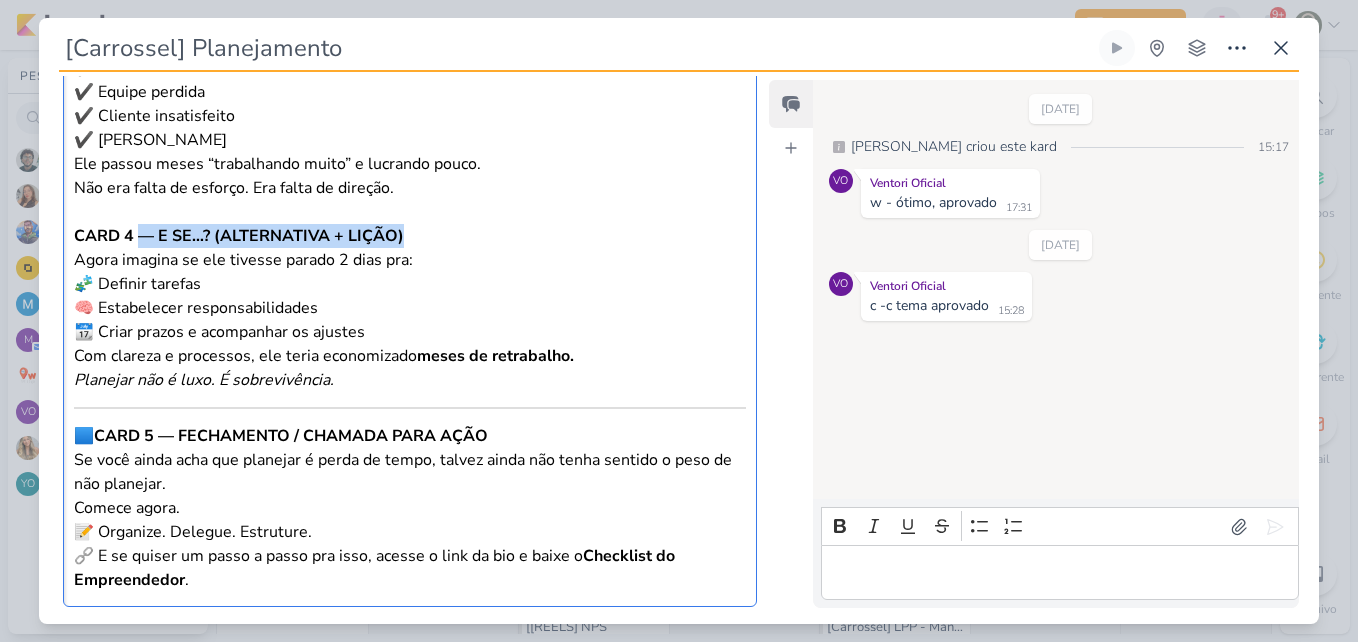drag, startPoint x: 139, startPoint y: 234, endPoint x: 439, endPoint y: 243, distance: 300.13498 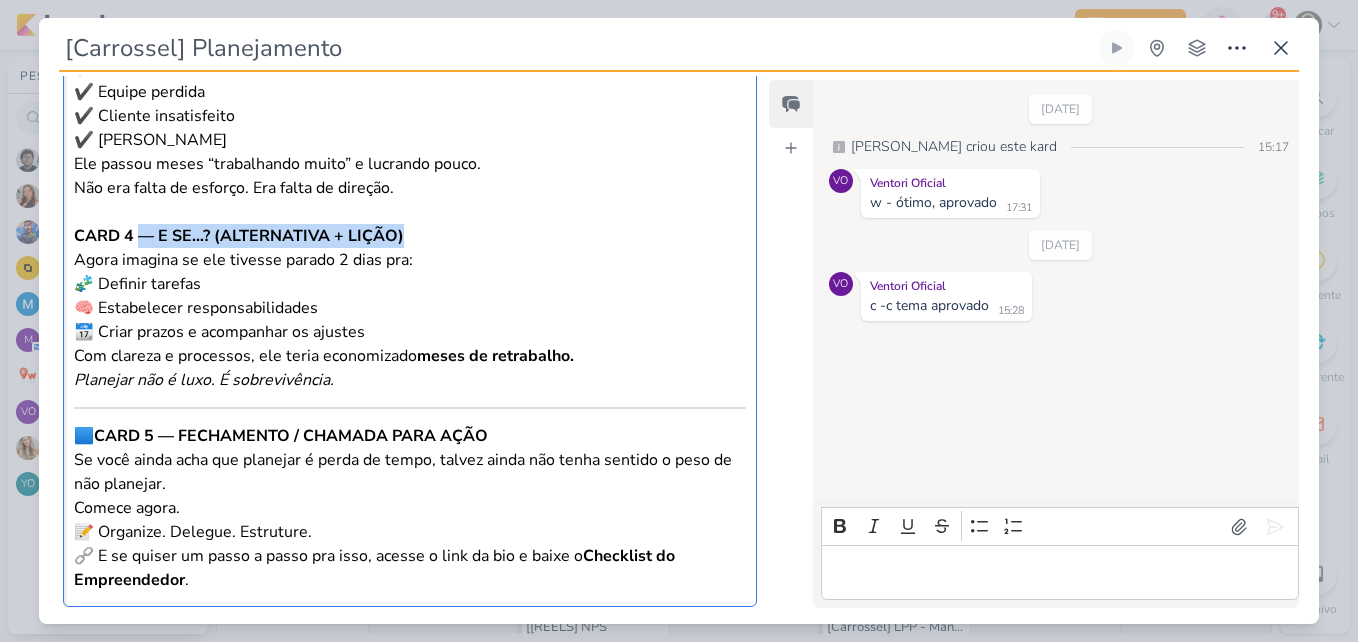 click on "CARD 4 — E SE…? (ALTERNATIVA + LIÇÃO)" at bounding box center [410, 236] 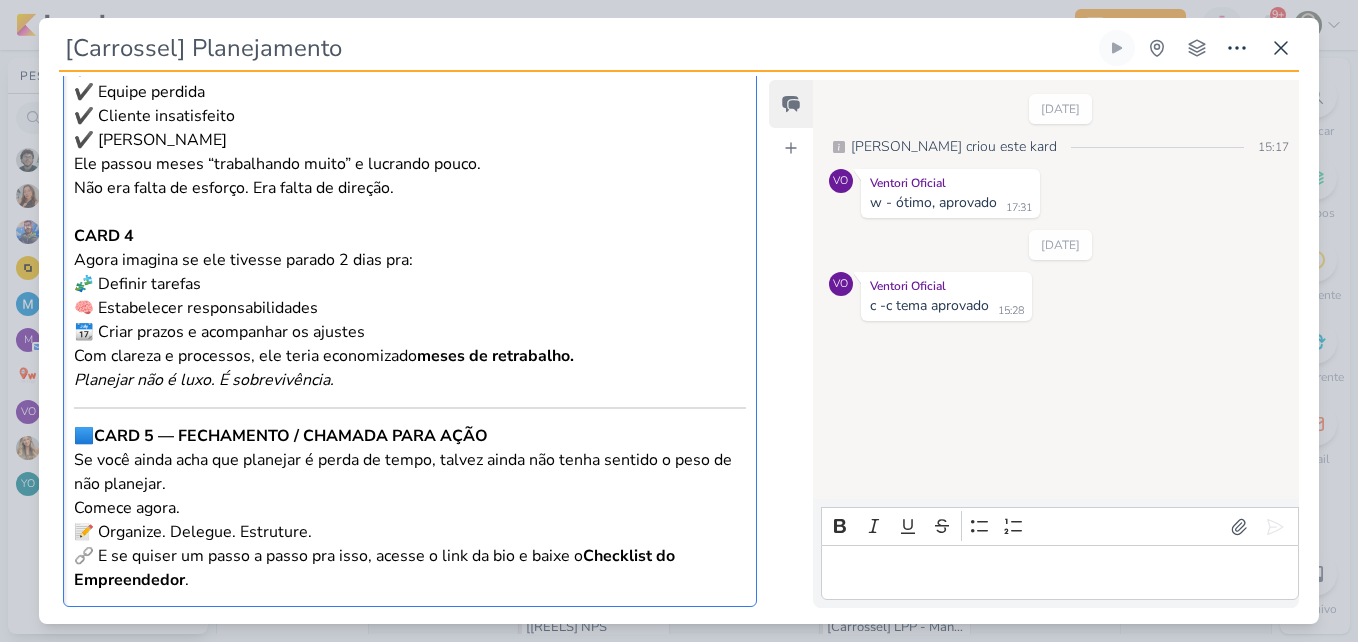 click on "Agora imagina se ele tivesse parado 2 dias pra: 🧩 Definir tarefas 🧠 Estabelecer responsabilidades 📆 Criar prazos e acompanhar os ajustes Com clareza e processos, ele teria economizado  meses de retrabalho. Planejar não é luxo. É sobrevivência." at bounding box center [410, 320] 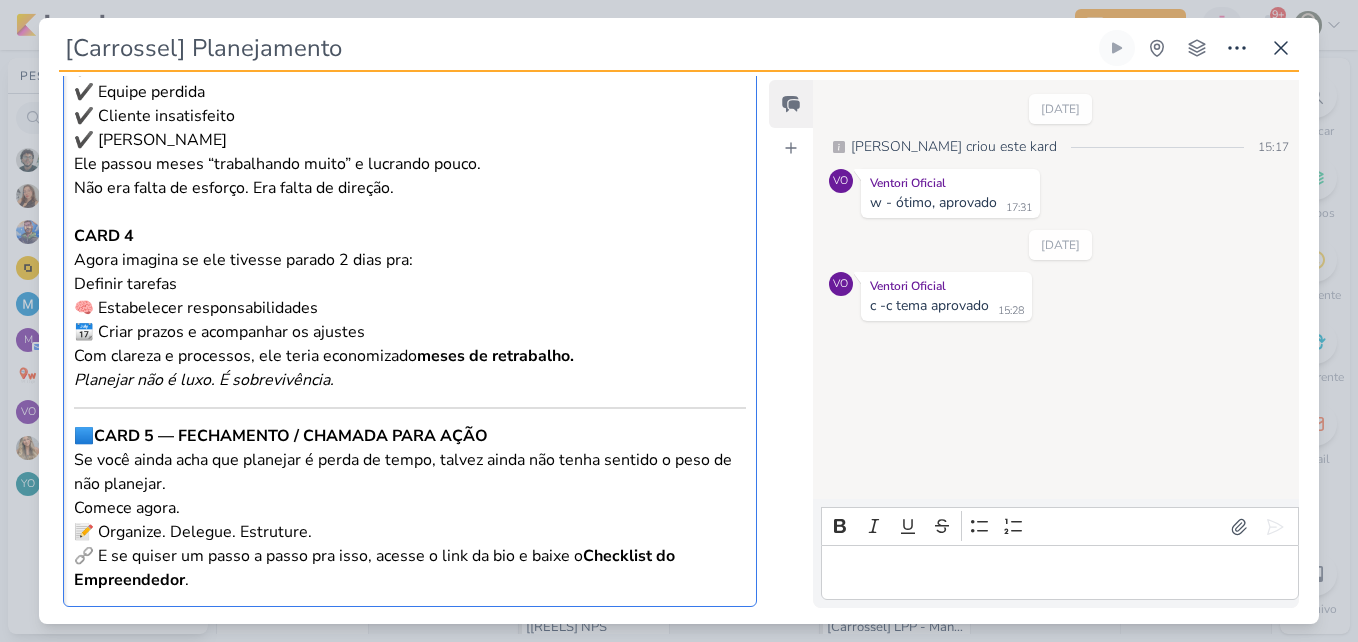 click on "Agora imagina se ele tivesse parado 2 dias pra: Definir tarefas 🧠 Estabelecer responsabilidades 📆 Criar prazos e acompanhar os ajustes Com clareza e processos, ele teria economizado  meses de retrabalho. Planejar não é luxo. É sobrevivência." at bounding box center (410, 320) 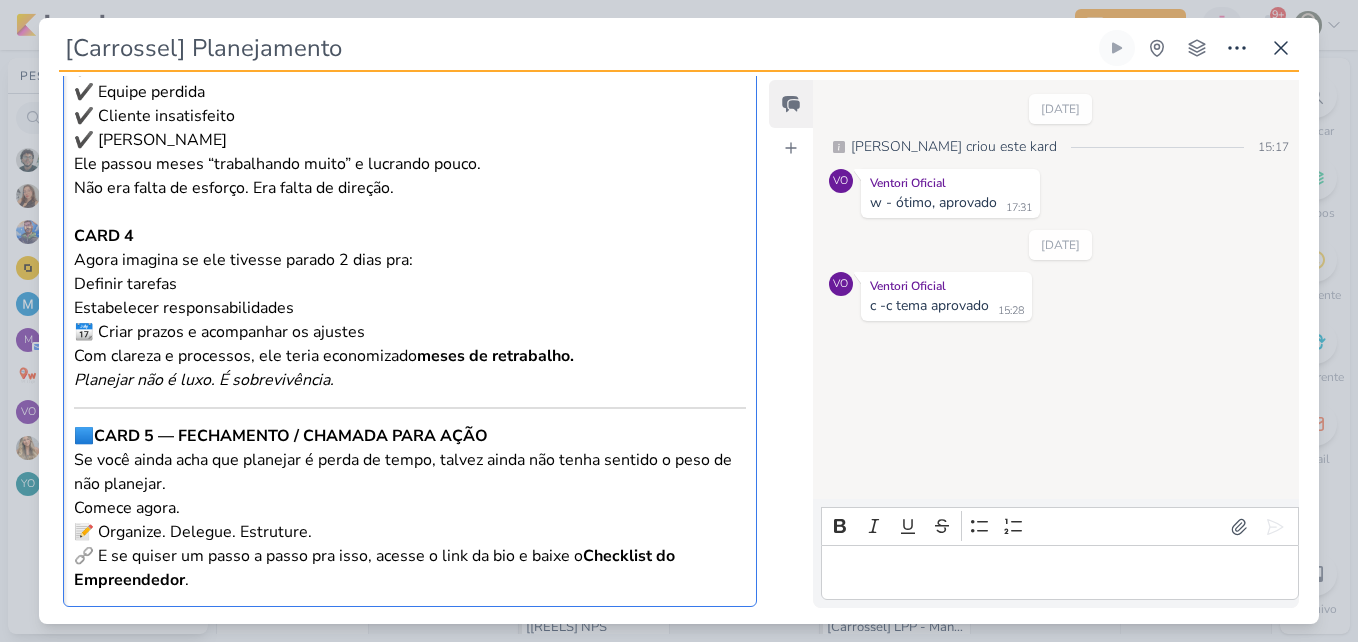 click on "Agora imagina se ele tivesse parado 2 dias pra: Definir tarefas Estabelecer responsabilidades 📆 Criar prazos e acompanhar os ajustes Com clareza e processos, ele teria economizado  meses de retrabalho. Planejar não é luxo. É sobrevivência." at bounding box center [410, 320] 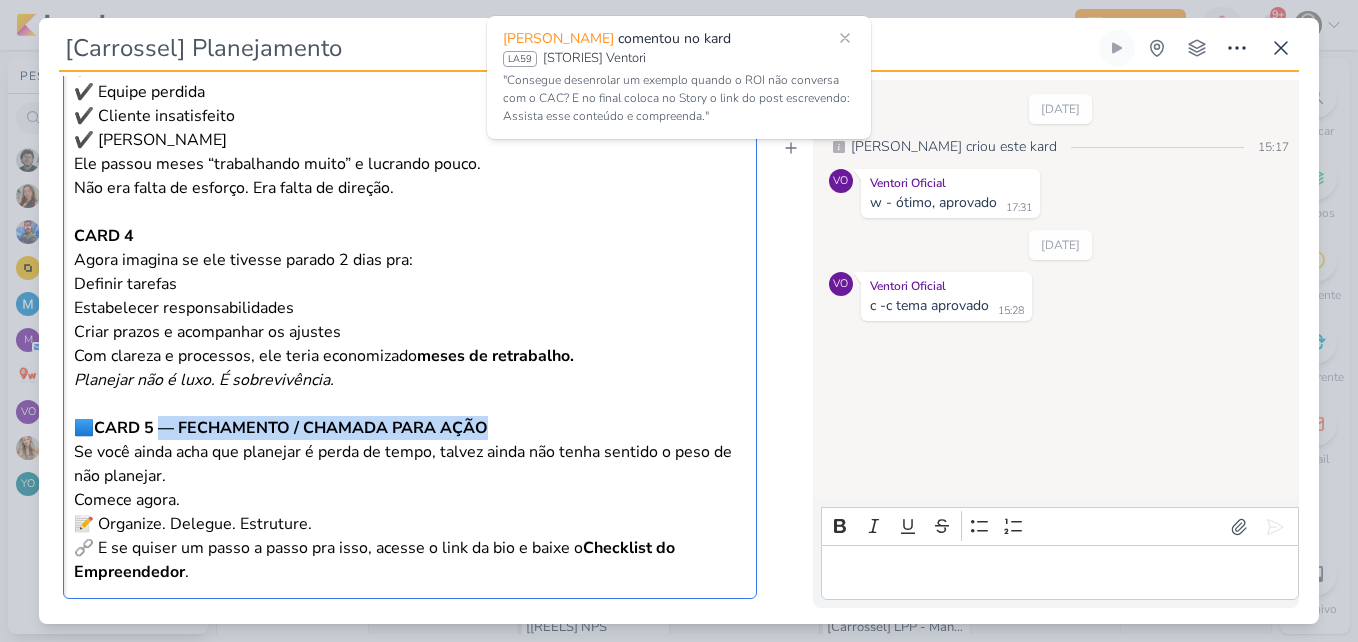 drag, startPoint x: 164, startPoint y: 426, endPoint x: 564, endPoint y: 425, distance: 400.00125 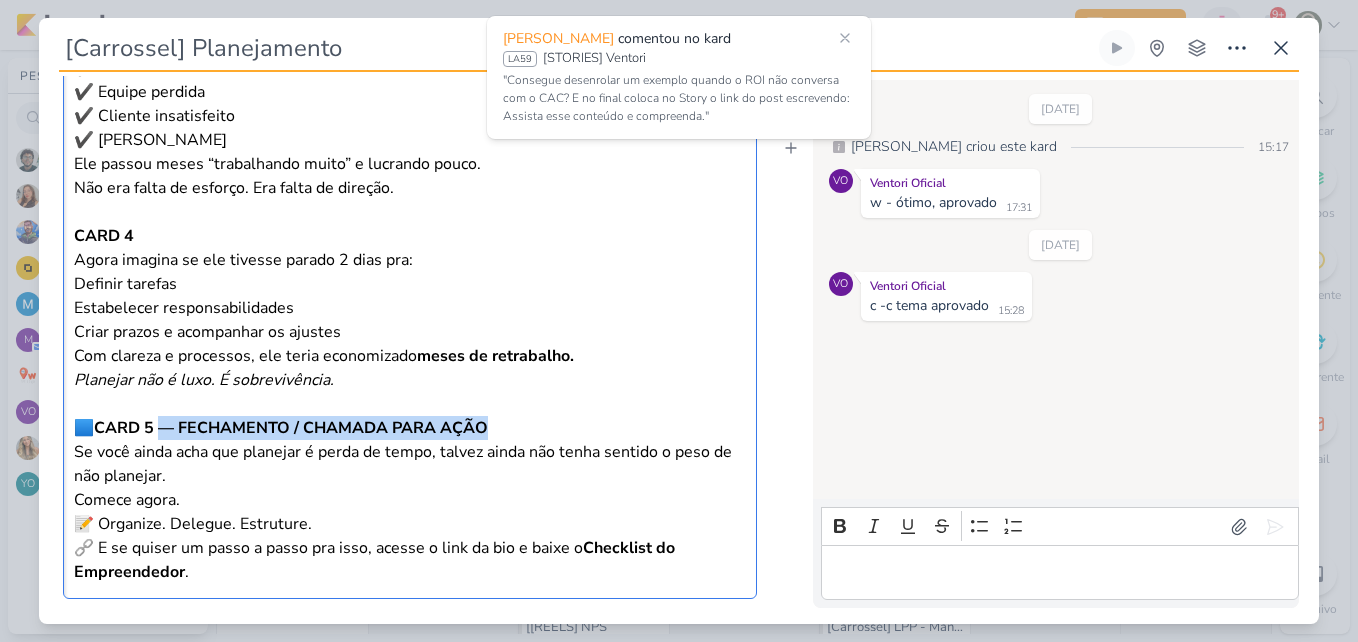 click on "🟦  CARD 5 — FECHAMENTO / CHAMADA PARA AÇÃO" at bounding box center (410, 428) 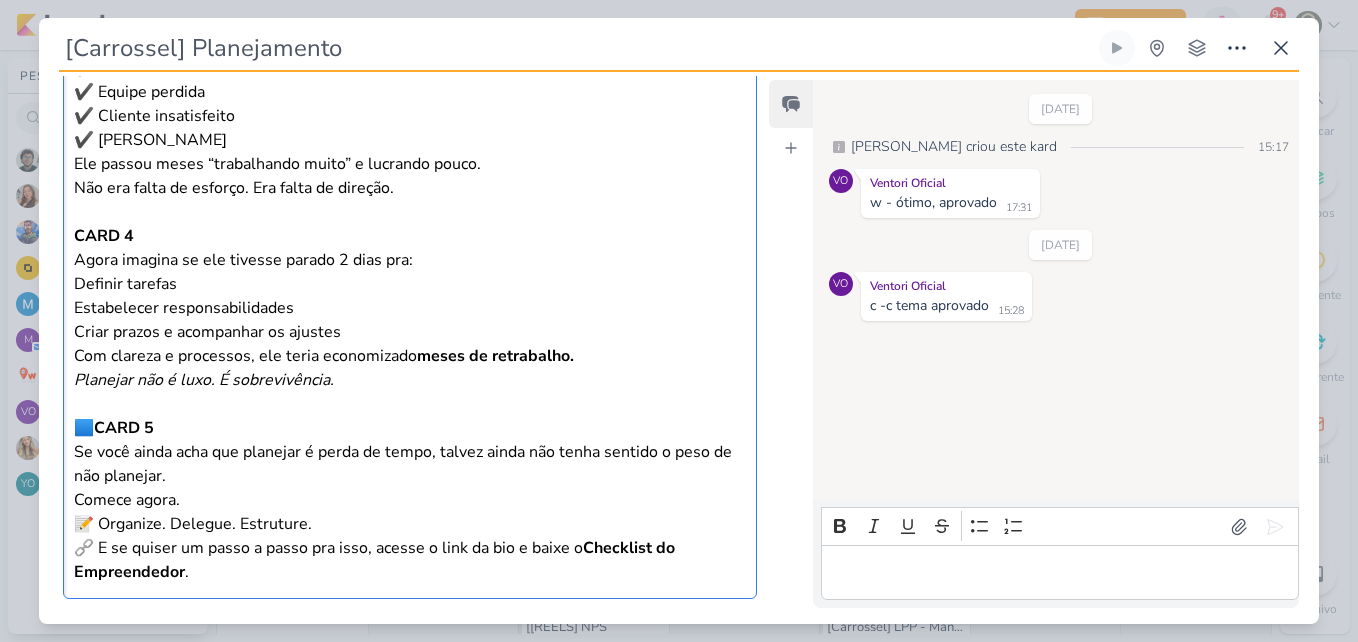 click on "CARD 5" at bounding box center (124, 428) 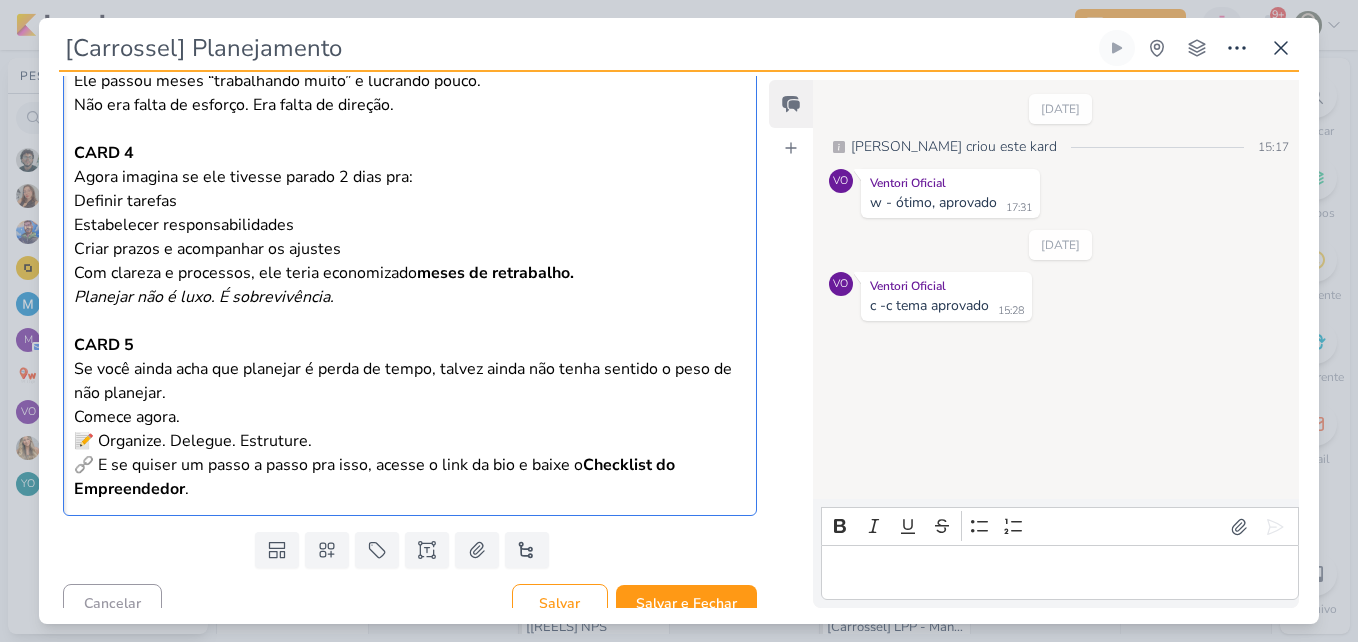 scroll, scrollTop: 1134, scrollLeft: 0, axis: vertical 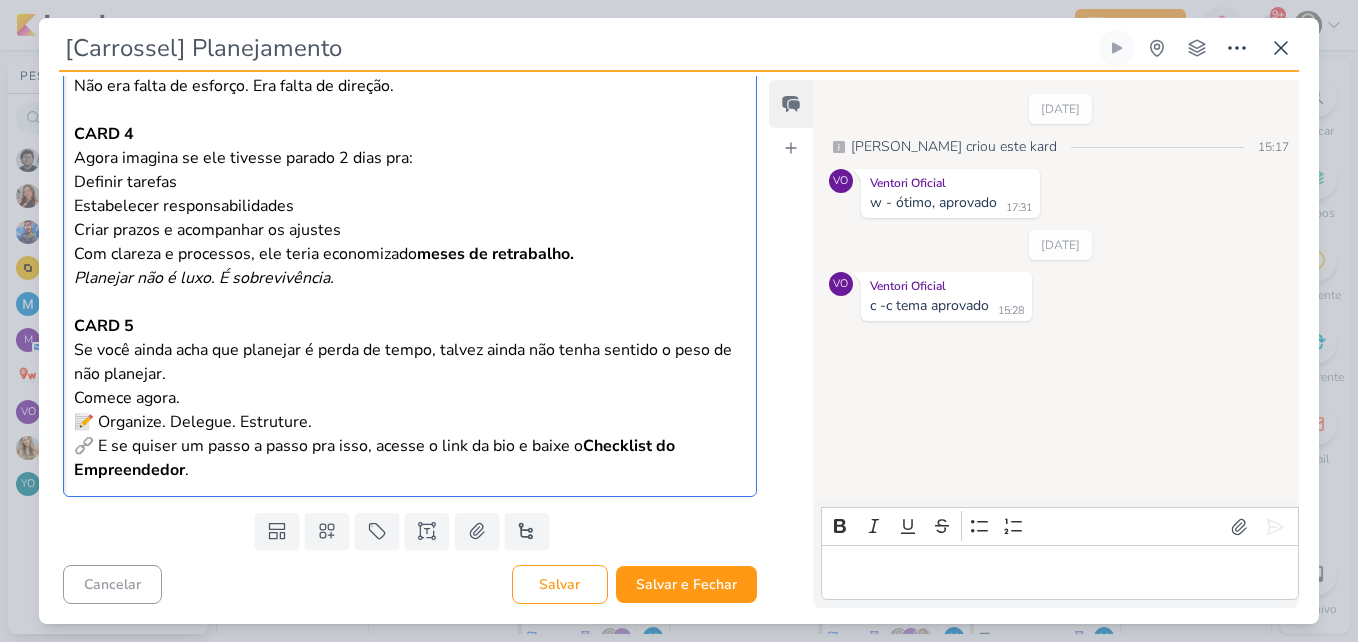 click on "Se você ainda acha que planejar é perda de tempo, talvez ainda não tenha sentido o peso de não planejar. Comece agora. 📝 Organize. Delegue. Estruture. 🔗 E se quiser um passo a passo pra isso, acesse o link da bio e baixe o  Checklist do Empreendedor ." at bounding box center [410, 410] 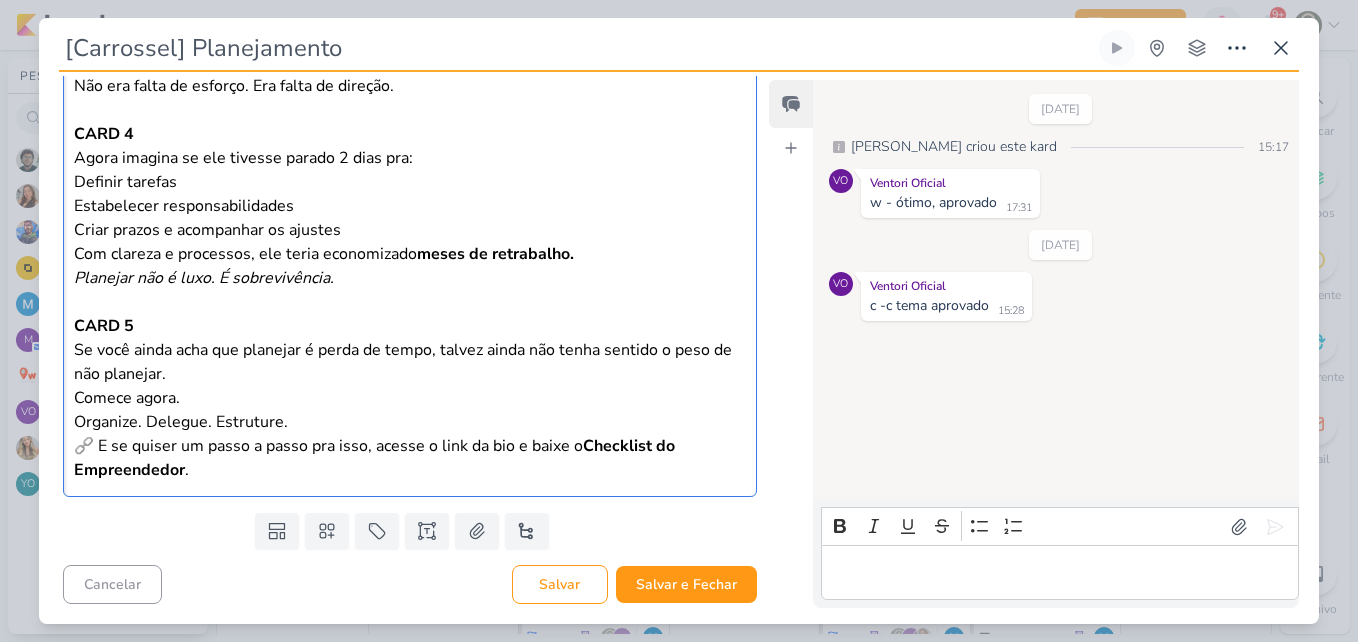 click on "Se você ainda acha que planejar é perda de tempo, talvez ainda não tenha sentido o peso de não planejar. Comece agora. Organize. Delegue. Estruture. 🔗 E se quiser um passo a passo pra isso, acesse o link da bio e baixe o  Checklist do Empreendedor ." at bounding box center [410, 410] 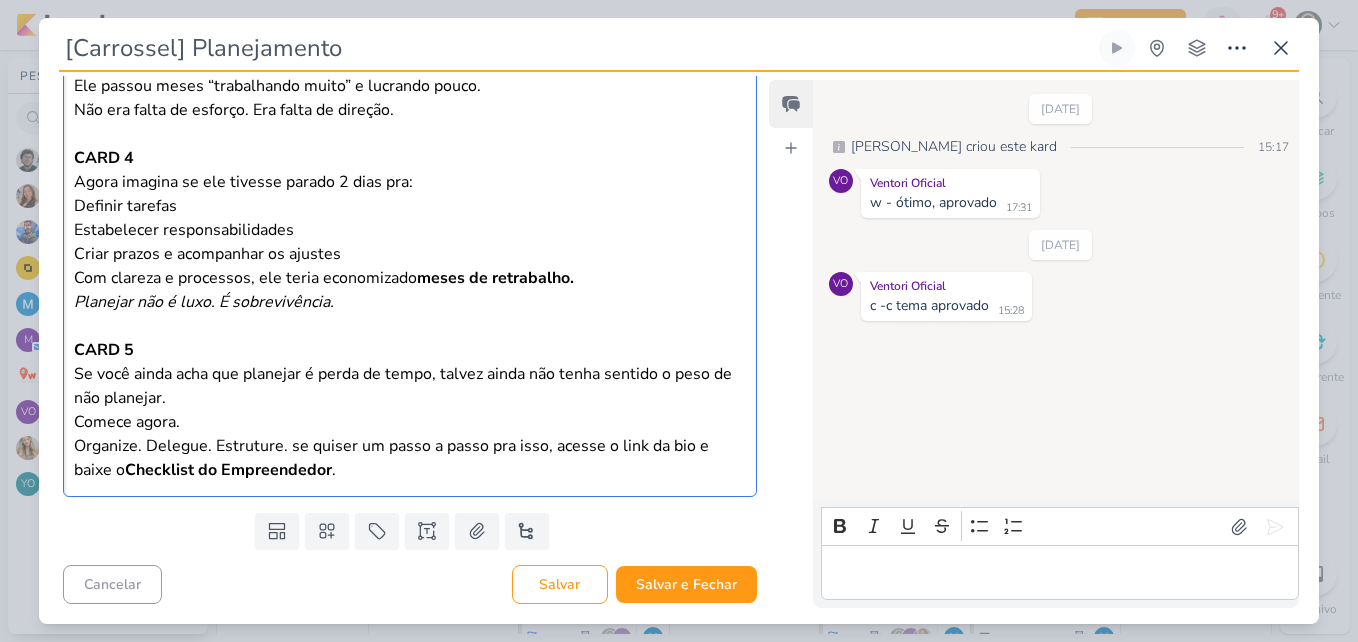 scroll, scrollTop: 1134, scrollLeft: 0, axis: vertical 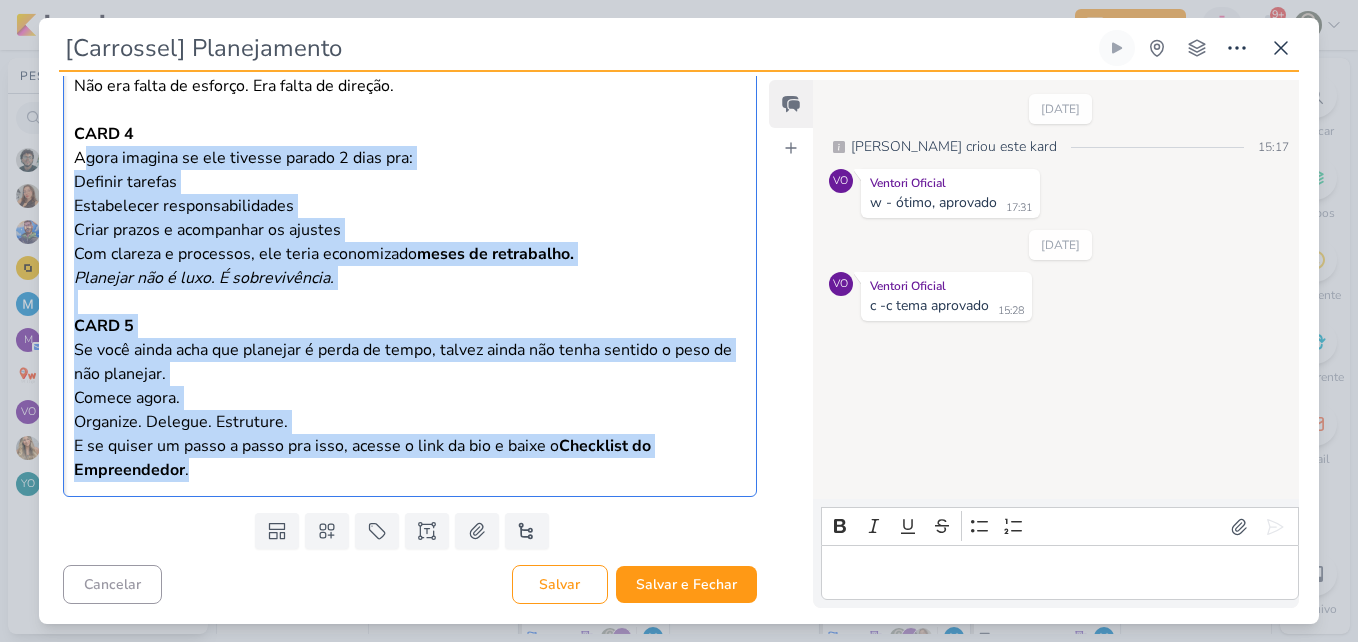 drag, startPoint x: 207, startPoint y: 474, endPoint x: 87, endPoint y: 168, distance: 328.6883 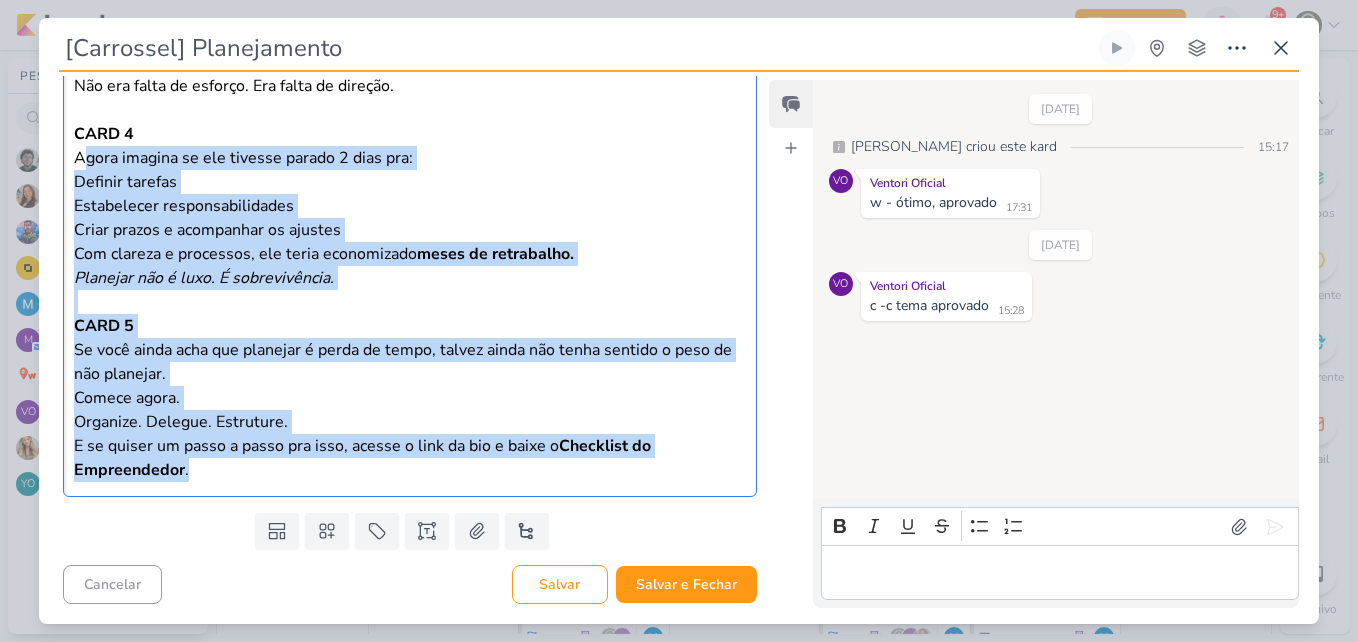 click on "CARD 1  “Planejar dá muito trabalho…” Quantas vezes você já pensou isso? Muitos empreendedores acham que parar para organizar a empresa é  perda de tempo . Mas a verdade é o contrário: não planejar é o que mais consome tempo e dinheiro. CARD 2  [PERSON_NAME] abriu uma empresa com toda a vontade do mundo. Começou a vender, atender, produzir, contratar… Mas não parou nem um dia pra planejar. Tudo era urgente. Tudo ele mesmo resolvia. Cada dia era um novo incêndio. CARD 3 — CONSEQUÊNCIA O que aconteceu? ✔️ Prazos estourando ✔️ Equipe perdida ✔️ Cliente insatisfeito ✔️ [PERSON_NAME] Ele passou meses “trabalhando muito” e lucrando pouco. Não era falta de esforço. Era falta de direção. CARD 4  Agora imagina se ele tivesse parado 2 dias pra: Definir tarefas Estabelecer responsabilidades Criar prazos e acompanhar os ajustes Com clareza e processos, ele teria economizado  meses de retrabalho. Planejar não é luxo. É sobrevivência. CARD 5  Comece agora. ." at bounding box center (410, 25) 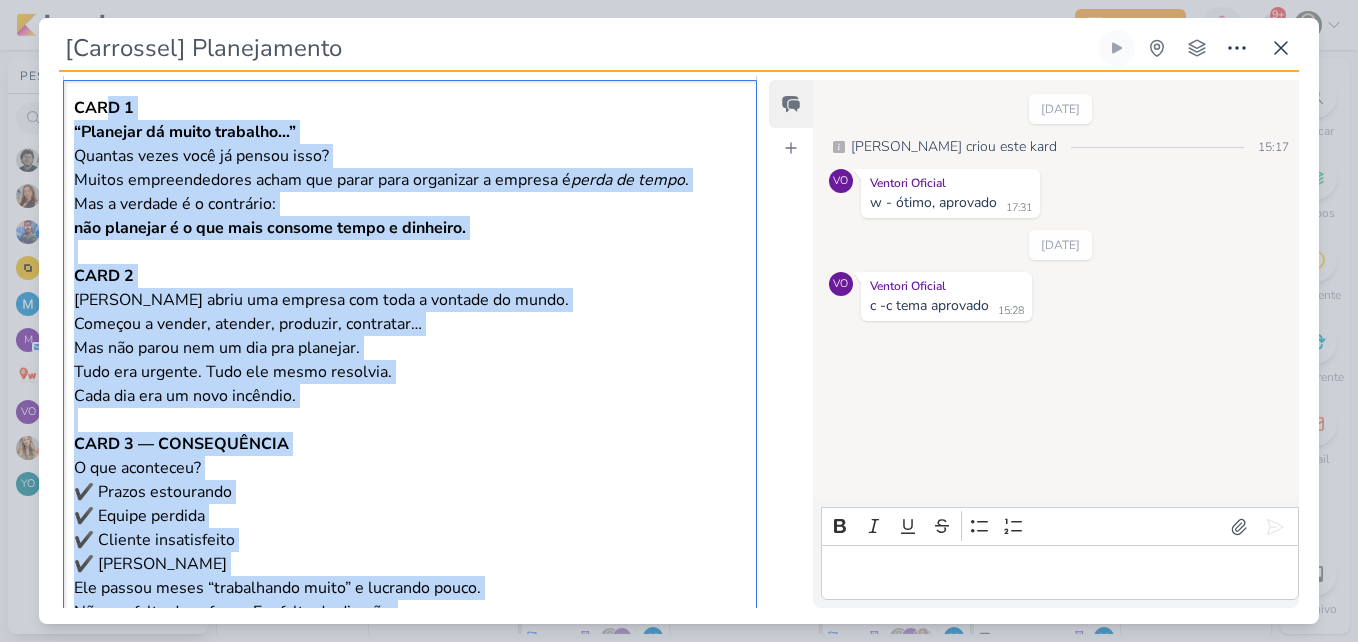 scroll, scrollTop: 5, scrollLeft: 0, axis: vertical 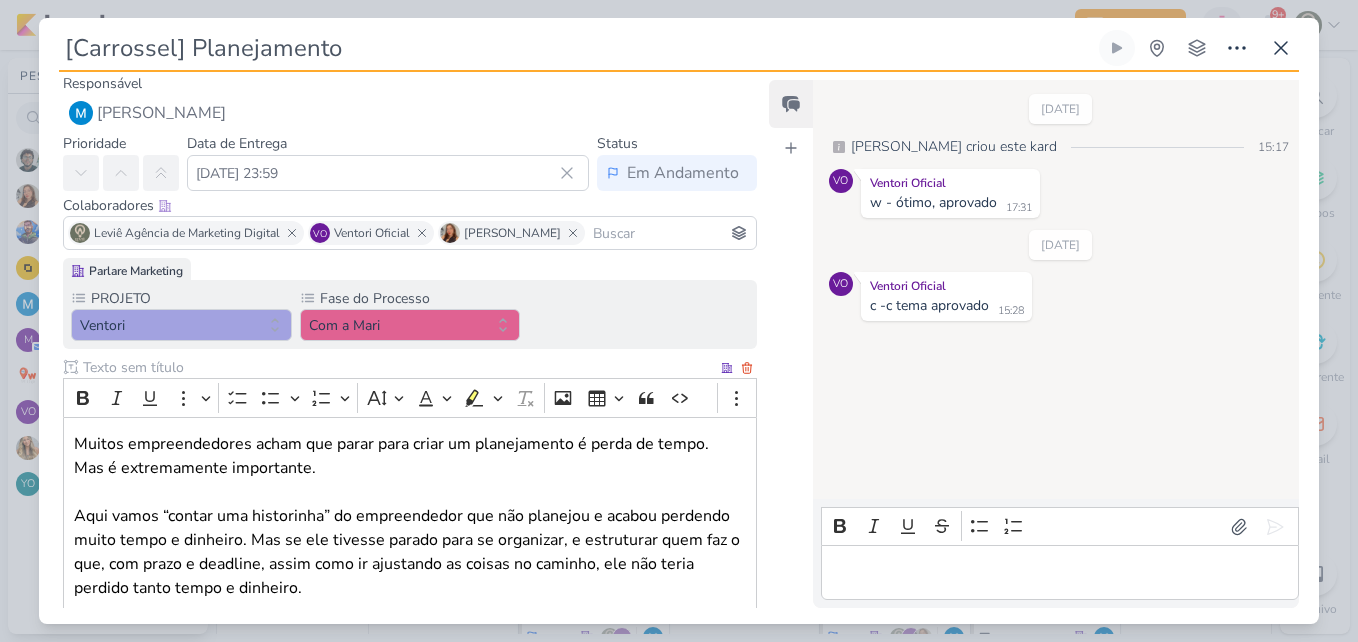 drag, startPoint x: 223, startPoint y: 471, endPoint x: 118, endPoint y: 472, distance: 105.00476 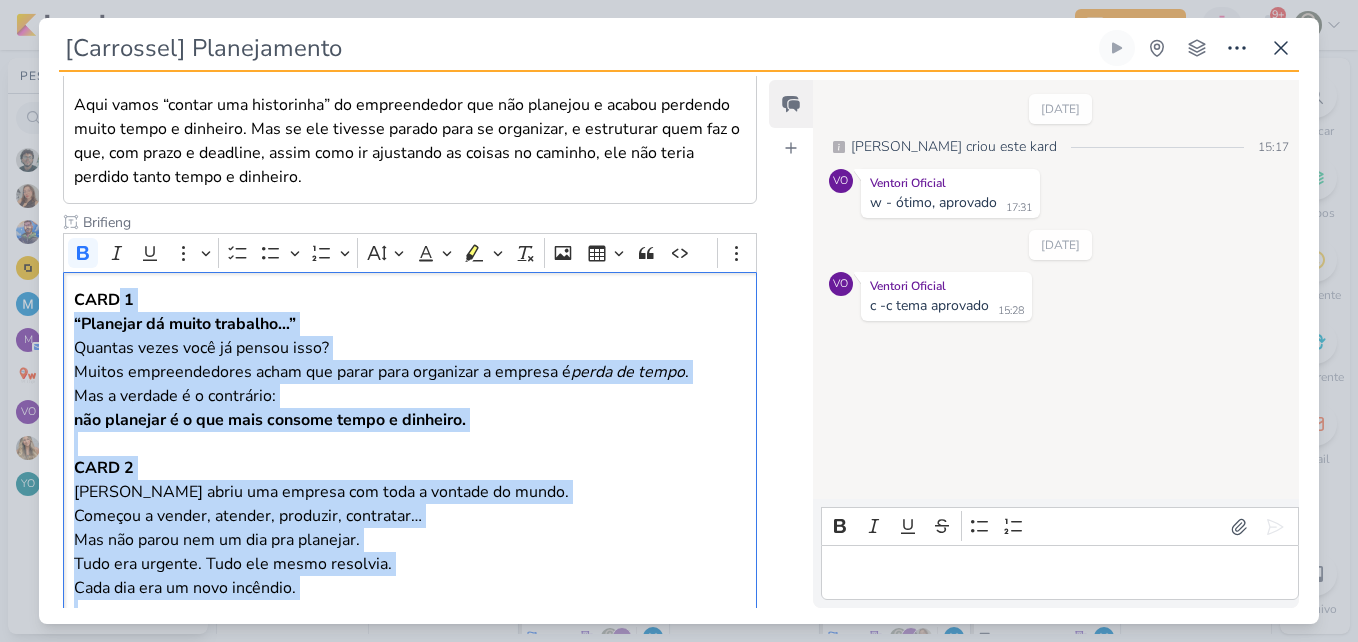 scroll, scrollTop: 473, scrollLeft: 0, axis: vertical 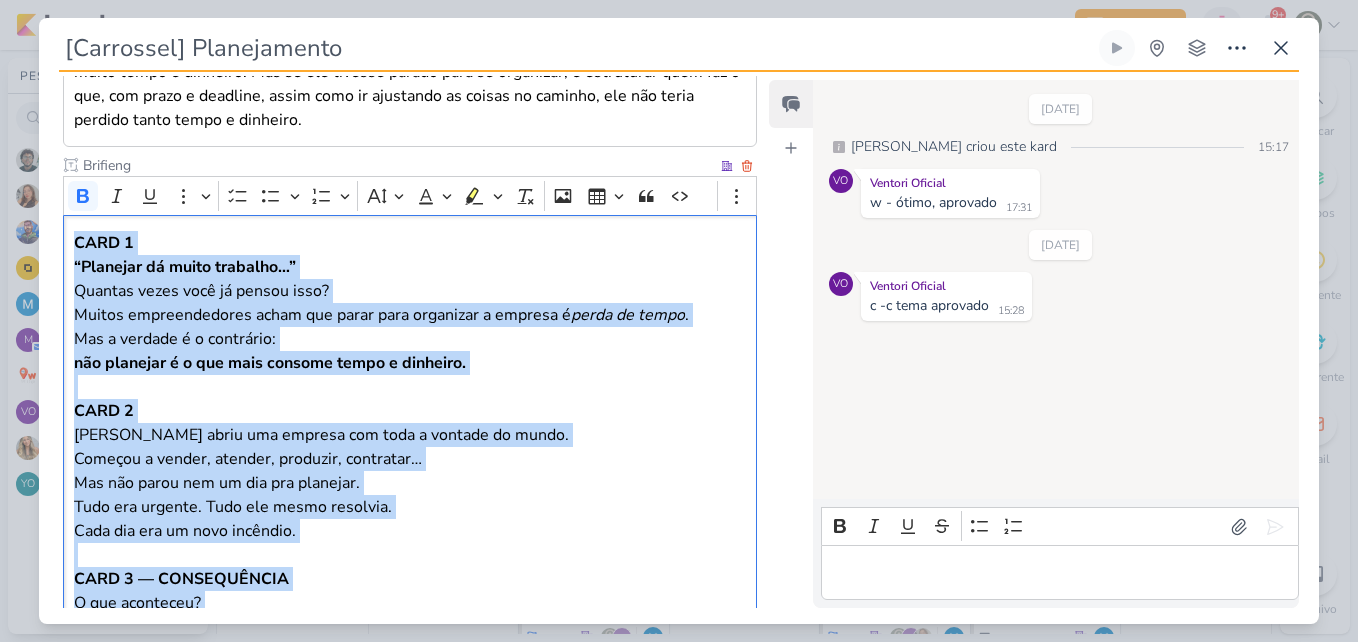 click on "CARD 1" at bounding box center [104, 243] 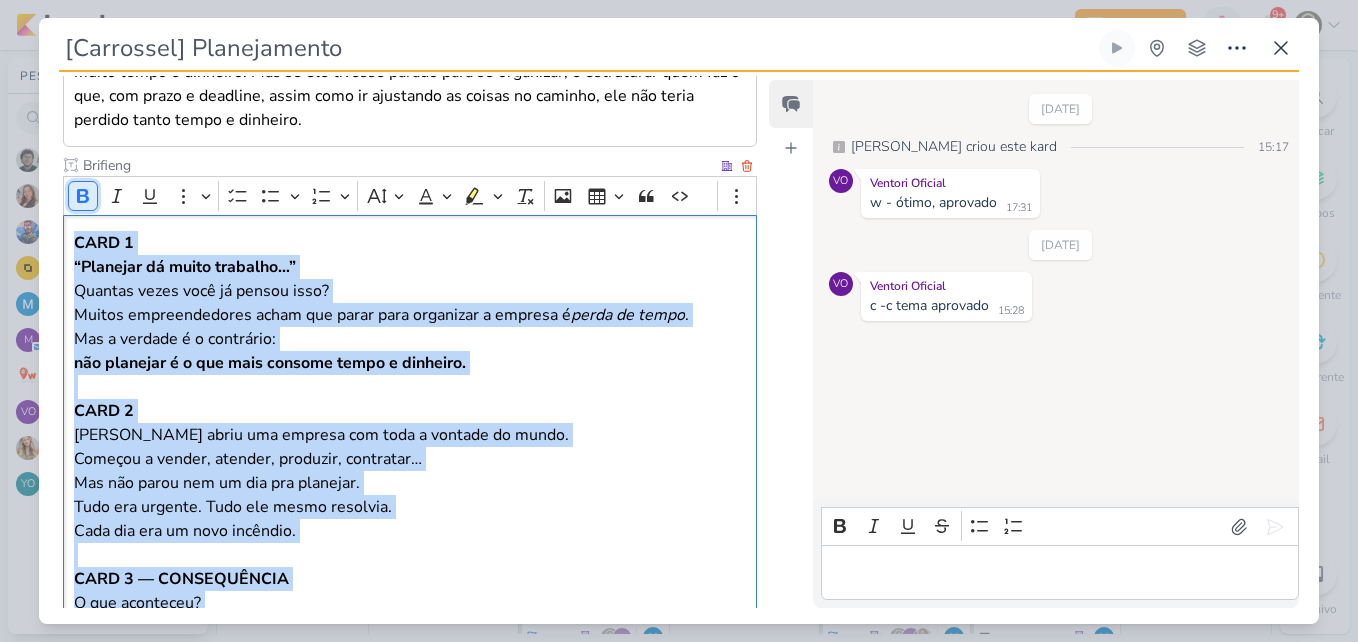 click 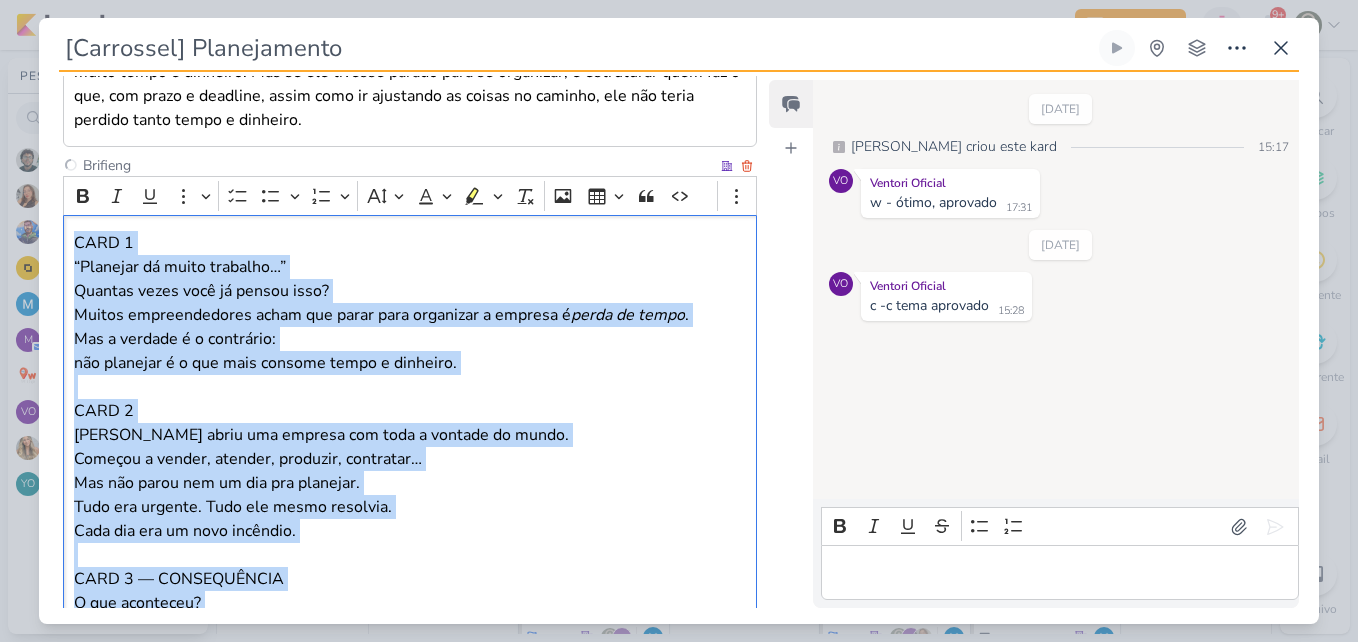 click on "“Planejar dá muito trabalho…” Quantas vezes você já pensou isso? Muitos empreendedores acham que parar para organizar a empresa é  perda de tempo . Mas a verdade é o contrário: não planejar é o que mais consome tempo e dinheiro." at bounding box center (410, 315) 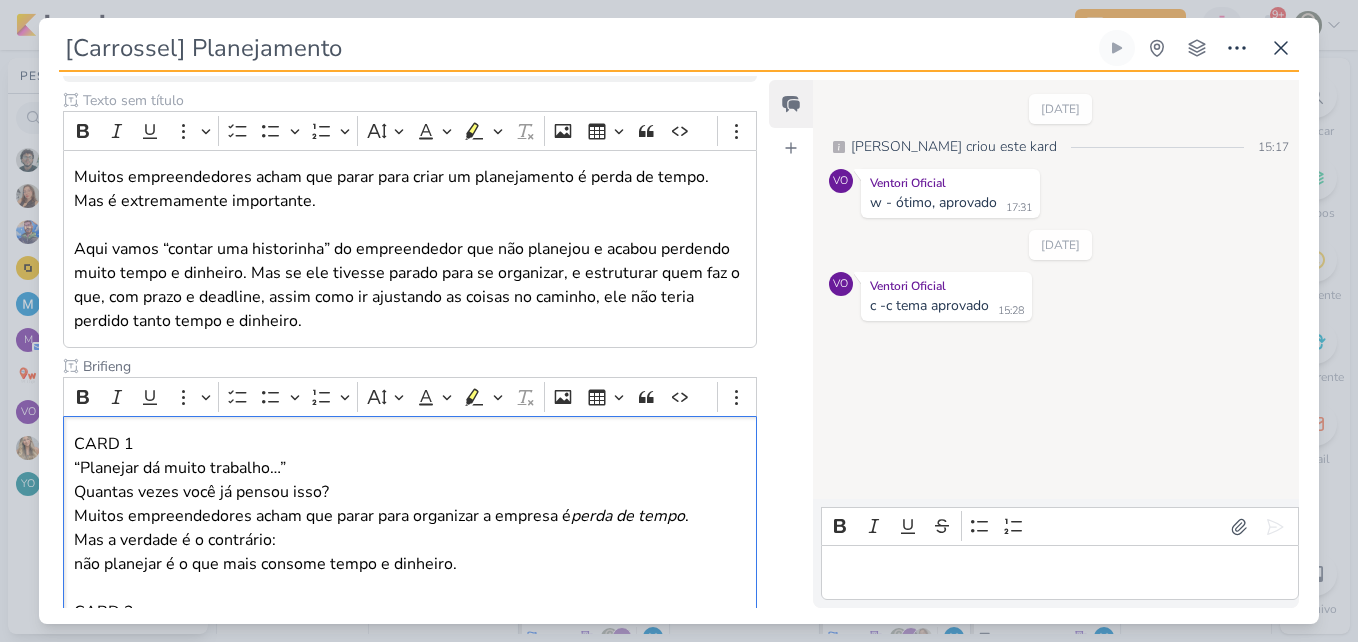 scroll, scrollTop: 206, scrollLeft: 0, axis: vertical 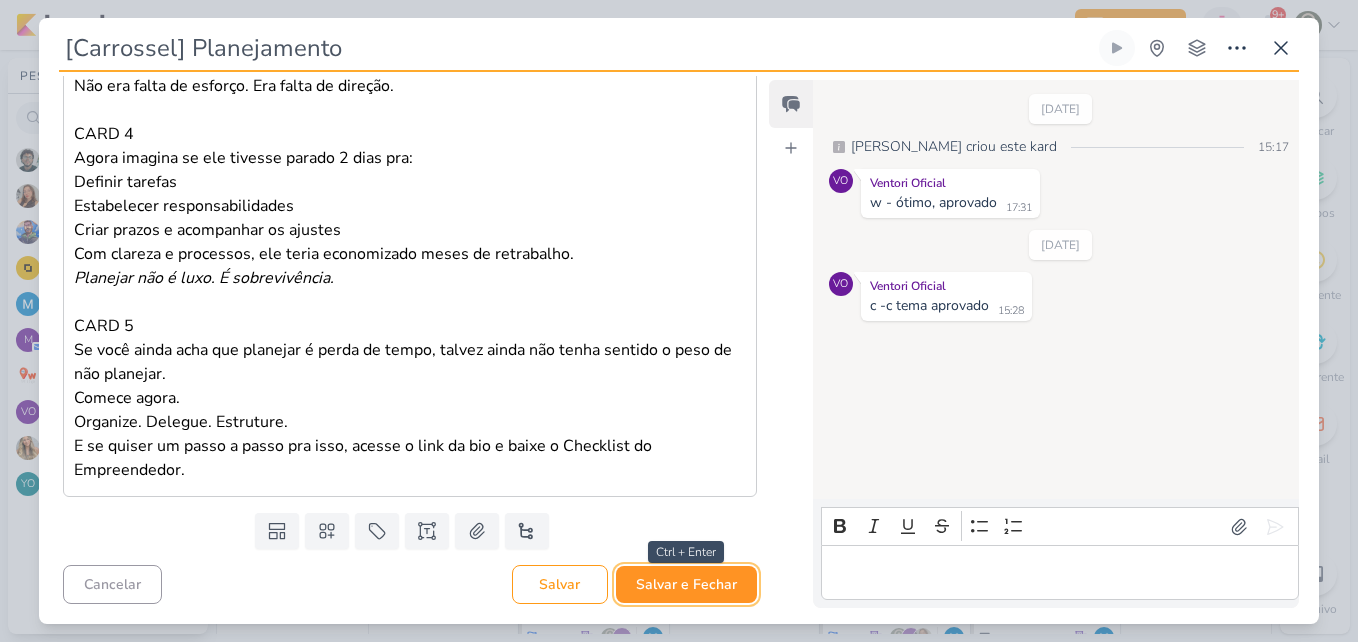 click on "Salvar e Fechar" at bounding box center [686, 584] 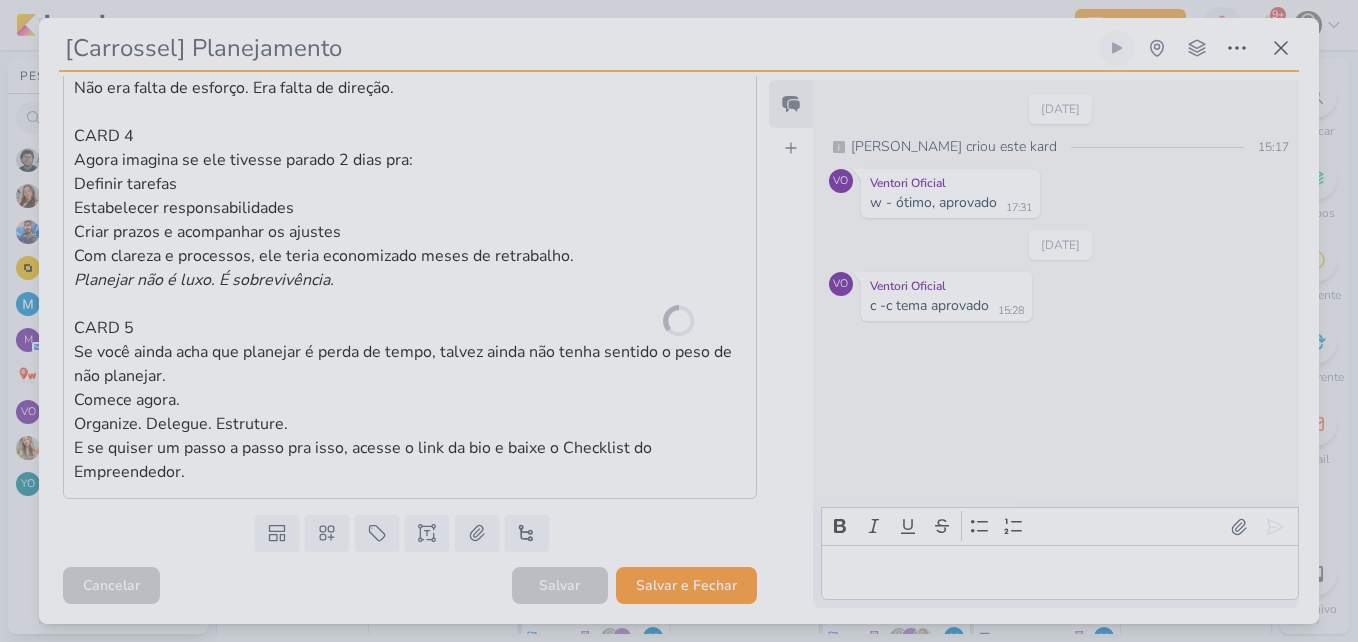 scroll, scrollTop: 1132, scrollLeft: 0, axis: vertical 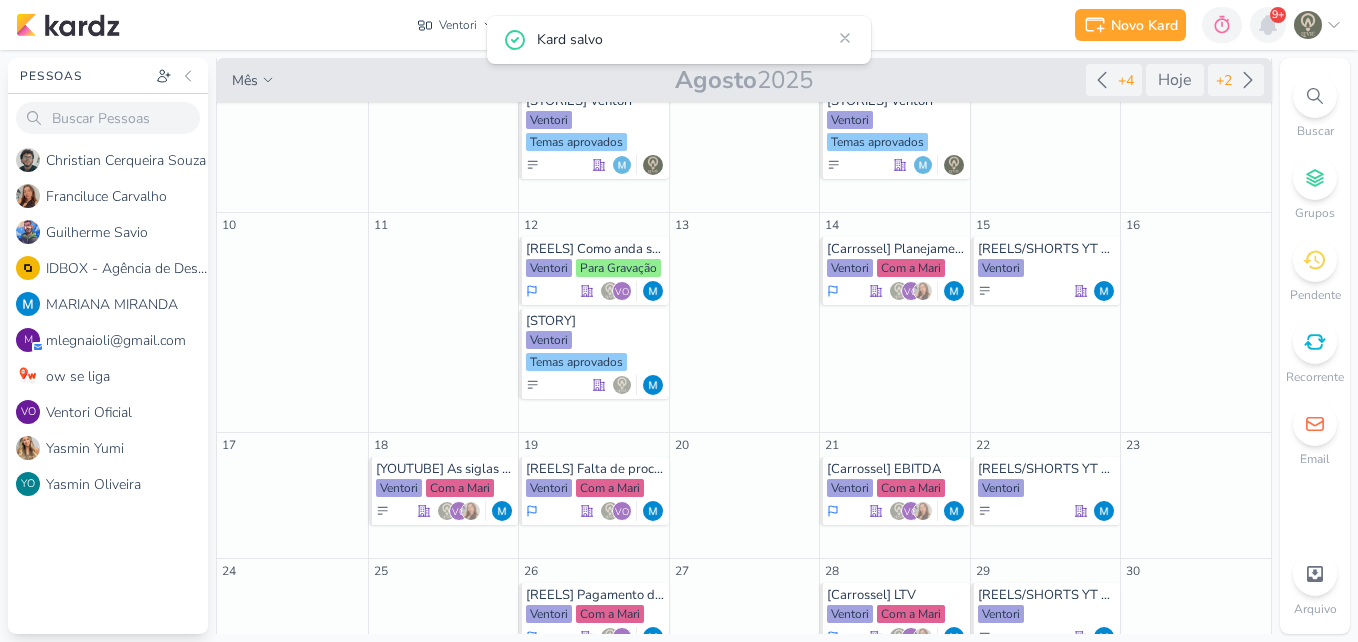 click 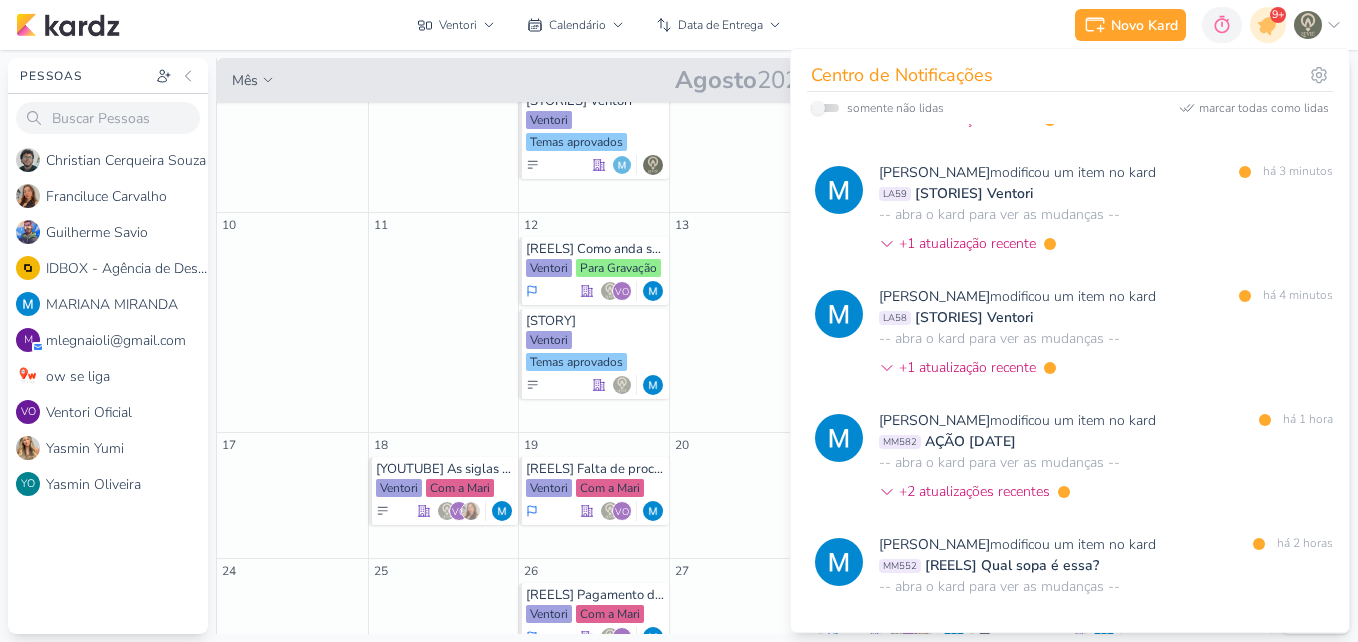 scroll, scrollTop: 122, scrollLeft: 0, axis: vertical 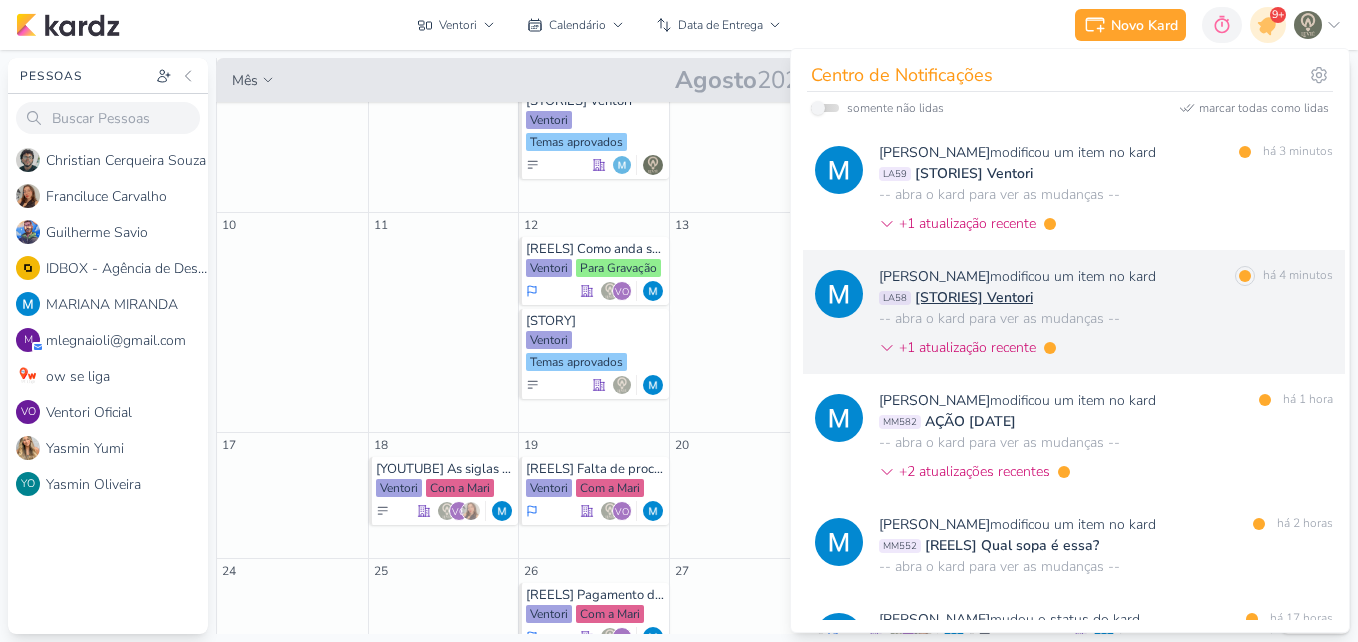 click on "LA58
[STORIES] Ventori" at bounding box center (1106, 297) 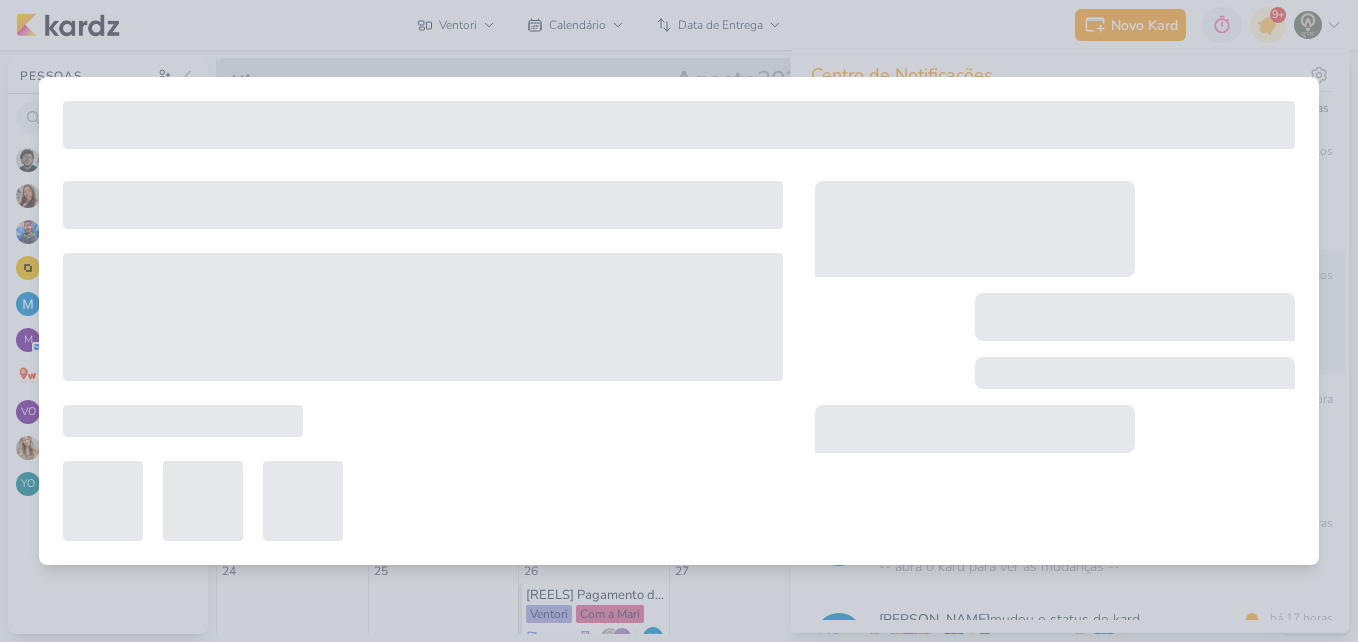type on "[STORIES] Ventori" 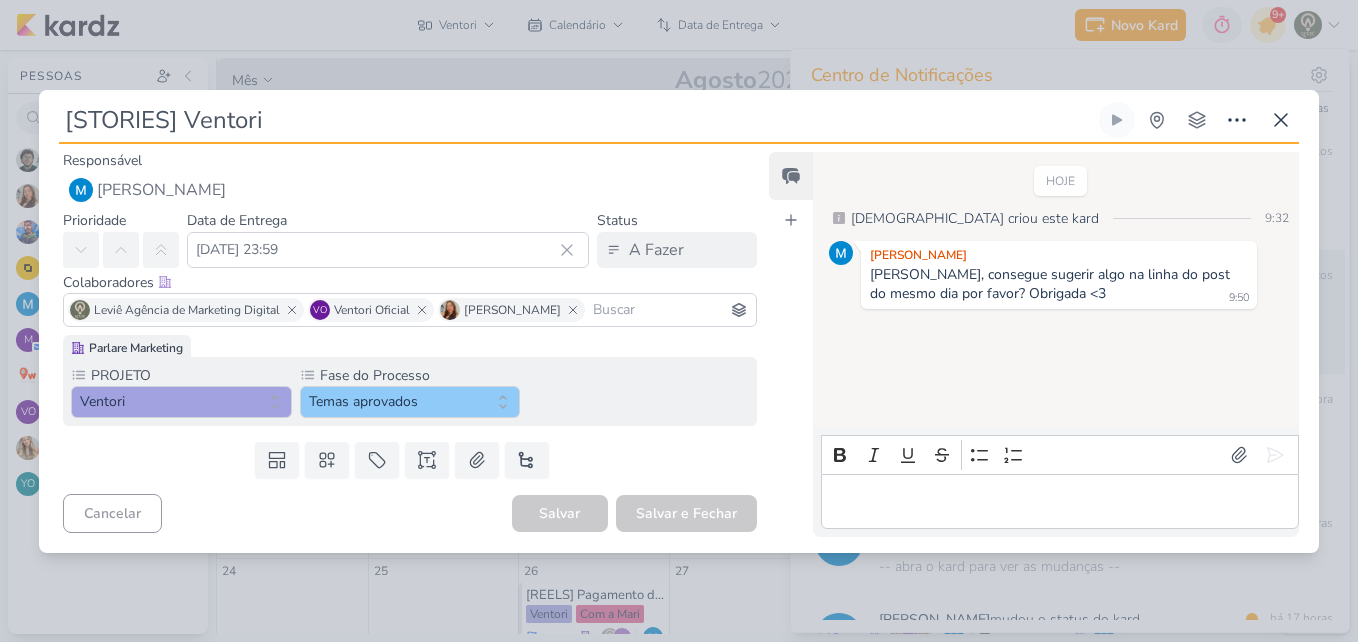 scroll, scrollTop: 0, scrollLeft: 0, axis: both 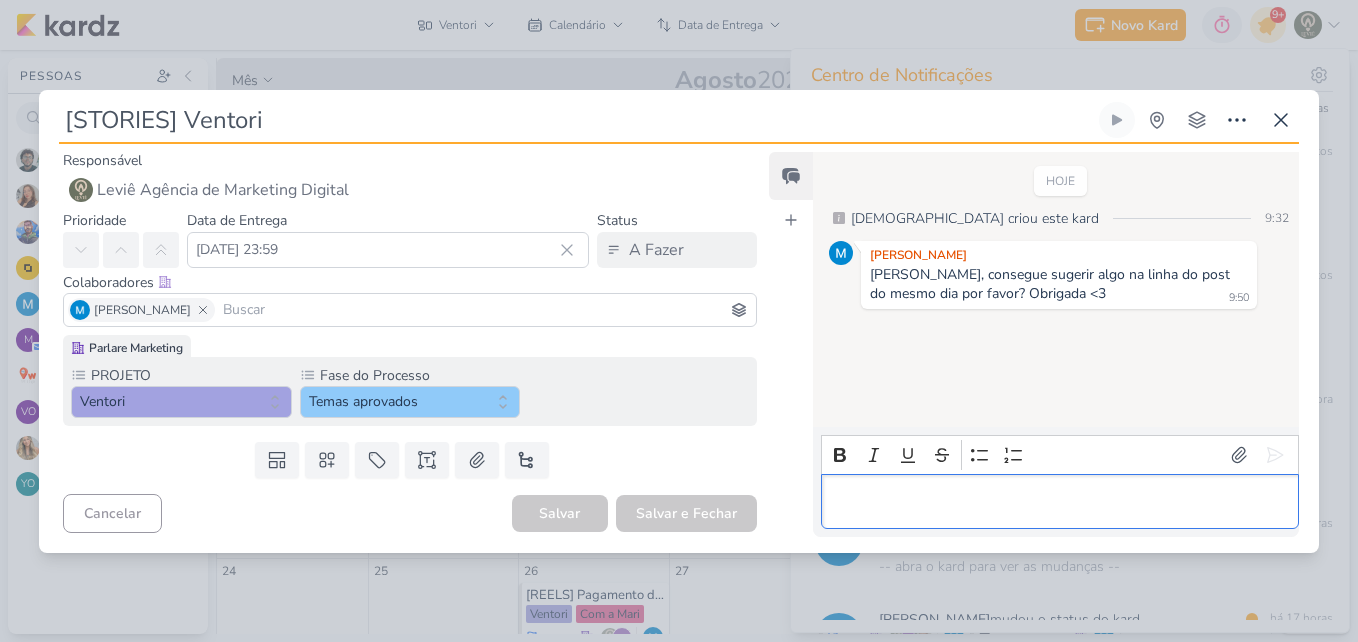click at bounding box center [1059, 501] 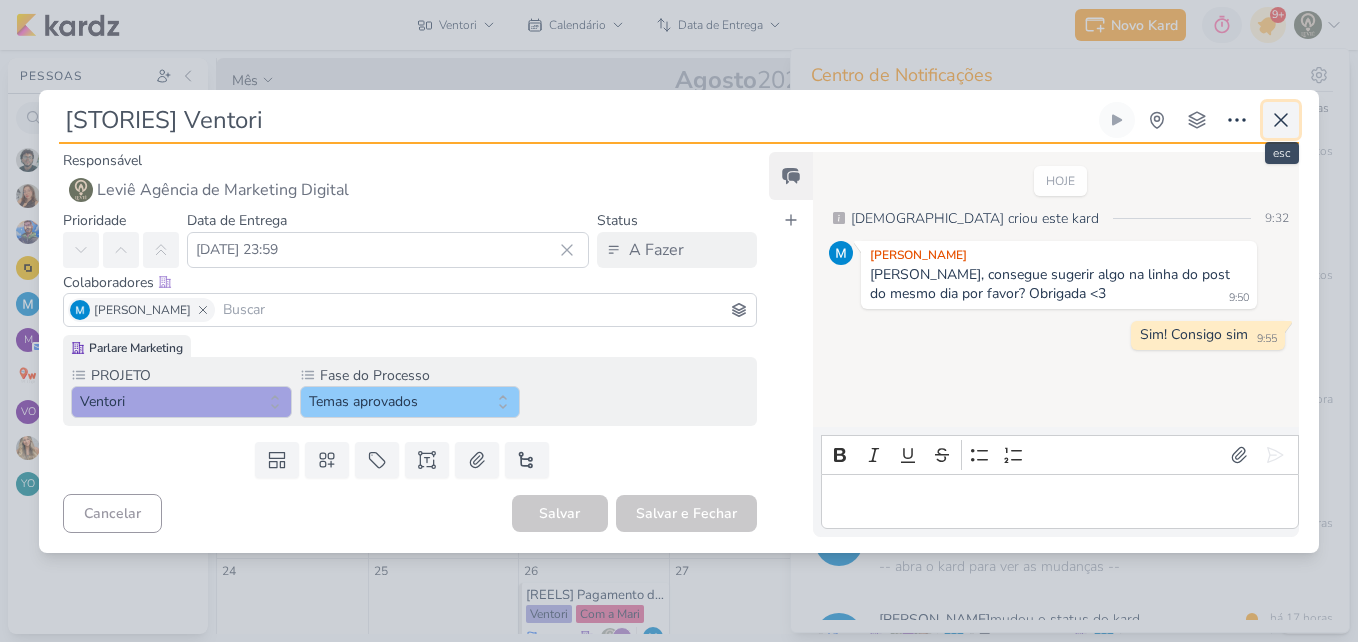 click 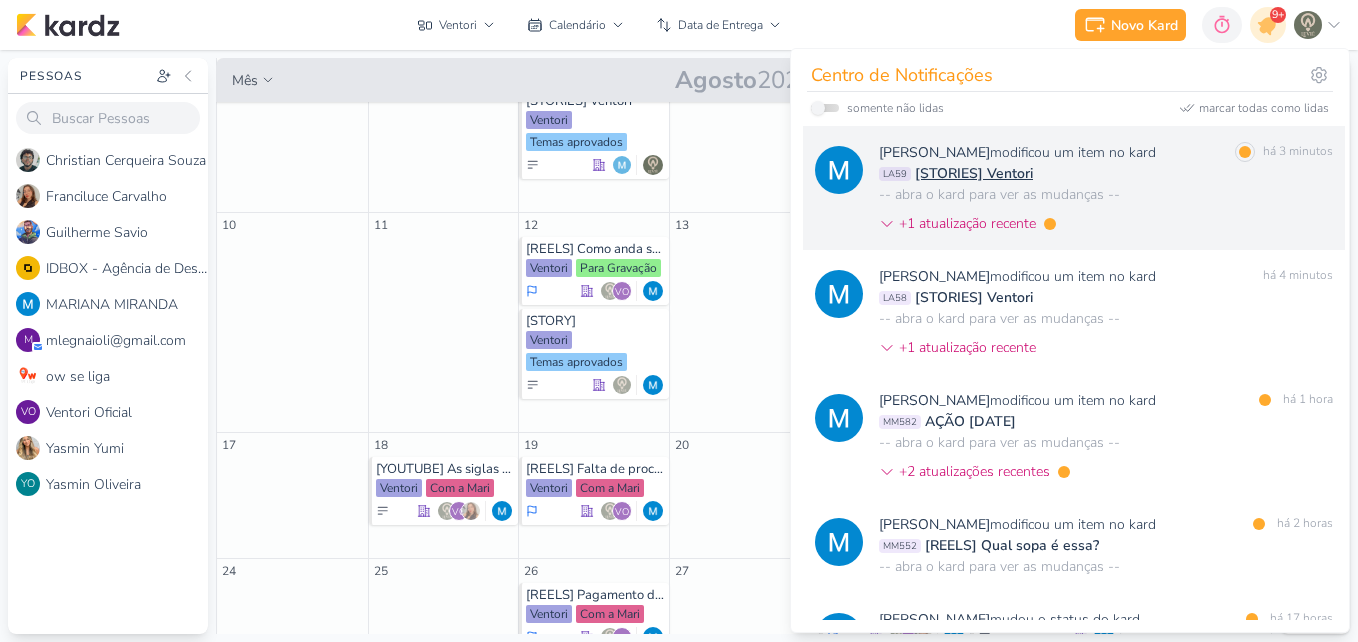 click on "[PERSON_NAME]  modificou um item no kard
marcar como lida
há 3 minutos
LA59
[STORIES] Ventori
-- abra o kard para ver as mudanças --
+1 atualização recente" at bounding box center [1106, 192] 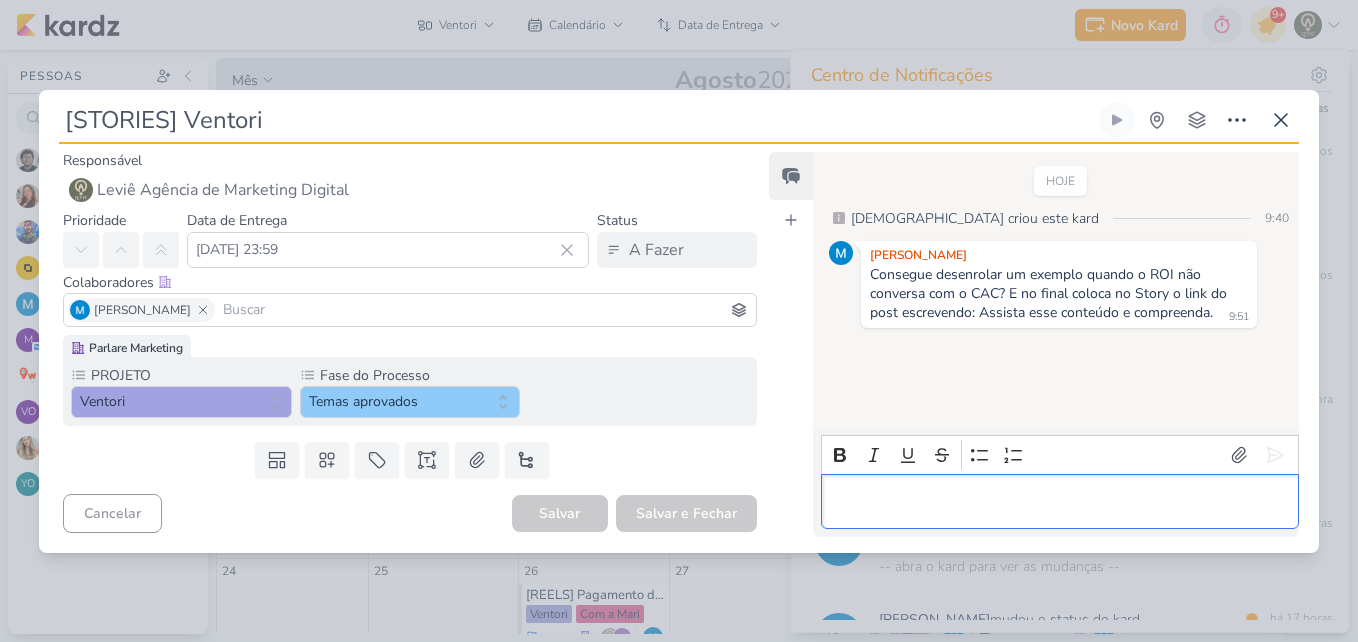 click at bounding box center (1059, 501) 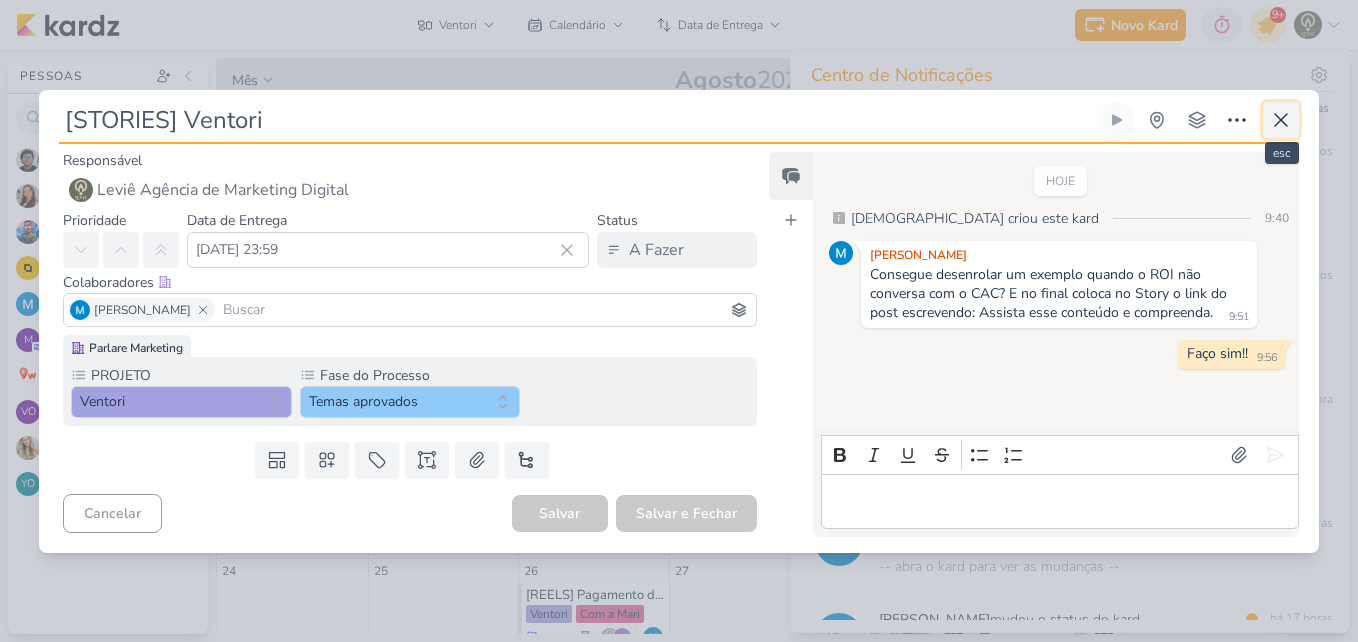 click at bounding box center (1281, 120) 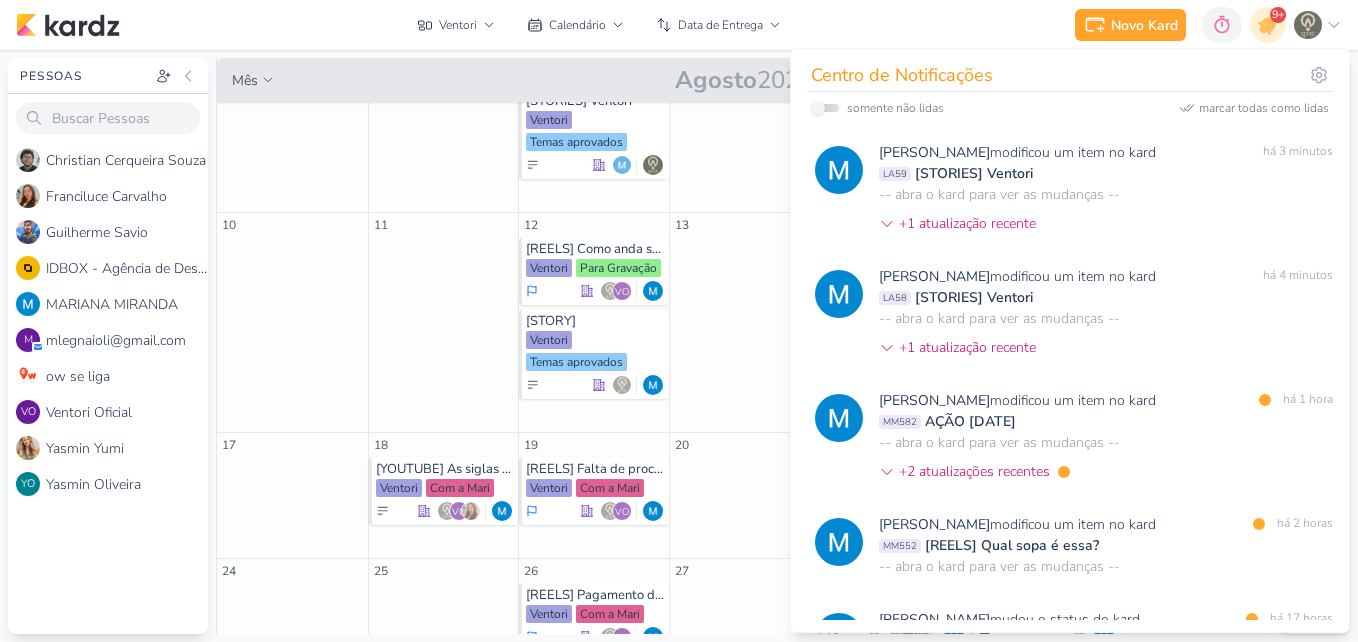 click on "Ventori
visão
Caixa de Entrada
A caixa de entrada mostra todos os kardz que você é o responsável
Enviados
A visão de enviados contém os kardz que você criou e designou à outra pessoa
Colaboração" at bounding box center [599, 25] 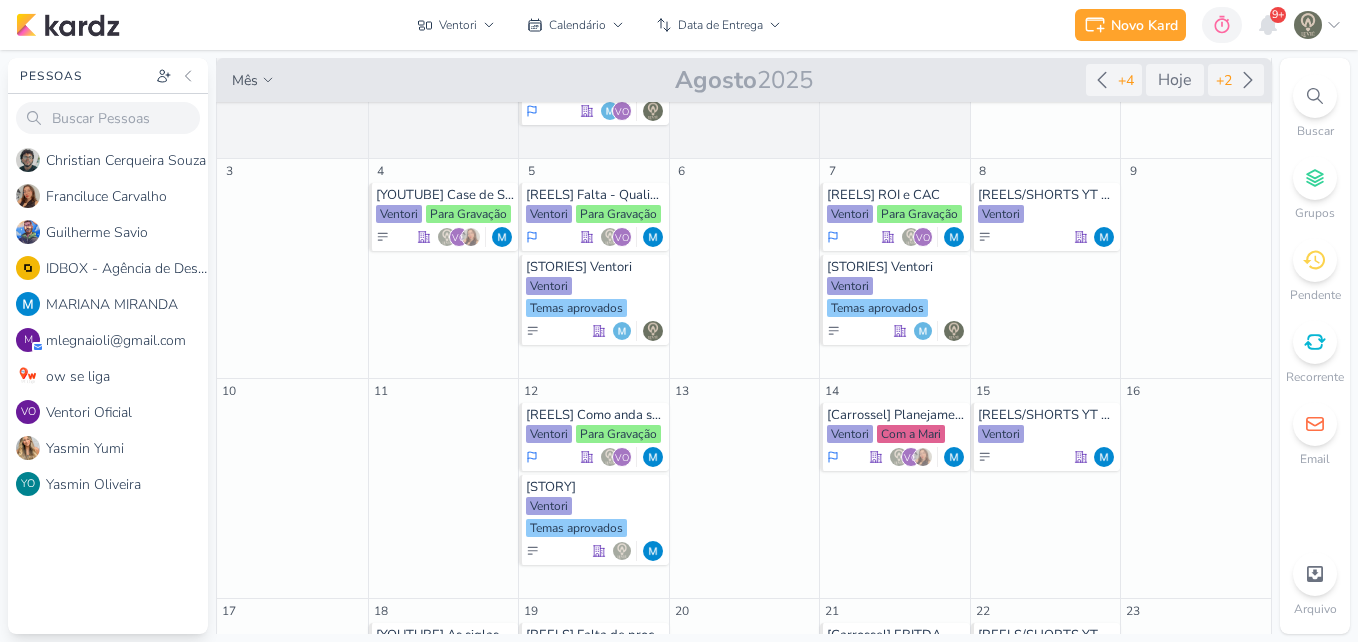 scroll, scrollTop: 140, scrollLeft: 0, axis: vertical 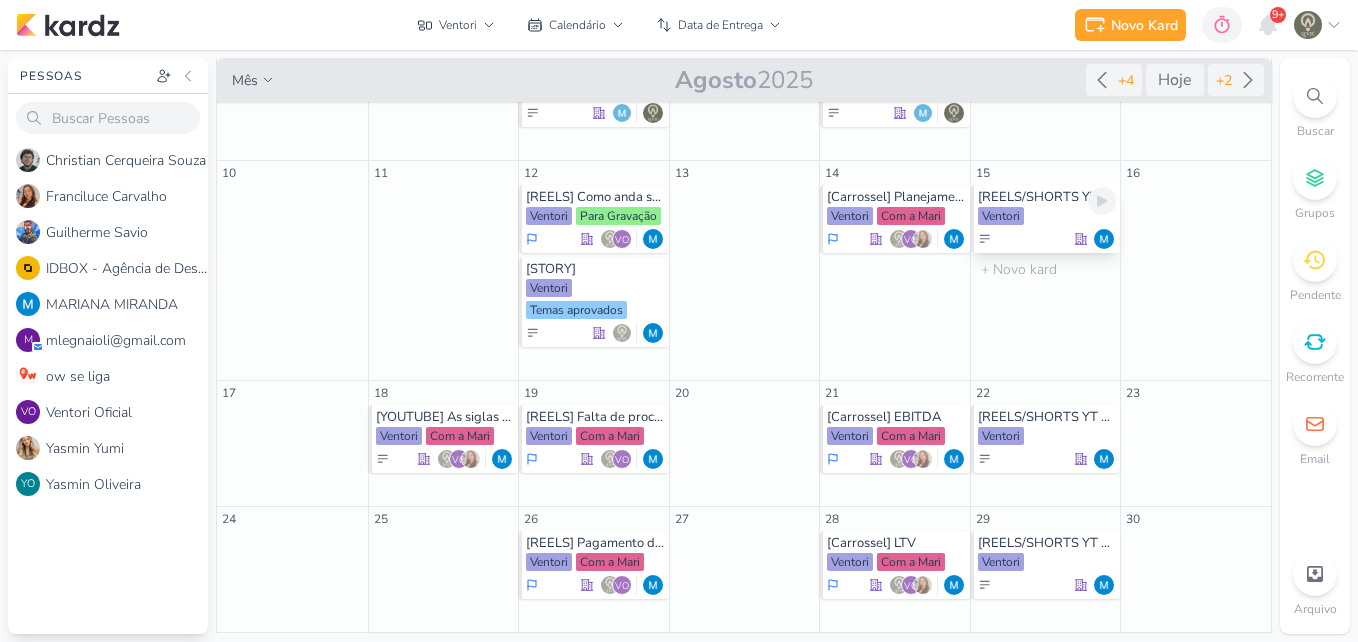 click on "[REELS/SHORTS YT 2] - Case de Sucesso" at bounding box center (1047, 197) 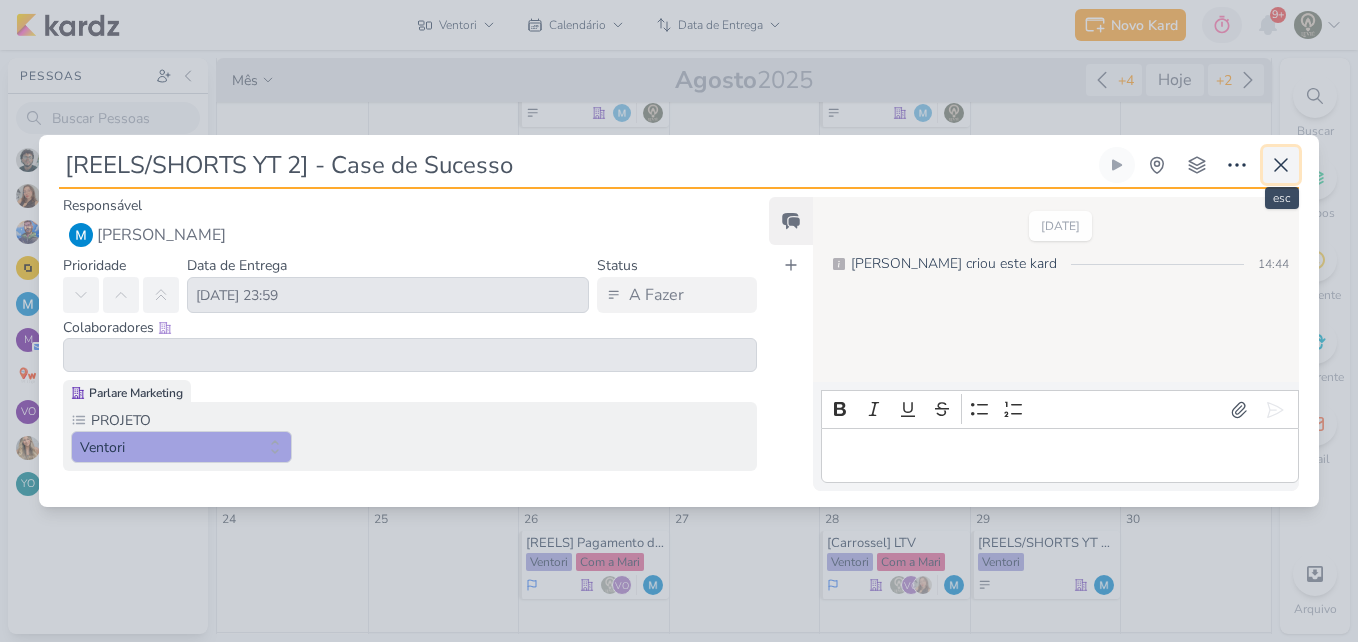 click 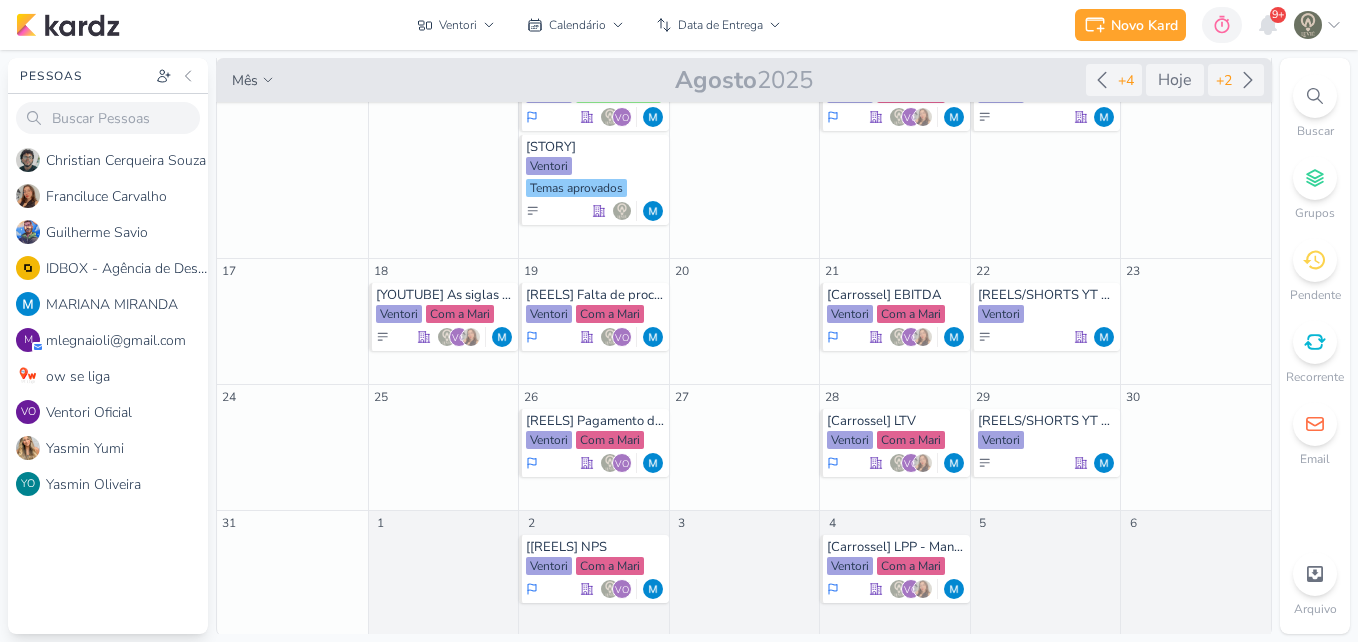 scroll, scrollTop: 485, scrollLeft: 0, axis: vertical 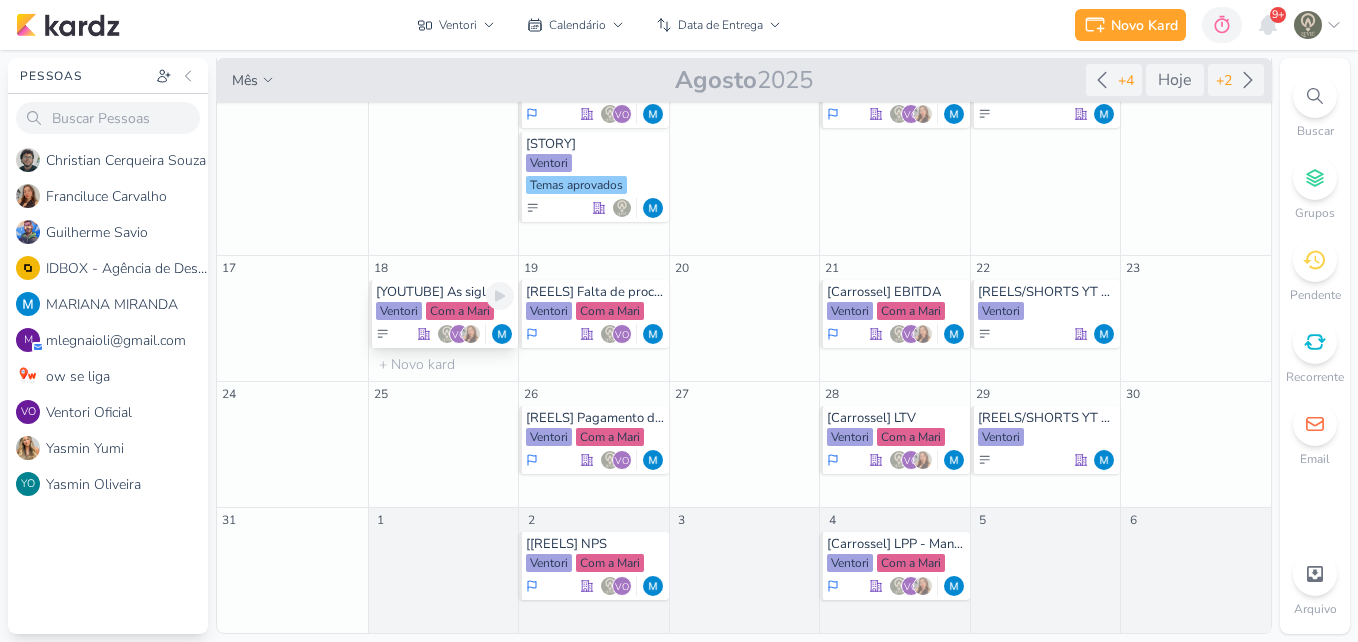 click on "Ventori" at bounding box center [399, 311] 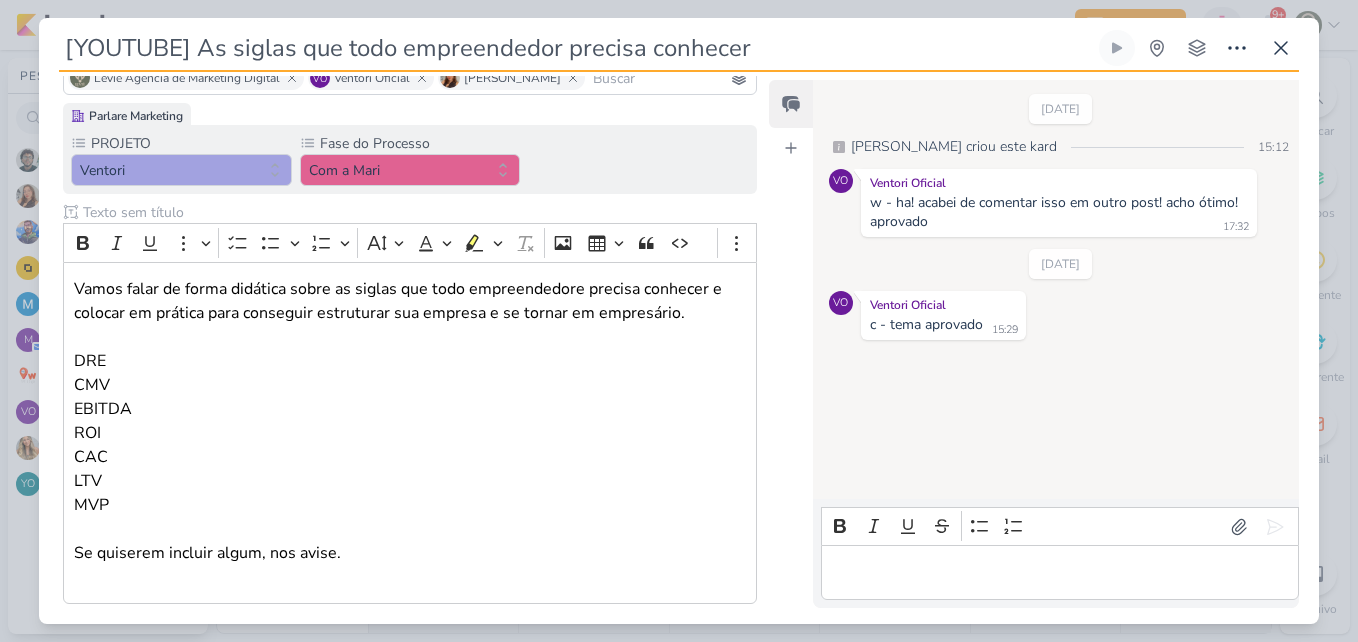 scroll, scrollTop: 165, scrollLeft: 0, axis: vertical 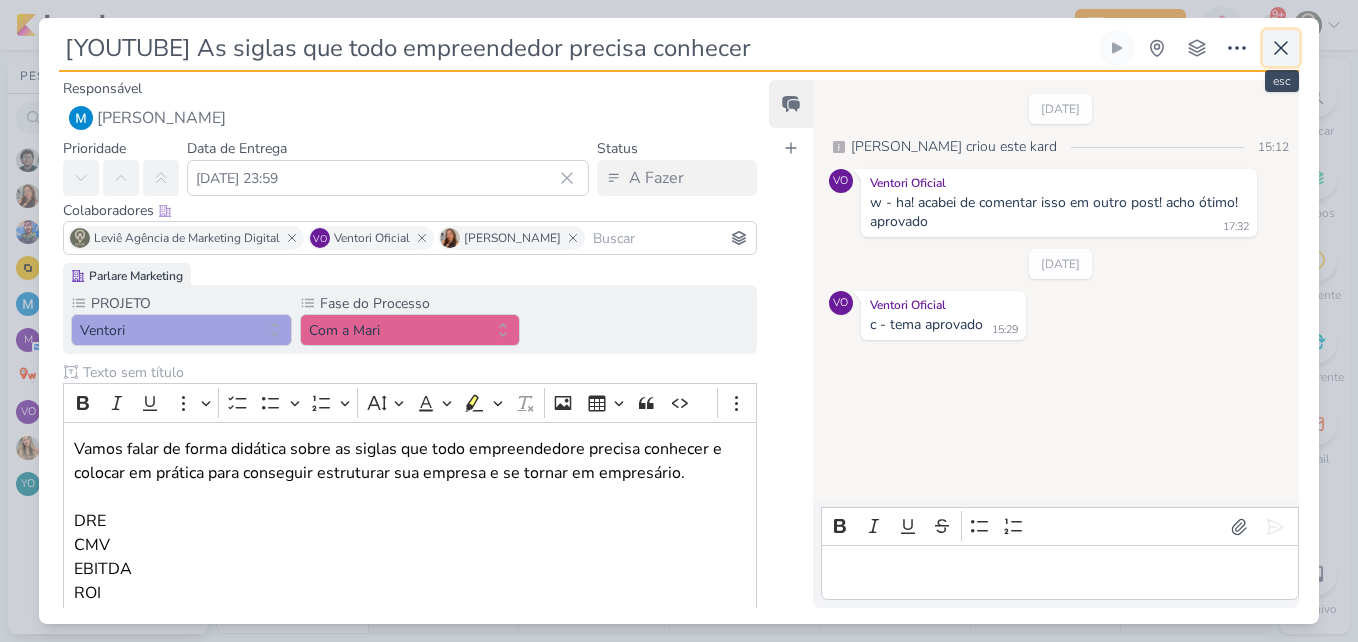 click at bounding box center (1281, 48) 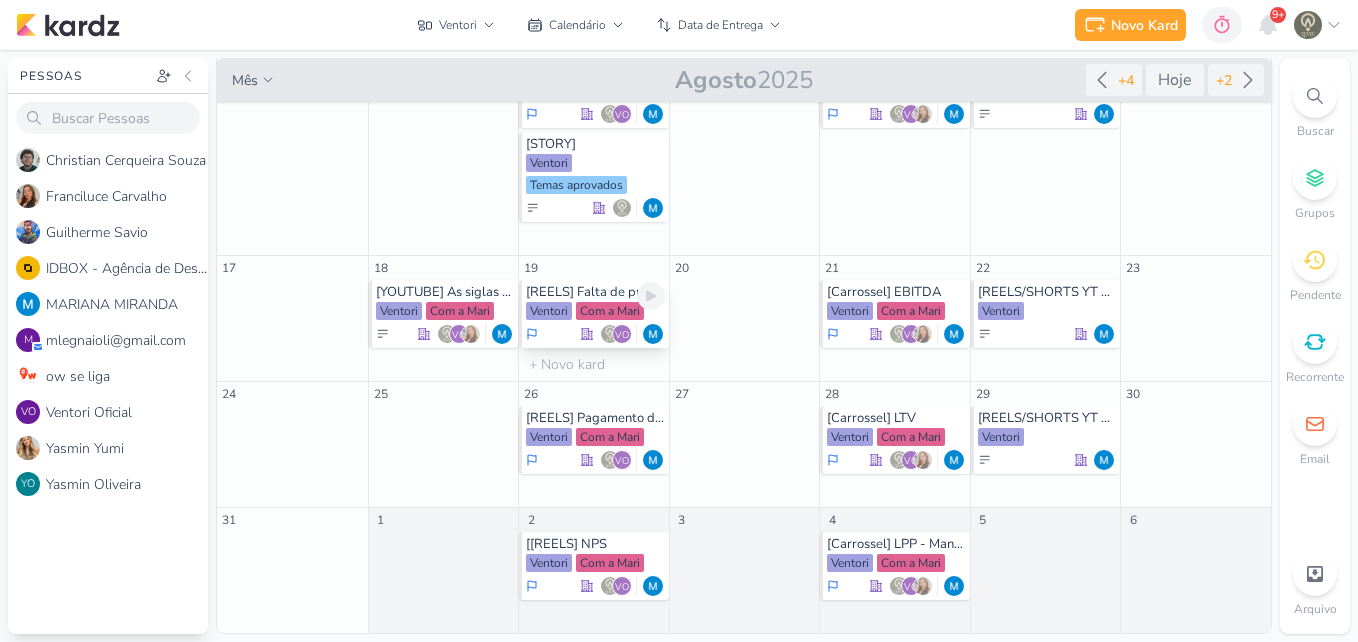 click on "[REELS] Falta de processos" at bounding box center [595, 292] 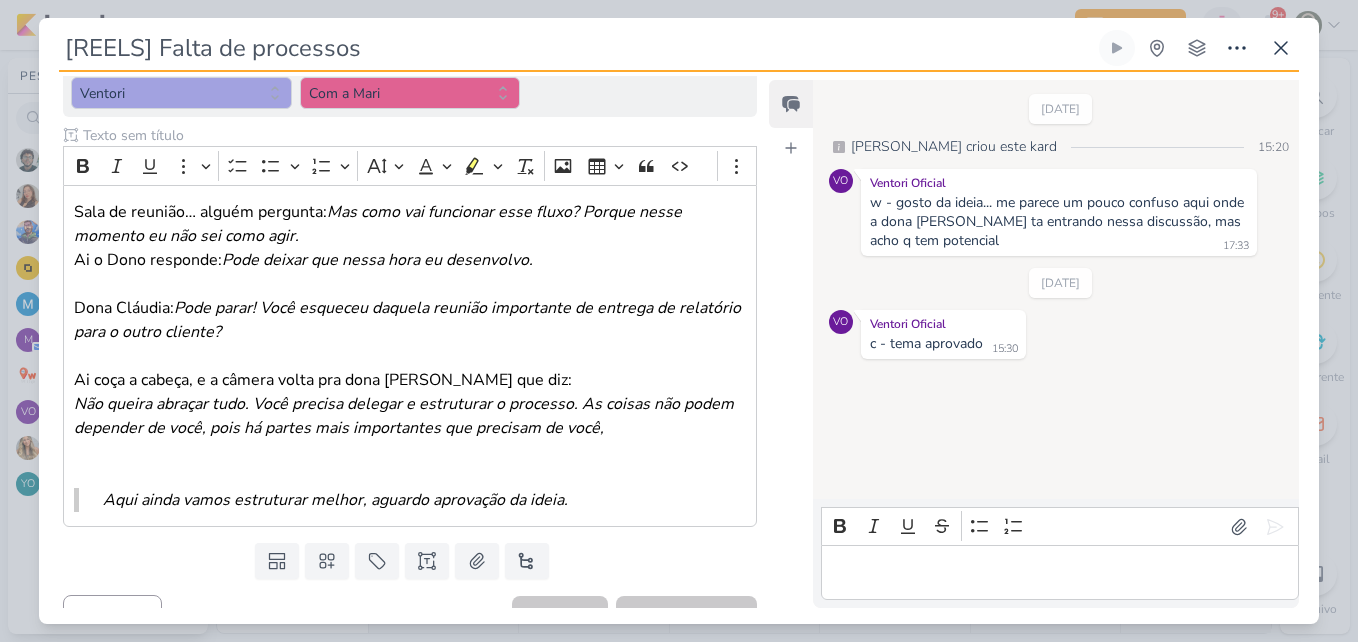 scroll, scrollTop: 267, scrollLeft: 0, axis: vertical 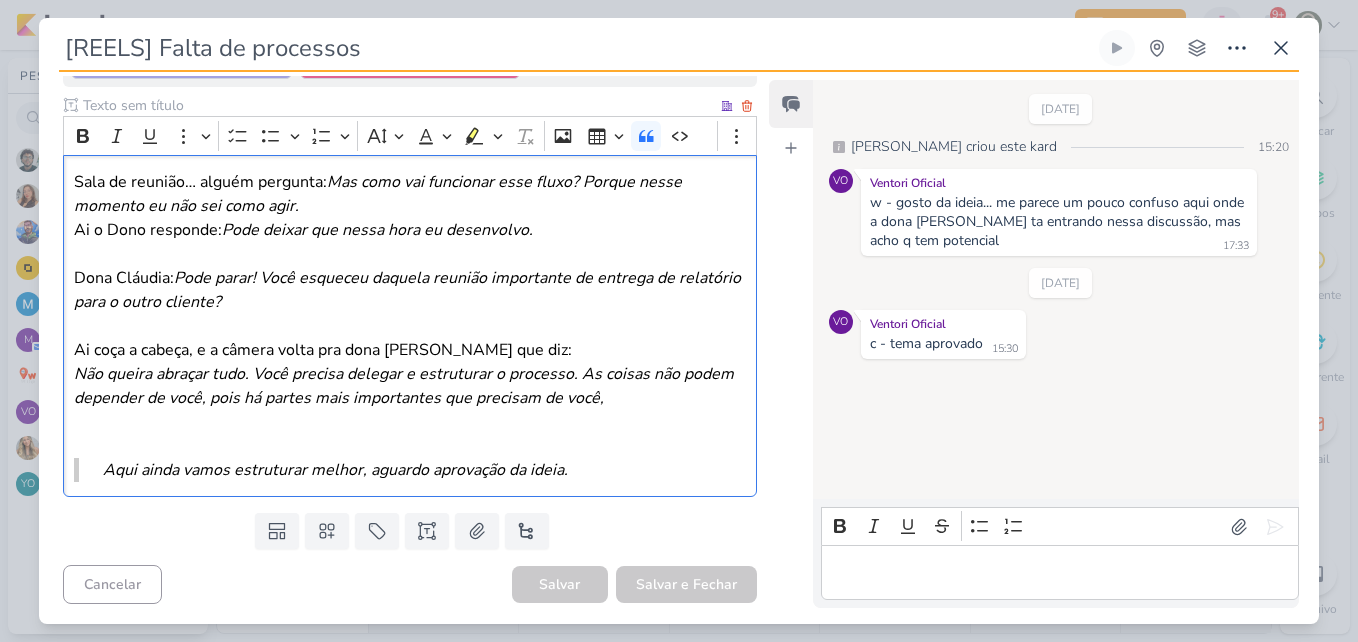click on "Sala de reunião… alguém pergunta:  Mas como vai funcionar esse fluxo? Porque nesse momento eu não sei como agir.  Ai o [PERSON_NAME] responde:  Pode deixar que nessa hora eu desenvolvo.   Dona Cláudia:  Pode parar! Você esqueceu daquela reunião importante de entrega de relatório para o outro cliente? Ai coça a cabeça, e a câmera volta pra dona [PERSON_NAME] que diz: Não queira abraçar tudo. Você precisa delegar e estruturar o processo. As coisas não podem depender de você, pois há partes mais importantes que precisam de você, Aqui ainda vamos estruturar melhor, aguardo aprovação da ideia." at bounding box center (410, 326) 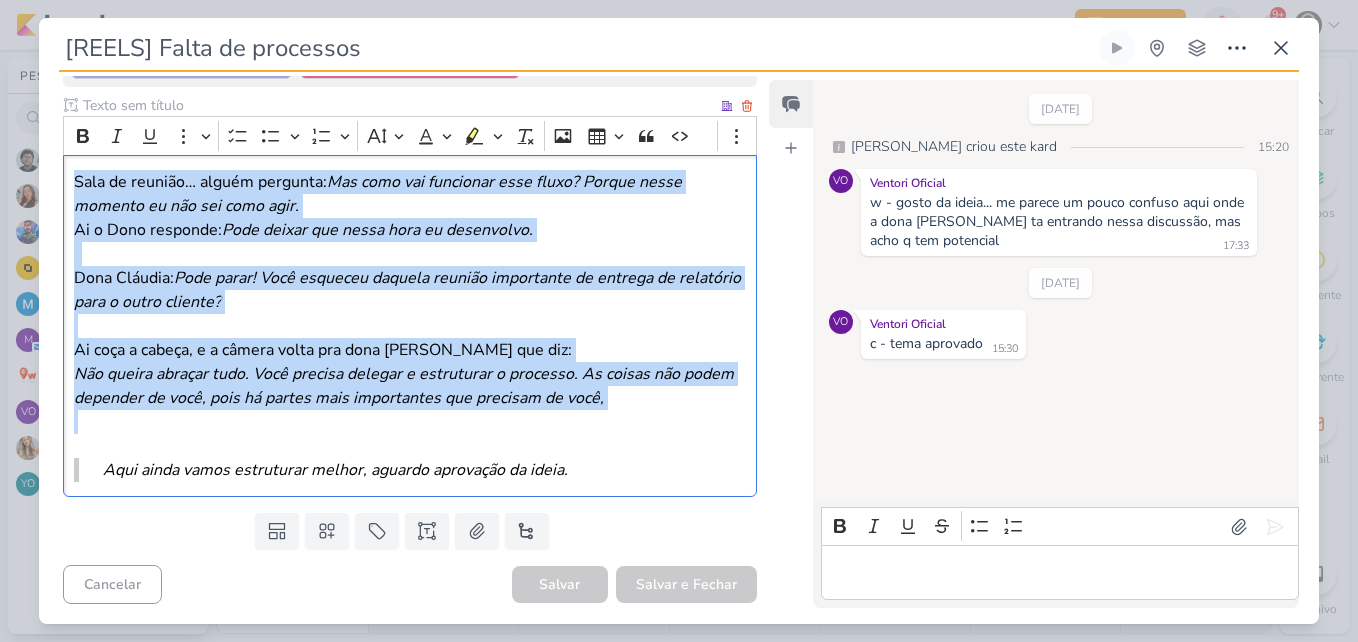 drag, startPoint x: 72, startPoint y: 179, endPoint x: 592, endPoint y: 422, distance: 573.9765 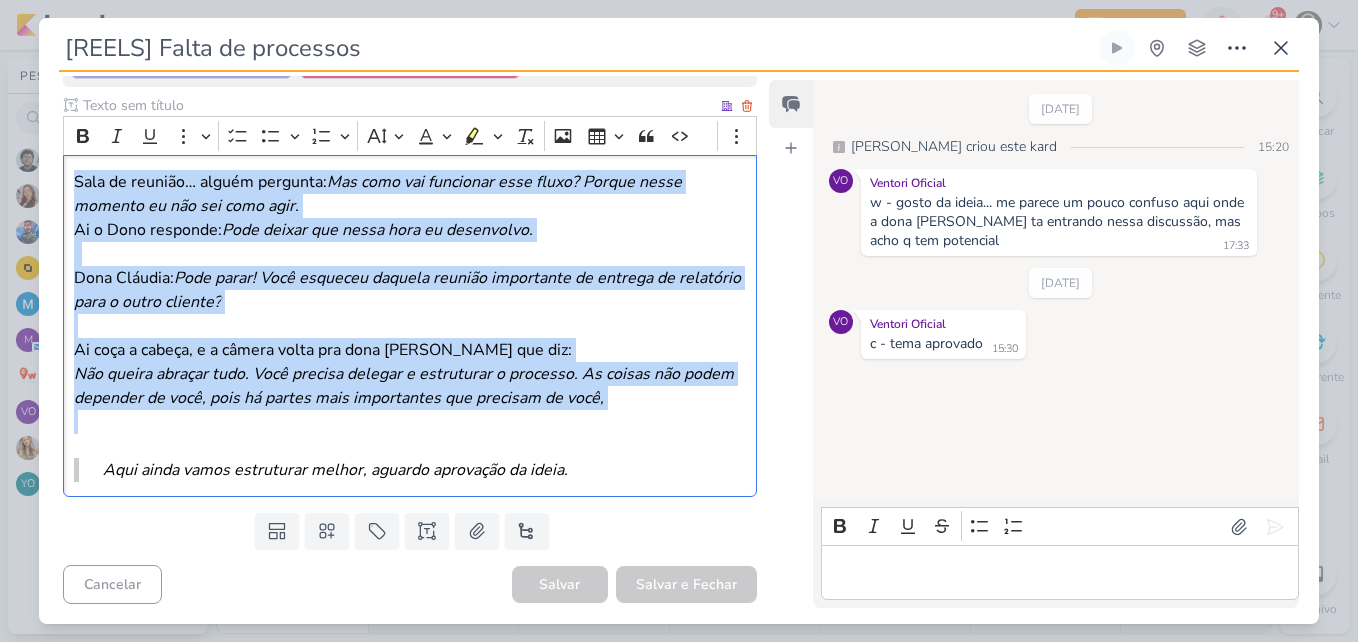 click on "Sala de reunião… alguém pergunta:  Mas como vai funcionar esse fluxo? Porque nesse momento eu não sei como agir.  Ai o [PERSON_NAME] responde:  Pode deixar que nessa hora eu desenvolvo.   Dona Cláudia:  Pode parar! Você esqueceu daquela reunião importante de entrega de relatório para o outro cliente? Ai coça a cabeça, e a câmera volta pra dona [PERSON_NAME] que diz: Não queira abraçar tudo. Você precisa delegar e estruturar o processo. As coisas não podem depender de você, pois há partes mais importantes que precisam de você, Aqui ainda vamos estruturar melhor, aguardo aprovação da ideia." at bounding box center (410, 326) 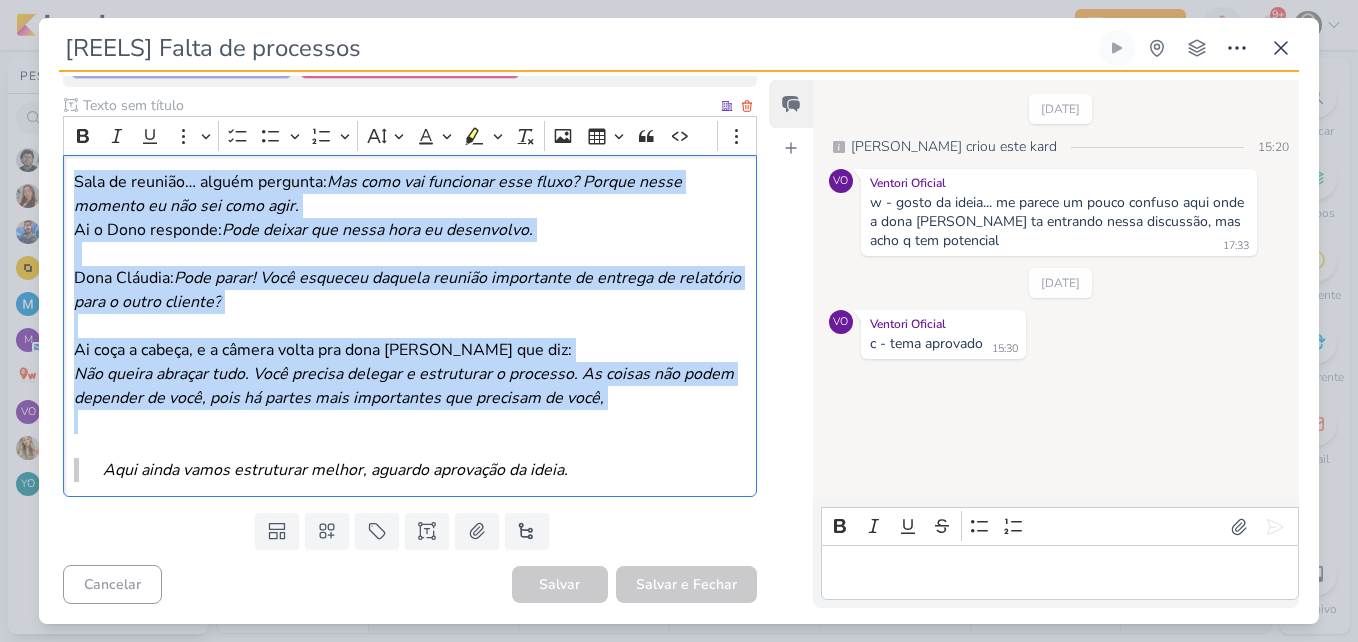 click on "Dona Cláudia:  Pode parar! Você esqueceu daquela reunião importante de entrega de relatório para o outro cliente? Ai coça a cabeça, e a câmera volta pra dona [PERSON_NAME] que diz: Não queira abraçar tudo. Você precisa delegar e estruturar o processo. As coisas não podem depender de você, pois há partes mais importantes que precisam de você," at bounding box center [410, 338] 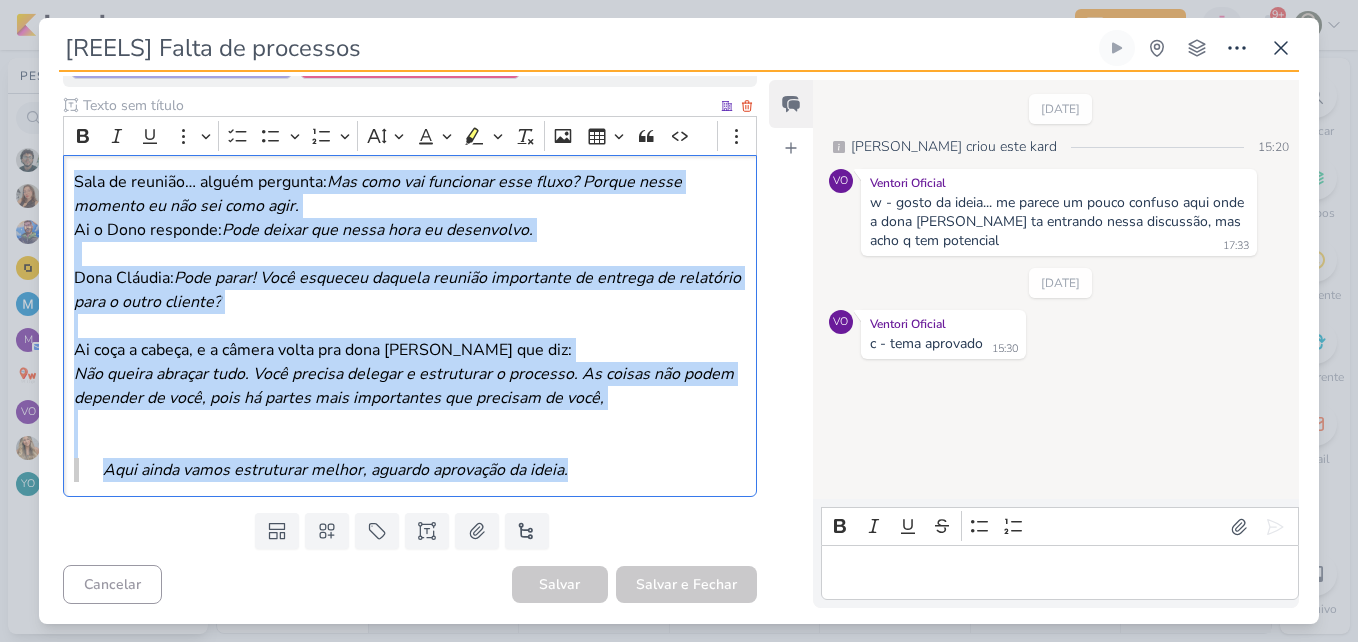 drag, startPoint x: 646, startPoint y: 476, endPoint x: 64, endPoint y: 179, distance: 653.4011 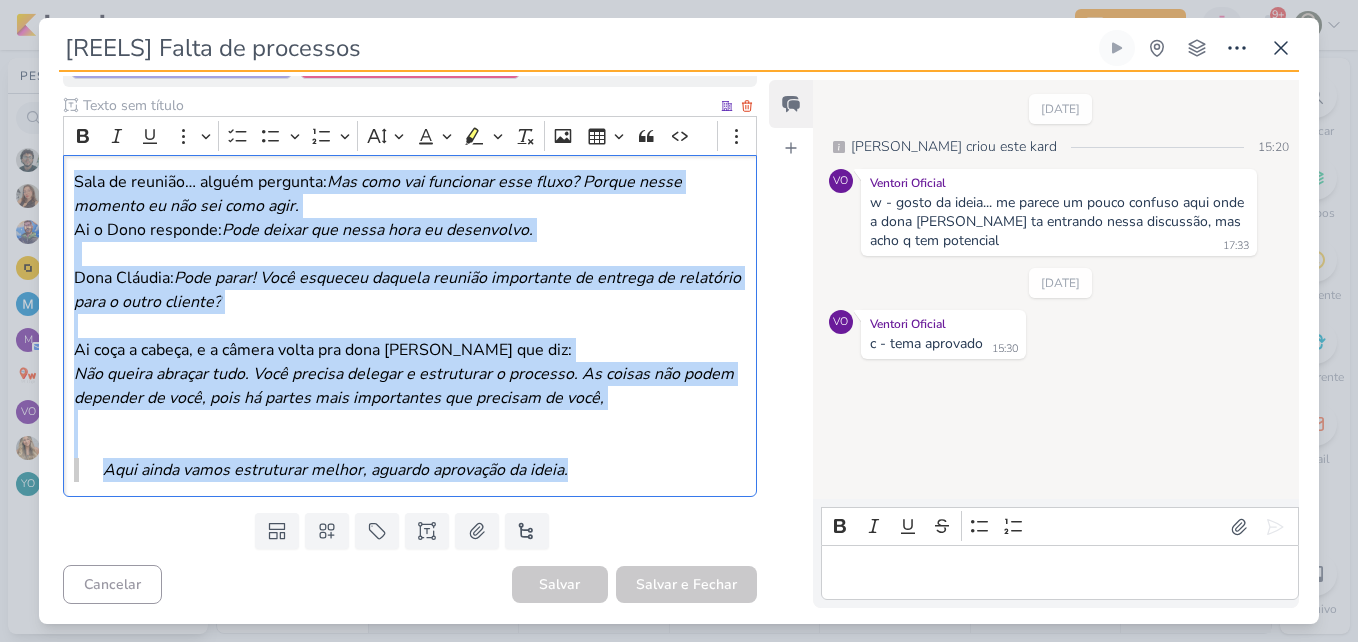 click on "Sala de reunião… alguém pergunta:  Mas como vai funcionar esse fluxo? Porque nesse momento eu não sei como agir.  Ai o [PERSON_NAME] responde:  Pode deixar que nessa hora eu desenvolvo.   Dona Cláudia:  Pode parar! Você esqueceu daquela reunião importante de entrega de relatório para o outro cliente? ⁠⁠⁠⁠⁠⁠⁠ Ai coça a cabeça, e a câmera volta pra dona [PERSON_NAME] que diz: Não queira abraçar tudo. Você precisa delegar e estruturar o processo. As coisas não podem depender de você, pois há partes mais importantes que precisam de você, Aqui ainda vamos estruturar melhor, aguardo aprovação da ideia." at bounding box center [410, 326] 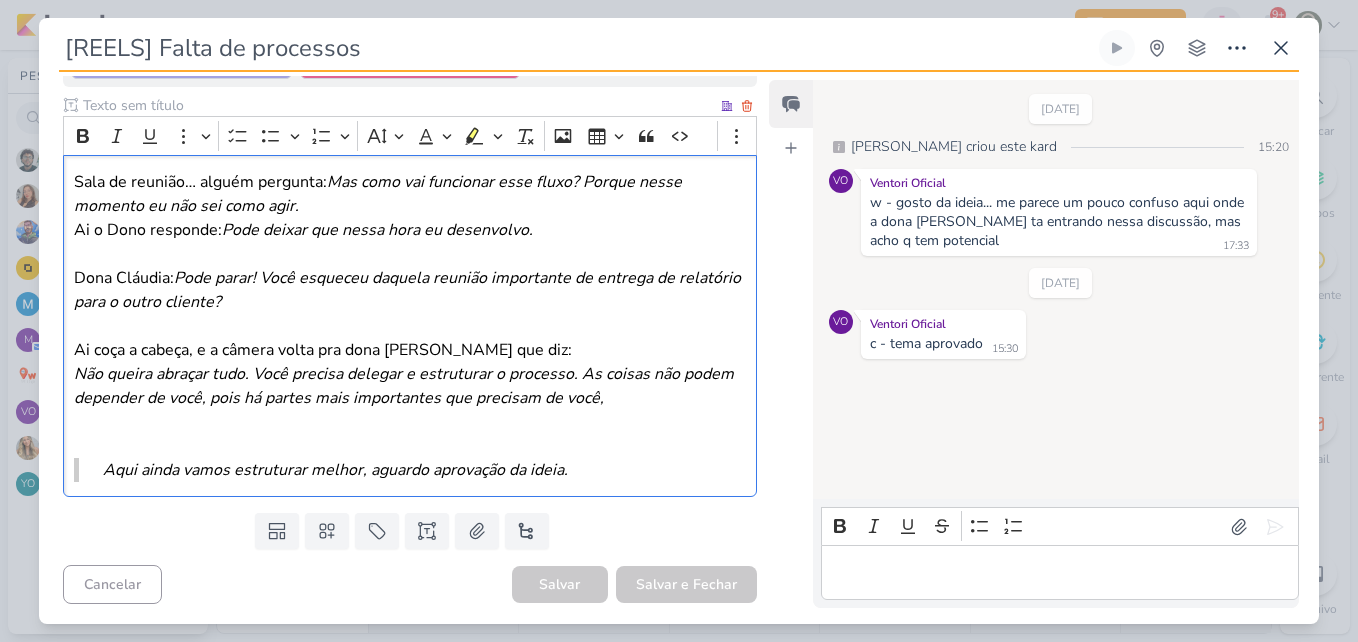 click on "Sala de reunião… alguém pergunta:  Mas como vai funcionar esse fluxo? Porque nesse momento eu não sei como agir." at bounding box center [378, 194] 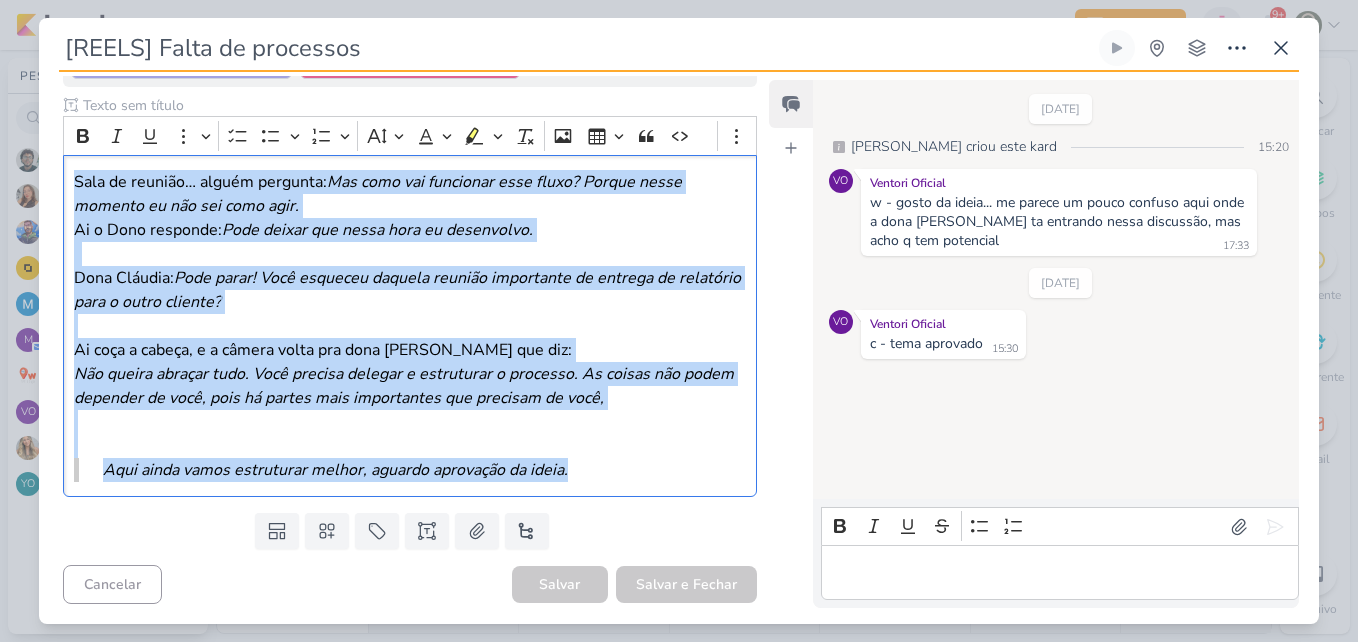 drag, startPoint x: 73, startPoint y: 180, endPoint x: 688, endPoint y: 499, distance: 692.81024 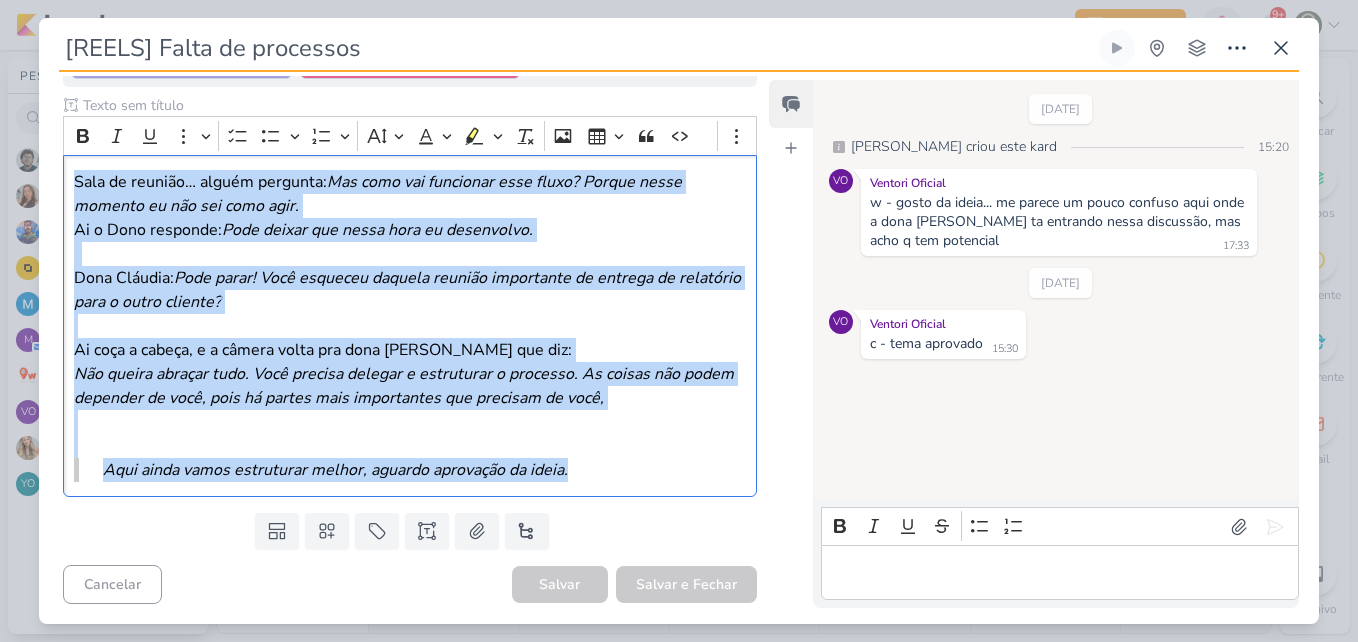click on "Parlare Marketing
PROJETO
[GEOGRAPHIC_DATA]
Fase do Processo" at bounding box center [402, 250] 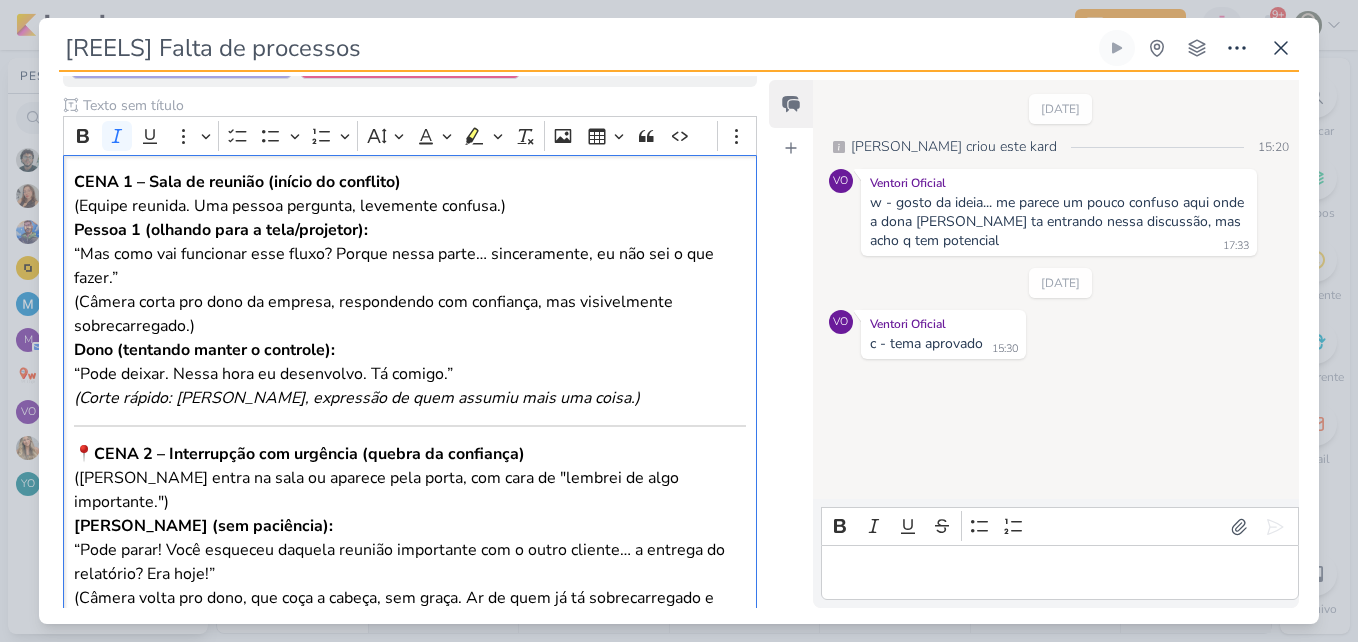 scroll, scrollTop: 692, scrollLeft: 0, axis: vertical 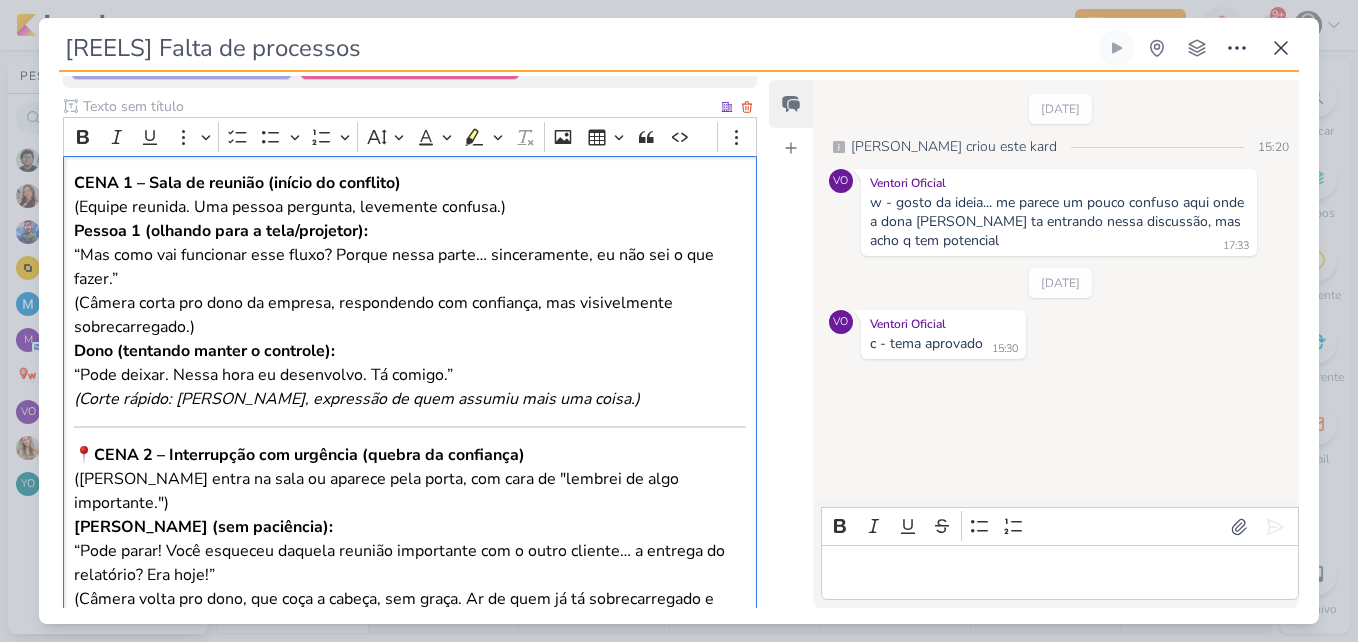 click on "CENA 1 – Sala de reunião (início do conflito) (Equipe reunida. Uma pessoa pergunta, levemente confusa.)" at bounding box center [410, 195] 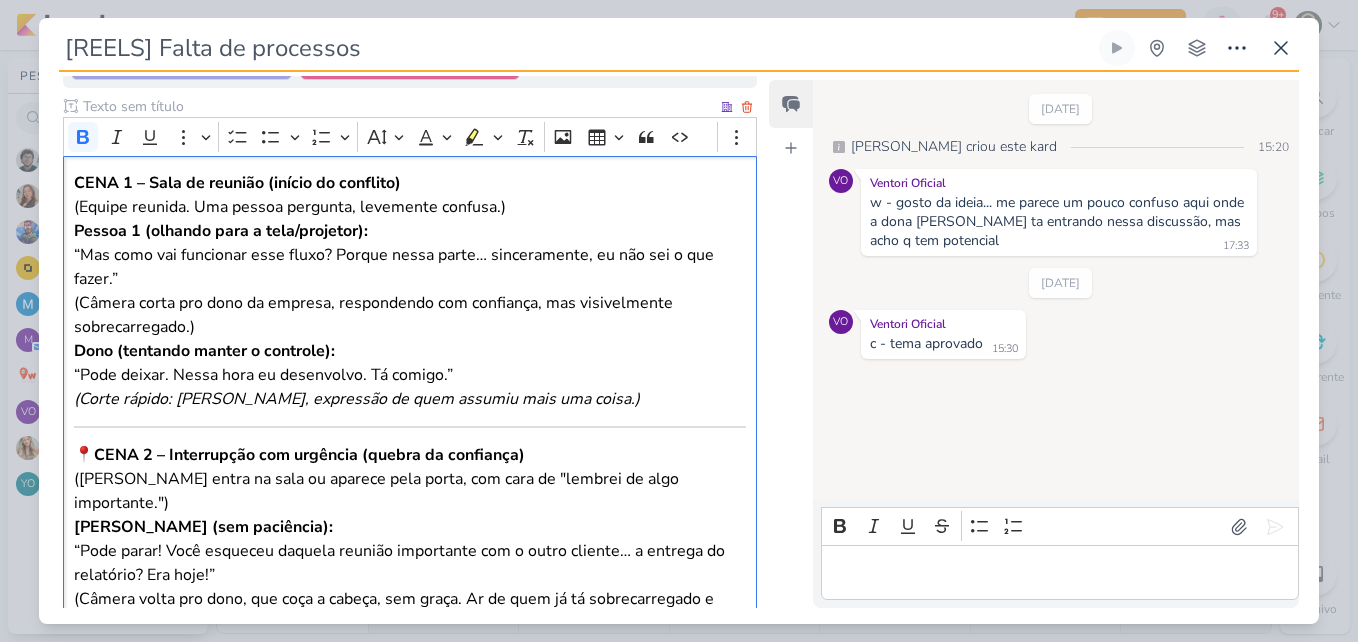 click on "CENA 1 – Sala de reunião (início do conflito)" at bounding box center (237, 183) 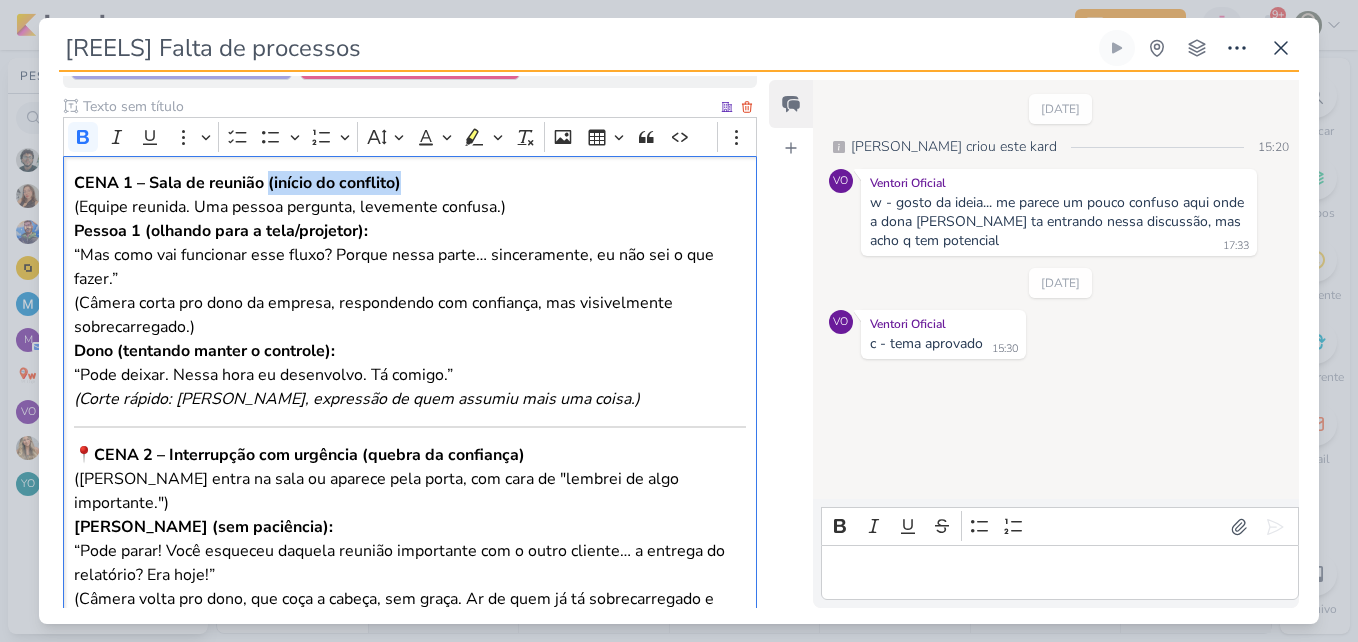 drag, startPoint x: 266, startPoint y: 181, endPoint x: 425, endPoint y: 182, distance: 159.00314 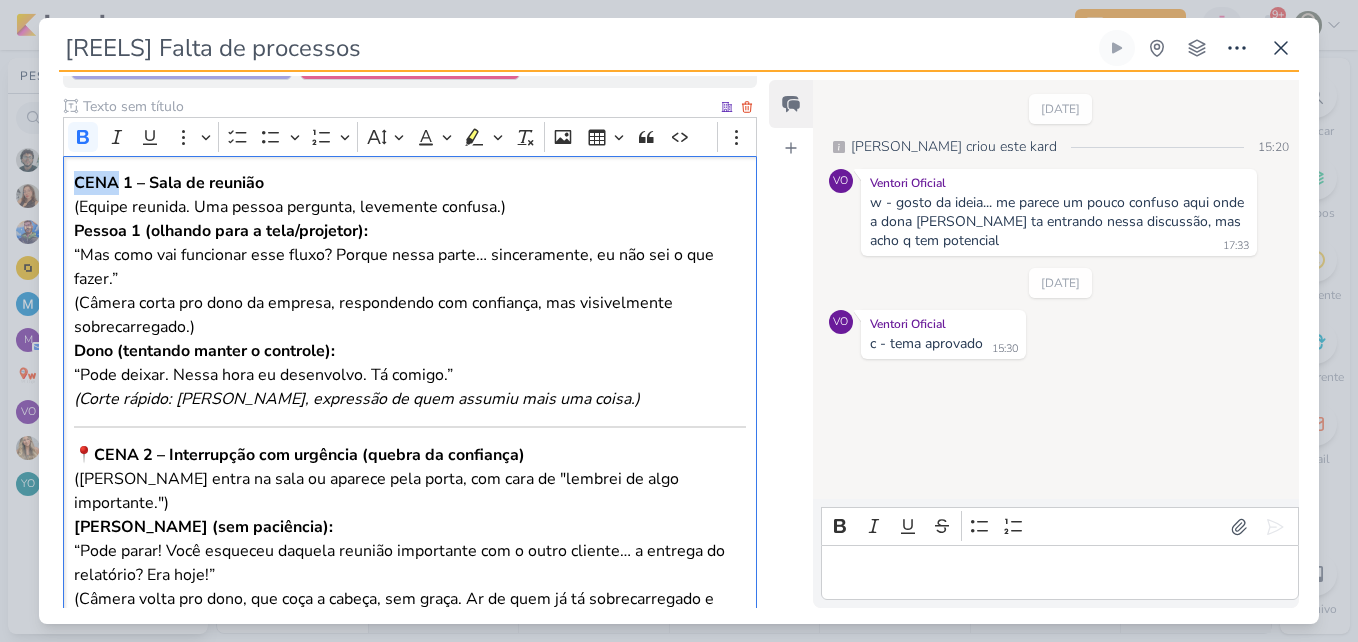 drag, startPoint x: 117, startPoint y: 181, endPoint x: 70, endPoint y: 180, distance: 47.010635 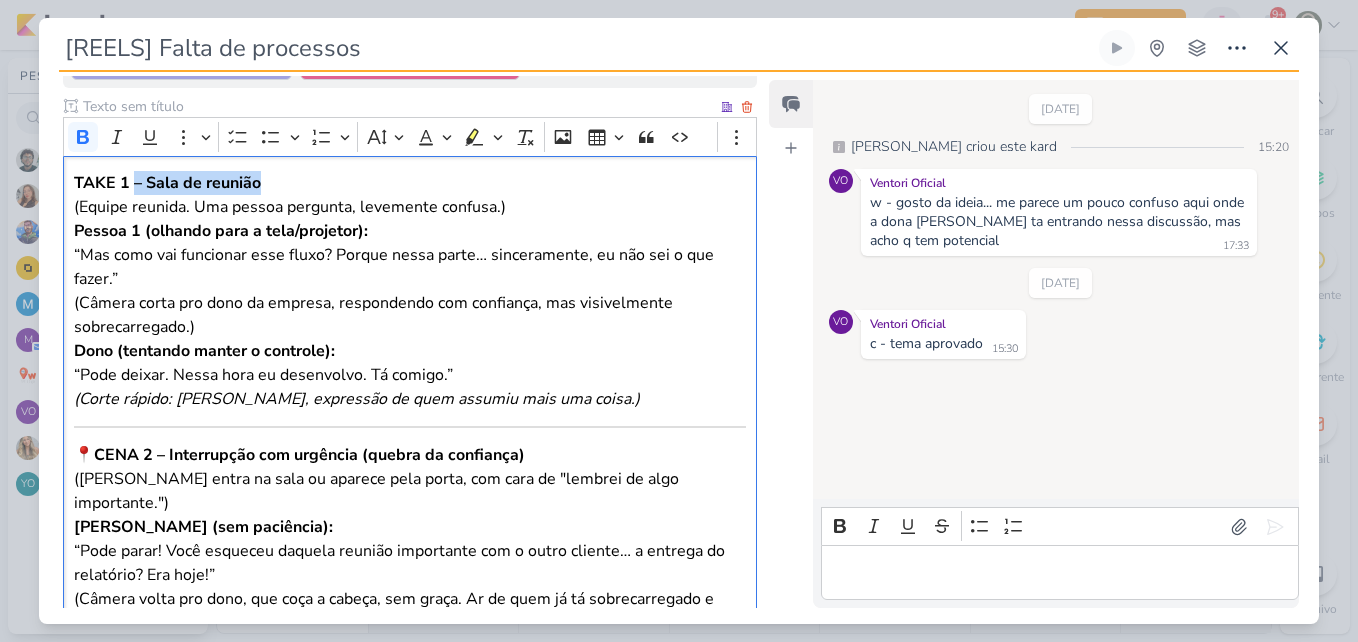 drag, startPoint x: 132, startPoint y: 181, endPoint x: 269, endPoint y: 183, distance: 137.0146 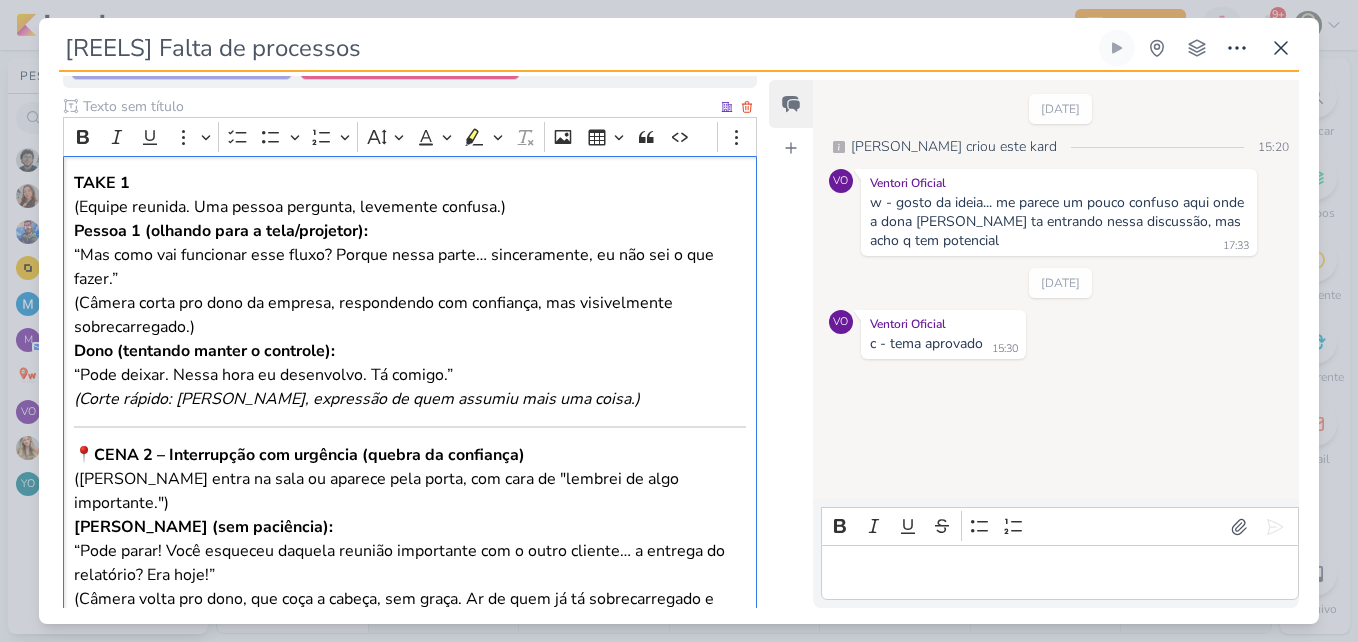 click on "Pessoa 1 (olhando para a tela/projetor): “Mas como vai funcionar esse fluxo? Porque nessa parte… sinceramente, eu não sei o que fazer.”" at bounding box center (410, 255) 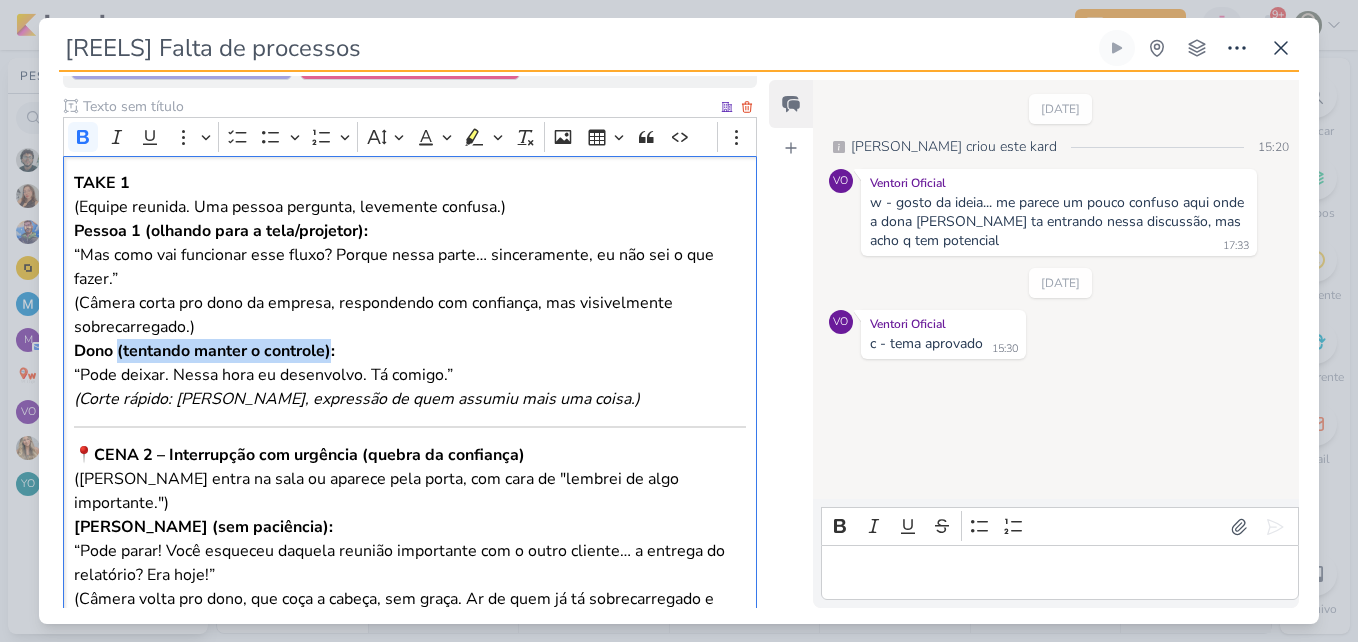 drag, startPoint x: 118, startPoint y: 353, endPoint x: 332, endPoint y: 354, distance: 214.00233 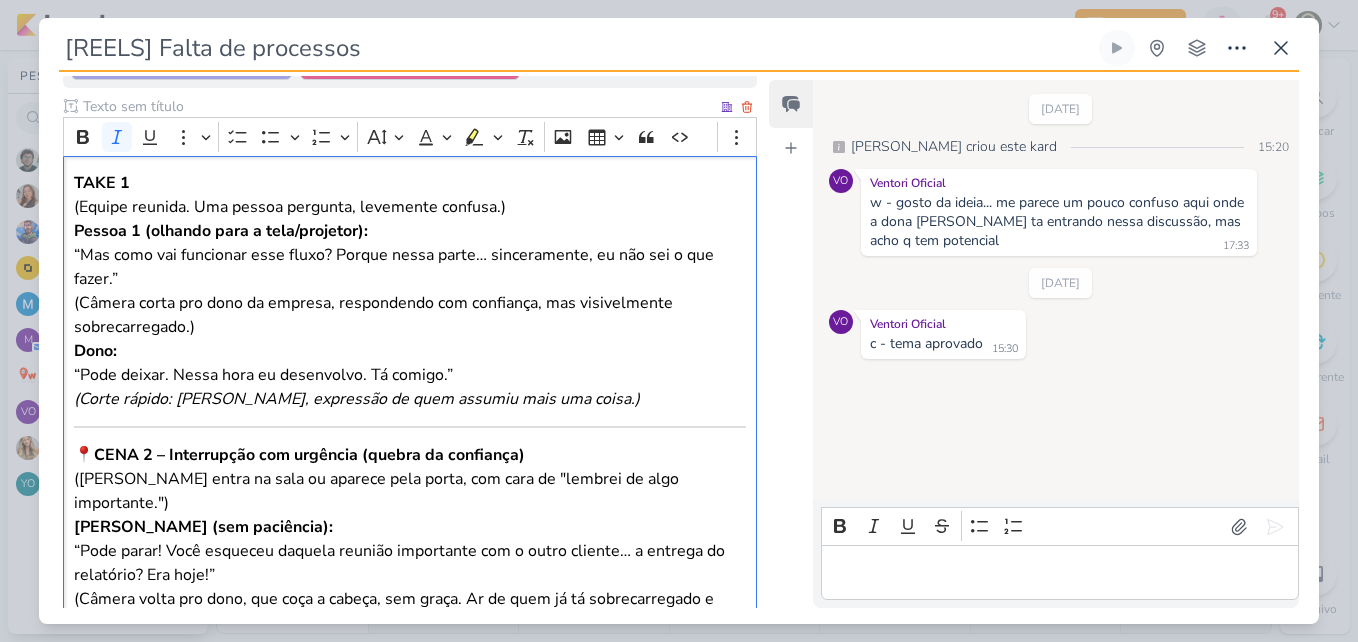 click on "(Corte rápido: [PERSON_NAME], expressão de quem assumiu mais uma coisa.)" at bounding box center (357, 399) 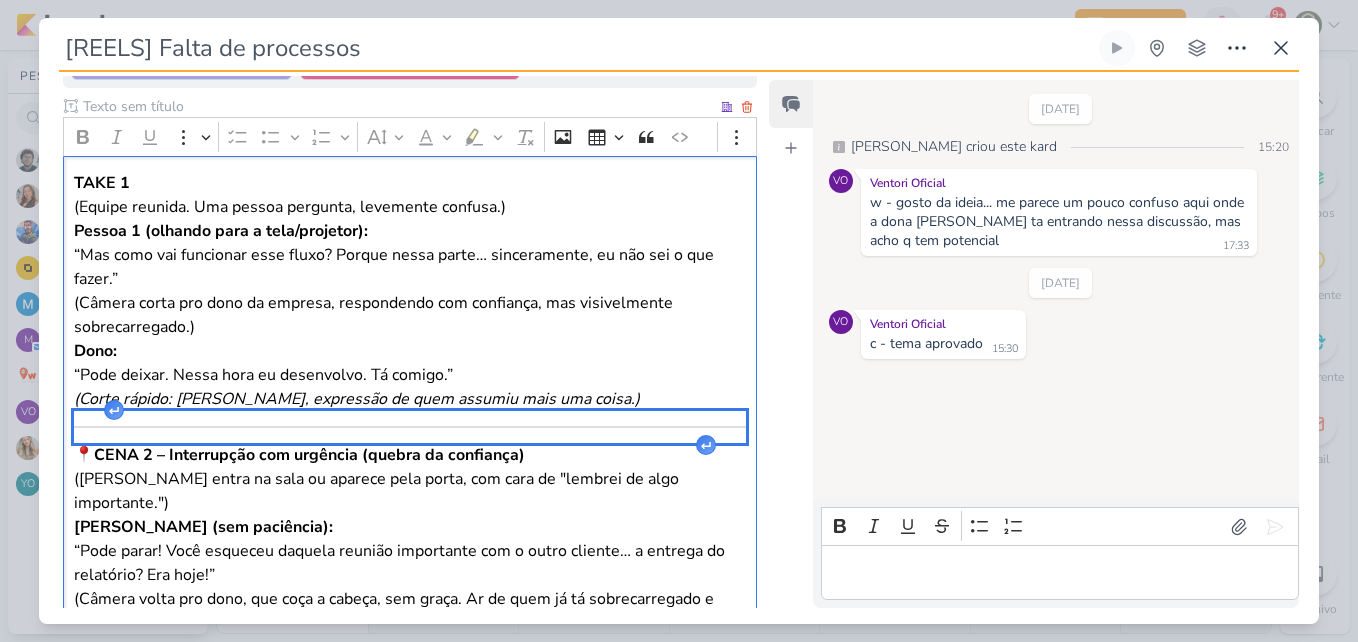 click at bounding box center [410, 427] 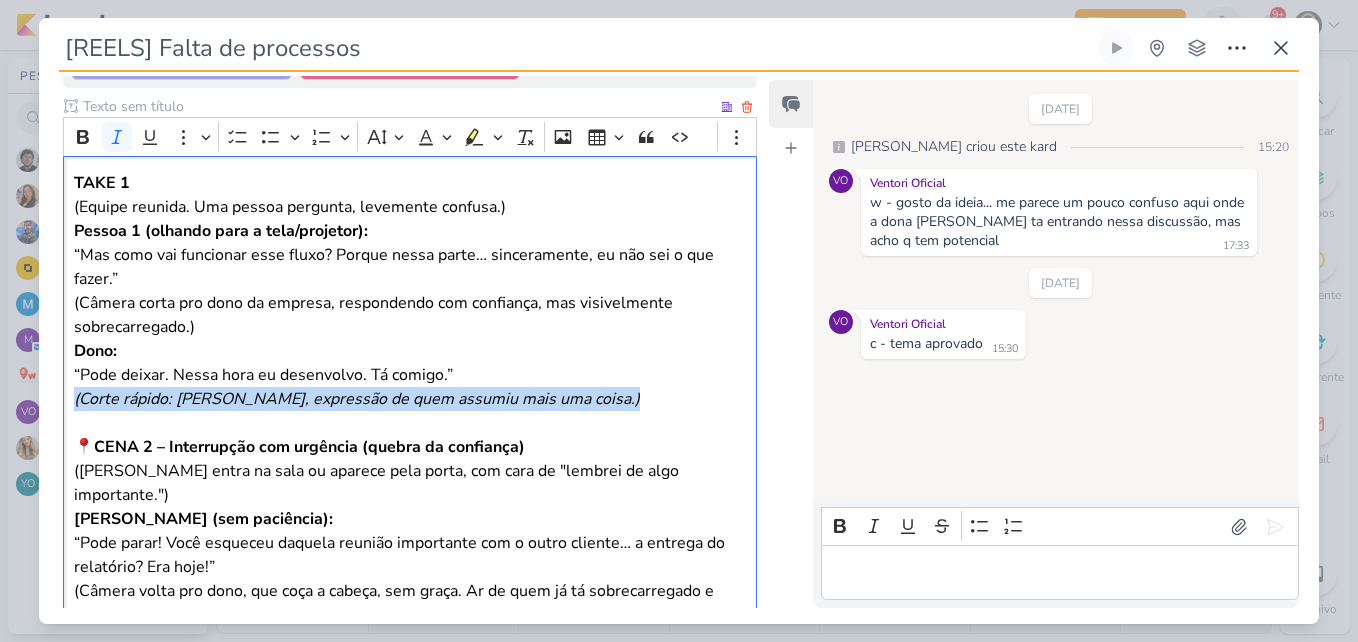 drag, startPoint x: 75, startPoint y: 401, endPoint x: 726, endPoint y: 401, distance: 651 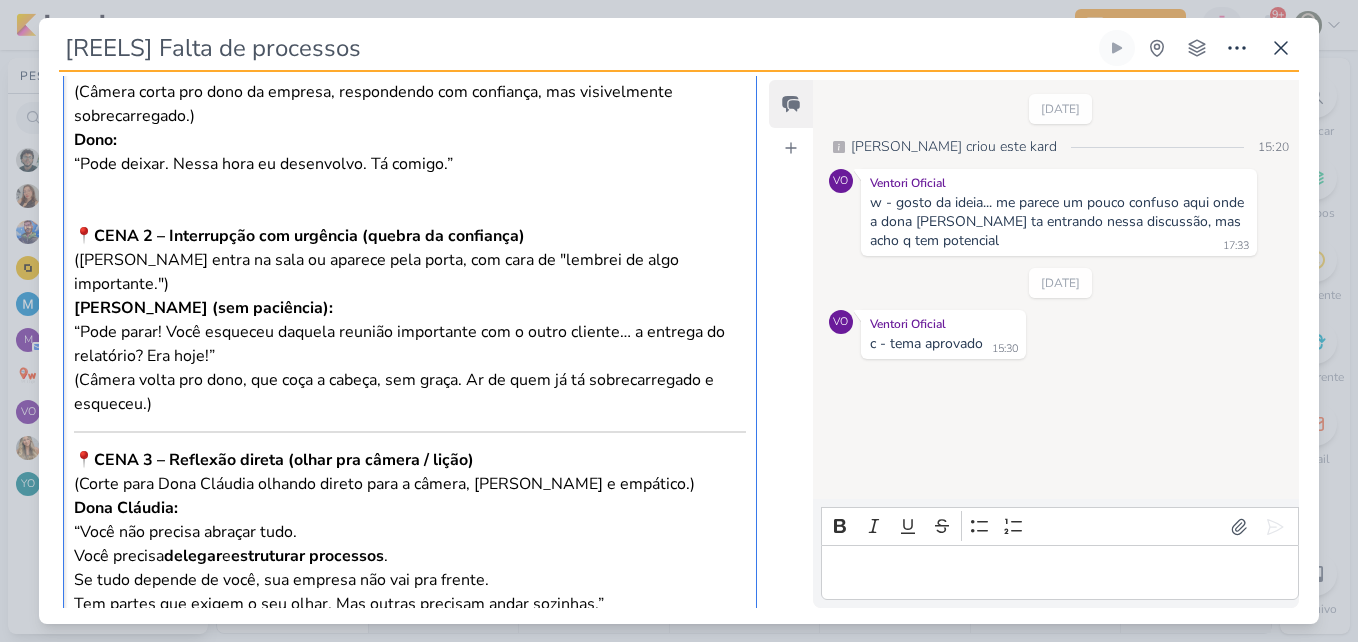scroll, scrollTop: 480, scrollLeft: 0, axis: vertical 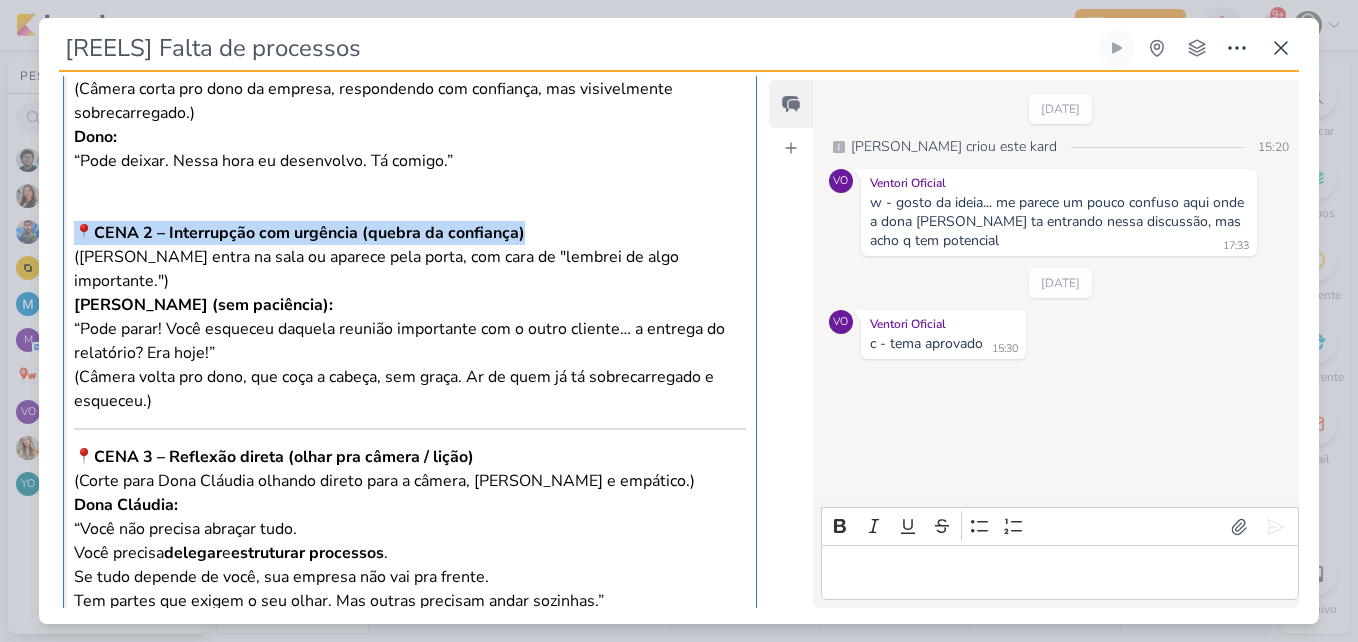 drag, startPoint x: 77, startPoint y: 231, endPoint x: 562, endPoint y: 231, distance: 485 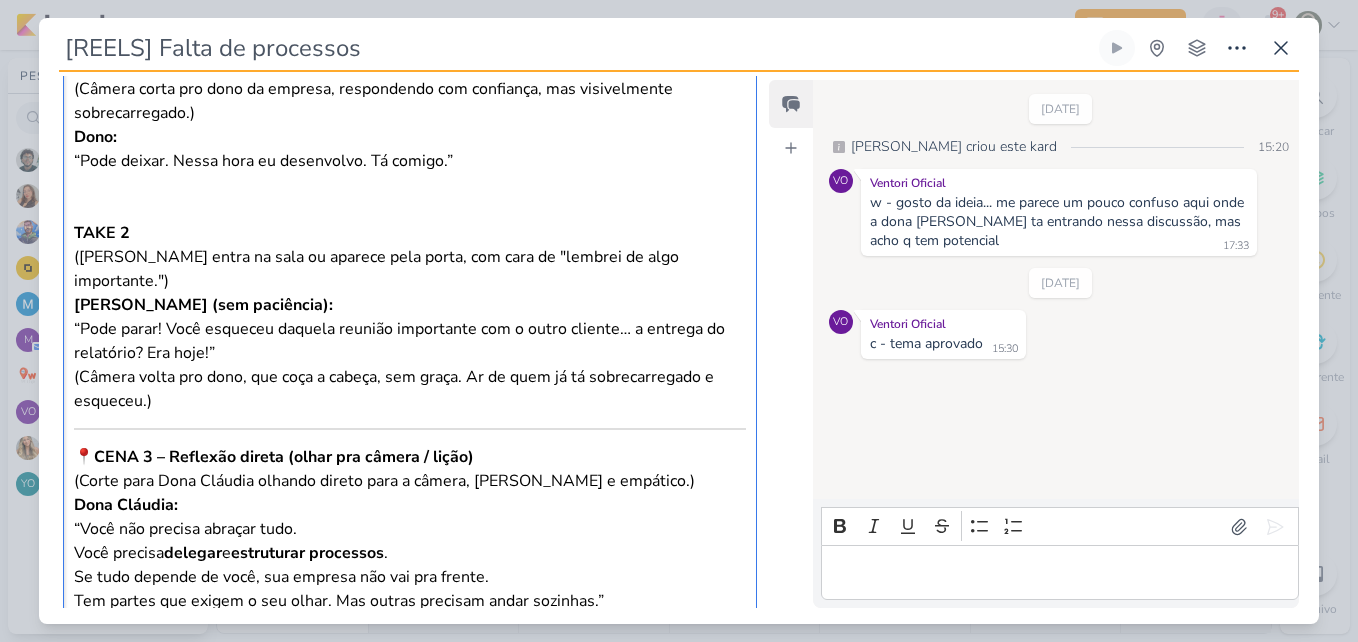 click on "TAKE 2 ([PERSON_NAME] entra na sala ou aparece pela porta, com cara de "lembrei de algo importante.")" at bounding box center (410, 257) 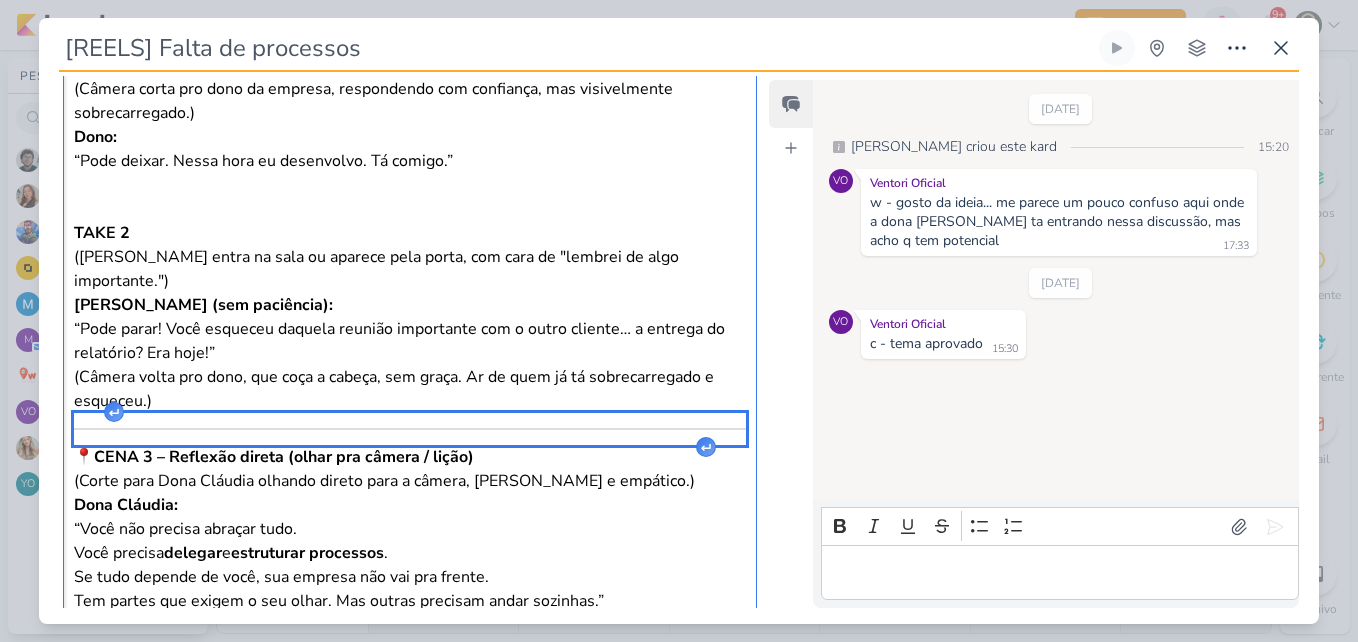 click at bounding box center (410, 429) 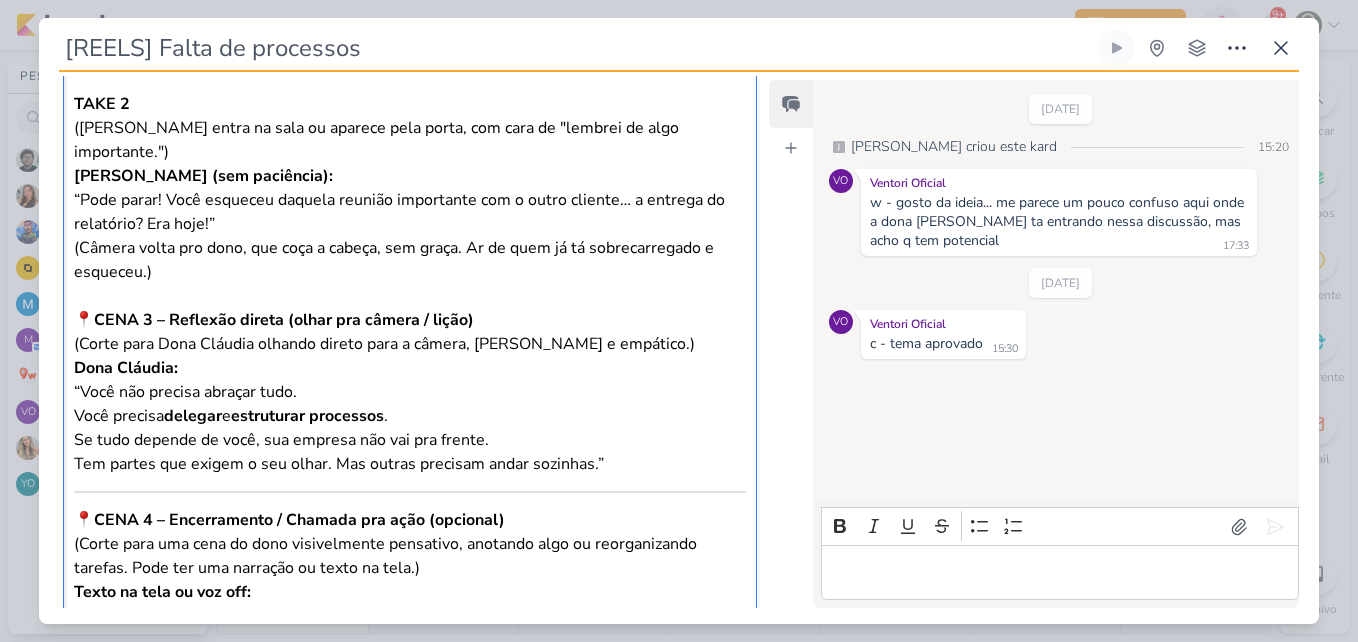 scroll, scrollTop: 645, scrollLeft: 0, axis: vertical 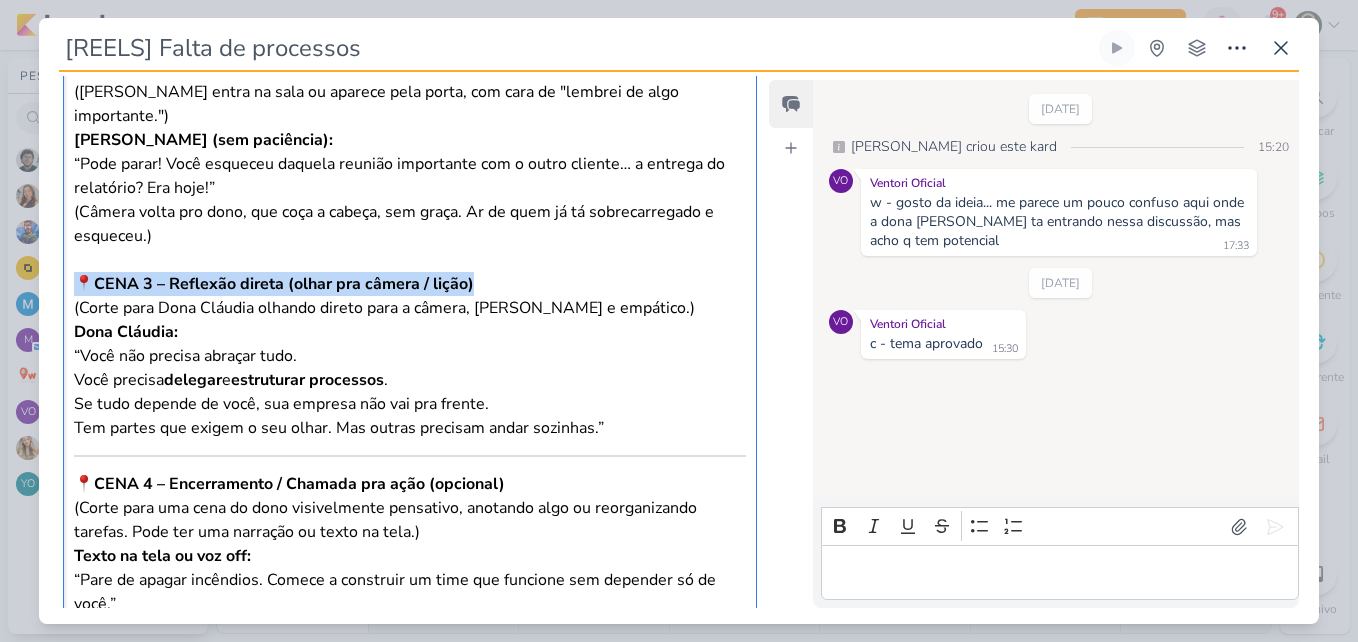 drag, startPoint x: 82, startPoint y: 279, endPoint x: 521, endPoint y: 288, distance: 439.09225 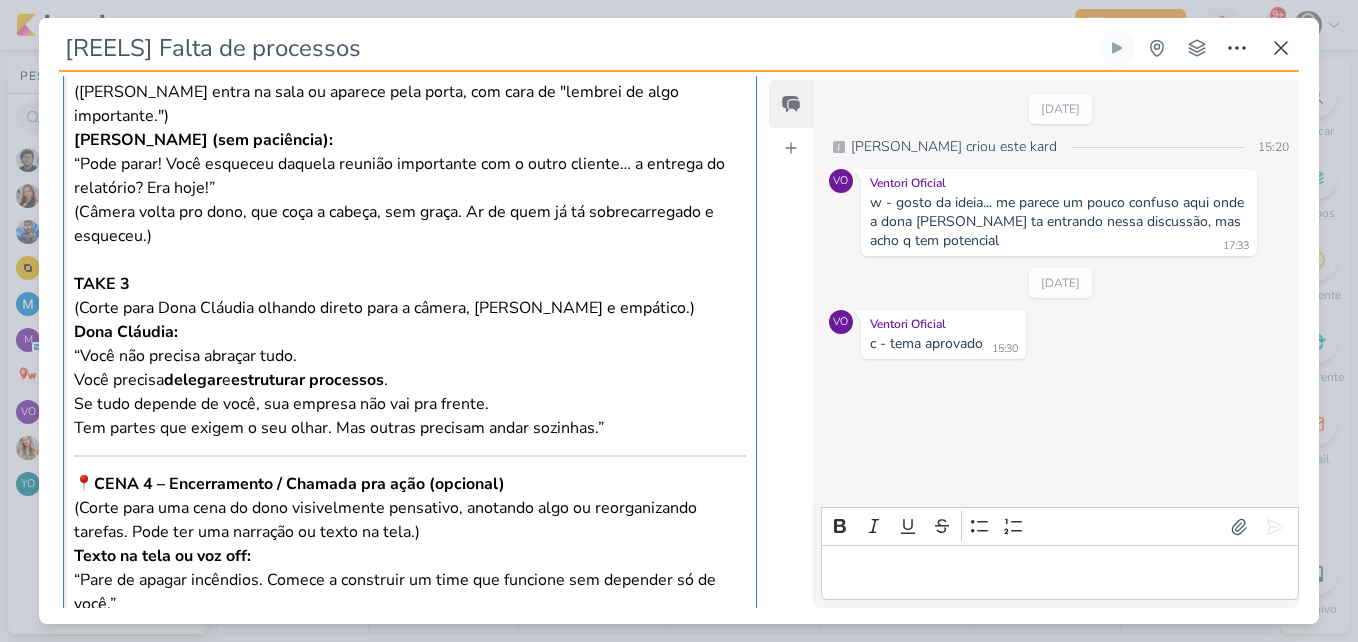 click on "(Câmera volta pro dono, que coça a cabeça, sem graça. Ar de quem já tá sobrecarregado e esqueceu.)" at bounding box center (410, 224) 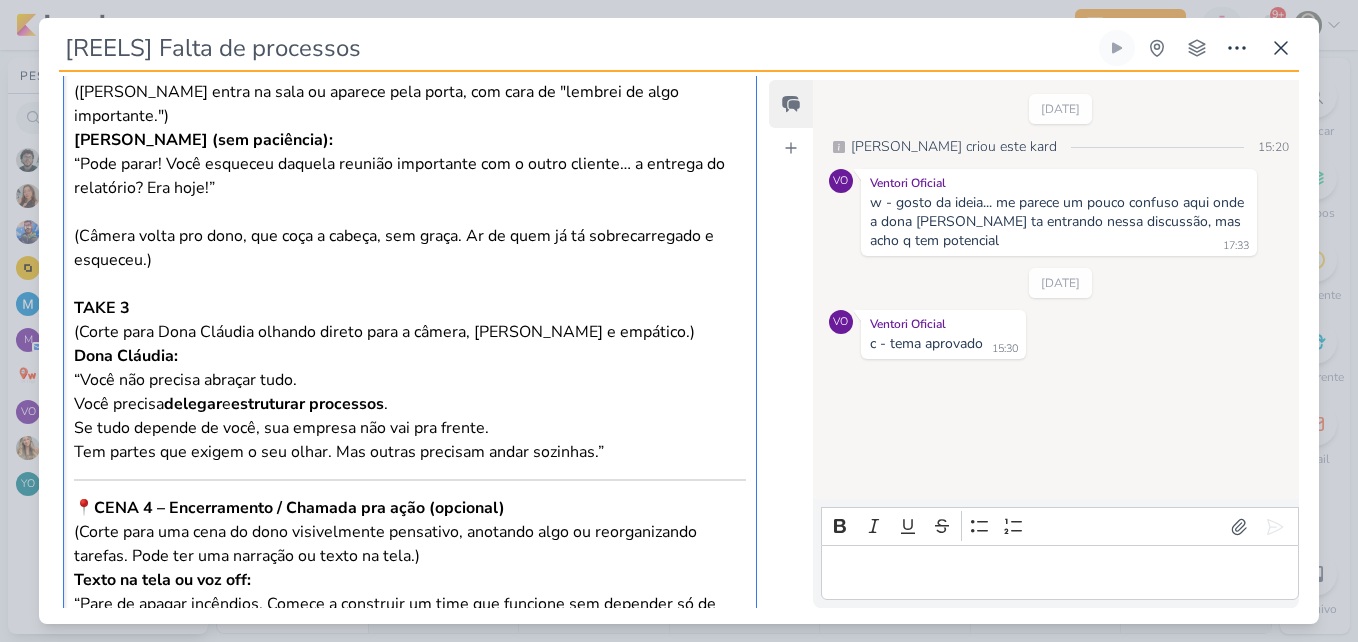 click on "(Câmera volta pro dono, que coça a cabeça, sem graça. Ar de quem já tá sobrecarregado e esqueceu.)" at bounding box center (410, 248) 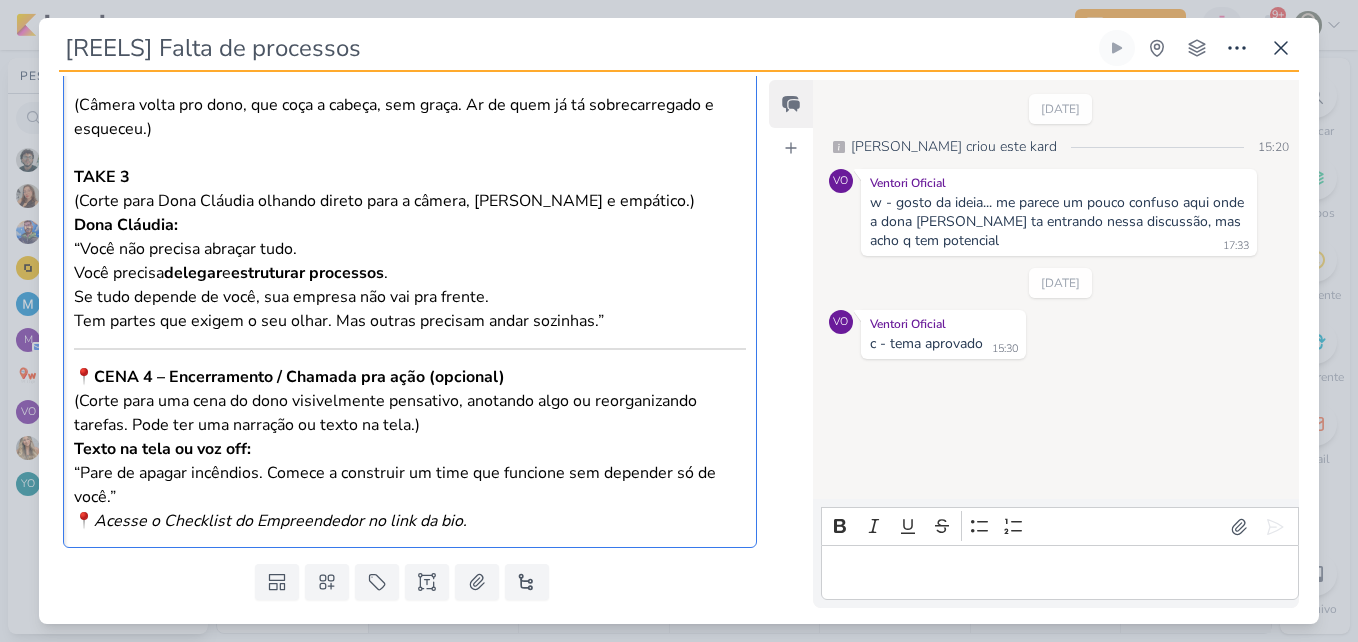 scroll, scrollTop: 820, scrollLeft: 0, axis: vertical 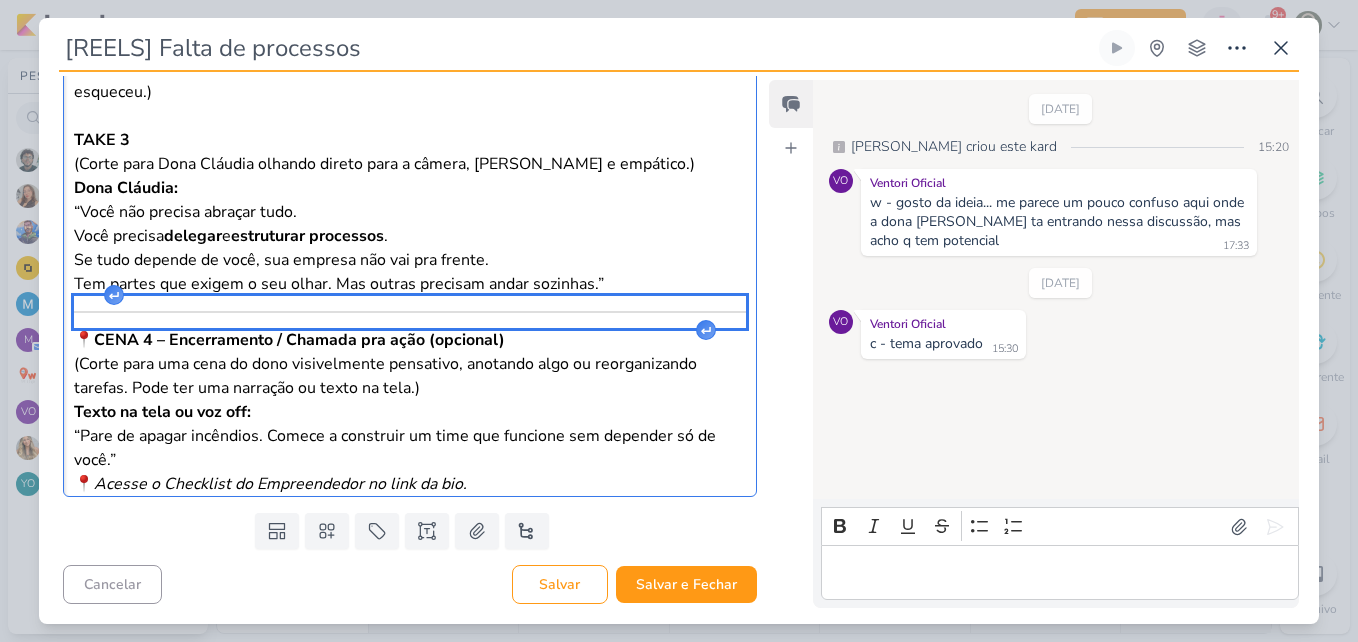 click at bounding box center [410, 312] 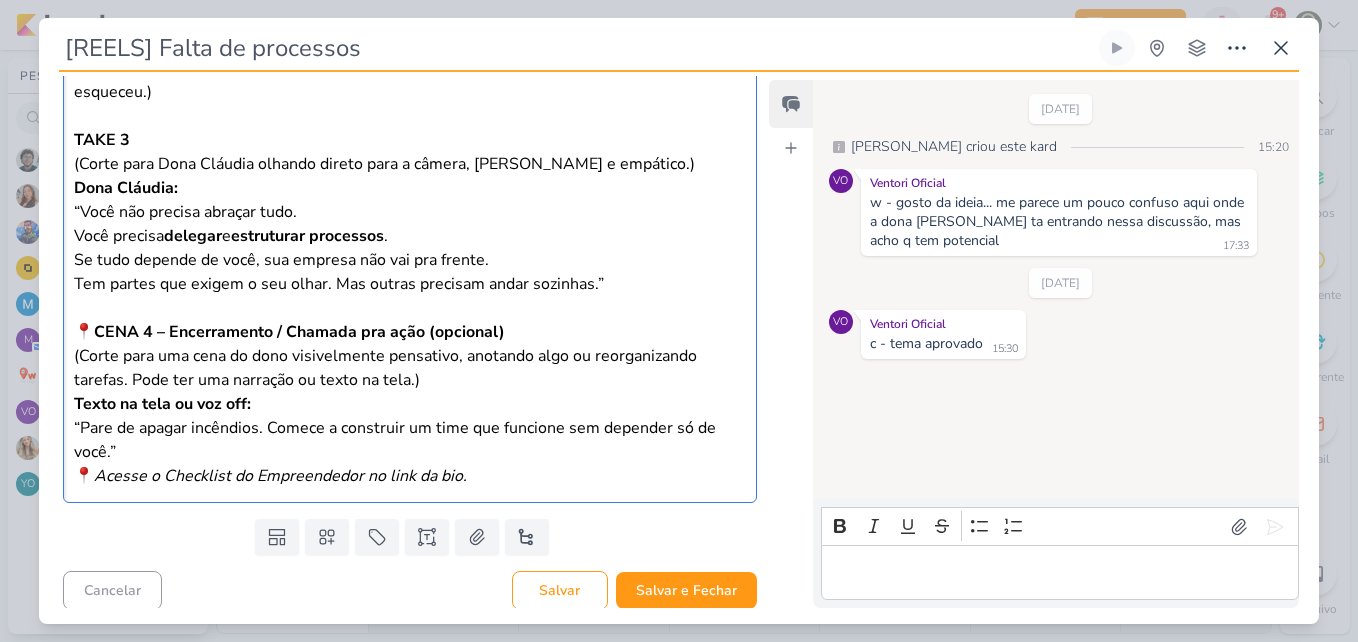 scroll, scrollTop: 819, scrollLeft: 0, axis: vertical 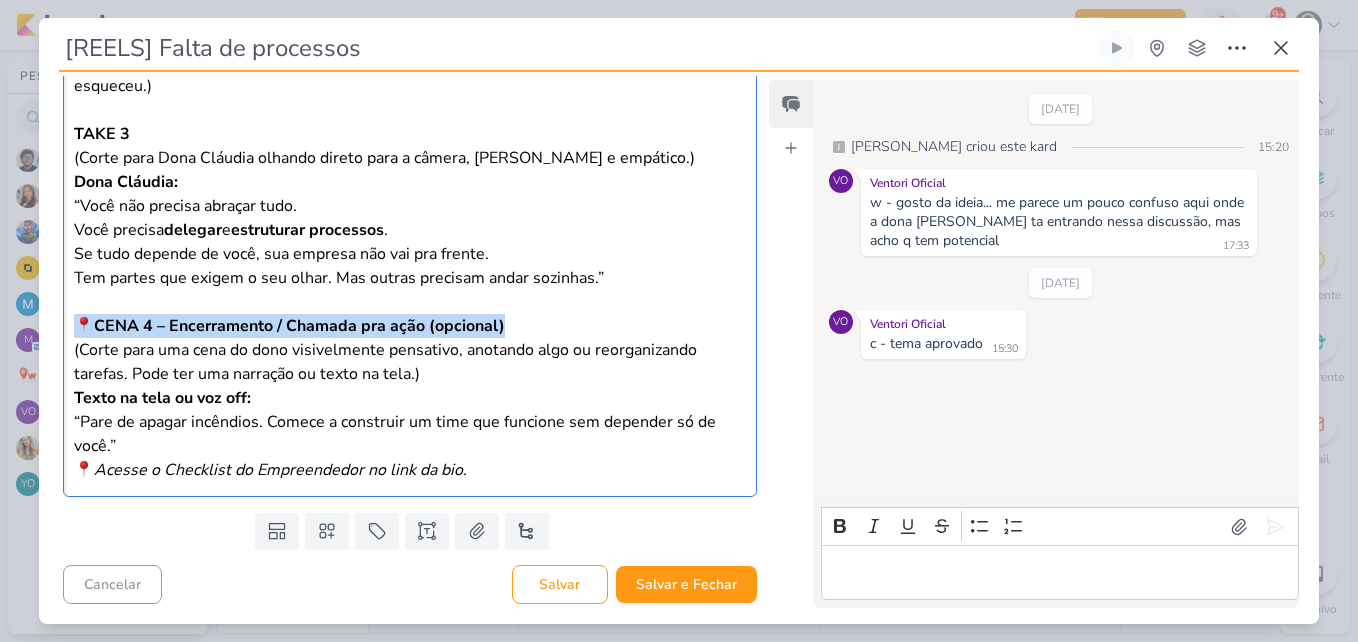 drag, startPoint x: 78, startPoint y: 325, endPoint x: 618, endPoint y: 321, distance: 540.01483 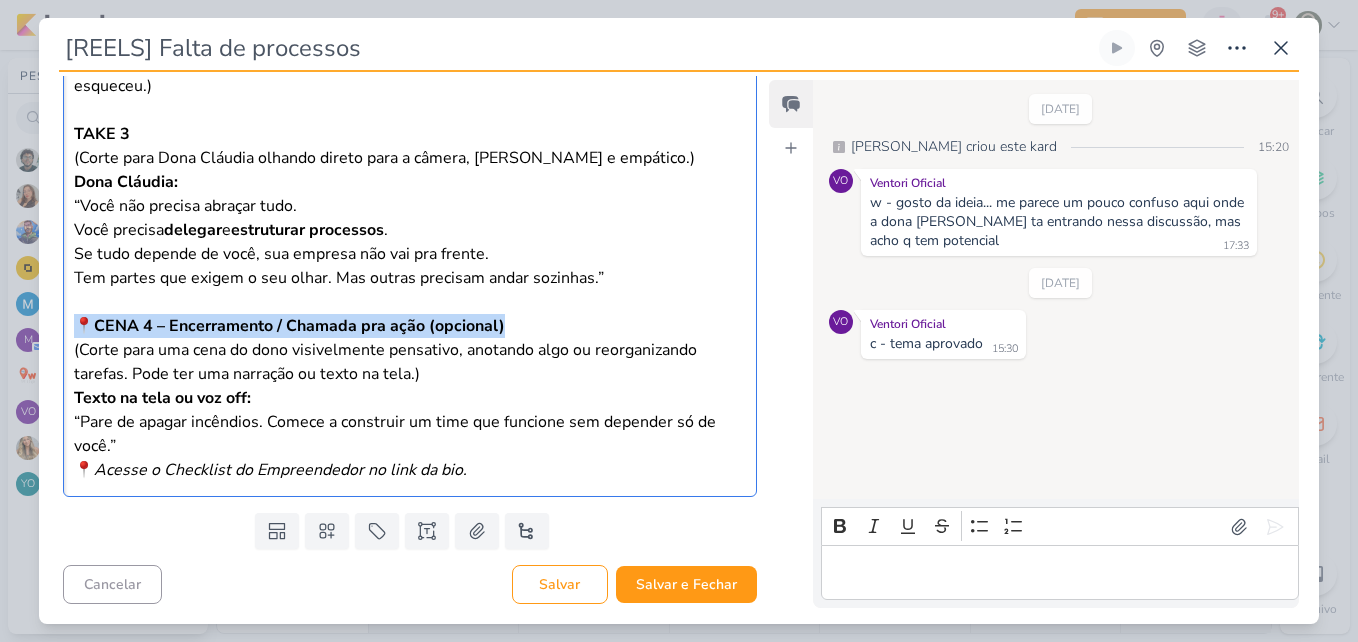 click on "📍CENA 4 – Encerramento / Chamada pra ação (opcional) (Corte para uma cena do dono visivelmente pensativo, anotando algo ou reorganizando tarefas. Pode ter uma narração ou texto na tela.)" at bounding box center [410, 350] 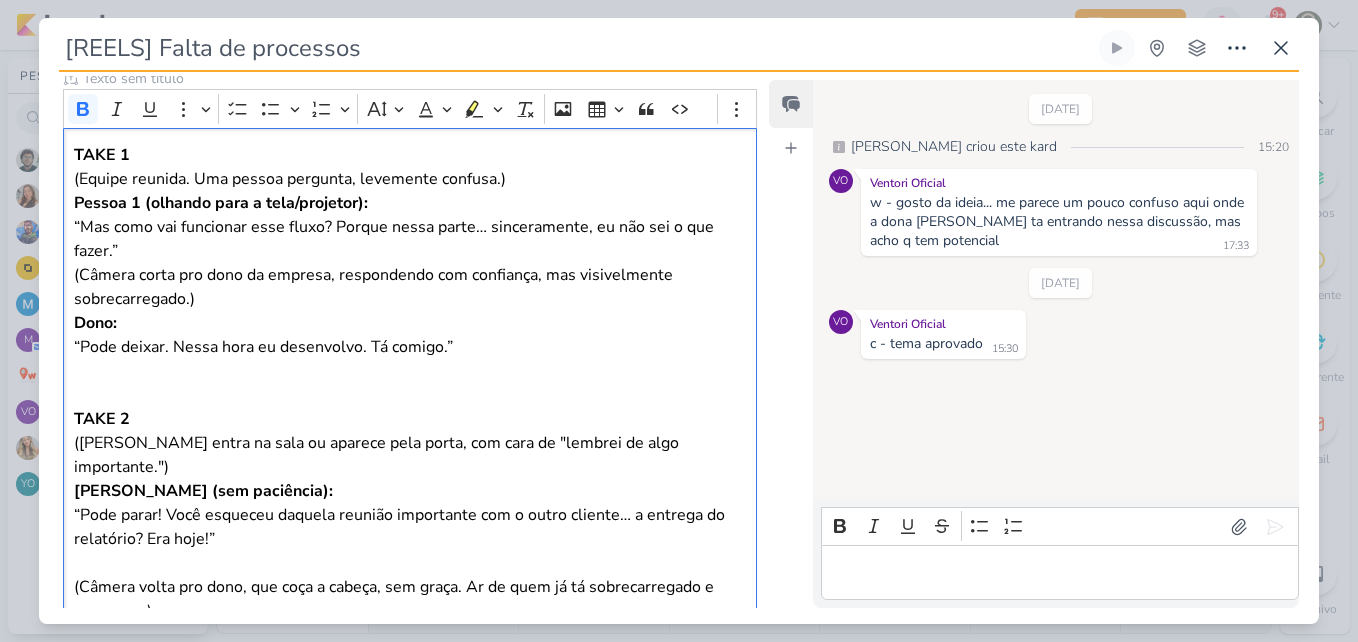 scroll, scrollTop: 297, scrollLeft: 0, axis: vertical 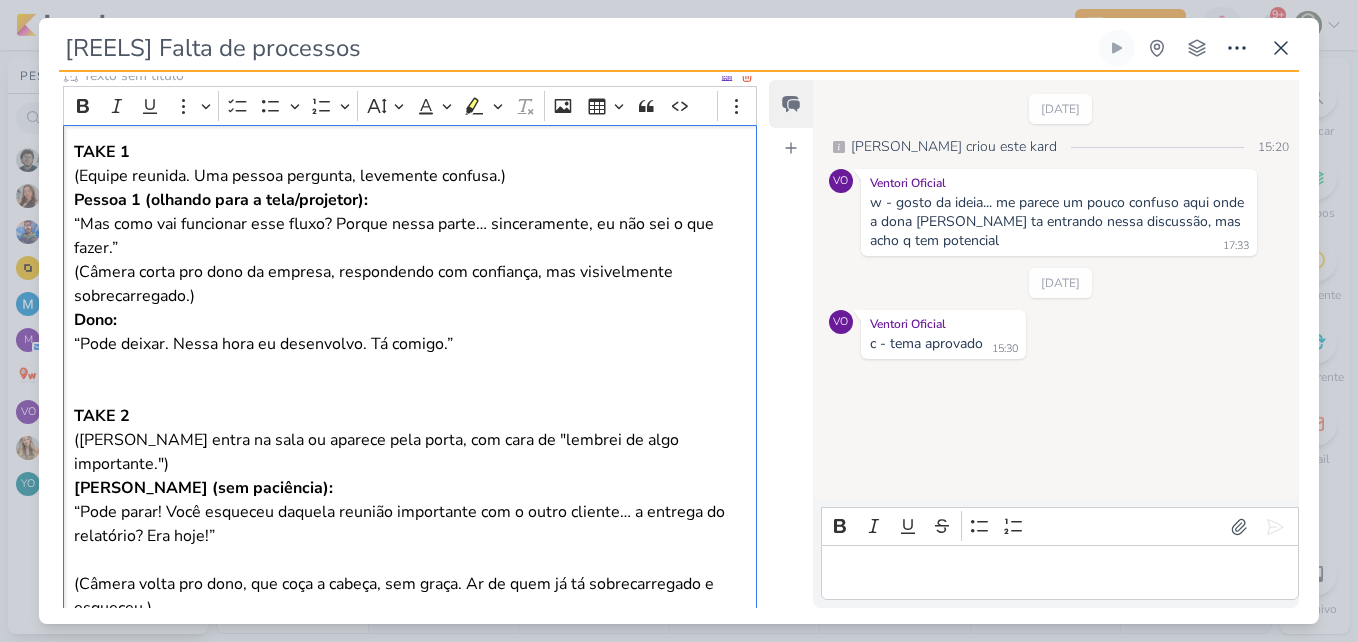 click on "Pessoa 1 (olhando para a tela/projetor): “Mas como vai funcionar esse fluxo? Porque nessa parte… sinceramente, eu não sei o que fazer.”" at bounding box center [410, 224] 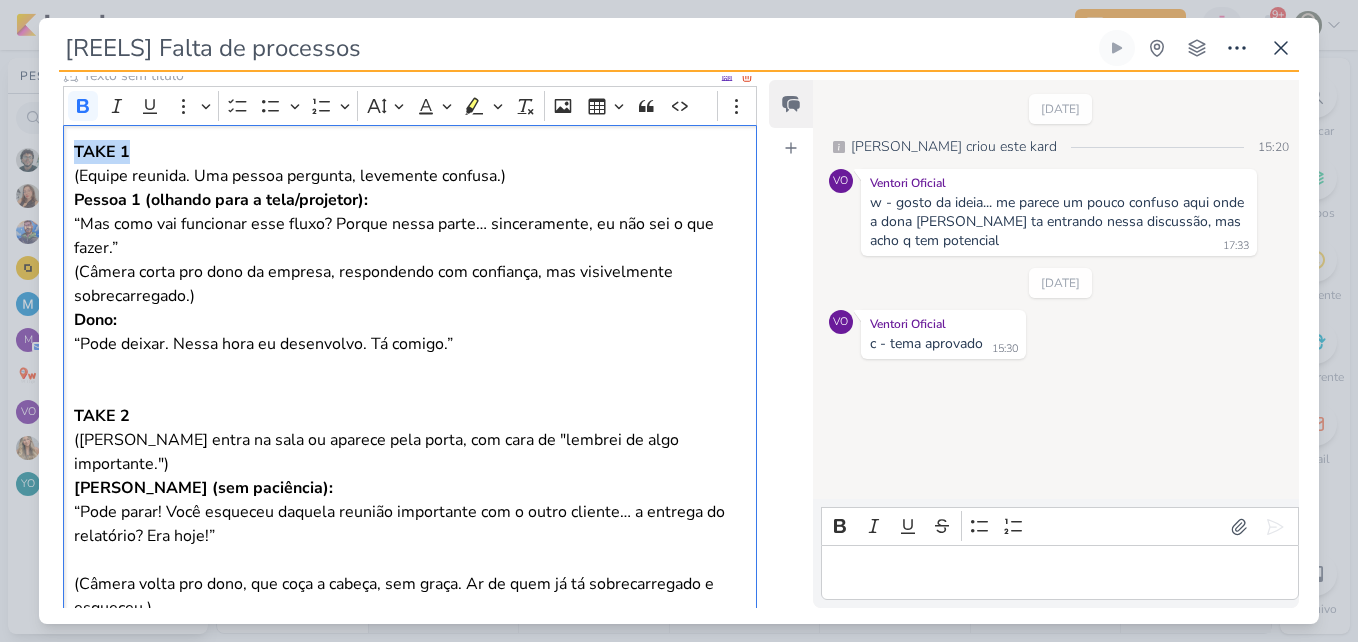 drag, startPoint x: 144, startPoint y: 152, endPoint x: 68, endPoint y: 152, distance: 76 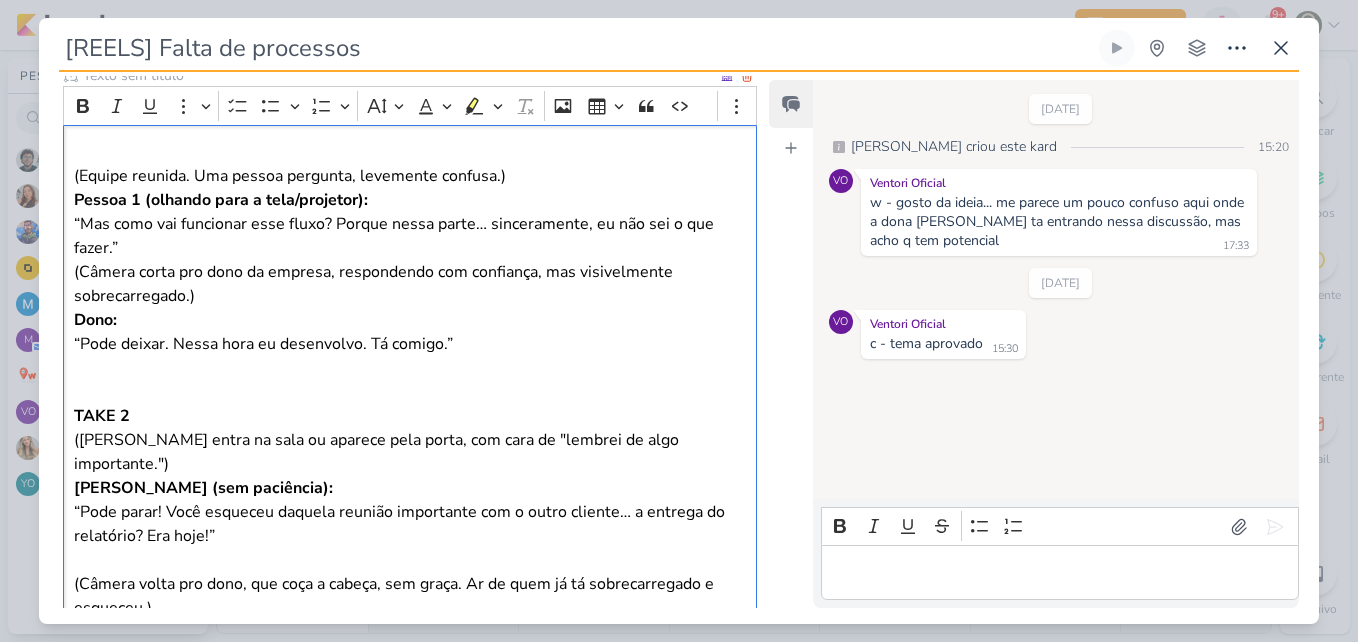 click on "⁠⁠⁠⁠⁠⁠⁠ (Equipe reunida. Uma pessoa pergunta, levemente confusa.)" at bounding box center (410, 164) 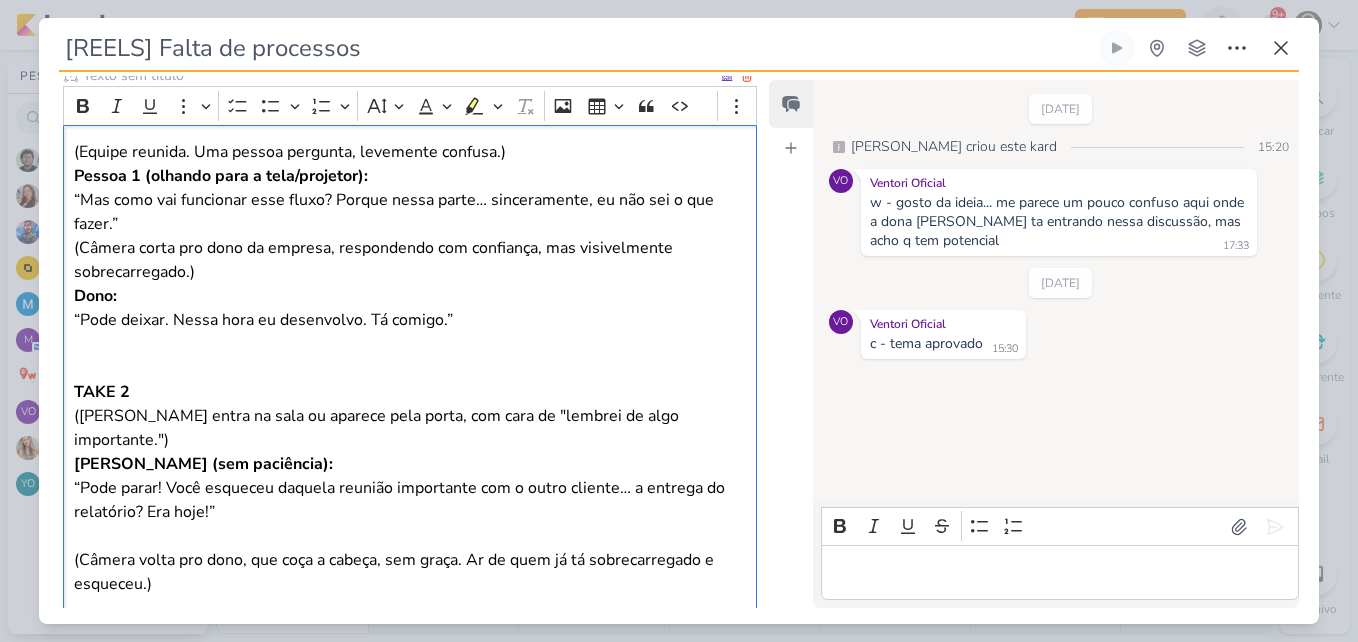 click on "(Equipe reunida. Uma pessoa pergunta, levemente confusa.) Pessoa 1 (olhando para a tela/projetor): “Mas como vai funcionar esse fluxo? Porque nessa parte… sinceramente, eu não sei o que fazer.” (Câmera corta pro dono da empresa, respondendo com confiança, mas visivelmente sobrecarregado.) Dono: “Pode deixar. Nessa hora eu desenvolvo. Tá comigo.” TAKE 2 (Dona Cláudia entra na sala ou aparece pela porta, com cara de "lembrei de algo importante.") Dona Cláudia (sem paciência): “Pode parar! Você esqueceu daquela reunião importante com o outro cliente… a entrega do relatório? Era hoje!” (Câmera volta pro dono, que coça a cabeça, sem graça. Ar de quem já tá sobrecarregado e esqueceu.) TAKE 3 (Corte para Dona Cláudia olhando direto para a câmera, [PERSON_NAME] e empático.) Dona Cláudia: “Você não precisa abraçar tudo. Você precisa  delegar  e  estruturar processos . Se tudo depende de você, sua empresa não vai pra frente. TAKE 4 Texto na tela ou voz off: 📍" at bounding box center (410, 560) 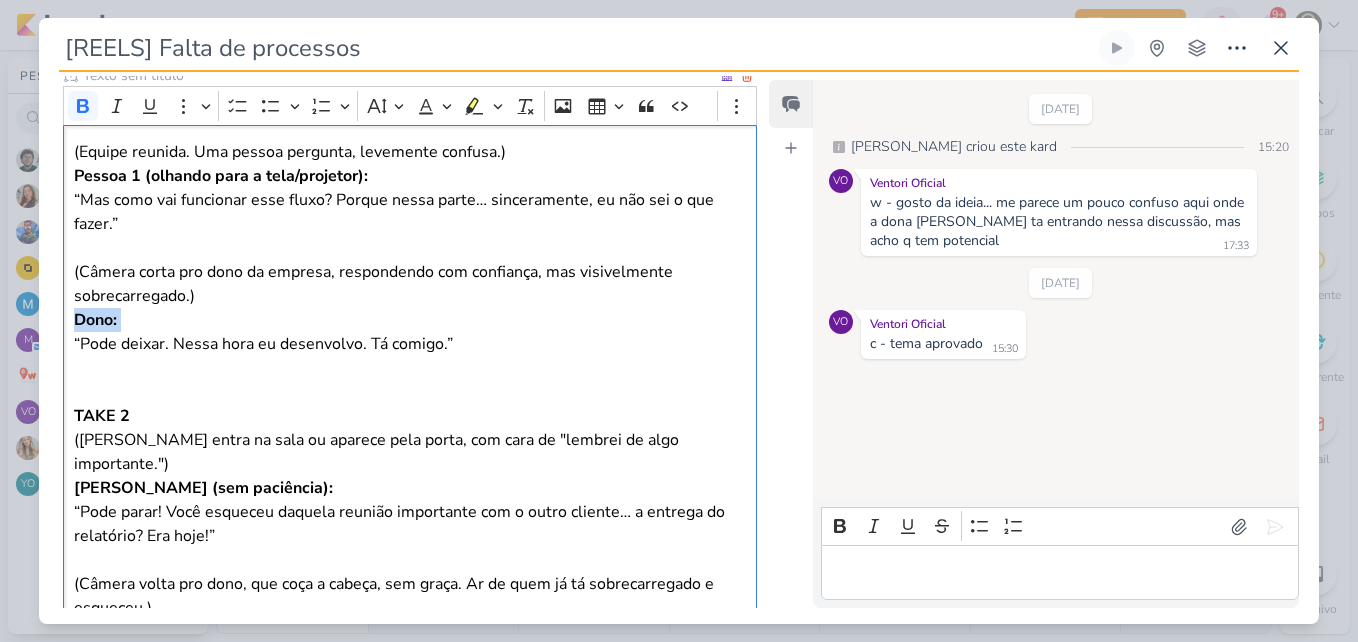 drag, startPoint x: 69, startPoint y: 324, endPoint x: 71, endPoint y: 346, distance: 22.090721 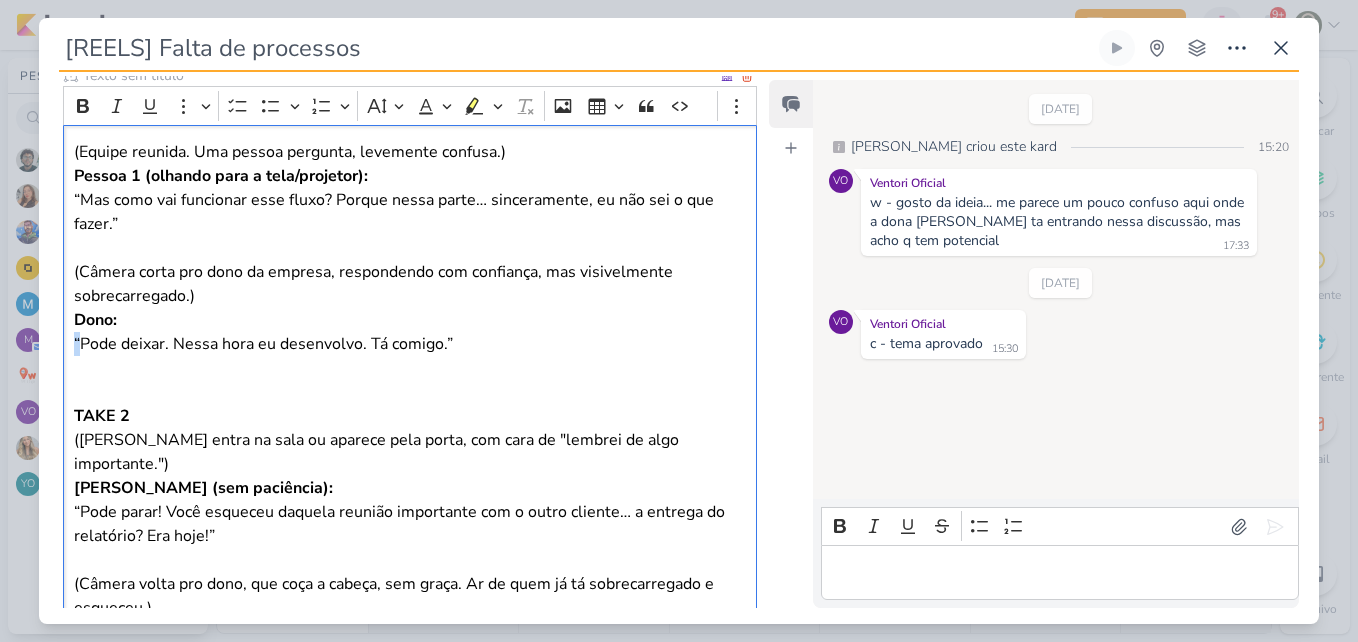drag, startPoint x: 71, startPoint y: 346, endPoint x: 82, endPoint y: 349, distance: 11.401754 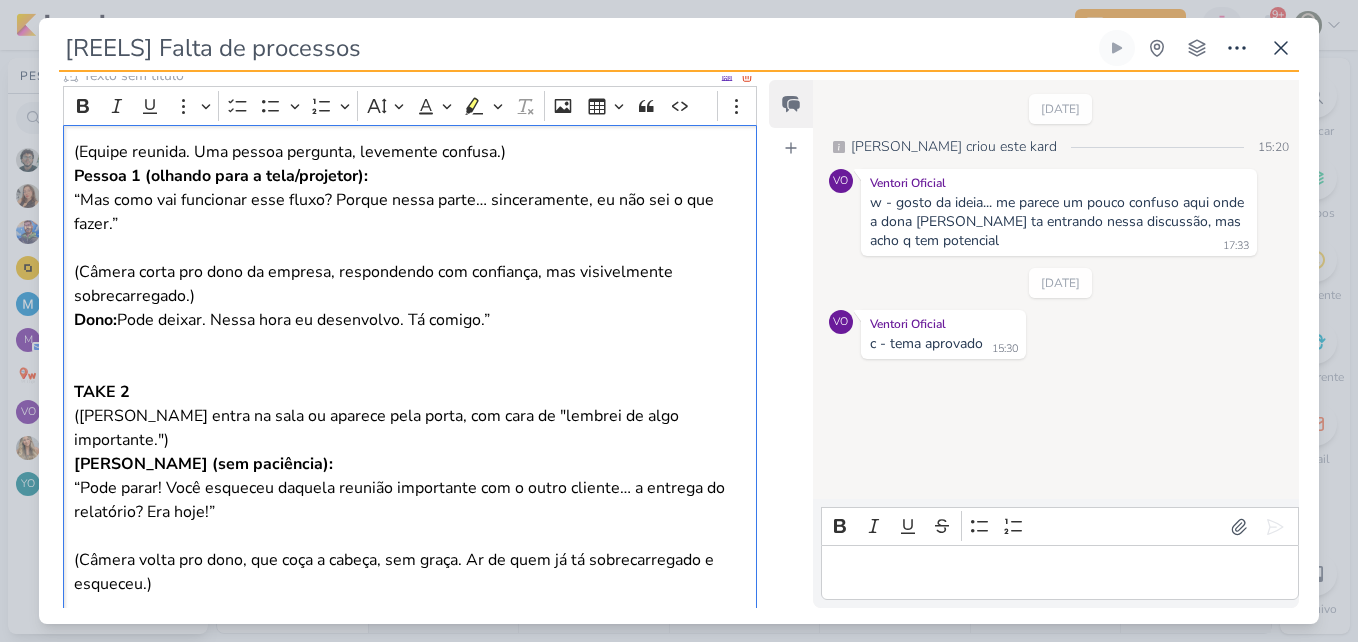 click on "Dono:  Pode deixar. Nessa hora eu desenvolvo. Tá comigo.”" at bounding box center [410, 320] 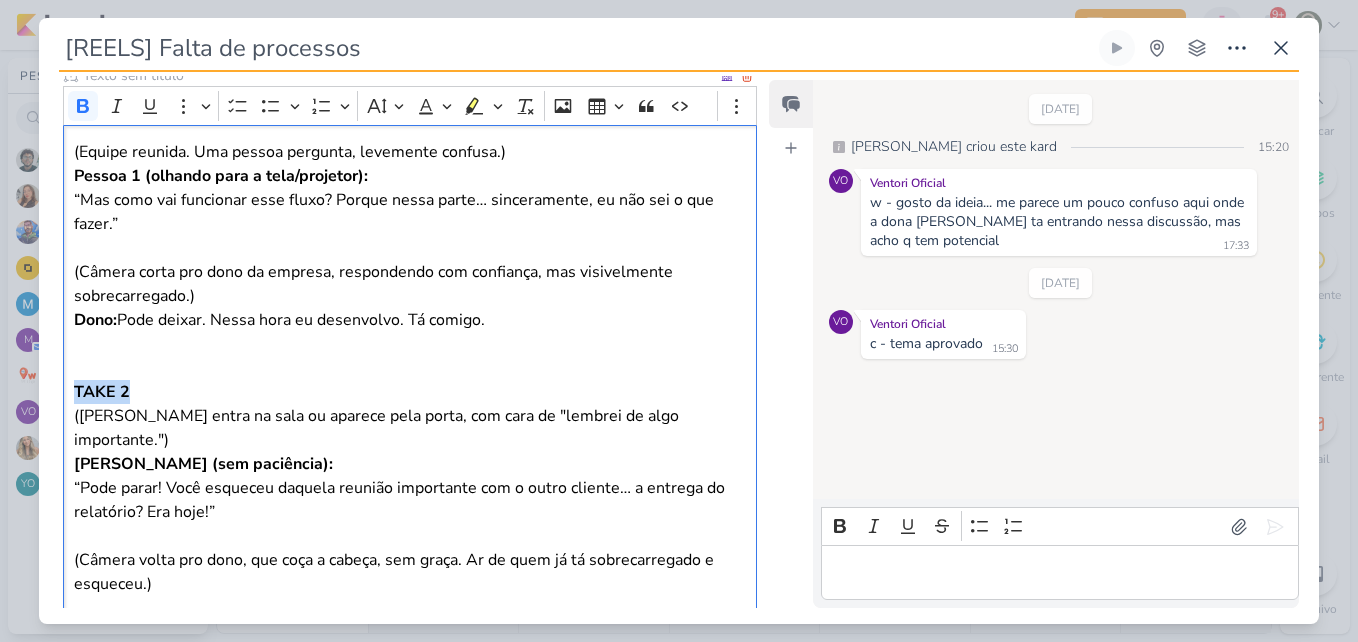 drag, startPoint x: 76, startPoint y: 393, endPoint x: 178, endPoint y: 396, distance: 102.044106 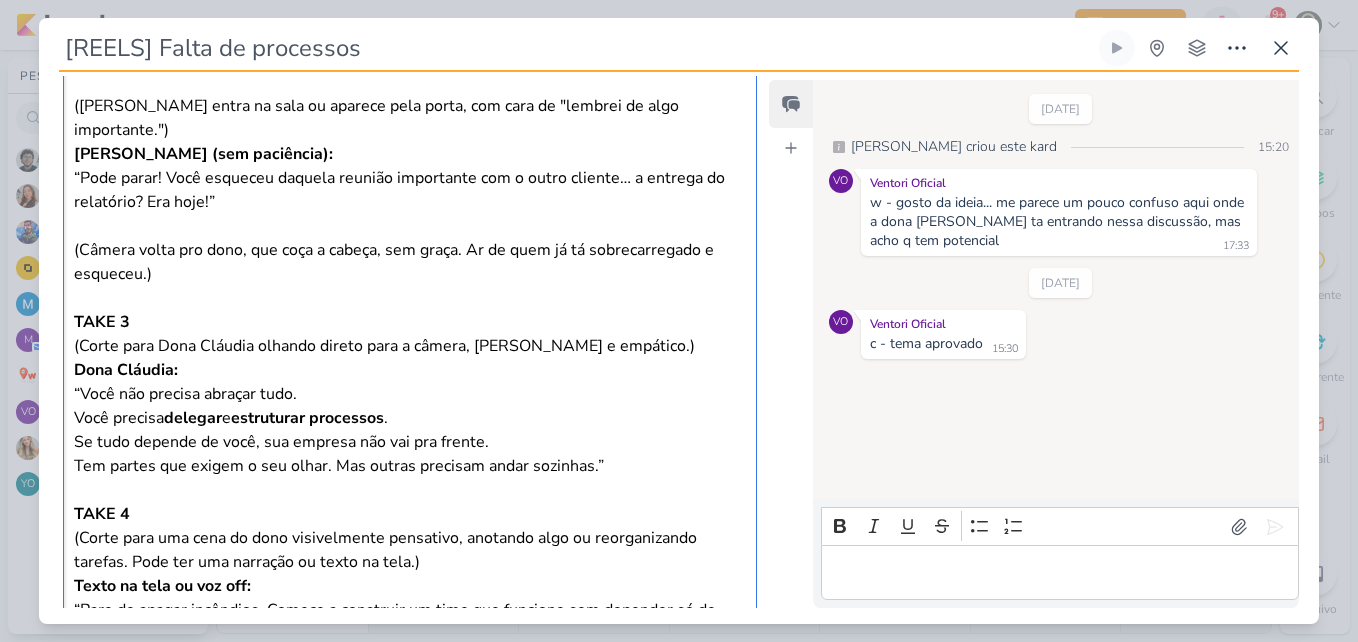 scroll, scrollTop: 591, scrollLeft: 0, axis: vertical 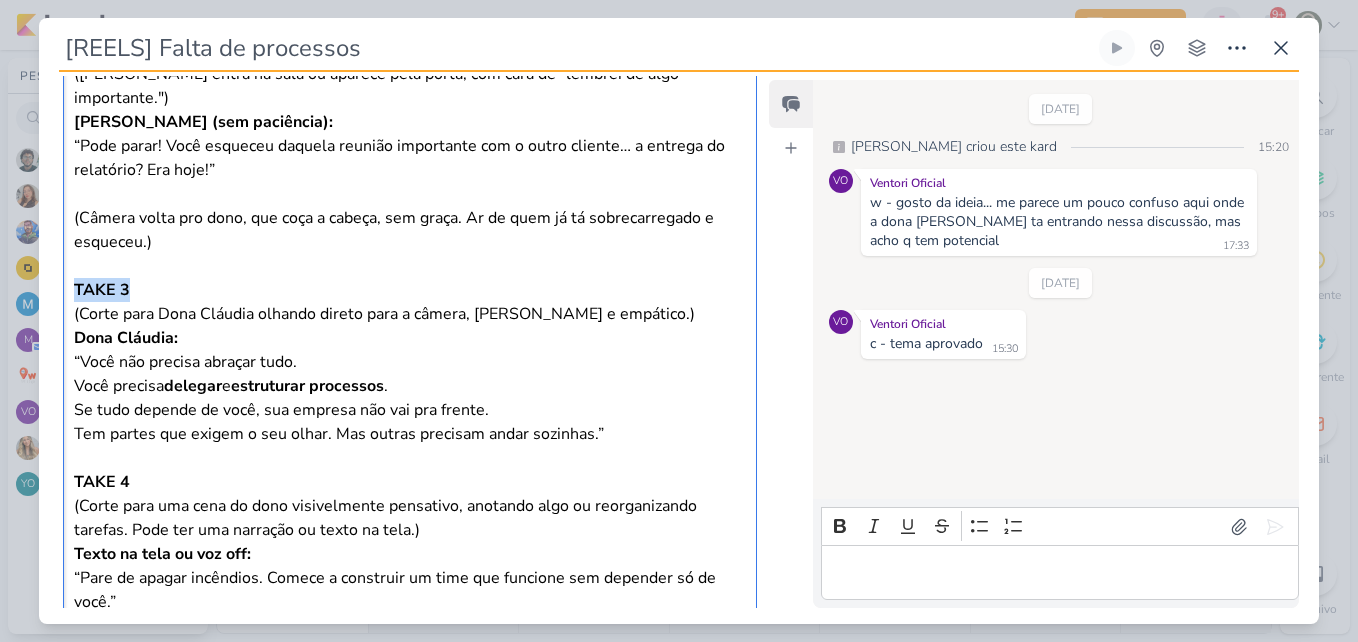 drag, startPoint x: 77, startPoint y: 284, endPoint x: 160, endPoint y: 293, distance: 83.48653 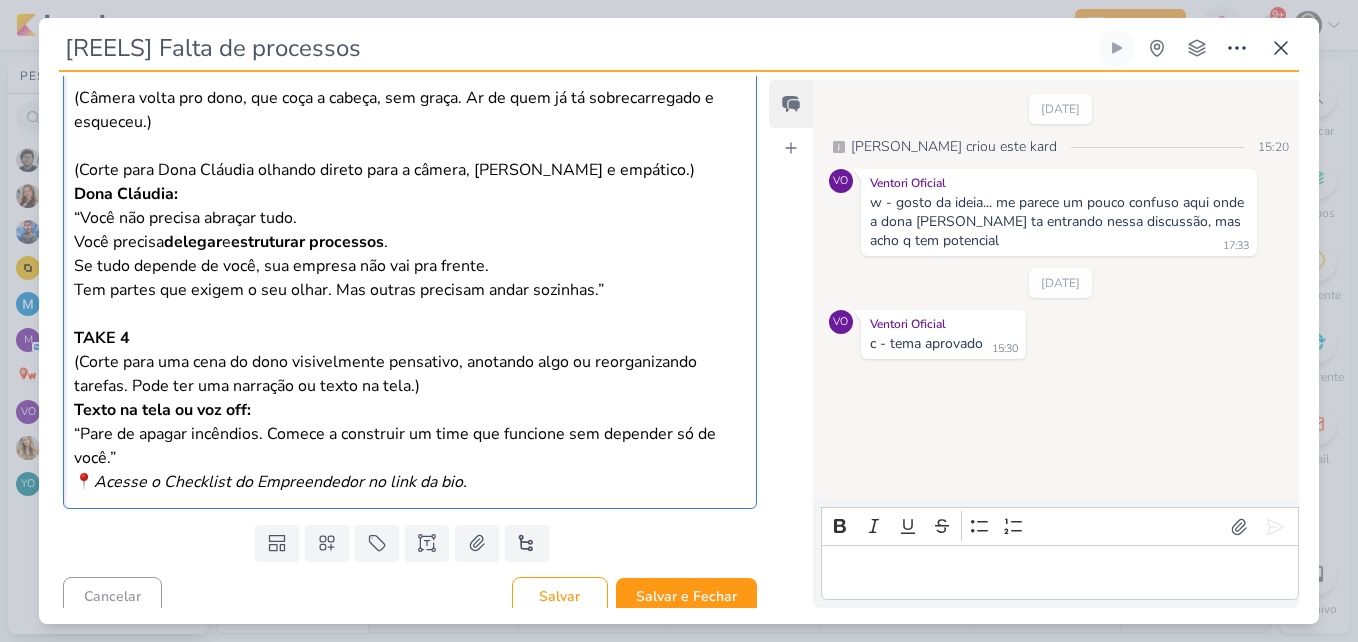 scroll, scrollTop: 723, scrollLeft: 0, axis: vertical 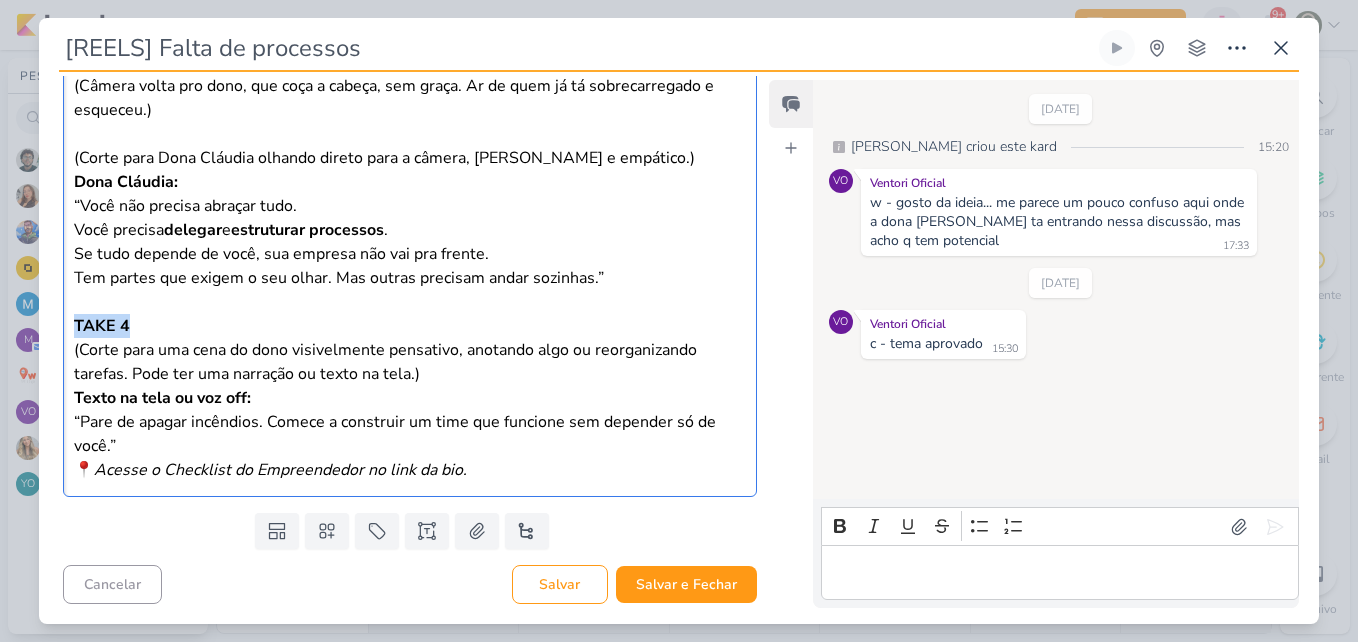 drag, startPoint x: 71, startPoint y: 323, endPoint x: 168, endPoint y: 324, distance: 97.00516 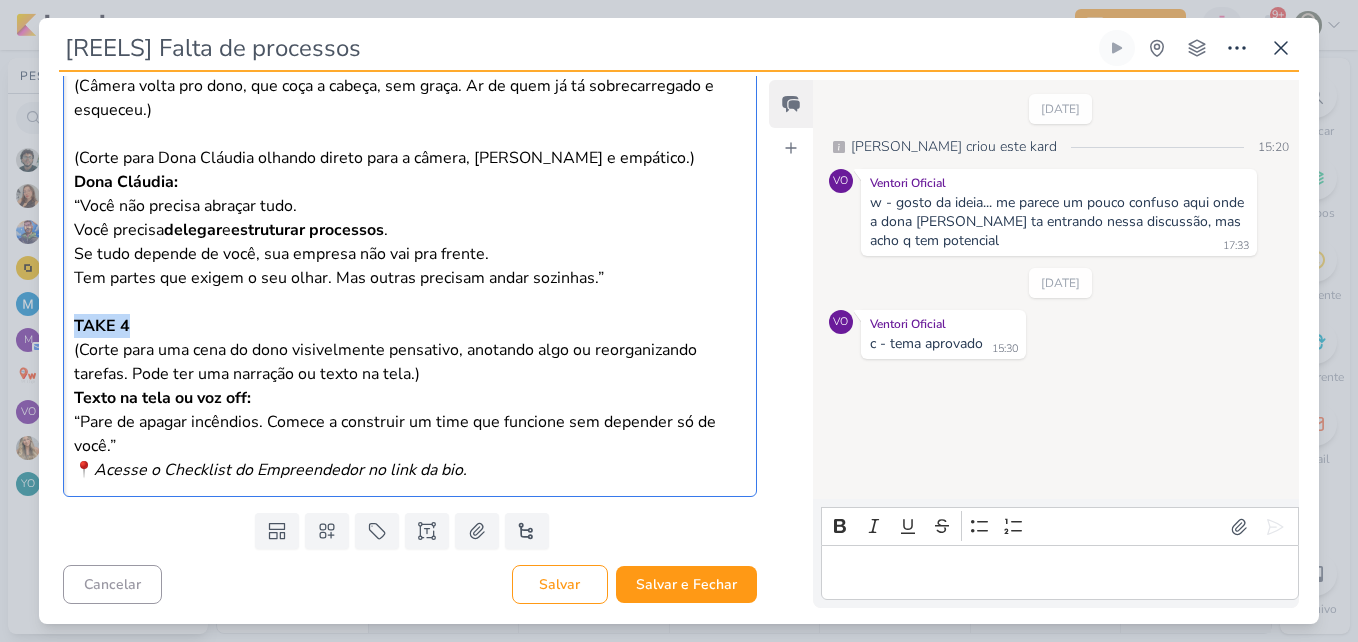 click on "(Equipe reunida. Uma pessoa pergunta, levemente confusa.) Pessoa 1 (olhando para a tela/projetor): “Mas como vai funcionar esse fluxo? Porque nessa parte… sinceramente, eu não sei o que fazer.” (Câmera corta pro dono da empresa, respondendo com confiança, mas visivelmente sobrecarregado.) Dono:  Pode deixar. Nessa hora eu desenvolvo. Tá comigo. (Dona Cláudia entra na sala ou aparece pela porta, com cara de "lembrei de algo importante.") Dona Cláudia (sem paciência): “Pode parar! Você esqueceu daquela reunião importante com o outro cliente… a entrega do relatório? Era hoje!” (Câmera volta pro dono, que coça a cabeça, sem graça. Ar de quem já tá sobrecarregado e esqueceu.) ⁠⁠⁠⁠⁠⁠⁠ (Corte para Dona Cláudia olhando direto para a câmera, [PERSON_NAME] e empático.) Dona Cláudia: “Você não precisa abraçar tudo. Você precisa  delegar  e  estruturar processos . Se tudo depende de você, sua empresa não vai pra frente. TAKE 4 Texto na tela ou voz off: 📍" at bounding box center (410, 98) 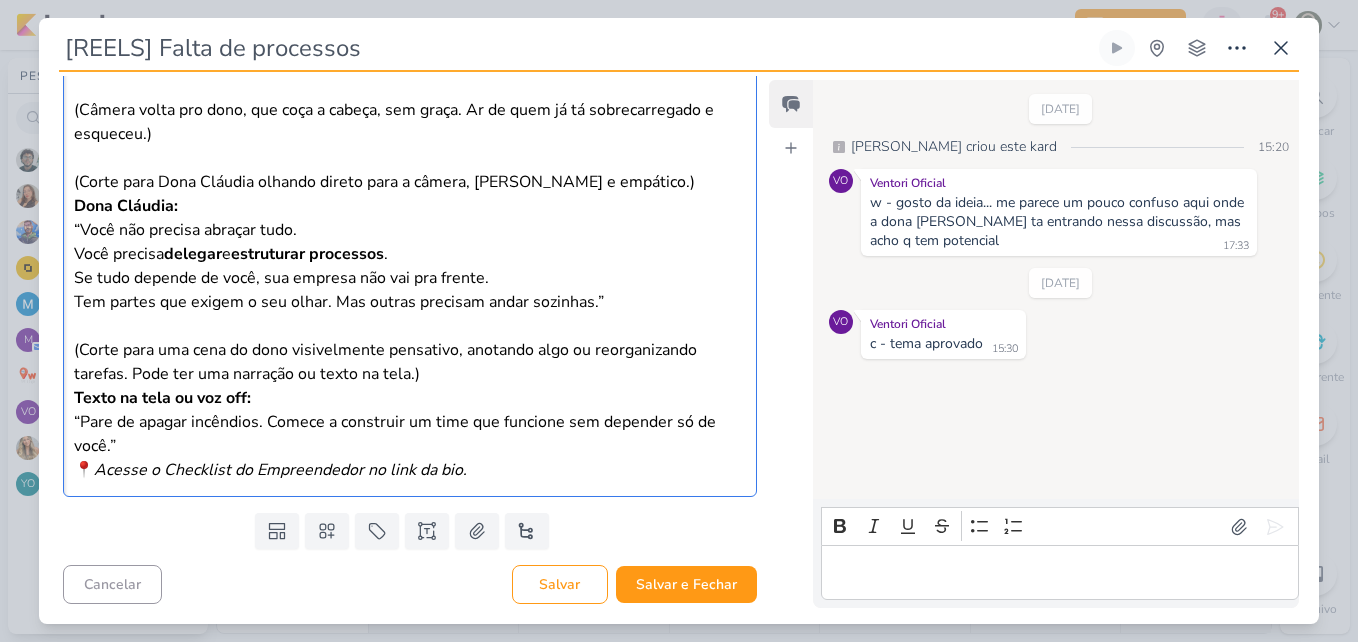 scroll, scrollTop: 699, scrollLeft: 0, axis: vertical 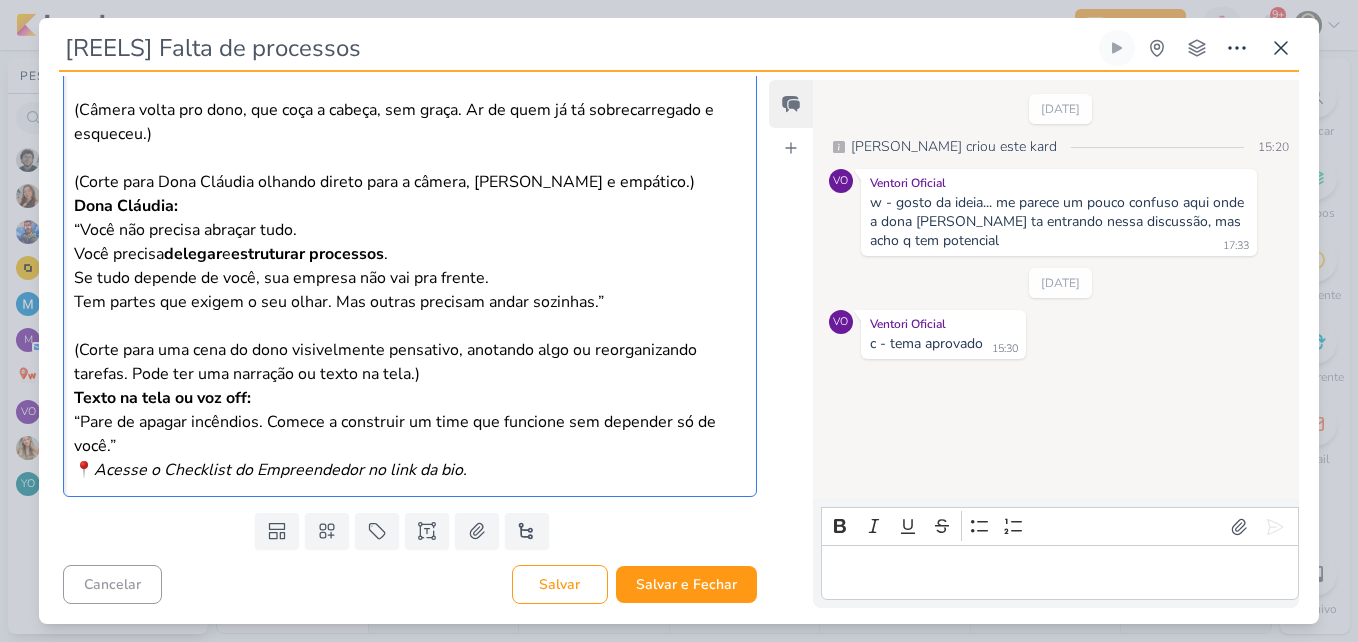 click on "⁠⁠⁠⁠⁠⁠⁠ (Corte para uma cena do dono visivelmente pensativo, anotando algo ou reorganizando tarefas. Pode ter uma narração ou texto na tela.)" at bounding box center [410, 350] 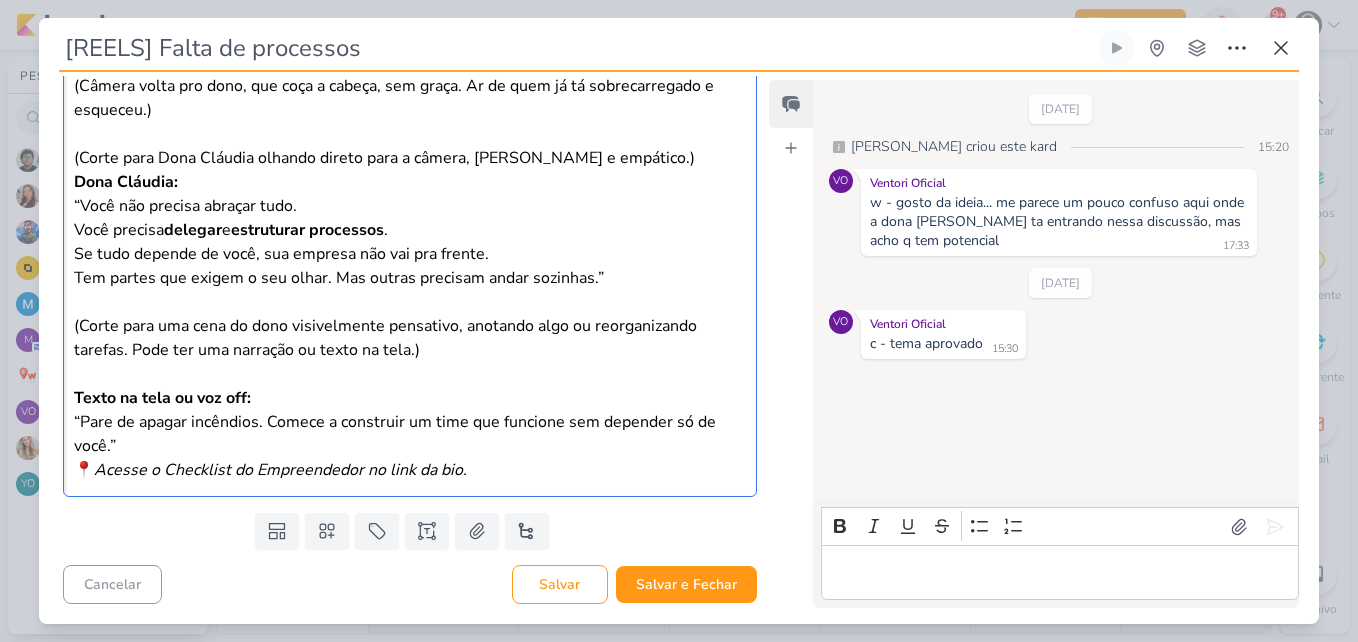 click on "Texto na tela ou voz off: “Pare de apagar incêndios. Comece a construir um time que funcione sem depender só de você.” 📍  Acesse o Checklist do Empreendedor no link da bio." at bounding box center [410, 434] 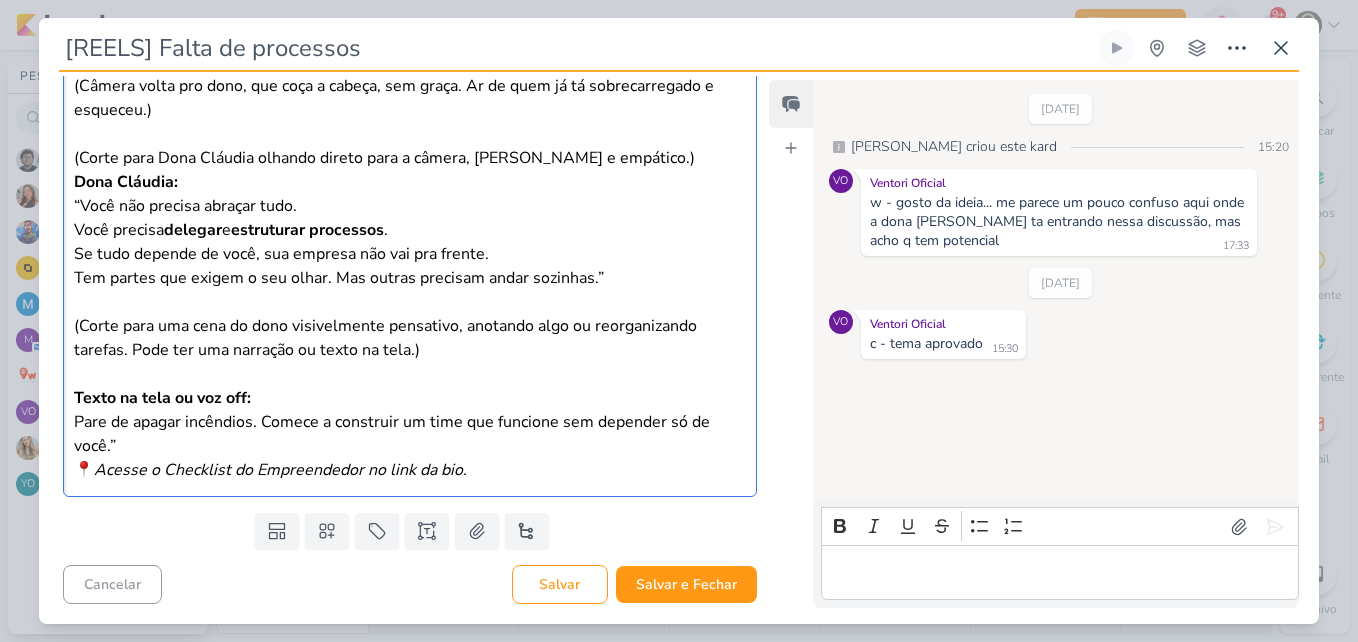 click on "Texto na tela ou voz off: Pare de apagar incêndios. Comece a construir um time que funcione sem depender só de você.” 📍  Acesse o Checklist do Empreendedor no link da bio." at bounding box center (410, 434) 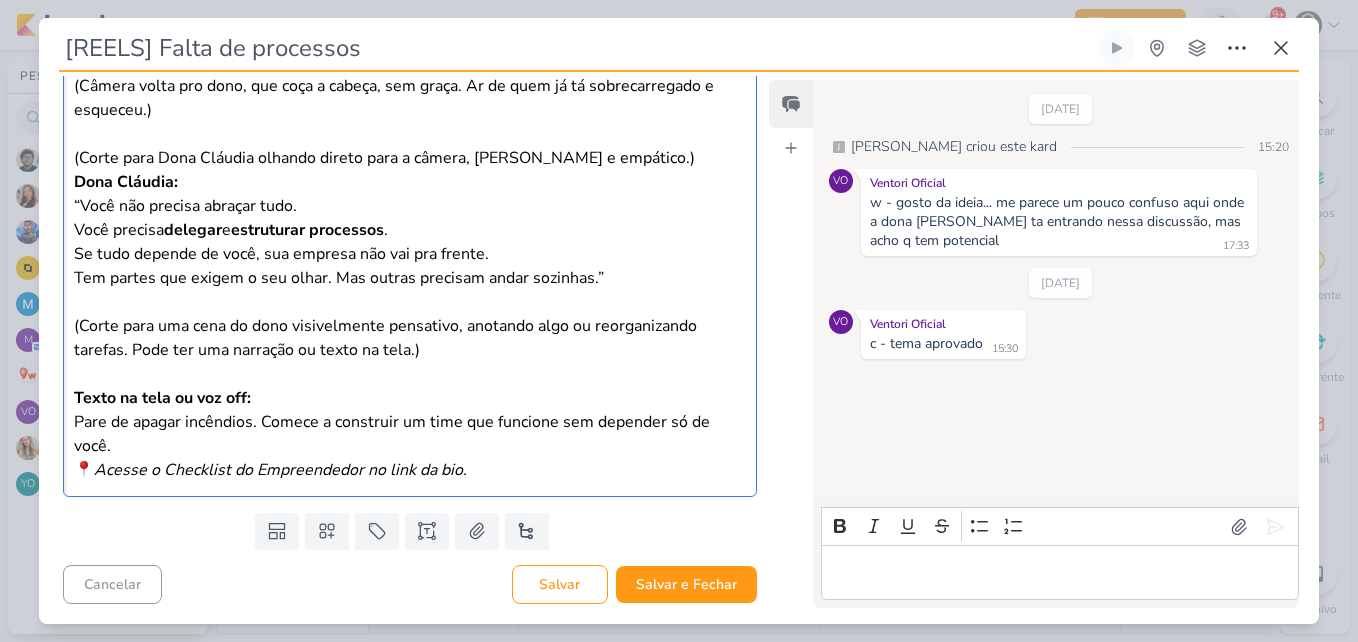 click on "Acesse o Checklist do Empreendedor no link da bio." at bounding box center (280, 470) 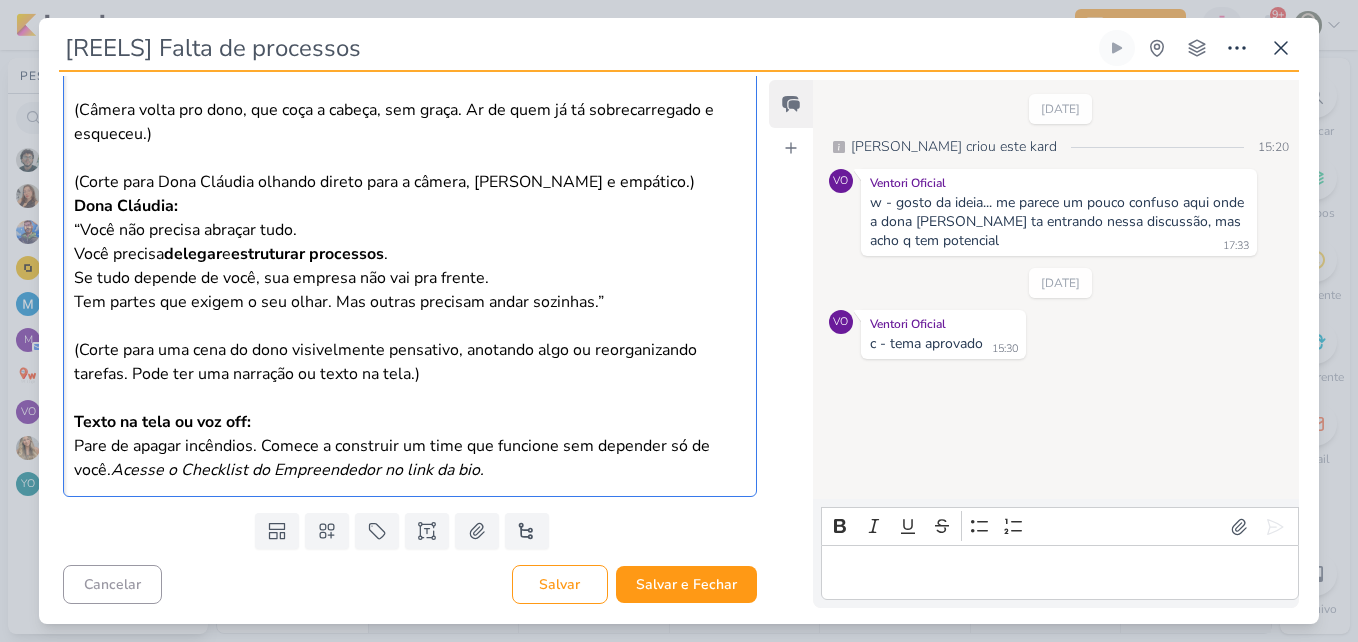 scroll, scrollTop: 699, scrollLeft: 0, axis: vertical 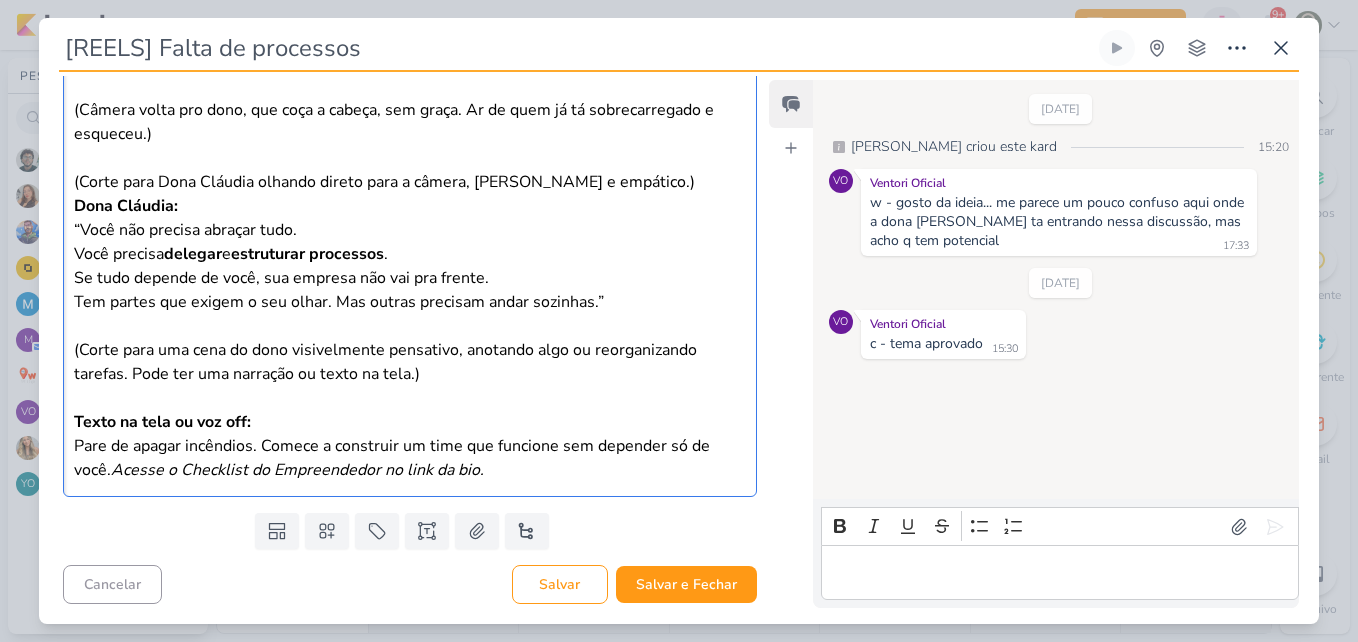 click on "Texto na tela ou voz off: Pare de apagar incêndios. Comece a construir um time que funcione sem depender só de você.  Acesse o Checklist do Empreendedor no link da bio." at bounding box center (410, 446) 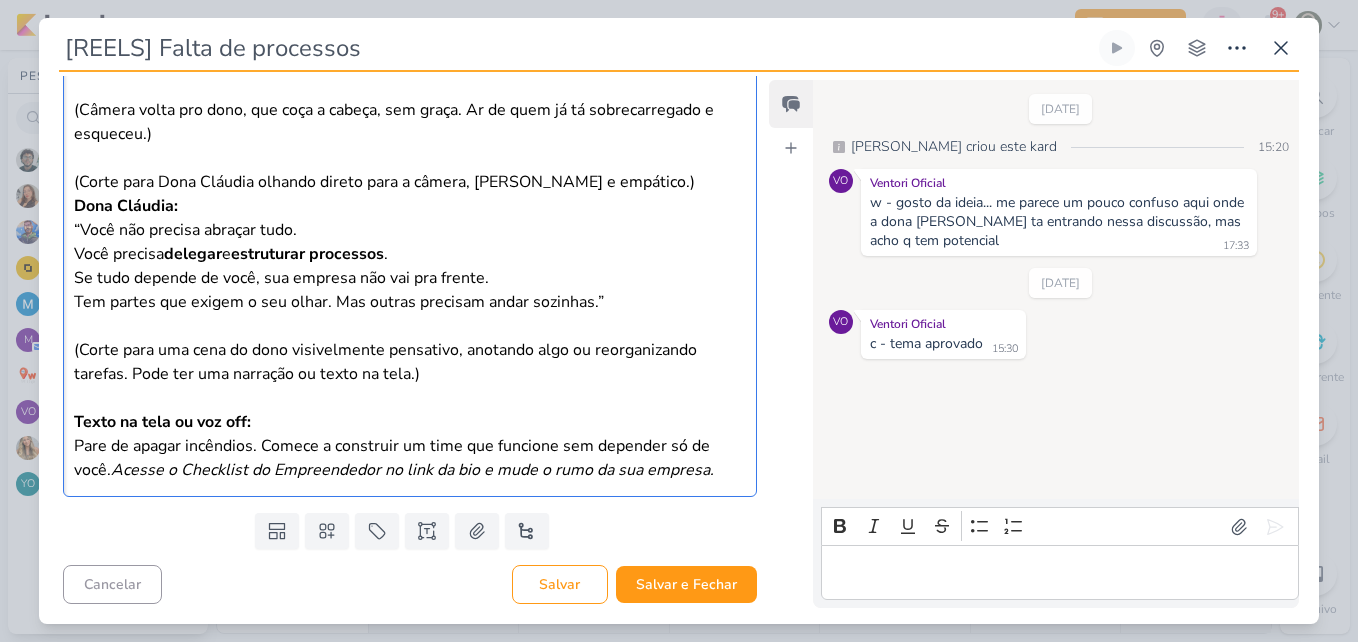 click on "Texto na tela ou voz off: Pare de apagar incêndios. Comece a construir um time que funcione sem depender só de você.  Acesse o Checklist do Empreendedor no link da bio e mude o rumo da sua empresa." at bounding box center (410, 446) 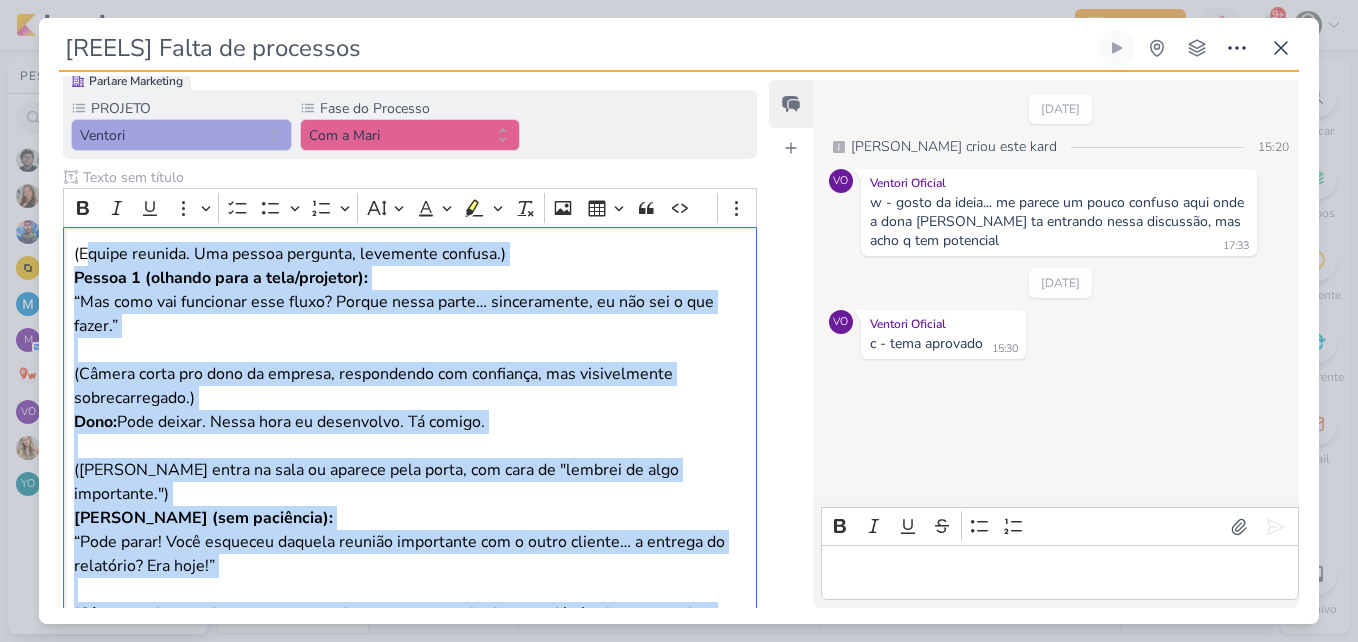 scroll, scrollTop: 0, scrollLeft: 0, axis: both 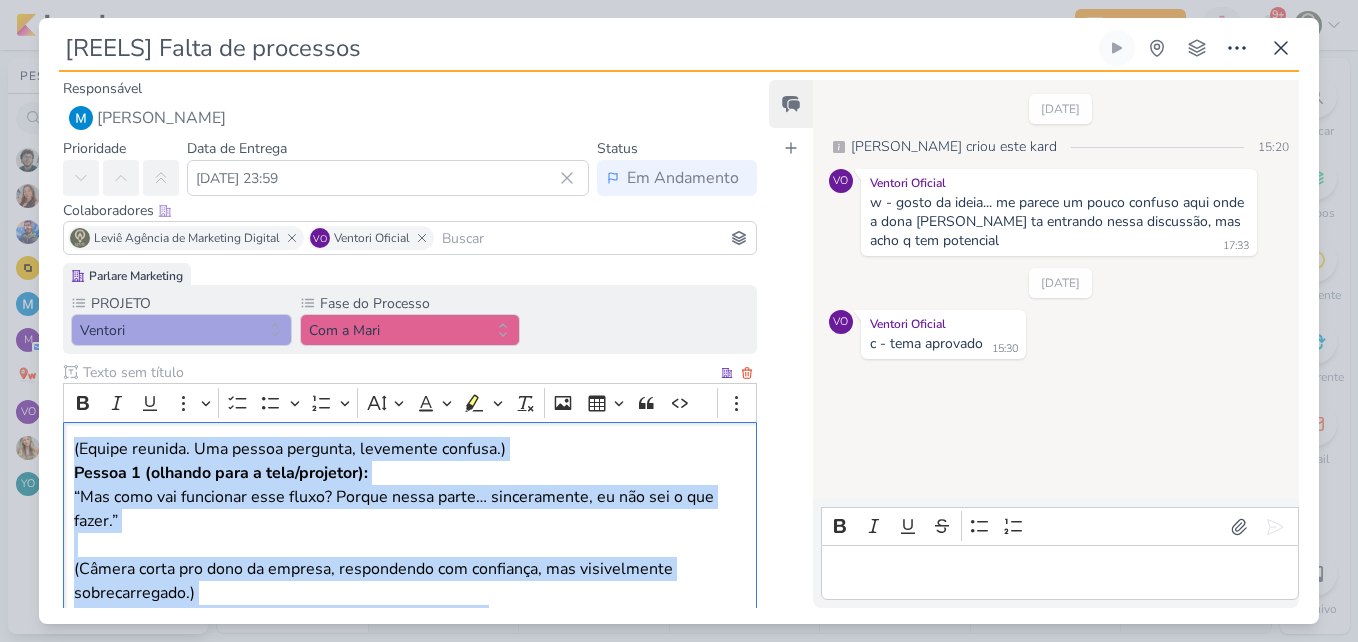 drag, startPoint x: 730, startPoint y: 475, endPoint x: 76, endPoint y: 452, distance: 654.4043 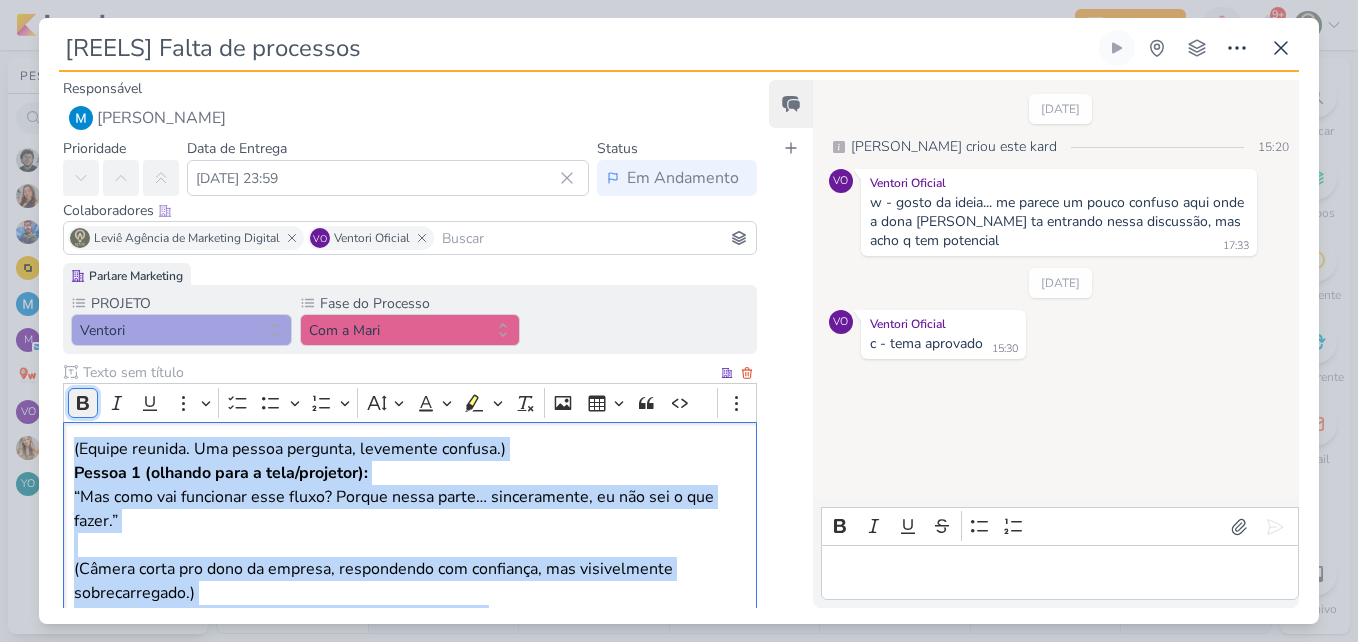 click 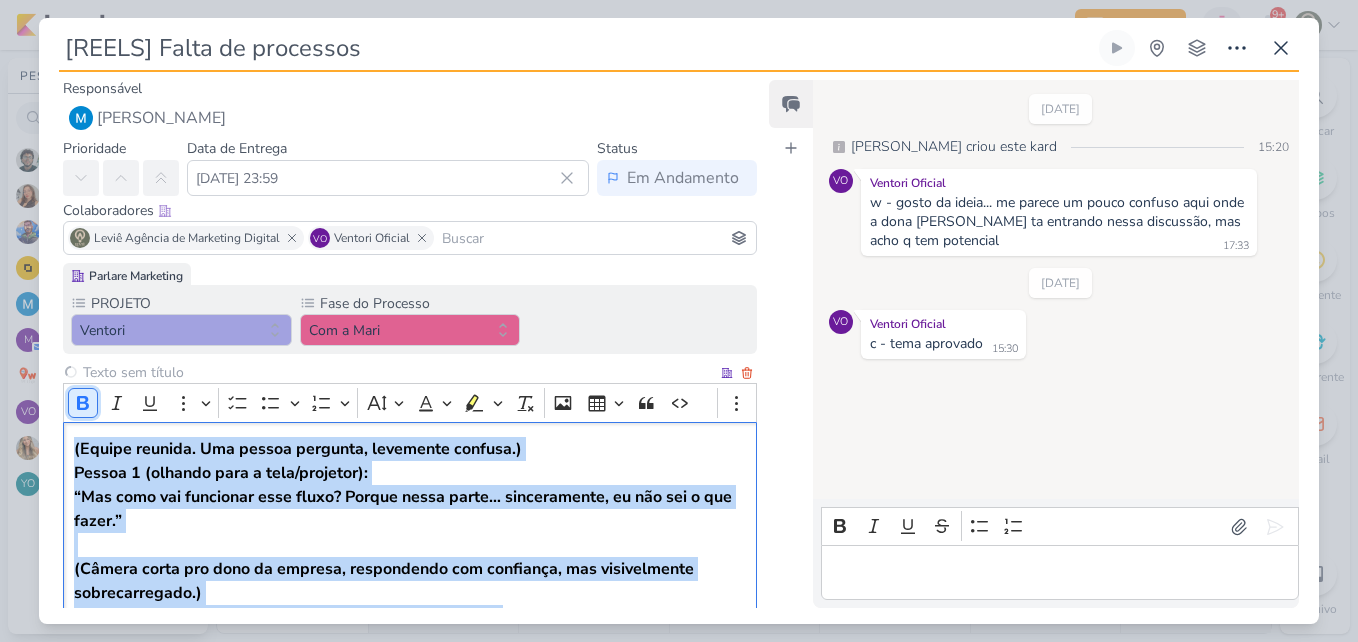 click 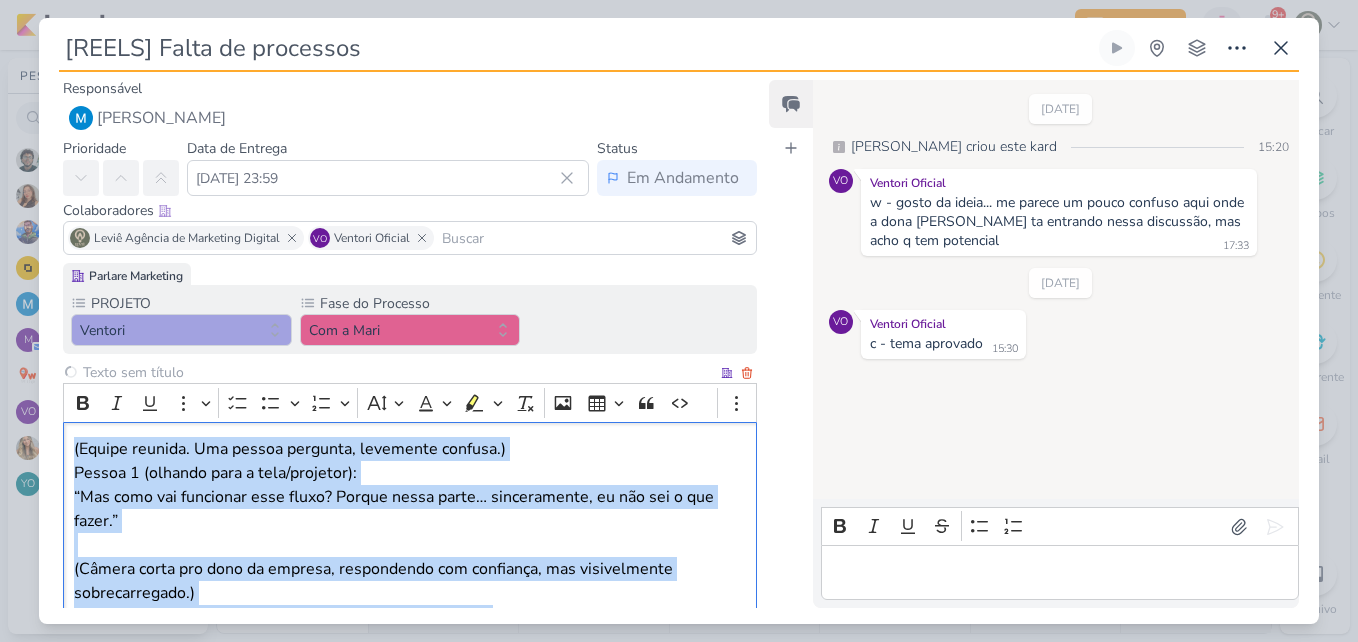 click at bounding box center (410, 545) 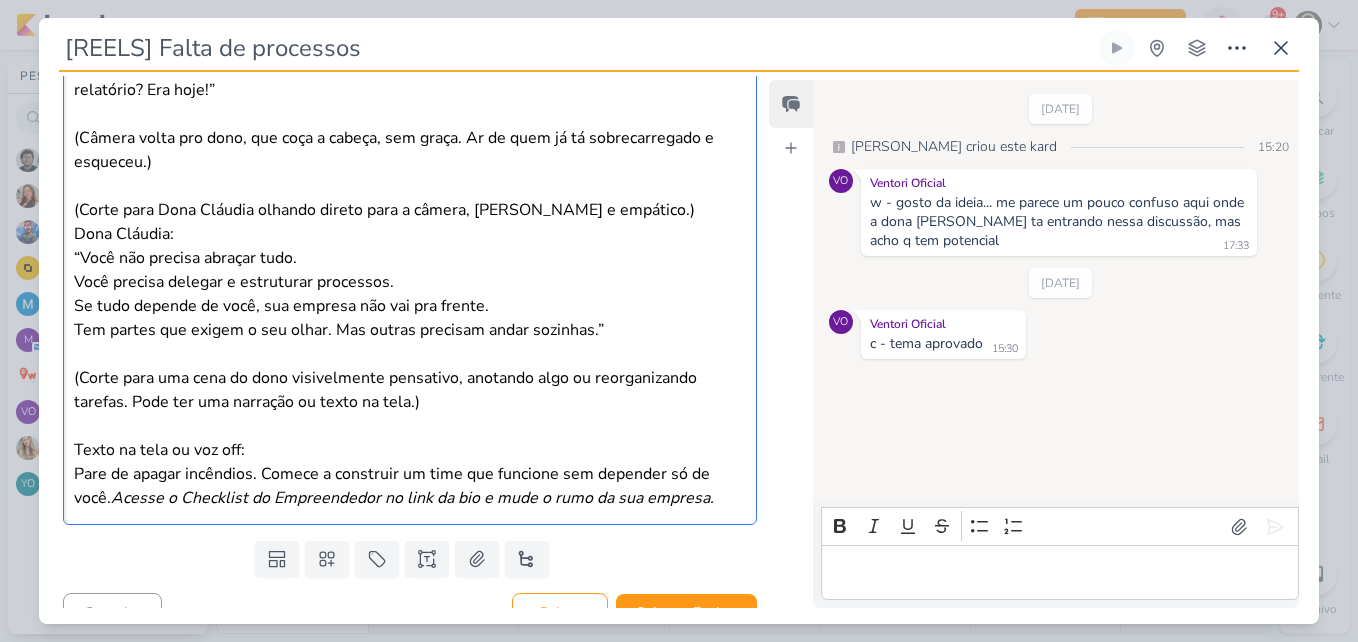 scroll, scrollTop: 699, scrollLeft: 0, axis: vertical 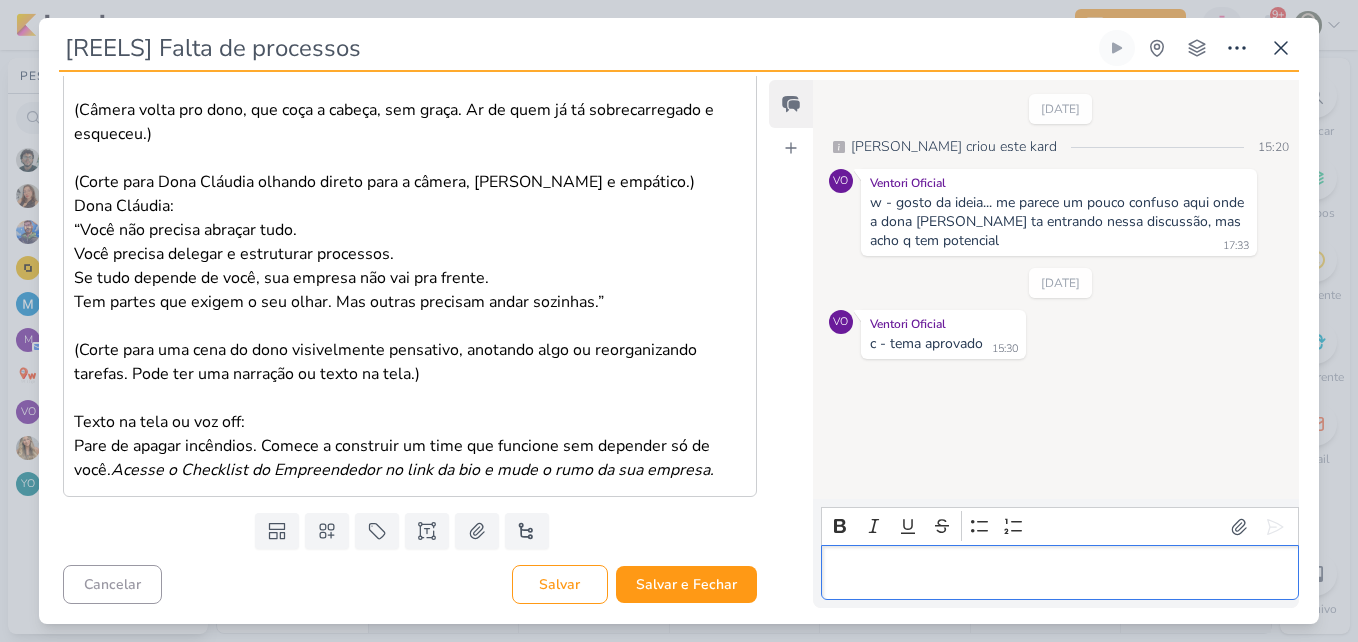 click at bounding box center (1059, 573) 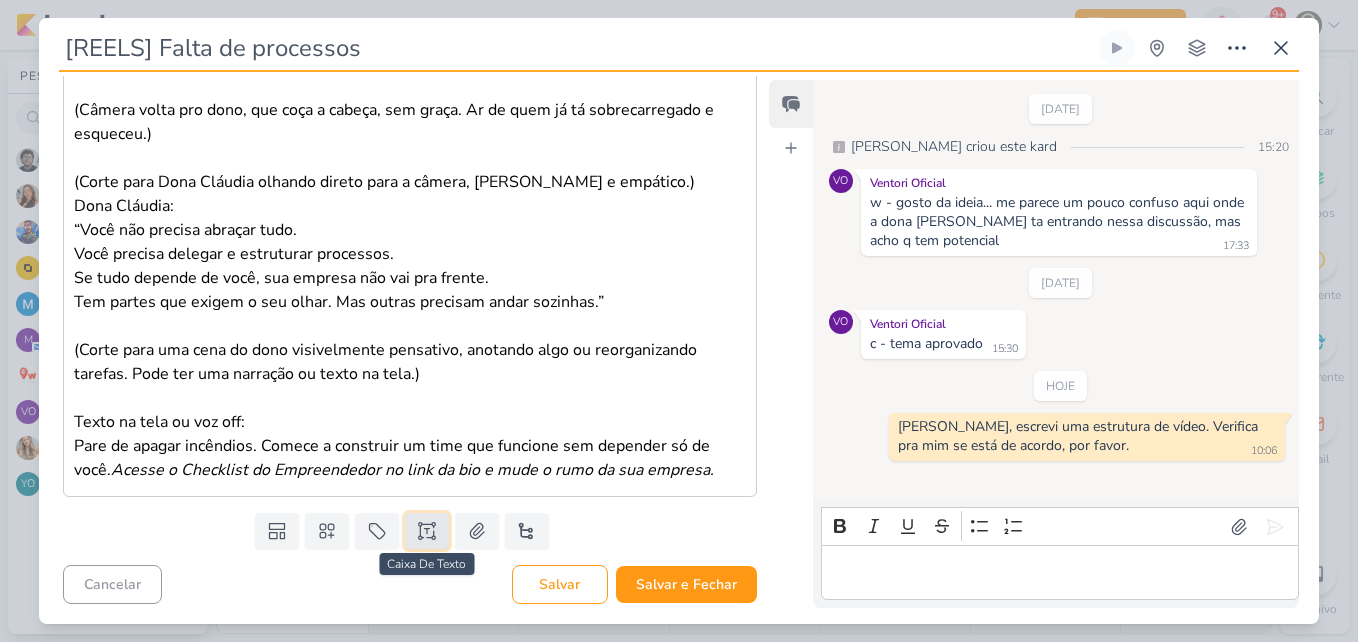 click 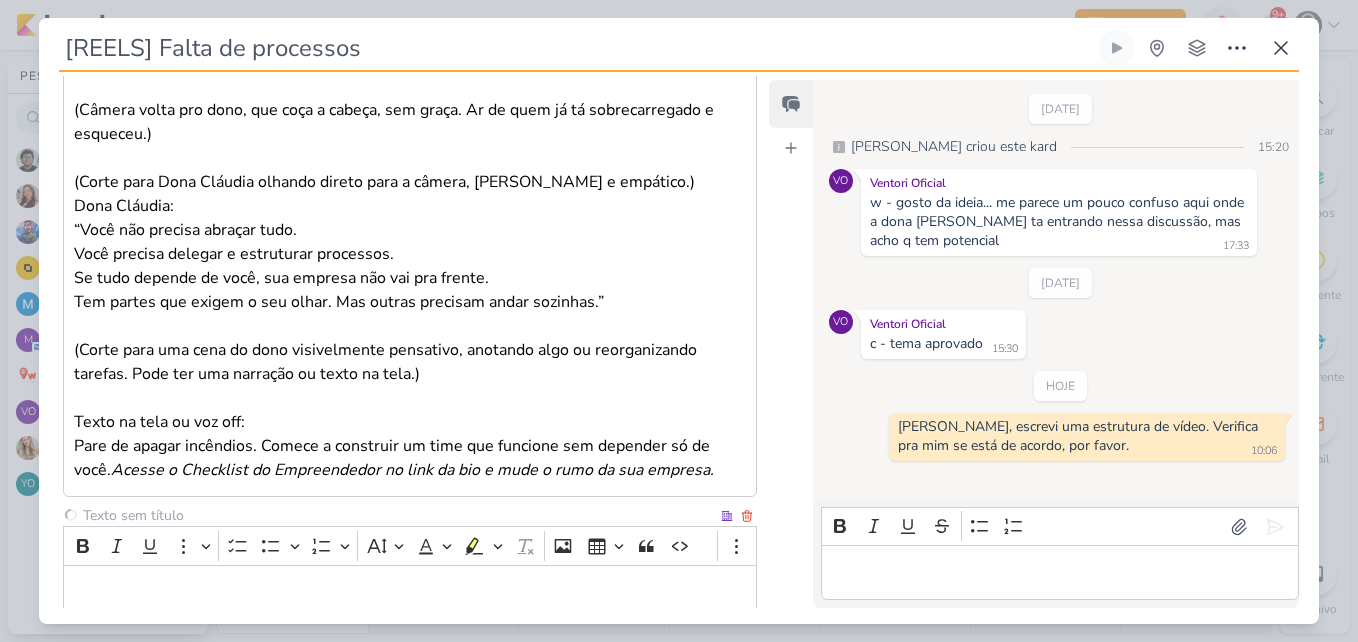 click at bounding box center [398, 515] 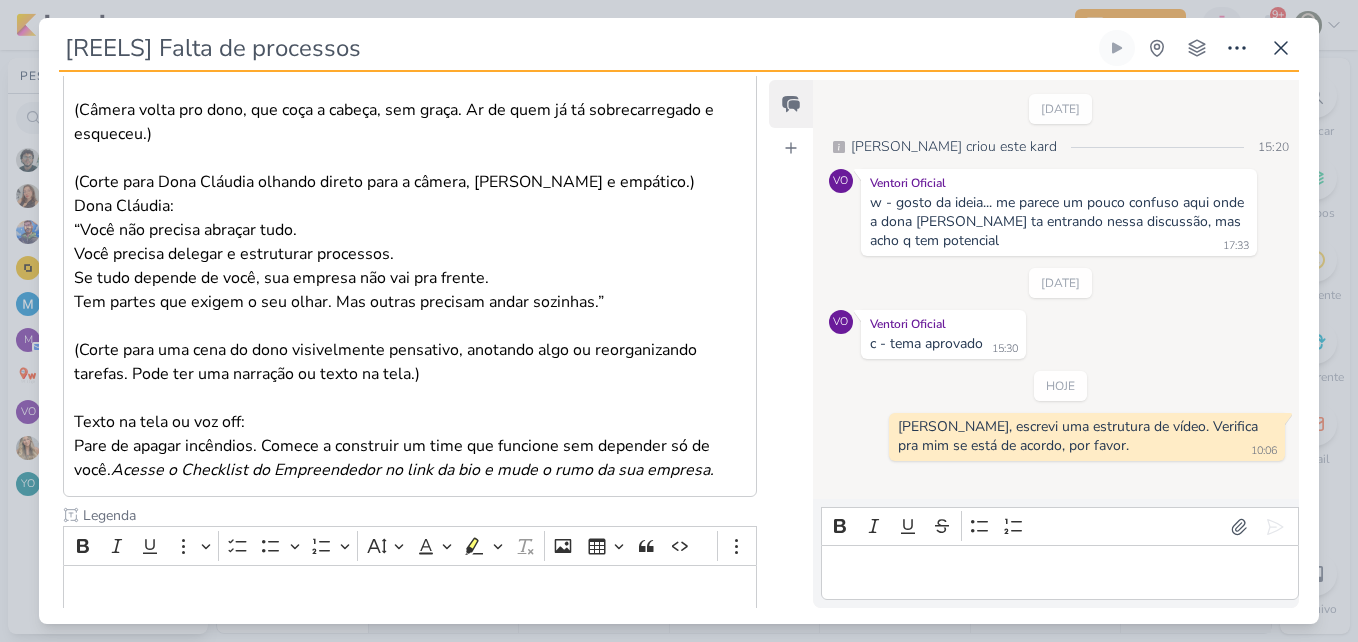 type on "Legenda" 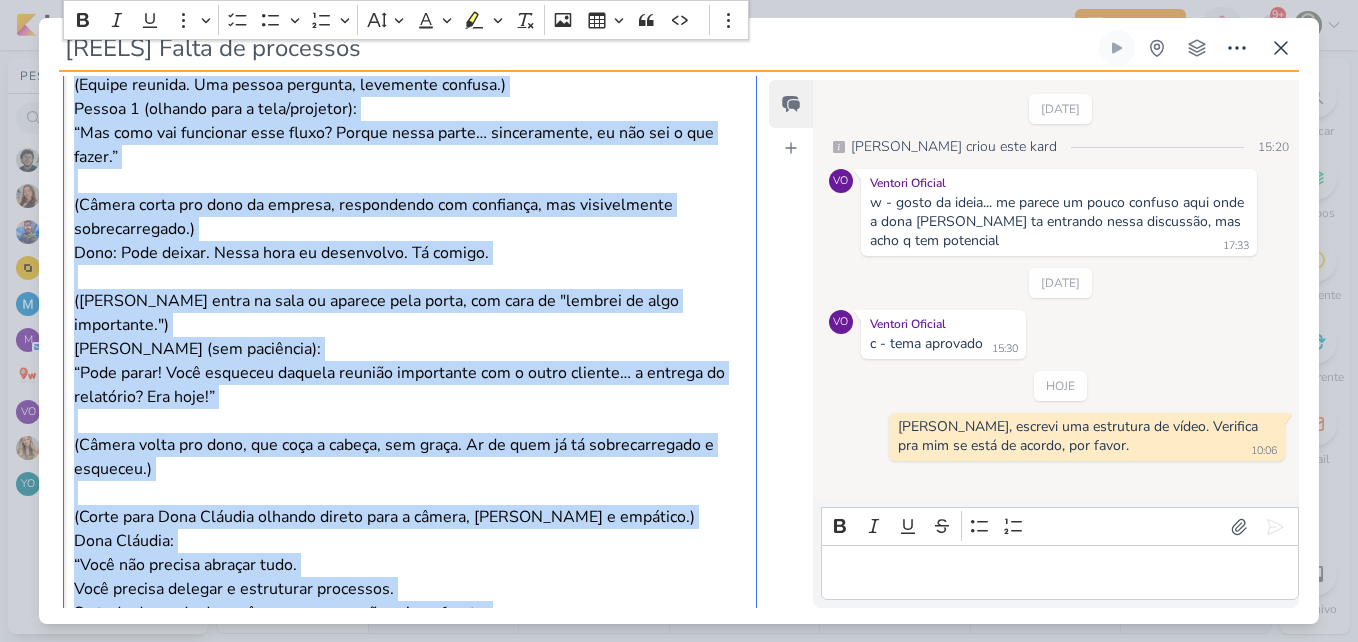 scroll, scrollTop: 325, scrollLeft: 0, axis: vertical 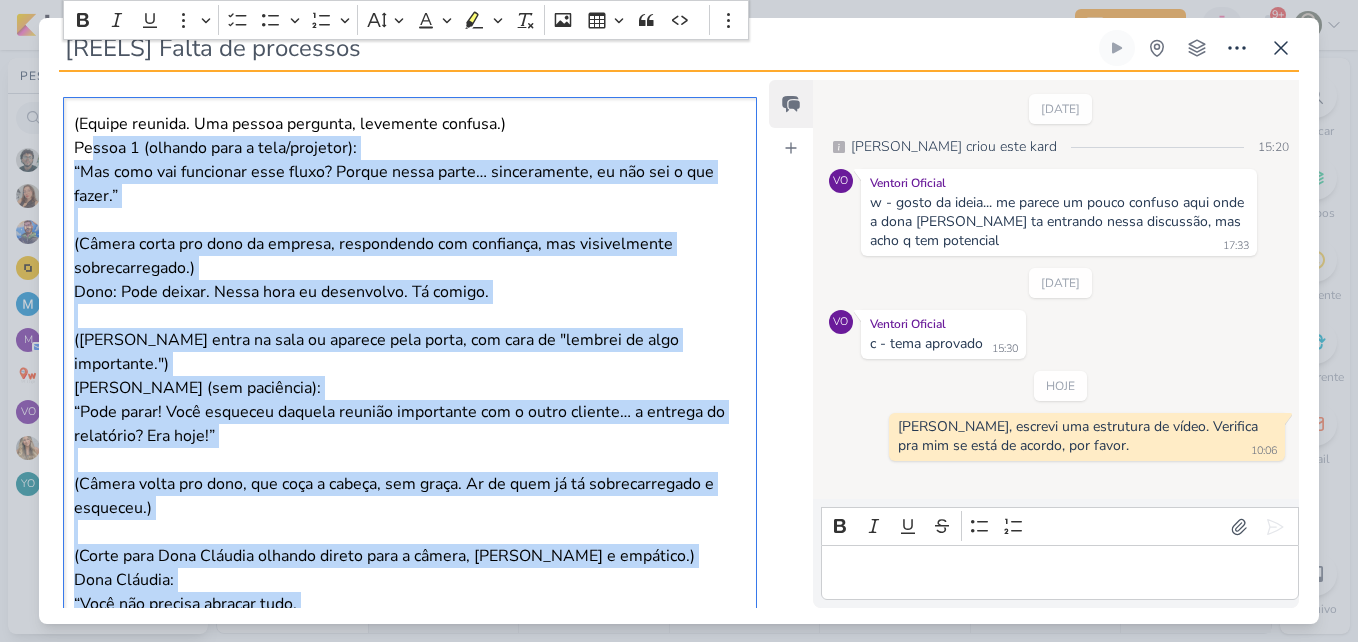 drag, startPoint x: 724, startPoint y: 474, endPoint x: 89, endPoint y: 138, distance: 718.4156 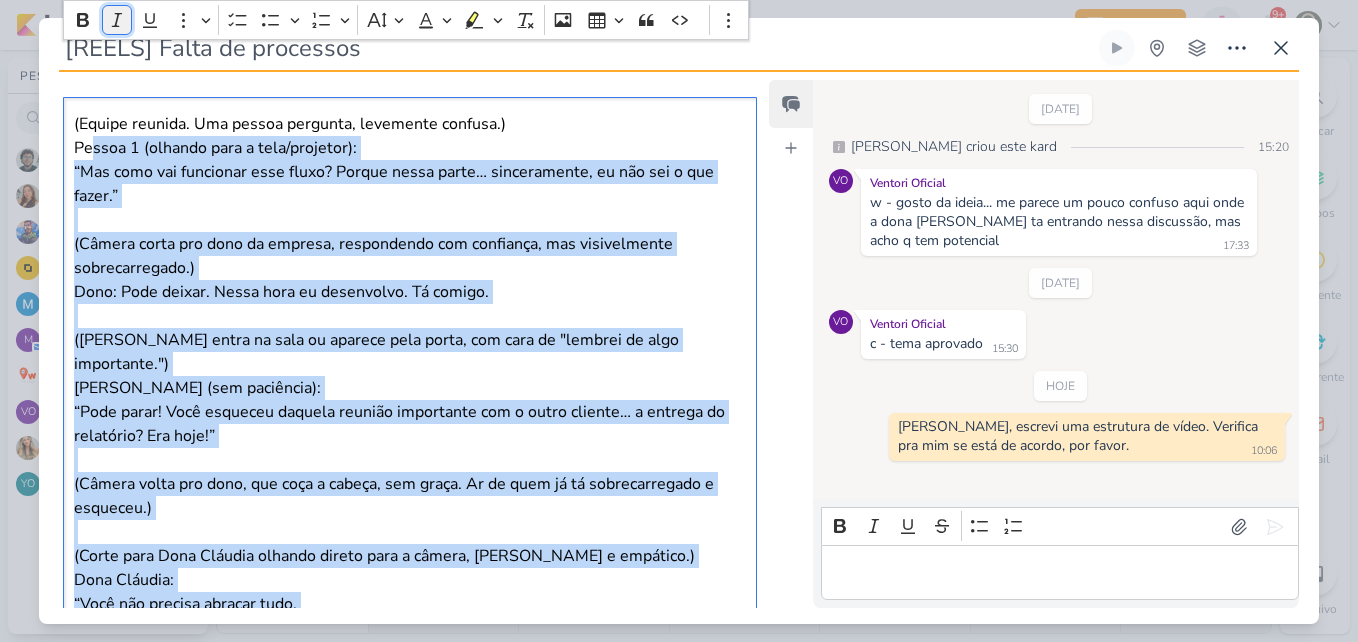 click 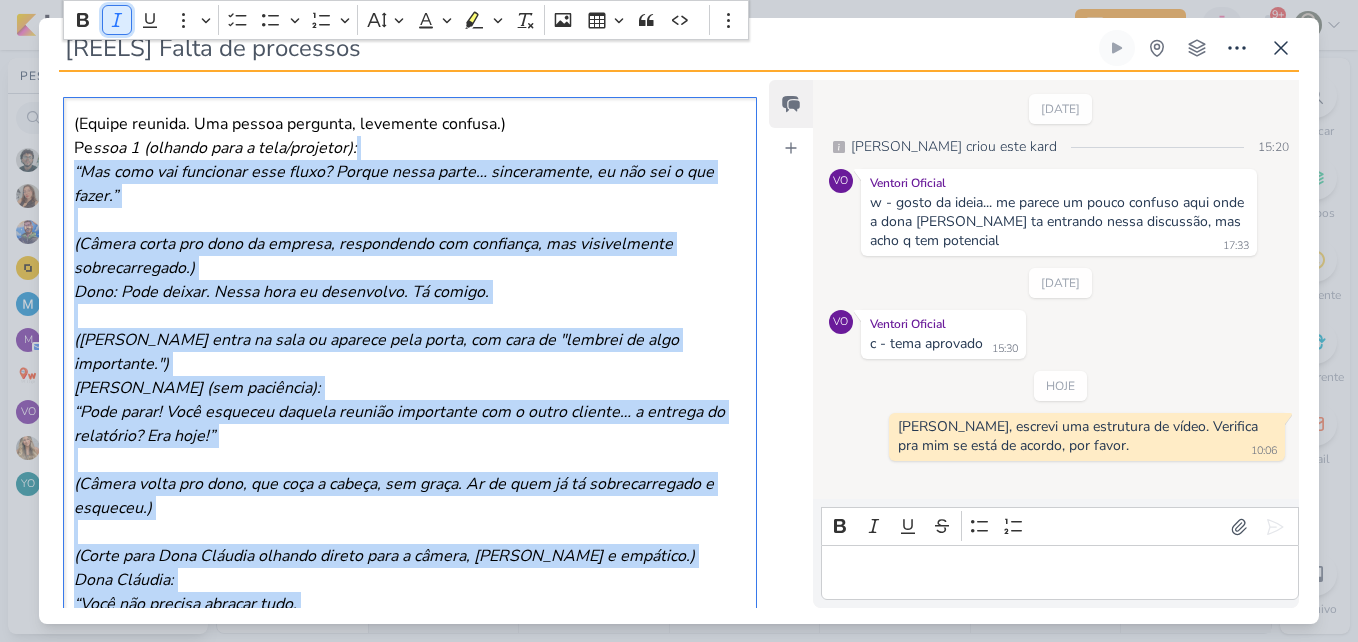 click 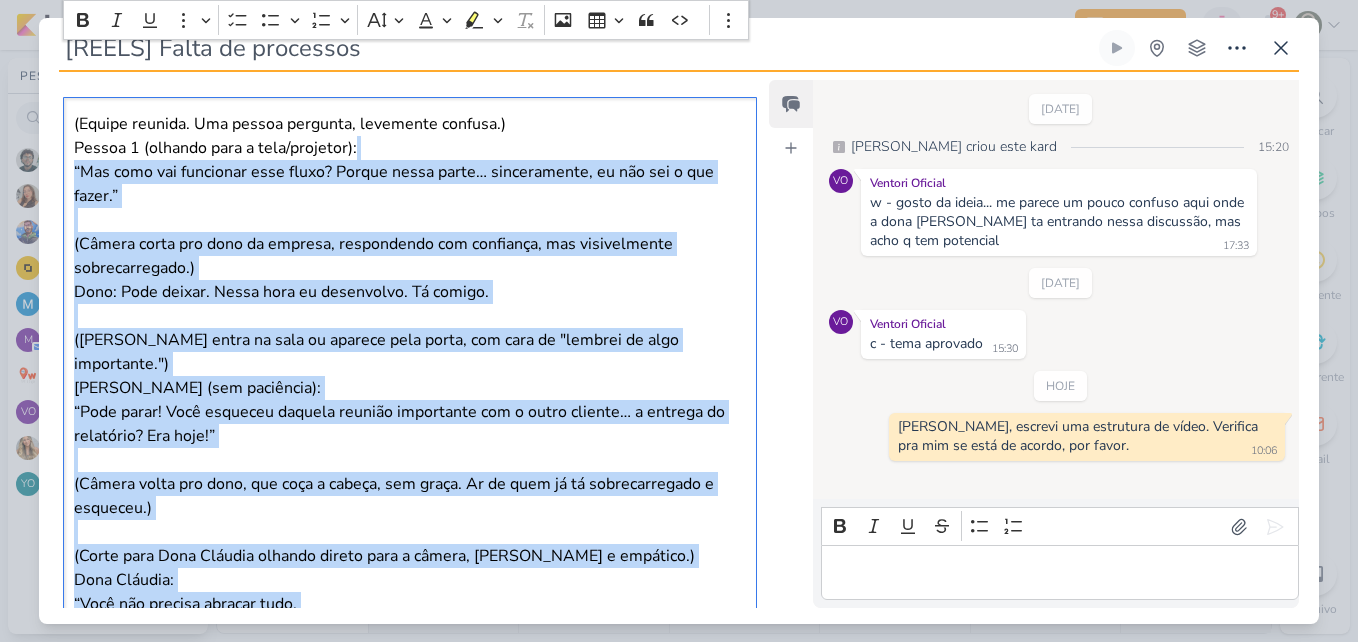 click on "(Câmera corta pro dono da empresa, respondendo com confiança, mas visivelmente sobrecarregado.)" at bounding box center [410, 256] 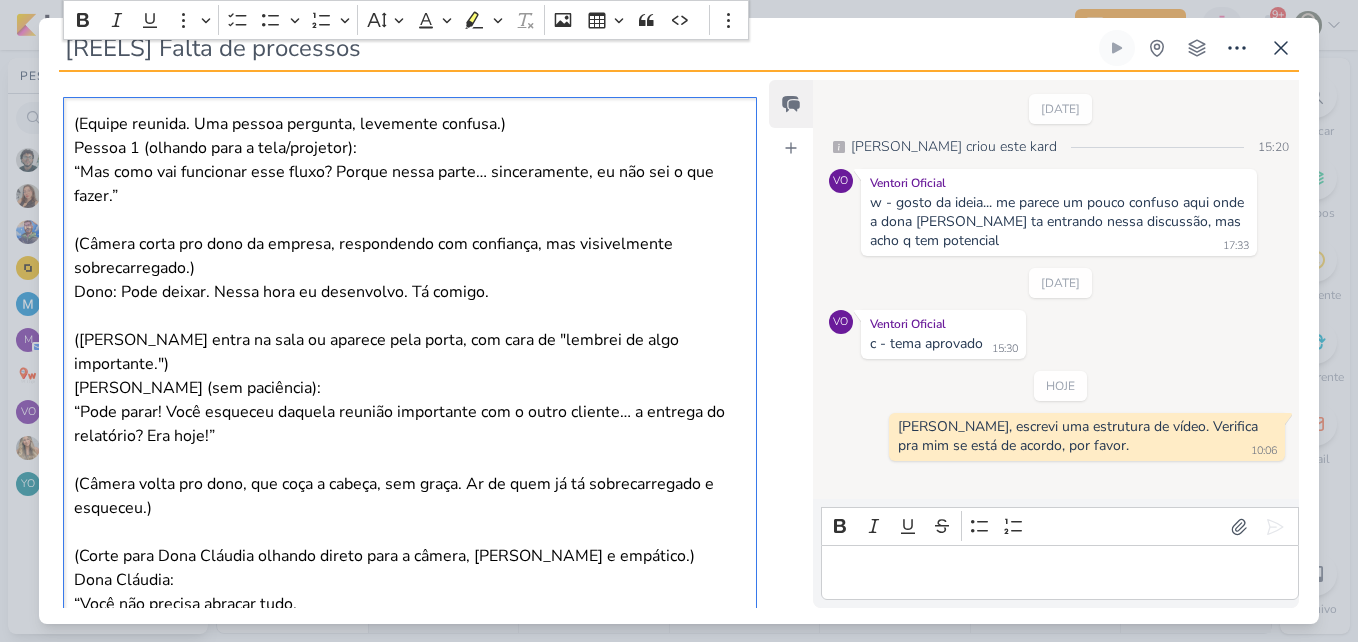 click on "(Equipe reunida. Uma pessoa pergunta, levemente confusa.)" at bounding box center [410, 124] 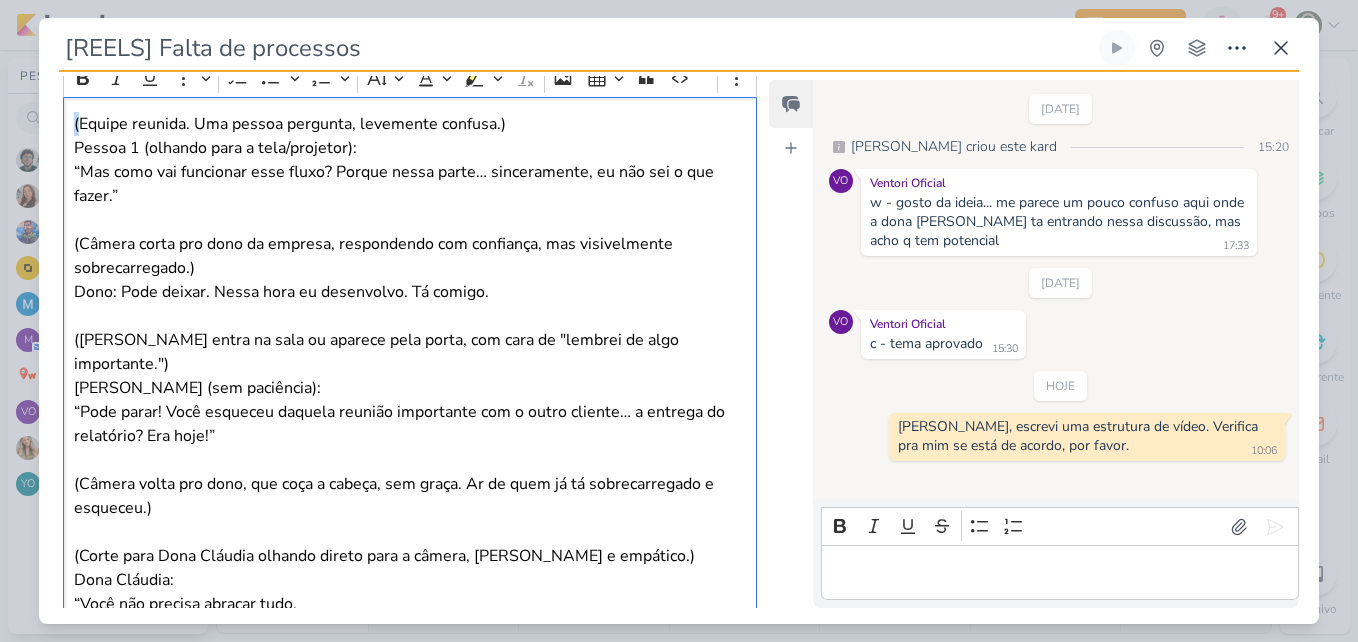 scroll, scrollTop: 822, scrollLeft: 0, axis: vertical 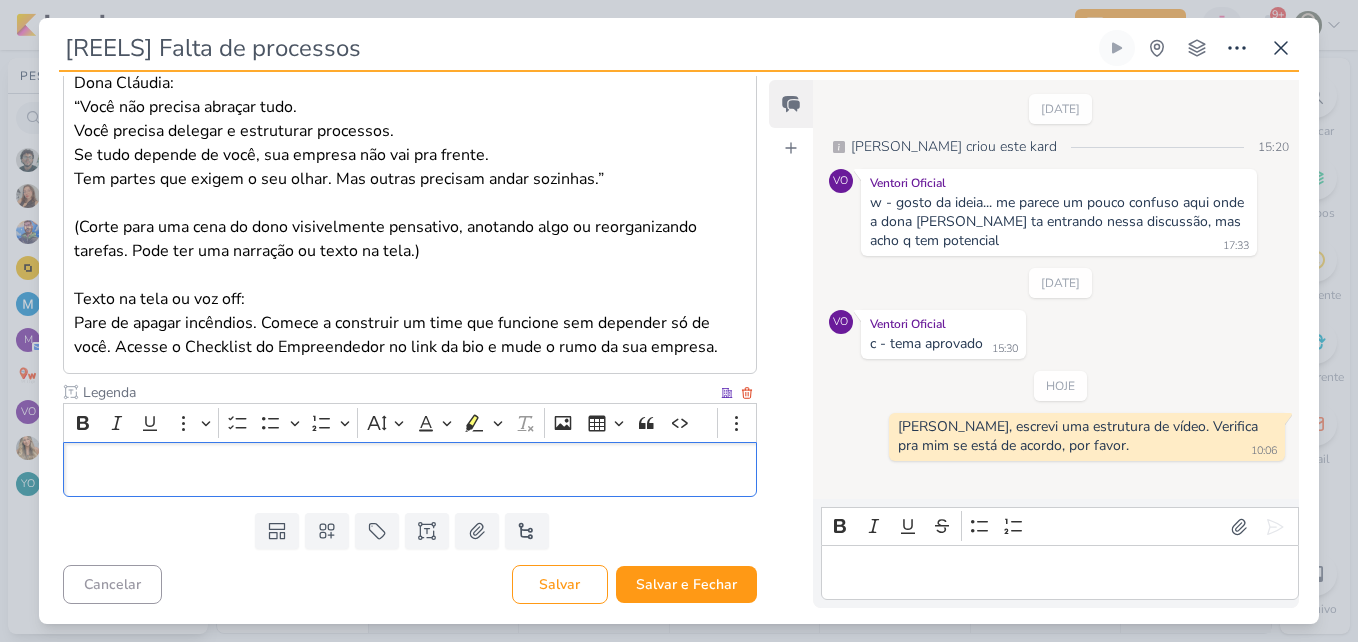 click at bounding box center (410, 469) 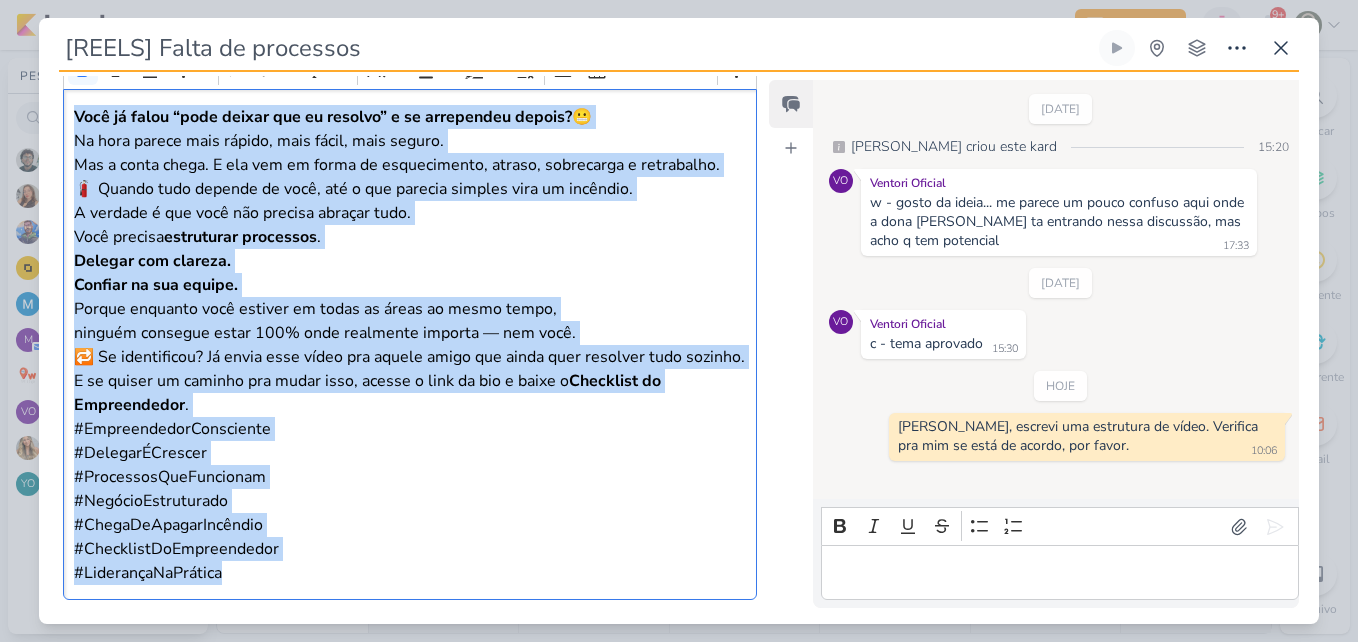 scroll, scrollTop: 1302, scrollLeft: 0, axis: vertical 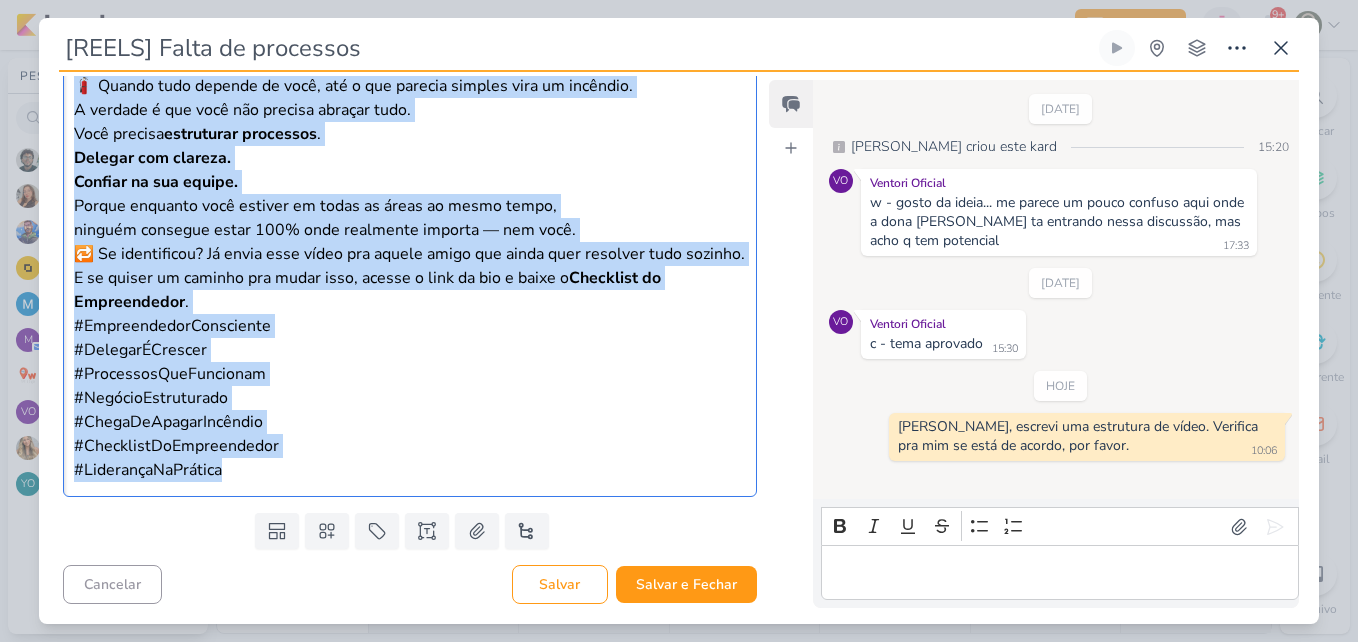 drag, startPoint x: 73, startPoint y: 115, endPoint x: 343, endPoint y: 478, distance: 452.4036 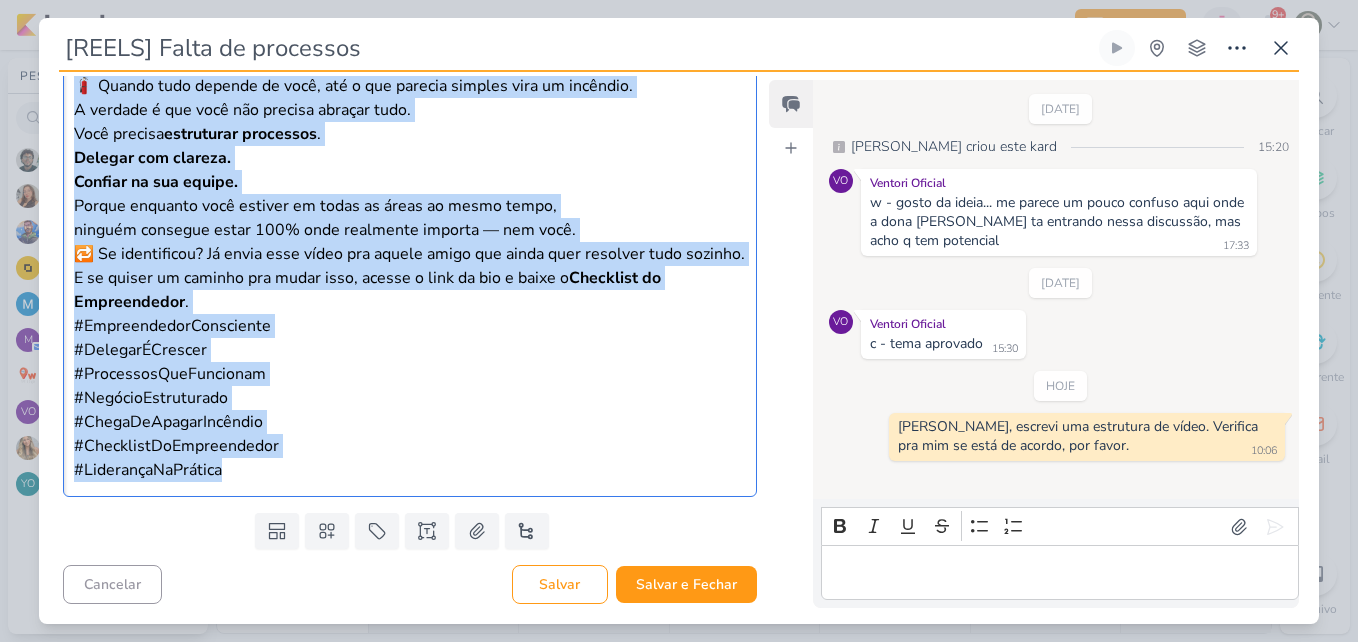 click on "Você já falou “pode deixar que eu resolvo” e se arrependeu depois?  😬 Na hora parece mais rápido, mais fácil, mais seguro. Mas a conta chega. E ela vem em forma de esquecimento, atraso, sobrecarga e retrabalho. 🧯 Quando tudo depende de você, até o que parecia simples vira um incêndio. A verdade é que você não precisa abraçar tudo. Você precisa  estruturar processos . Delegar com clareza. Confiar na sua equipe. Porque enquanto você estiver em todas as áreas ao mesmo tempo, ninguém consegue estar 100% onde realmente importa — nem você. 🔁 Se identificou? Já envia esse vídeo pra aquele amigo que ainda quer resolver tudo sozinho. E se quiser um caminho pra mudar isso, acesse o link da bio e baixe o  Checklist do Empreendedor . #EmpreendedorConsciente #DelegarÉCrescer #ProcessosQueFuncionam #NegócioEstruturado #ChegaDeApagarIncêndio #ChecklistDoEmpreendedor #LiderançaNaPrática" at bounding box center [410, 241] 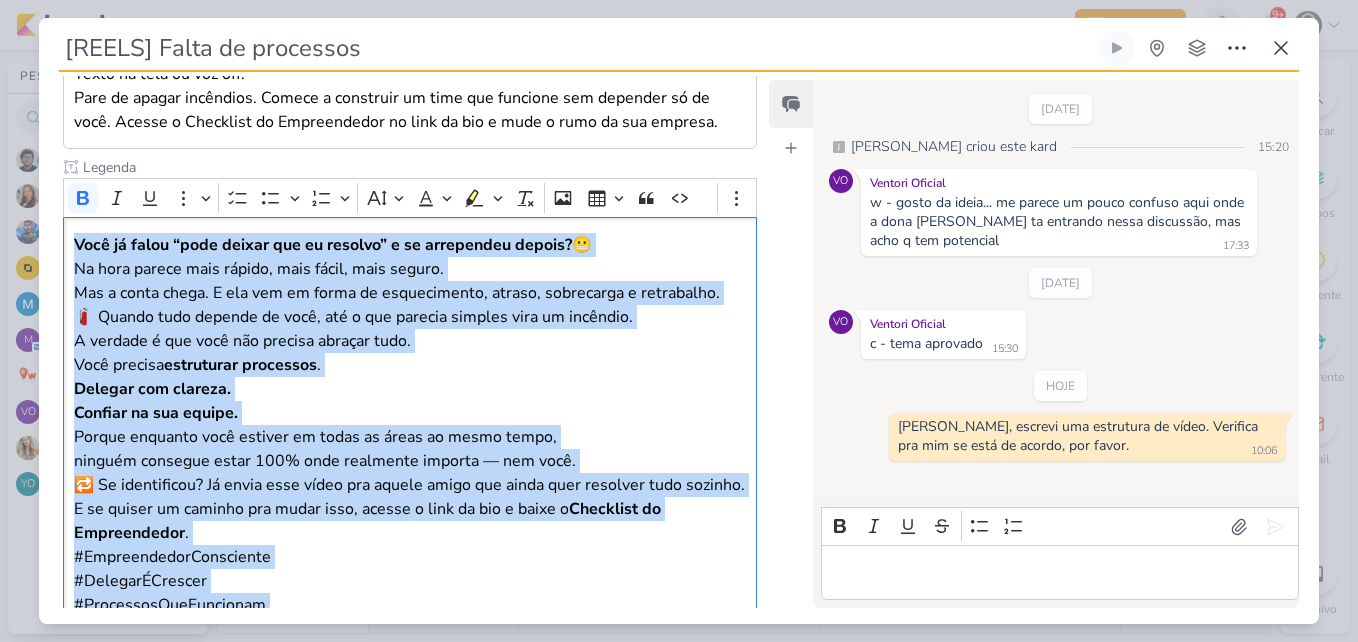 scroll, scrollTop: 1041, scrollLeft: 0, axis: vertical 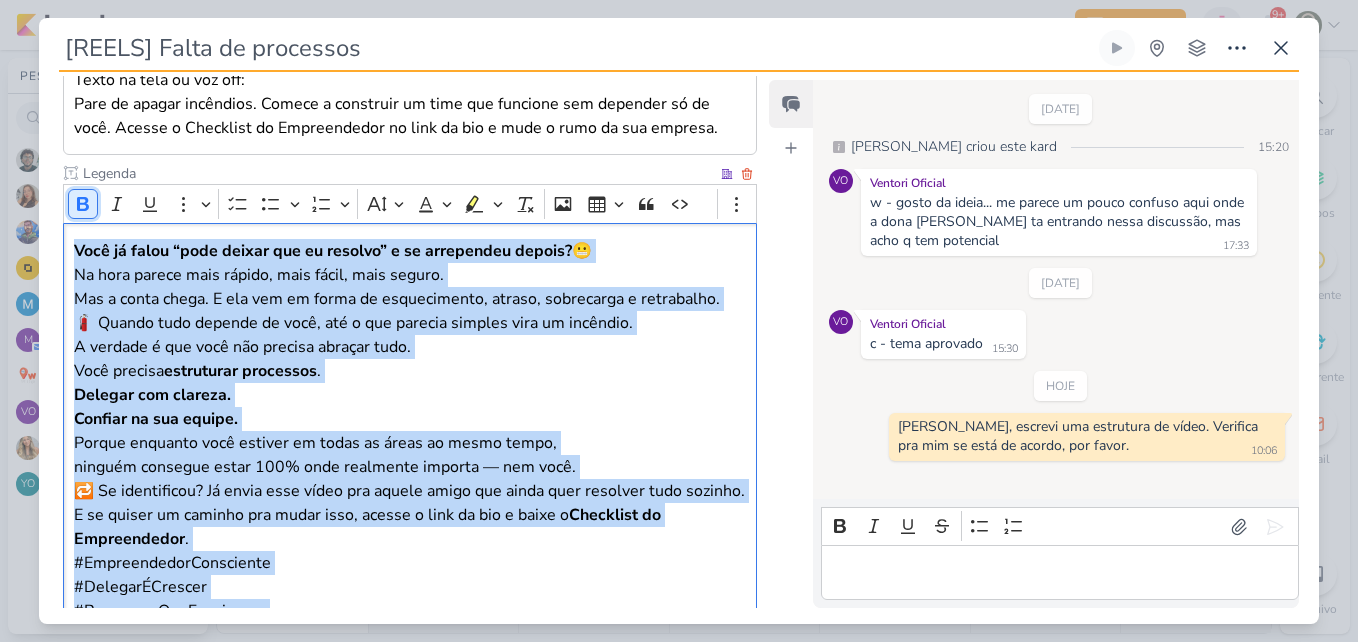 click 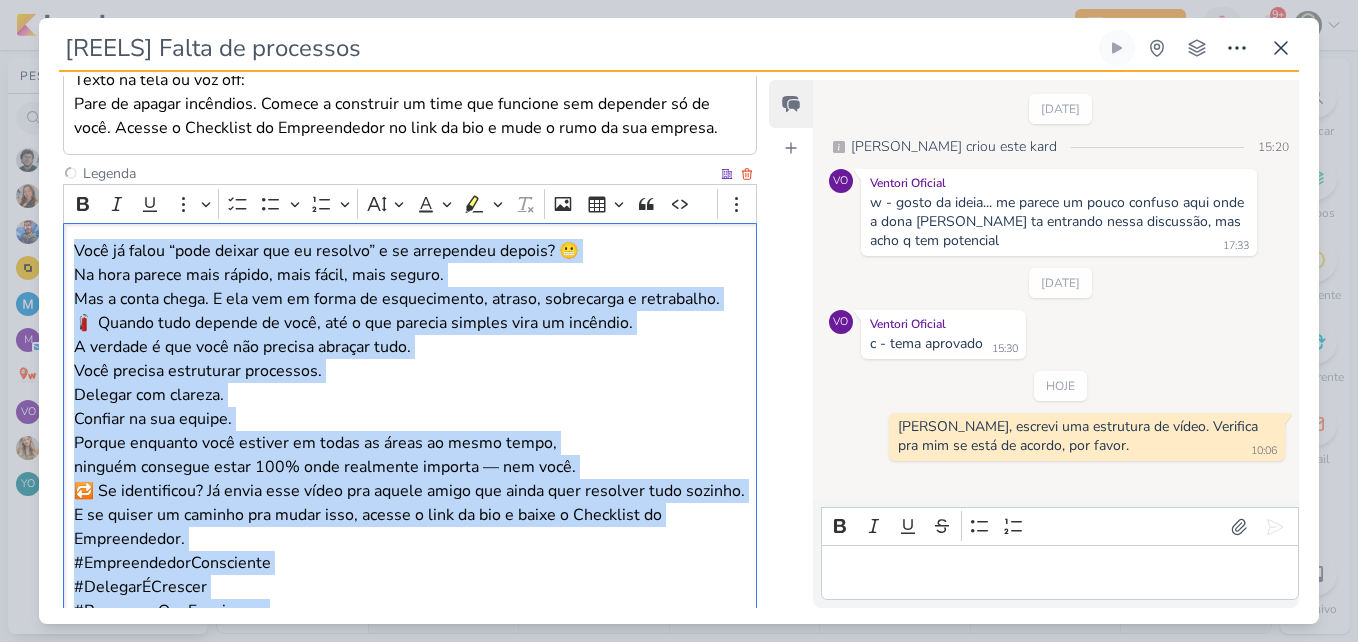 click on "A verdade é que você não precisa abraçar tudo. Você precisa estruturar processos. Delegar com clareza. Confiar na sua equipe." at bounding box center [410, 383] 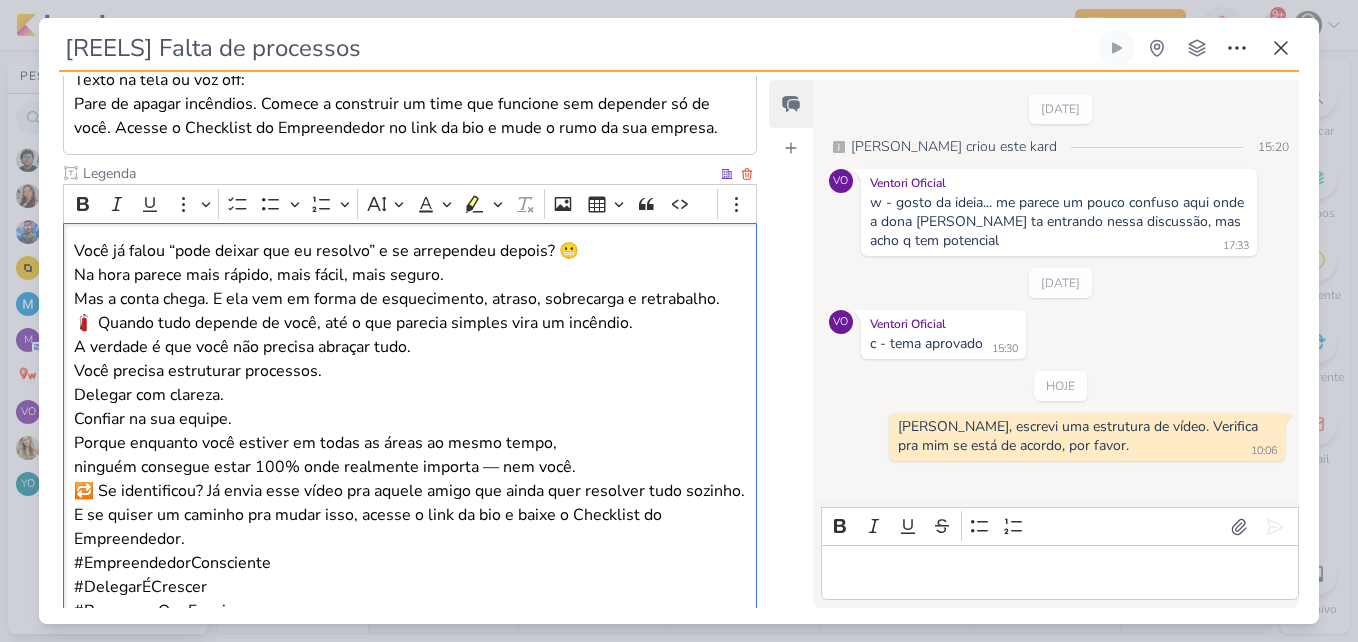 click on "Na hora parece mais rápido, mais fácil, mais seguro. Mas a conta chega. E ela vem em forma de esquecimento, atraso, sobrecarga e retrabalho." at bounding box center [410, 287] 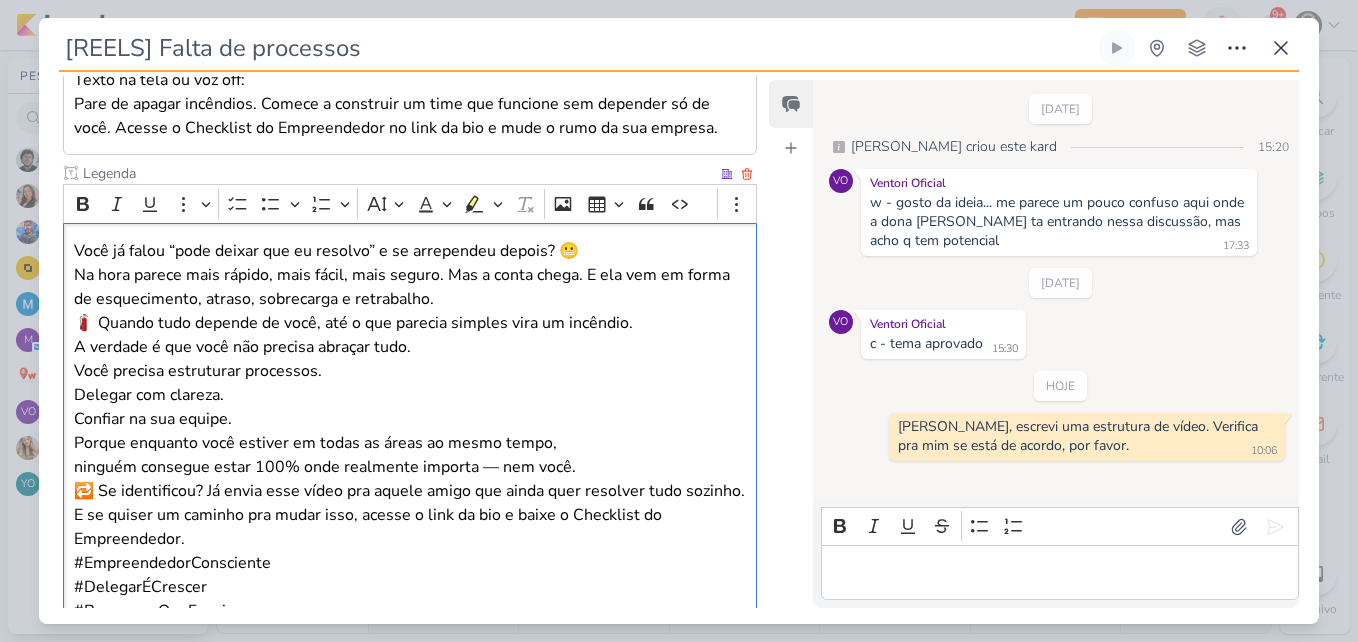 click on "Na hora parece mais rápido, mais fácil, mais seguro. Mas a conta chega. E ela vem em forma de esquecimento, atraso, sobrecarga e retrabalho." at bounding box center (410, 287) 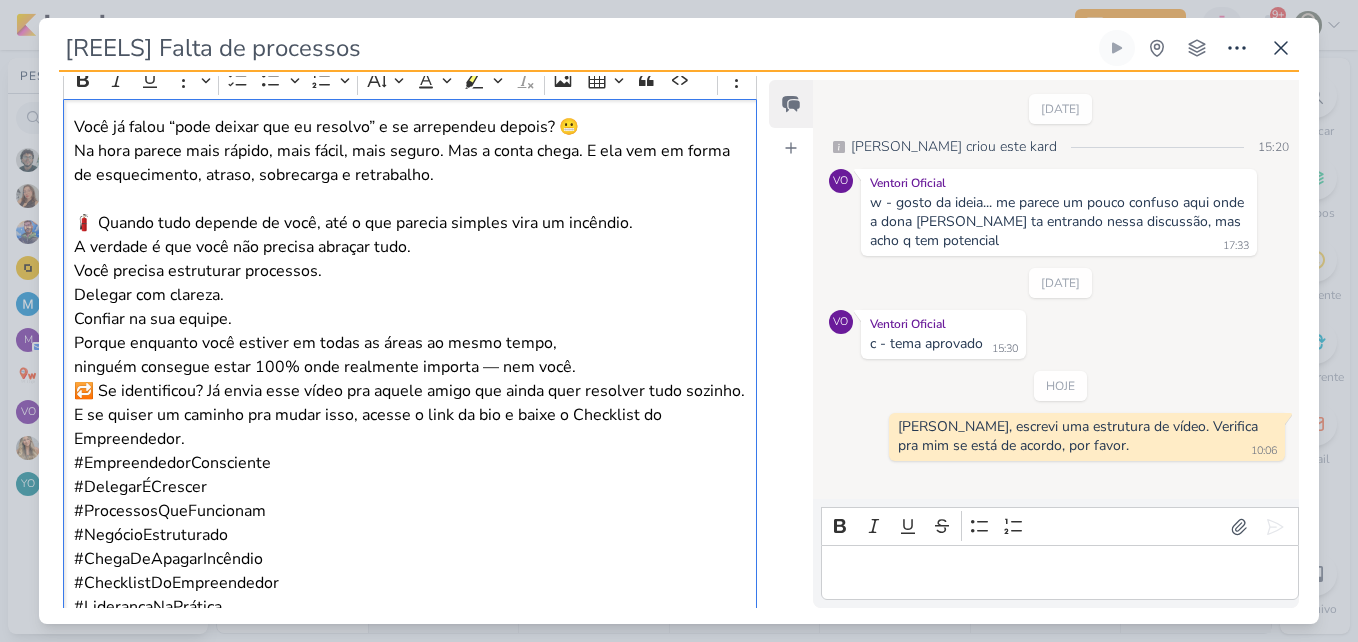 scroll, scrollTop: 1169, scrollLeft: 0, axis: vertical 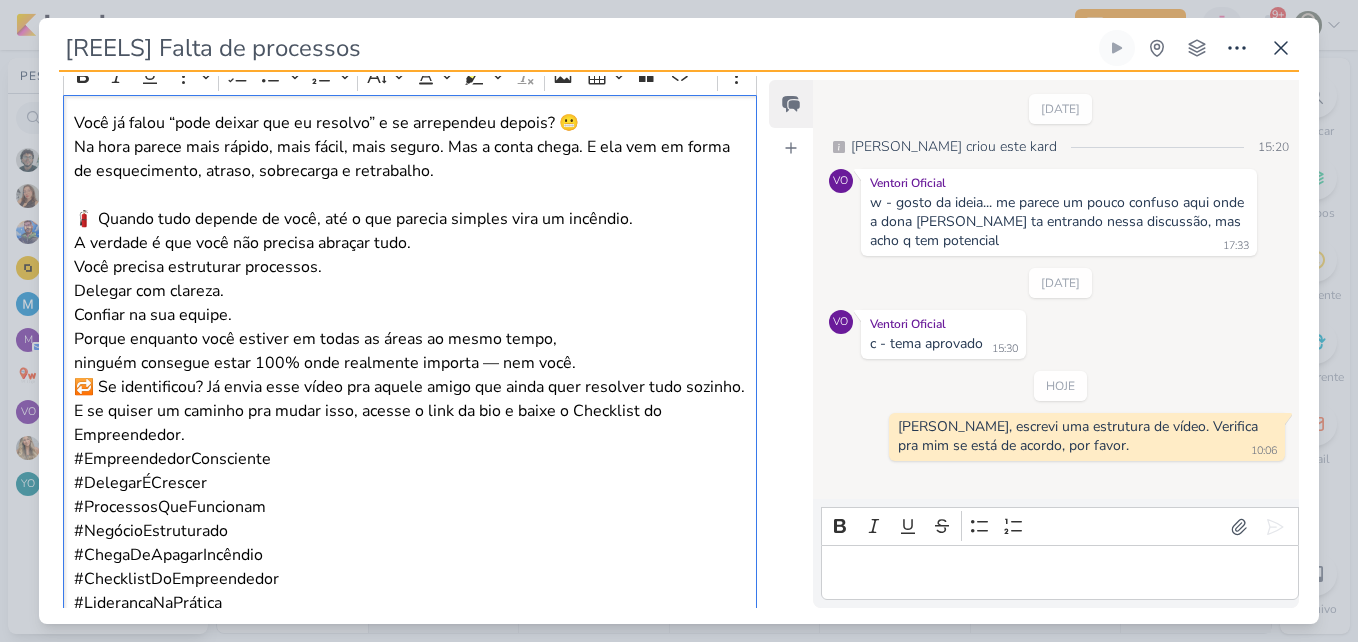 click on "Porque enquanto você estiver em todas as áreas ao mesmo tempo, ninguém consegue estar 100% onde realmente importa — nem você." at bounding box center (410, 351) 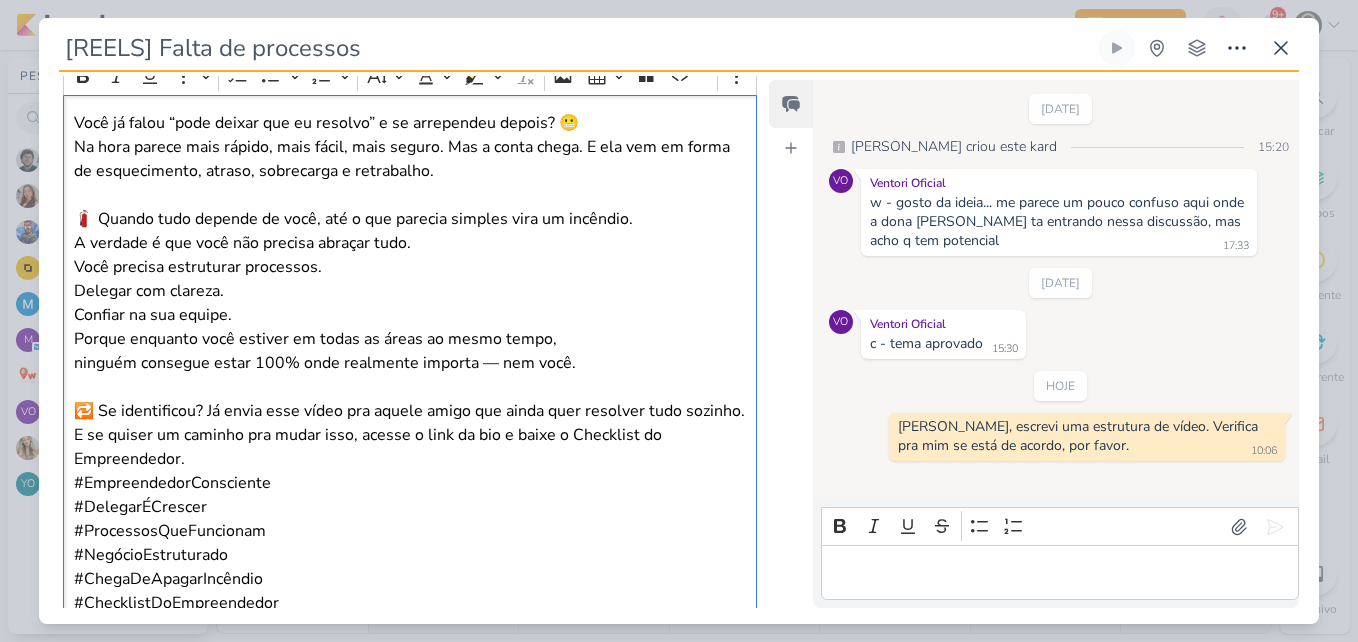 click on "Você já falou “pode deixar que eu resolvo” e se arrependeu depois? 😬 Na hora parece mais rápido, mais fácil, mais seguro. Mas a conta chega. E ela vem em forma de esquecimento, atraso, sobrecarga e retrabalho. 🧯 Quando tudo depende de você, até o que parecia simples vira um incêndio. A verdade é que você não precisa abraçar tudo. Você precisa estruturar processos. Delegar com clareza. Confiar na sua equipe. Porque enquanto você estiver em todas as áreas ao mesmo tempo, ninguém consegue estar 100% onde realmente importa — nem você. 🔁 Se identificou? Já envia esse vídeo pra aquele amigo que ainda quer resolver tudo sozinho. E se quiser um caminho pra mudar isso, acesse o link da bio e baixe o Checklist do Empreendedor. #EmpreendedorConsciente #DelegarÉCrescer #ProcessosQueFuncionam #NegócioEstruturado #ChegaDeApagarIncêndio #ChecklistDoEmpreendedor #LiderançaNaPrática" at bounding box center (410, 374) 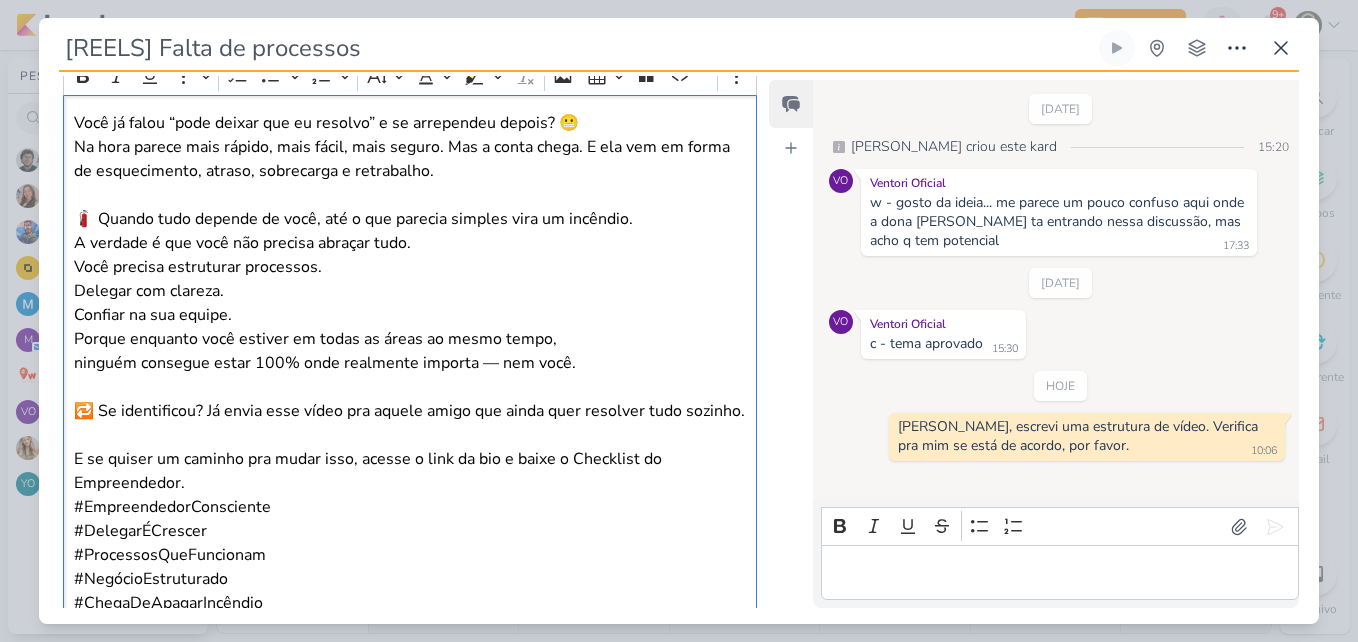 click on "E se quiser um caminho pra mudar isso, acesse o link da bio e baixe o Checklist do Empreendedor." at bounding box center [410, 471] 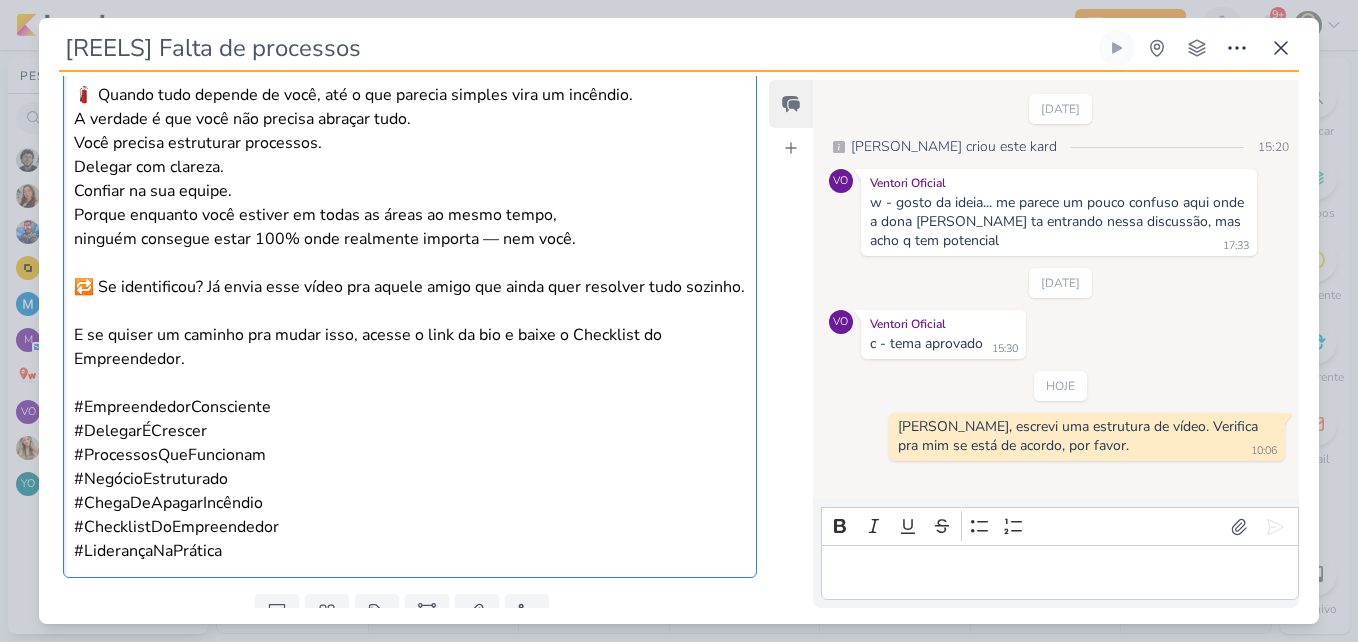 scroll, scrollTop: 1351, scrollLeft: 0, axis: vertical 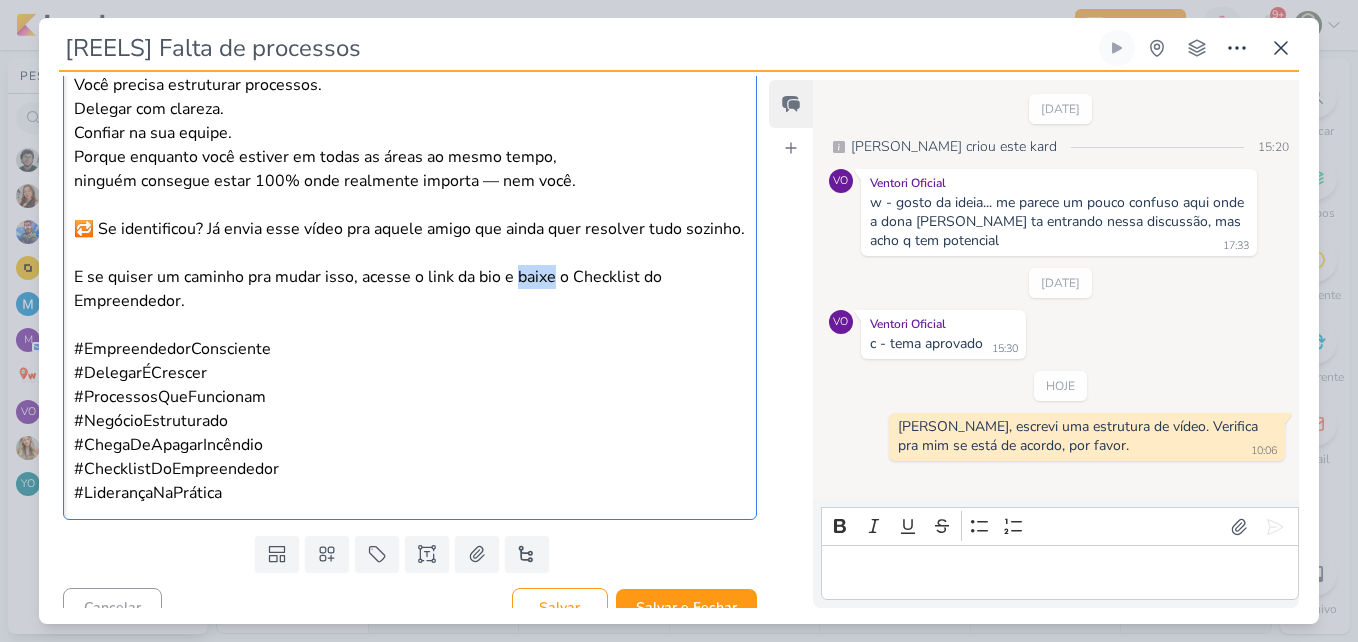 drag, startPoint x: 520, startPoint y: 302, endPoint x: 553, endPoint y: 306, distance: 33.24154 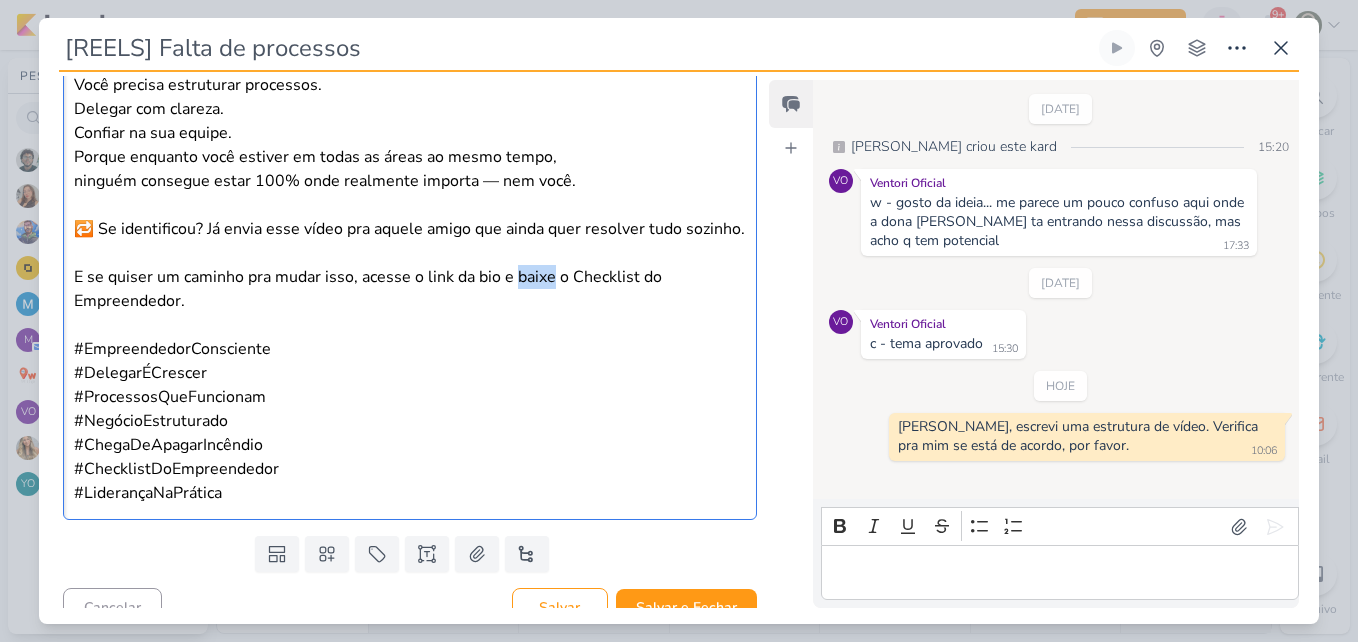 click on "E se quiser um caminho pra mudar isso, acesse o link da bio e baixe o Checklist do Empreendedor." at bounding box center [410, 289] 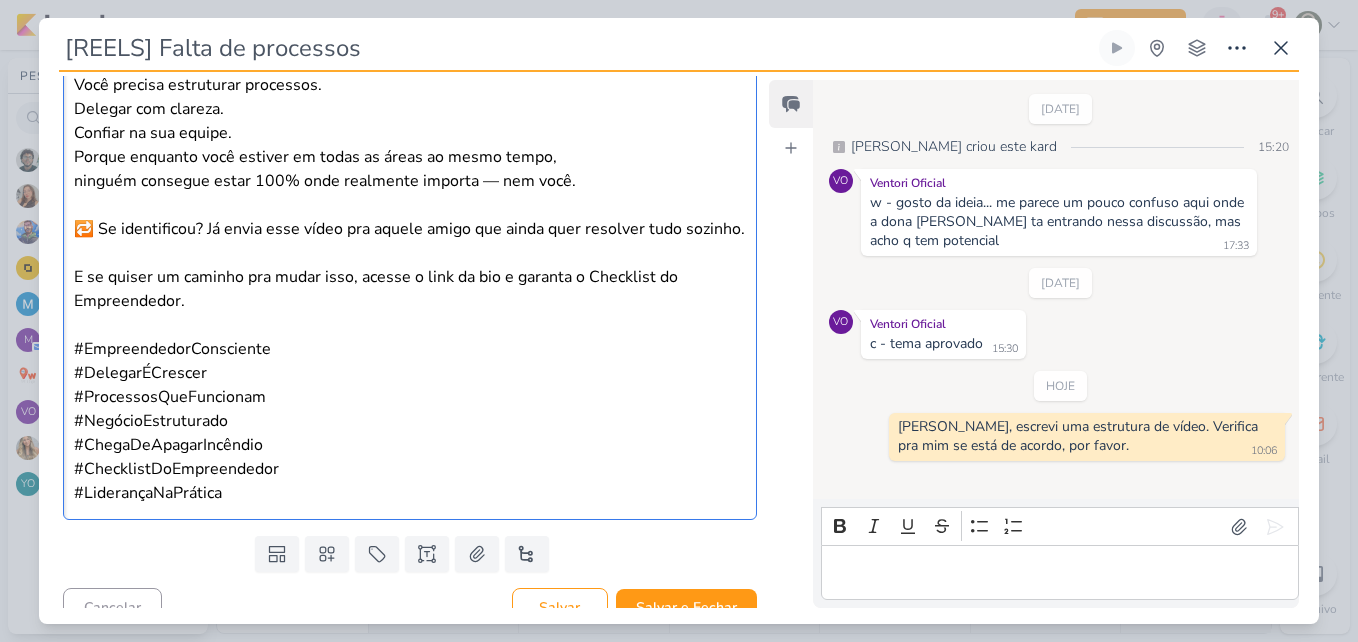 click on "#EmpreendedorConsciente #DelegarÉCrescer #ProcessosQueFuncionam #NegócioEstruturado #ChegaDeApagarIncêndio #ChecklistDoEmpreendedor #LiderançaNaPrática" at bounding box center [410, 421] 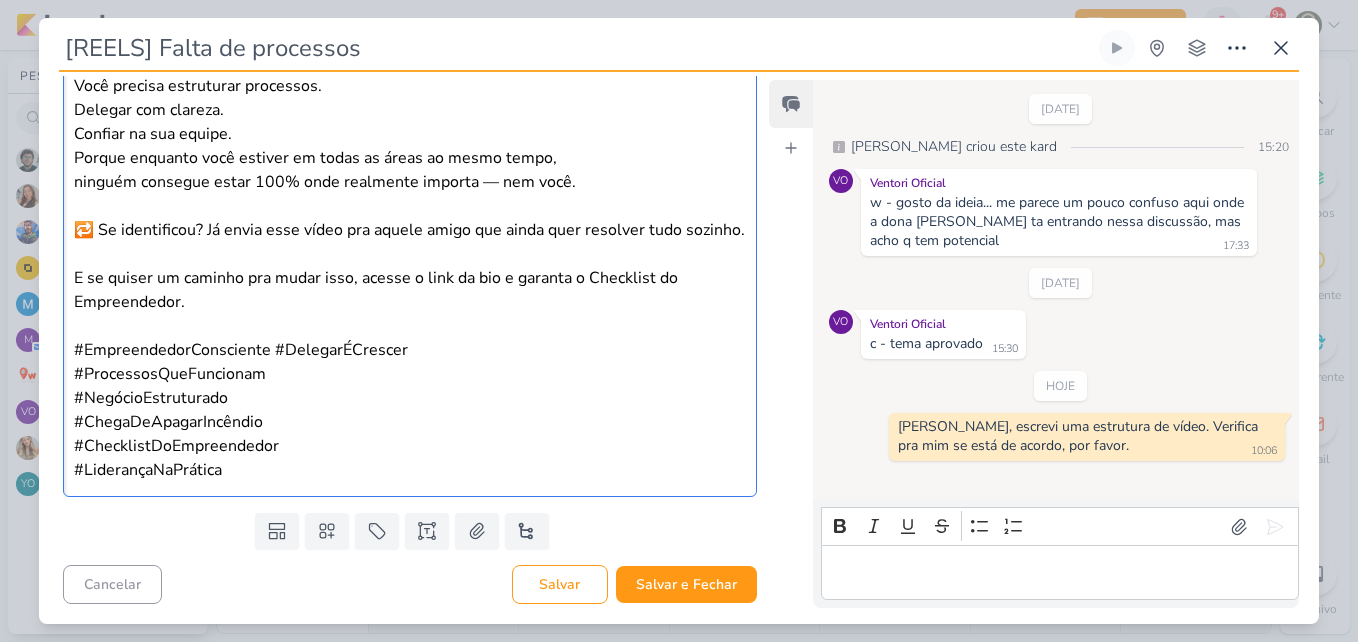 click on "#EmpreendedorConsciente #DelegarÉCrescer #ProcessosQueFuncionam #NegócioEstruturado #ChegaDeApagarIncêndio #ChecklistDoEmpreendedor #LiderançaNaPrática" at bounding box center [410, 410] 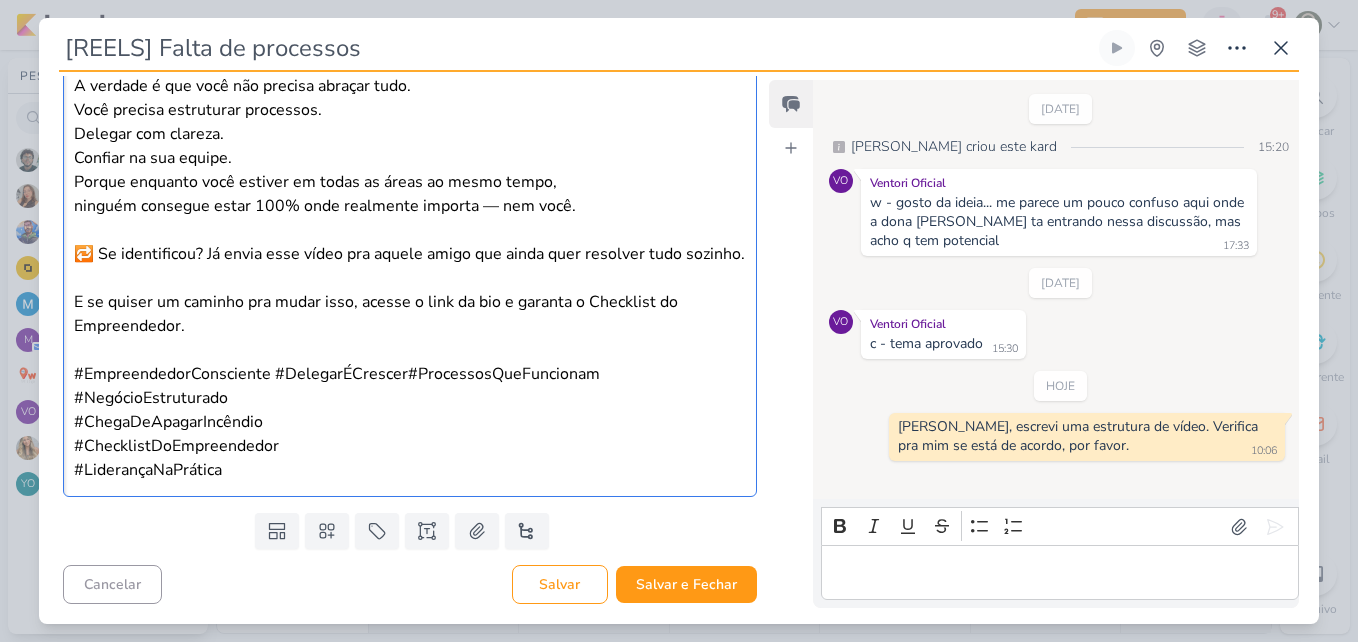 scroll, scrollTop: 1350, scrollLeft: 0, axis: vertical 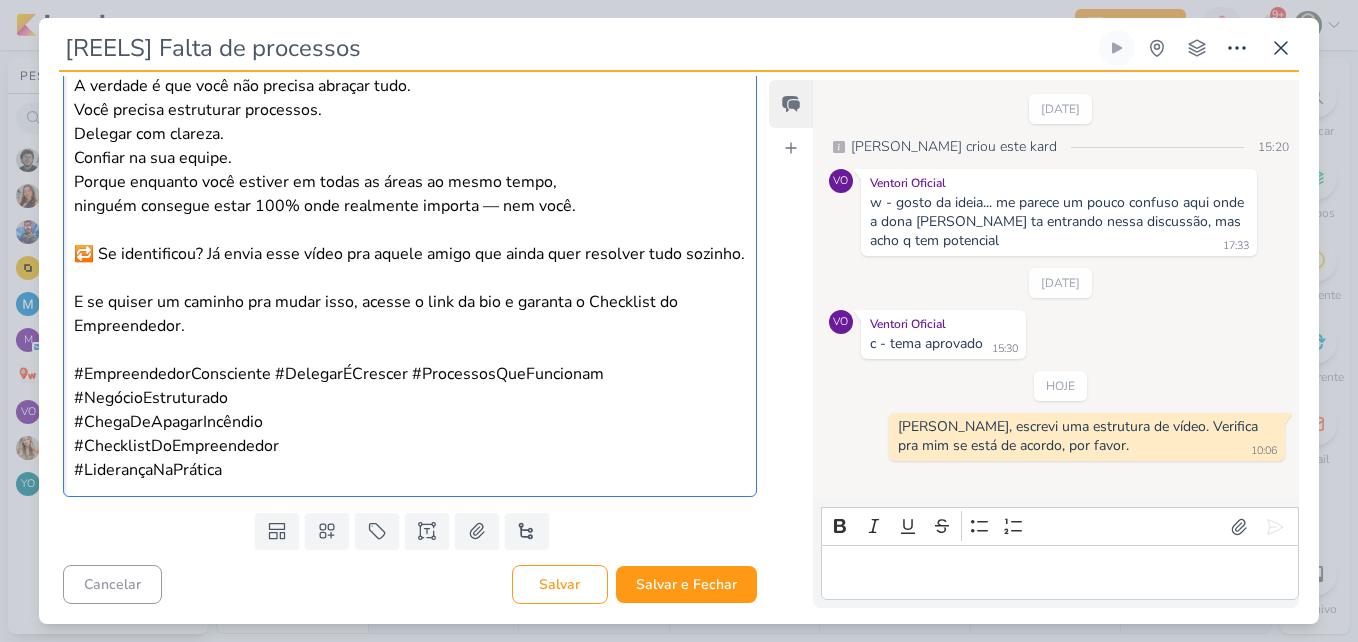 click on "#EmpreendedorConsciente #DelegarÉCrescer #ProcessosQueFuncionam #NegócioEstruturado #ChegaDeApagarIncêndio #ChecklistDoEmpreendedor #LiderançaNaPrática" at bounding box center [410, 422] 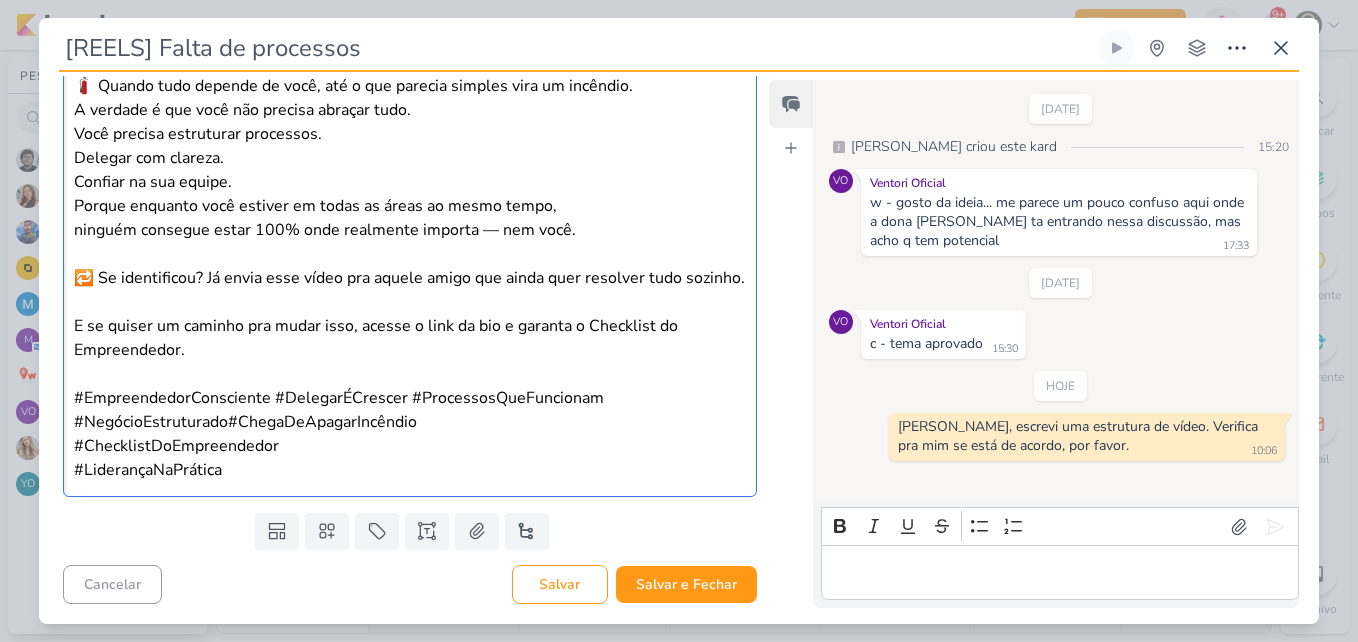 scroll, scrollTop: 1326, scrollLeft: 0, axis: vertical 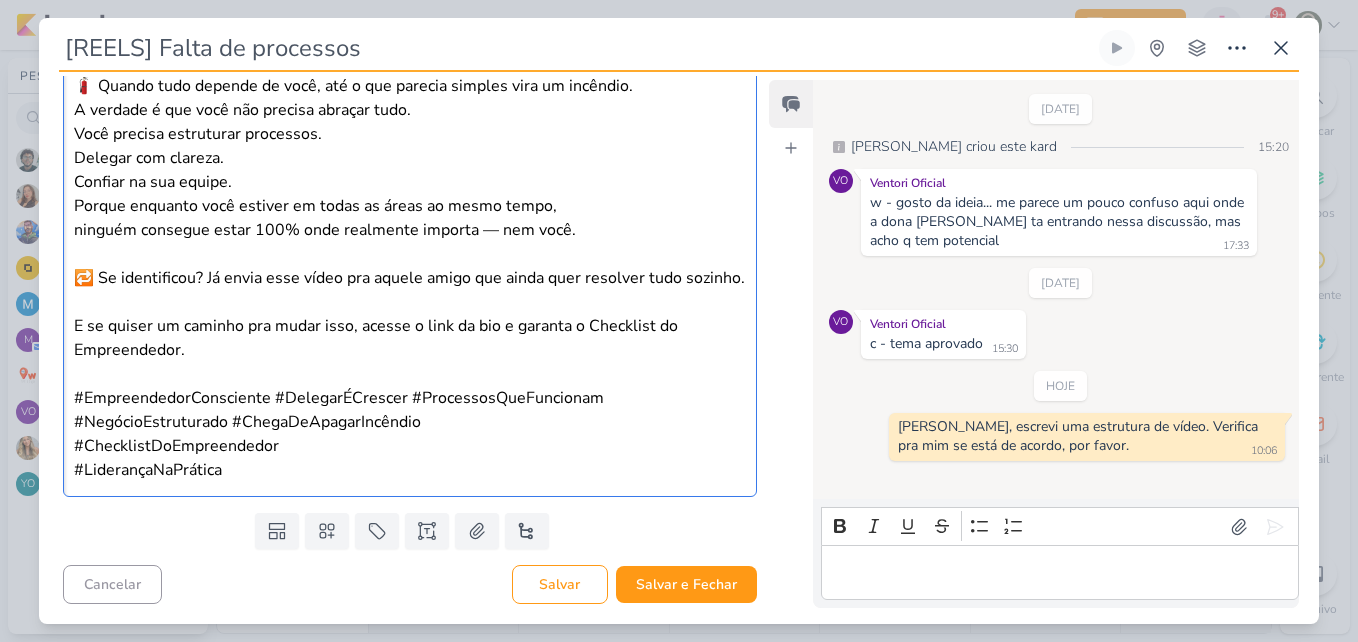 click on "#EmpreendedorConsciente #DelegarÉCrescer #ProcessosQueFuncionam #NegócioEstruturado #ChegaDeApagarIncêndio #ChecklistDoEmpreendedor #LiderançaNaPrática" at bounding box center [410, 434] 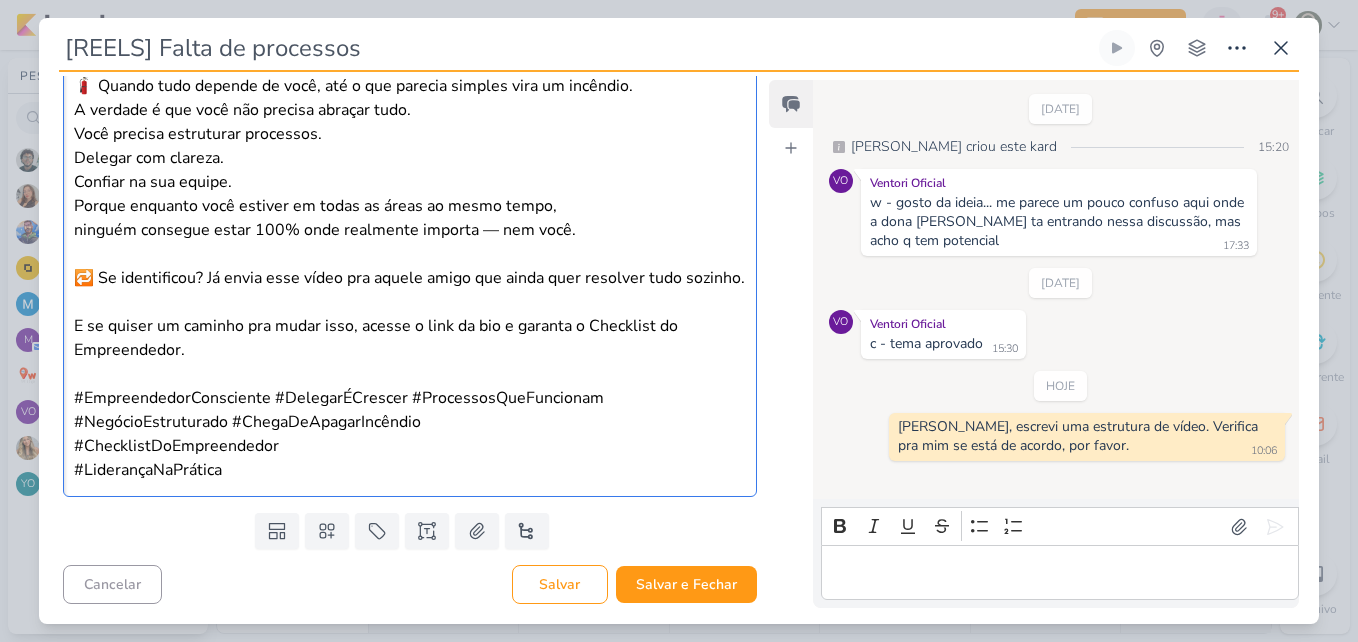 scroll, scrollTop: 1302, scrollLeft: 0, axis: vertical 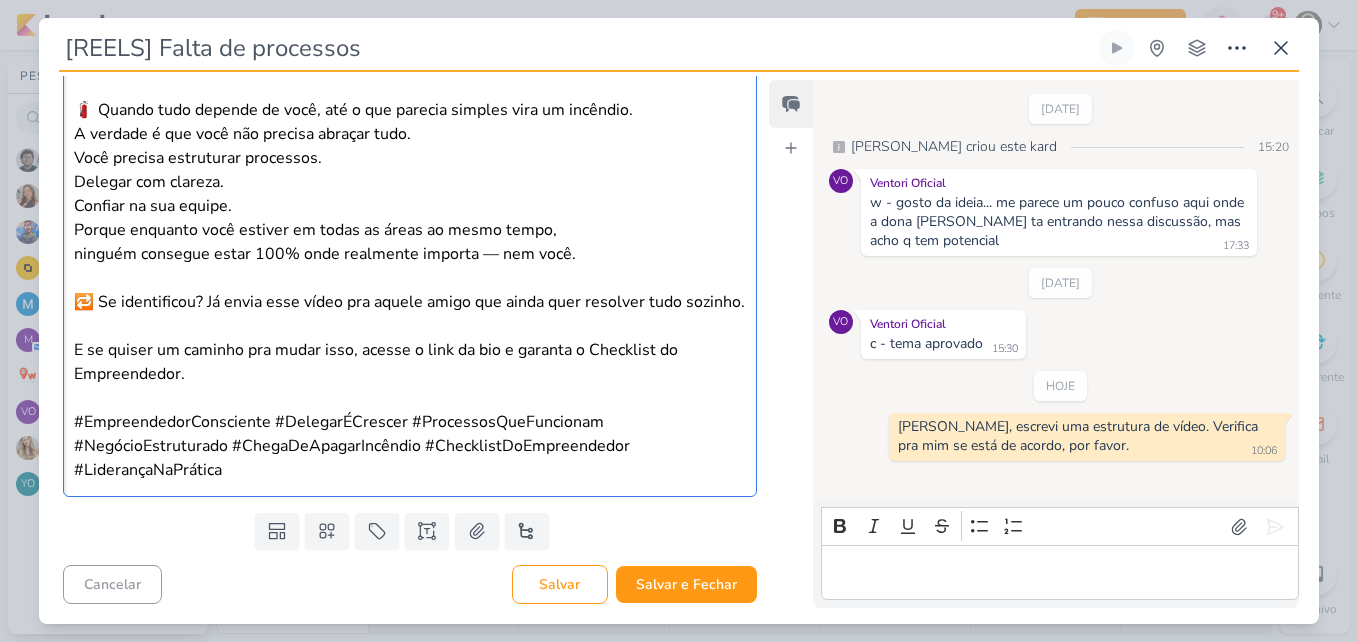 click on "#EmpreendedorConsciente #DelegarÉCrescer #ProcessosQueFuncionam #NegócioEstruturado #ChegaDeApagarIncêndio #ChecklistDoEmpreendedor #LiderançaNaPrática" at bounding box center (410, 446) 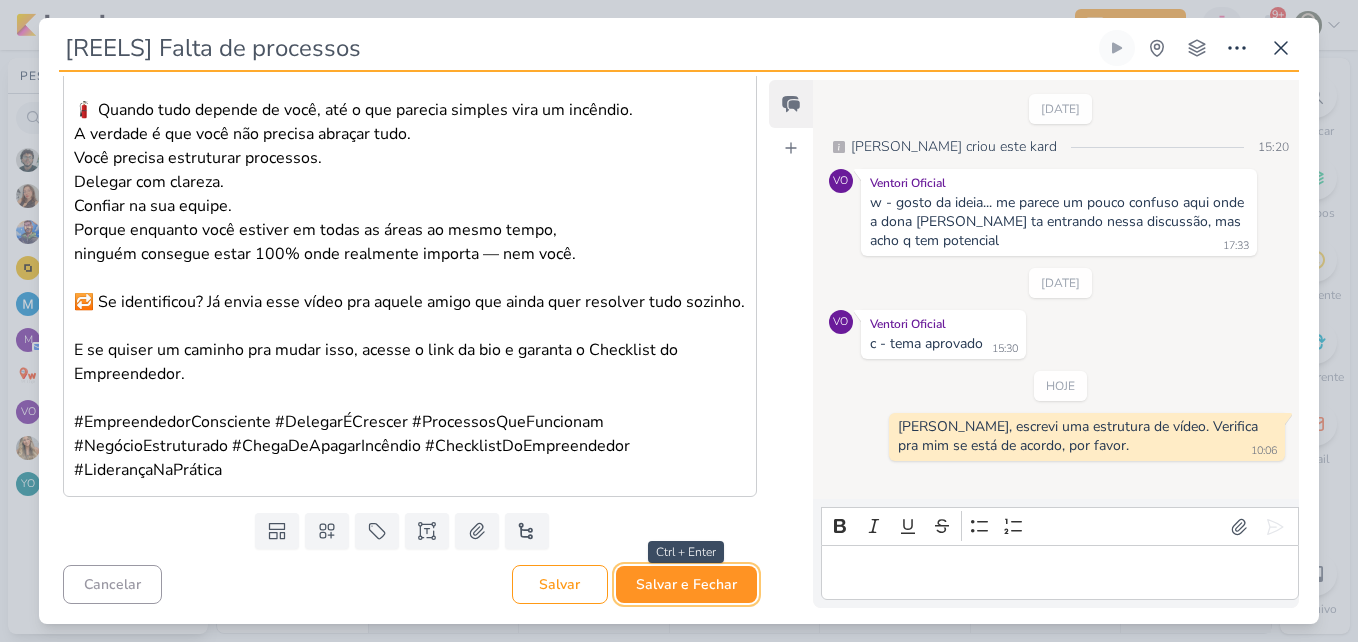 click on "Salvar e Fechar" at bounding box center (686, 584) 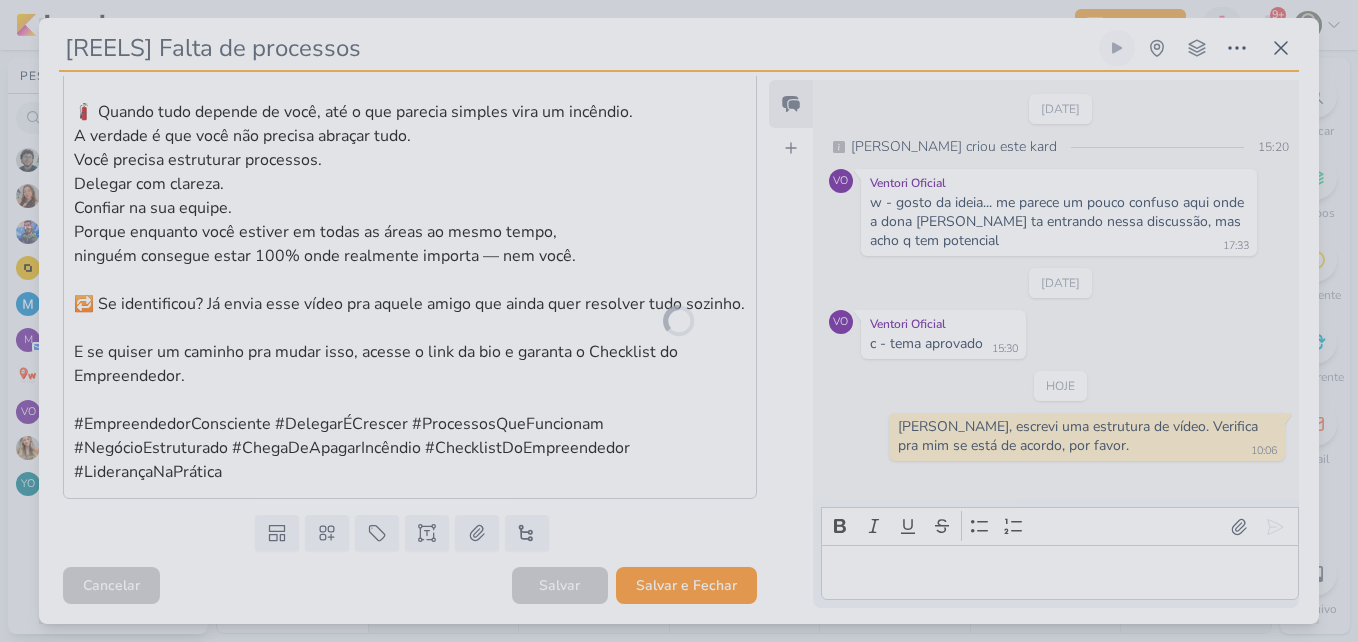 scroll, scrollTop: 1300, scrollLeft: 0, axis: vertical 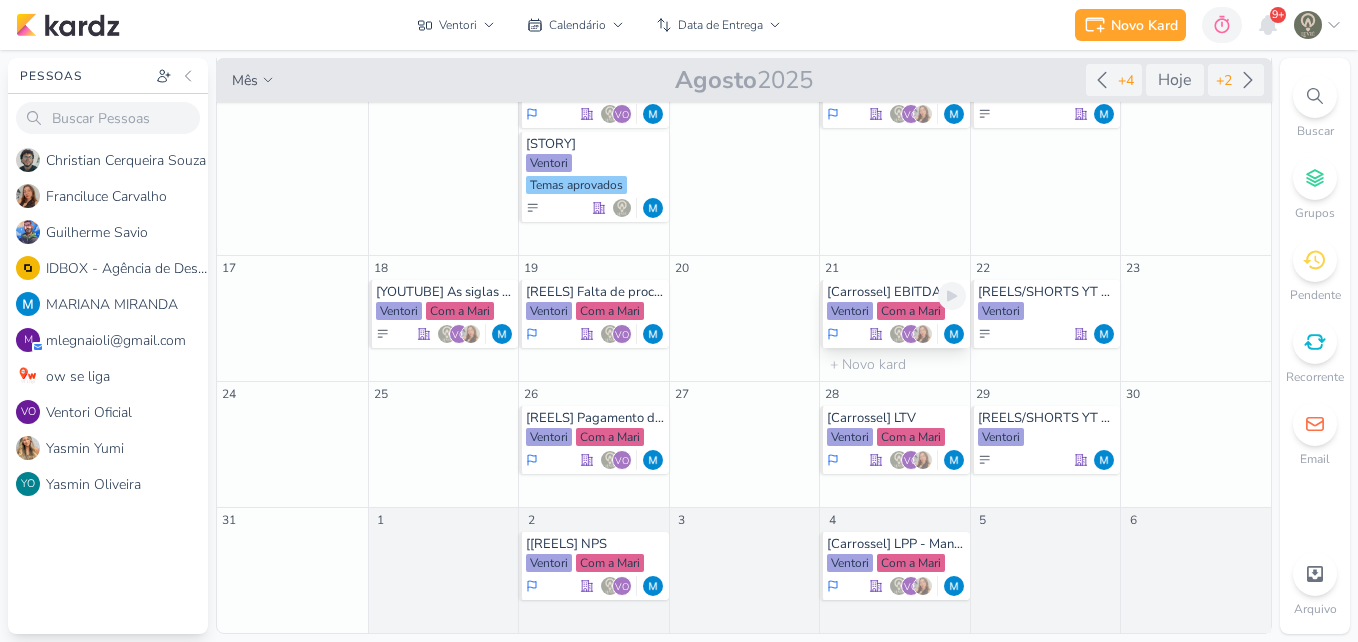 click on "Com a Mari" at bounding box center [911, 311] 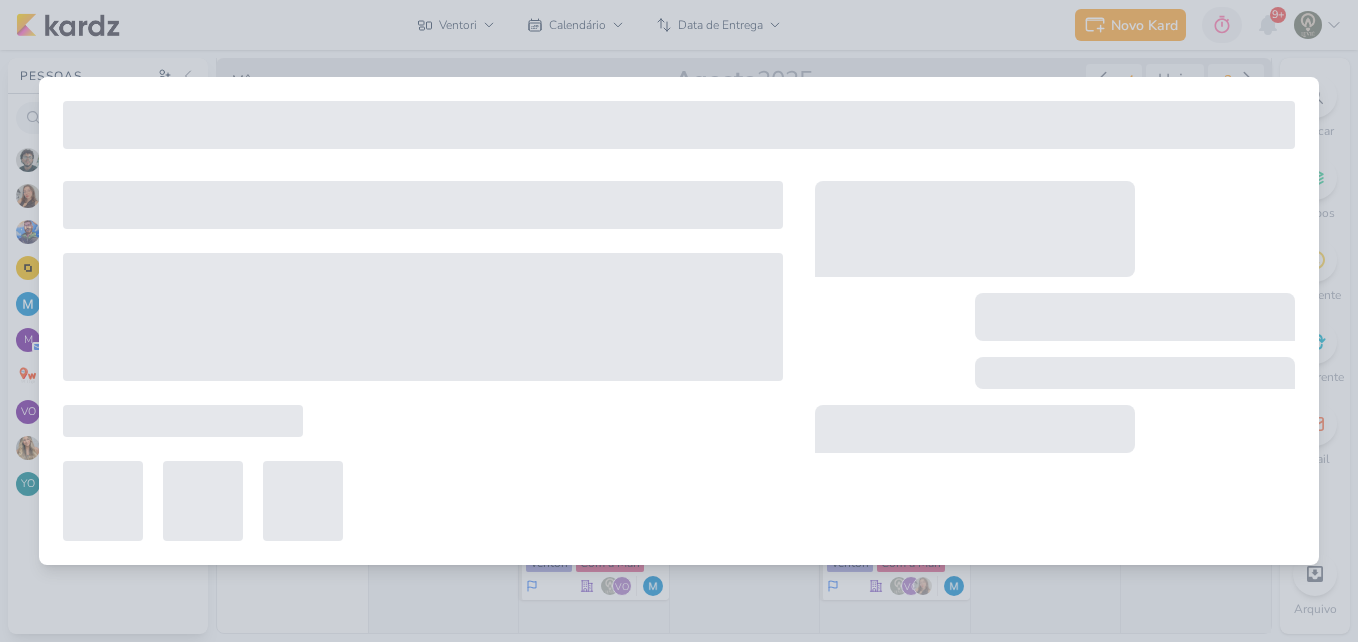 type on "[Carrossel] EBITDA" 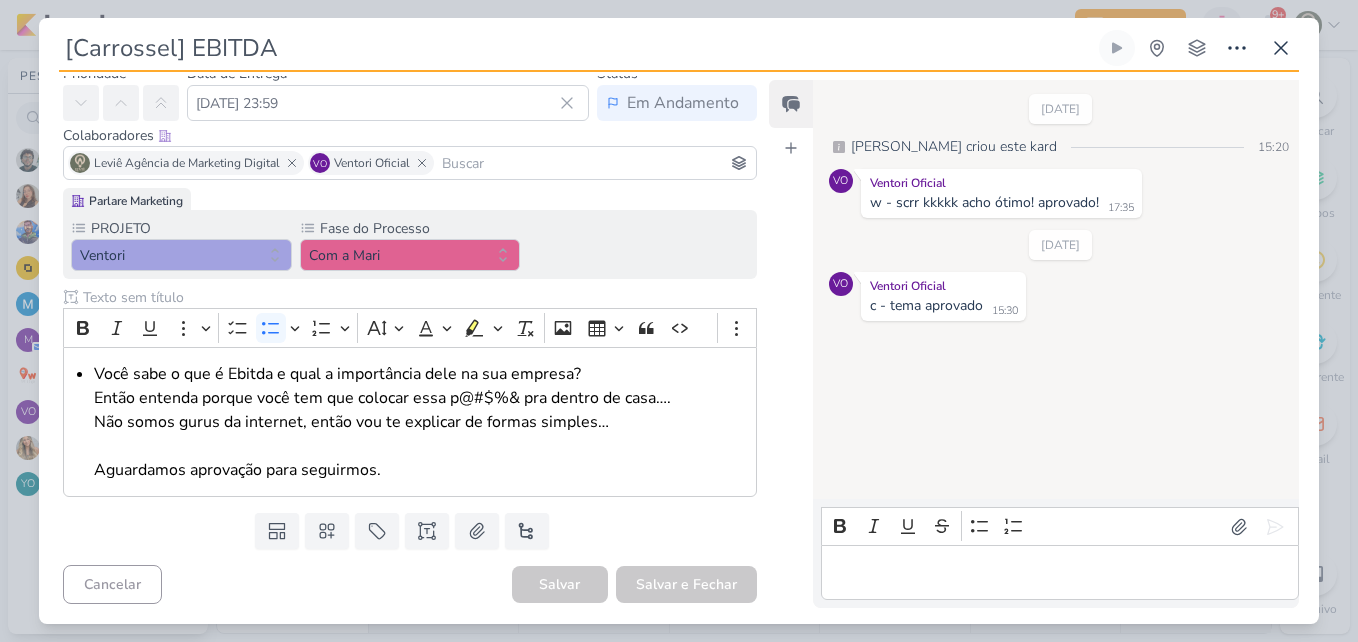 scroll, scrollTop: 0, scrollLeft: 0, axis: both 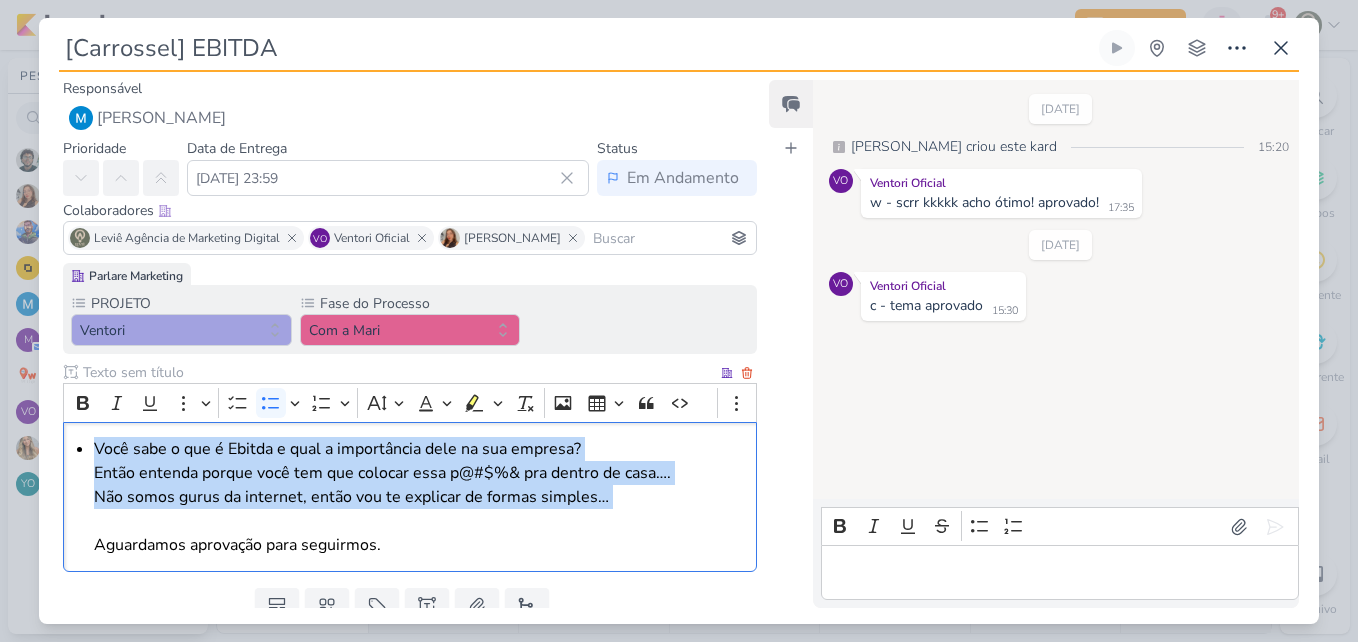 drag, startPoint x: 92, startPoint y: 448, endPoint x: 658, endPoint y: 515, distance: 569.9518 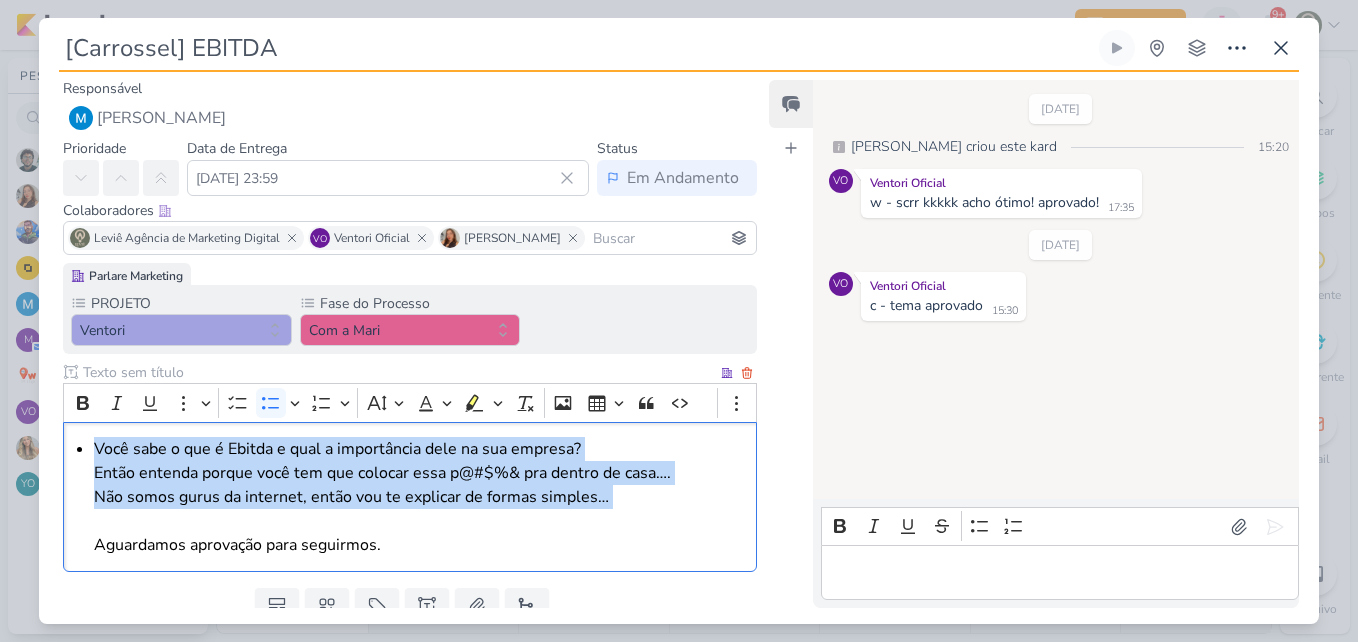 copy on "Você sabe o que é Ebitda e qual a importância dele na sua empresa? Então entenda porque você tem que colocar essa p@#$%& pra dentro de casa…. Não somos gurus da internet, então vou te explicar de formas simples…" 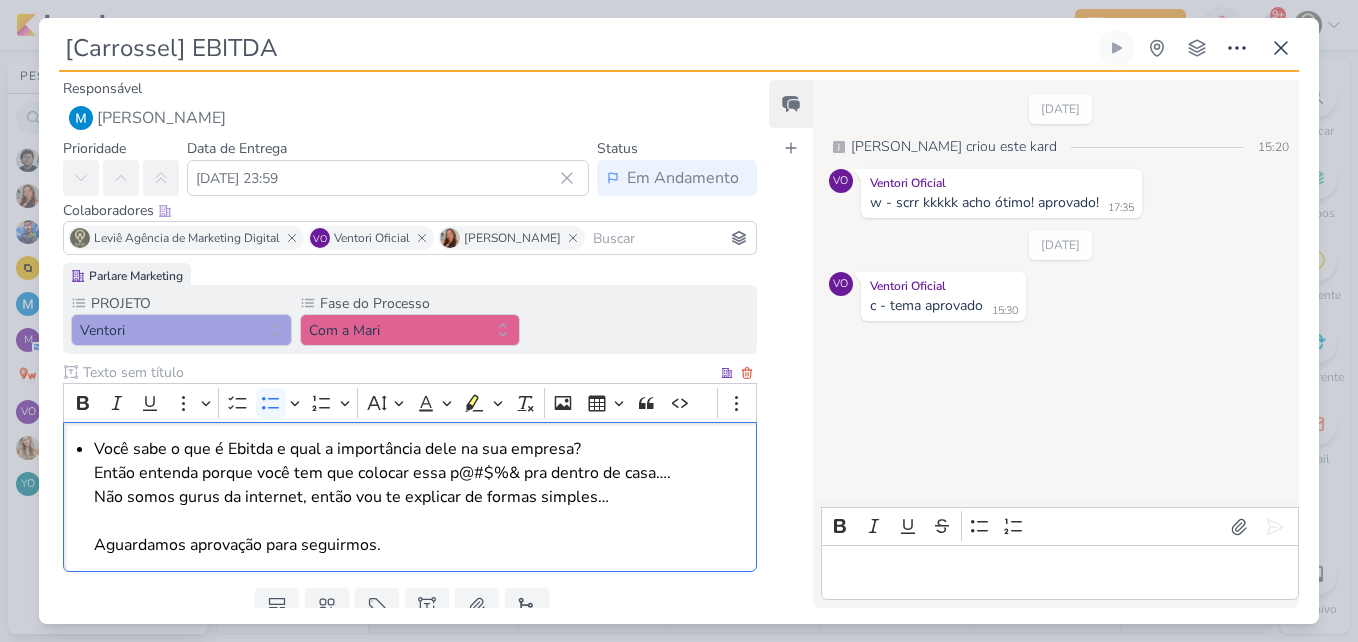 click on "Você sabe o que é Ebitda e qual a importância dele na sua empresa? Então entenda porque você tem que colocar essa p@#$%& pra dentro de casa…. Não somos gurus da internet, então vou te explicar de formas simples… Aguardamos aprovação para seguirmos." at bounding box center [420, 497] 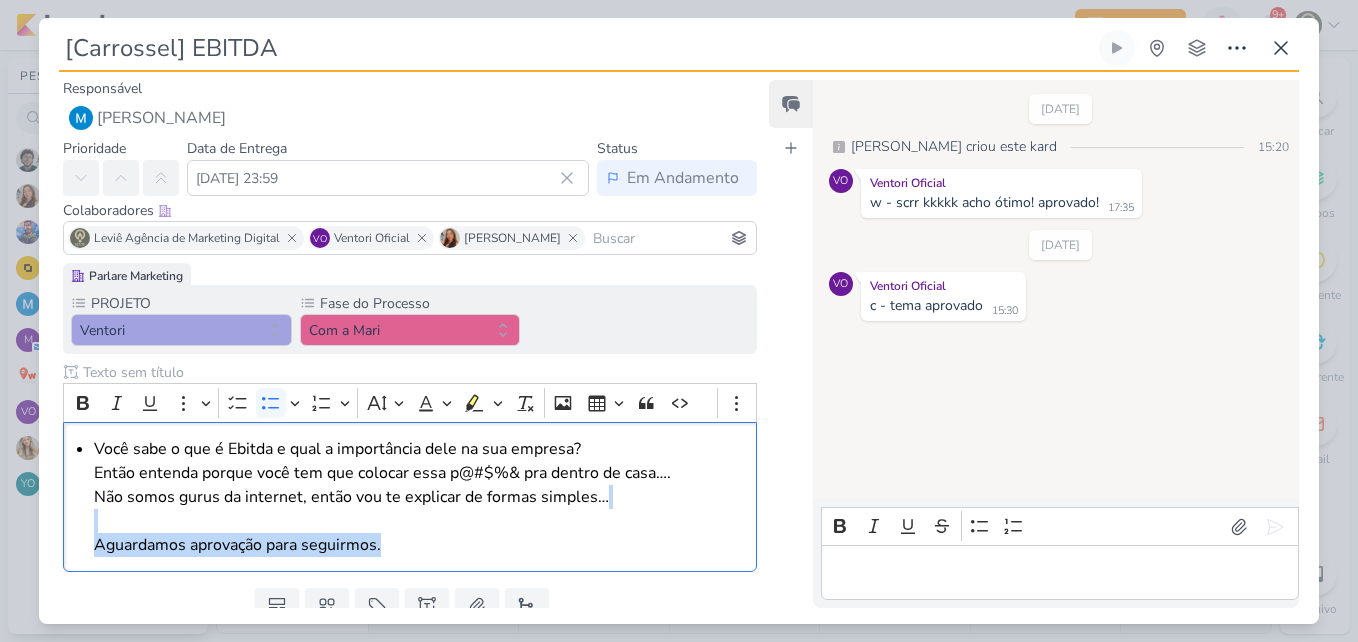 drag, startPoint x: 481, startPoint y: 545, endPoint x: 56, endPoint y: 520, distance: 425.73465 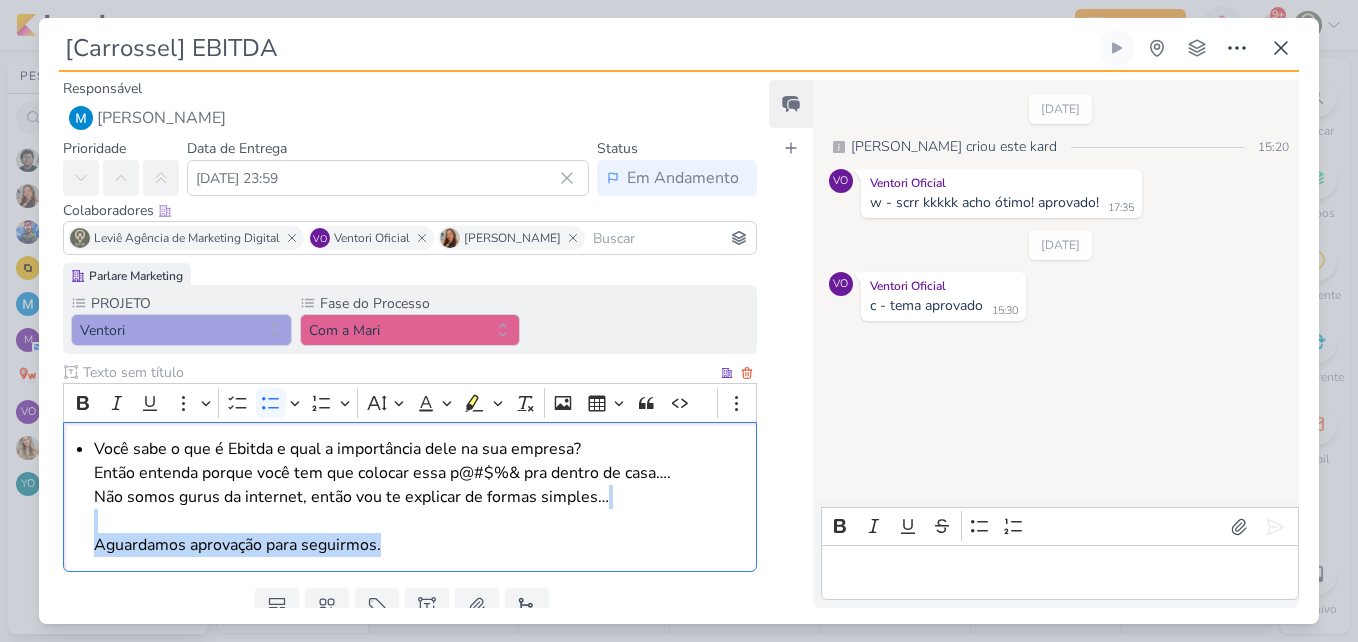 click on "Você sabe o que é Ebitda e qual a importância dele na sua empresa? Então entenda porque você tem que colocar essa p@#$%& pra dentro de casa…. Não somos gurus da internet, então vou te explicar de formas simples… Aguardamos aprovação para seguirmos." at bounding box center [420, 497] 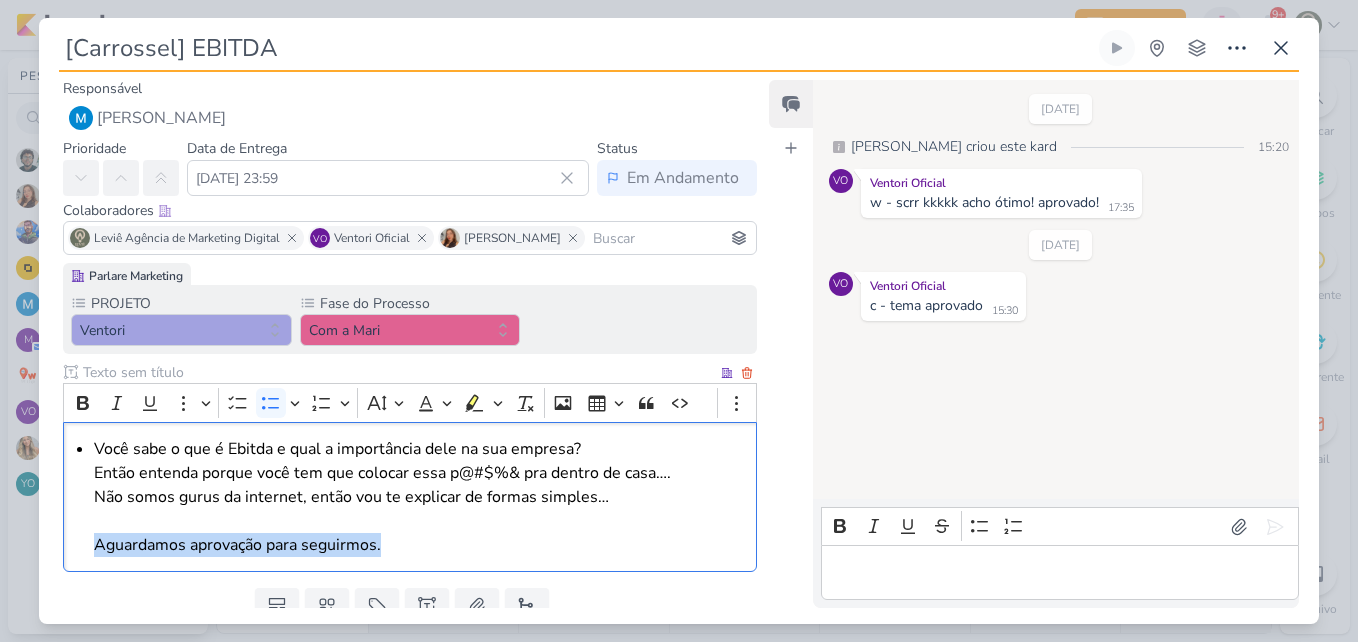 drag, startPoint x: 95, startPoint y: 544, endPoint x: 449, endPoint y: 545, distance: 354.0014 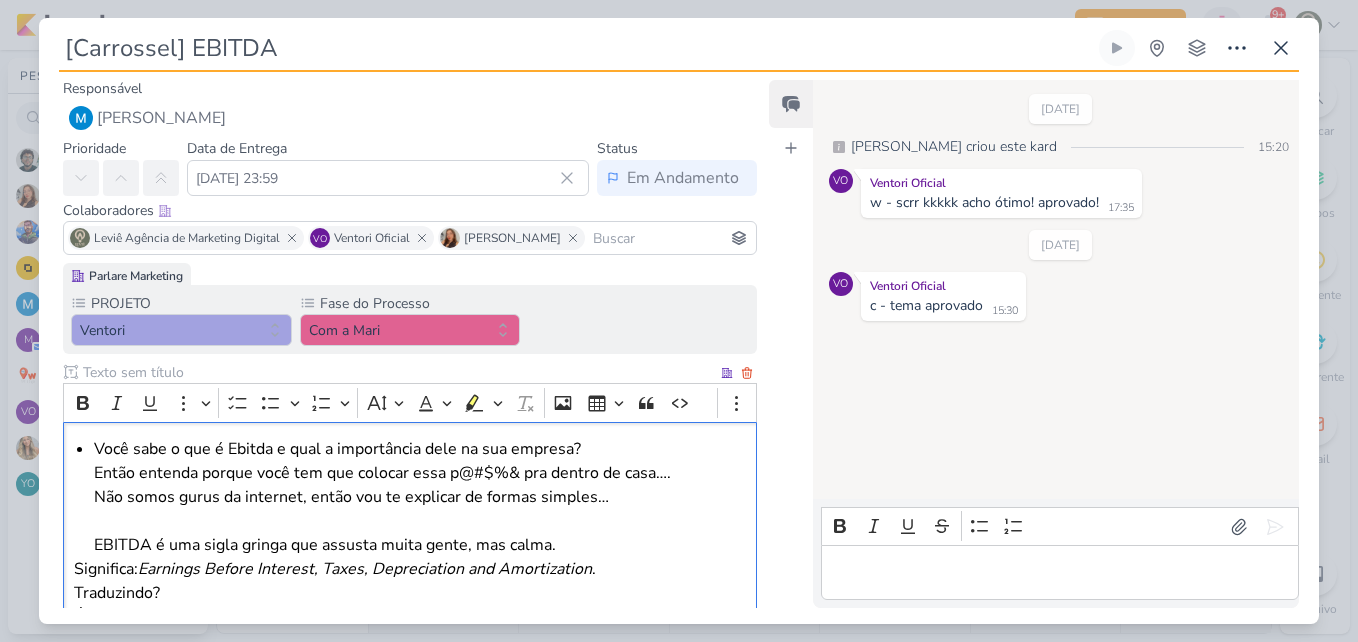 scroll, scrollTop: 668, scrollLeft: 0, axis: vertical 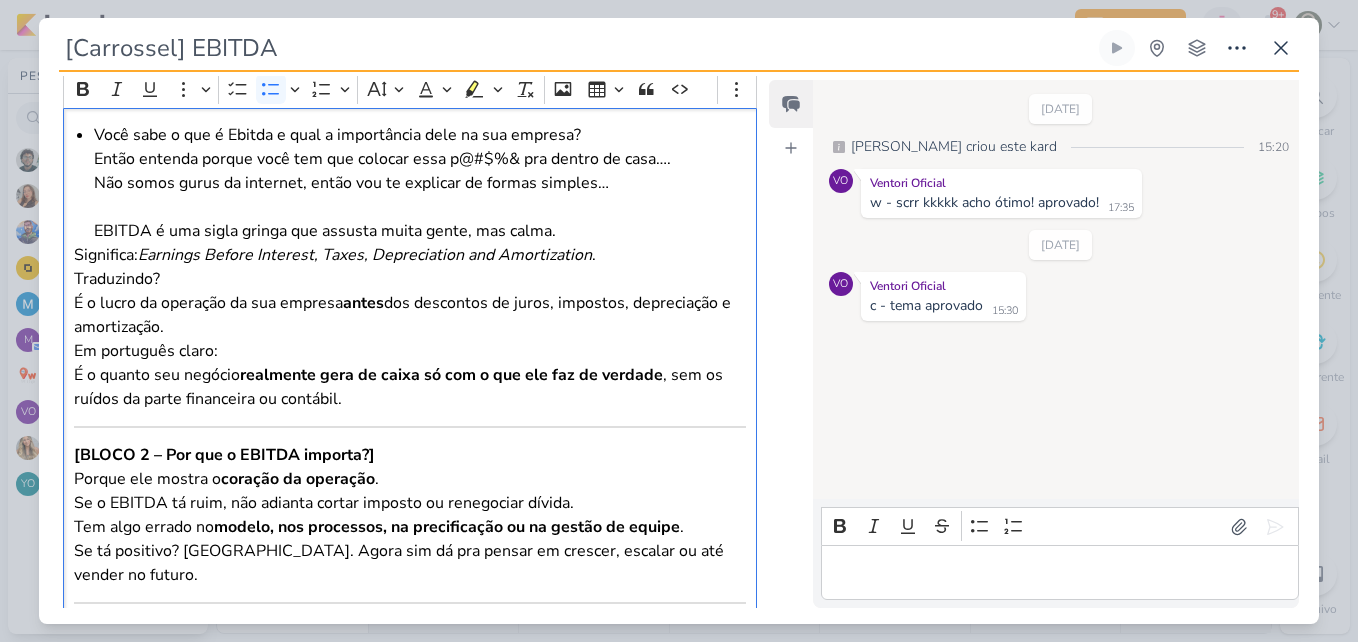 click on "Você sabe o que é Ebitda e qual a importância dele na sua empresa? Então entenda porque você tem que colocar essa p@#$%& pra dentro de casa…. Não somos gurus da internet, então vou te explicar de formas simples… EBITDA é uma sigla gringa que assusta muita gente, mas calma. Significa:  Earnings Before Interest, Taxes, Depreciation and Amortization . Traduzindo? É o lucro da operação da sua empresa  antes  dos descontos de juros, impostos, depreciação e amortização. Em português claro: É o quanto seu negócio  realmente gera de caixa só com o que ele faz de verdade , sem os ruídos da parte financeira ou contábil. [BLOCO 2 – Por que o EBITDA importa?] Porque ele mostra o  coração da operação . Se o EBITDA tá ruim, não adianta cortar imposto ou renegociar dívida. Tem algo errado no  modelo, nos processos, na precificação ou na gestão de equipe . Se tá positivo? [GEOGRAPHIC_DATA]. Agora sim dá pra pensar em crescer, escalar ou até vender no futuro. Se você tem: Receita operacional :" at bounding box center (410, 555) 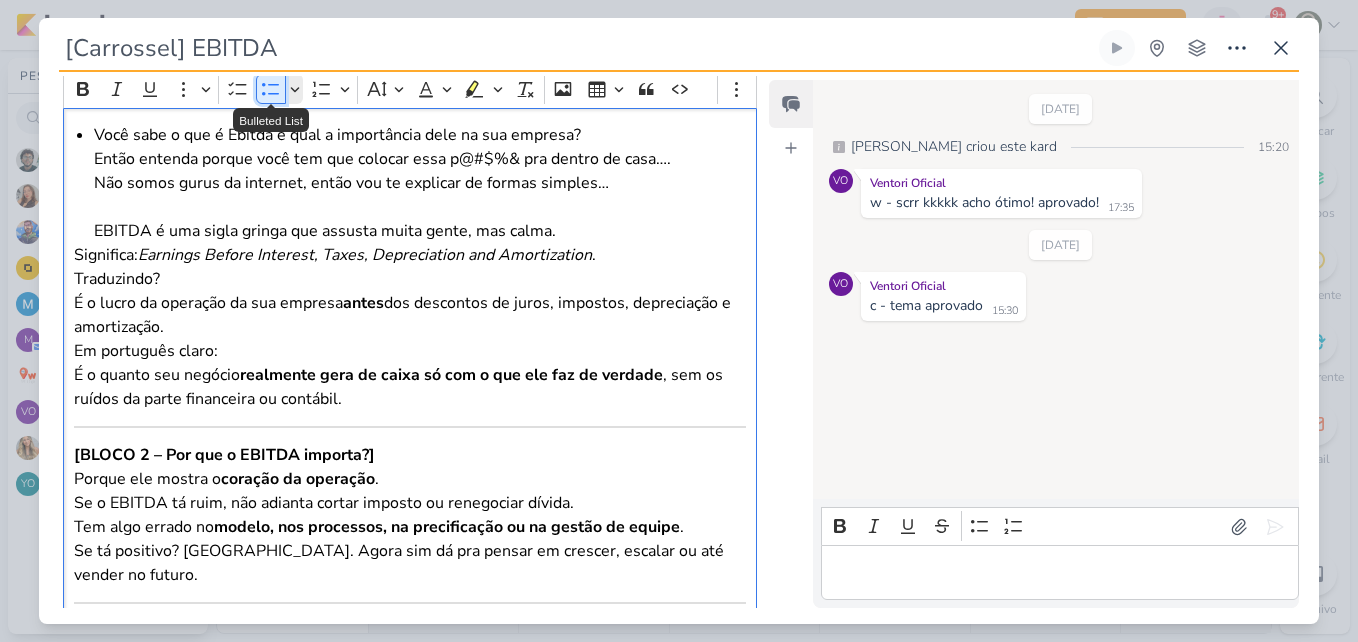 click 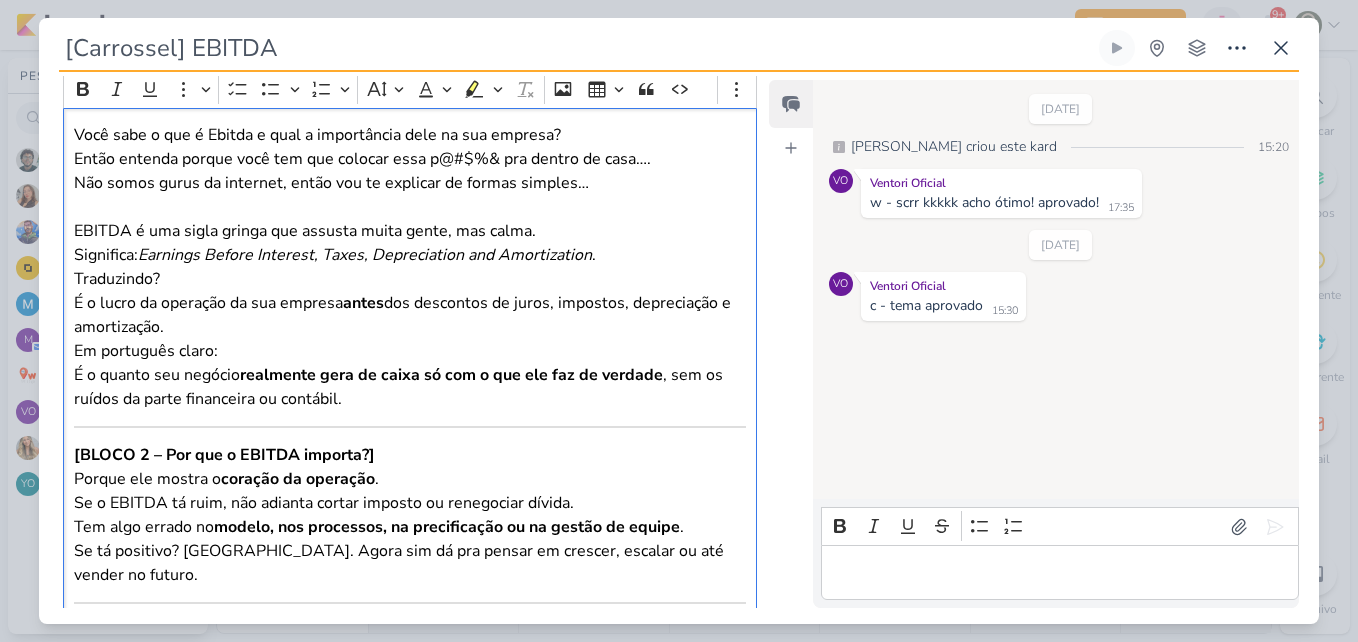 click on "Você sabe o que é Ebitda e qual a importância dele na sua empresa? Então entenda porque você tem que colocar essa p@#$%& pra dentro de casa…. Não somos gurus da internet, então vou te explicar de formas simples… EBITDA é uma sigla gringa que assusta muita gente, mas calma." at bounding box center (410, 183) 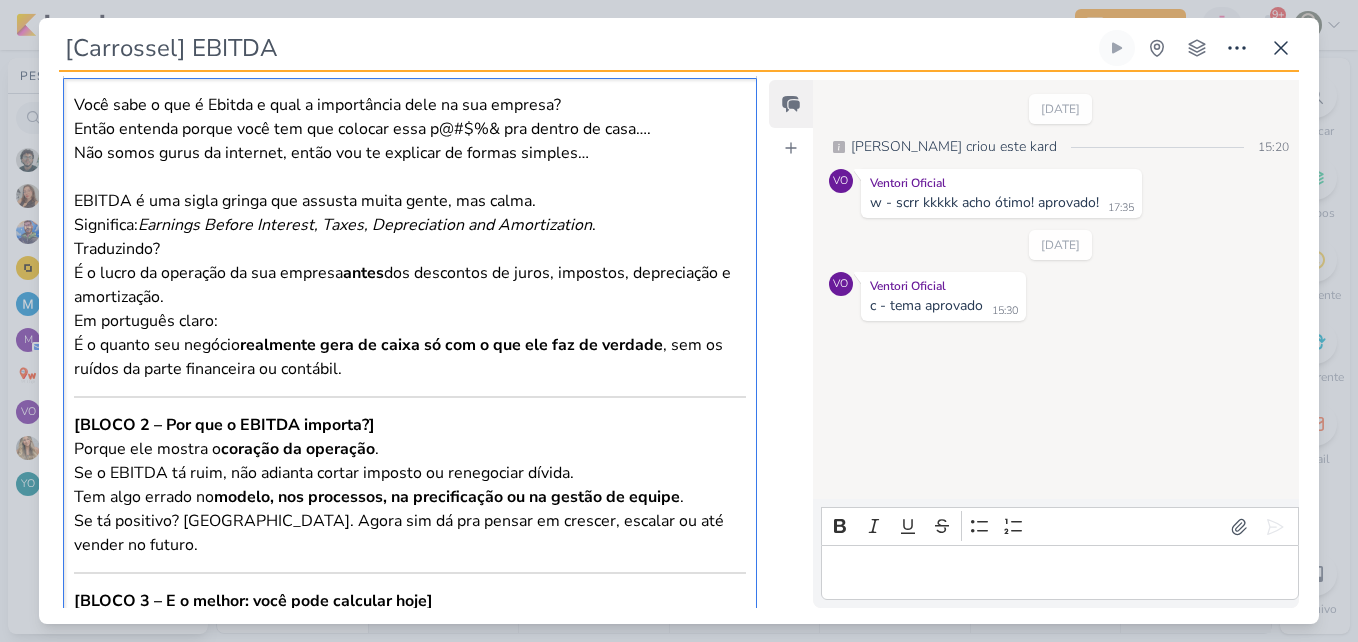scroll, scrollTop: 364, scrollLeft: 0, axis: vertical 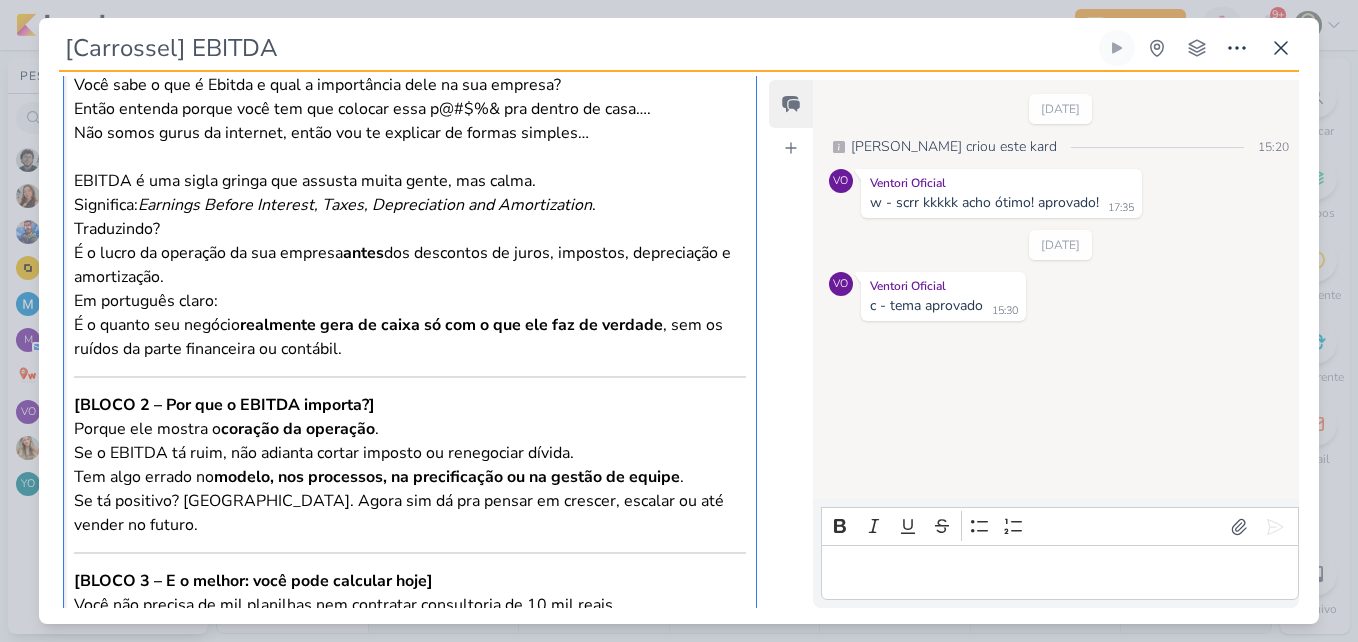 click on "Você sabe o que é Ebitda e qual a importância dele na sua empresa? Então entenda porque você tem que colocar essa p@#$%& pra dentro de casa…. Não somos gurus da internet, então vou te explicar de formas simples… EBITDA é uma sigla gringa que assusta muita gente, mas calma. Significa:  Earnings Before Interest, Taxes, Depreciation and Amortization . Traduzindo? É o lucro da operação da sua empresa  antes  dos descontos de juros, impostos, depreciação e amortização. Em português claro: É o quanto seu negócio  realmente gera de caixa só com o que ele faz de verdade , sem os ruídos da parte financeira ou contábil. [BLOCO 2 – Por que o EBITDA importa?] Porque ele mostra o  coração da operação . Se o EBITDA tá ruim, não adianta cortar imposto ou renegociar dívida. Tem algo errado no  modelo, nos processos, na precificação ou na gestão de equipe . Se tá positivo? [GEOGRAPHIC_DATA]. Agora sim dá pra pensar em crescer, escalar ou até vender no futuro. Se você tem: Receita operacional :" at bounding box center (410, 505) 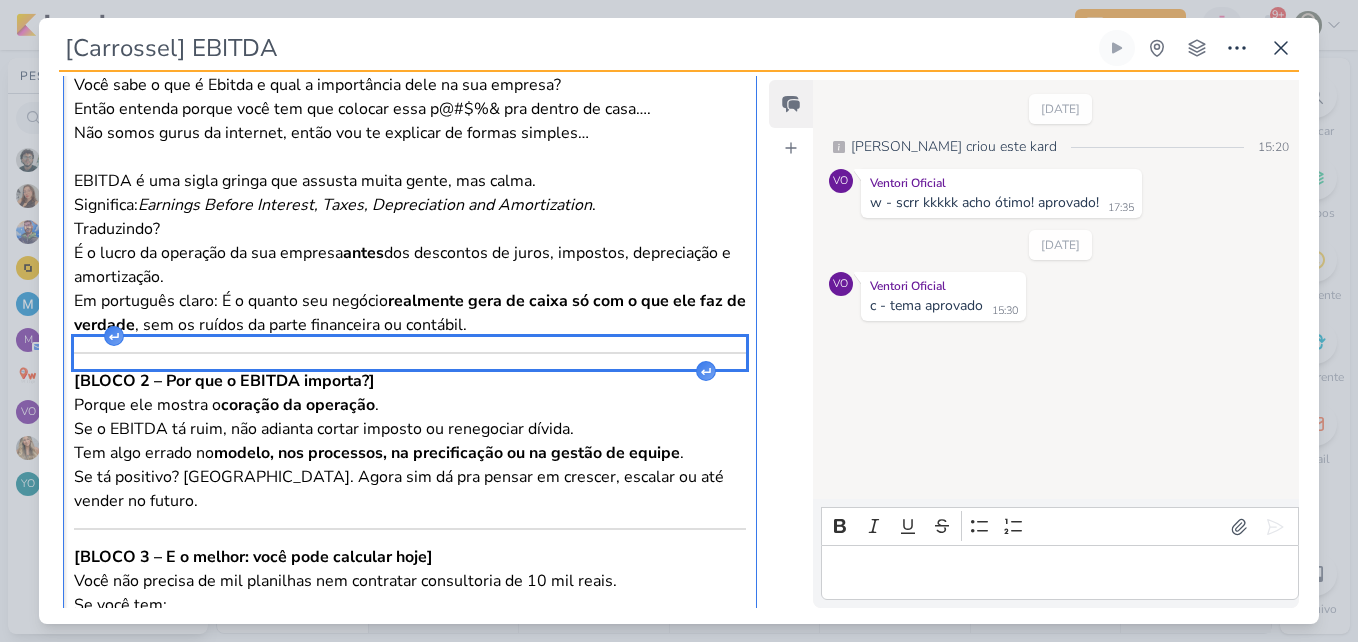 click at bounding box center (410, 353) 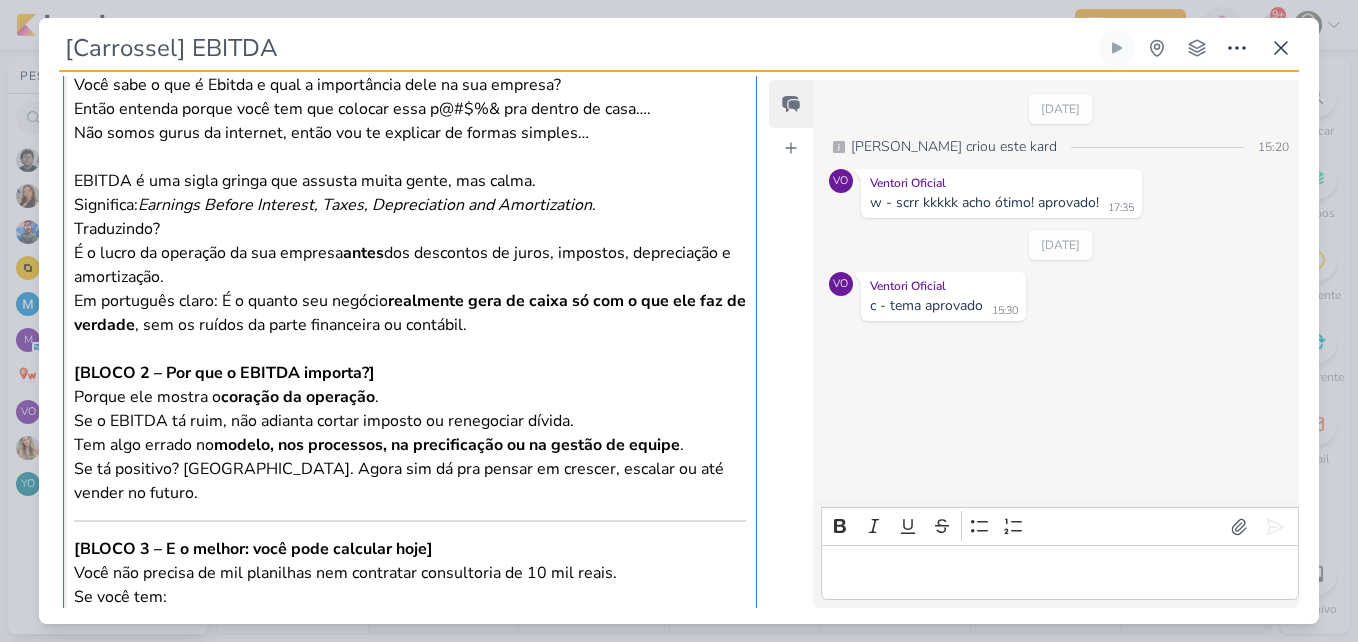 click on "Em português claro: É o quanto seu negócio  realmente gera de caixa só com o que ele faz de verdade , sem os ruídos da parte financeira ou contábil." at bounding box center (410, 313) 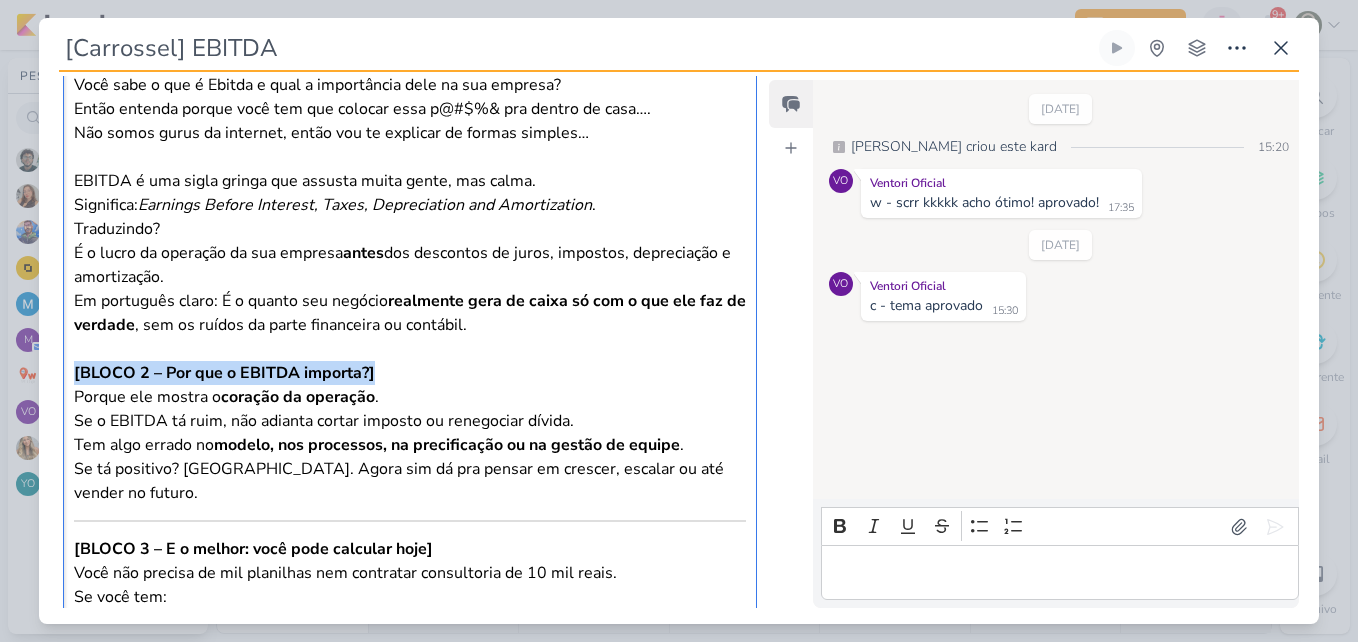 drag, startPoint x: 75, startPoint y: 374, endPoint x: 387, endPoint y: 369, distance: 312.04007 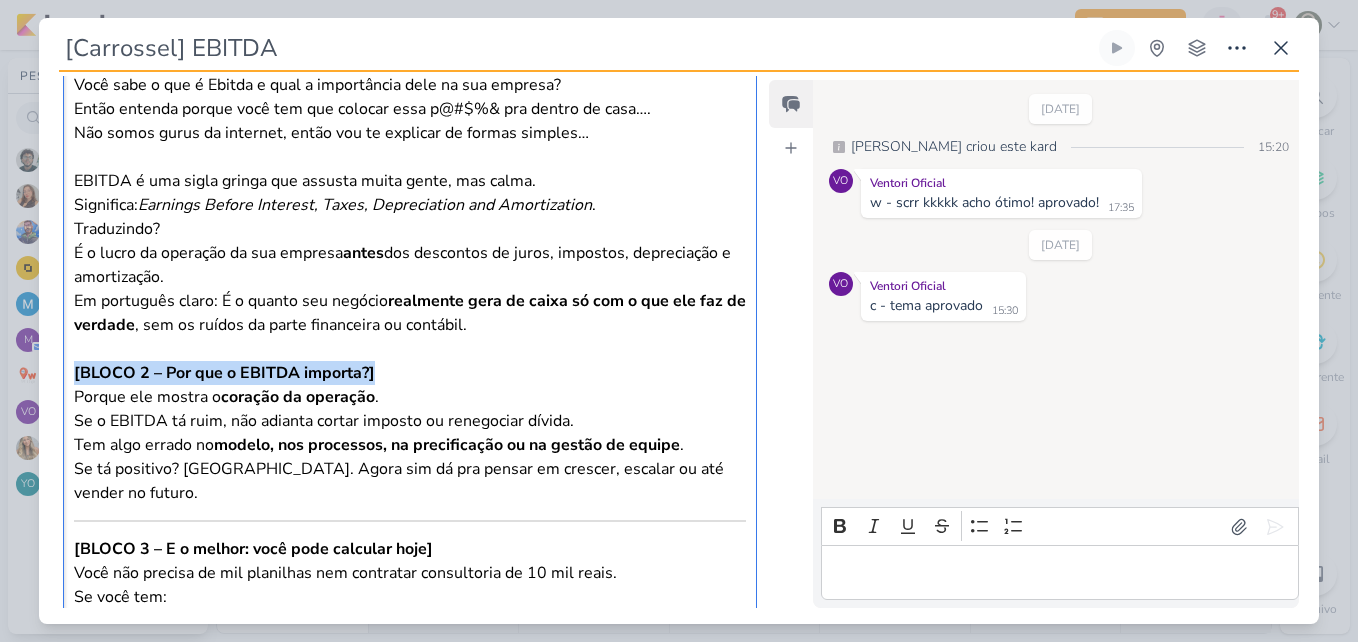 click on "[BLOCO 2 – Por que o EBITDA importa?] Porque ele mostra o  coração da operação . Se o EBITDA tá ruim, não adianta cortar imposto ou renegociar dívida. Tem algo errado no  modelo, nos processos, na precificação ou na gestão de equipe ." at bounding box center (410, 409) 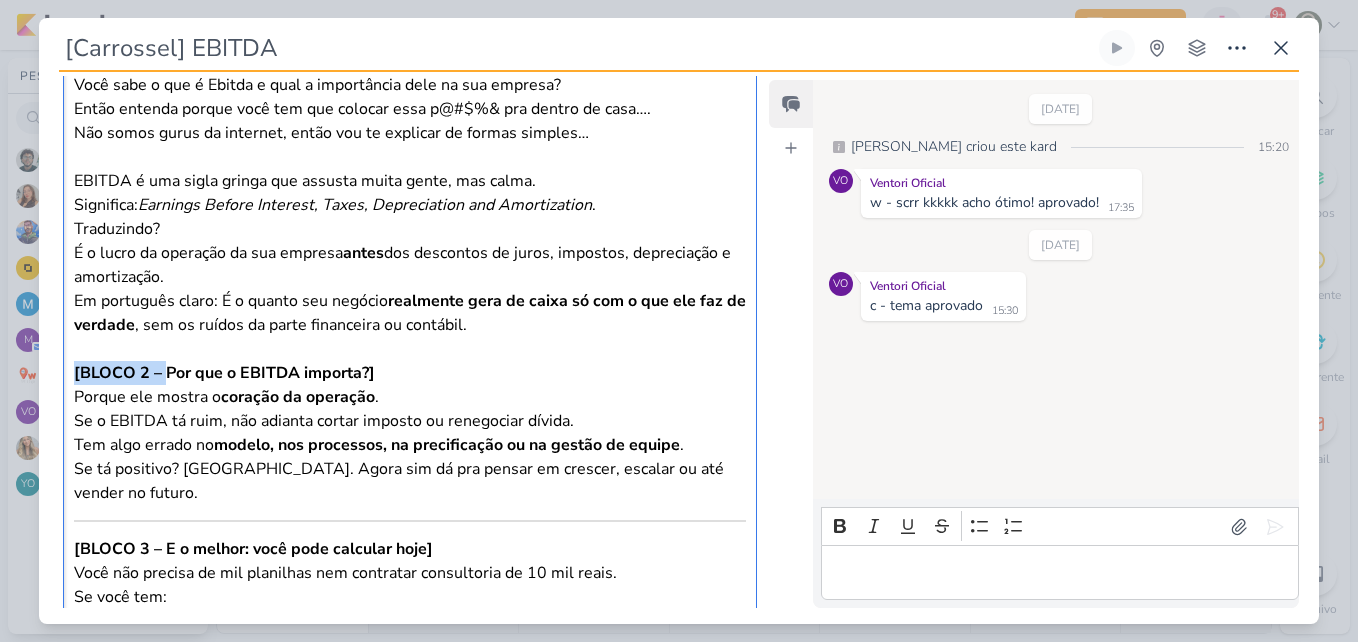 drag, startPoint x: 168, startPoint y: 375, endPoint x: 66, endPoint y: 373, distance: 102.01961 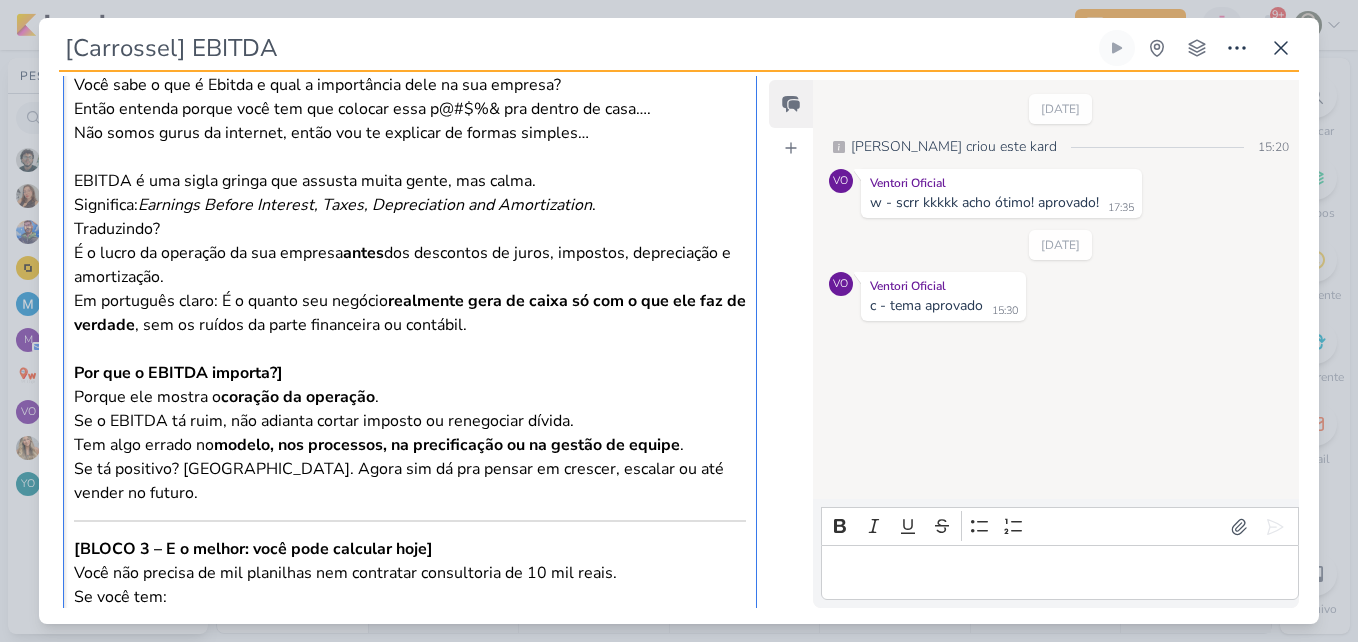 click on "Por que o EBITDA importa?] Porque ele mostra o  coração da operação . Se o EBITDA tá ruim, não adianta cortar imposto ou renegociar dívida. Tem algo errado no  modelo, nos processos, na precificação ou na gestão de equipe ." at bounding box center [410, 409] 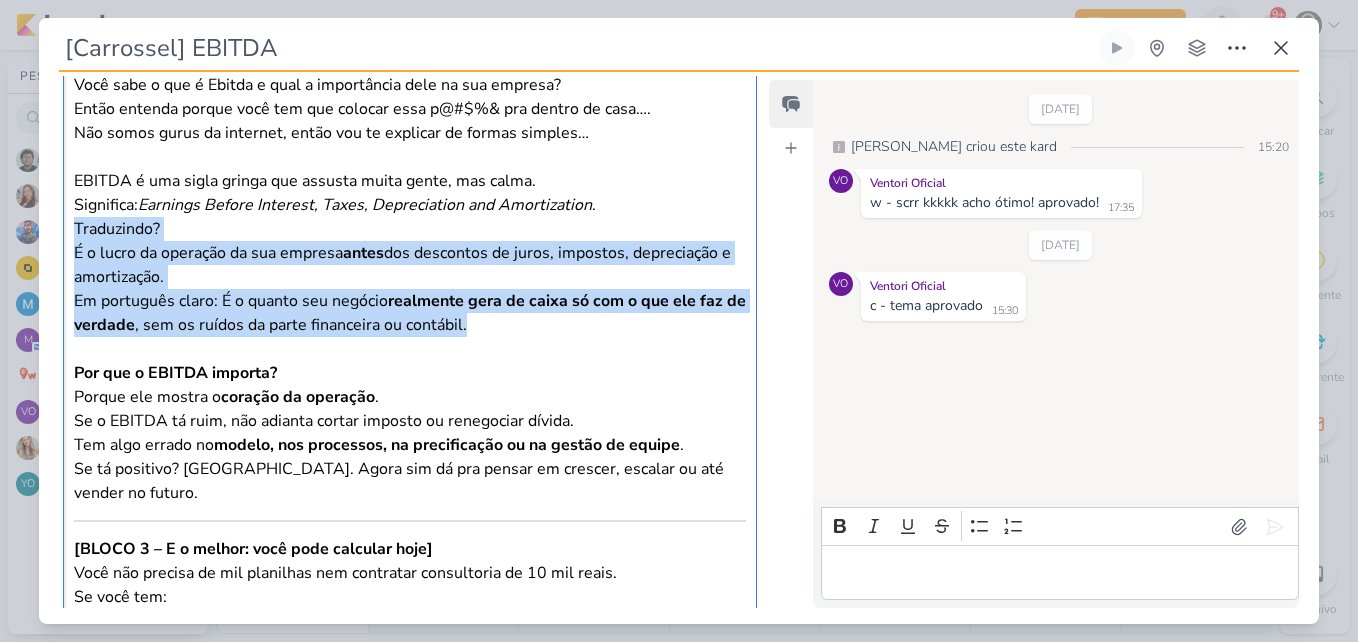 drag, startPoint x: 509, startPoint y: 323, endPoint x: 187, endPoint y: 247, distance: 330.84738 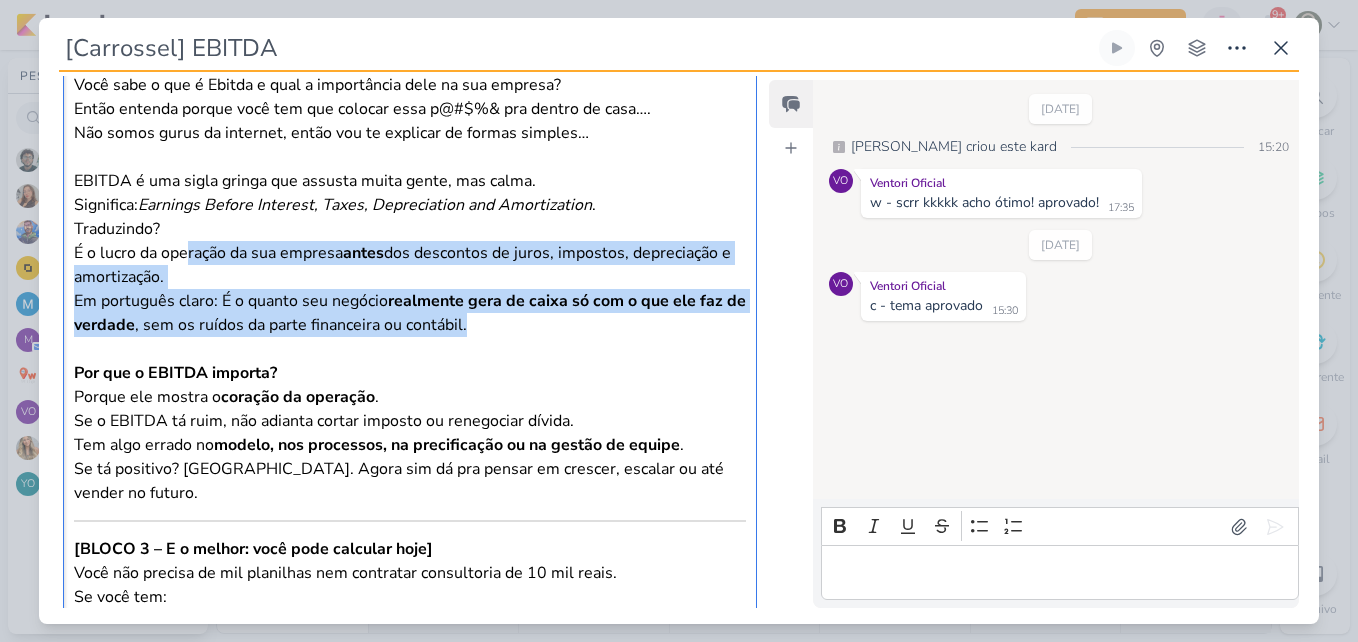 click on "Significa:  Earnings Before Interest, Taxes, Depreciation and Amortization . Traduzindo? É o lucro da operação da sua empresa  antes  dos descontos de juros, impostos, depreciação e amortização." at bounding box center [410, 241] 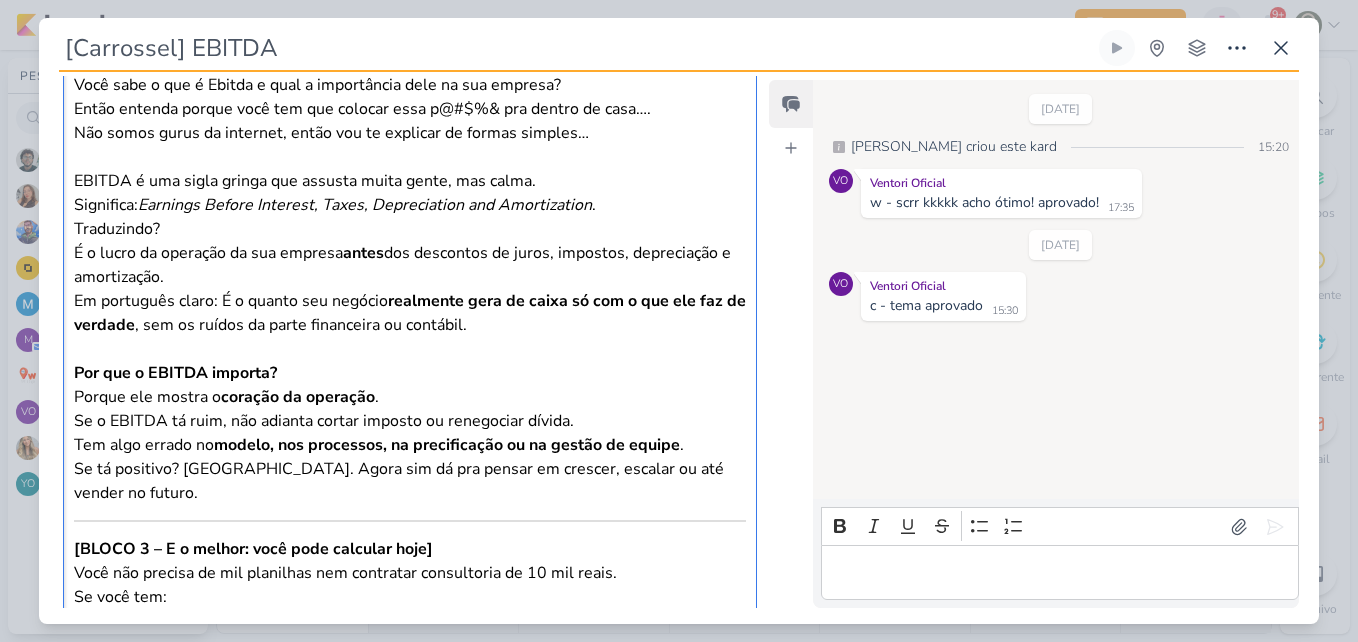 click on "Por que o EBITDA importa? Porque ele mostra o  coração da operação . Se o EBITDA tá ruim, não adianta cortar imposto ou renegociar dívida. Tem algo errado no  modelo, nos processos, na precificação ou na gestão de equipe ." at bounding box center (410, 409) 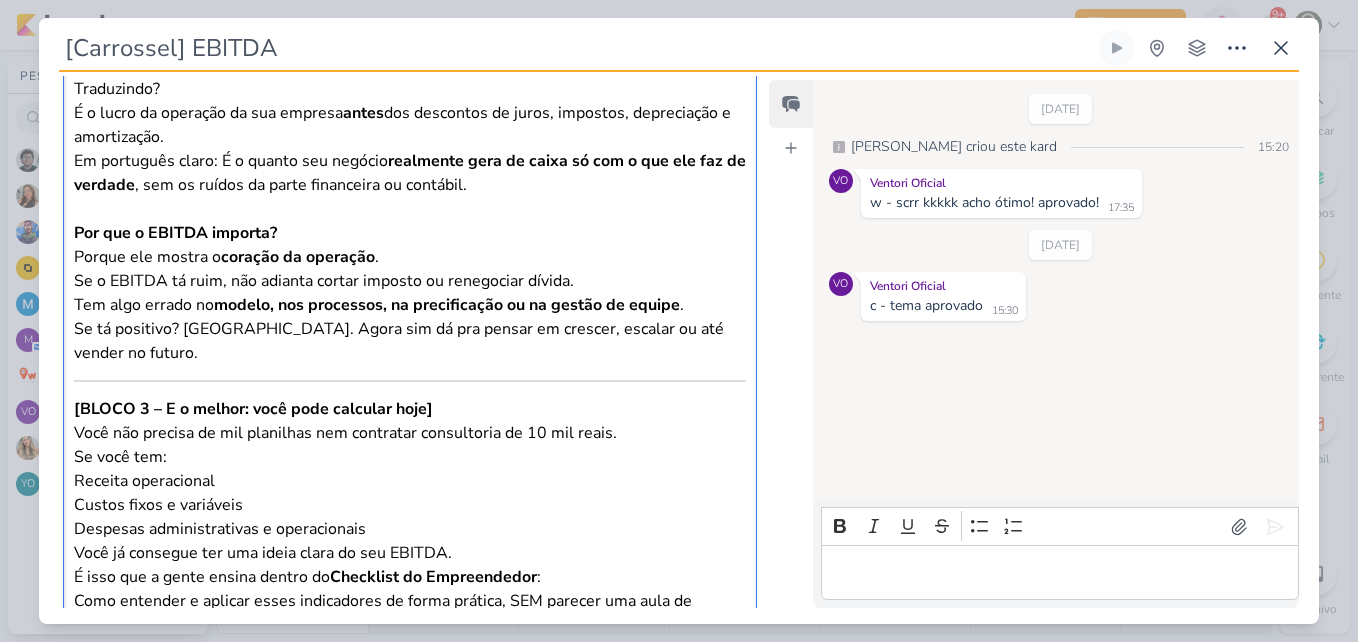 scroll, scrollTop: 515, scrollLeft: 0, axis: vertical 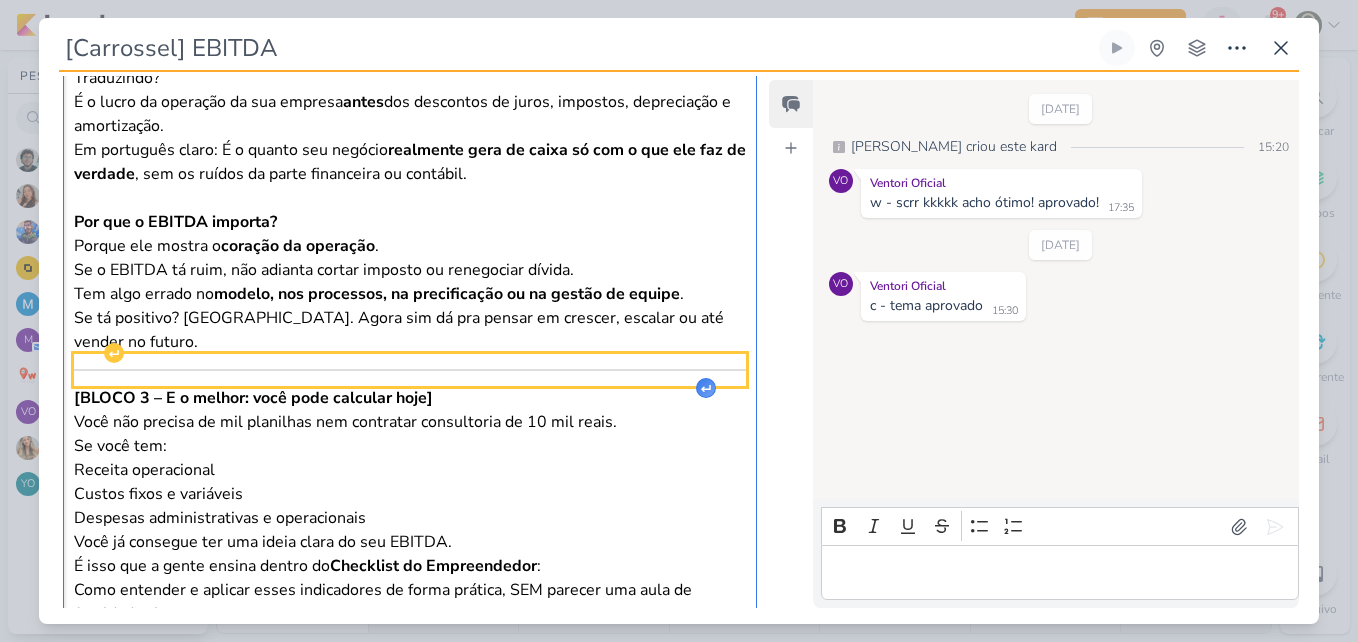 click at bounding box center (706, 388) 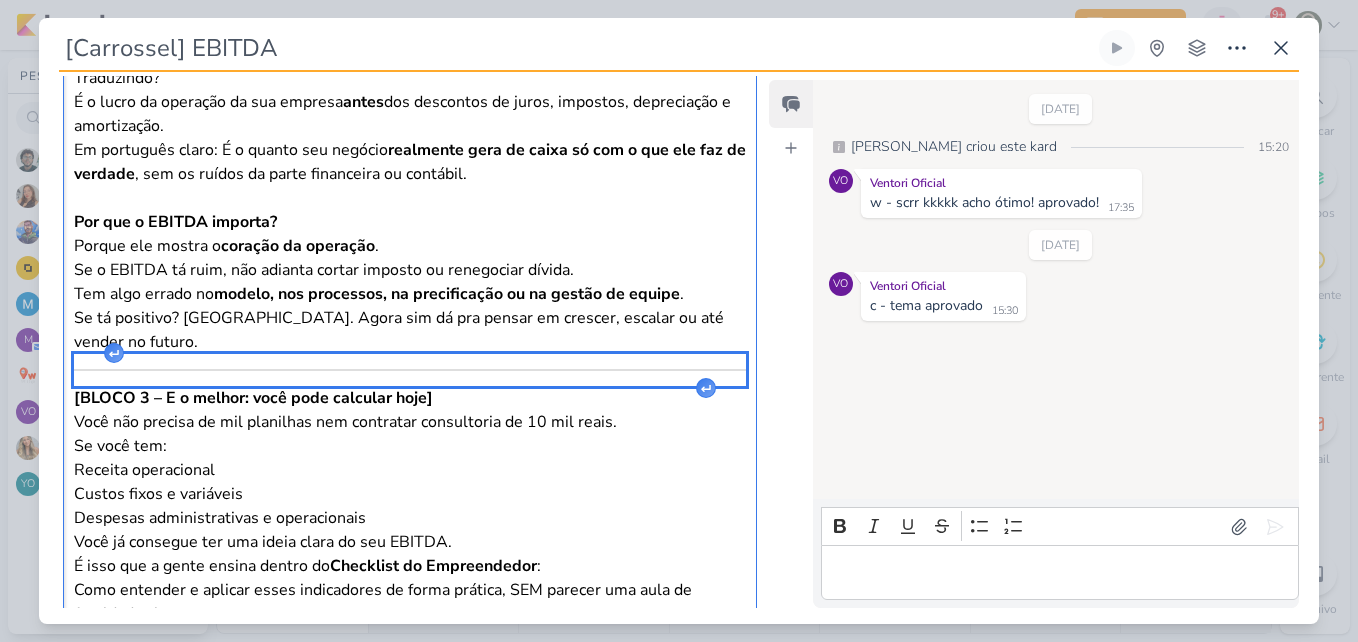 click at bounding box center (410, 370) 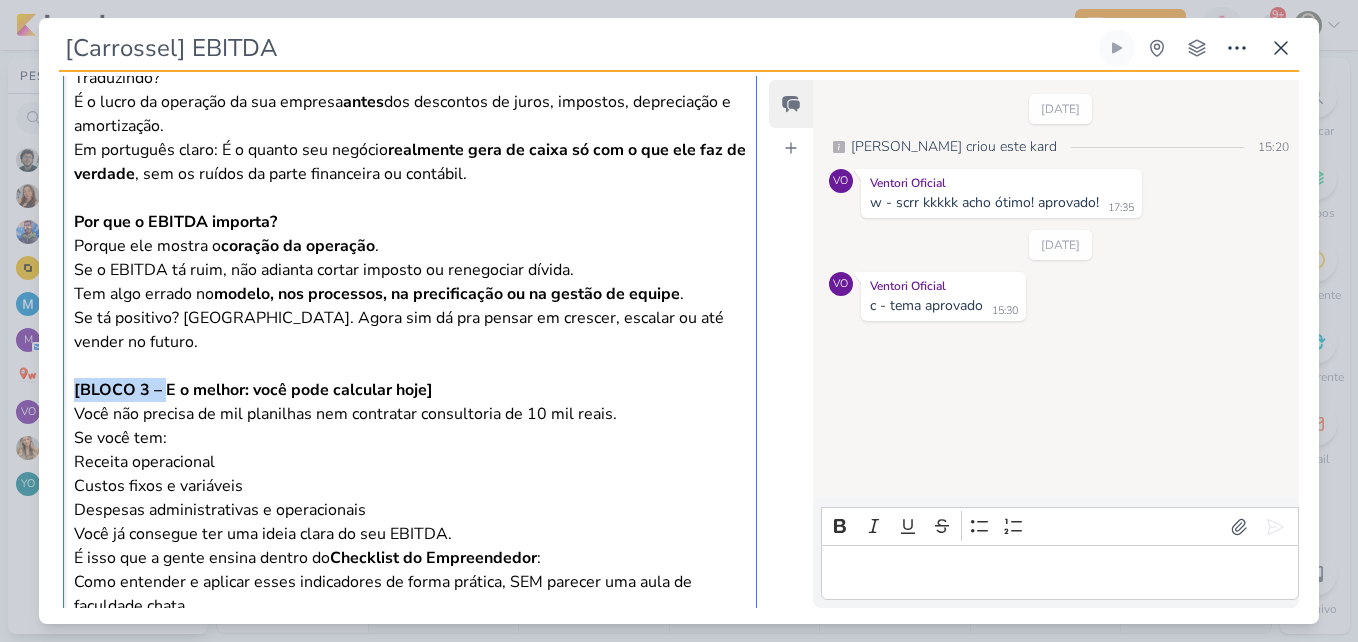 drag, startPoint x: 165, startPoint y: 367, endPoint x: 73, endPoint y: 363, distance: 92.086914 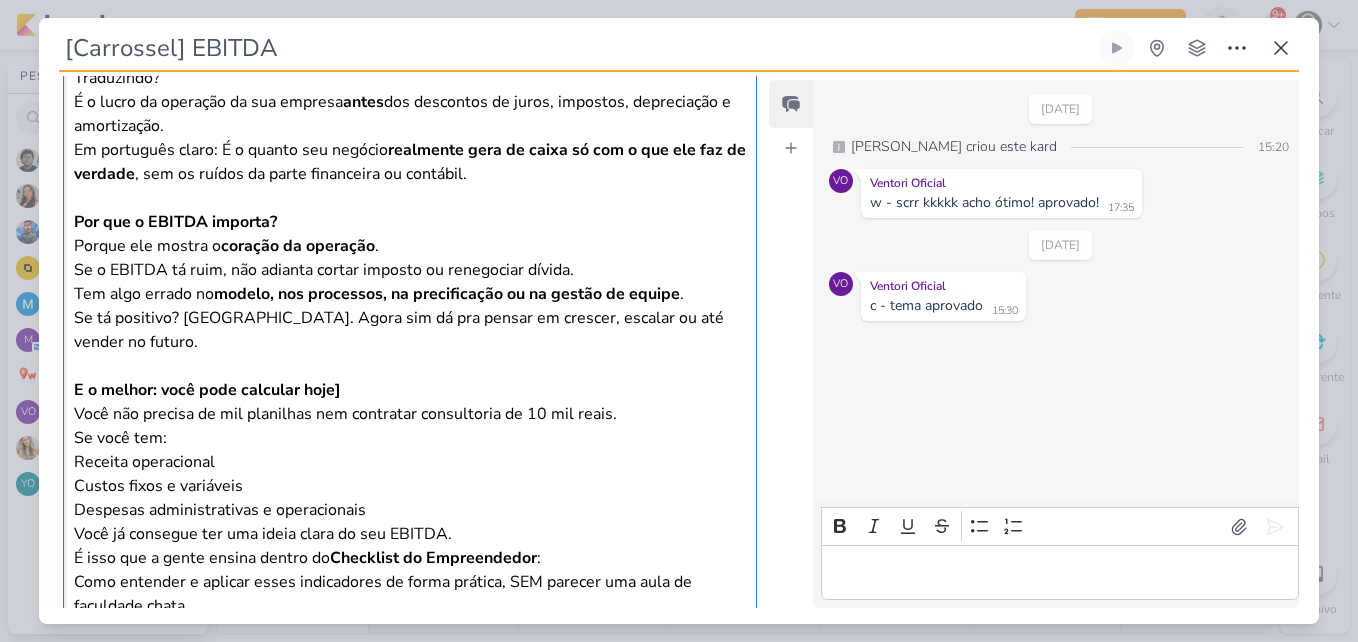 click on "E o melhor: você pode calcular hoje] Você não precisa de mil planilhas nem contratar consultoria de 10 mil reais." at bounding box center [410, 402] 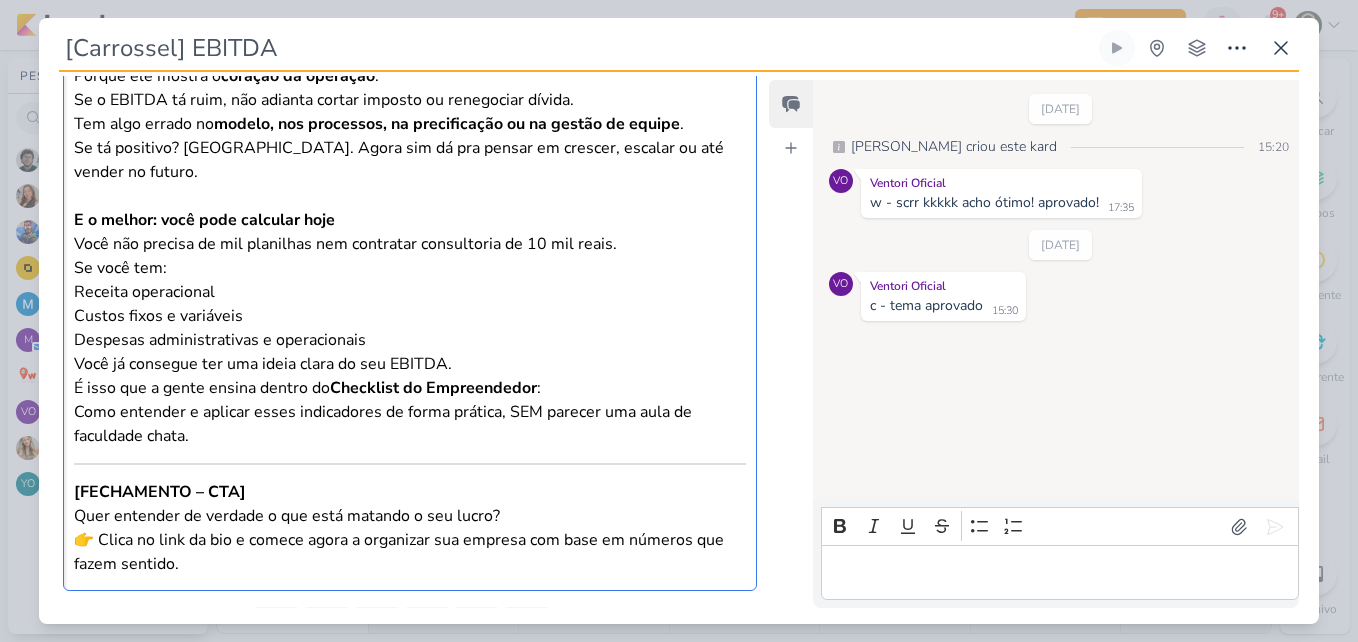 scroll, scrollTop: 687, scrollLeft: 0, axis: vertical 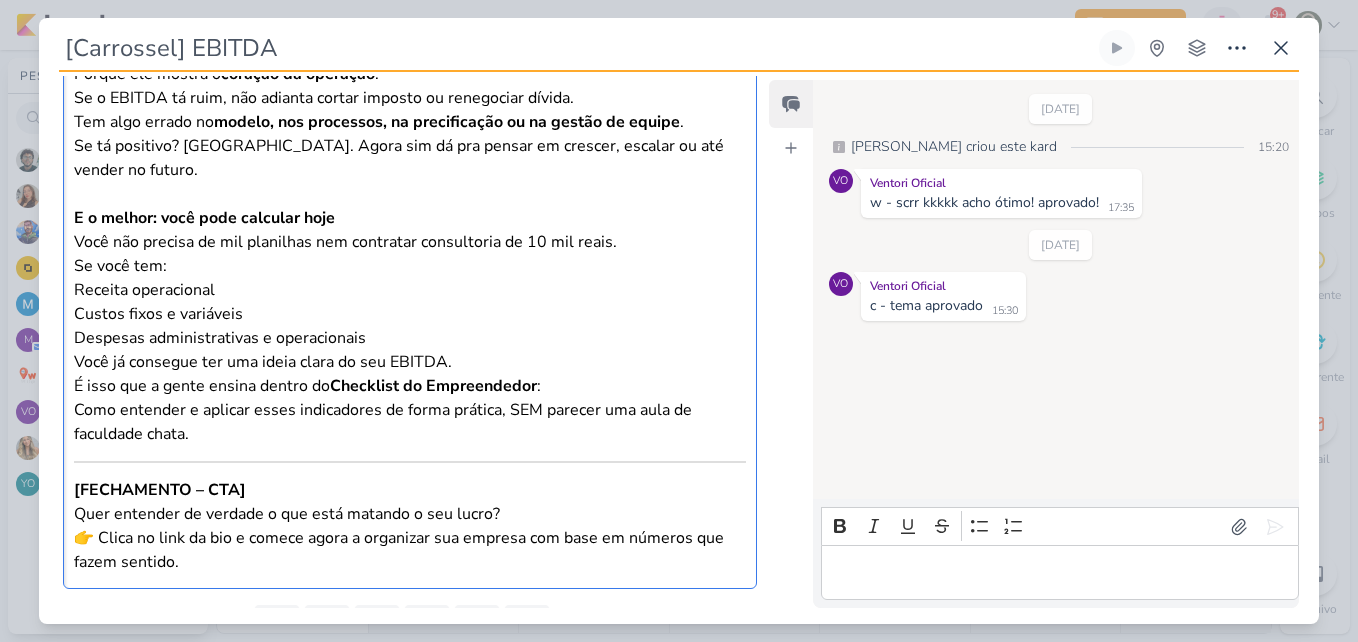 click on "É isso que a gente ensina dentro do  Checklist do Empreendedor : Como entender e aplicar esses indicadores de forma prática, SEM parecer uma aula de faculdade chata." at bounding box center [410, 410] 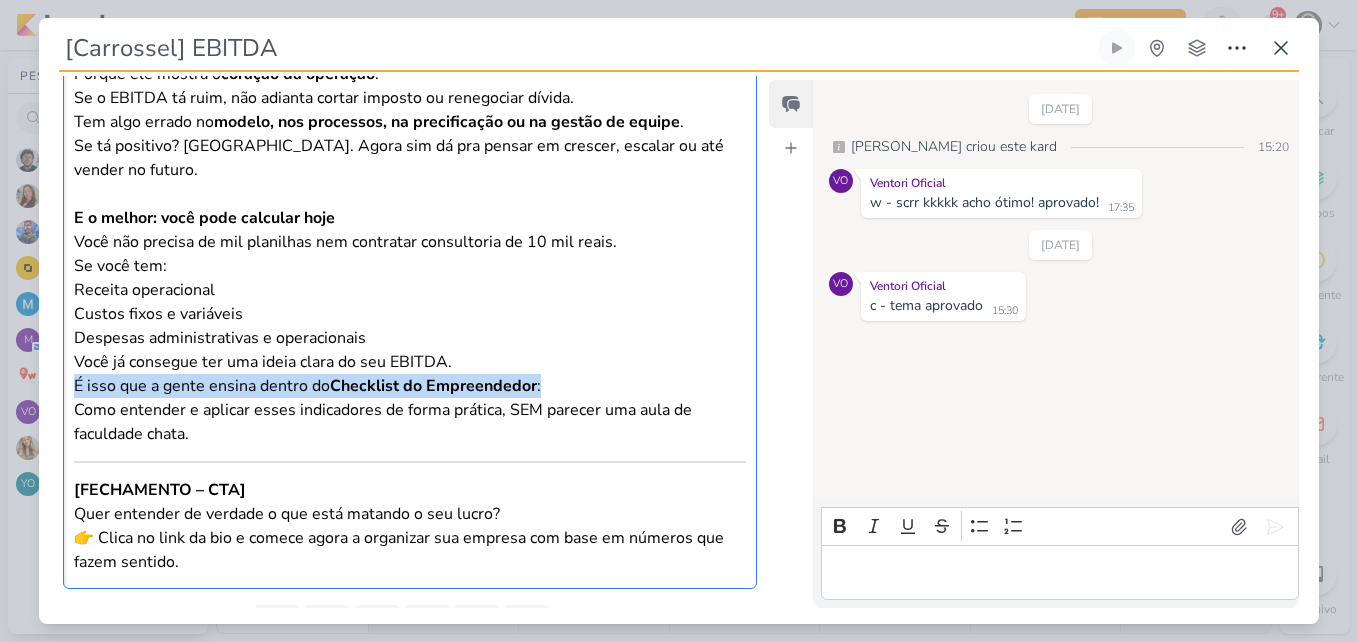 drag, startPoint x: 73, startPoint y: 358, endPoint x: 563, endPoint y: 369, distance: 490.12344 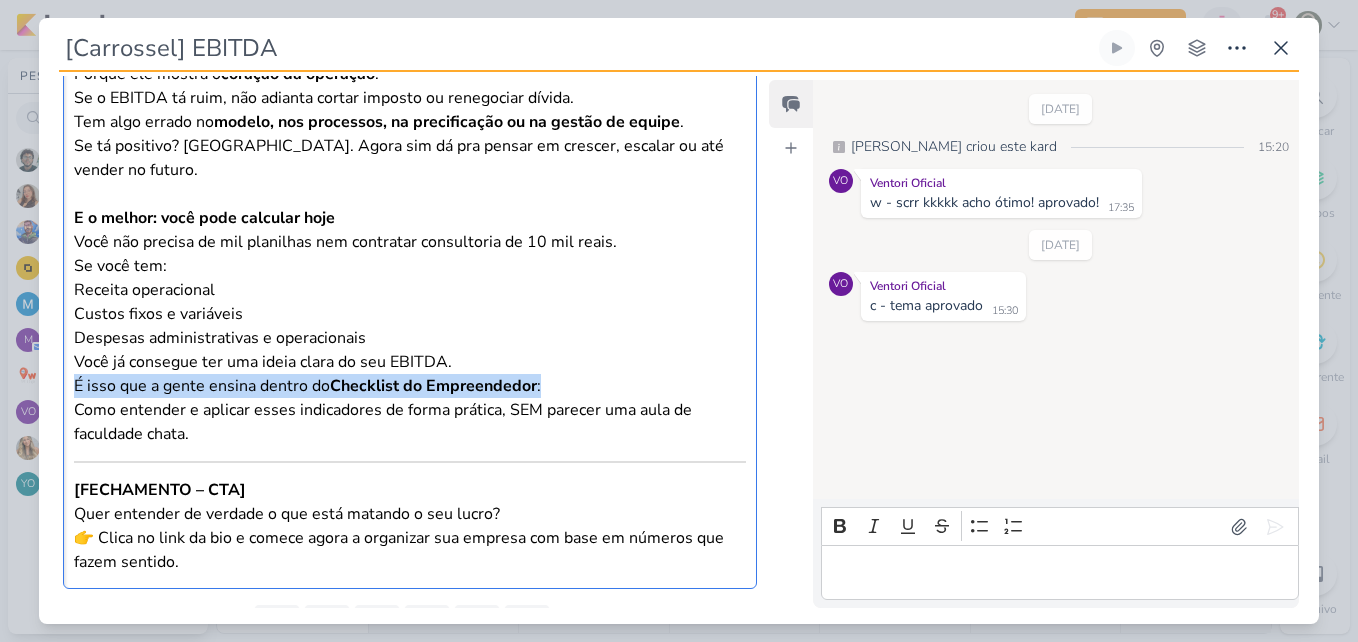 click on "É isso que a gente ensina dentro do  Checklist do Empreendedor : Como entender e aplicar esses indicadores de forma prática, SEM parecer uma aula de faculdade chata." at bounding box center (410, 410) 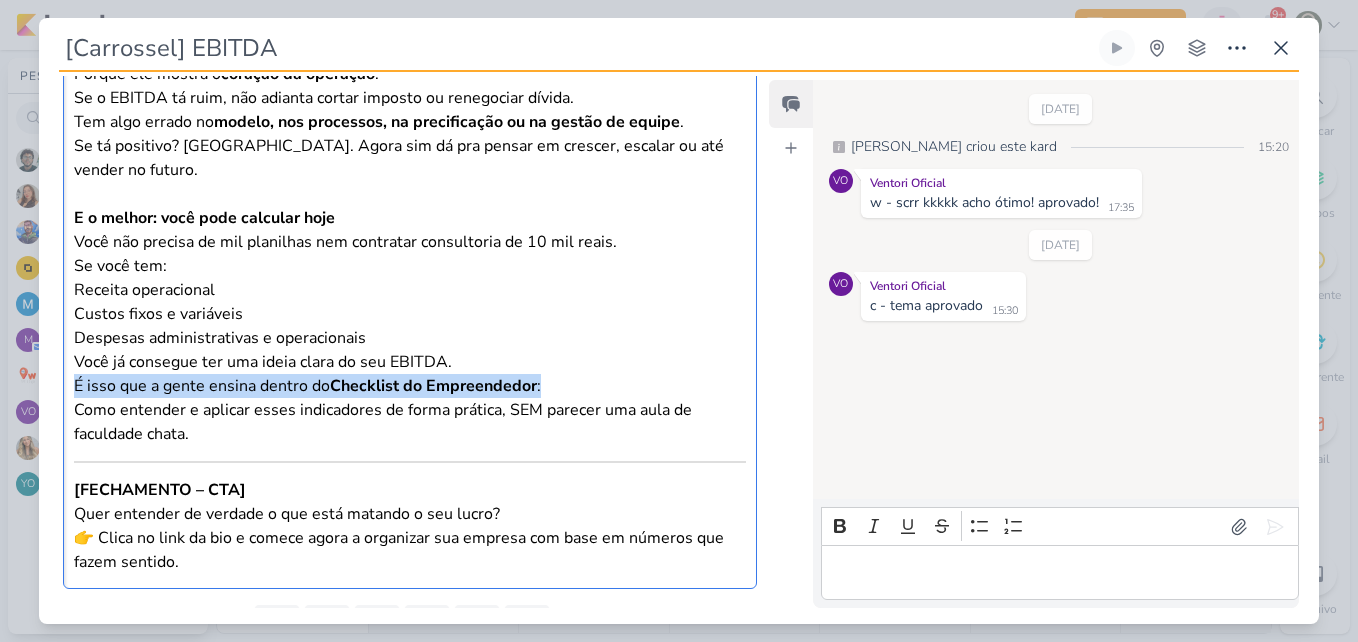 click on "É isso que a gente ensina dentro do  Checklist do Empreendedor : Como entender e aplicar esses indicadores de forma prática, SEM parecer uma aula de faculdade chata." at bounding box center (410, 410) 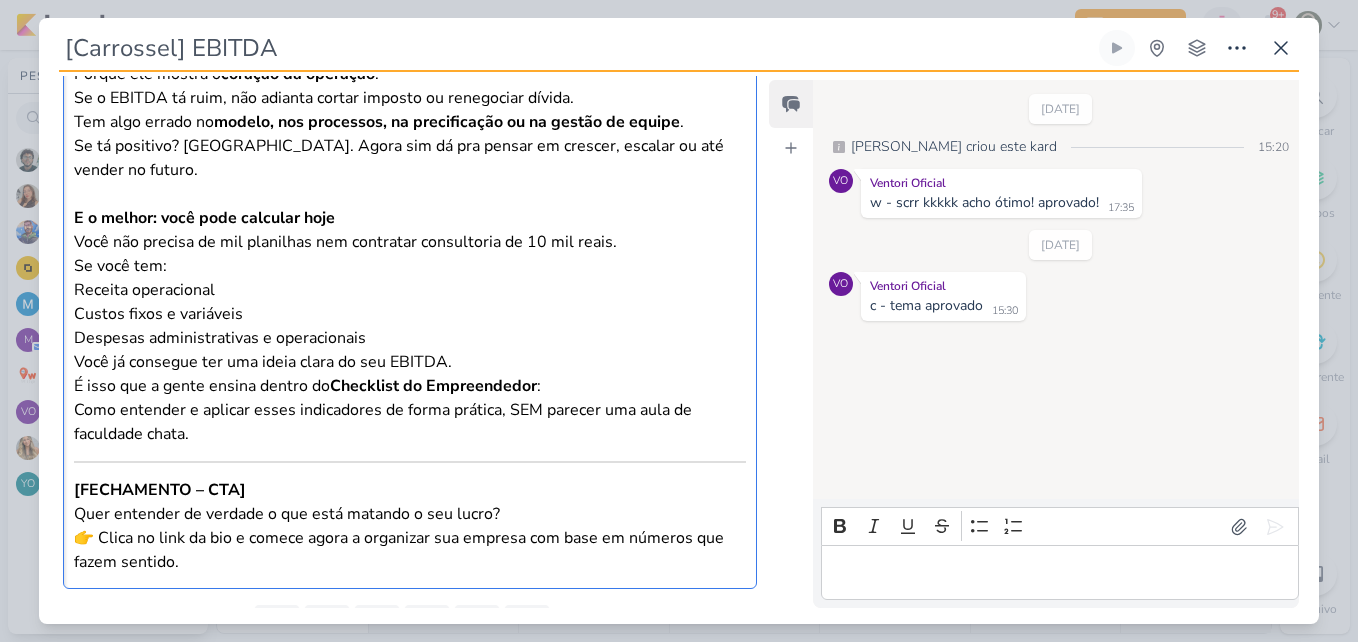 click on "Você já consegue ter uma ideia clara do seu EBITDA." at bounding box center [410, 362] 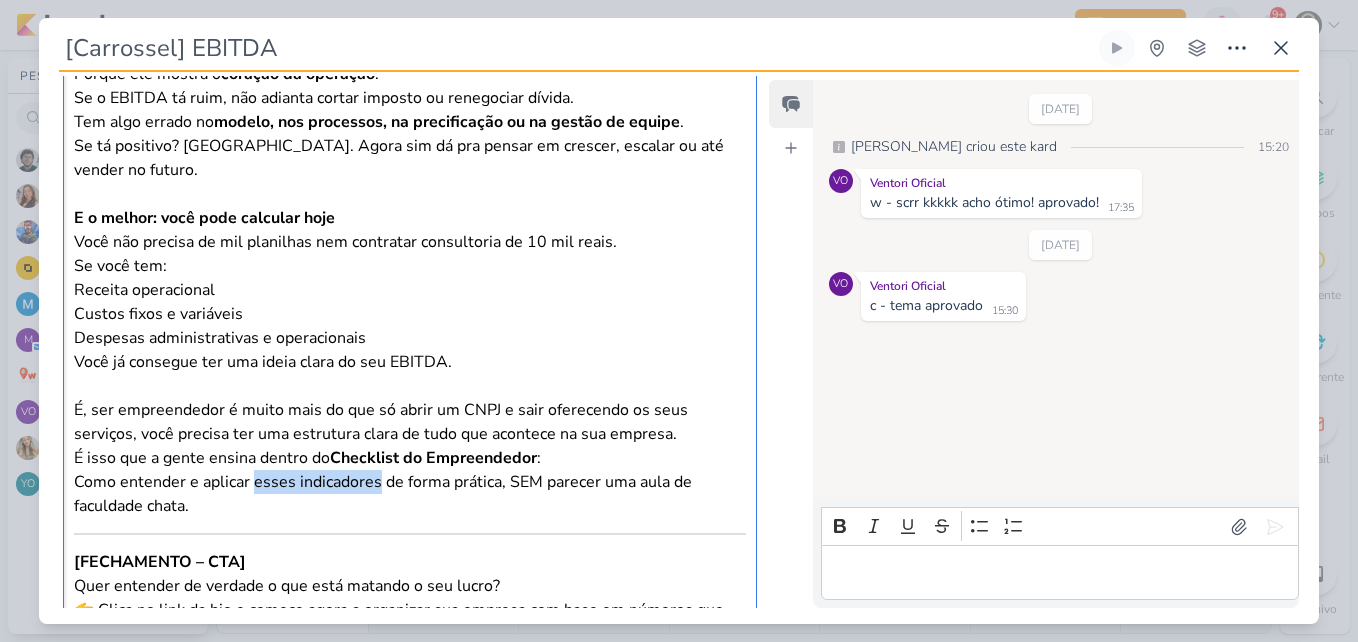 drag, startPoint x: 252, startPoint y: 457, endPoint x: 379, endPoint y: 460, distance: 127.03543 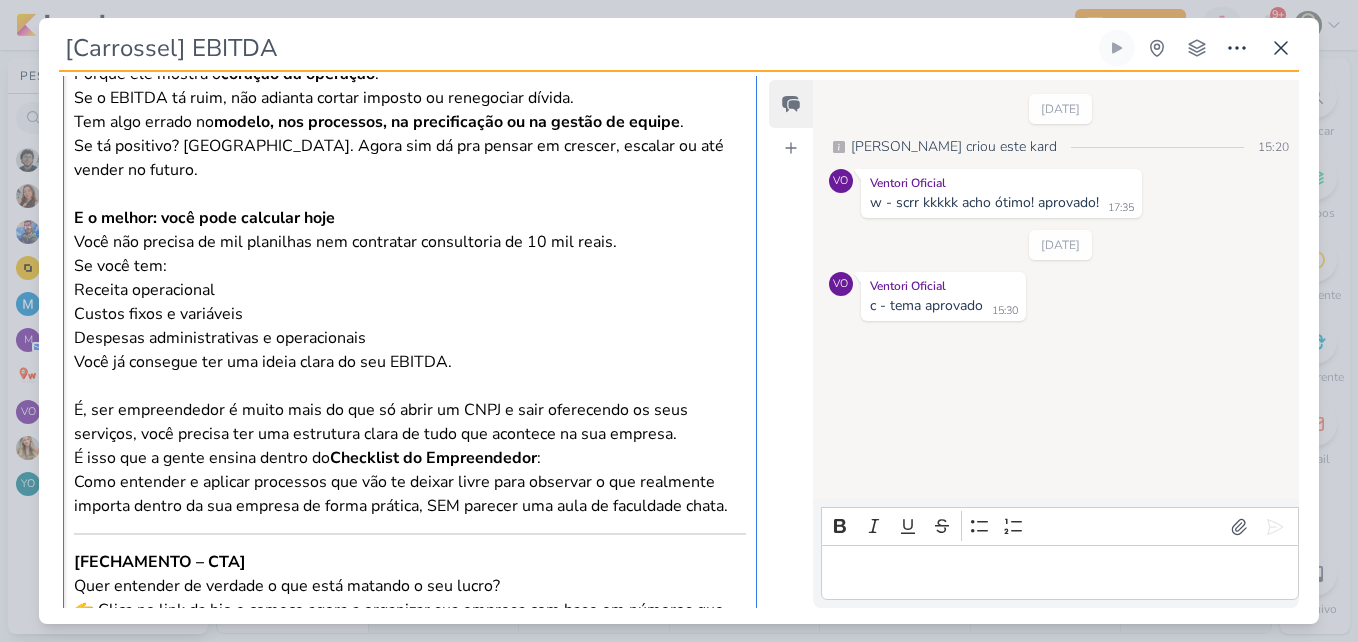 click on "[FECHAMENTO – CTA]" at bounding box center [410, 562] 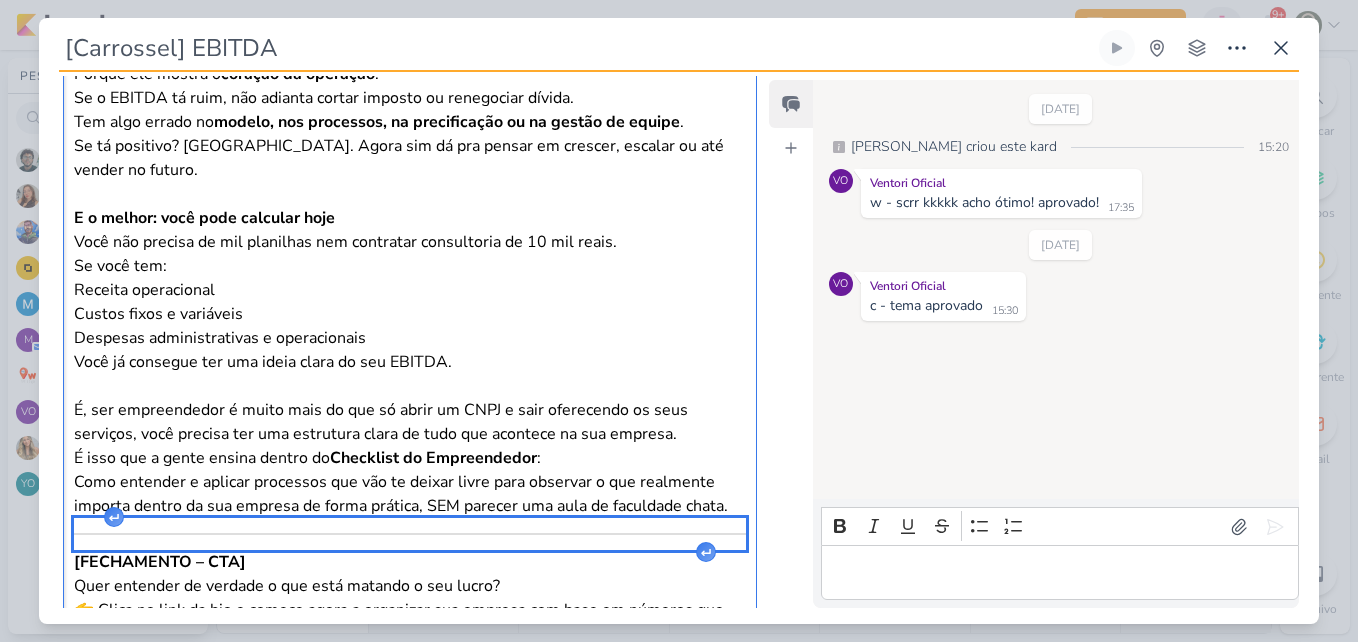 click at bounding box center (410, 534) 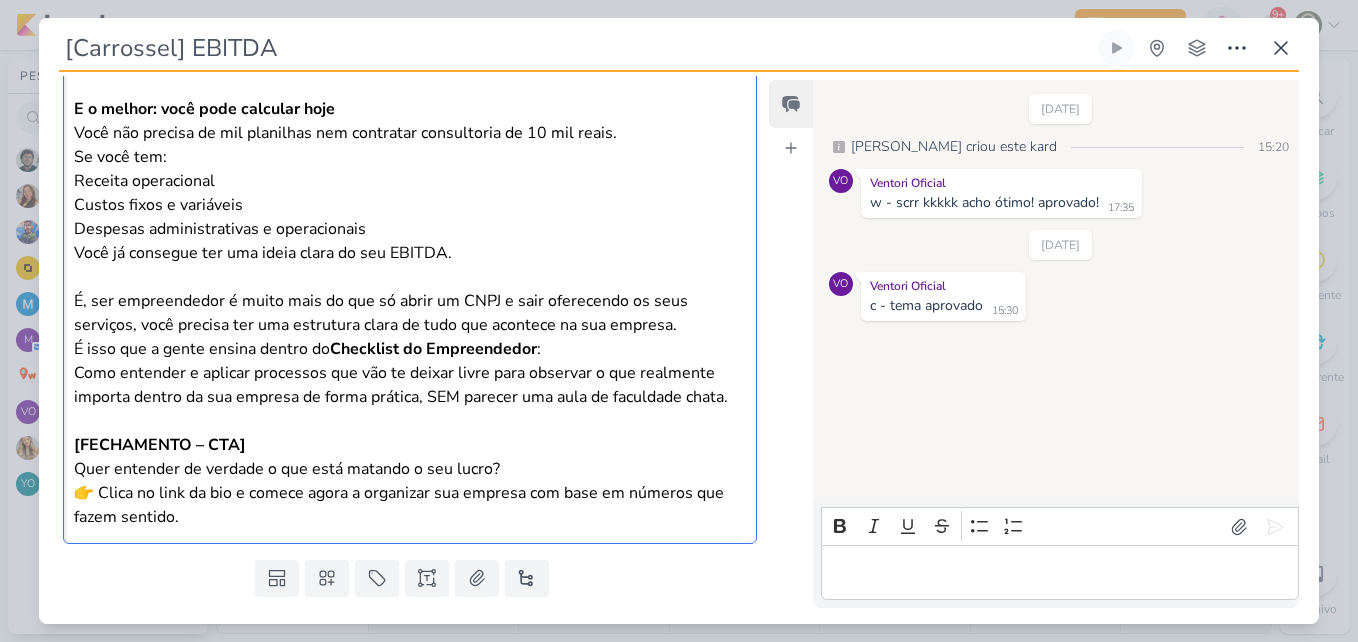 scroll, scrollTop: 812, scrollLeft: 0, axis: vertical 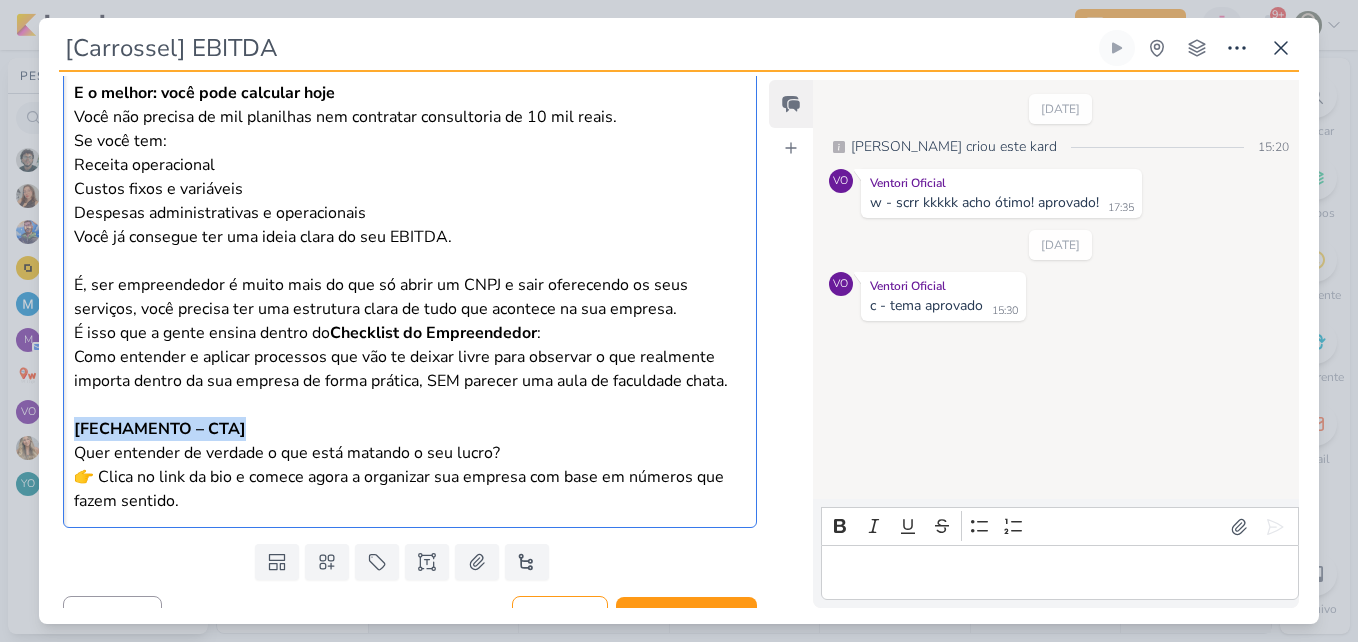 drag, startPoint x: 287, startPoint y: 413, endPoint x: 66, endPoint y: 396, distance: 221.65288 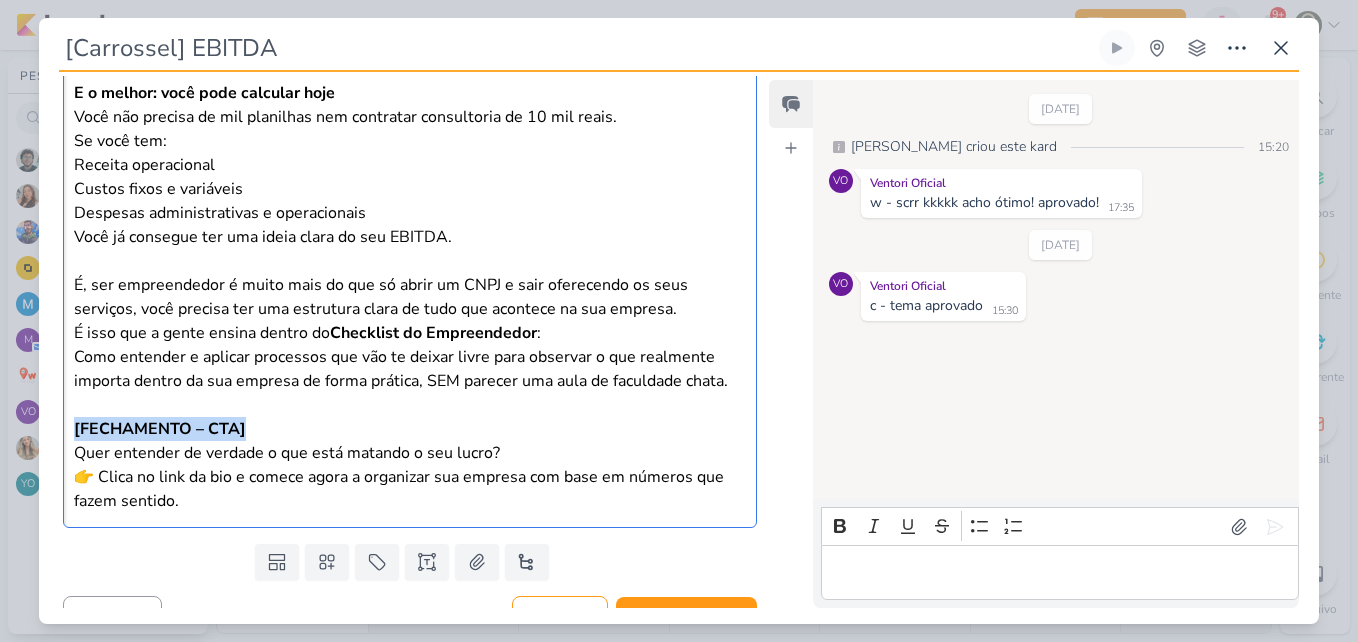 click on "Você sabe o que é Ebitda e qual a importância dele na sua empresa? Então entenda porque você tem que colocar essa p@#$%& pra dentro de casa…. Não somos gurus da internet, então vou te explicar de formas simples… EBITDA é uma sigla gringa que assusta muita gente, mas calma. Significa:  Earnings Before Interest, Taxes, Depreciation and Amortization . Traduzindo? É o lucro da operação da sua empresa  antes  dos descontos de juros, impostos, depreciação e amortização. Em português claro: É o quanto seu negócio  realmente gera de caixa só com o que ele faz de verdade , sem os ruídos da parte financeira ou contábil. Por que o EBITDA importa? Porque ele mostra o  coração da operação . Se o EBITDA tá ruim, não adianta cortar imposto ou renegociar dívida. Tem algo errado no  modelo, nos processos, na precificação ou na gestão de equipe . Se tá positivo? [GEOGRAPHIC_DATA]. Agora sim dá pra pensar em crescer, escalar ou até vender no futuro. E o melhor: você pode calcular hoje Se você tem: :" at bounding box center (410, 69) 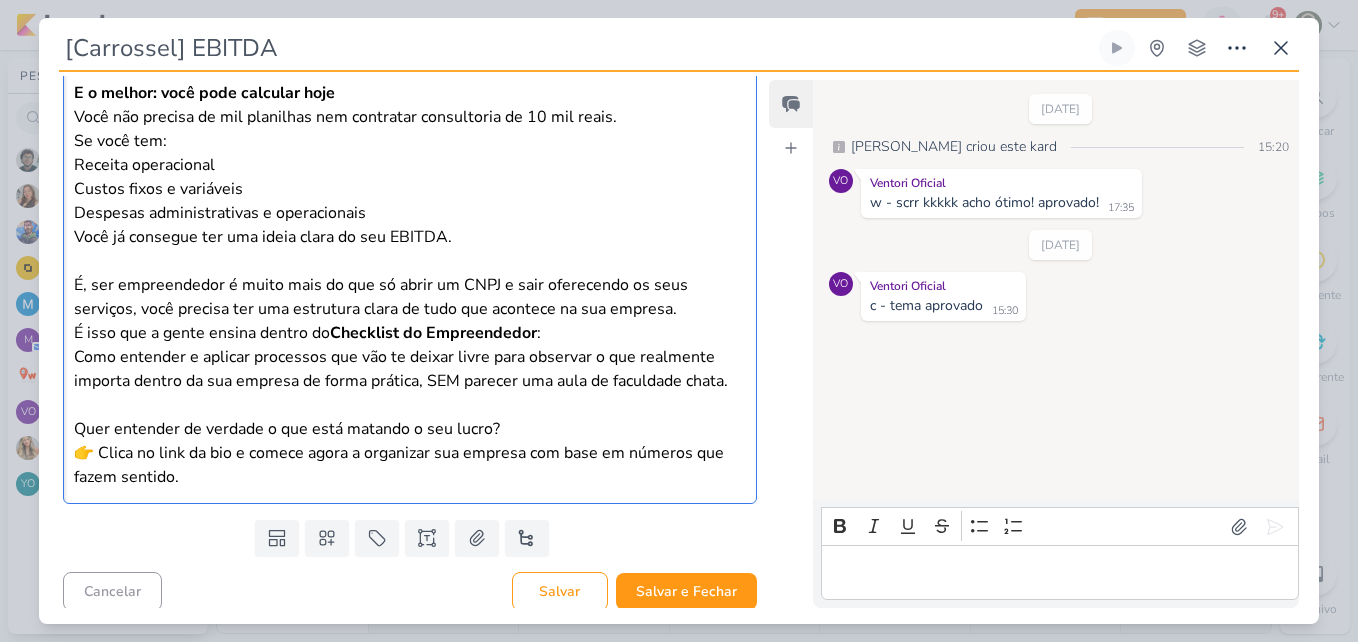 scroll, scrollTop: 795, scrollLeft: 0, axis: vertical 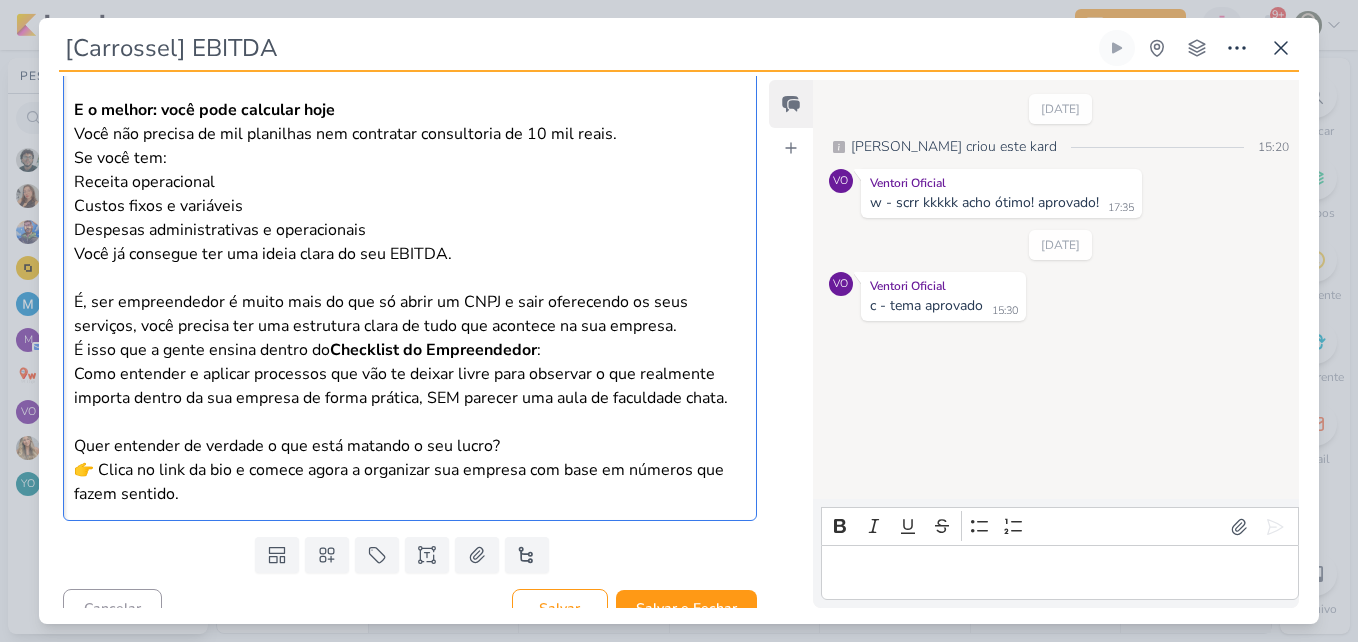 click on "👉 Clica no link da bio e comece agora a organizar sua empresa com base em números que fazem sentido." at bounding box center [410, 482] 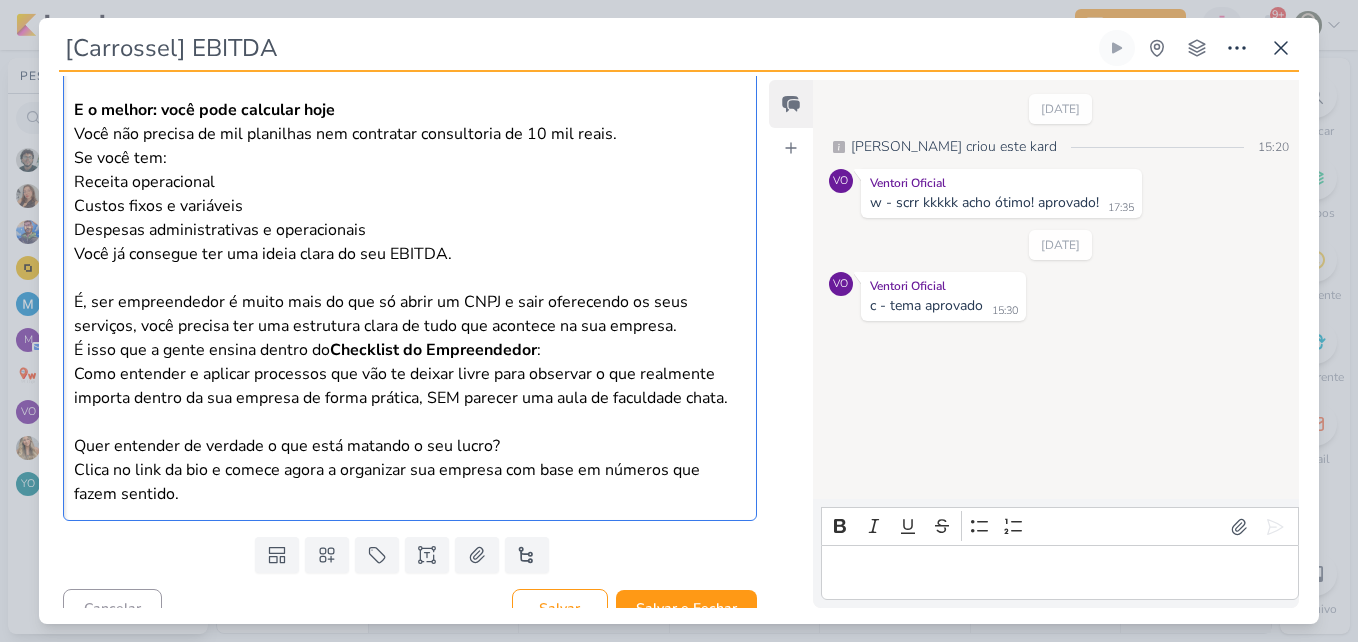 click on "Você sabe o que é Ebitda e qual a importância dele na sua empresa? Então entenda porque você tem que colocar essa p@#$%& pra dentro de casa…. Não somos gurus da internet, então vou te explicar de formas simples… EBITDA é uma sigla gringa que assusta muita gente, mas calma. Significa:  Earnings Before Interest, Taxes, Depreciation and Amortization . Traduzindo? É o lucro da operação da sua empresa  antes  dos descontos de juros, impostos, depreciação e amortização. Em português claro: É o quanto seu negócio  realmente gera de caixa só com o que ele faz de verdade , sem os ruídos da parte financeira ou contábil. Por que o EBITDA importa? Porque ele mostra o  coração da operação . Se o EBITDA tá ruim, não adianta cortar imposto ou renegociar dívida. Tem algo errado no  modelo, nos processos, na precificação ou na gestão de equipe . Se tá positivo? [GEOGRAPHIC_DATA]. Agora sim dá pra pensar em crescer, escalar ou até vender no futuro. E o melhor: você pode calcular hoje Se você tem: :" at bounding box center [410, 74] 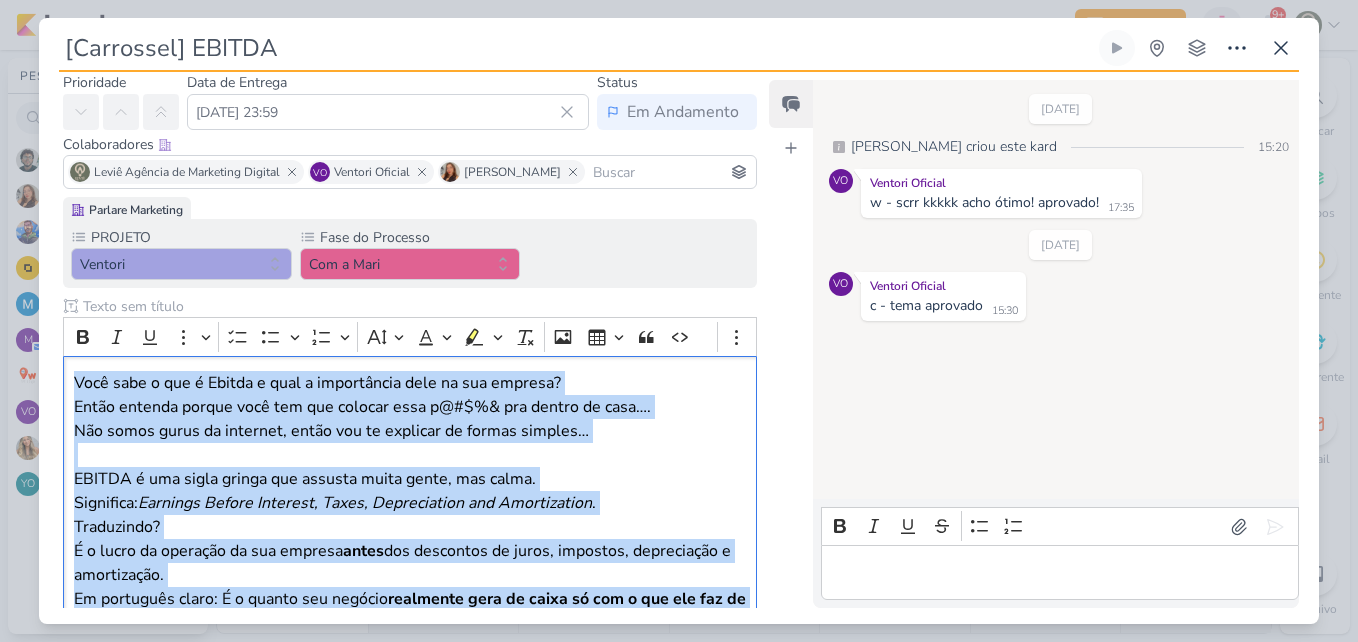 scroll, scrollTop: 0, scrollLeft: 0, axis: both 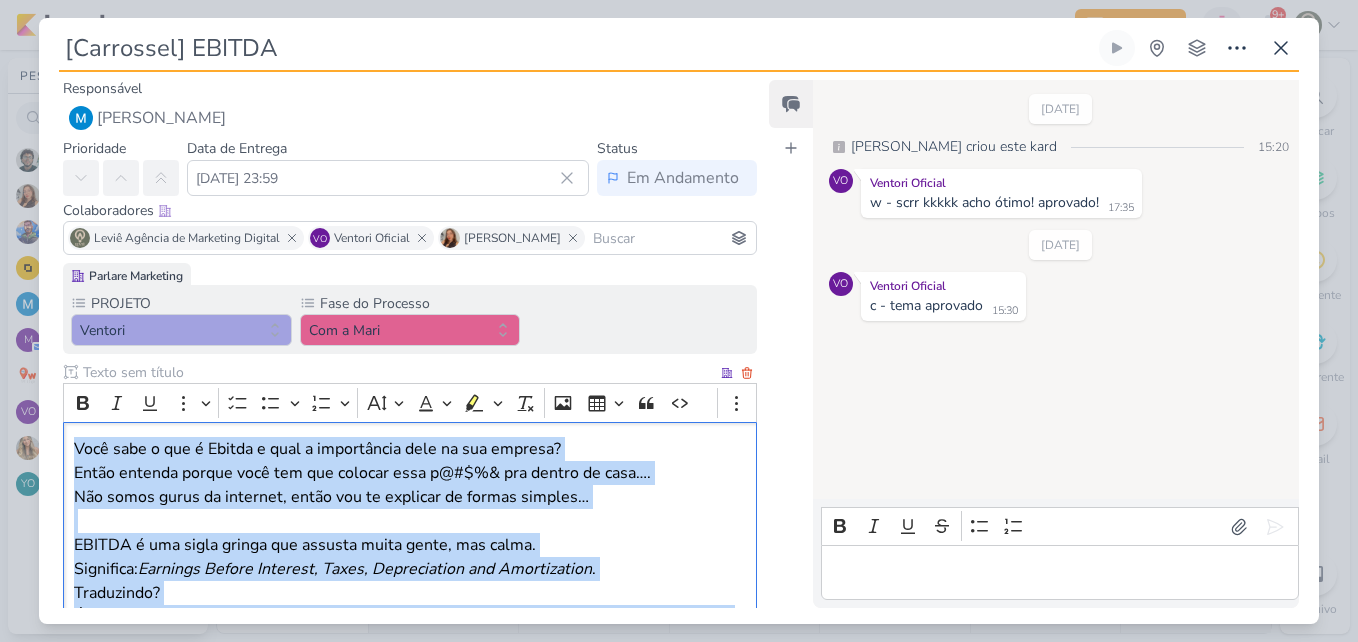 drag, startPoint x: 188, startPoint y: 472, endPoint x: 74, endPoint y: 452, distance: 115.74109 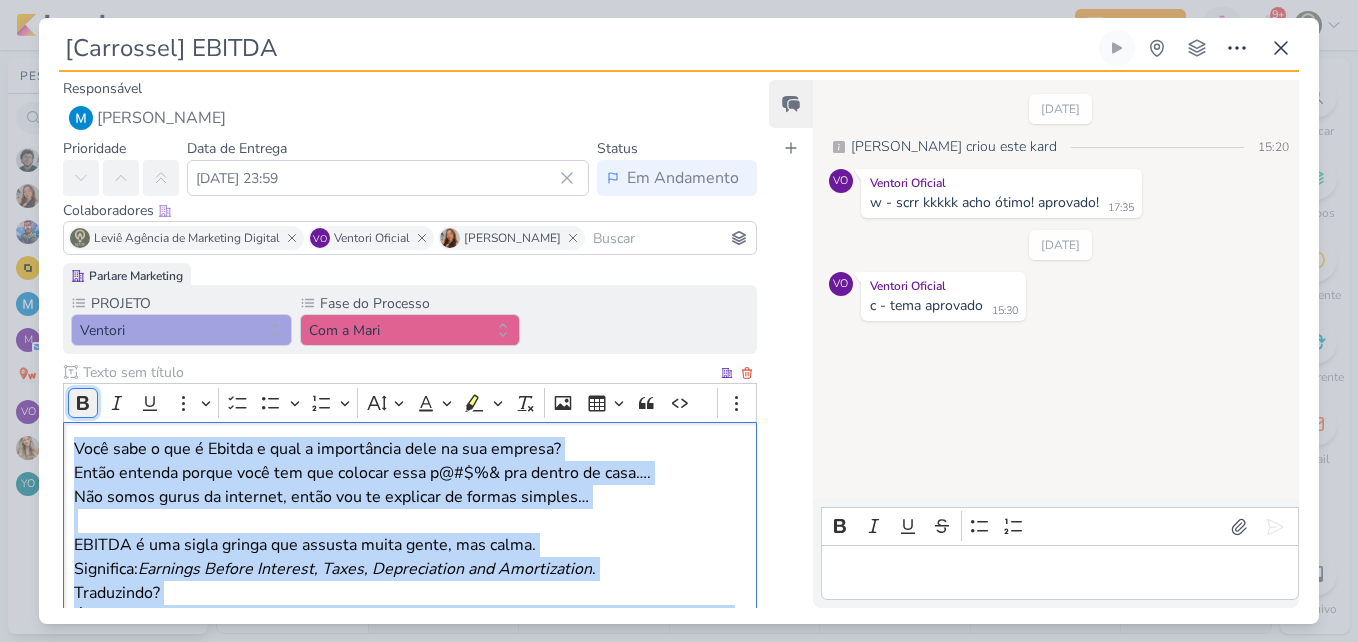 click 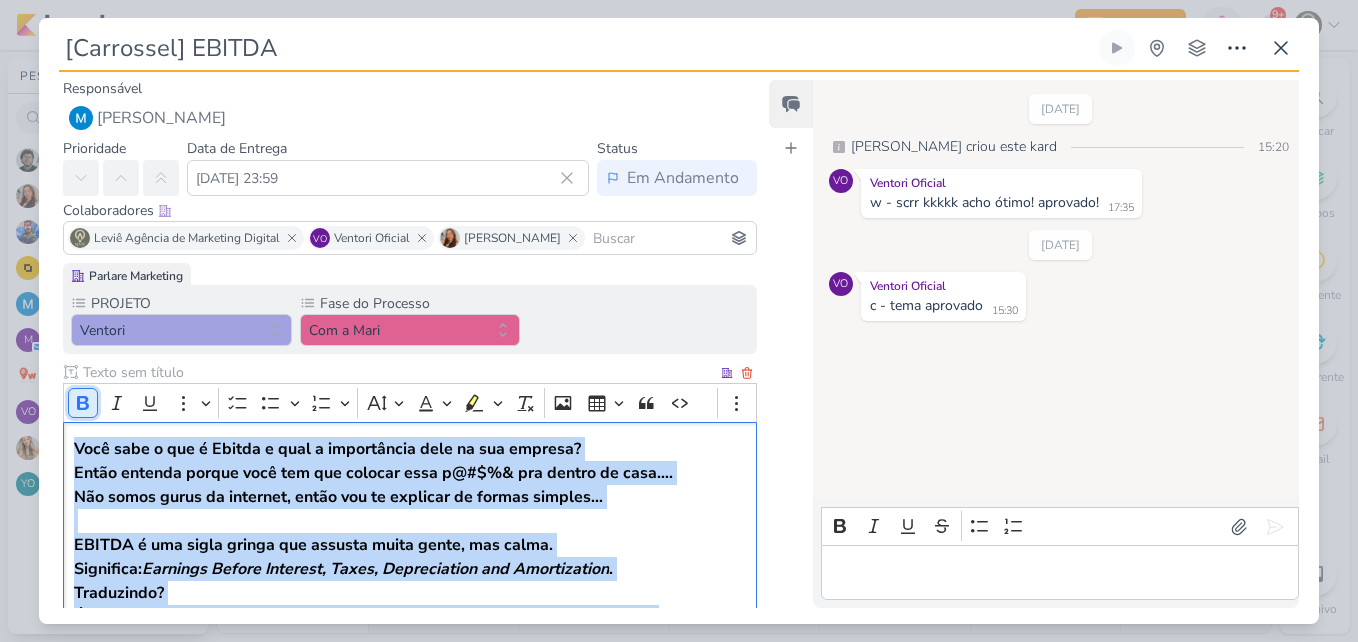 click 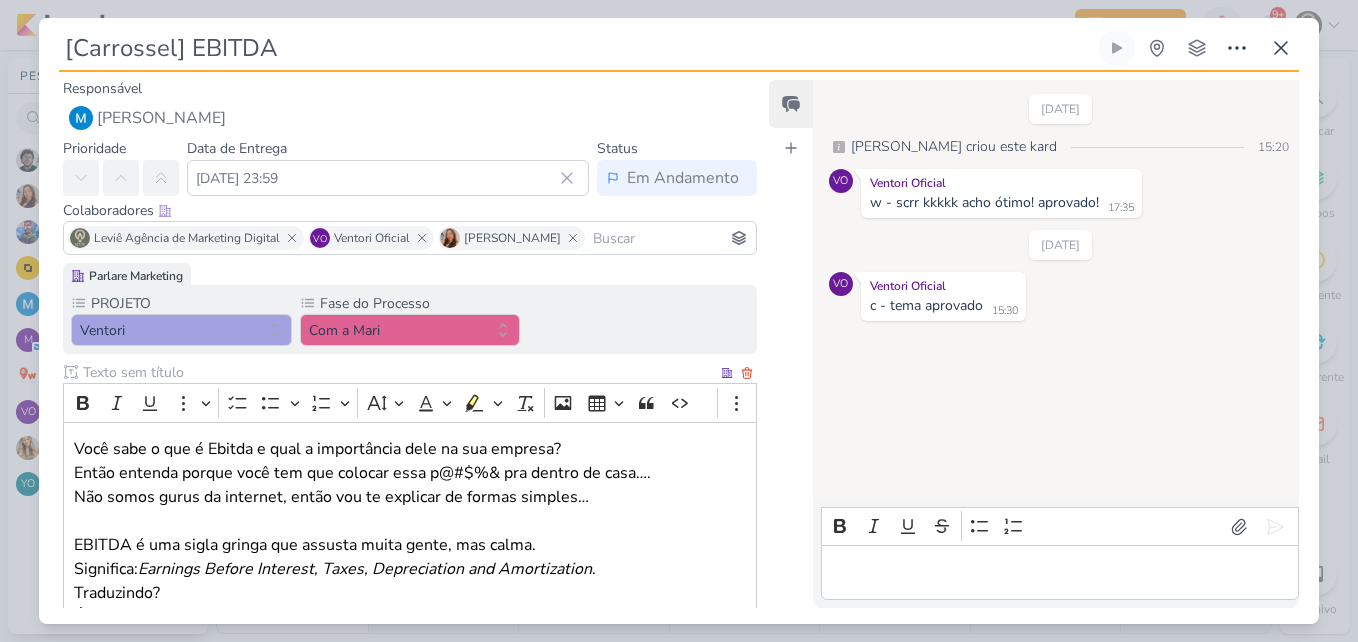 click at bounding box center [398, 372] 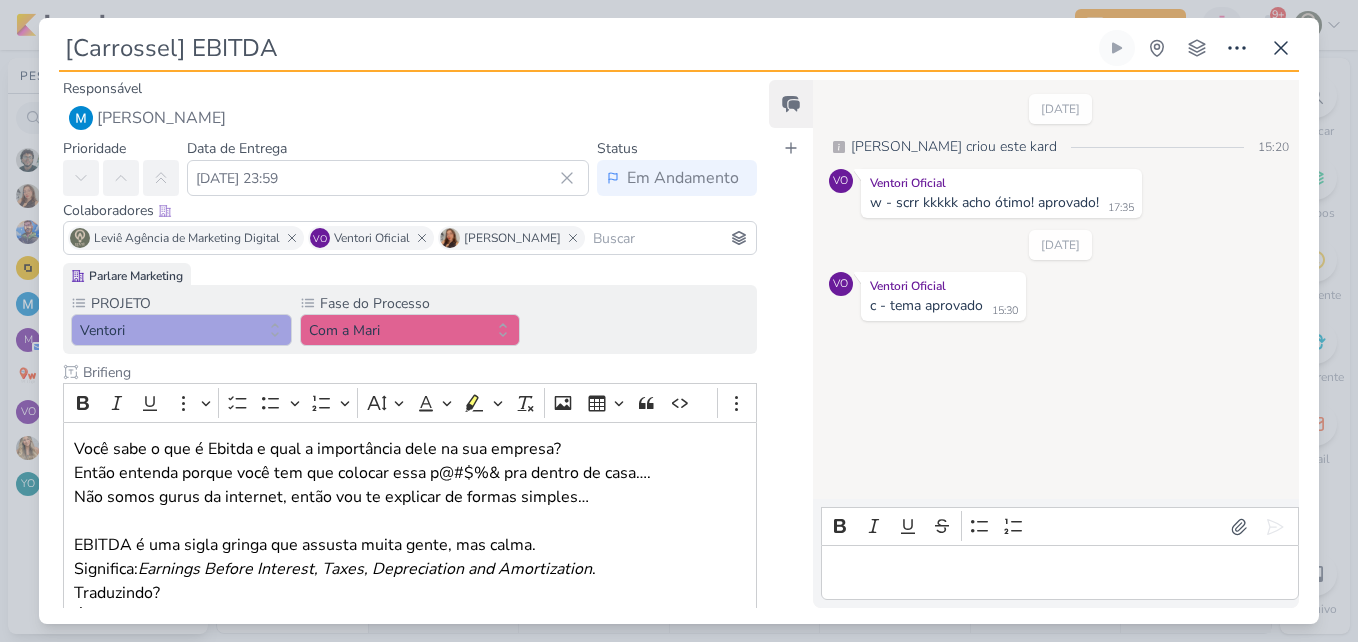 type on "Brifieng" 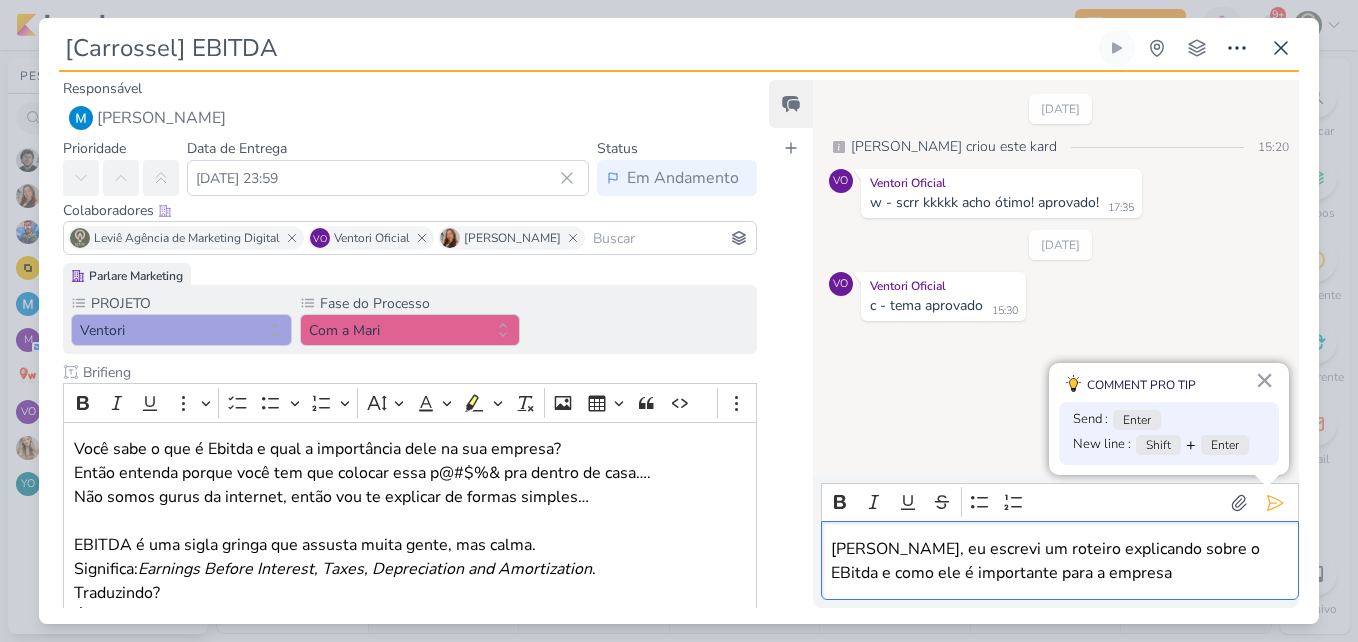 click on "[PERSON_NAME], eu escrevi um roteiro explicando sobre o EBitda e como ele é importante para a empresa" at bounding box center [1059, 561] 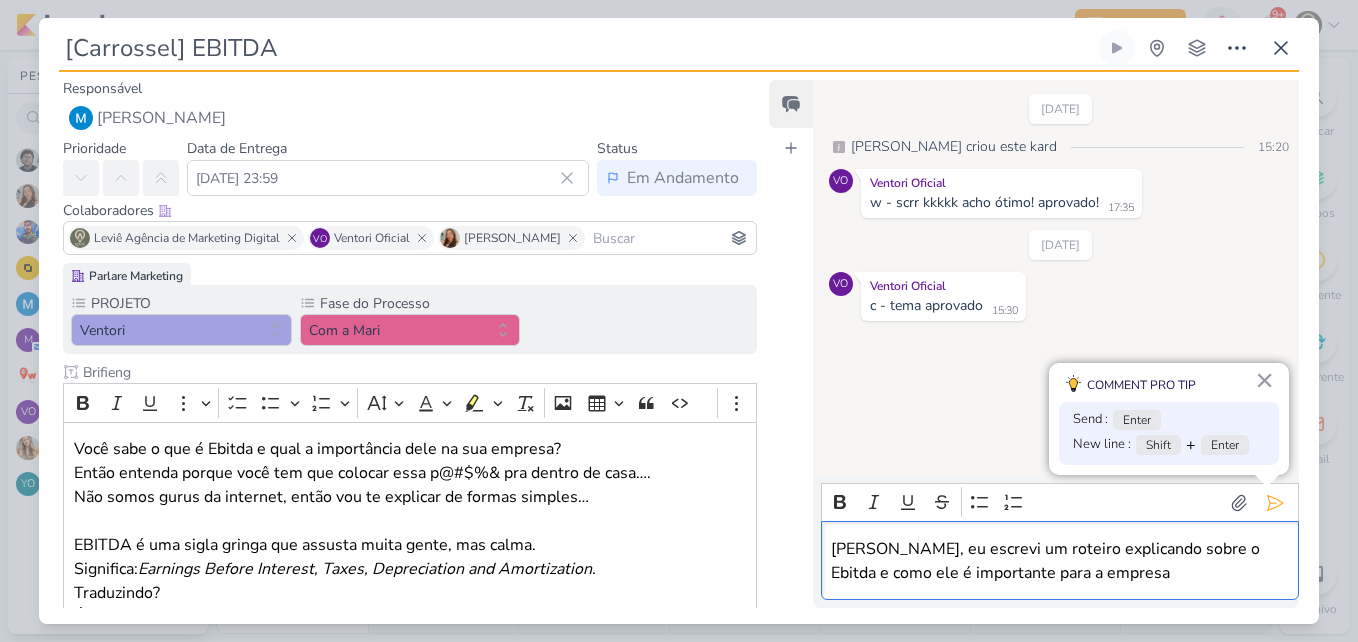 click on "[PERSON_NAME], eu escrevi um roteiro explicando sobre o Ebitda e como ele é importante para a empresa" at bounding box center (1059, 561) 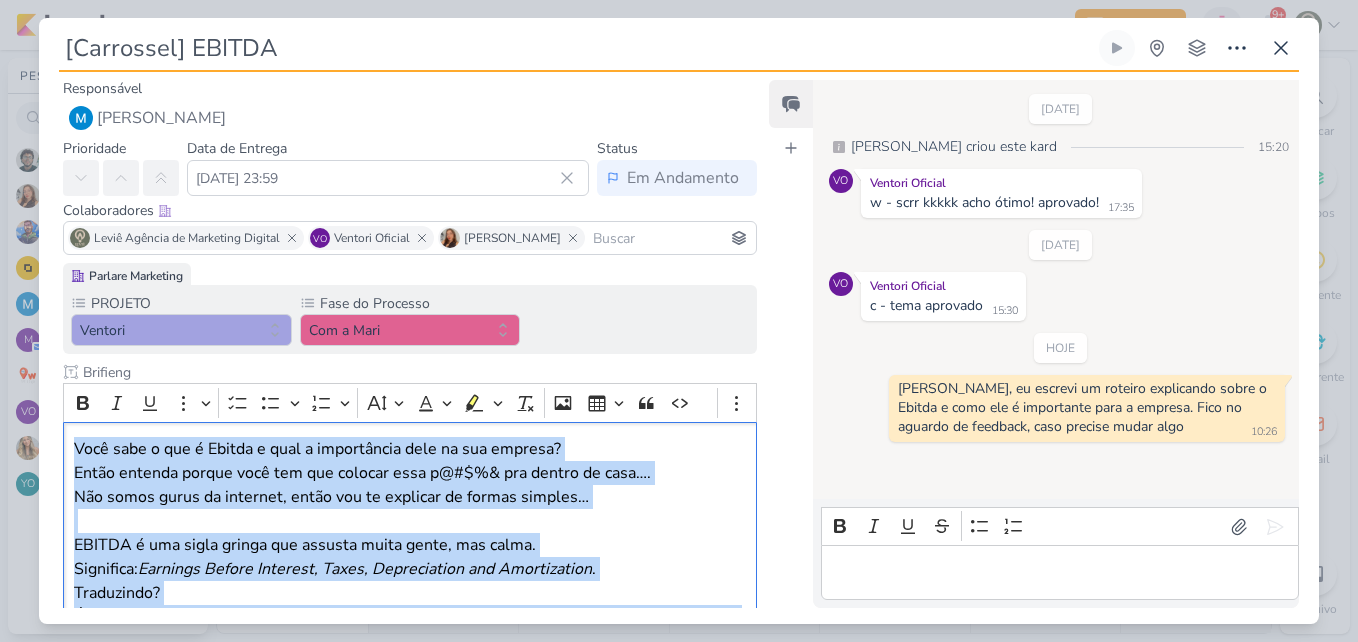 scroll, scrollTop: 795, scrollLeft: 0, axis: vertical 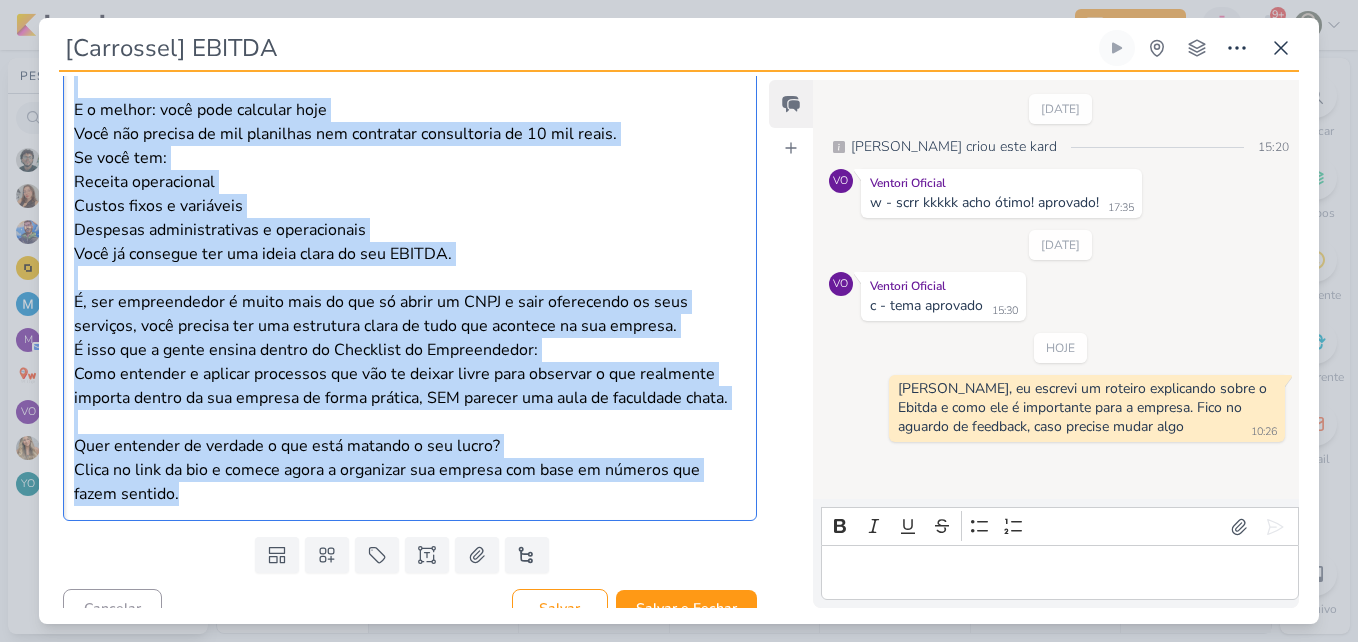drag, startPoint x: 72, startPoint y: 446, endPoint x: 532, endPoint y: 498, distance: 462.9298 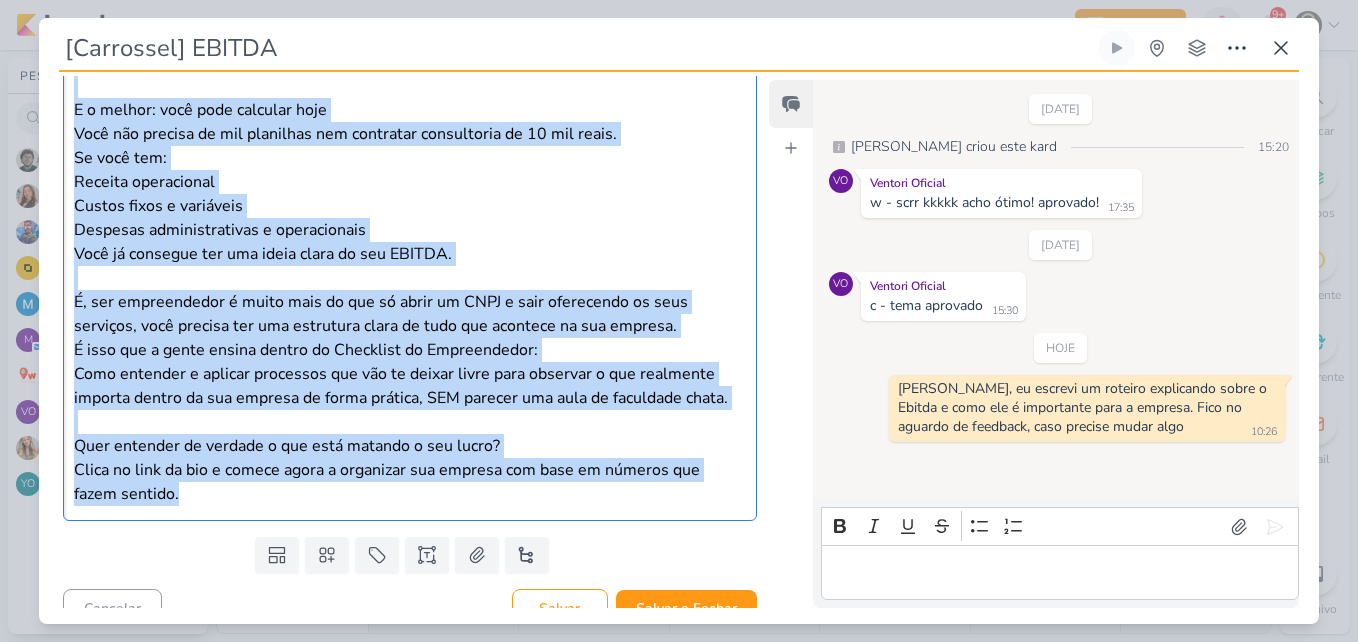 click on "Parlare Marketing
PROJETO
[GEOGRAPHIC_DATA]
Fase do Processo" at bounding box center (402, -2) 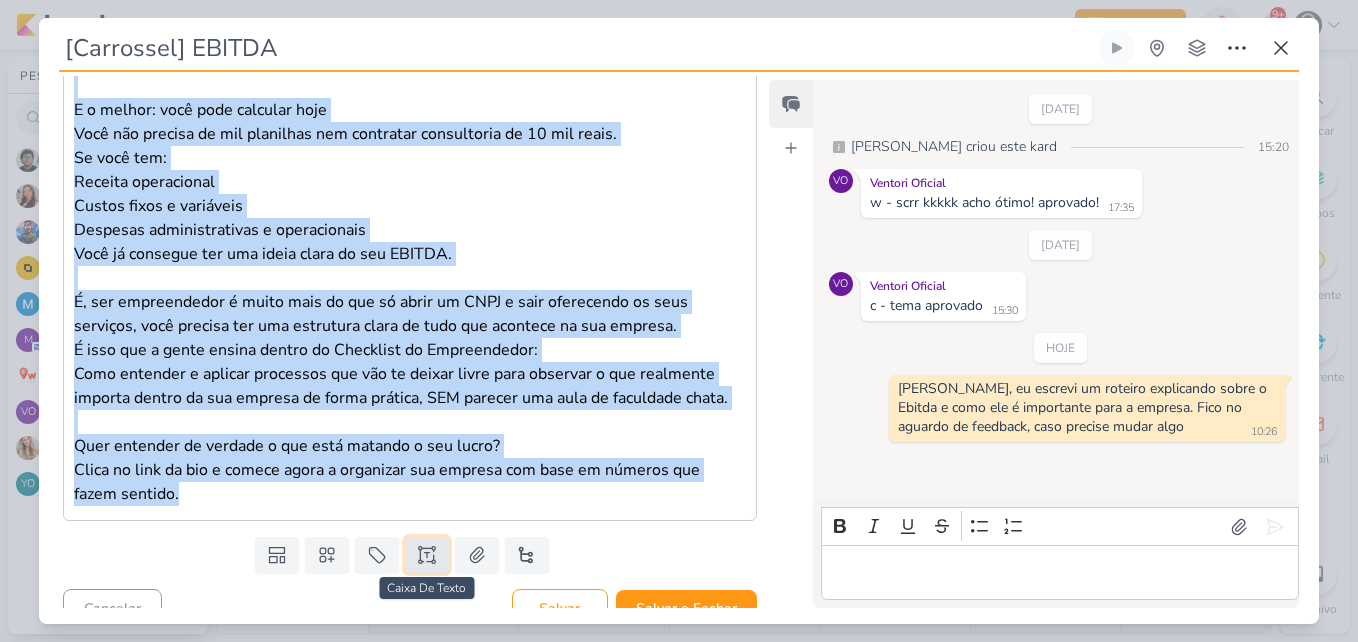 click 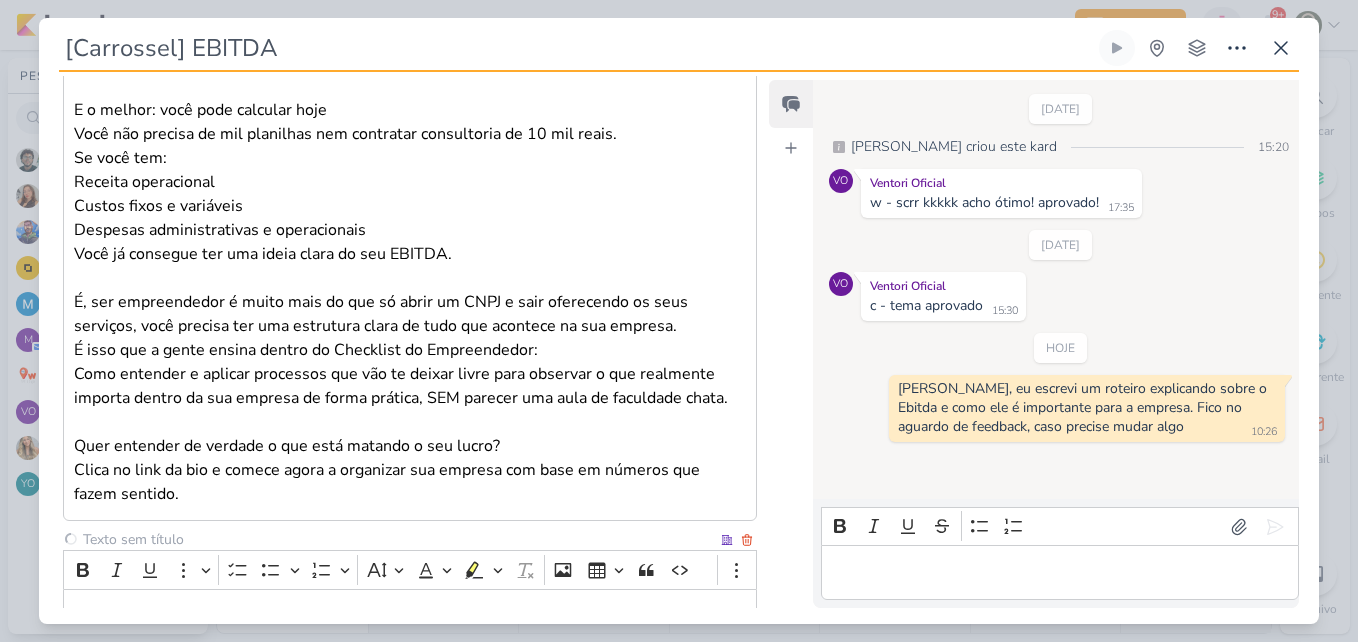 click at bounding box center [398, 539] 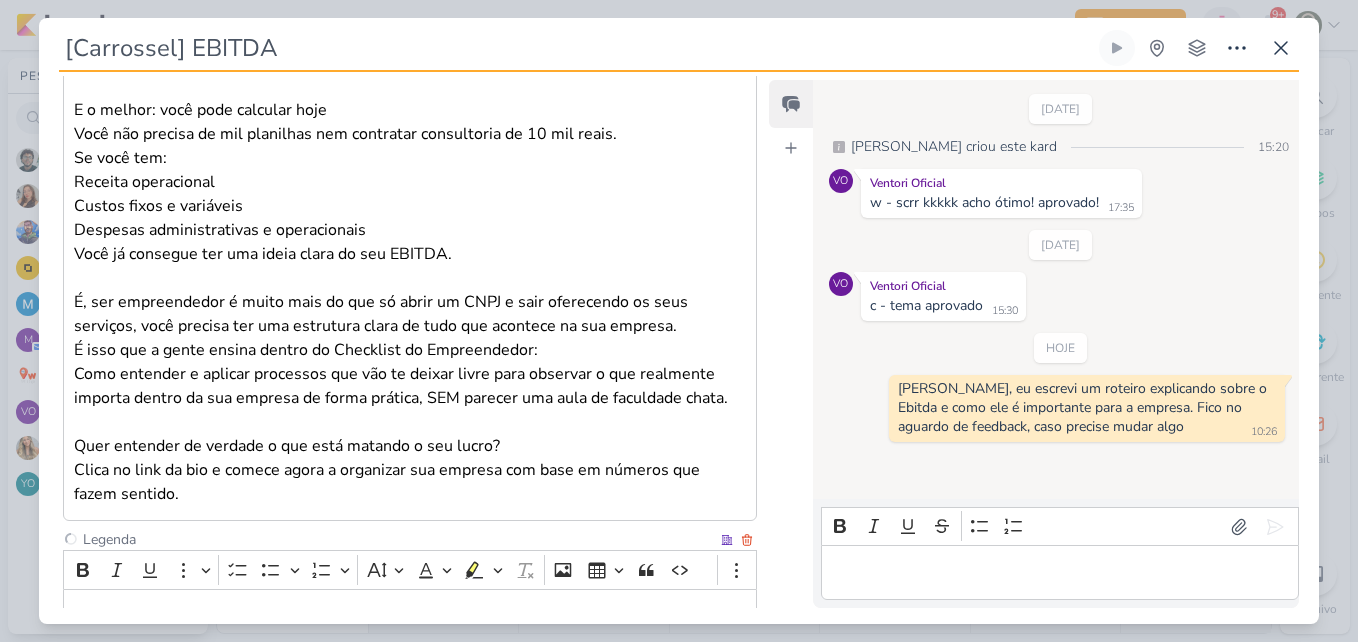 type on "Legenda" 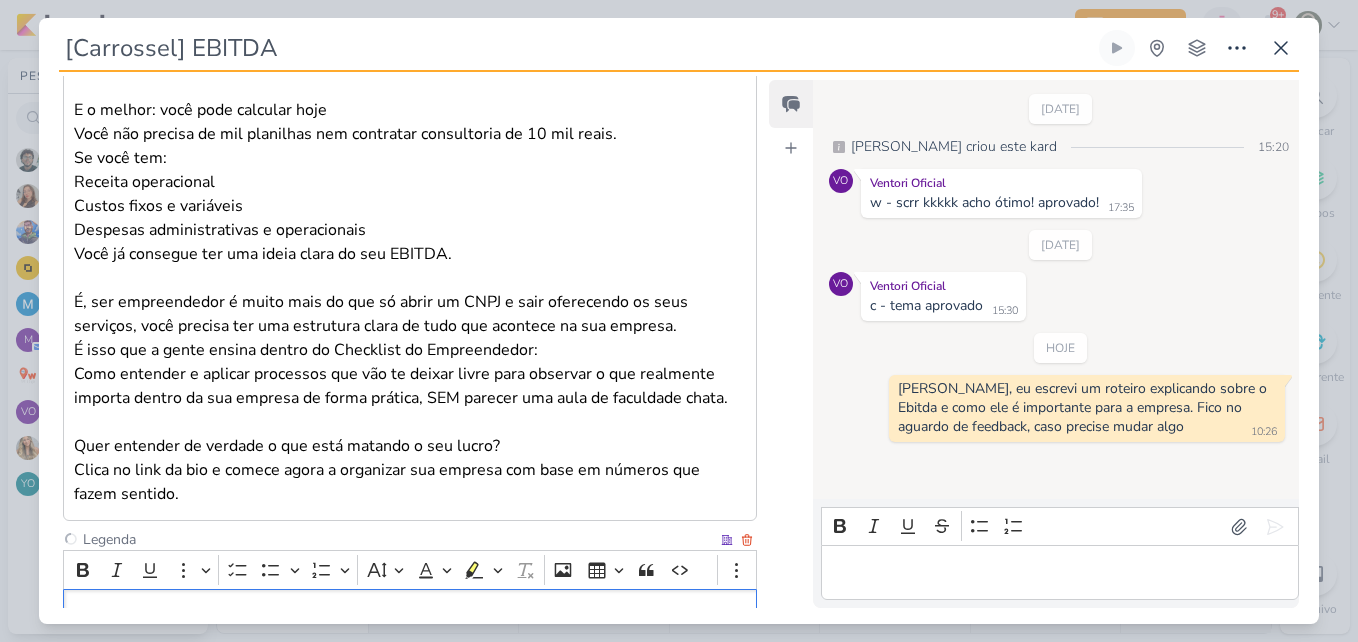 click at bounding box center [410, 616] 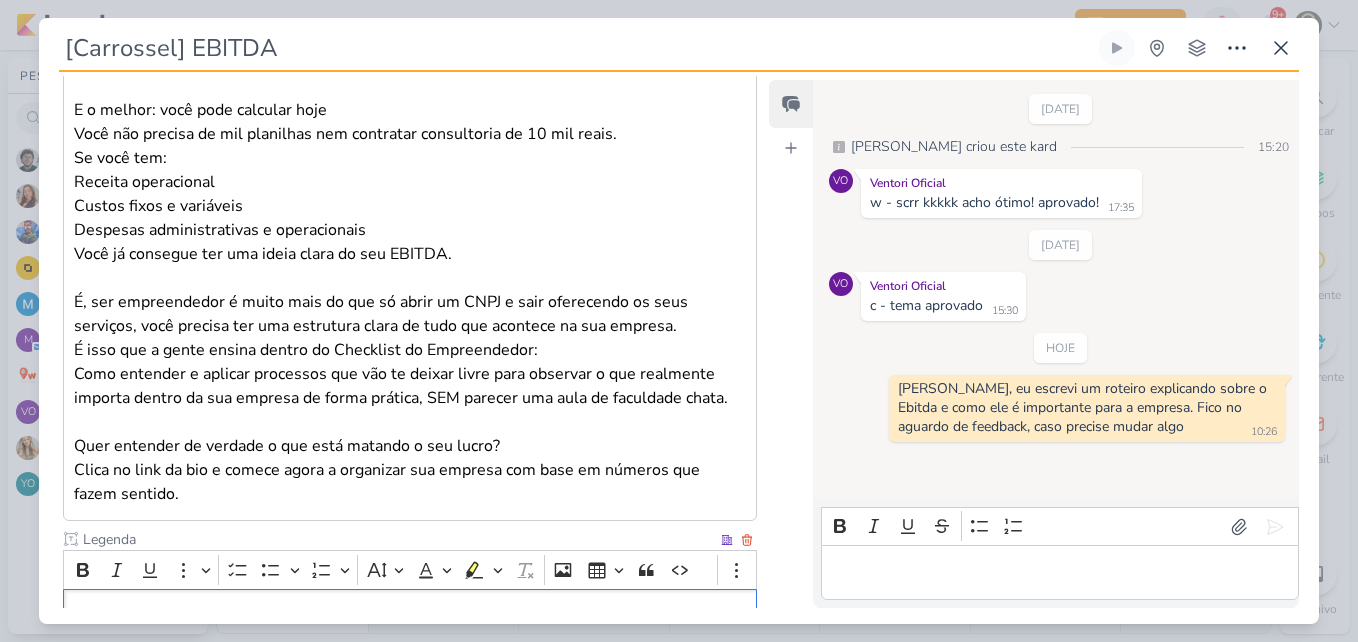 scroll, scrollTop: 1295, scrollLeft: 0, axis: vertical 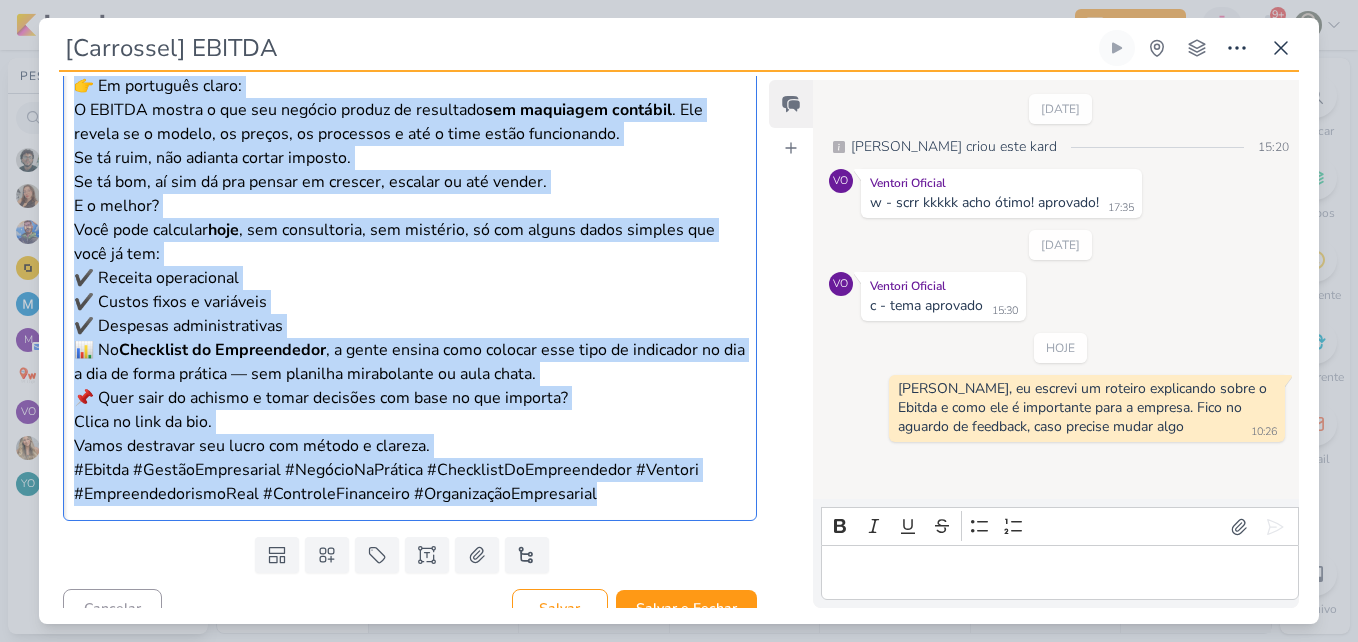 drag, startPoint x: 80, startPoint y: 305, endPoint x: 707, endPoint y: 464, distance: 646.8462 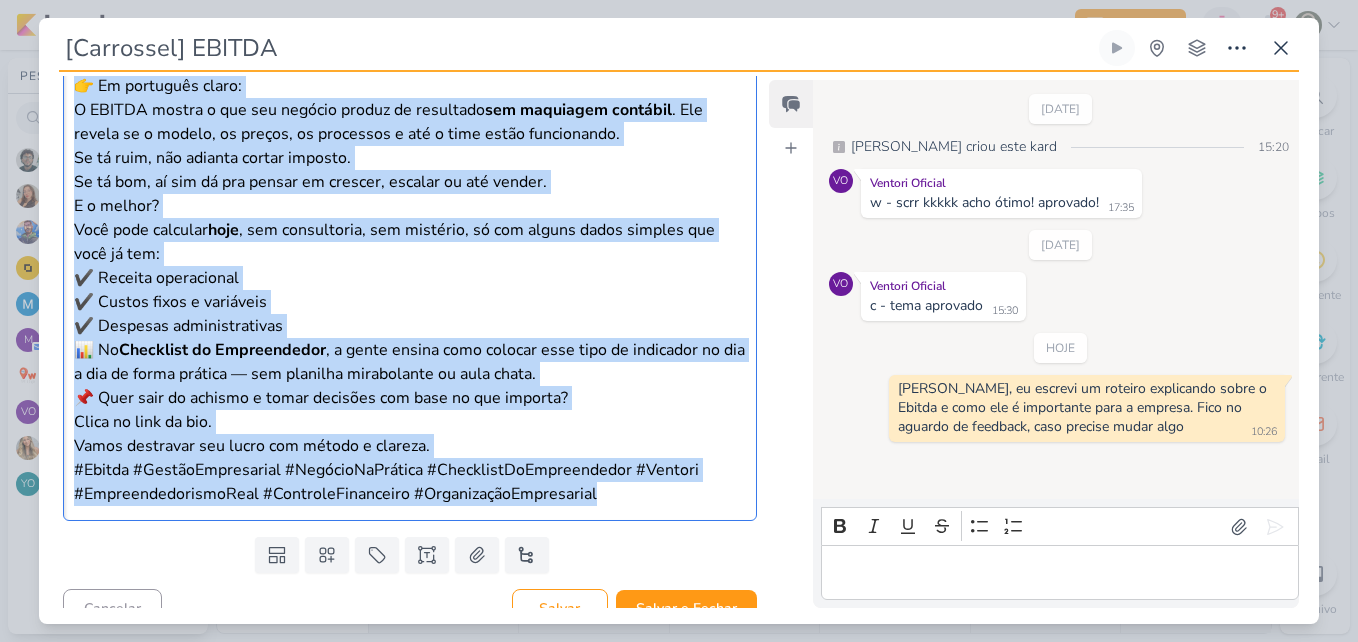 click on "💸  Você sabe quanto sua empresa realmente gera de lucro na operação? Se a resposta for “não sei direito” — então você precisa conhecer o tal do  EBITDA . (É, aquela sigla esquisita que parece coisa de economista, mas que TODO empreendedor deveria acompanhar.) 👉 Em português claro: O EBITDA mostra o que seu negócio produz de resultado  sem maquiagem contábil . Ele revela se o modelo, os preços, os processos e até o time estão funcionando. Se tá ruim, não adianta cortar imposto. Se tá bom, aí sim dá pra pensar em crescer, escalar ou até vender. E o melhor? Você pode calcular  hoje , sem consultoria, sem mistério, só com alguns dados simples que você já tem: ✔️ Receita operacional ✔️ Custos fixos e variáveis ✔️ Despesas administrativas 📊 No  Checklist do Empreendedor , a gente ensina como colocar esse tipo de indicador no dia a dia de forma prática — sem planilha mirabolante ou aula chata. 📌 Quer sair do achismo e tomar decisões com base no que importa?" at bounding box center (410, 241) 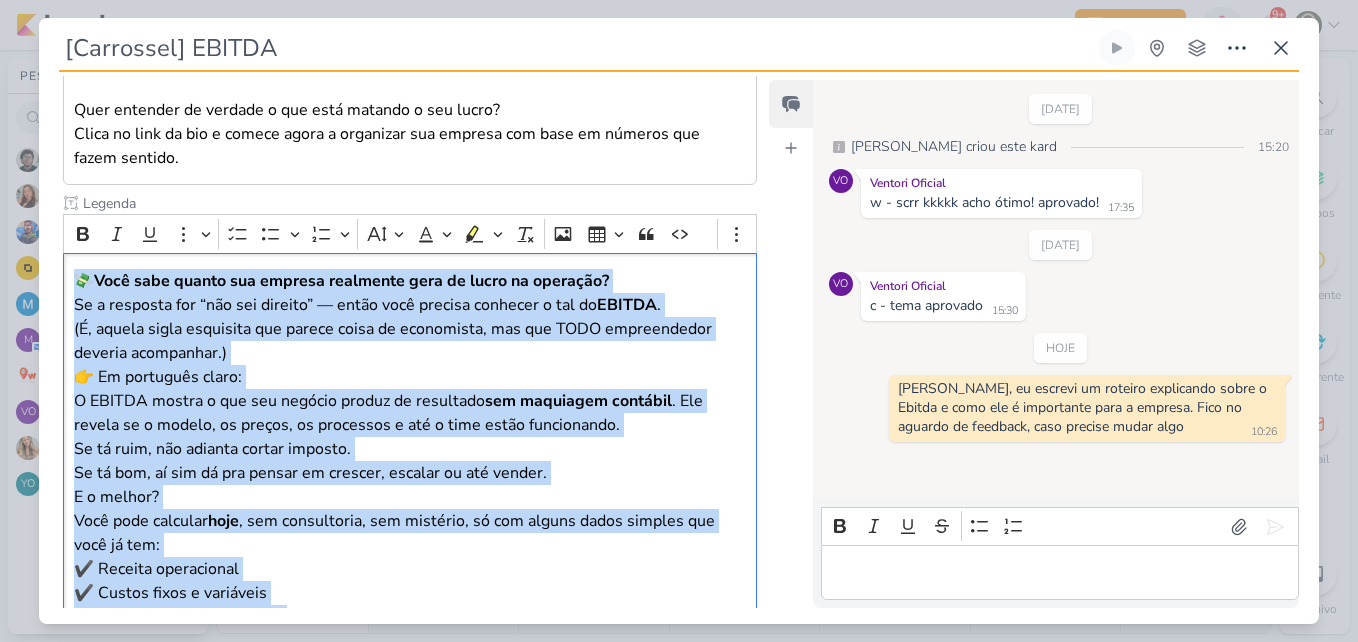 scroll, scrollTop: 1117, scrollLeft: 0, axis: vertical 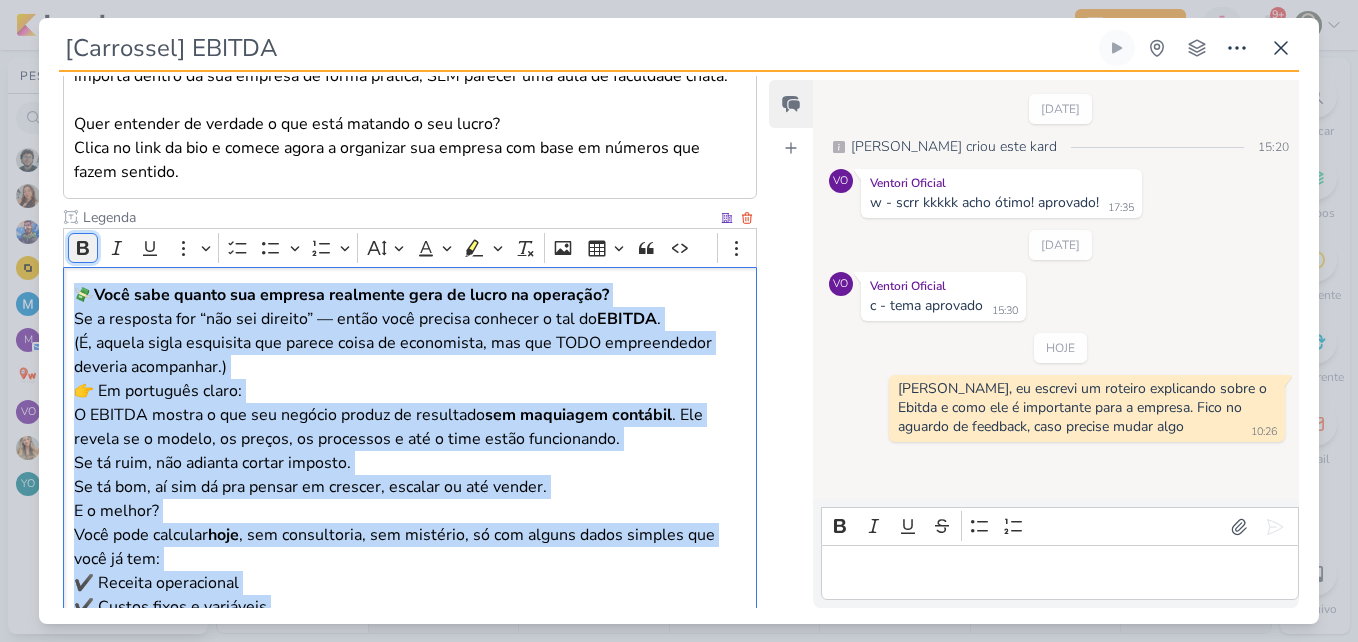 click on "Bold" at bounding box center (83, 248) 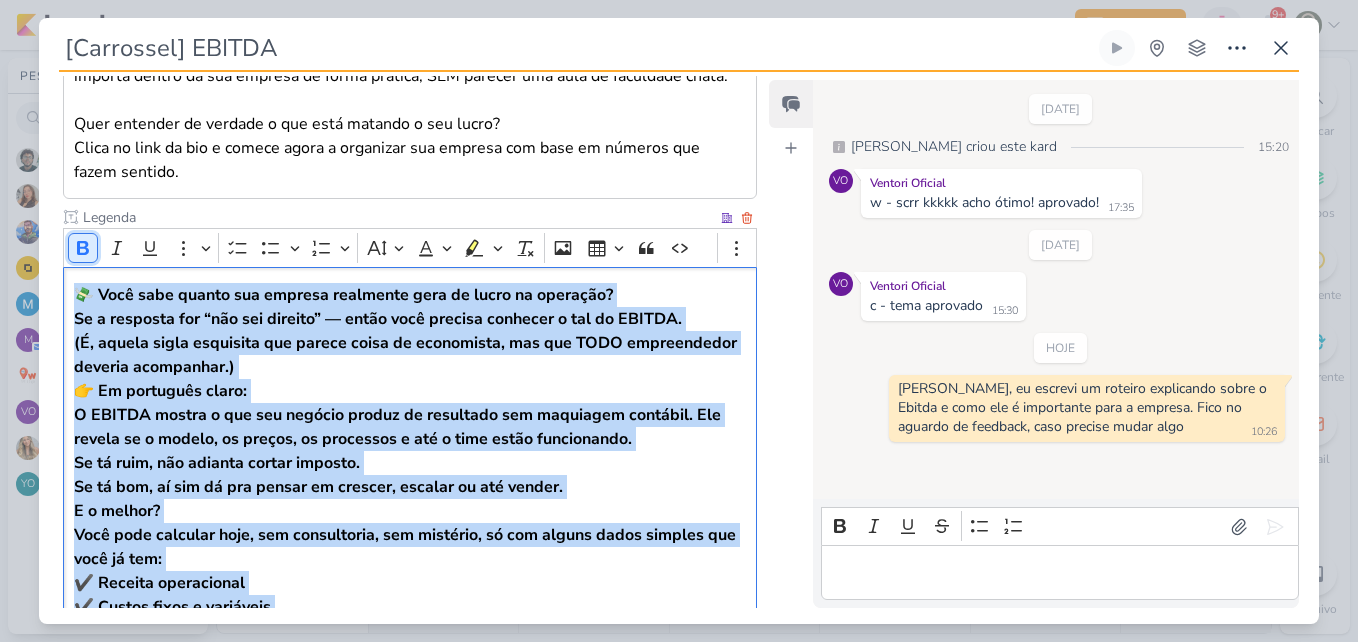 click on "Bold" at bounding box center [83, 248] 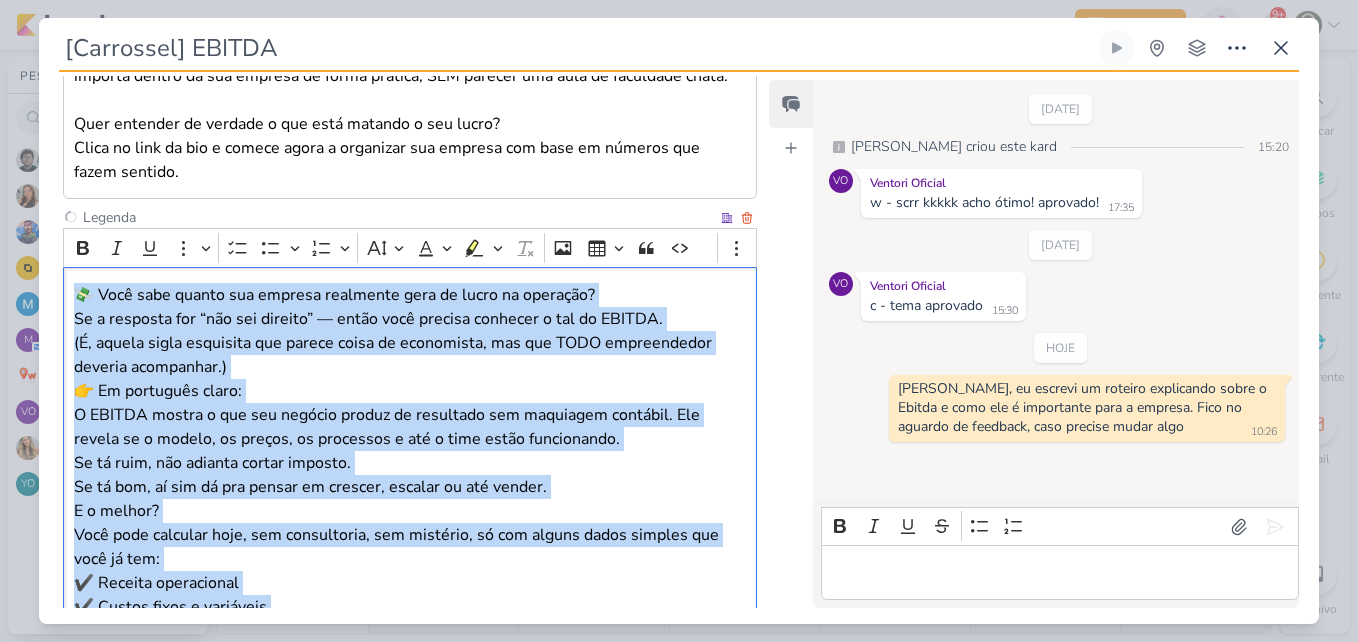 click on "👉 Em português claro: O EBITDA mostra o que seu negócio produz de resultado sem maquiagem contábil. Ele revela se o modelo, os preços, os processos e até o time estão funcionando." at bounding box center [410, 415] 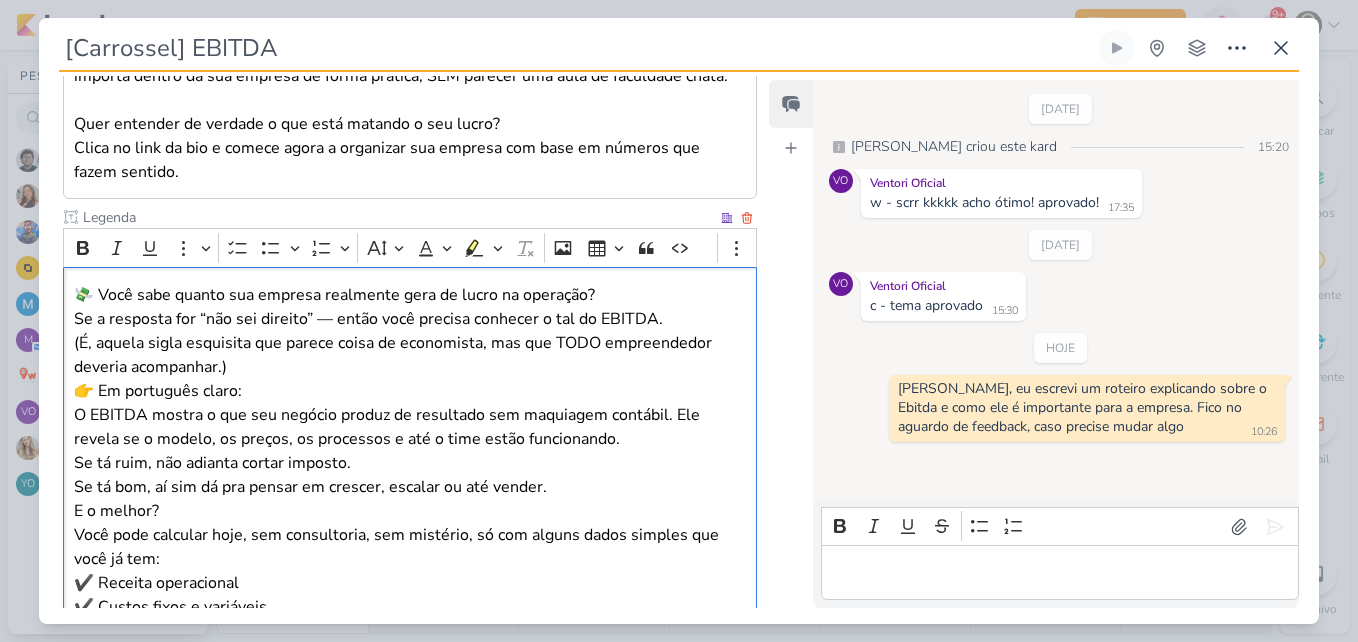 click on "💸 Você sabe quanto sua empresa realmente gera de lucro na operação?" at bounding box center (410, 295) 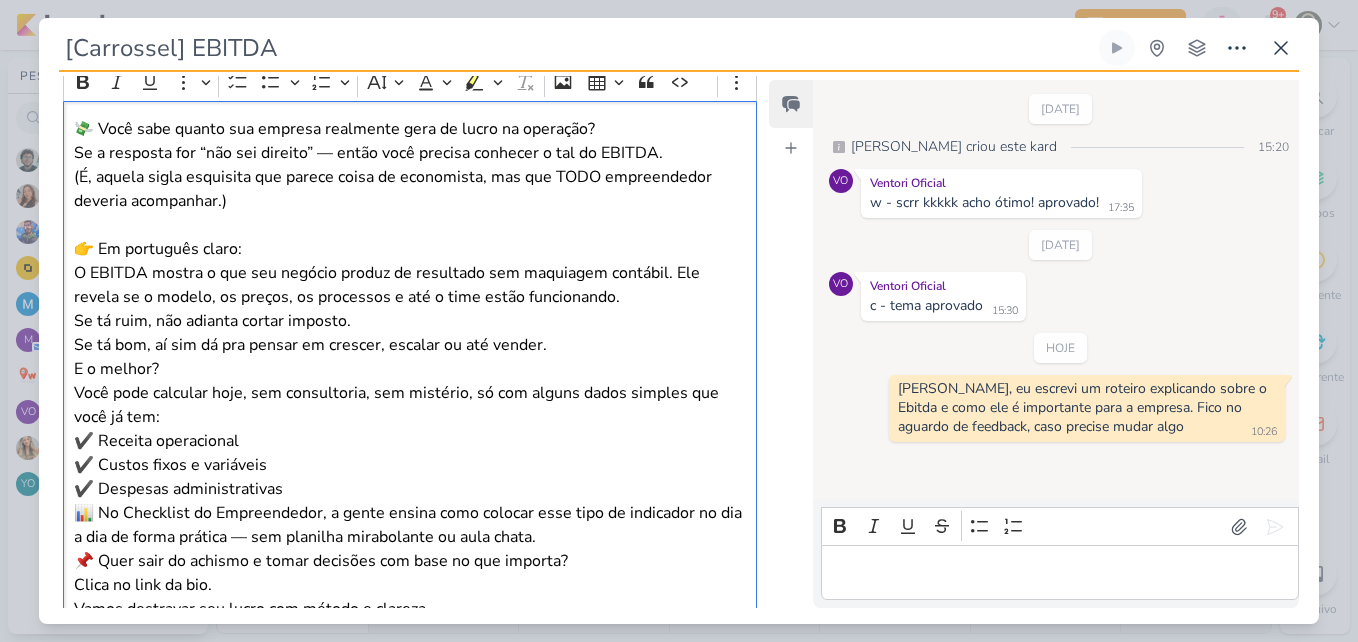 scroll, scrollTop: 1286, scrollLeft: 0, axis: vertical 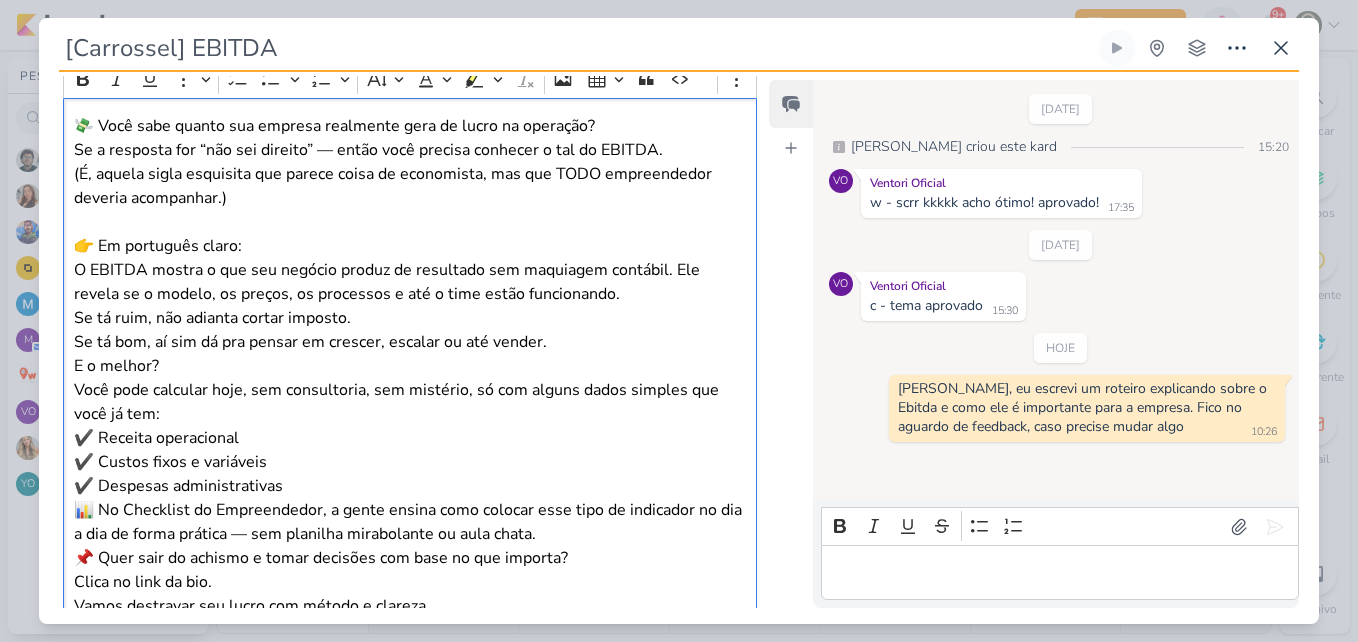 click on "Se tá ruim, não adianta cortar imposto. Se tá bom, aí sim dá pra pensar em crescer, escalar ou até vender." at bounding box center (410, 330) 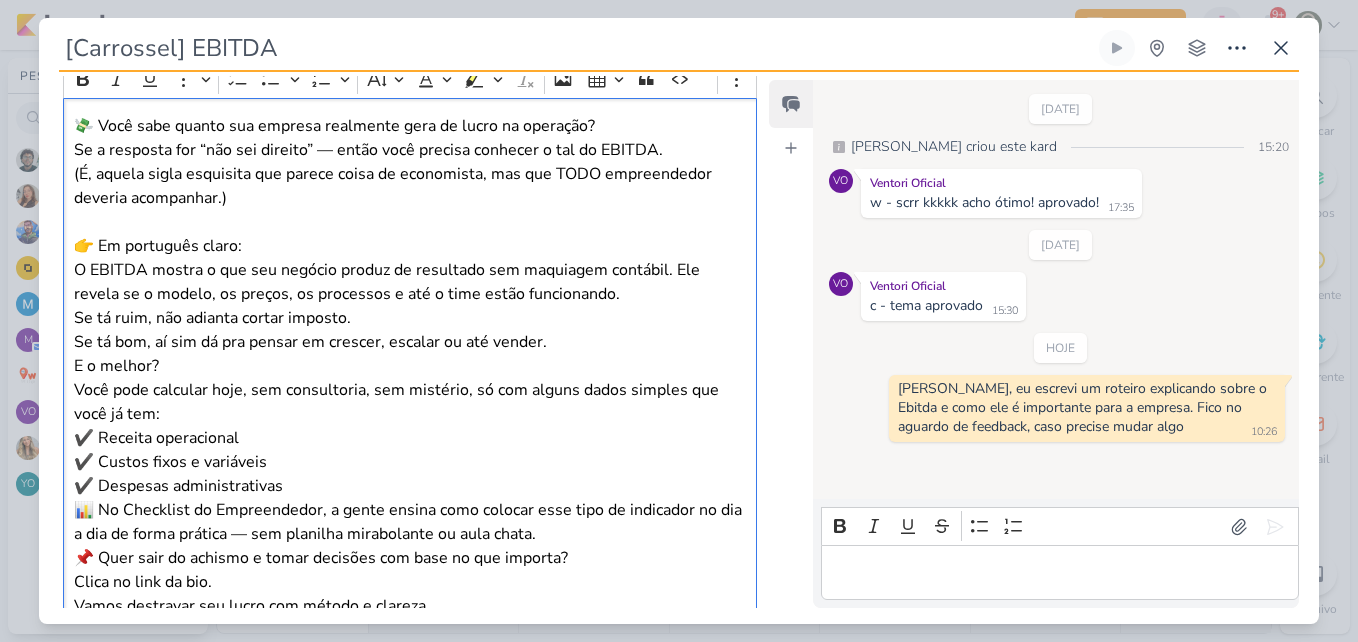 click on "👉 Em português claro: O EBITDA mostra o que seu negócio produz de resultado sem maquiagem contábil. Ele revela se o modelo, os preços, os processos e até o time estão funcionando." at bounding box center [410, 270] 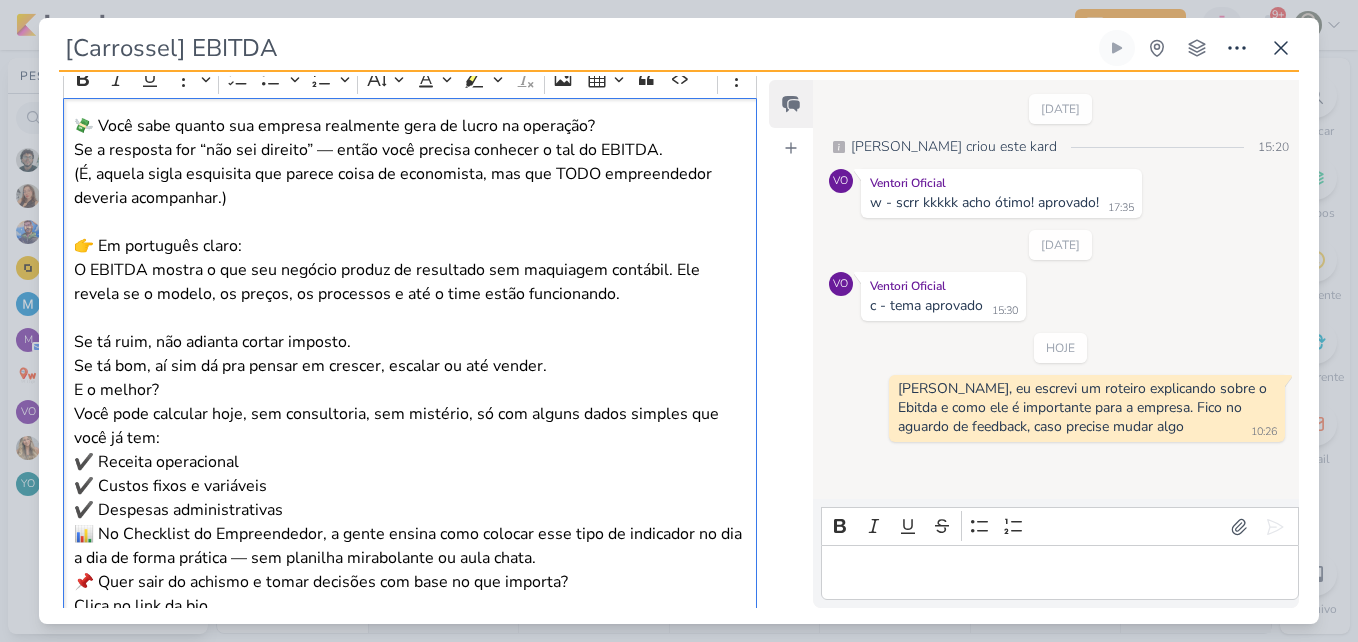 click on "📊 No Checklist do Empreendedor, a gente ensina como colocar esse tipo de indicador no dia a dia de forma prática — sem planilha mirabolante ou aula chata." at bounding box center (410, 546) 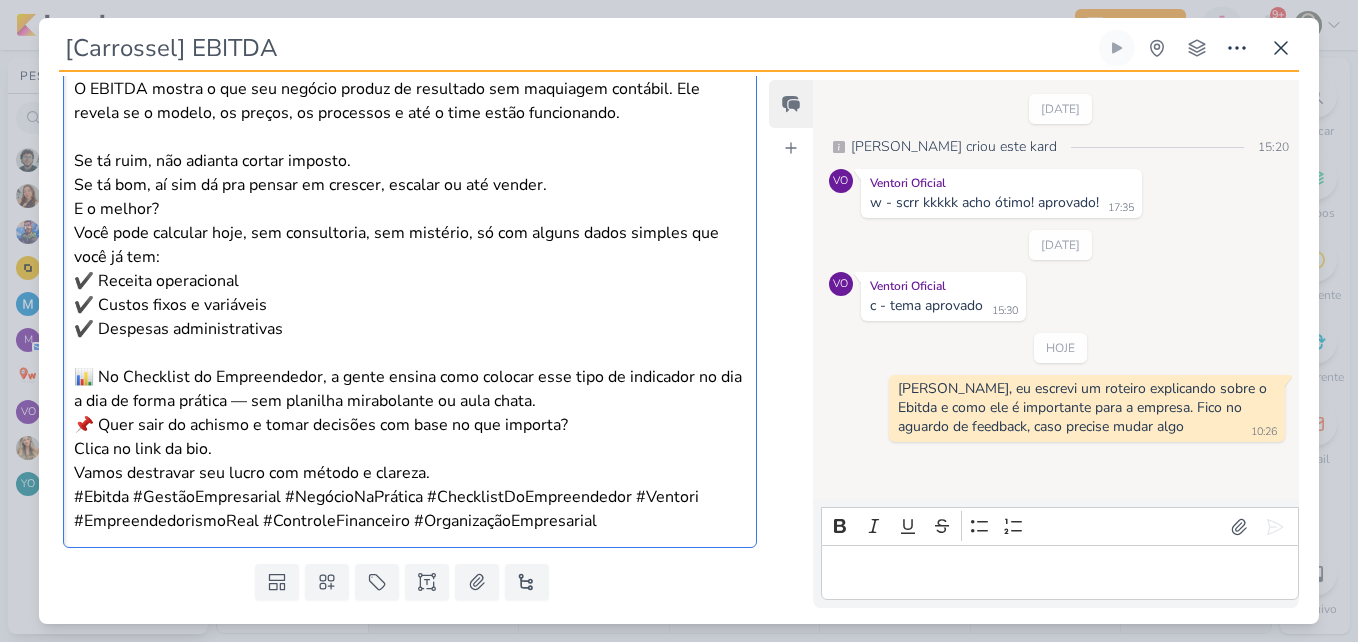 scroll, scrollTop: 1475, scrollLeft: 0, axis: vertical 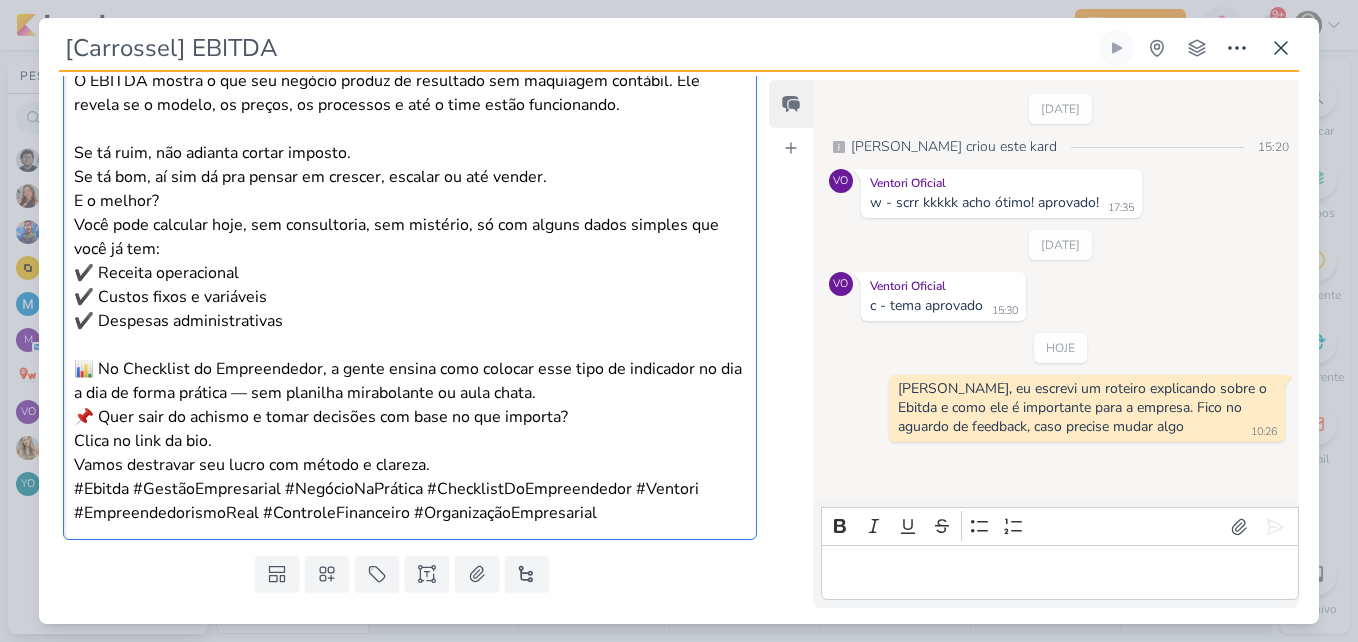 click on "Clica no link da bio. Vamos destravar seu lucro com método e clareza." at bounding box center [410, 453] 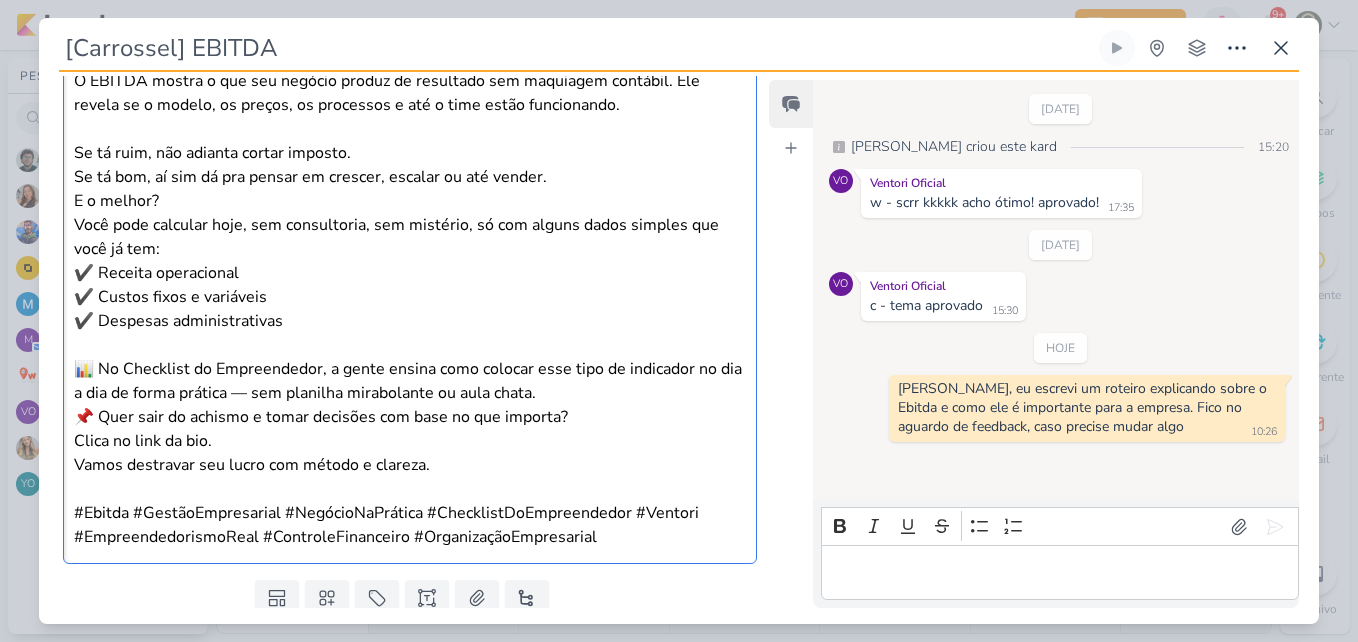 click on "📊 No Checklist do Empreendedor, a gente ensina como colocar esse tipo de indicador no dia a dia de forma prática — sem planilha mirabolante ou aula chata." at bounding box center [410, 381] 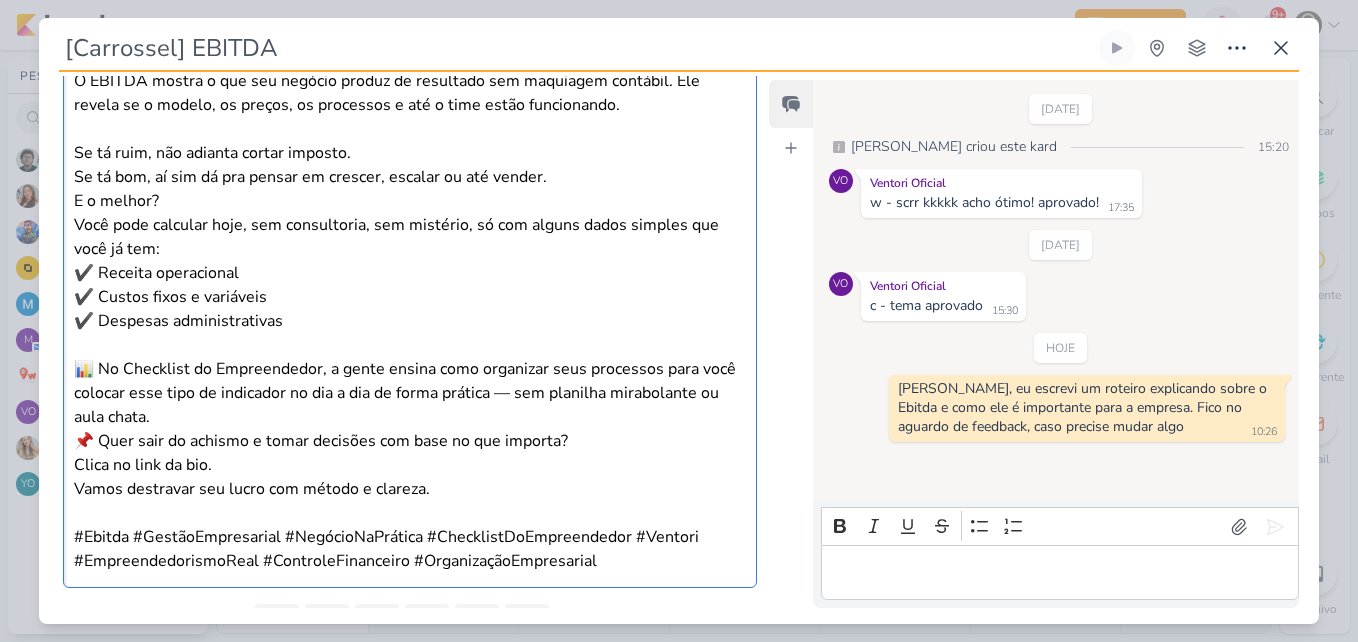click on "📊 No Checklist do Empreendedor, a gente ensina como organizar seus processos para você colocar esse tipo de indicador no dia a dia de forma prática — sem planilha mirabolante ou aula chata." at bounding box center [410, 393] 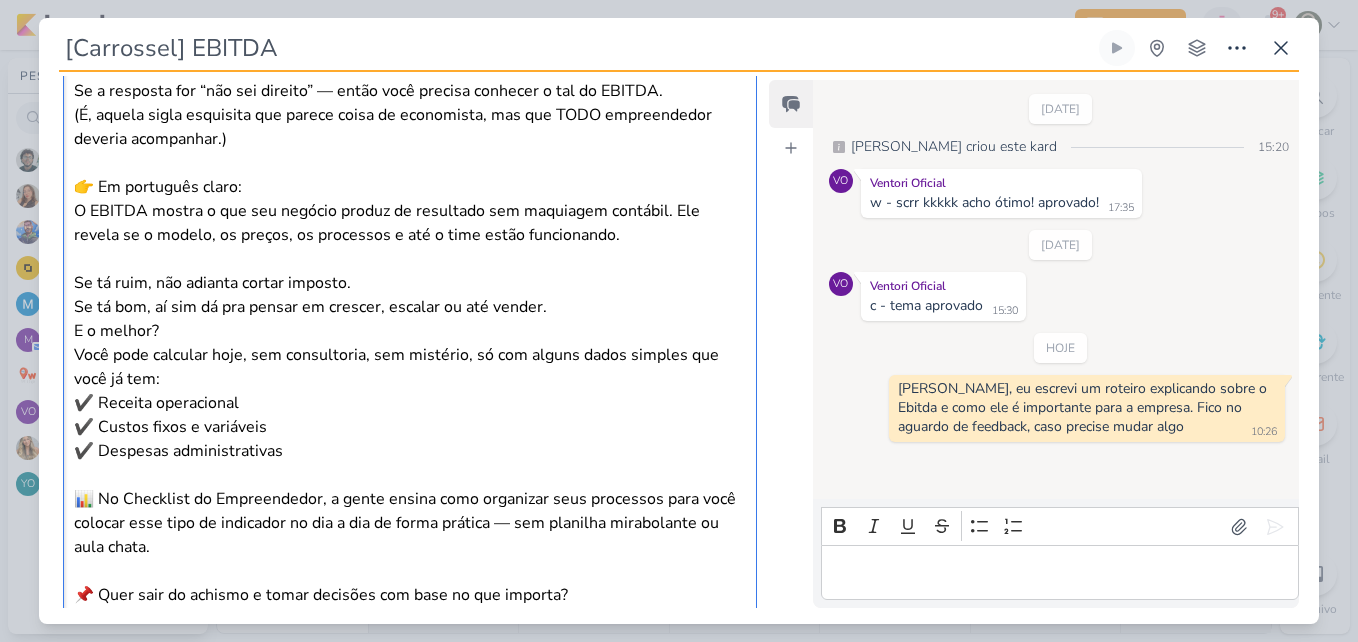 scroll, scrollTop: 1566, scrollLeft: 0, axis: vertical 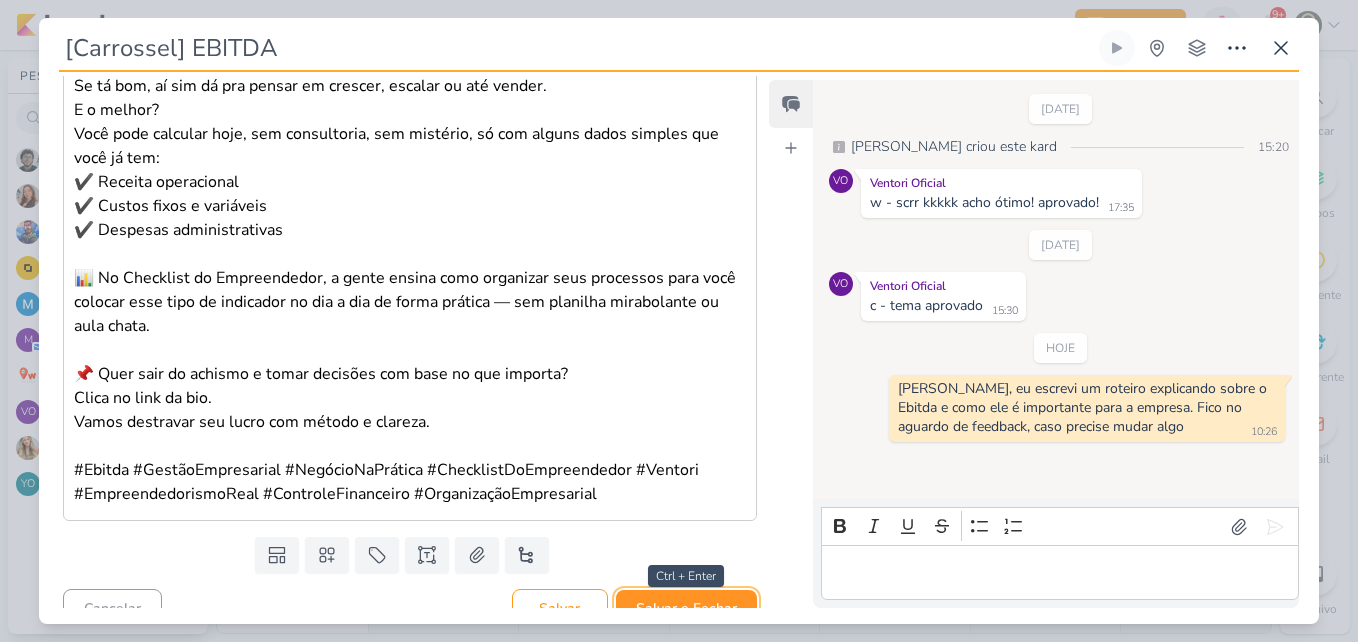 click on "Salvar e Fechar" at bounding box center (686, 608) 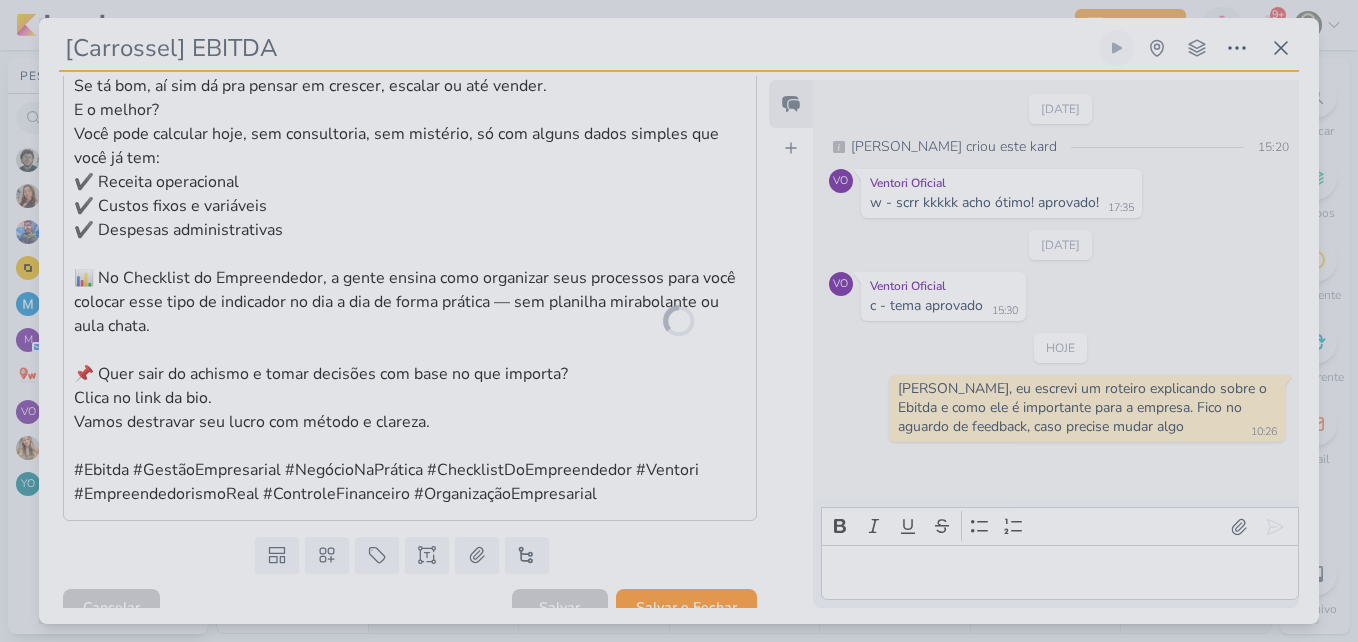 scroll, scrollTop: 1564, scrollLeft: 0, axis: vertical 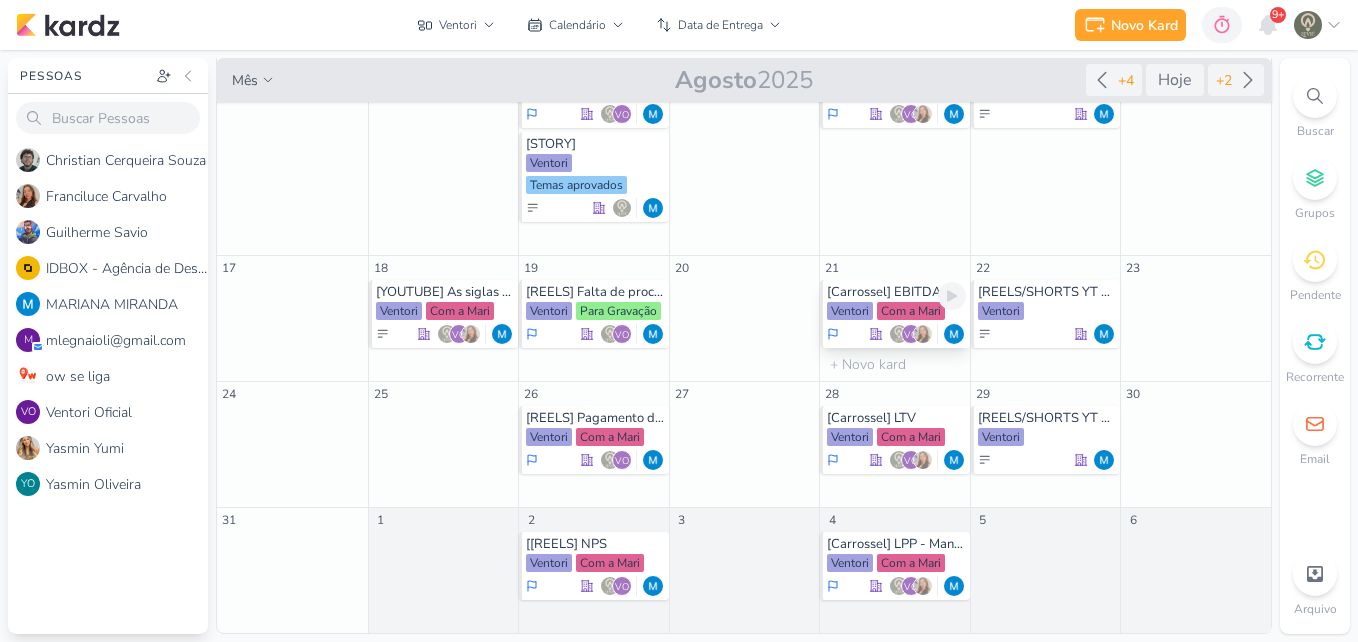 click on "Com a Mari" at bounding box center [911, 311] 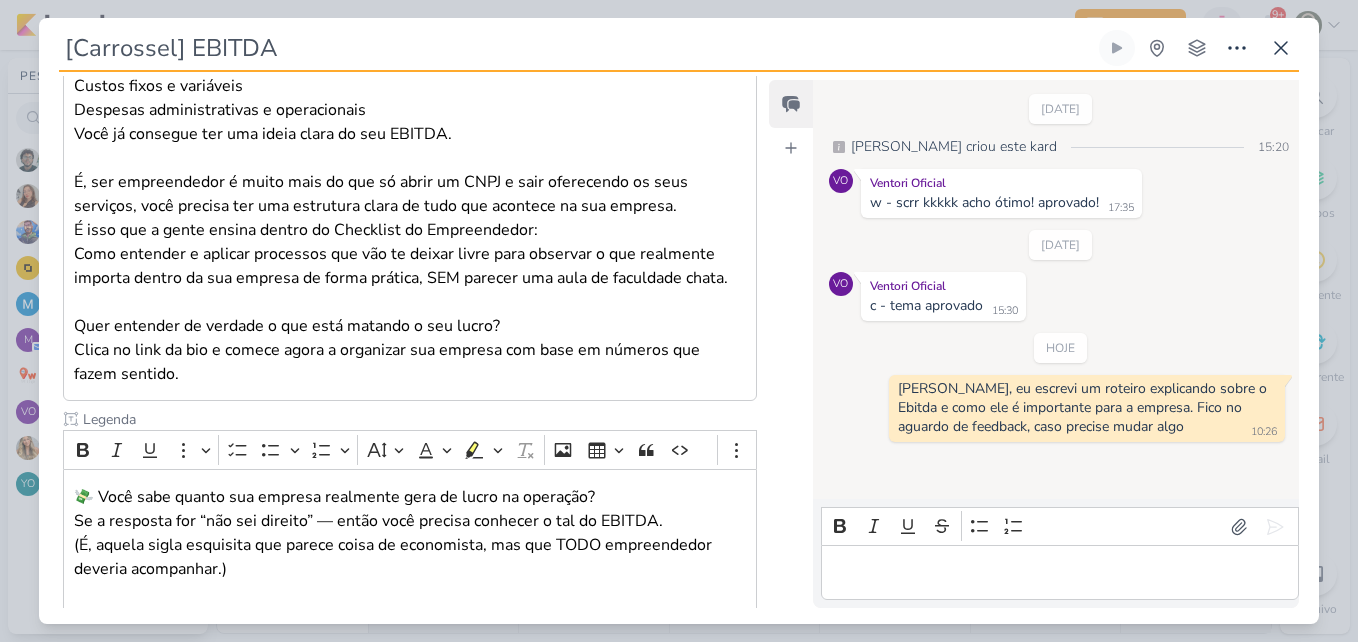 scroll, scrollTop: 1002, scrollLeft: 0, axis: vertical 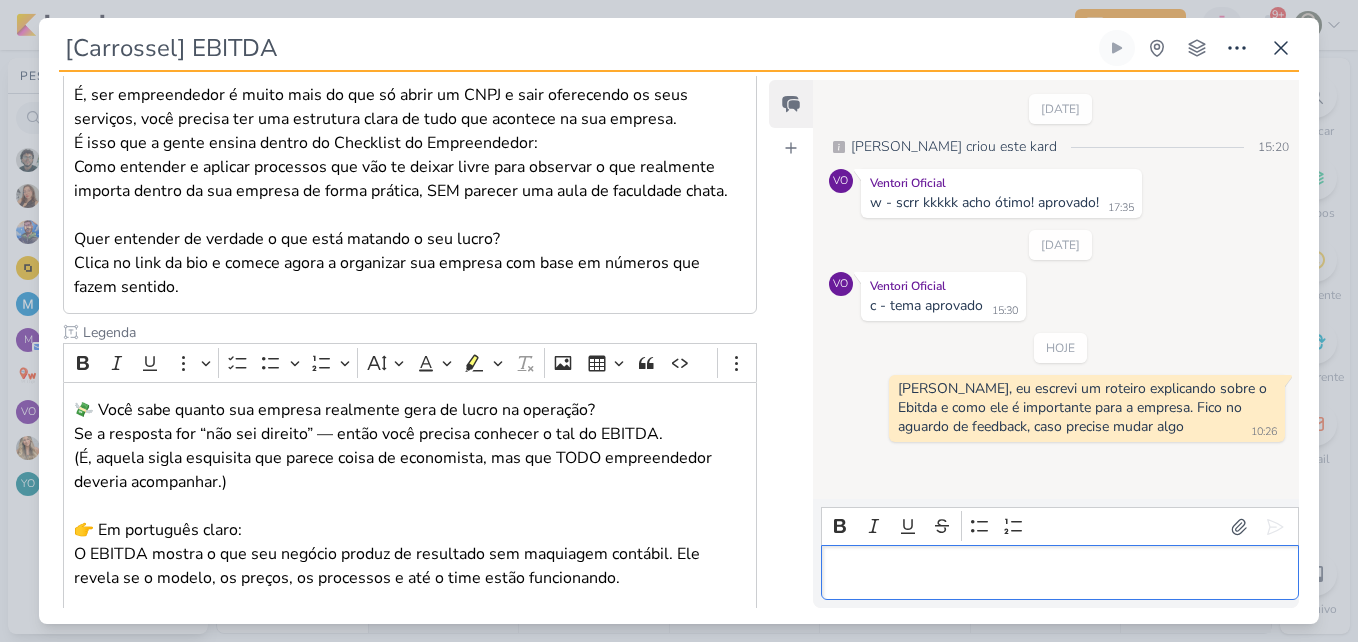 click at bounding box center (1060, 572) 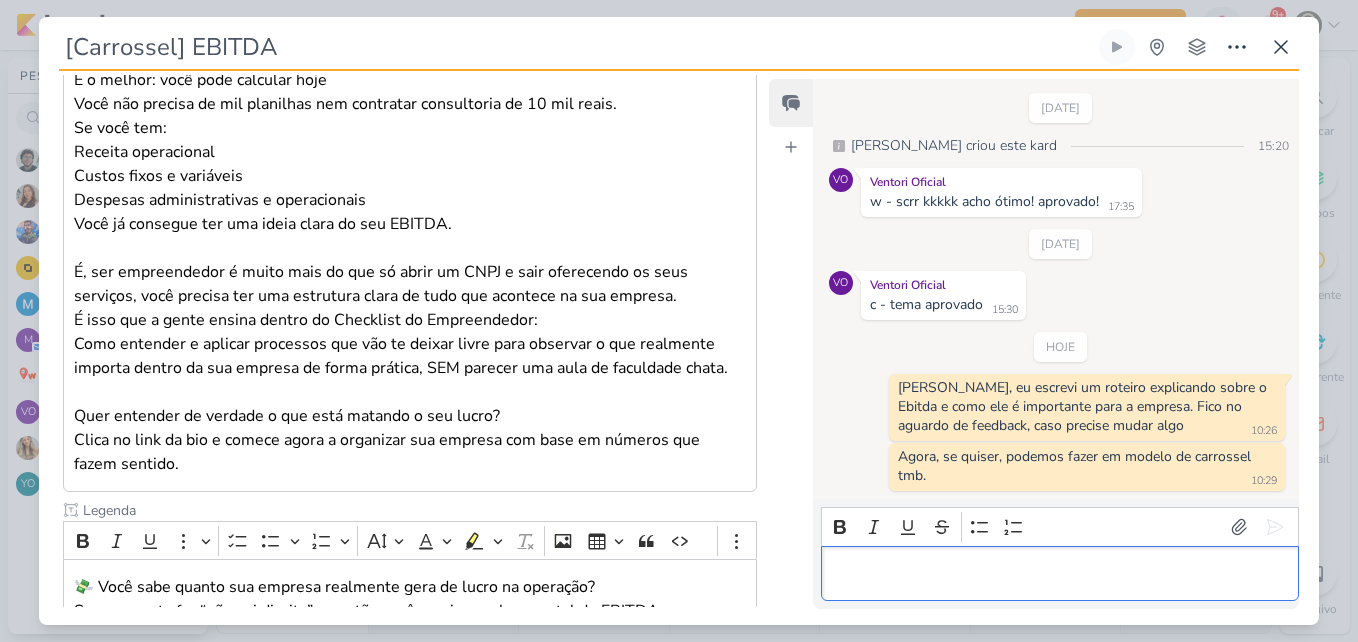 scroll, scrollTop: 761, scrollLeft: 0, axis: vertical 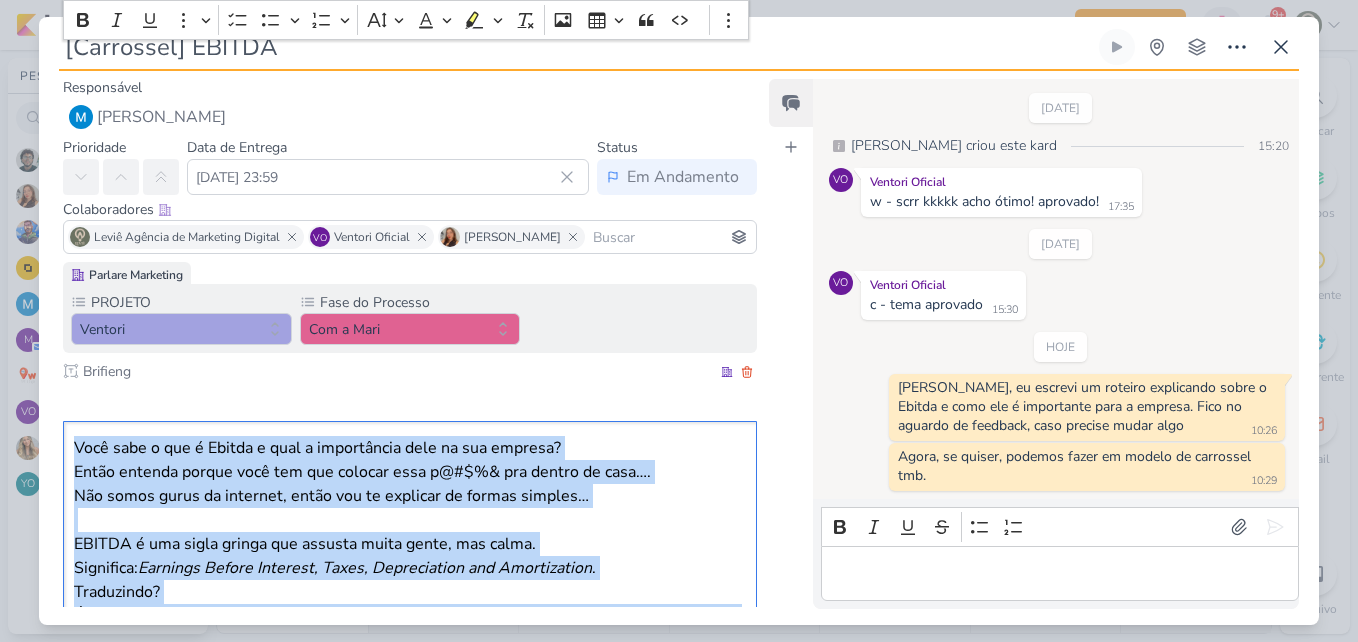 drag, startPoint x: 200, startPoint y: 511, endPoint x: 71, endPoint y: 426, distance: 154.48625 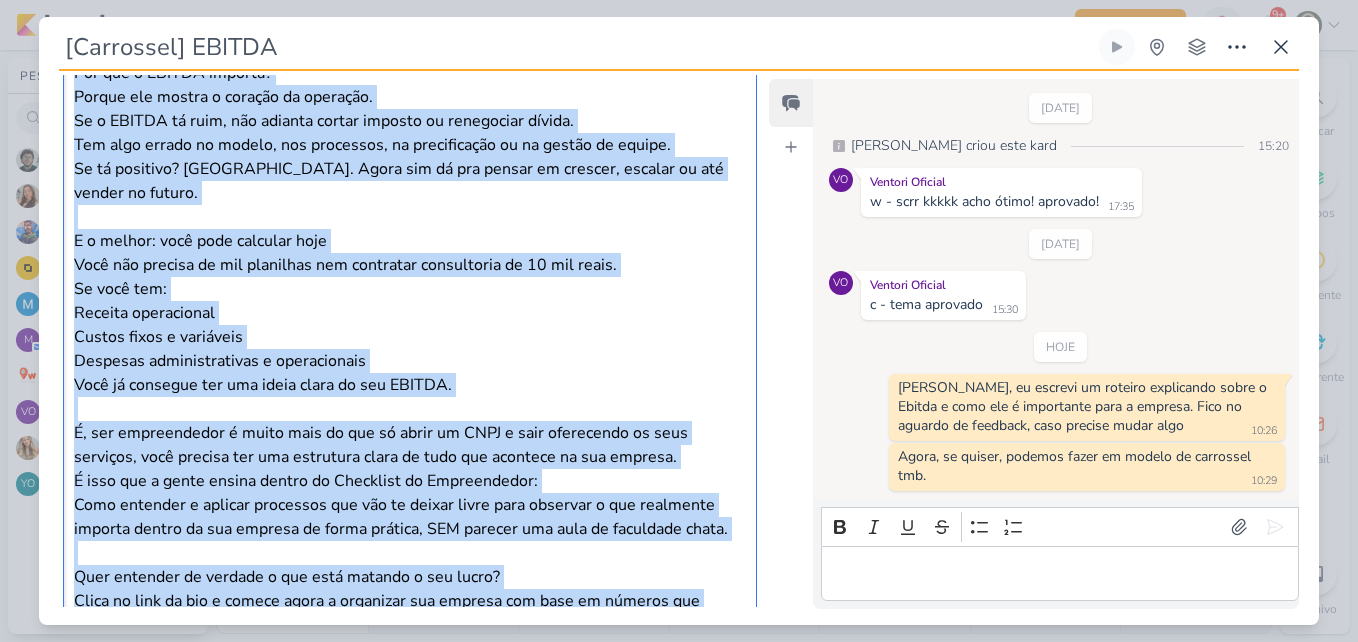 scroll, scrollTop: 746, scrollLeft: 0, axis: vertical 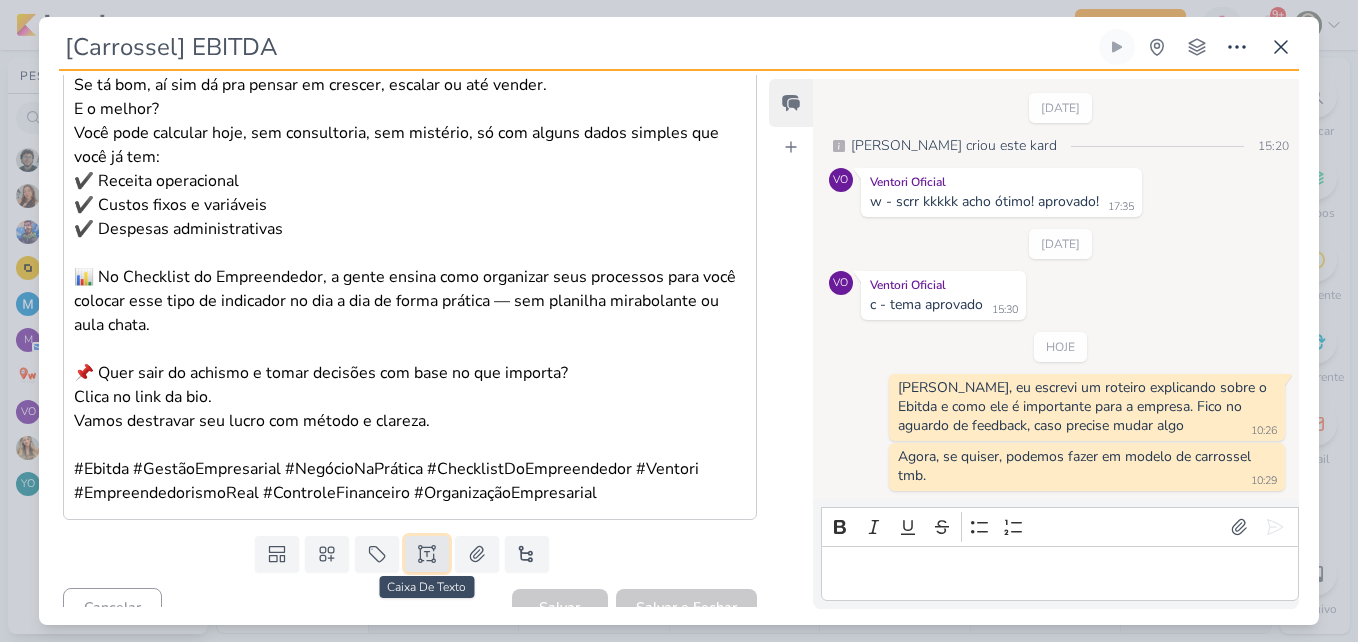 click 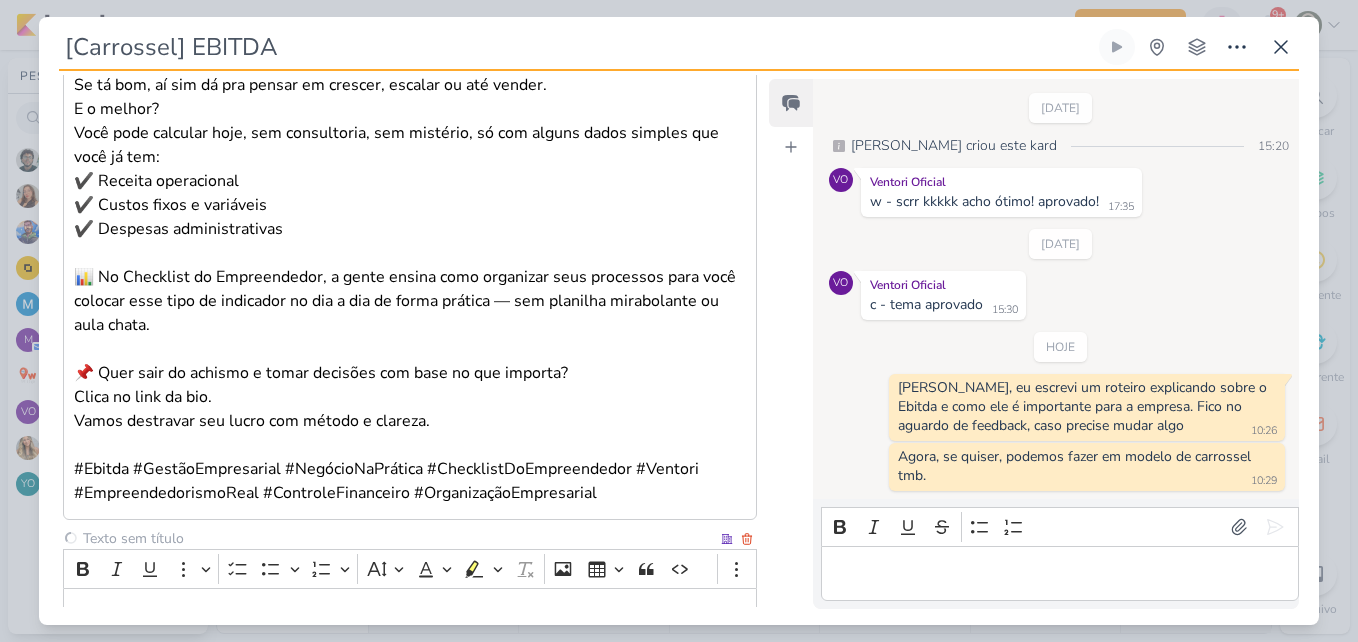 click at bounding box center (398, 538) 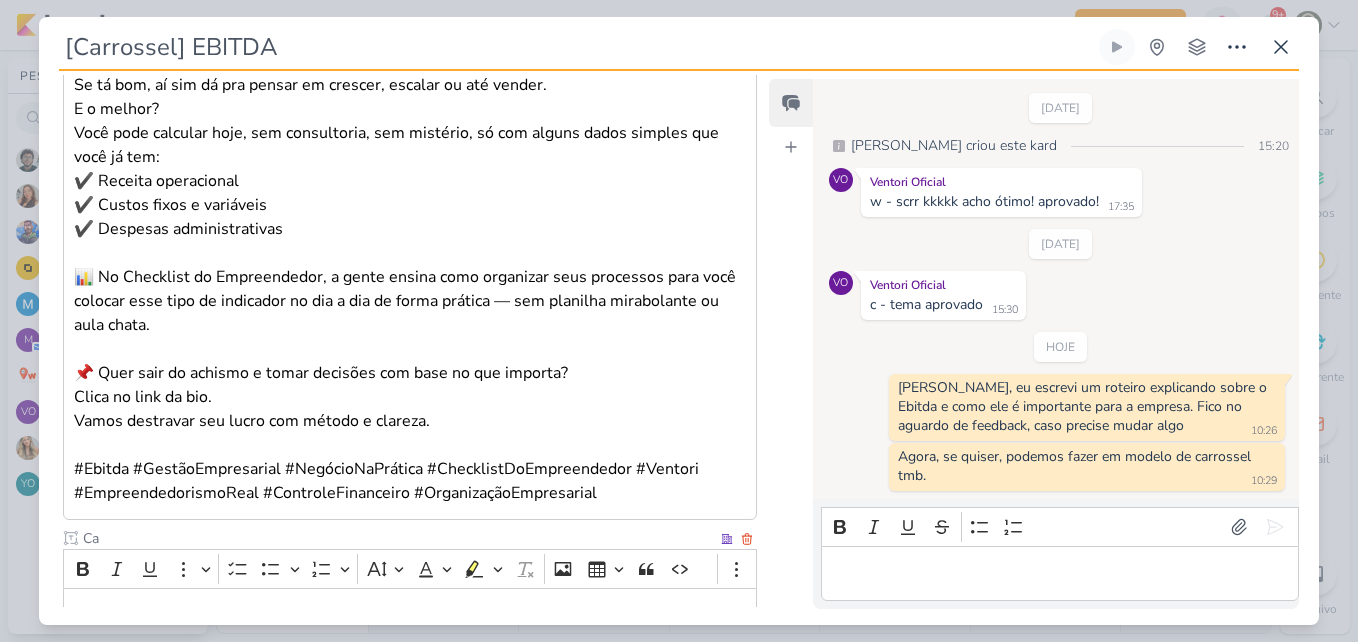 type on "C" 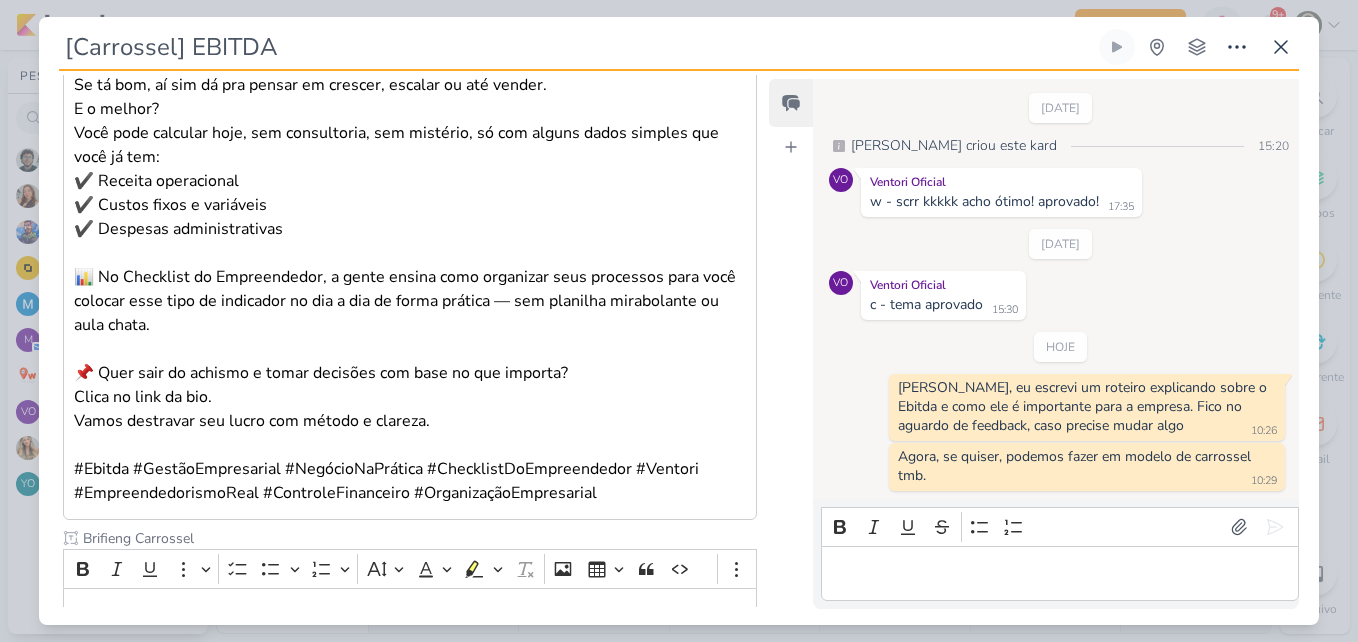scroll, scrollTop: 1688, scrollLeft: 0, axis: vertical 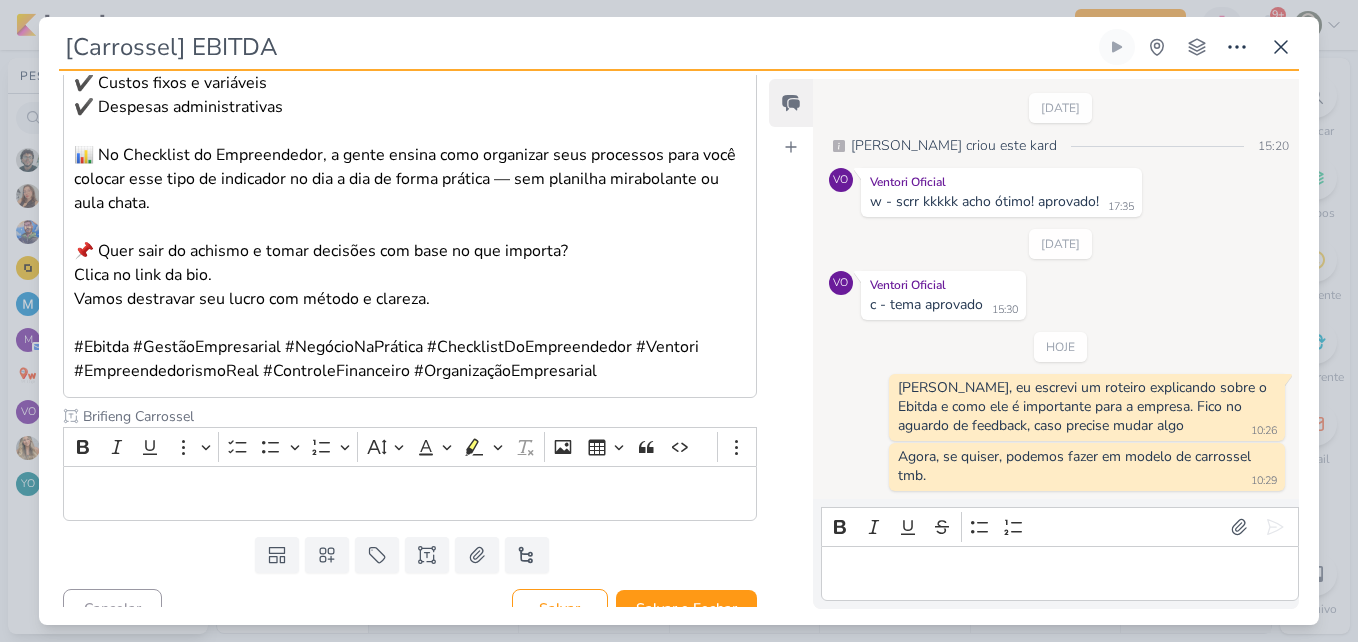 type on "Brifieng Carrossel" 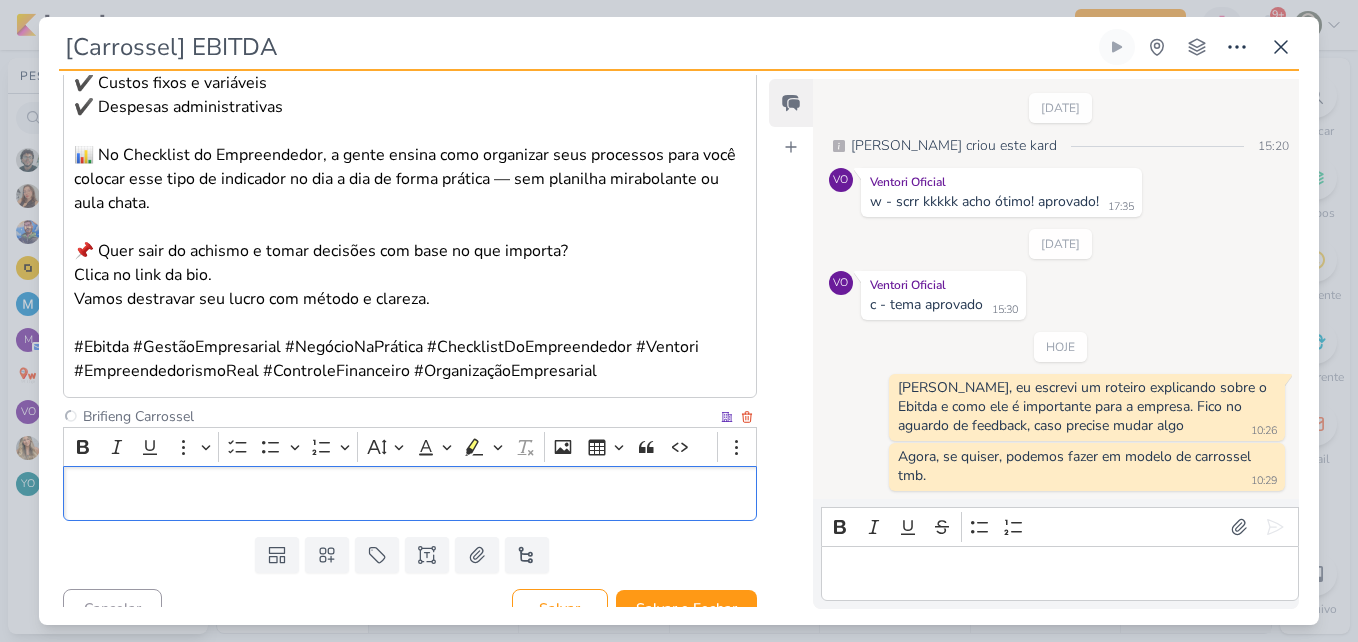 click at bounding box center (410, 493) 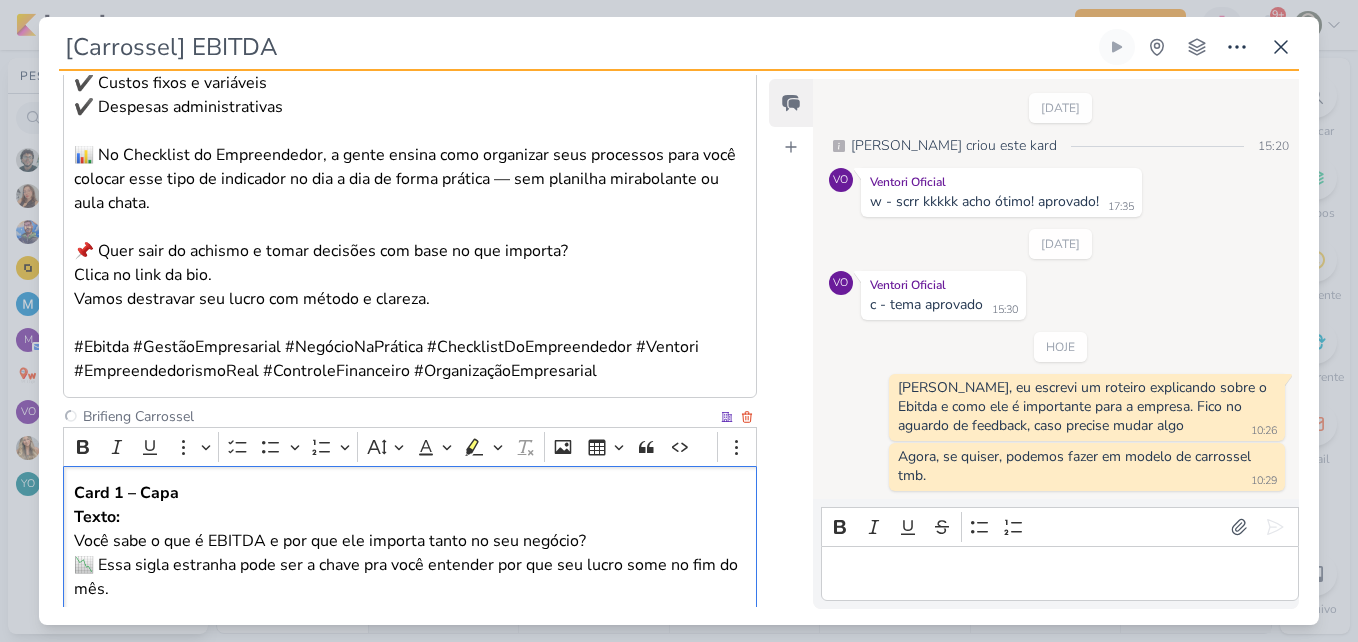 scroll, scrollTop: 2529, scrollLeft: 0, axis: vertical 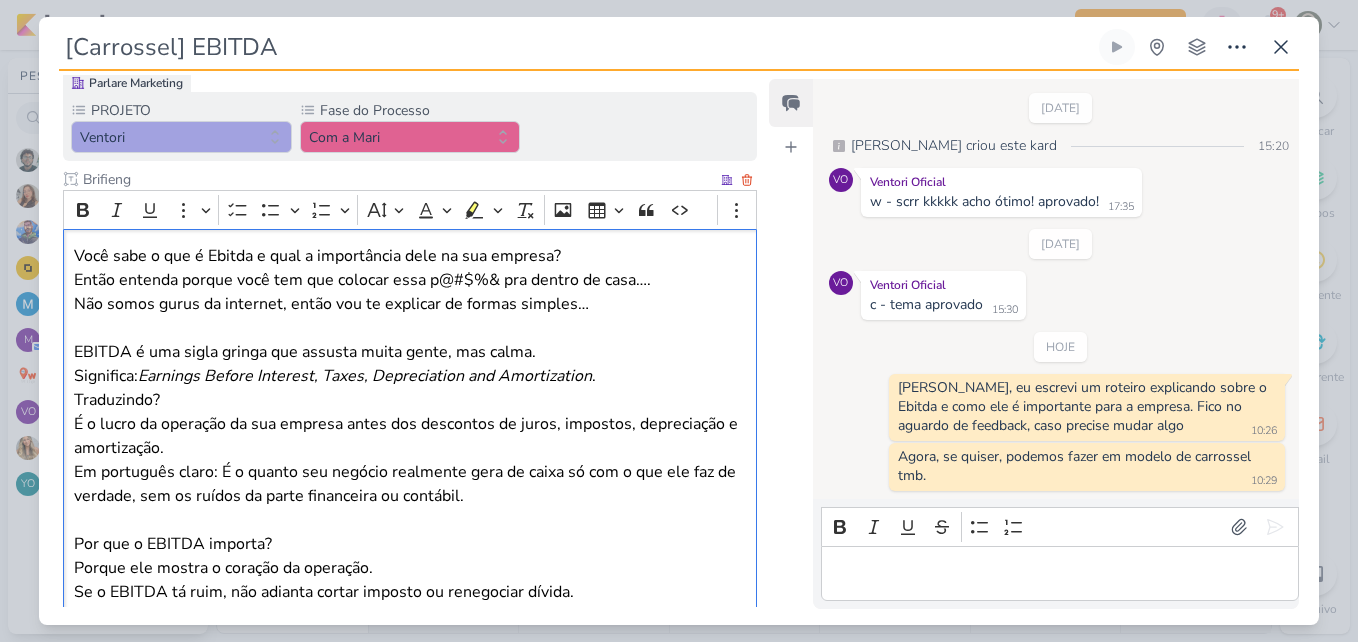 click on "Não somos gurus da internet, então vou te explicar de formas simples…" at bounding box center [331, 304] 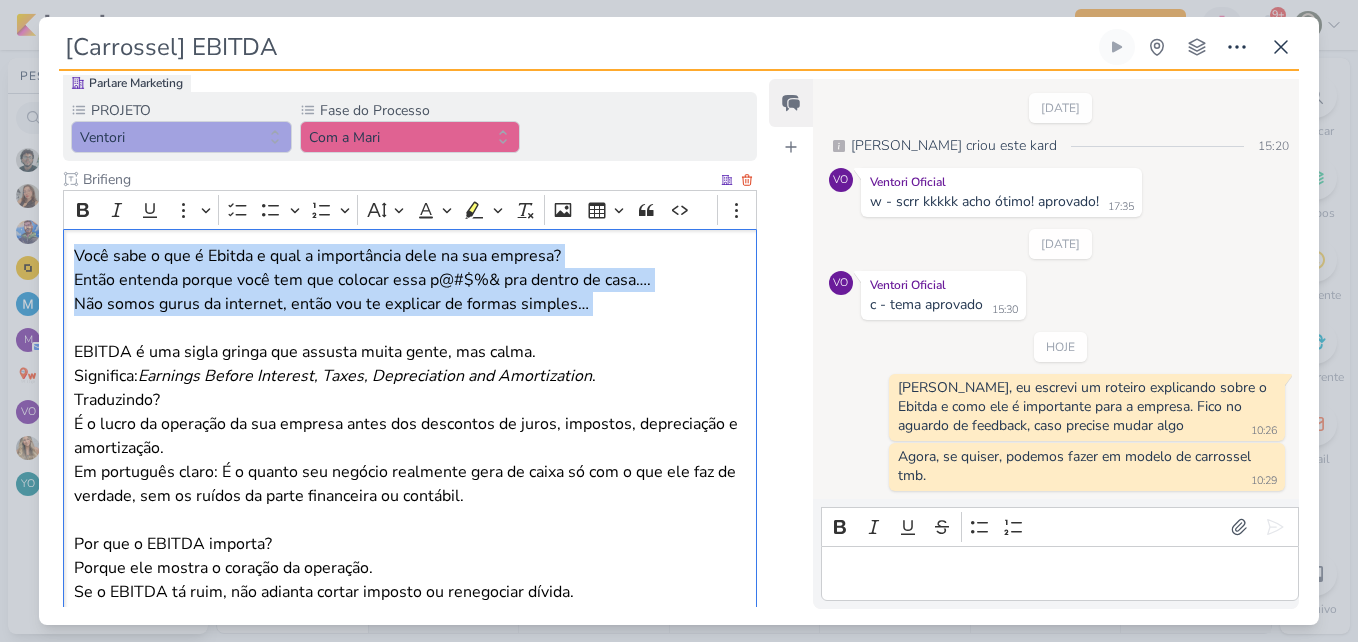 drag, startPoint x: 74, startPoint y: 254, endPoint x: 643, endPoint y: 319, distance: 572.7006 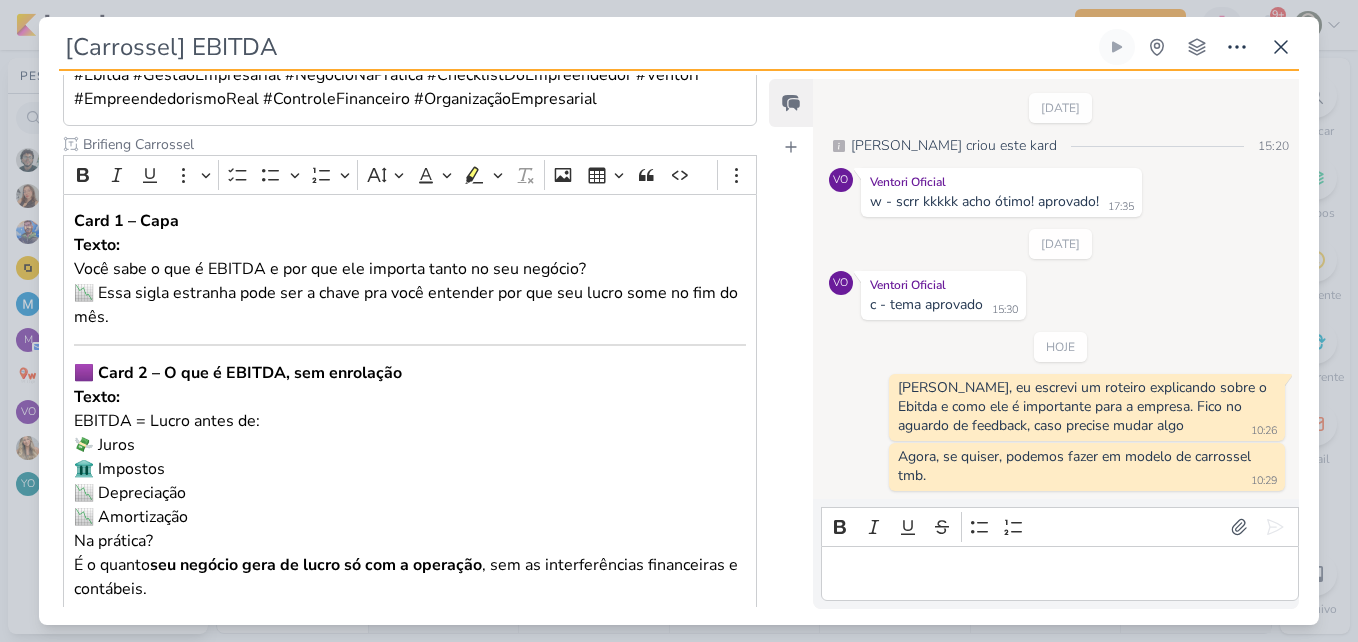scroll, scrollTop: 2020, scrollLeft: 0, axis: vertical 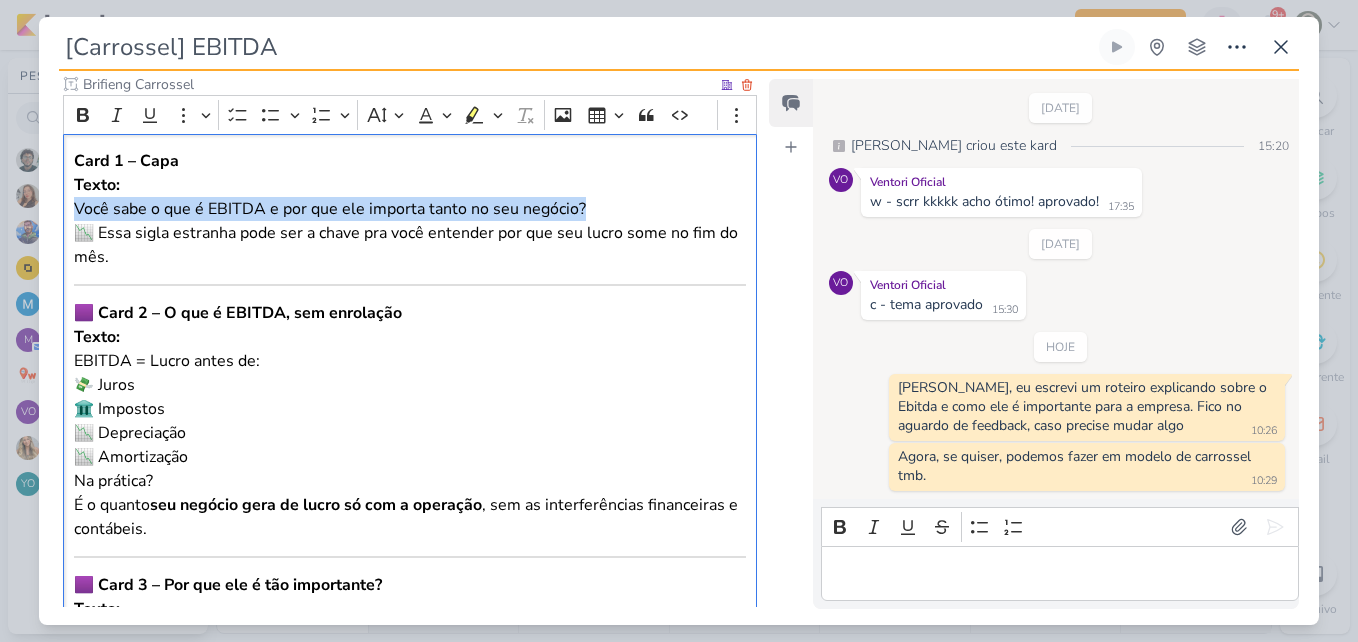 drag, startPoint x: 71, startPoint y: 183, endPoint x: 626, endPoint y: 192, distance: 555.073 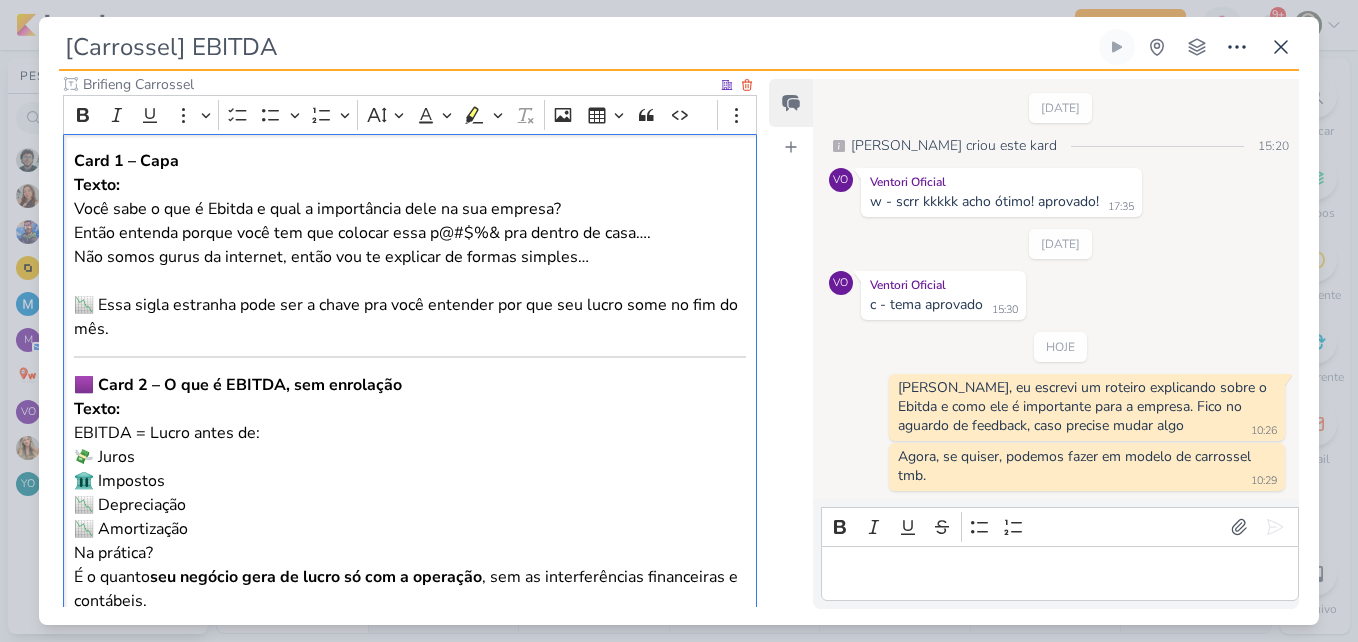 click on "📉 Essa sigla estranha pode ser a chave pra você entender por que seu lucro some no fim do mês." at bounding box center (410, 317) 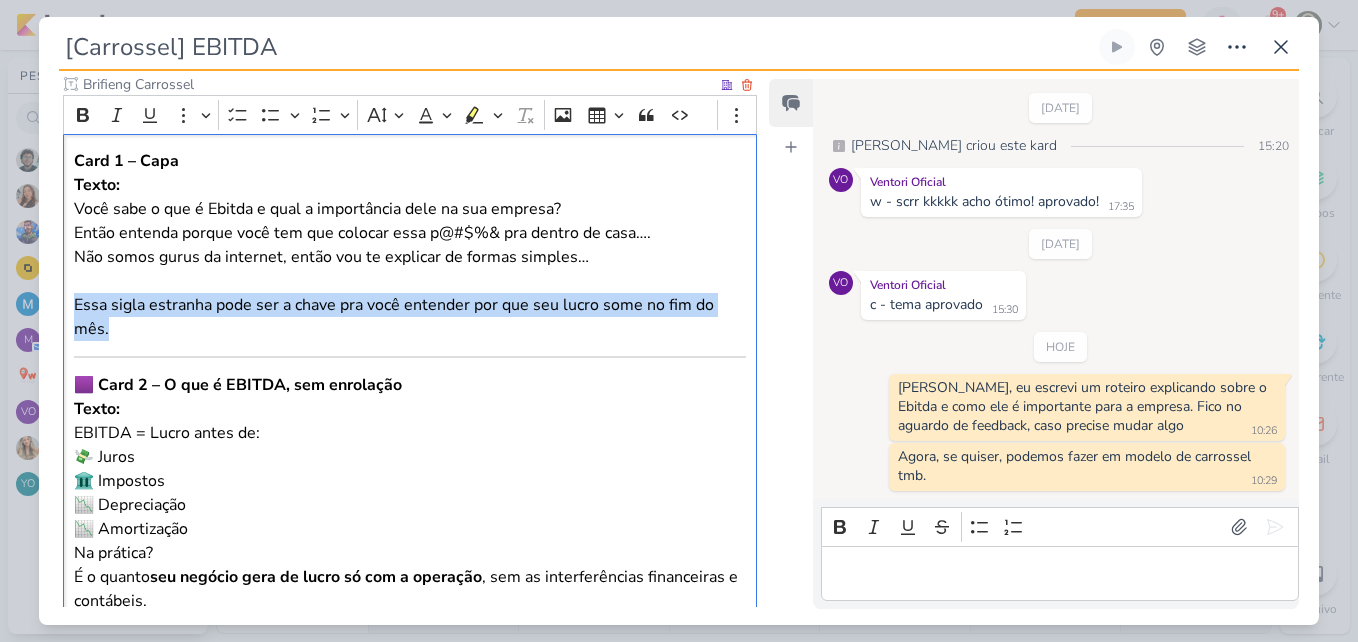 drag, startPoint x: 76, startPoint y: 278, endPoint x: 121, endPoint y: 305, distance: 52.478565 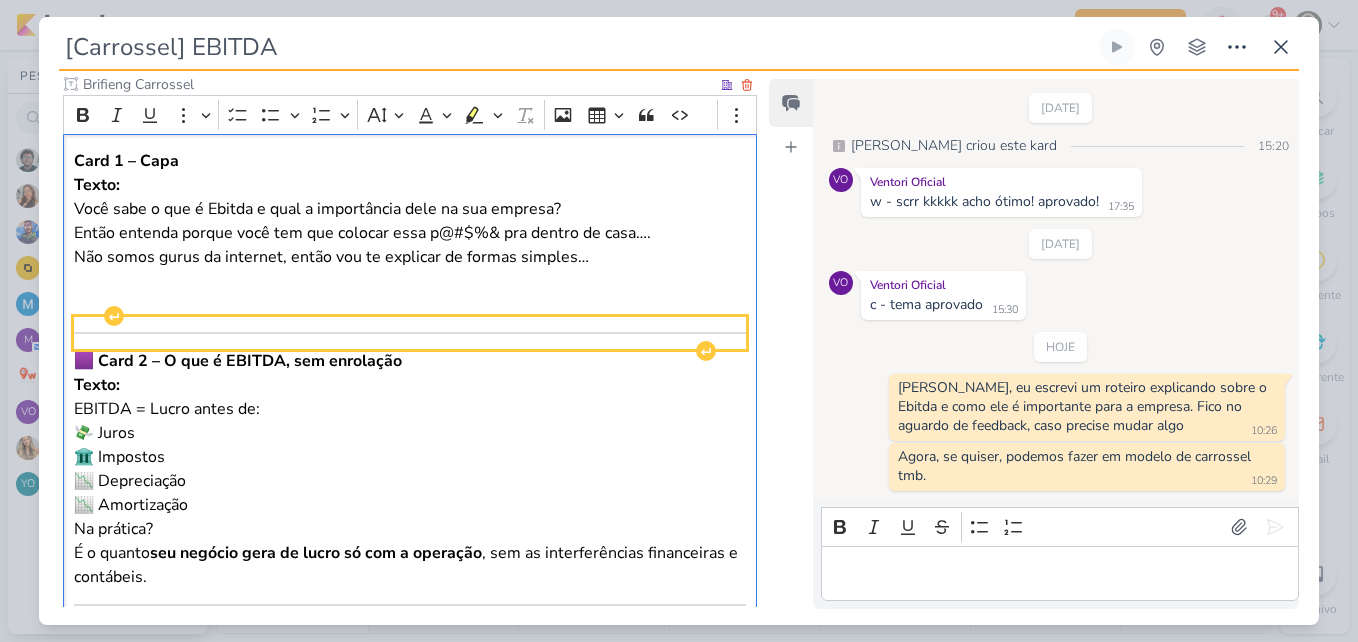 click at bounding box center [410, 333] 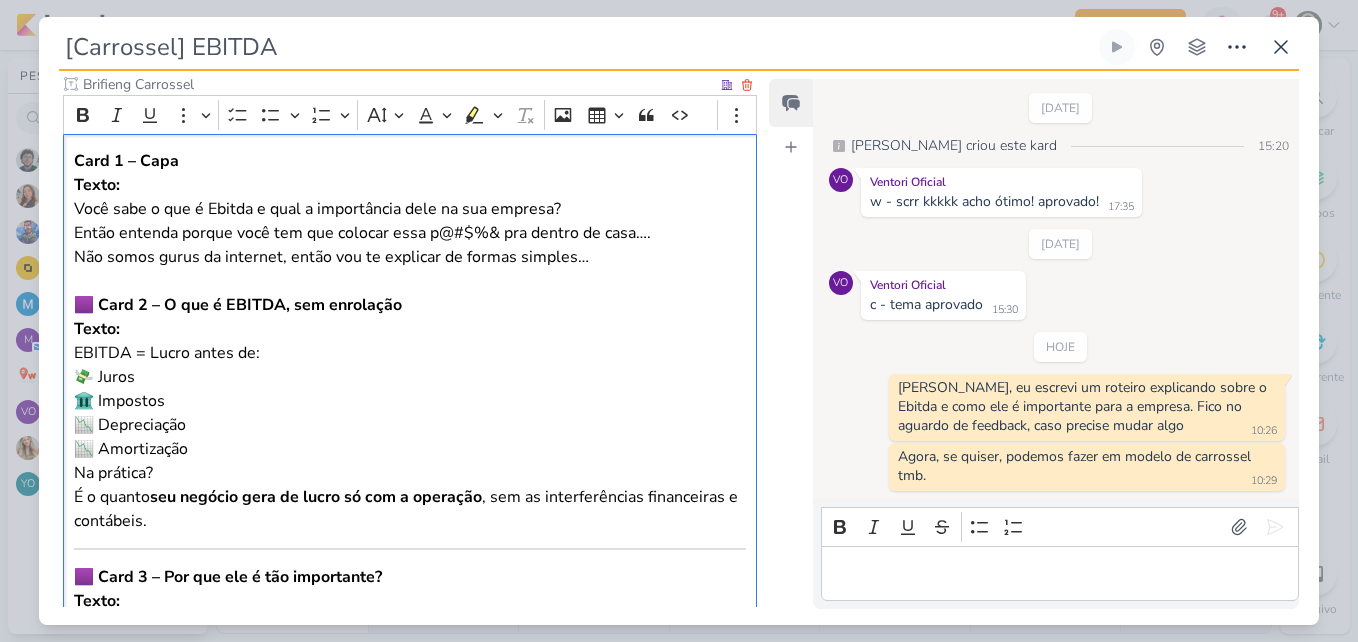 click on "Card 1 – Capa Texto: Você sabe o que é Ebitda e qual a importância dele na sua empresa? Então entenda porque você tem que colocar essa p@#$%& pra dentro de casa…. Não somos gurus da internet, então vou te explicar de formas simples… 🟪 Card 2 – O que é EBITDA, sem enrolação Texto: EBITDA = Lucro antes de: 💸 Juros 🏛️ Impostos 📉 Depreciação 📉 Amortização Na prática? É o quanto  seu negócio gera de lucro só com a operação , sem as interferências financeiras e contábeis. 🟪 Card 3 – Por que ele é tão importante? Texto: 📍 Porque ele mostra o  coração da operação . Se o EBITDA tá ruim: ⚠️ A raiz do problema tá nos processos, precificação ou gestão. Se tá positivo: ✅ A operação é saudável e tem potencial pra crescer, escalar ou até ser vendida. 🟪 Card 4 – Você pode calcular HOJE Texto: Não precisa de consultoria caríssima. Você só precisa de: ✅ Receita operacional ✅ Custos fixos e variáveis ✅ Despesas operacionais Texto: No" at bounding box center (410, 641) 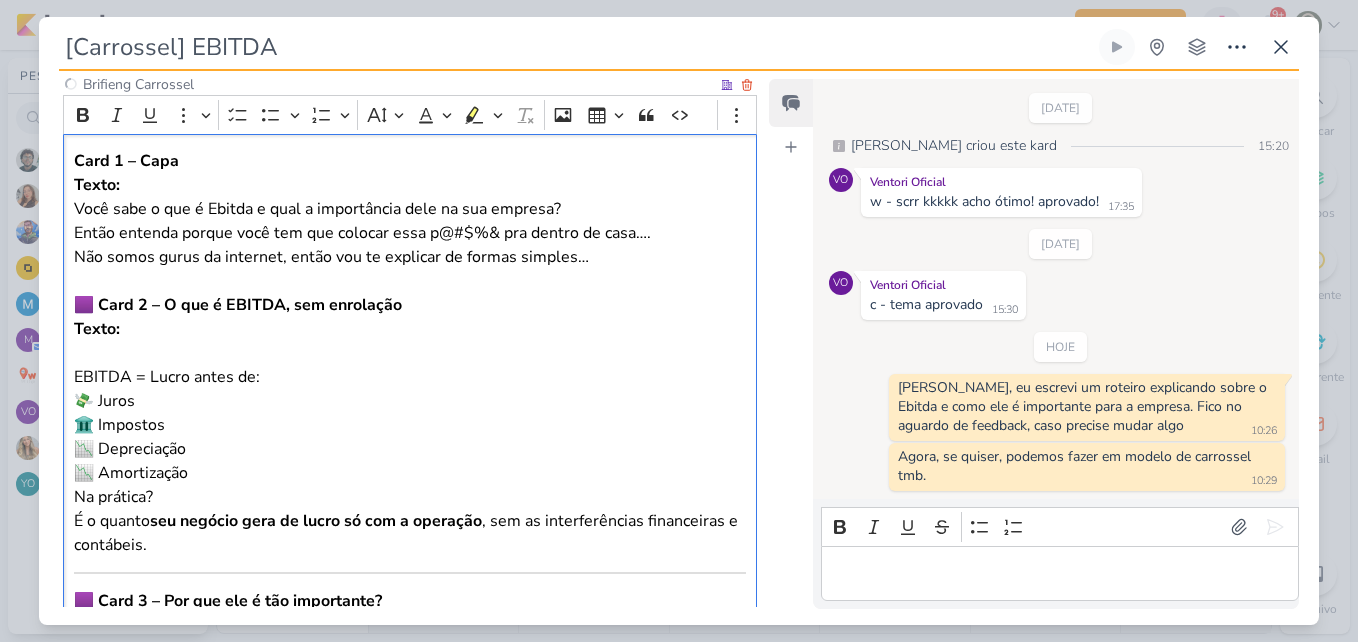 click on "🟪 Card 2 – O que é EBITDA, sem enrolação Texto:" at bounding box center (410, 329) 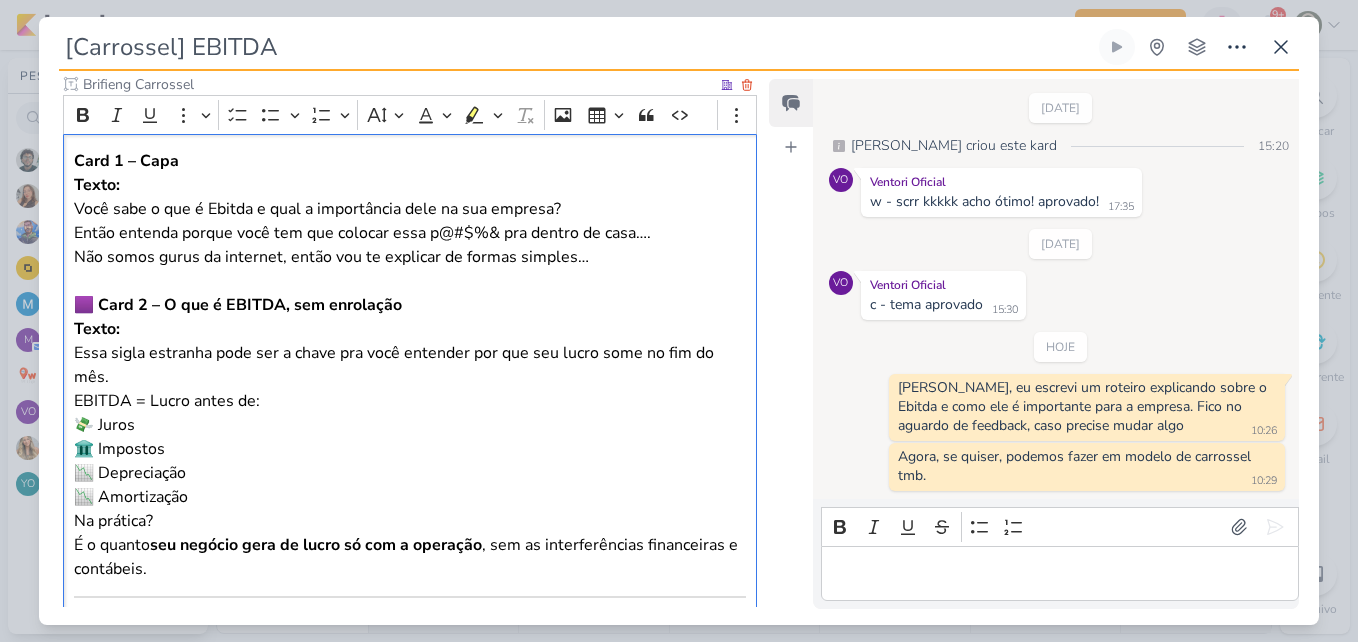 click on "EBITDA = Lucro antes de: 💸 Juros 🏛️ Impostos 📉 Depreciação 📉 Amortização" at bounding box center (410, 449) 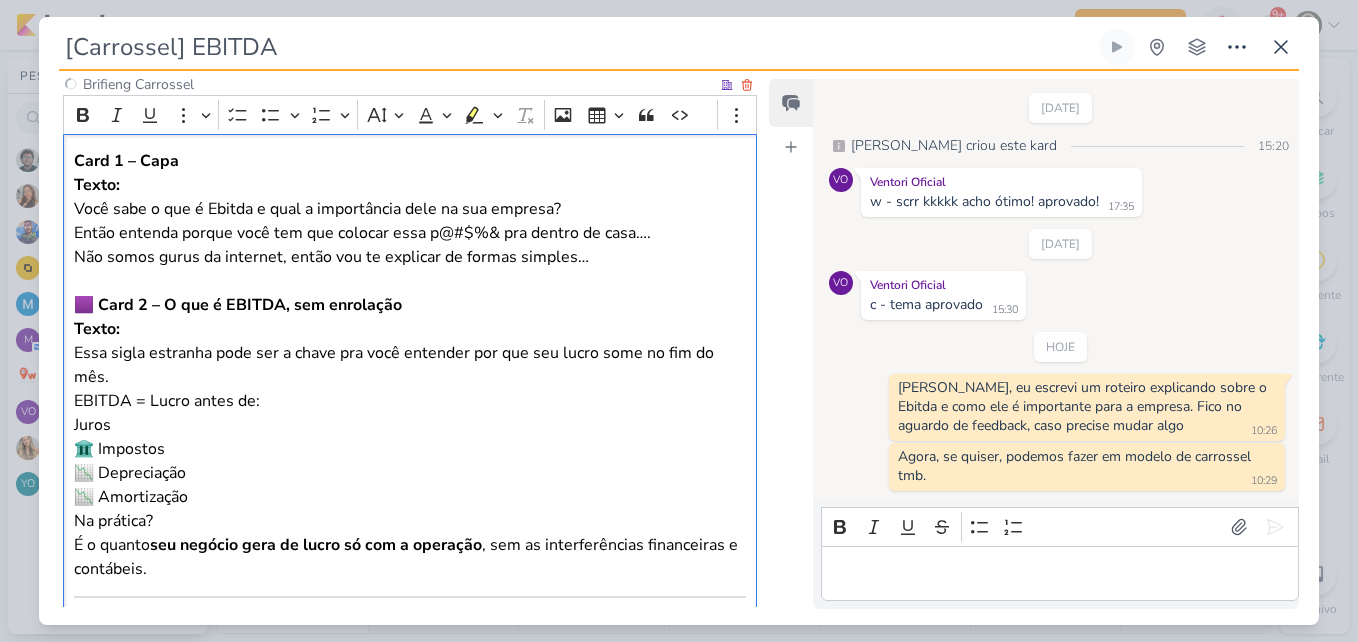 click on "EBITDA = Lucro antes de: [PERSON_NAME] 🏛️ Impostos 📉 Depreciação 📉 Amortização" at bounding box center (410, 449) 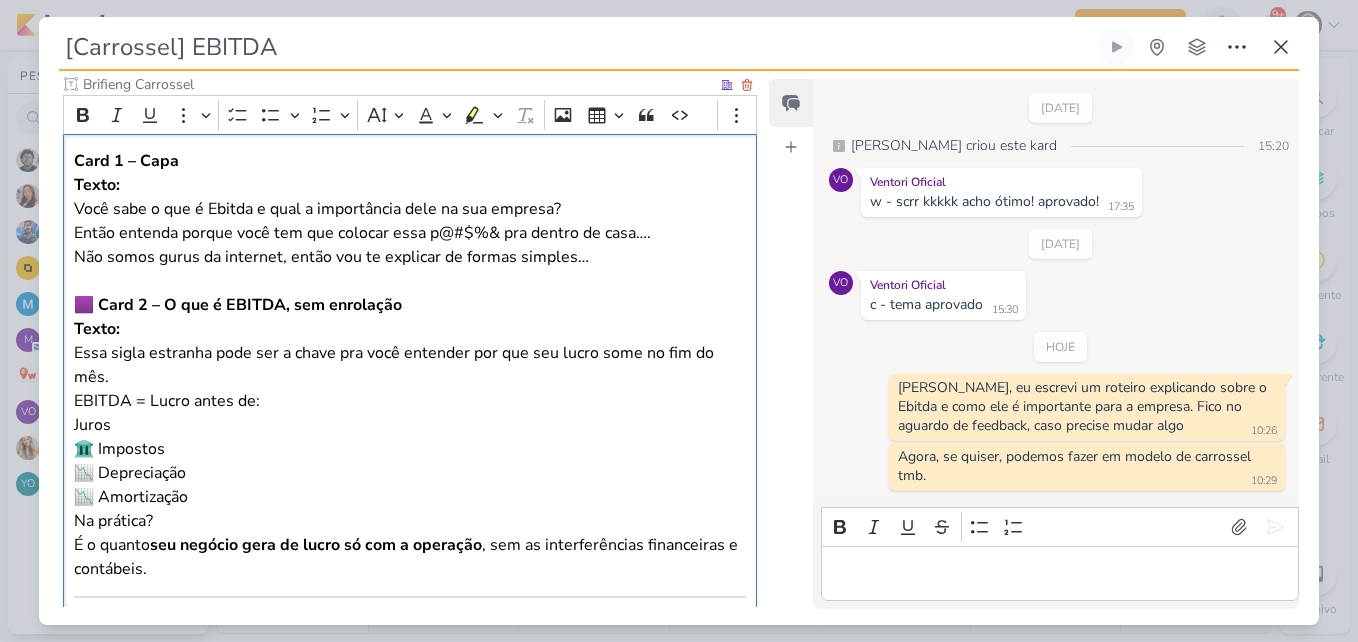 click on "EBITDA = Lucro antes de: [PERSON_NAME] 🏛️ Impostos 📉 Depreciação 📉 Amortização" at bounding box center [410, 449] 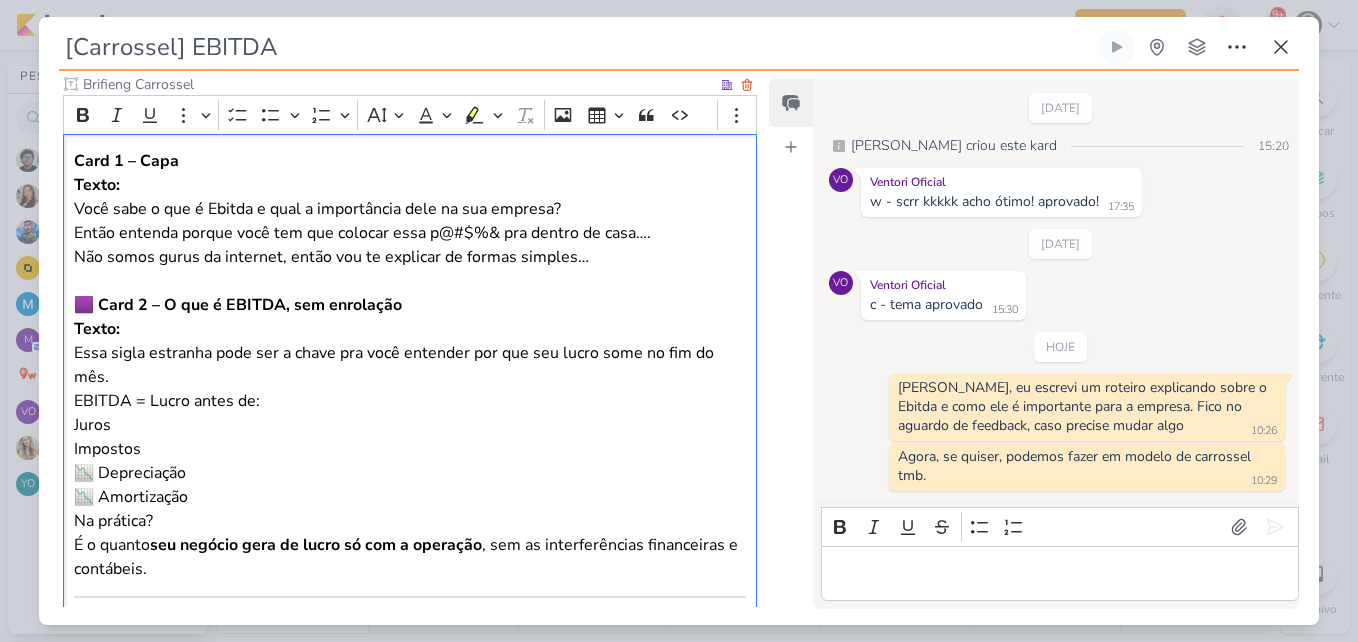 click on "EBITDA = Lucro antes de: Juros Impostos 📉 Depreciação 📉 Amortização" at bounding box center (410, 449) 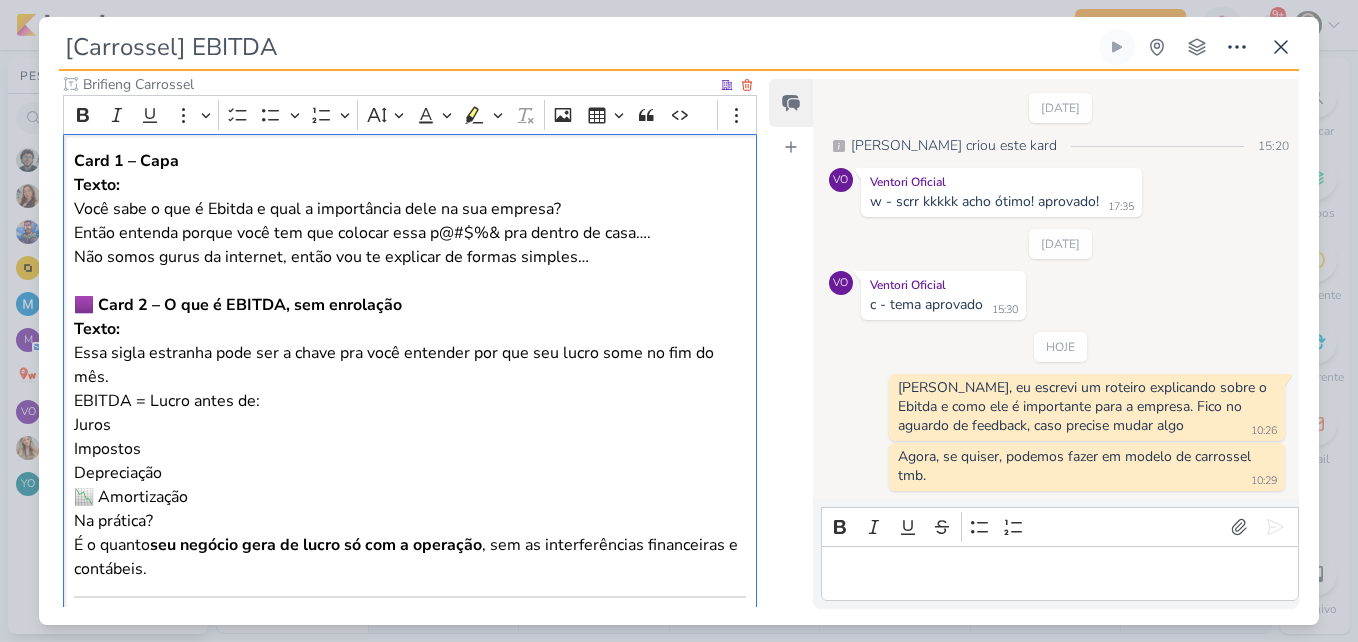 click on "EBITDA = Lucro antes de: Juros Impostos Depreciação 📉 Amortização" at bounding box center (410, 449) 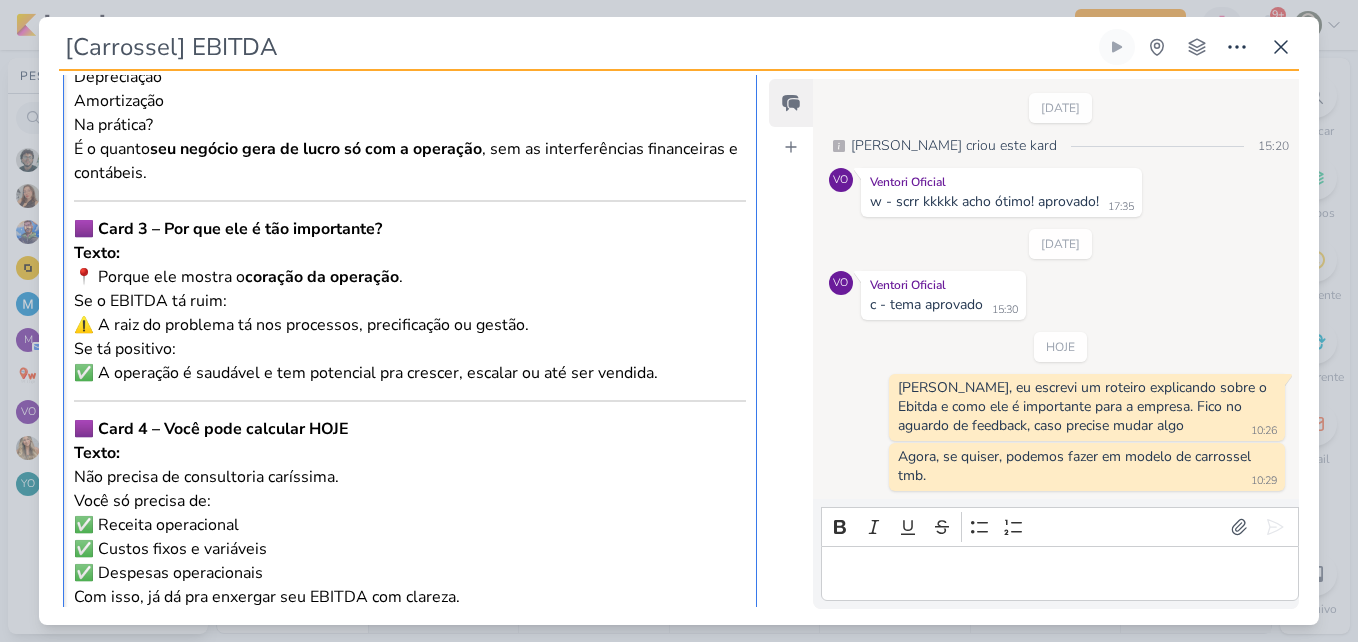 scroll, scrollTop: 2429, scrollLeft: 0, axis: vertical 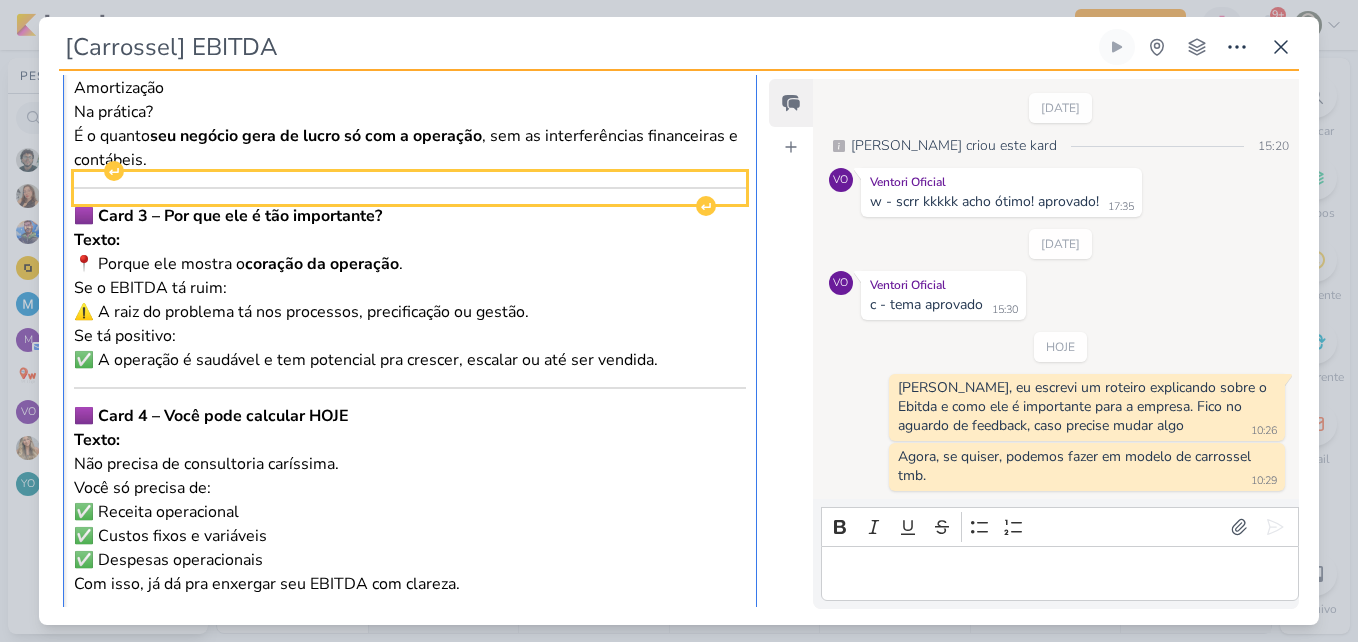 click at bounding box center [410, 188] 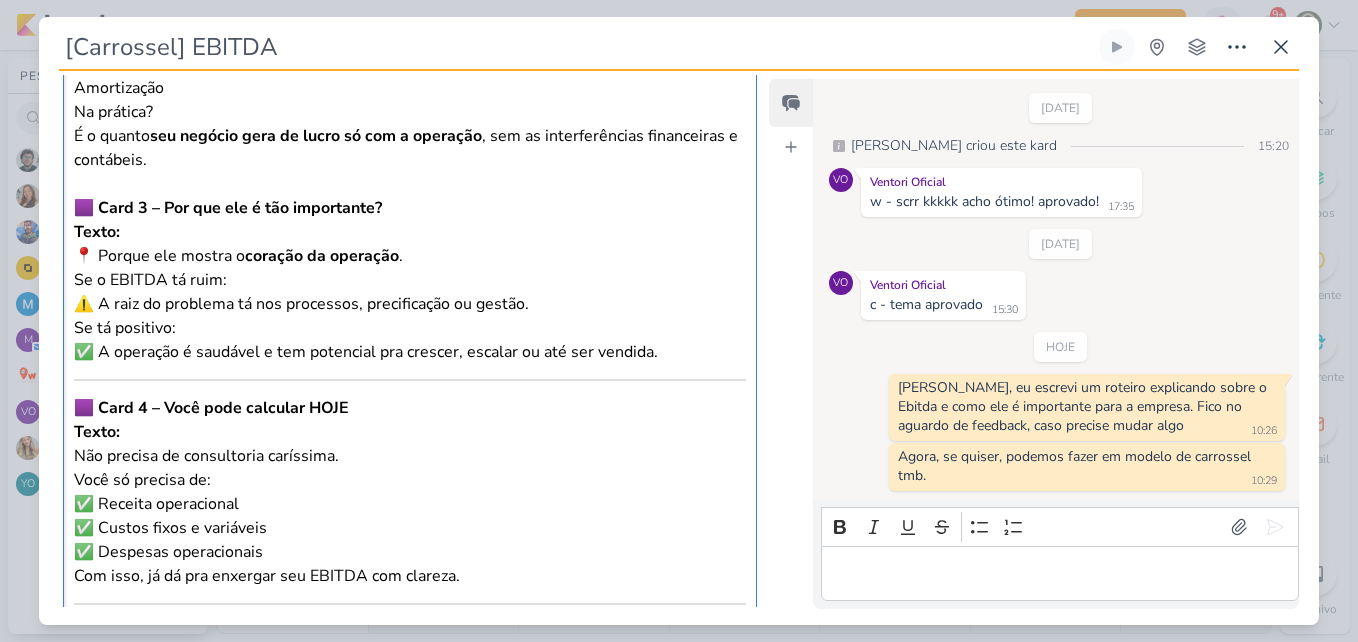 click on "🟪 Card 3 – Por que ele é tão importante?" at bounding box center (228, 208) 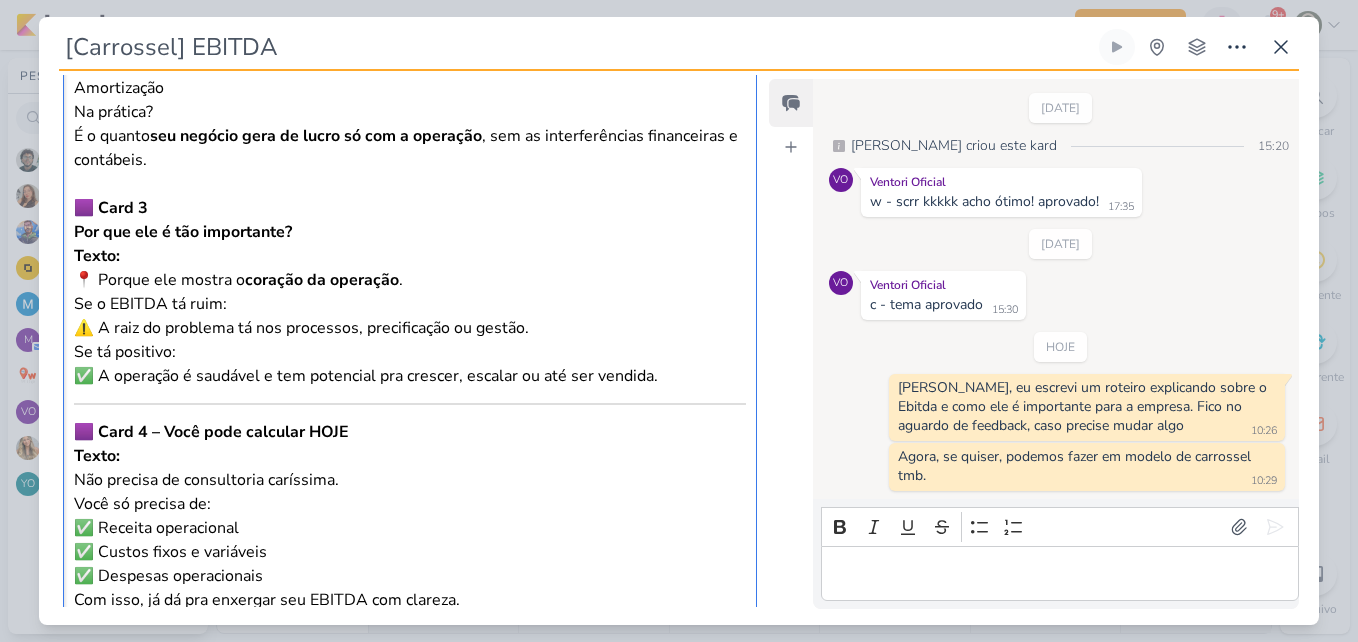 click on "🟪 Card 3" at bounding box center [111, 208] 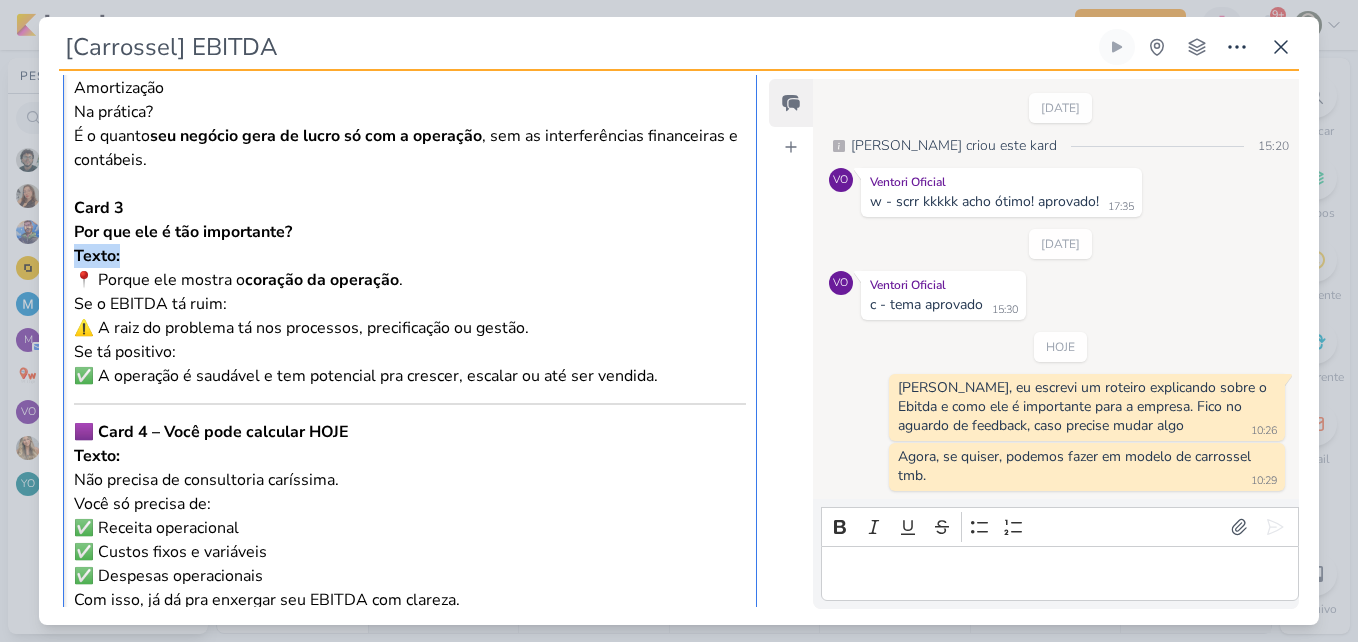drag, startPoint x: 74, startPoint y: 228, endPoint x: 124, endPoint y: 233, distance: 50.24938 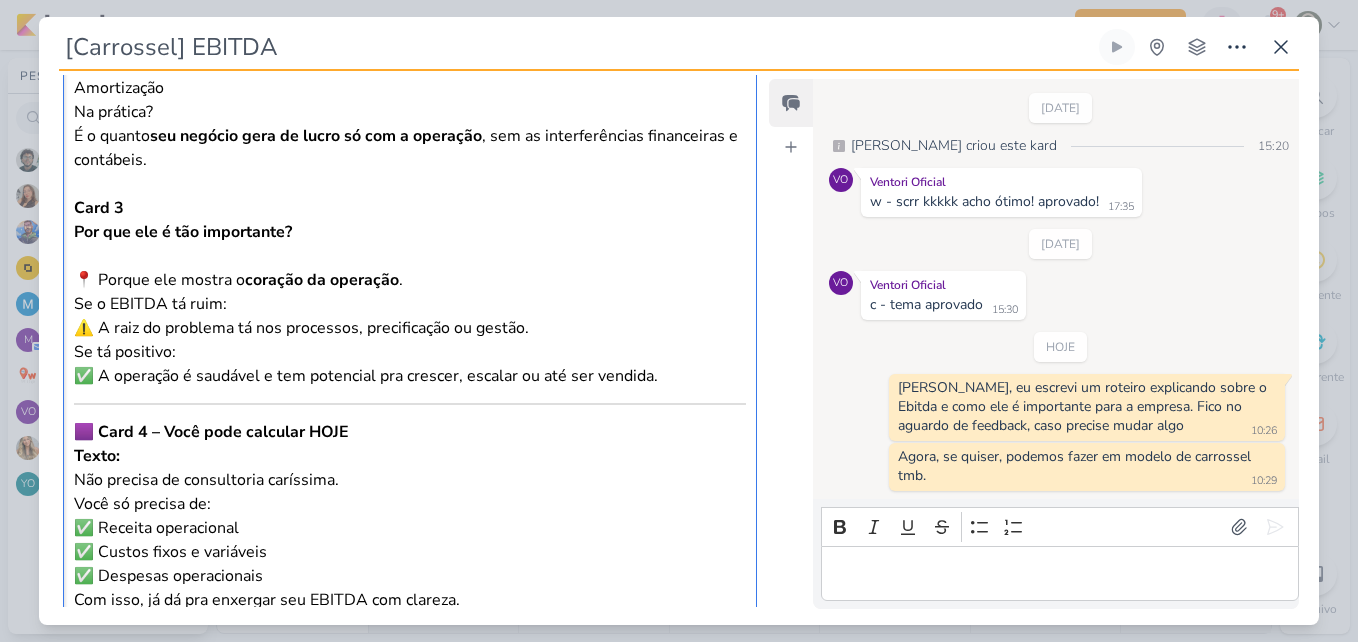 click on "Card 3" at bounding box center [410, 208] 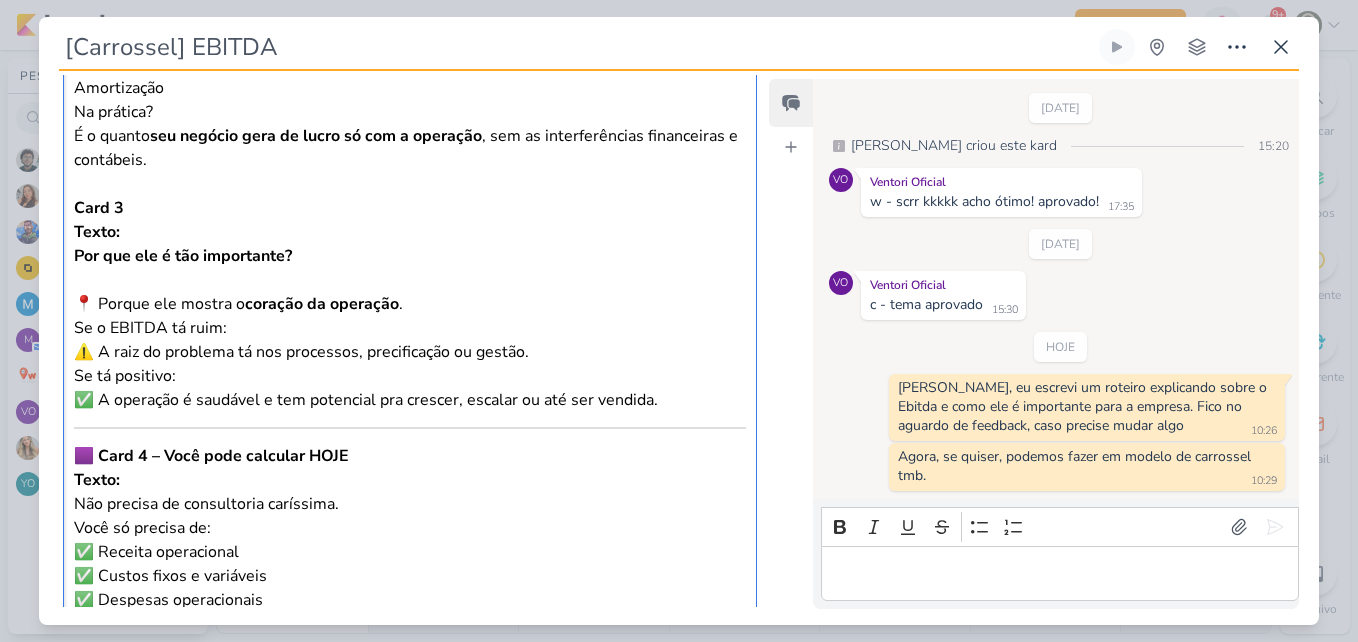 click on "Por que ele é tão importante? 📍 Porque ele mostra o  coração da operação . Se o EBITDA tá ruim: ⚠️ A raiz do problema tá nos processos, precificação ou gestão." at bounding box center [410, 304] 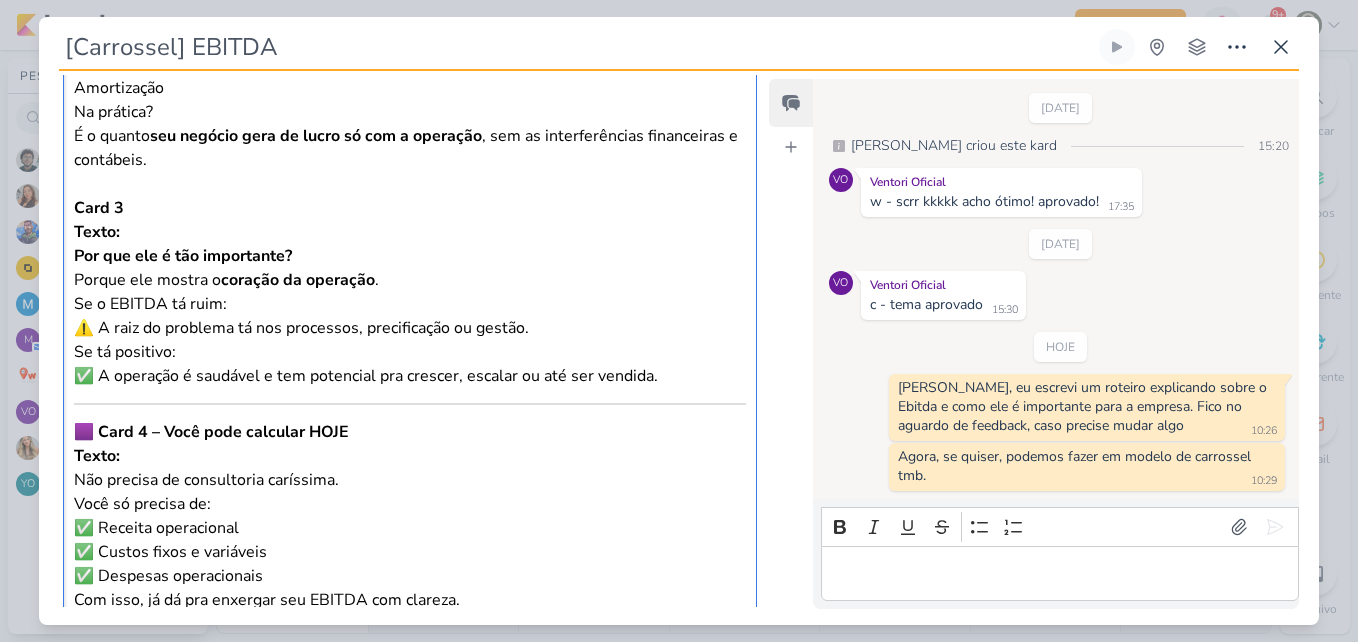 click on "Por que ele é tão importante? Porque ele mostra o  coração da operação . Se o EBITDA tá ruim: ⚠️ A raiz do problema tá nos processos, precificação ou gestão." at bounding box center [410, 292] 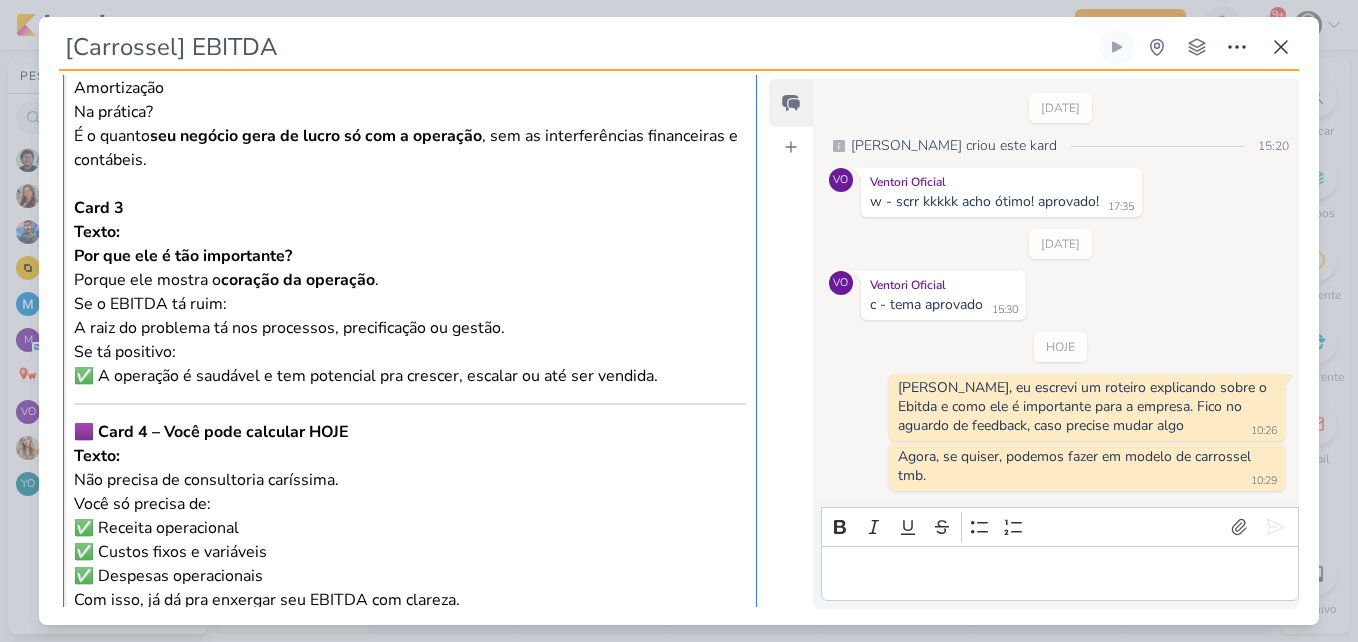 click on "Se tá positivo: ✅ A operação é saudável e tem potencial pra crescer, escalar ou até ser vendida." at bounding box center [410, 364] 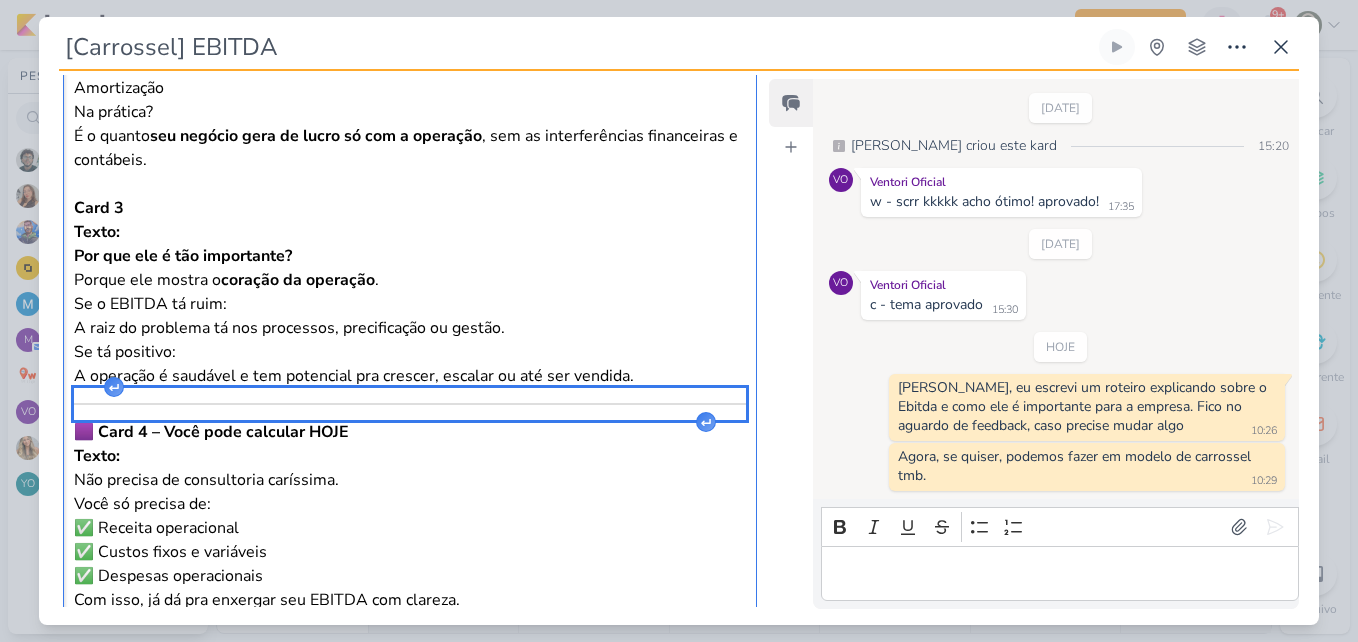 click at bounding box center [410, 404] 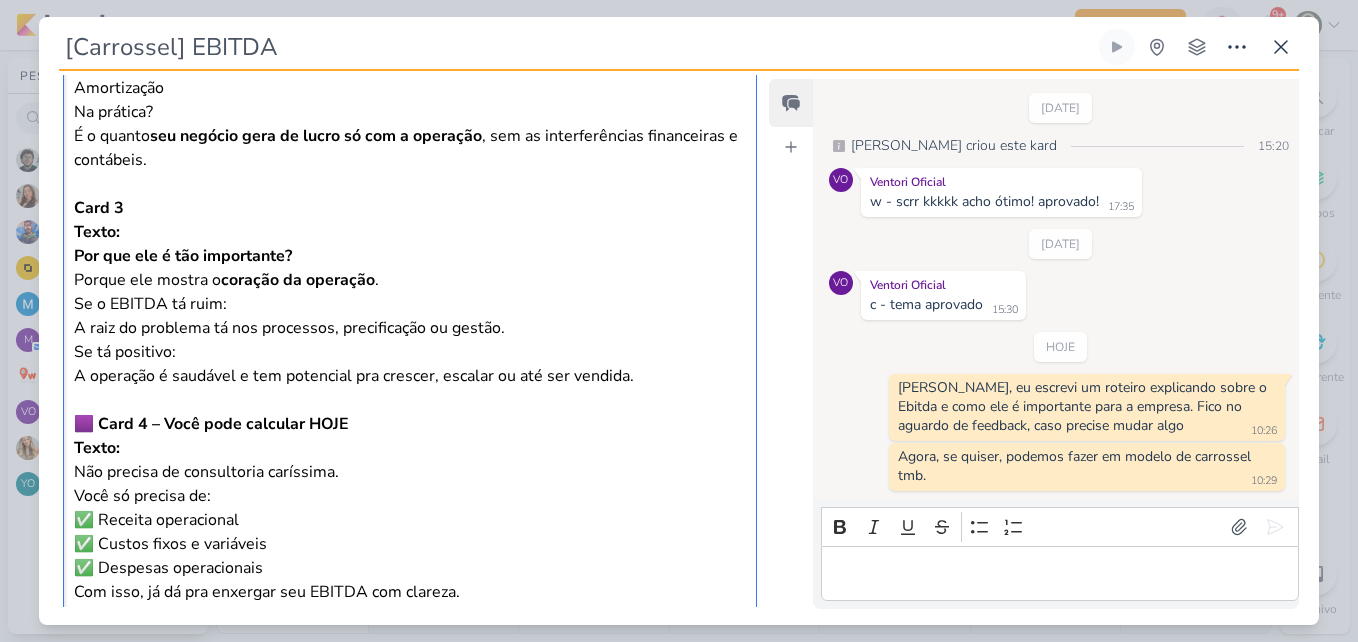 click on "🟪 Card 4 – Você pode calcular HOJE" at bounding box center [211, 424] 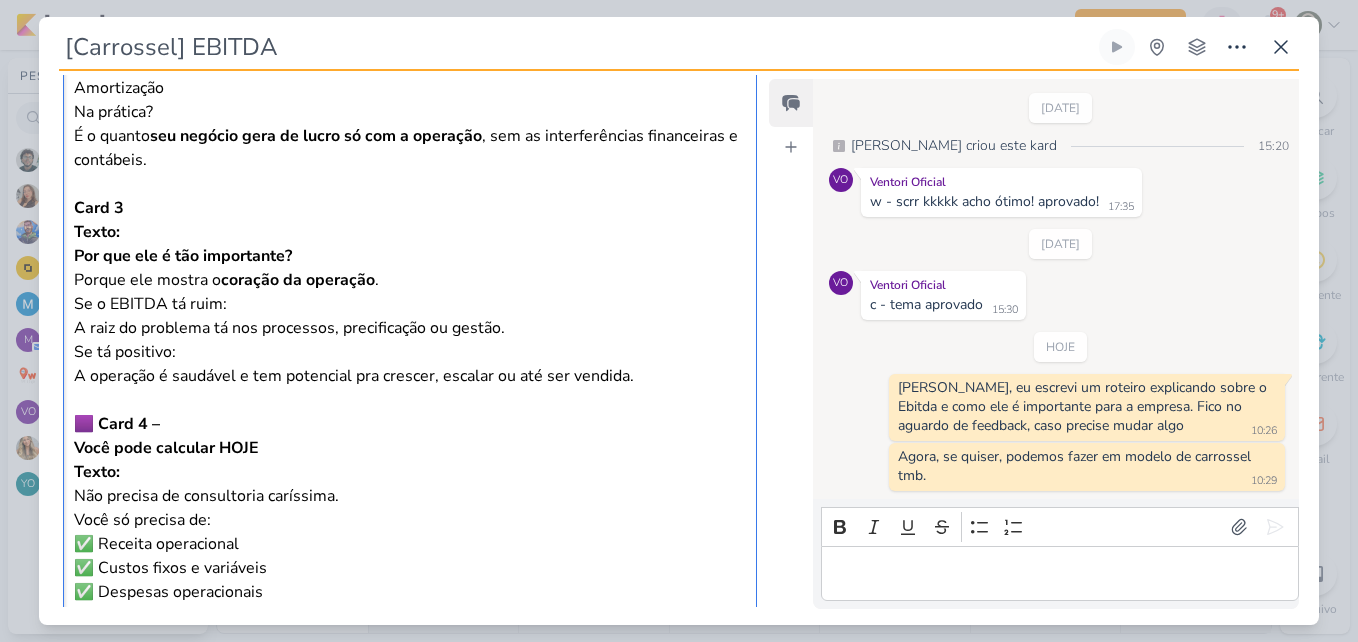 click on "🟪 Card 4 –" at bounding box center (410, 424) 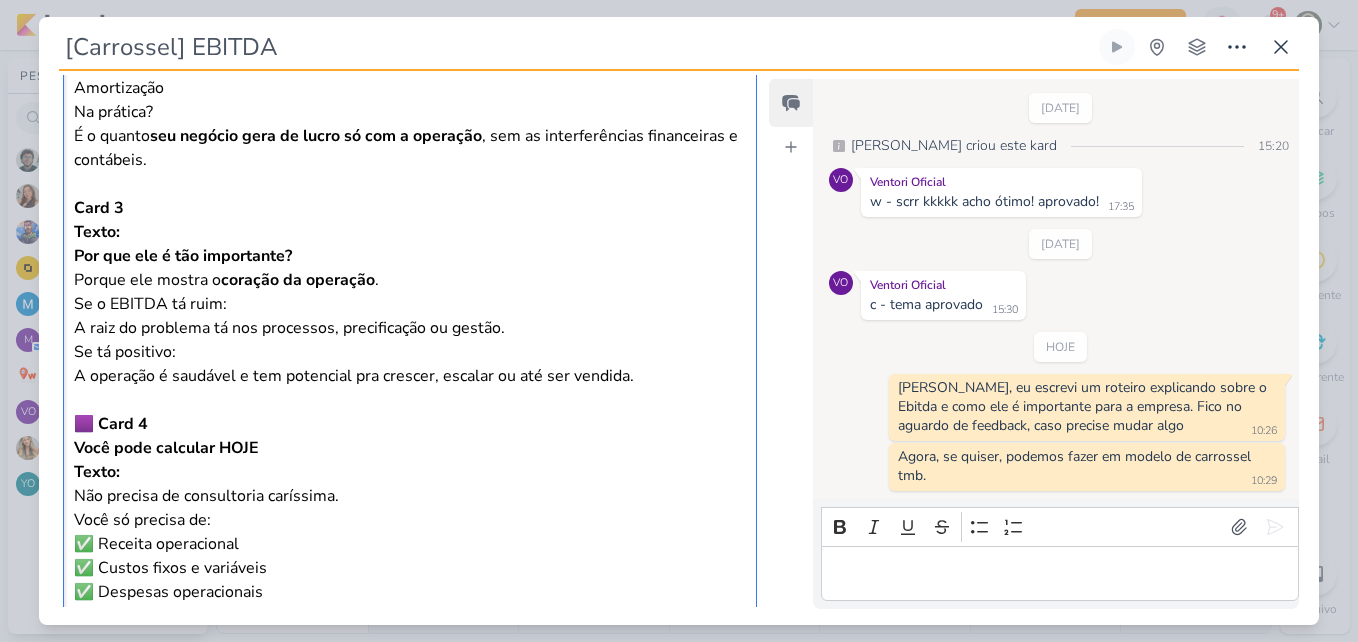 click on "🟪 Card 4" at bounding box center [111, 424] 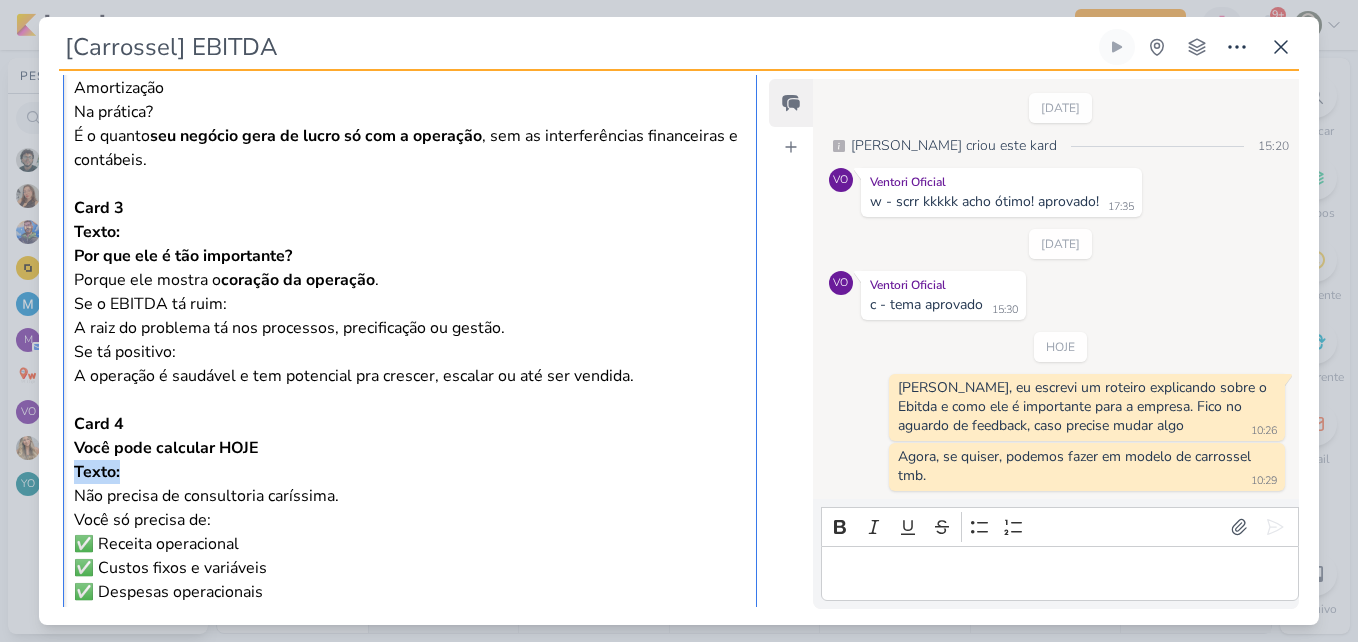 drag, startPoint x: 133, startPoint y: 444, endPoint x: 76, endPoint y: 447, distance: 57.07889 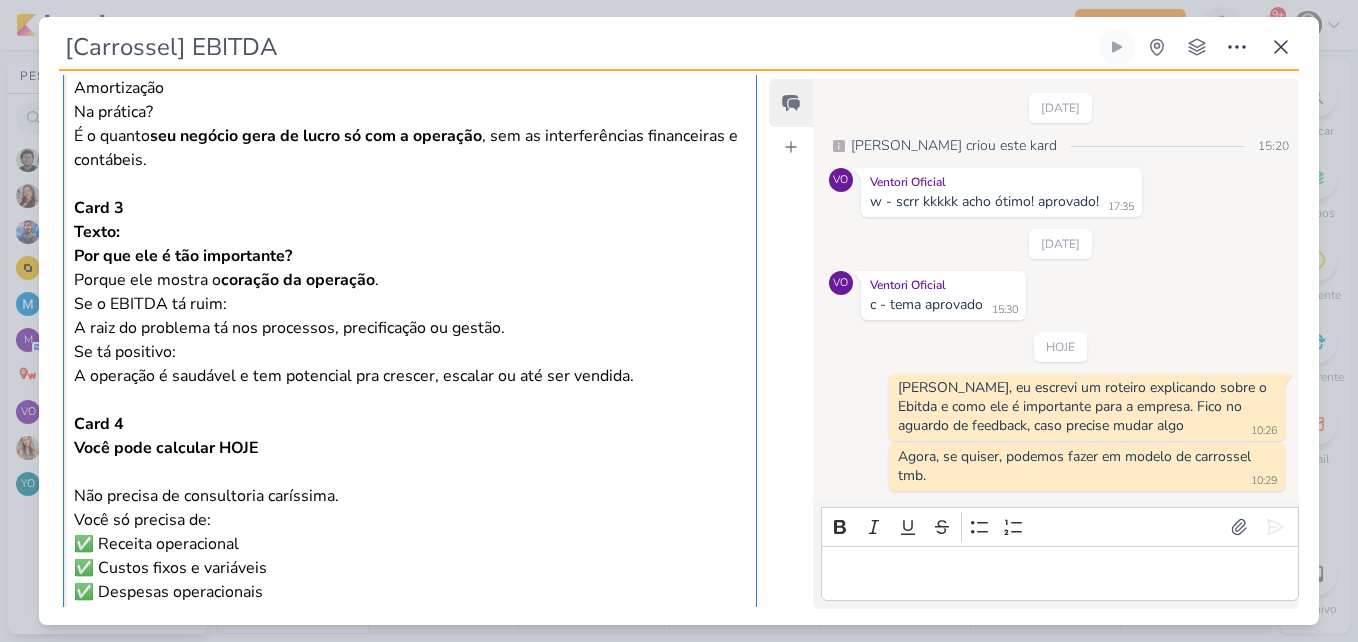 click on "Você pode calcular HOJE" at bounding box center [166, 448] 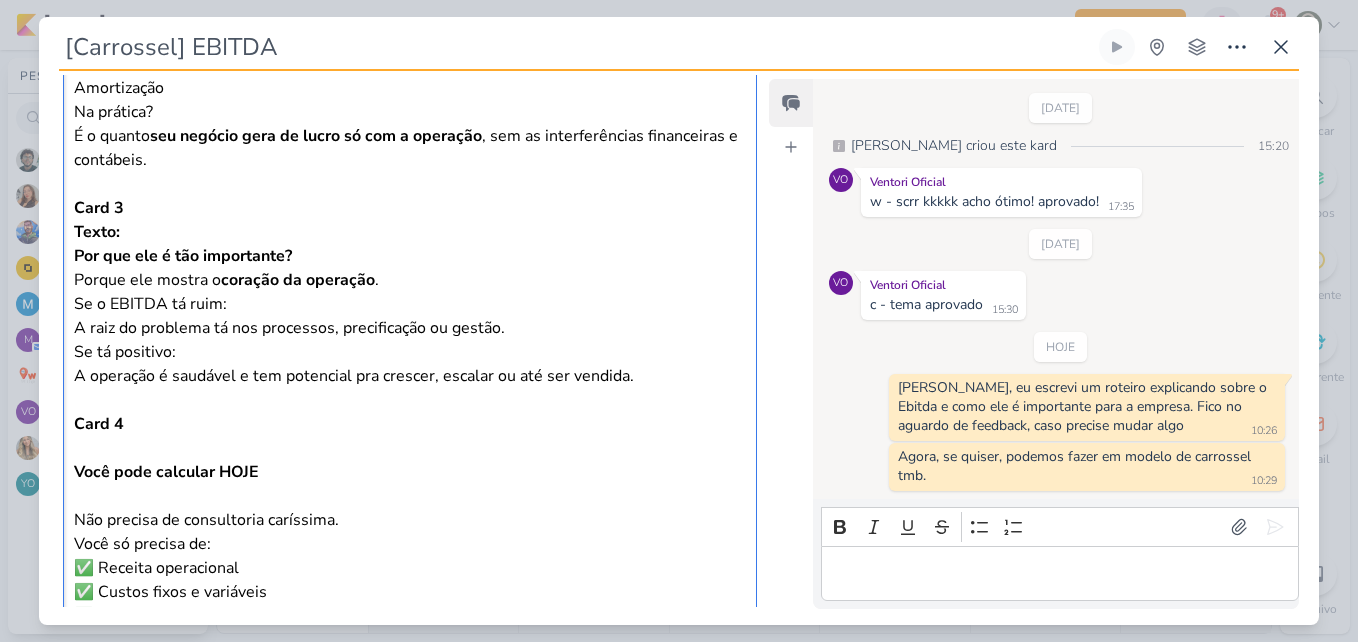 click at bounding box center (410, 448) 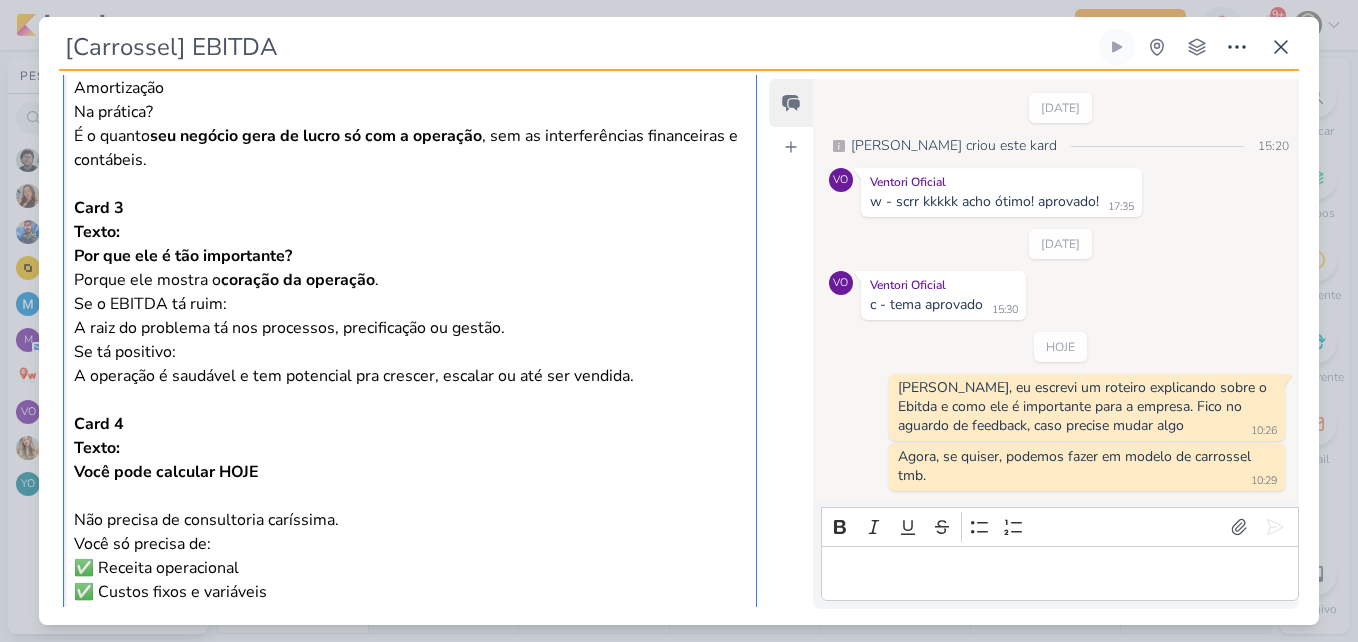 click on "Você pode calcular HOJE Não precisa de consultoria caríssima. Você só precisa de:" at bounding box center [410, 508] 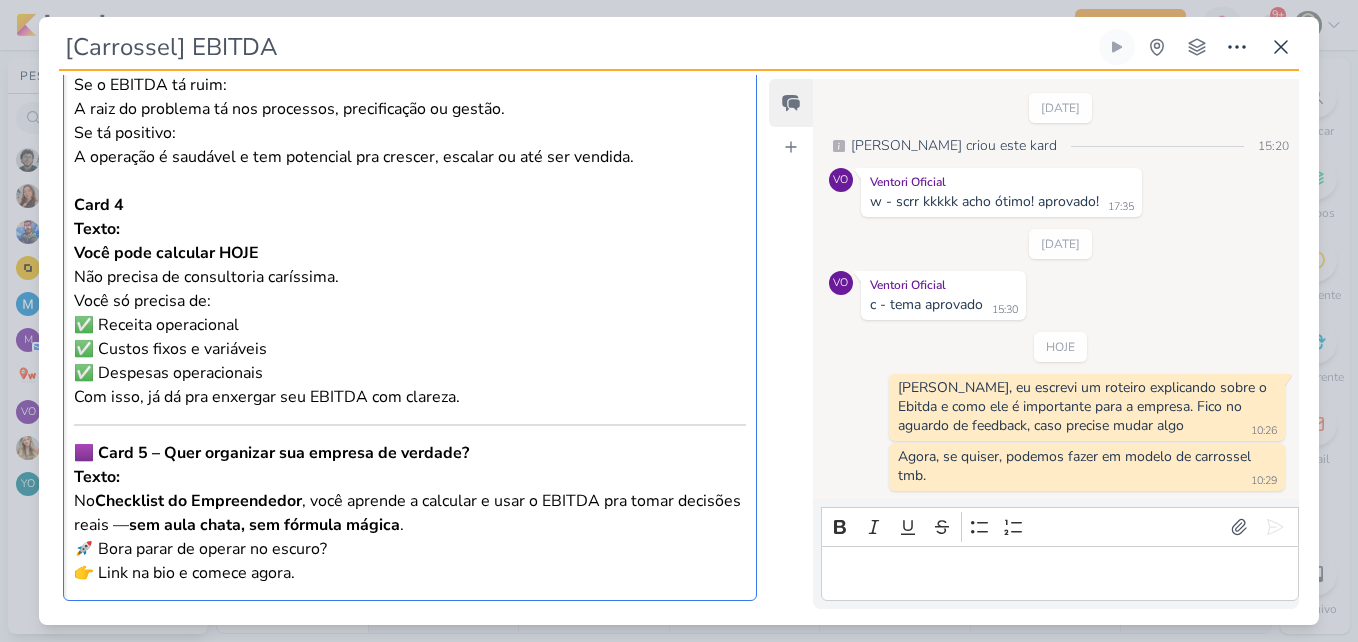 scroll, scrollTop: 2655, scrollLeft: 0, axis: vertical 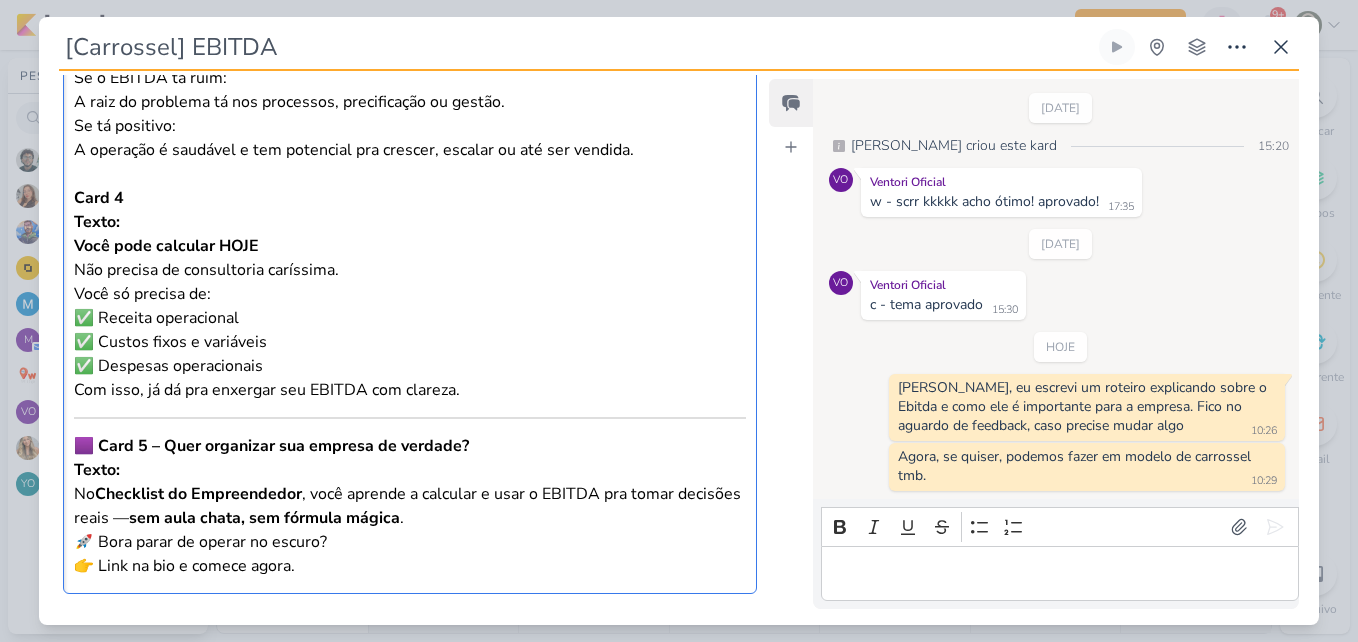 click on "✅ Receita operacional ✅ Custos fixos e variáveis ✅ Despesas operacionais" at bounding box center (410, 342) 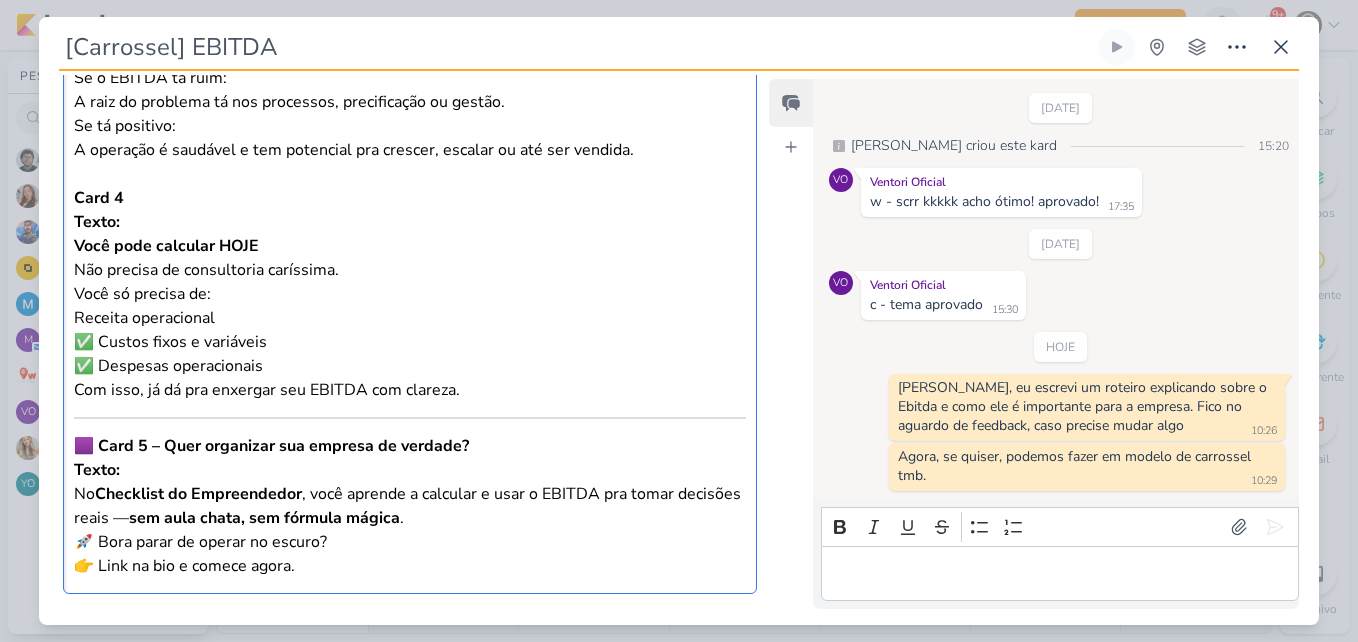 click on "Receita operacional ✅ Custos fixos e variáveis ✅ Despesas operacionais" at bounding box center [410, 342] 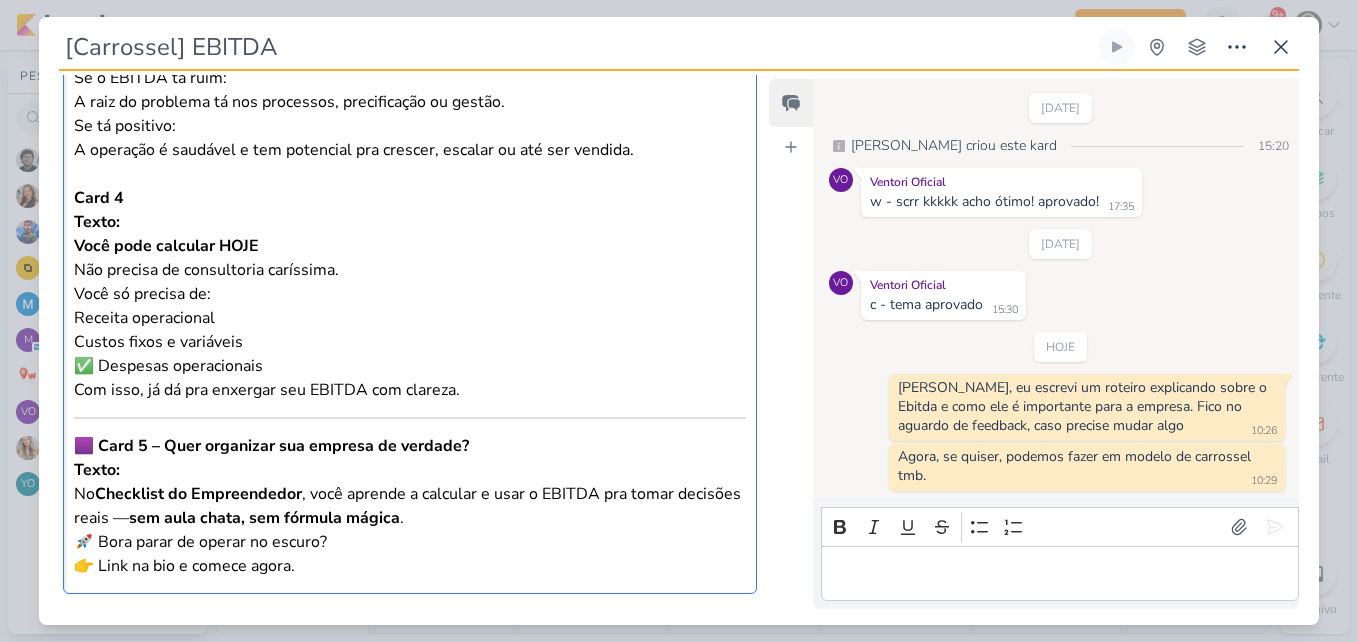 click on "Receita operacional Custos fixos e variáveis ✅ Despesas operacionais" at bounding box center (410, 342) 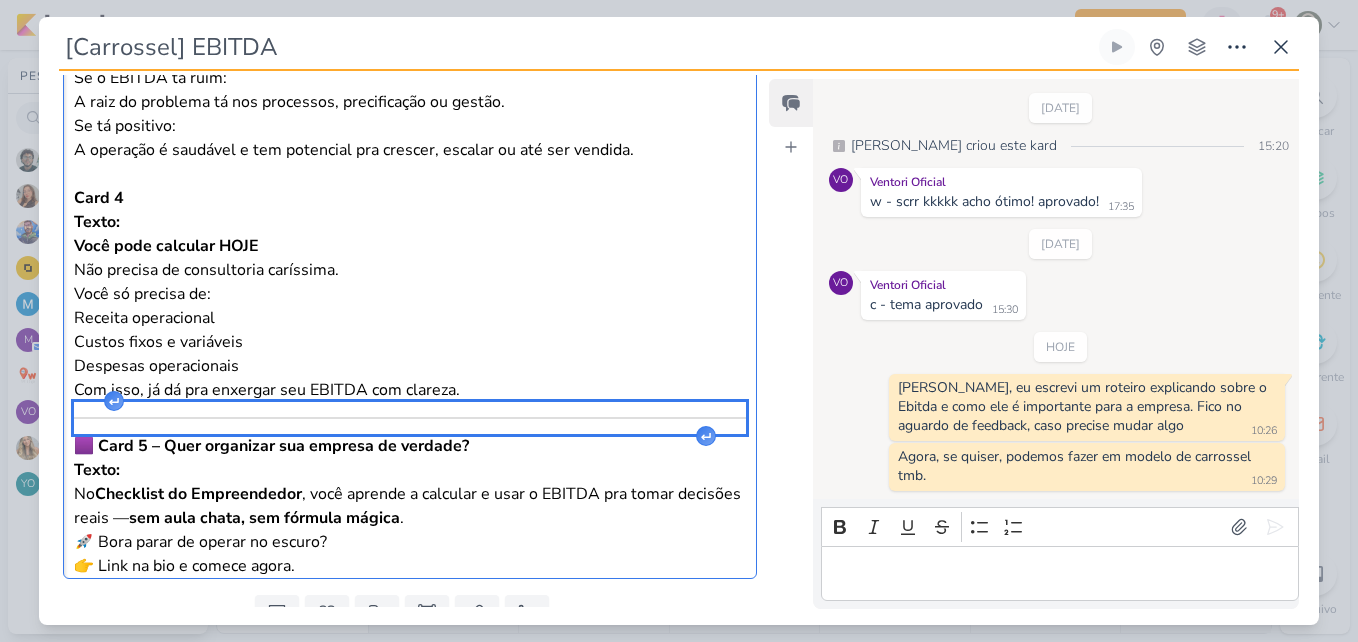 click at bounding box center (410, 418) 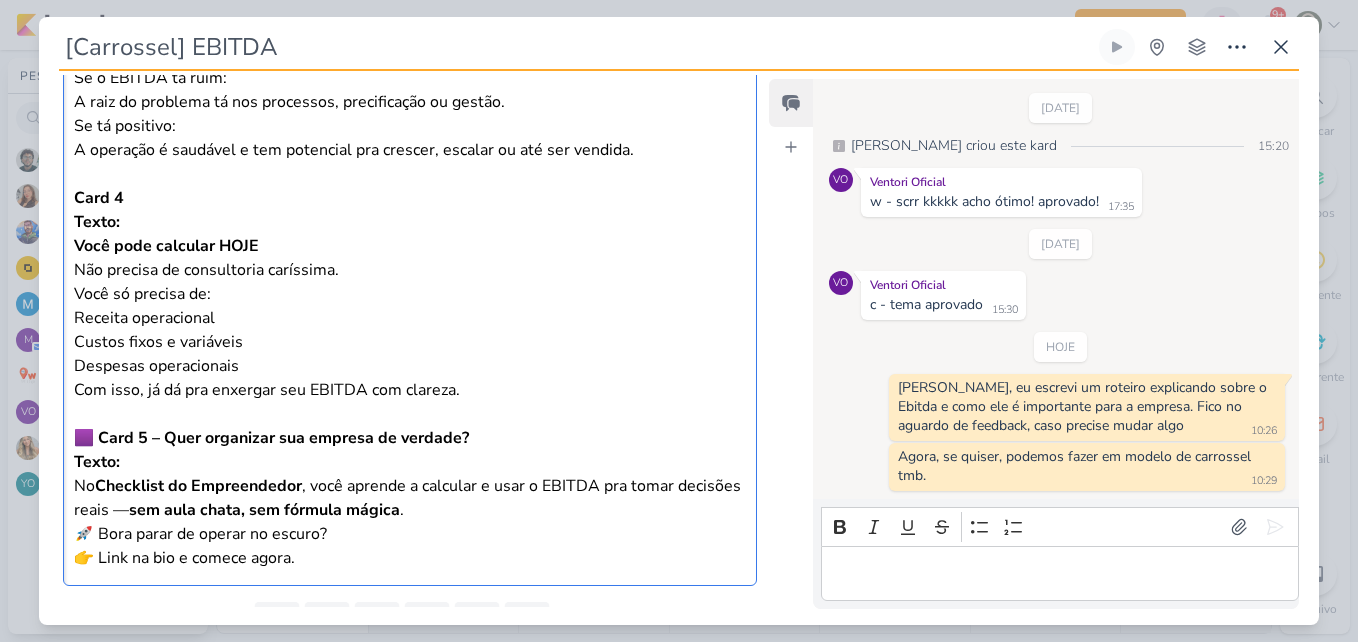 click on "🟪 Card 5 – Quer organizar sua empresa de verdade?" at bounding box center (271, 438) 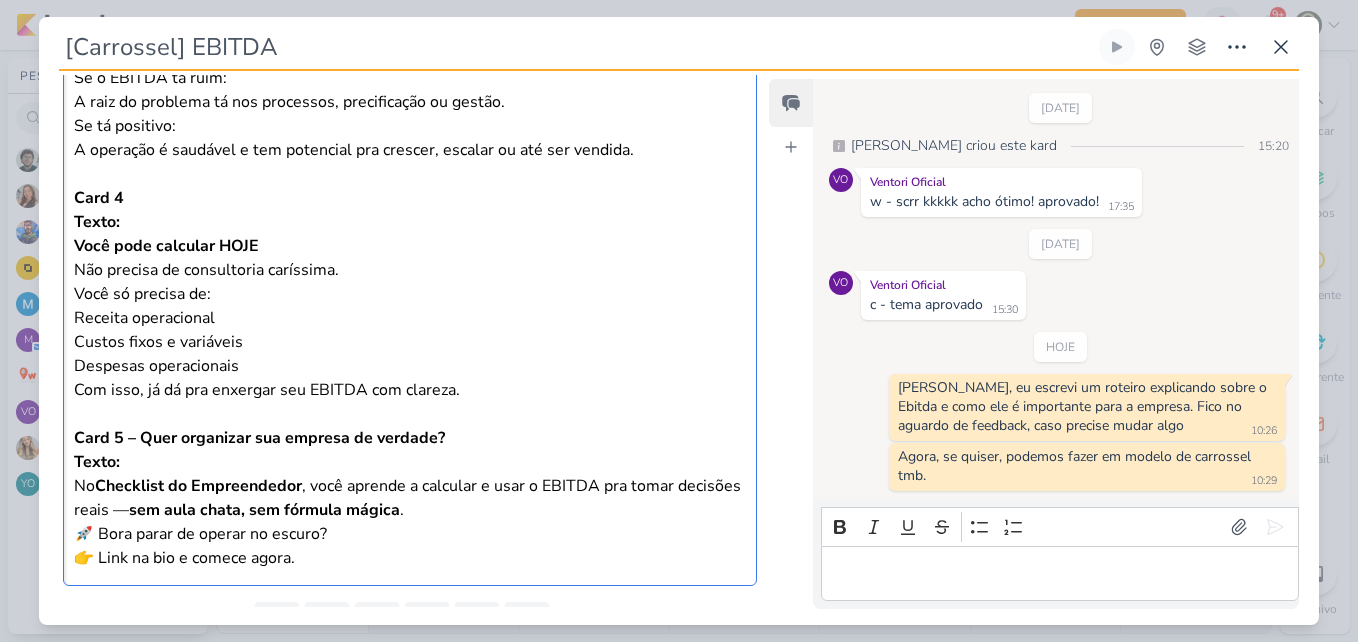 click on "Card 5 – Quer organizar sua empresa de verdade?" at bounding box center [259, 438] 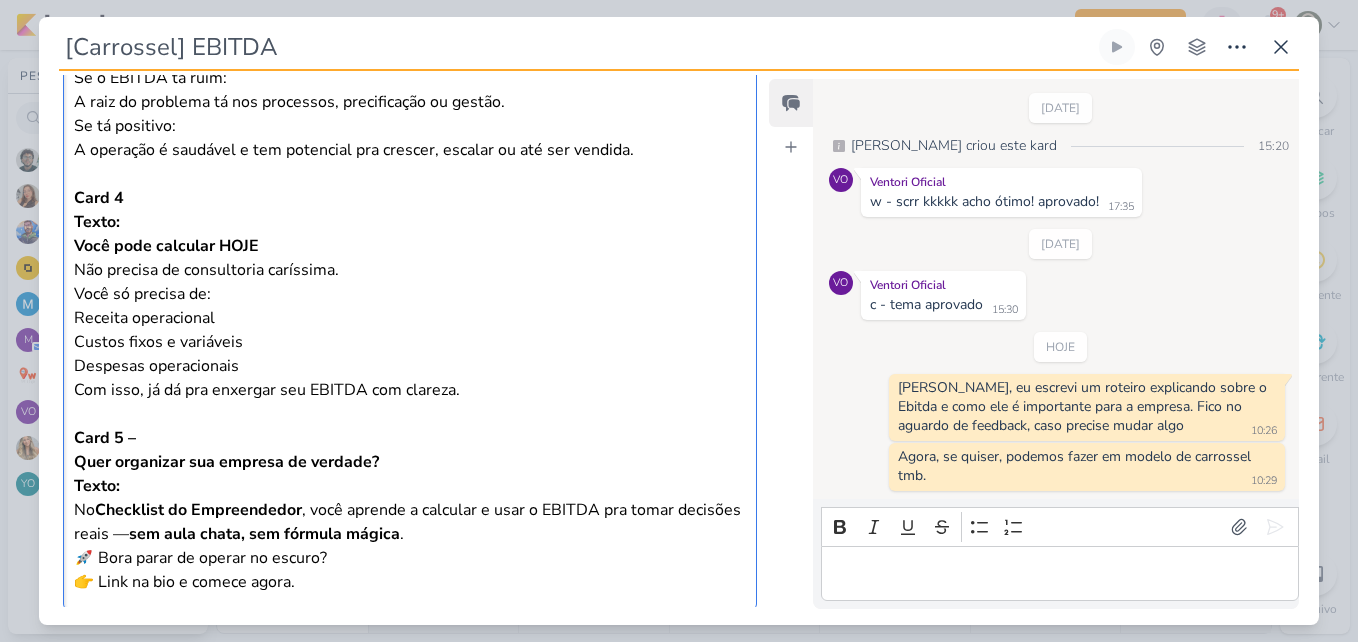 click on "Card 5 –" at bounding box center (410, 438) 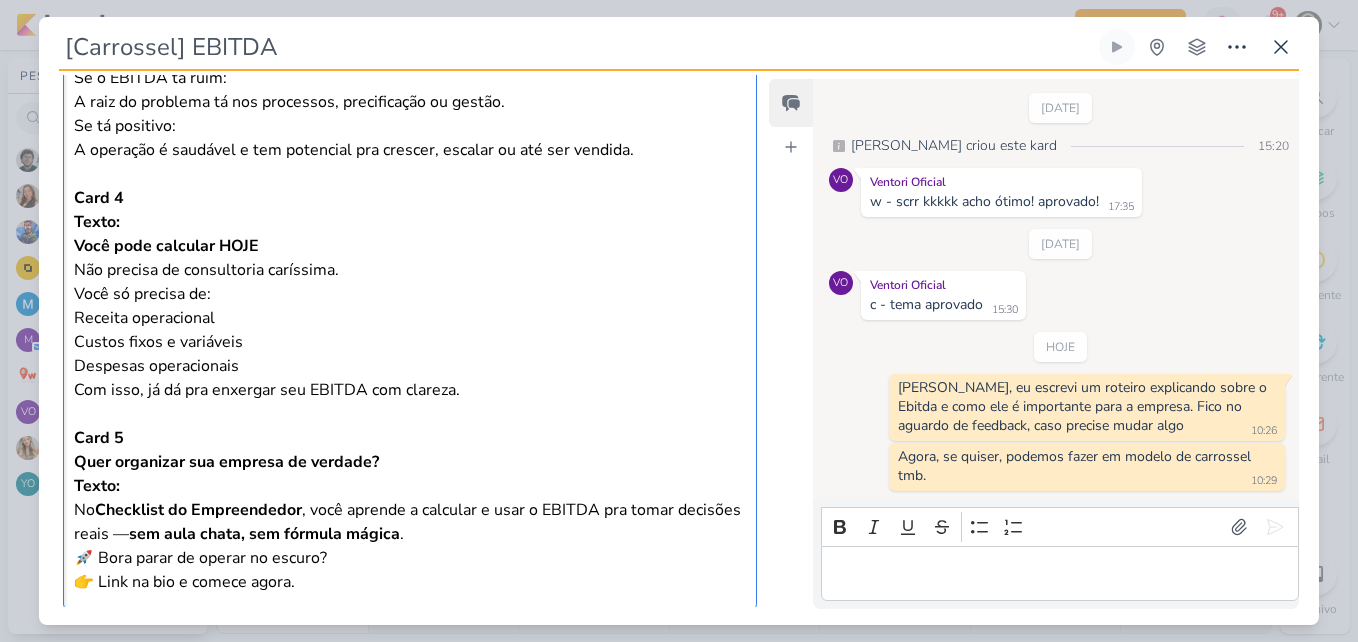 click on "Checklist do Empreendedor" at bounding box center (198, 510) 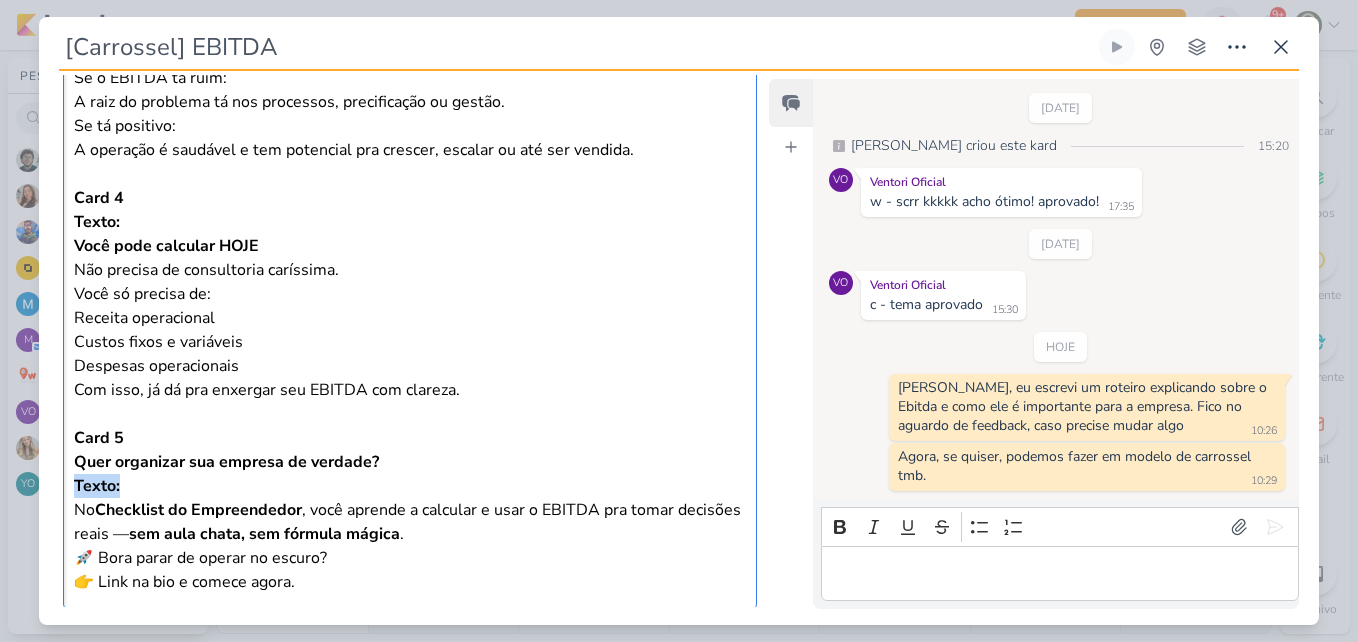 drag, startPoint x: 125, startPoint y: 460, endPoint x: 70, endPoint y: 457, distance: 55.081757 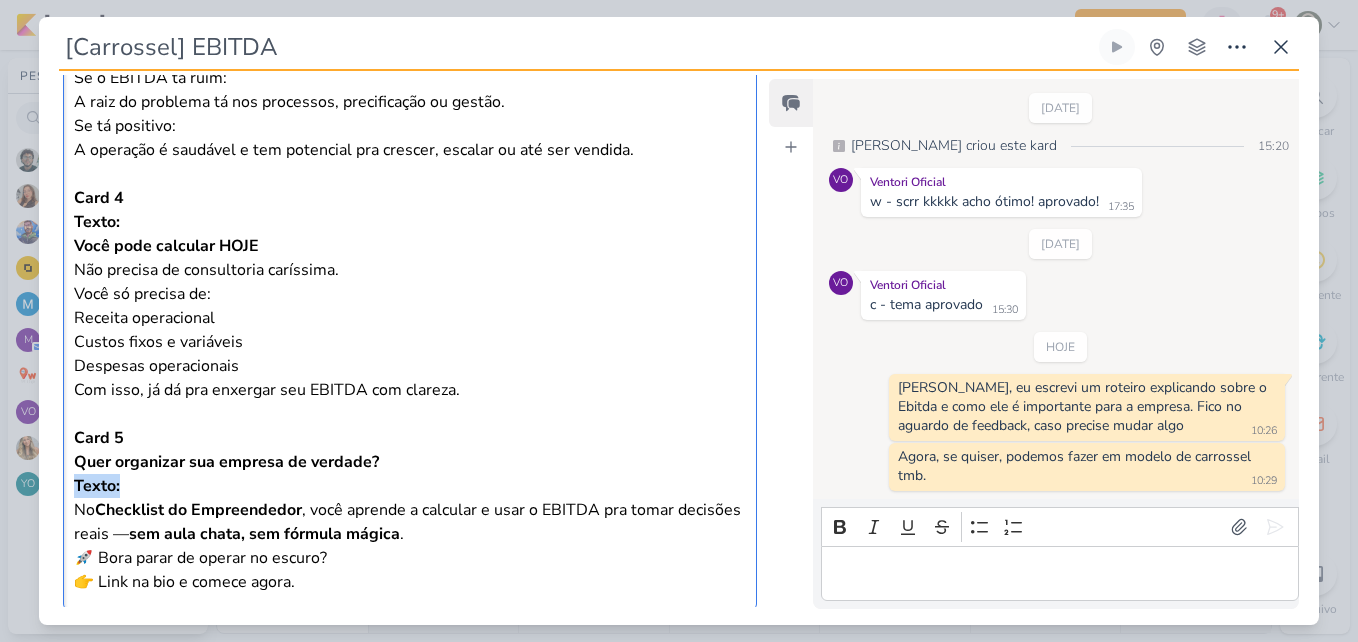 click on "Card 1 – Capa Texto: Você sabe o que é Ebitda e qual a importância dele na sua empresa? Então entenda porque você tem que colocar essa p@#$%& pra dentro de casa…. Não somos gurus da internet, então vou te explicar de formas simples… 🟪 Card 2 – O que é EBITDA, sem enrolação Texto: Essa sigla estranha pode ser a chave pra você entender por que seu lucro some no fim do mês. EBITDA = Lucro antes de: Juros Impostos Depreciação Amortização Na prática? É o quanto  seu negócio gera de lucro só com a operação , sem as interferências financeiras e contábeis. Card 3 Texto: Por que ele é tão importante? Porque ele mostra o  coração da operação . Se o EBITDA tá ruim: A raiz do problema tá nos processos, precificação ou gestão. Se tá positivo: A operação é saudável e tem potencial pra crescer, escalar ou até ser vendida. Card 4  Texto: Você pode calcular HOJE Não precisa de consultoria caríssima. Você só precisa de: Receita operacional Custos fixos e variáveis No" at bounding box center (410, 54) 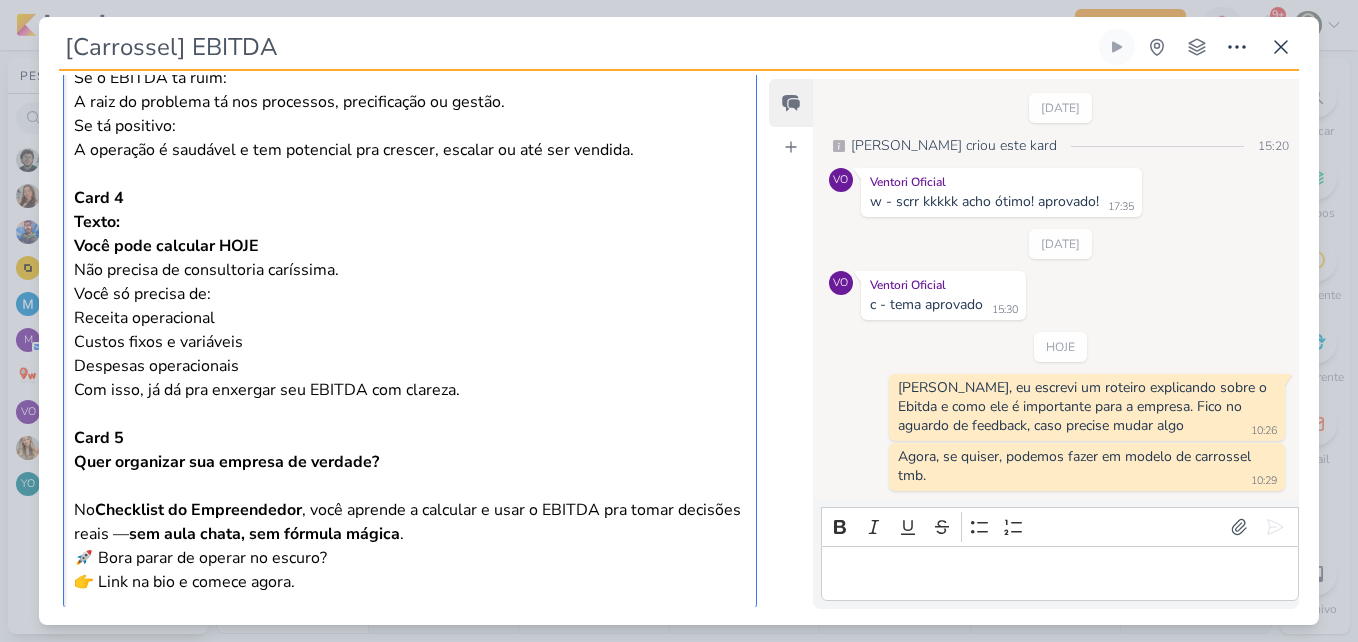 click on "Quer organizar sua empresa de verdade?" at bounding box center [226, 462] 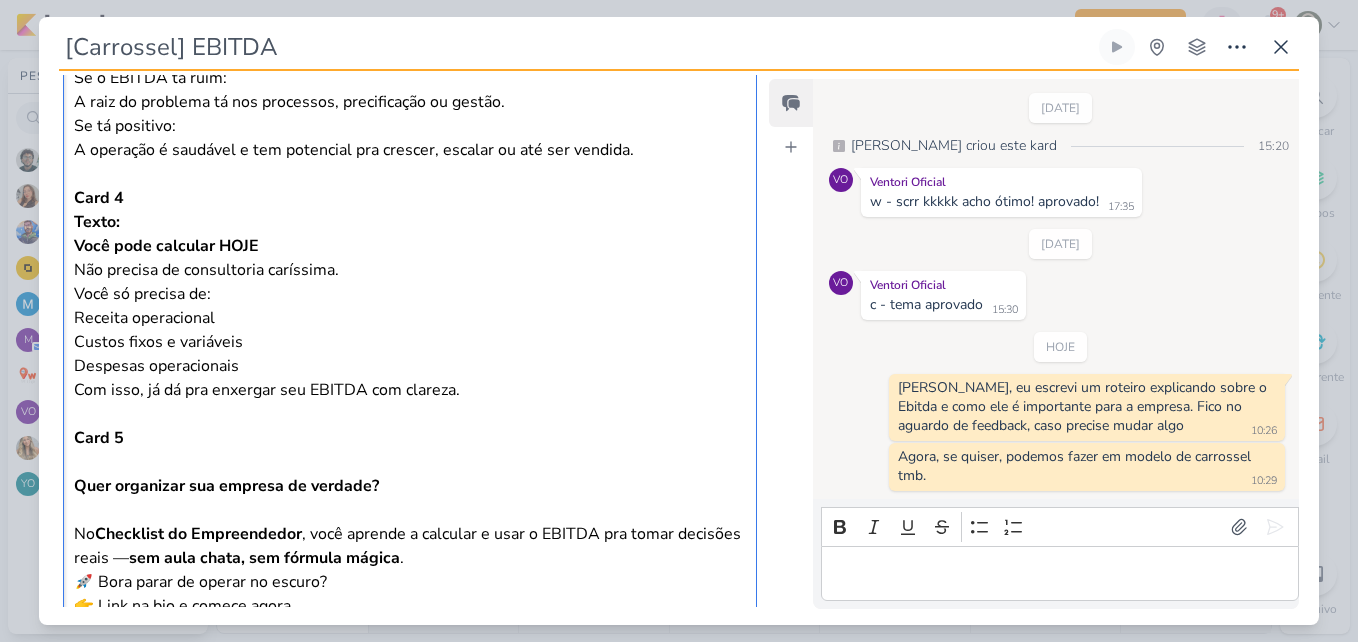 click at bounding box center [410, 462] 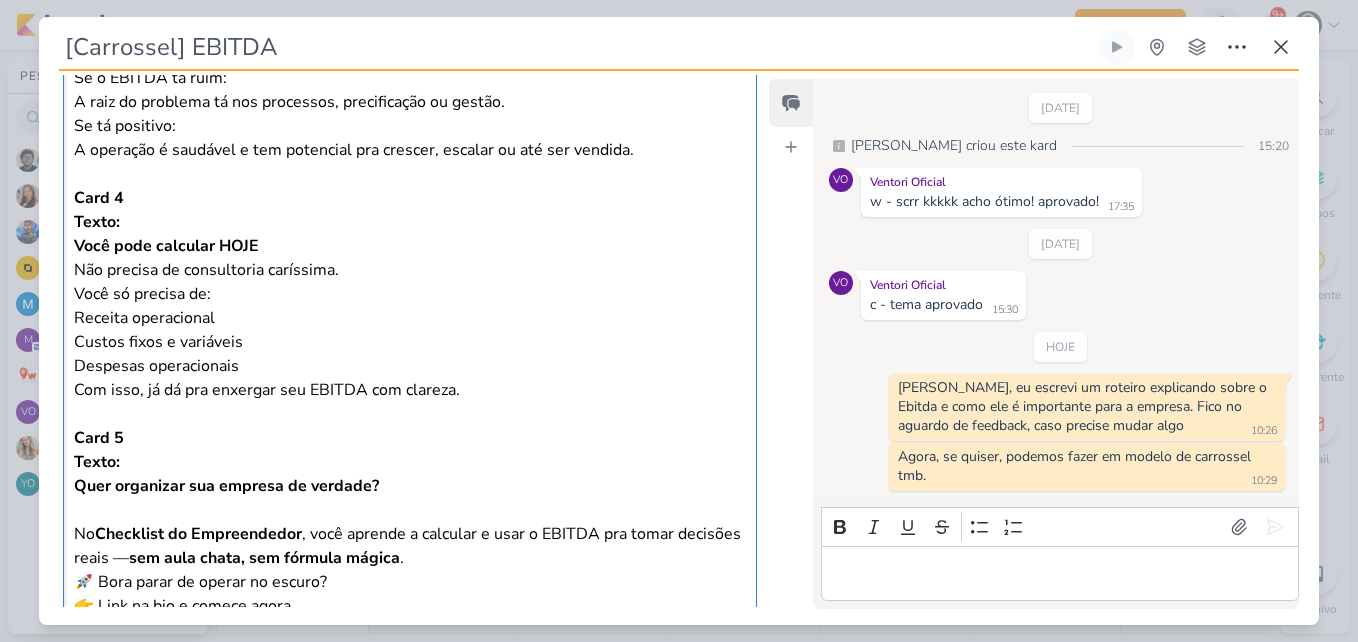 click on "Quer organizar sua empresa de verdade? No  Checklist do Empreendedor , você aprende a calcular e usar o EBITDA pra tomar decisões reais —  sem aula chata, sem fórmula mágica ." at bounding box center (410, 522) 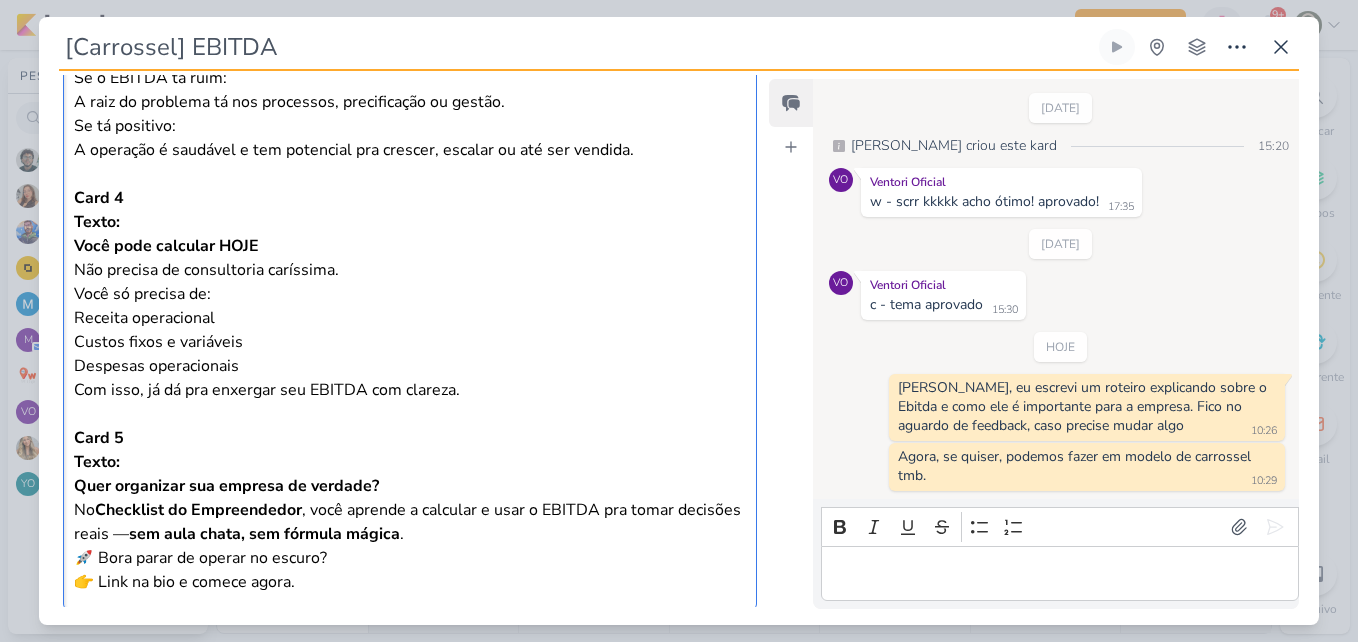 click on "Quer organizar sua empresa de verdade? No  Checklist do Empreendedor , você aprende a calcular e usar o EBITDA pra tomar decisões reais —  sem aula chata, sem fórmula mágica ." at bounding box center [410, 510] 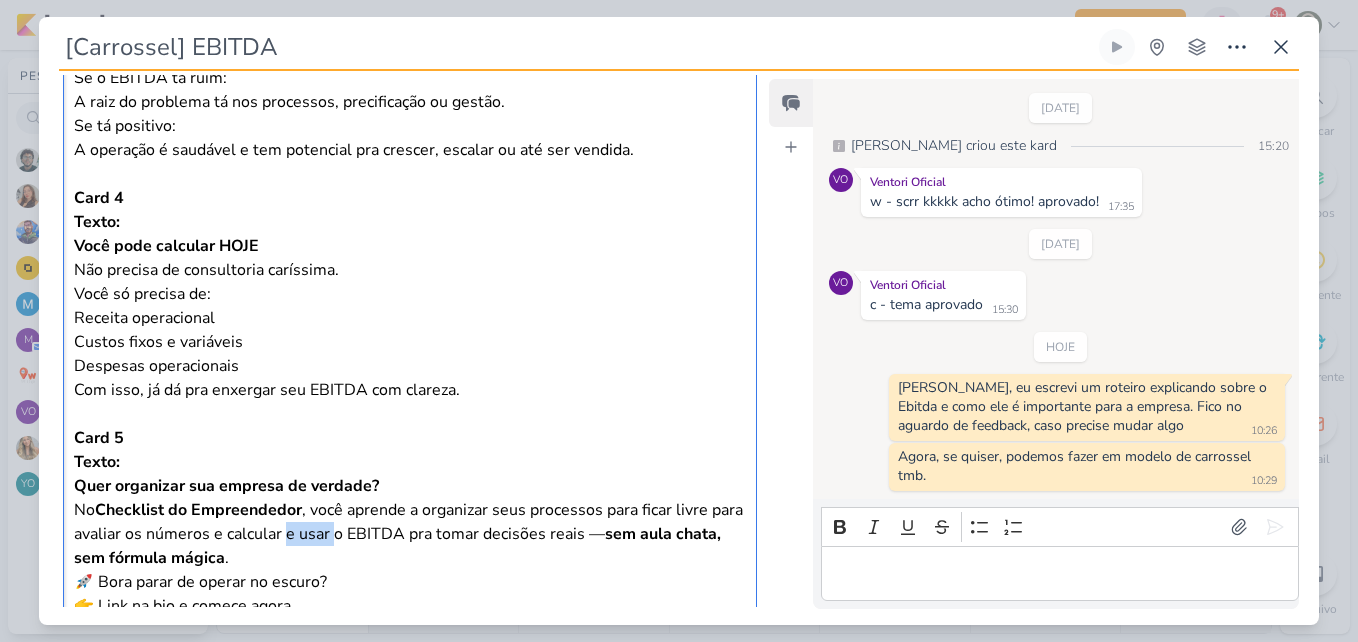 drag, startPoint x: 322, startPoint y: 509, endPoint x: 367, endPoint y: 509, distance: 45 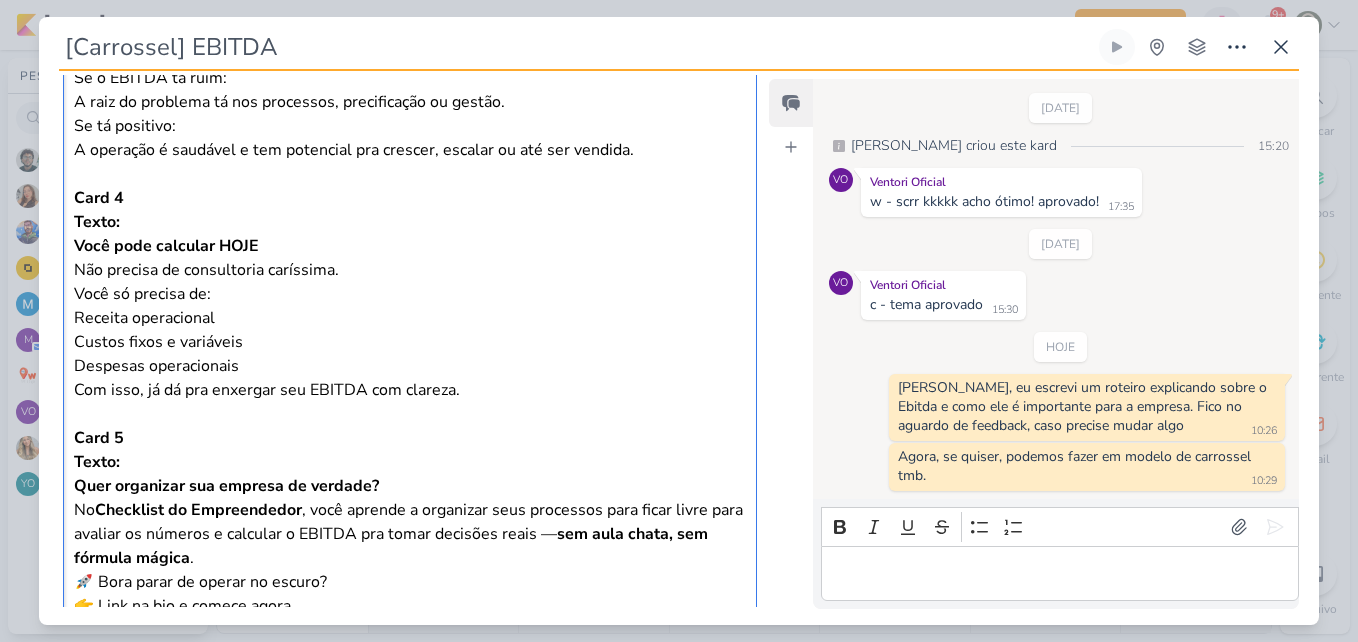 click on "sem aula chata, sem fórmula mágica" at bounding box center (391, 546) 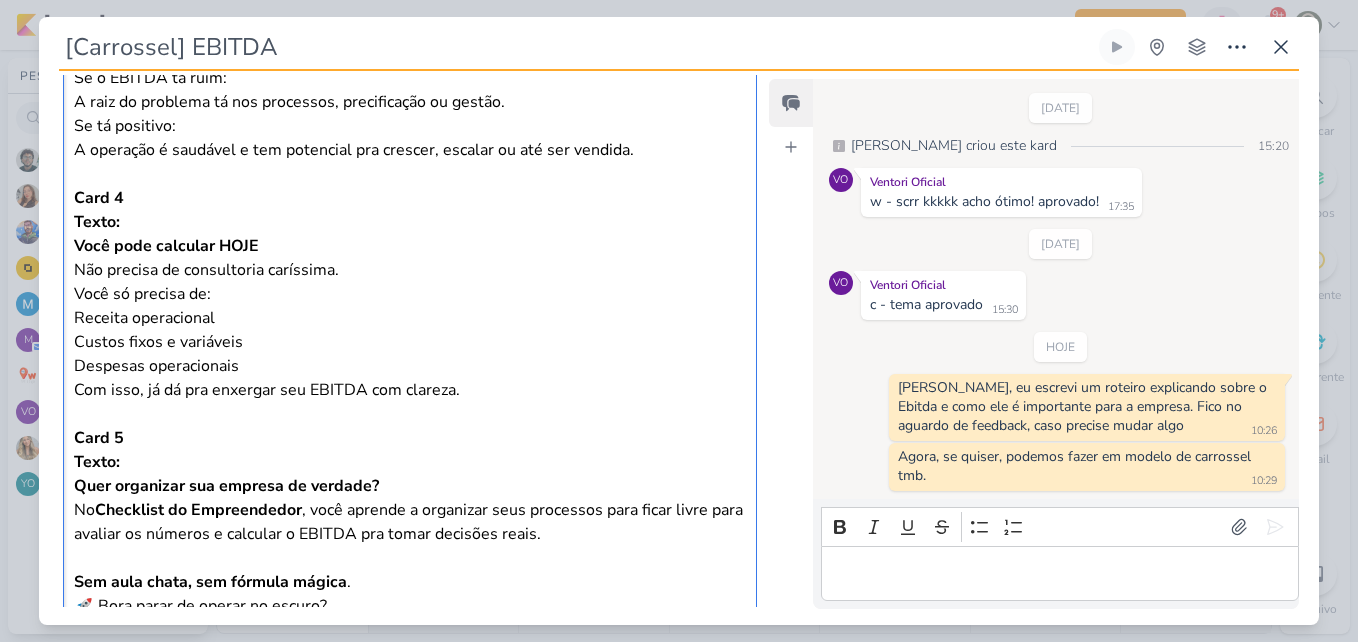 scroll, scrollTop: 2792, scrollLeft: 0, axis: vertical 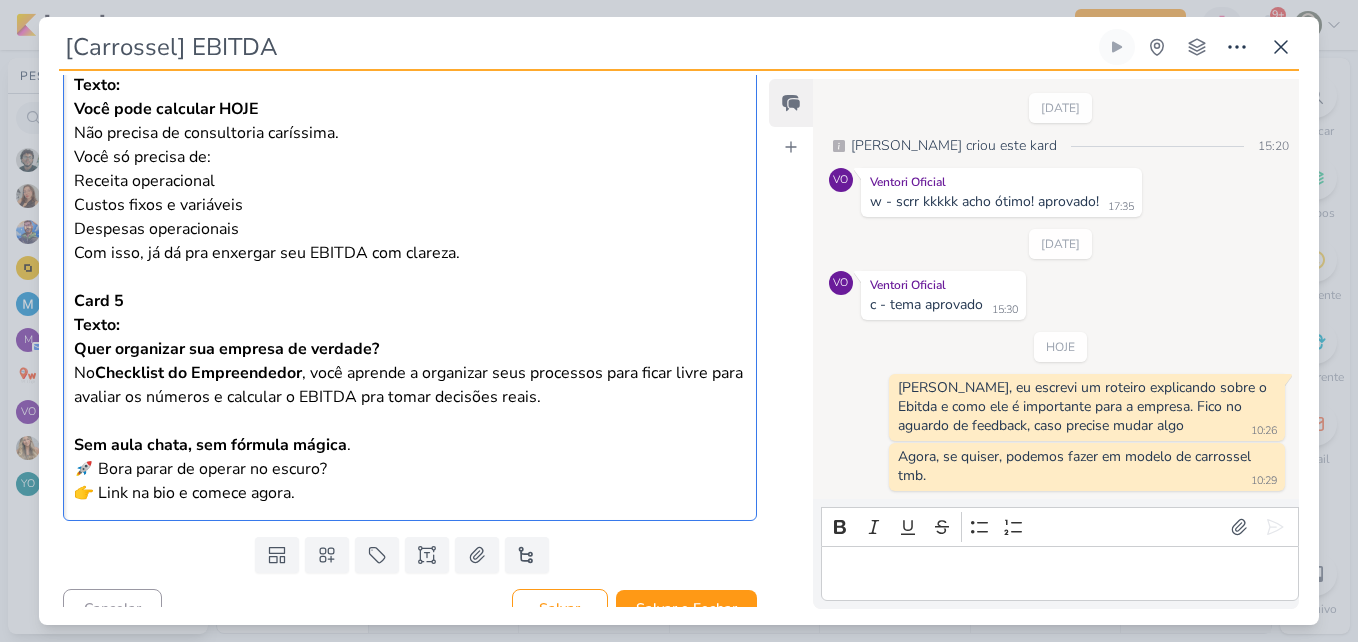 click on "🚀 Bora parar de operar no escuro?" at bounding box center (410, 469) 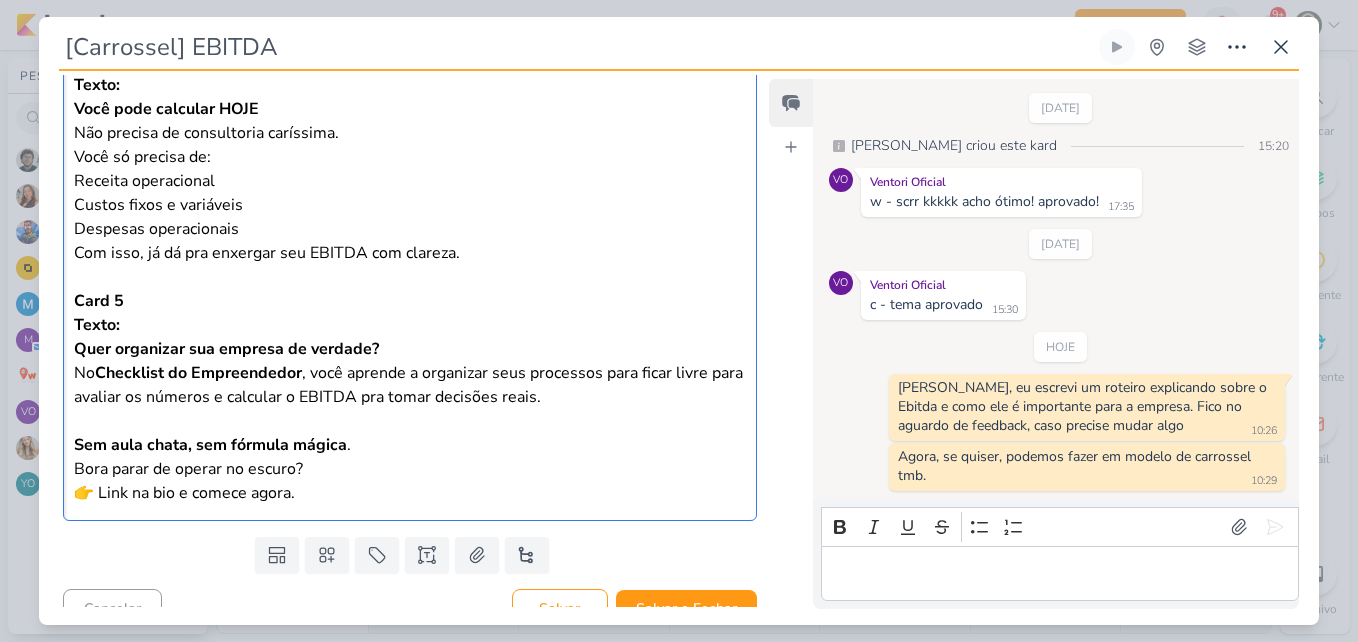 click on "👉 Link na bio e comece agora." at bounding box center [410, 493] 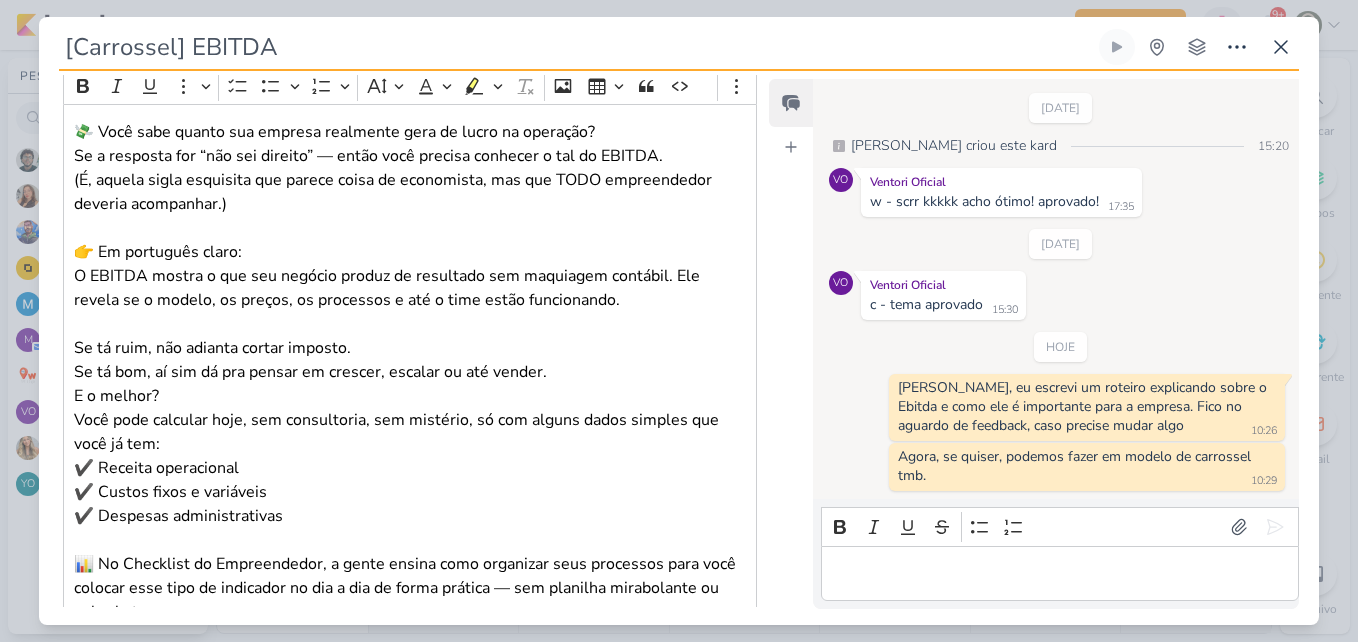 scroll, scrollTop: 822, scrollLeft: 0, axis: vertical 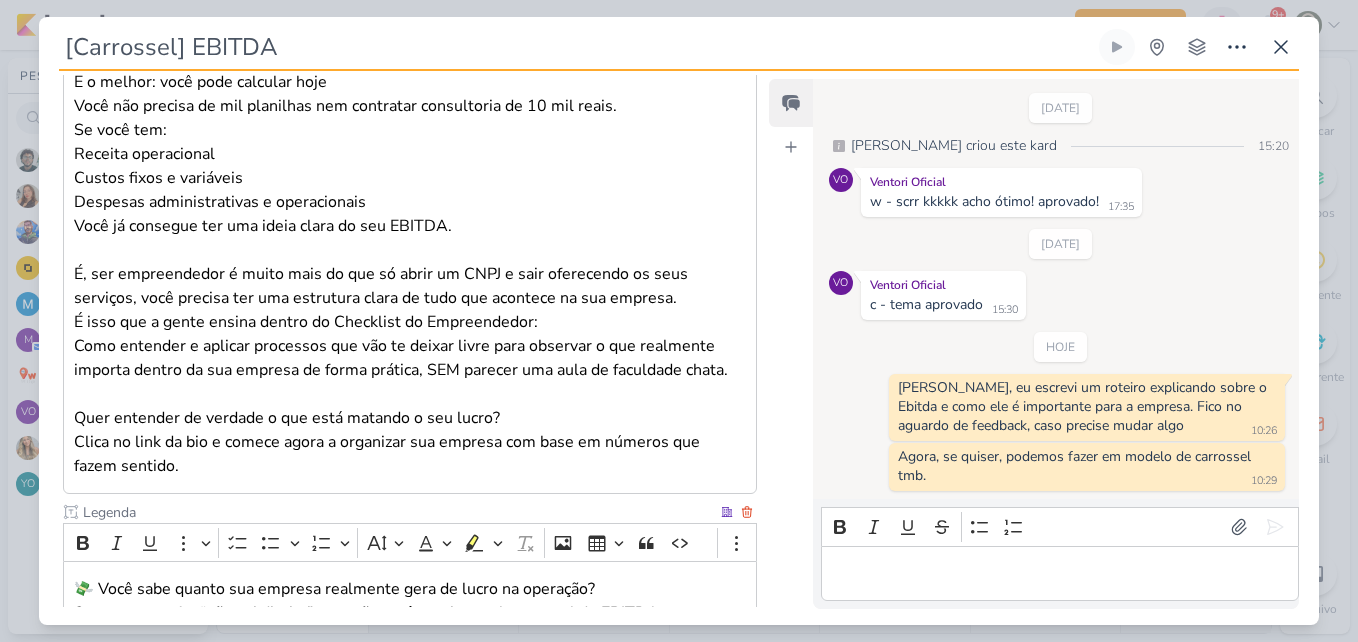 drag, startPoint x: 301, startPoint y: 483, endPoint x: 98, endPoint y: 522, distance: 206.71236 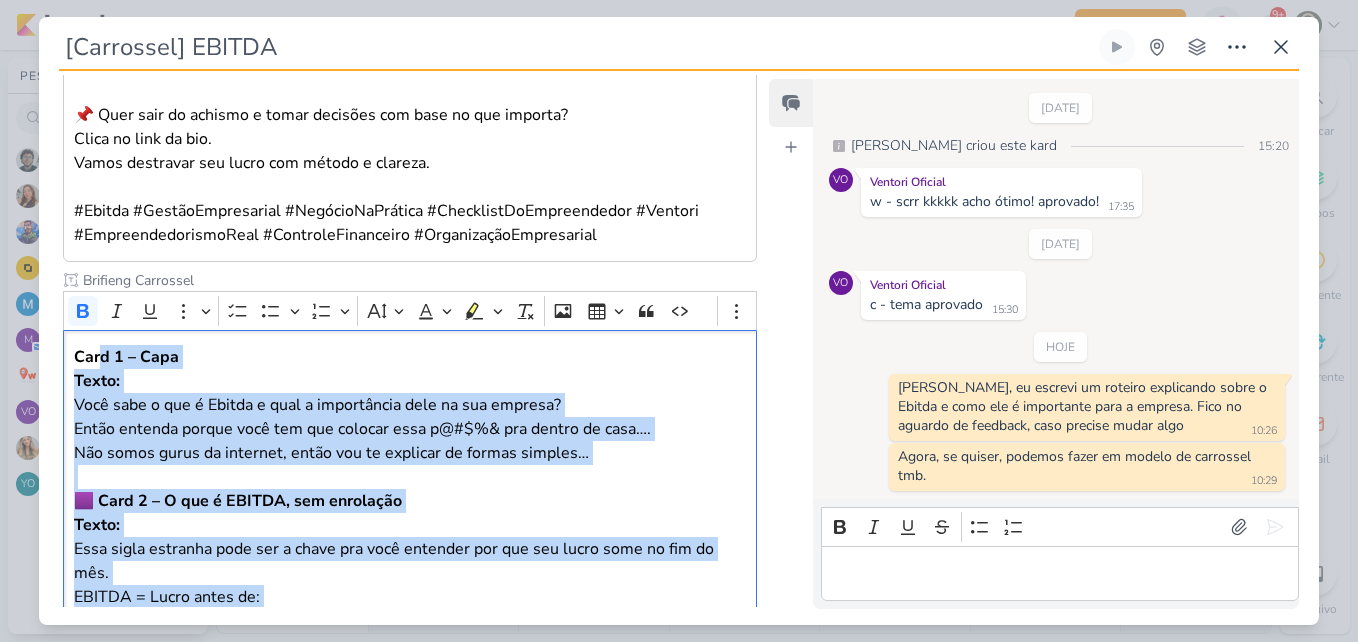 scroll, scrollTop: 1830, scrollLeft: 0, axis: vertical 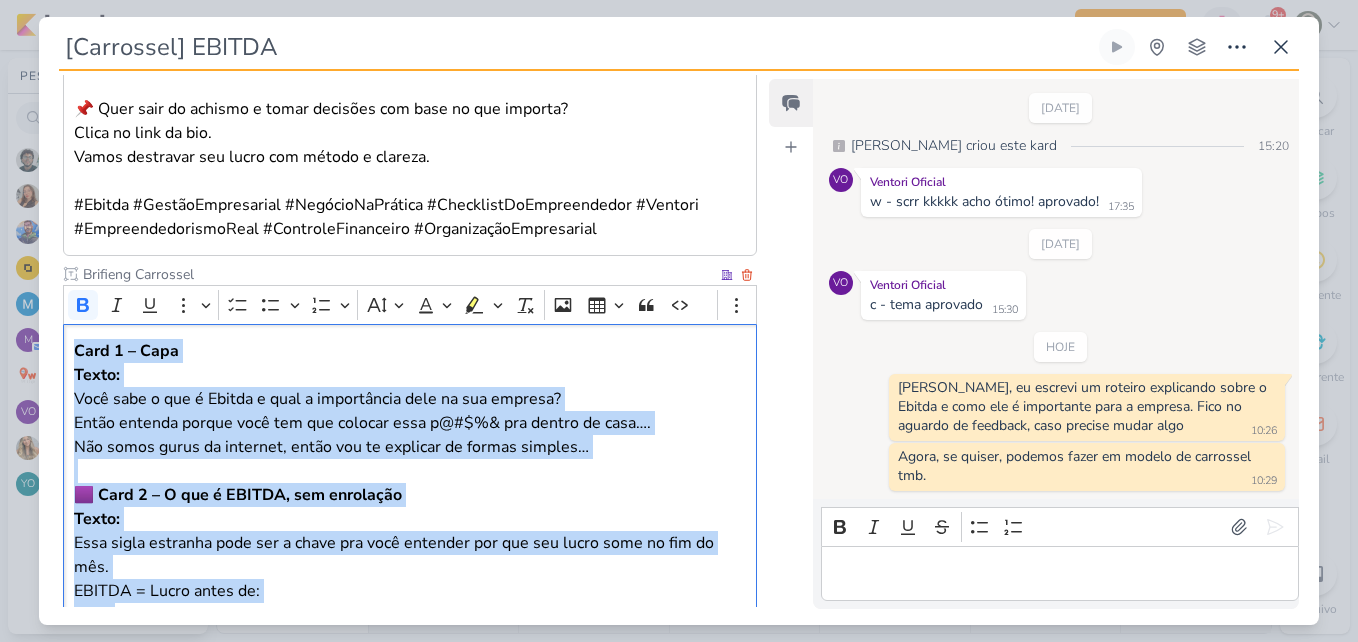 click on "Card 1 – Capa" at bounding box center [126, 351] 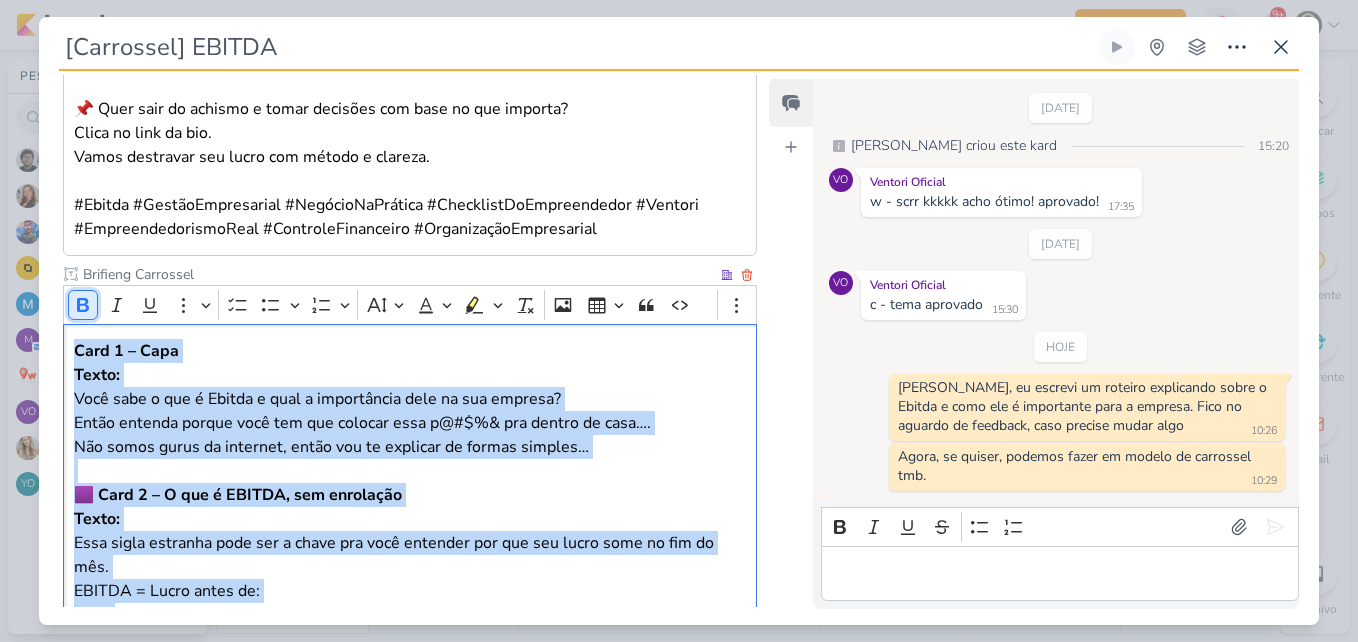click 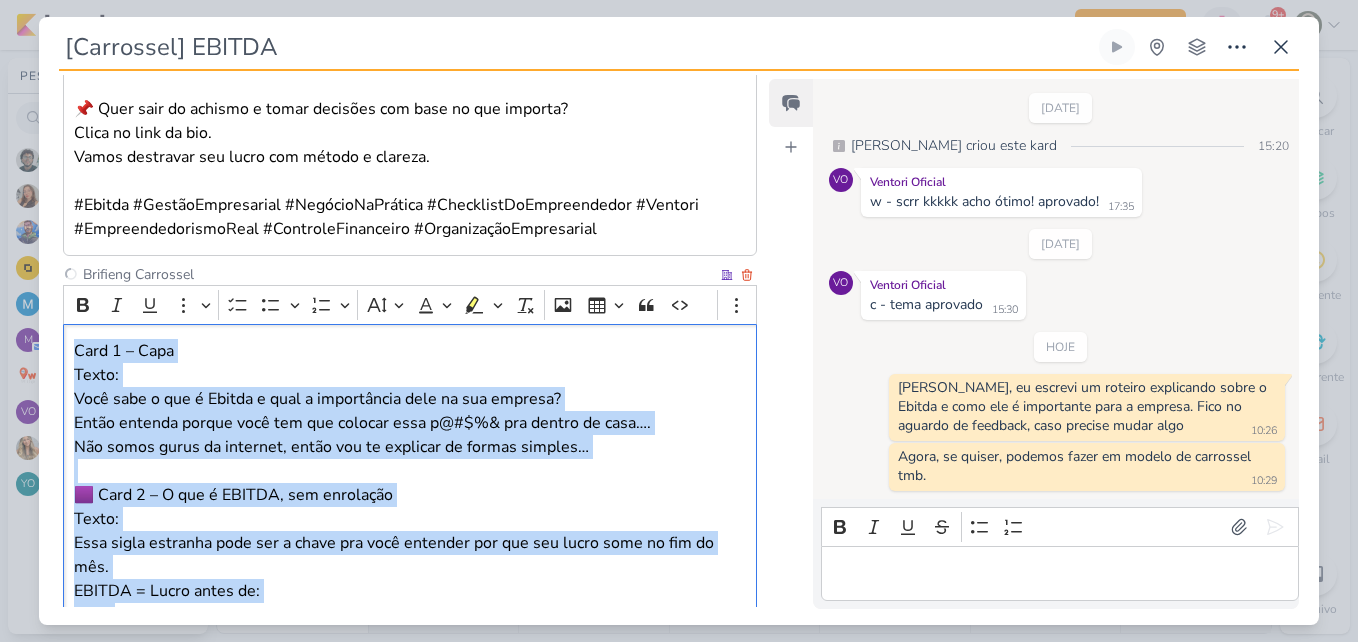 click on "Card 1 – Capa Texto: Você sabe o que é Ebitda e qual a importância dele na sua empresa? Então entenda porque você tem que colocar essa p@#$%& pra dentro de casa…. Não somos gurus da internet, então vou te explicar de formas simples…" at bounding box center (410, 411) 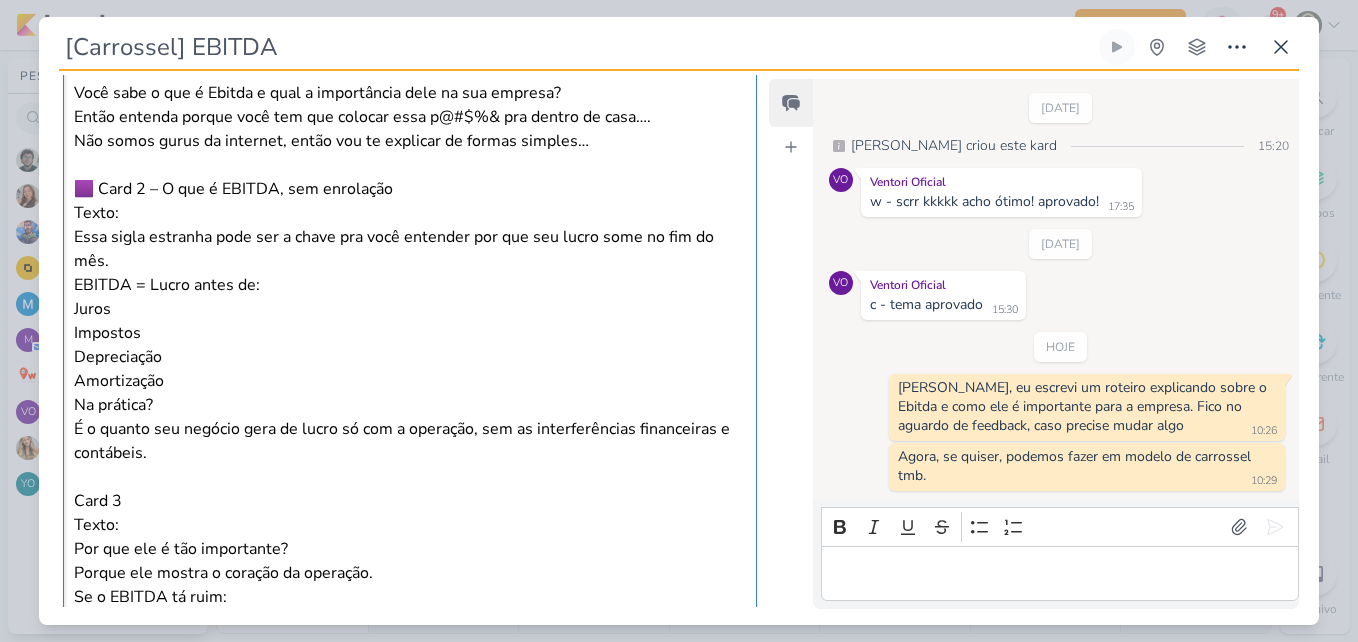 scroll, scrollTop: 2124, scrollLeft: 0, axis: vertical 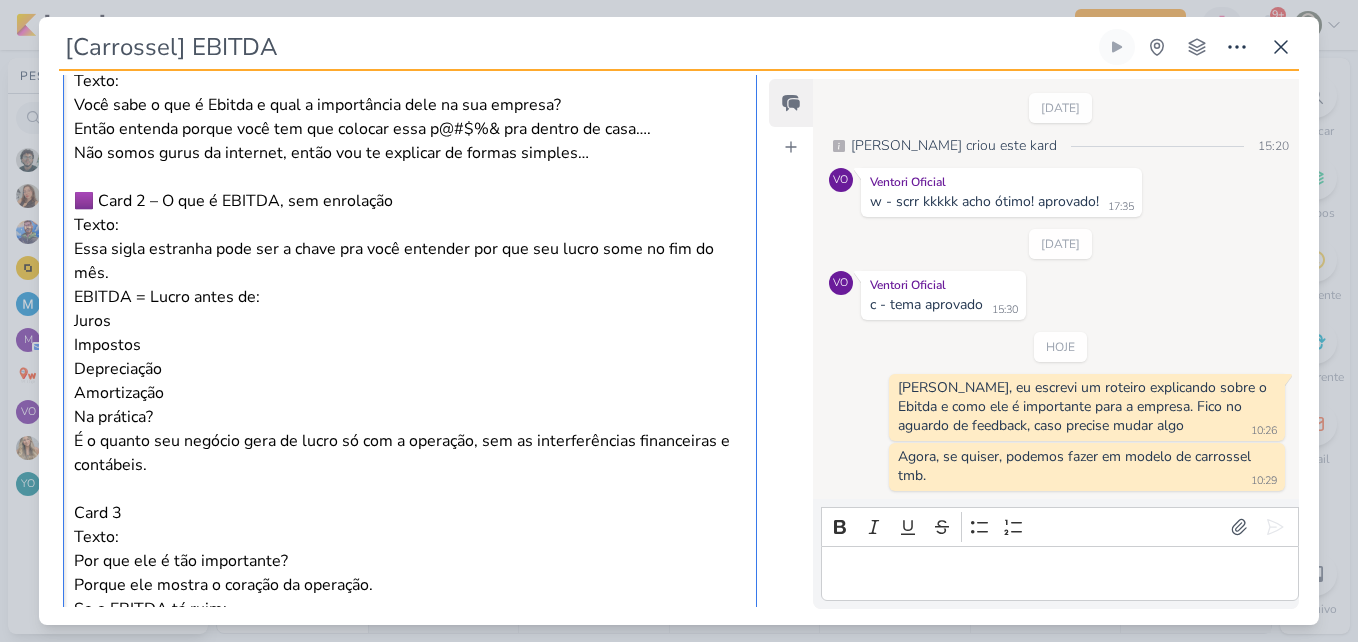 click on "🟪 Card 2 – O que é EBITDA, sem enrolação Texto: Essa sigla estranha pode ser a chave pra você entender por que seu lucro some no fim do mês." at bounding box center (410, 237) 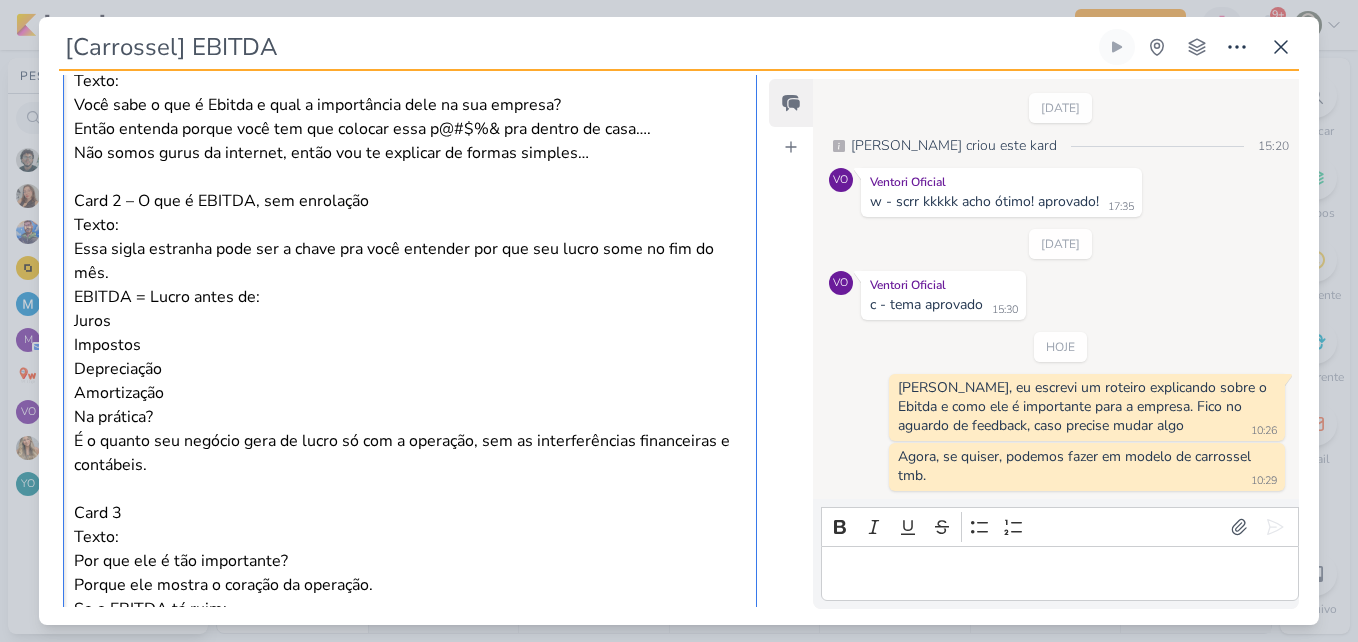 click on "Card 2 – O que é EBITDA, sem enrolação Texto: Essa sigla estranha pode ser a chave pra você entender por que seu lucro some no fim do mês." at bounding box center (410, 237) 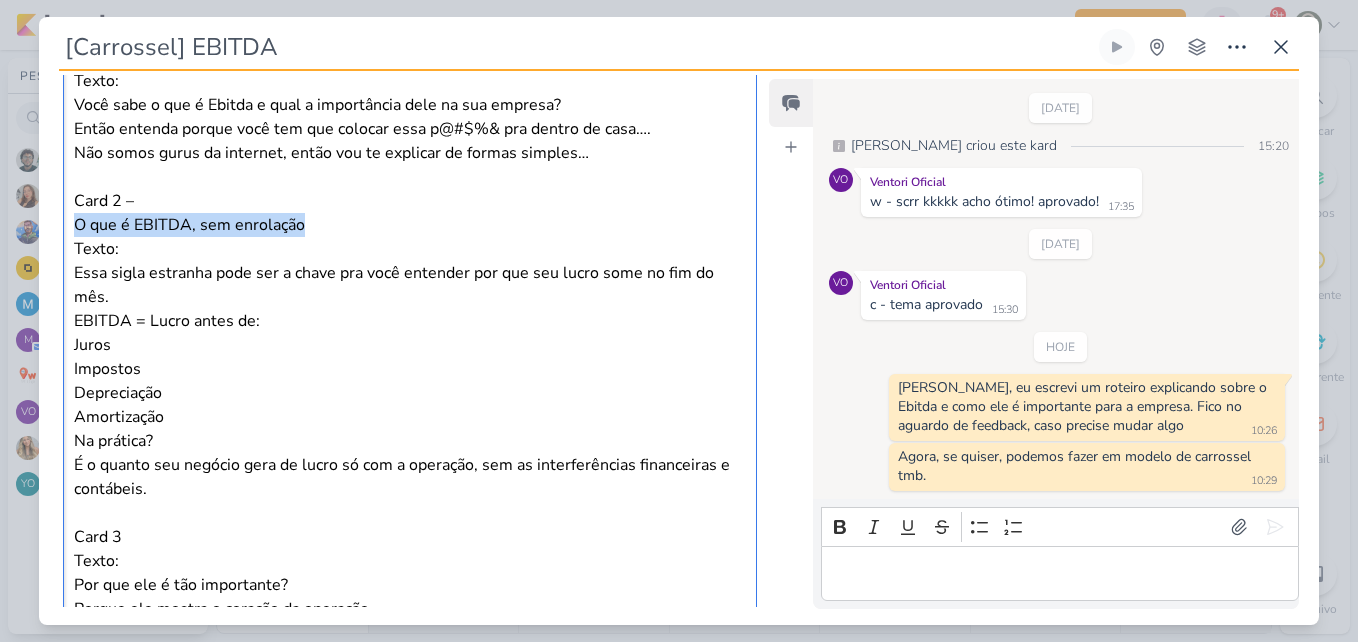 drag, startPoint x: 74, startPoint y: 201, endPoint x: 340, endPoint y: 197, distance: 266.03006 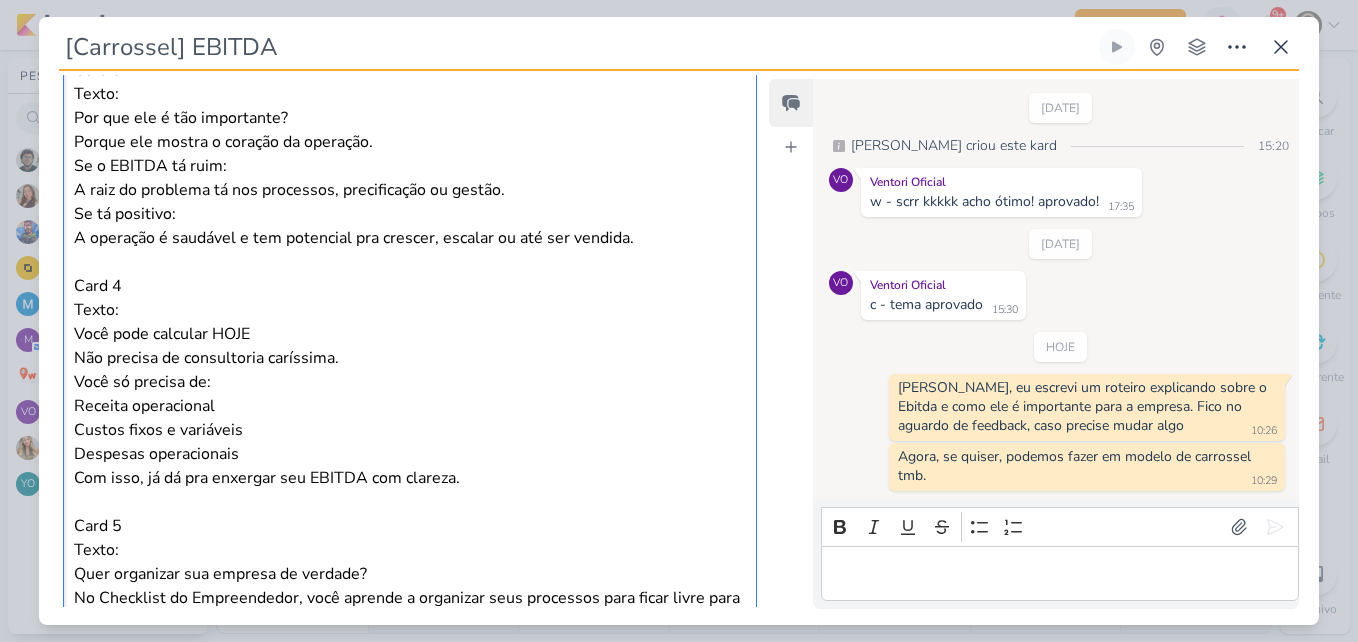 scroll, scrollTop: 2792, scrollLeft: 0, axis: vertical 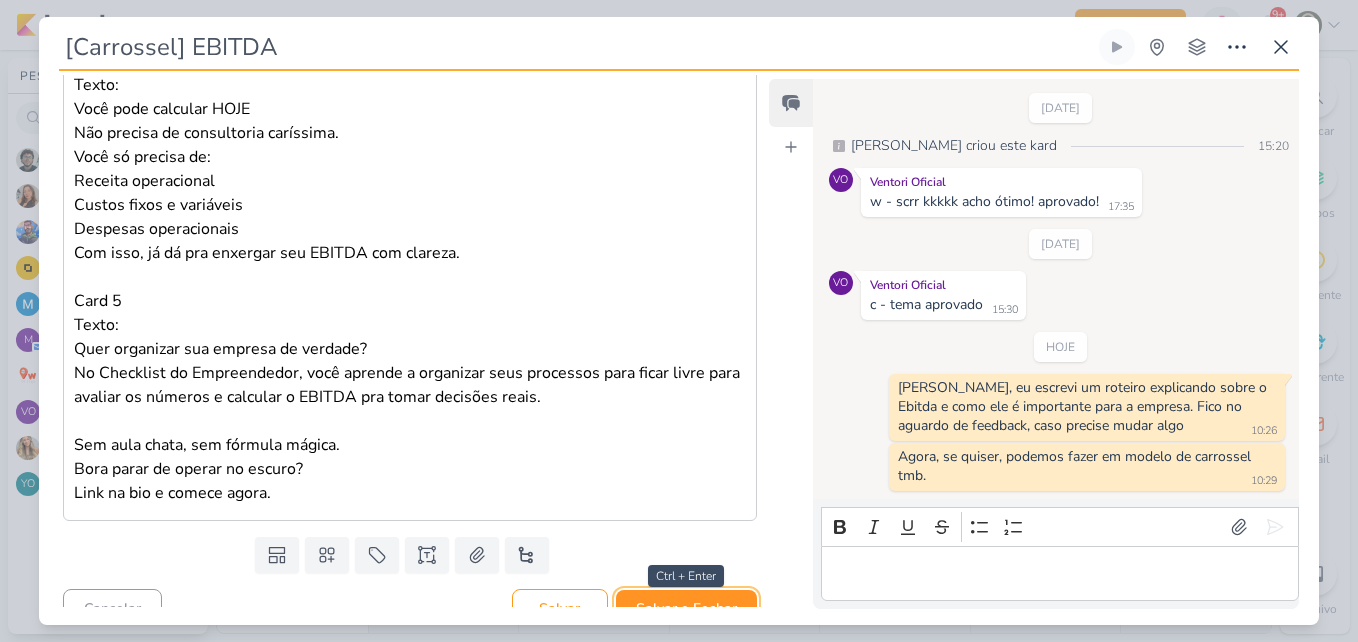 click on "Salvar e Fechar" at bounding box center (686, 608) 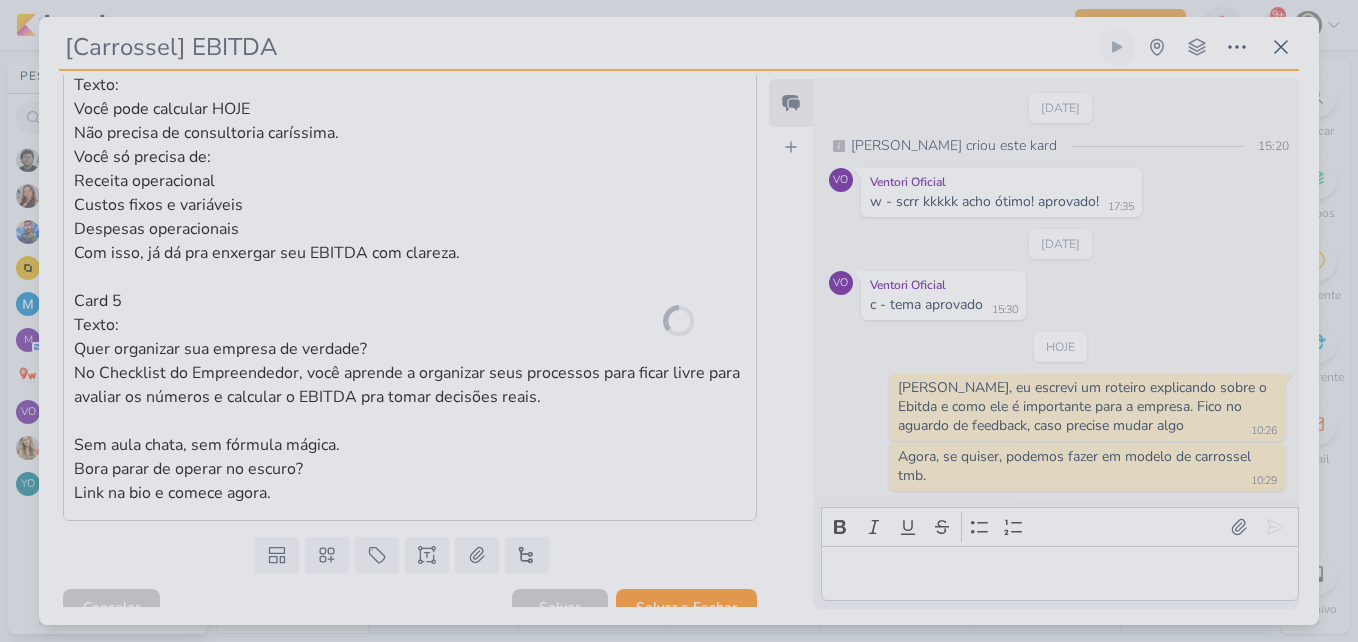 scroll, scrollTop: 2790, scrollLeft: 0, axis: vertical 